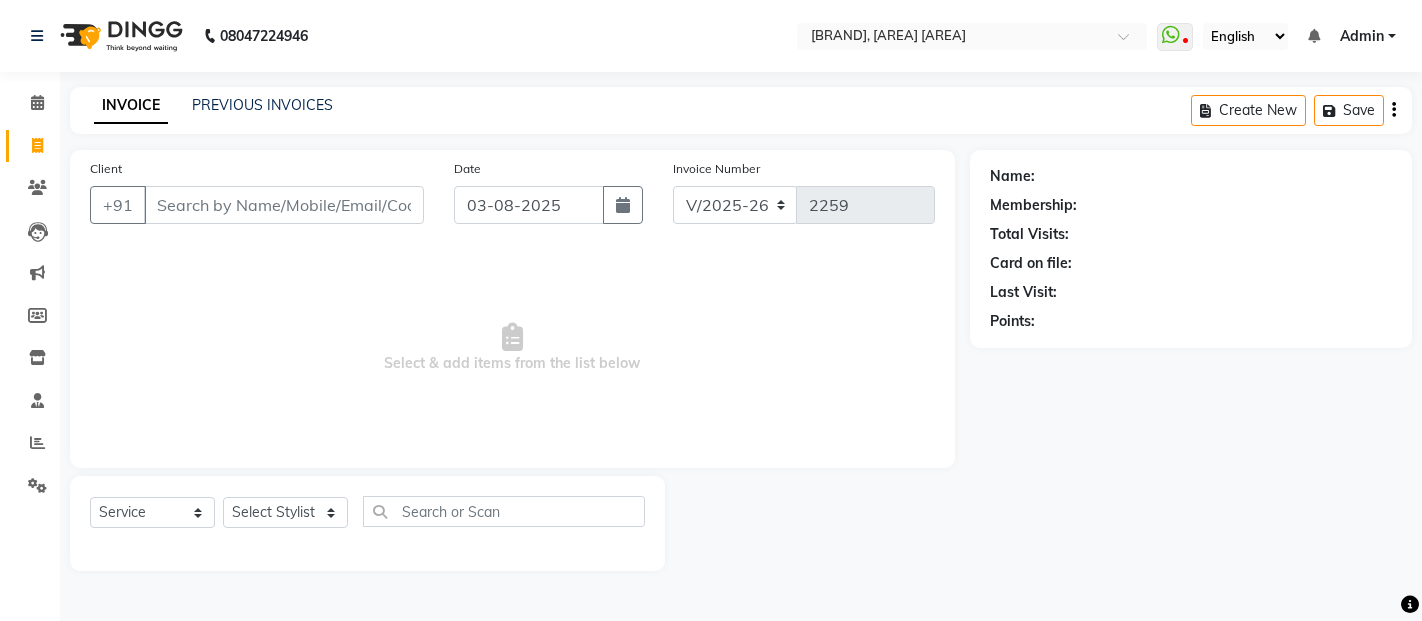 select on "5150" 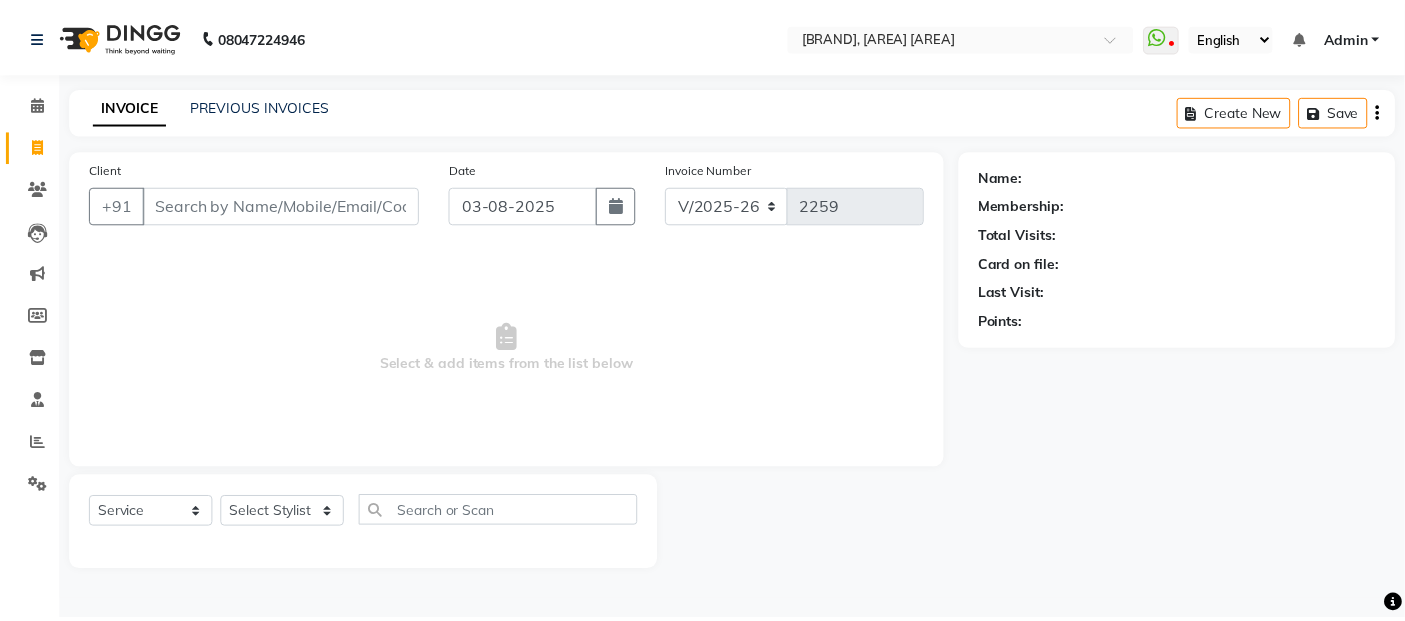 scroll, scrollTop: 0, scrollLeft: 0, axis: both 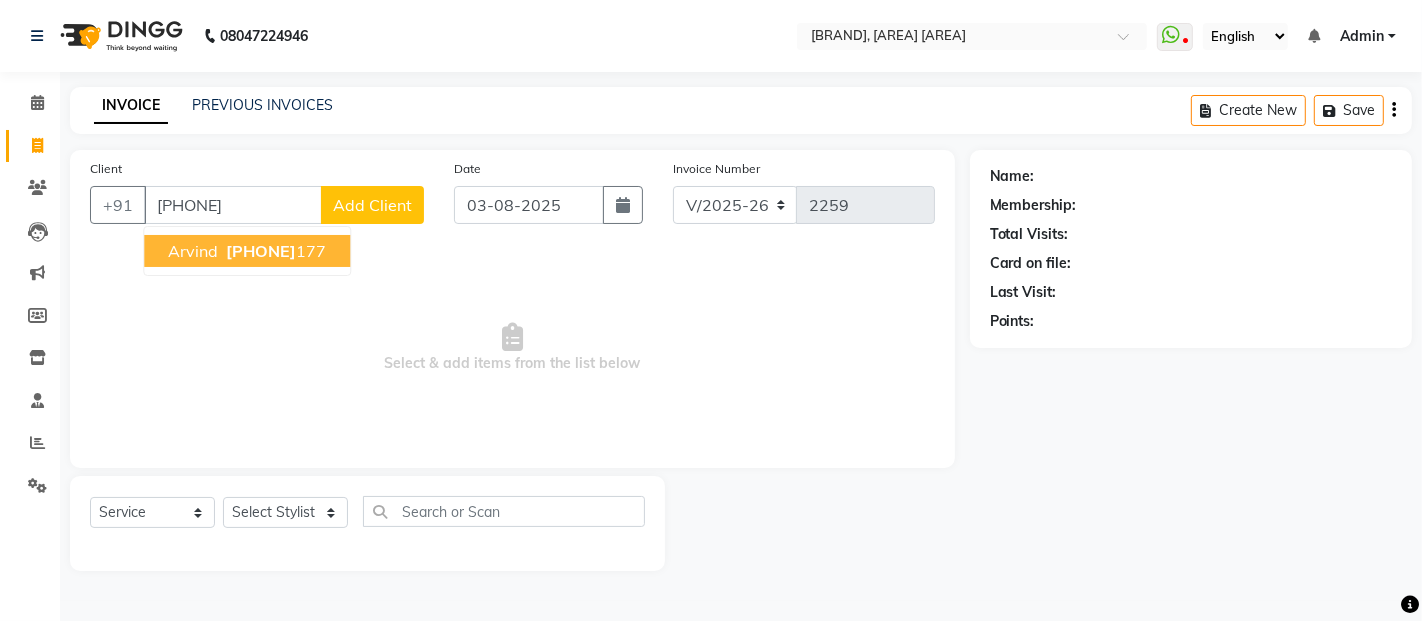 type on "[PHONE]" 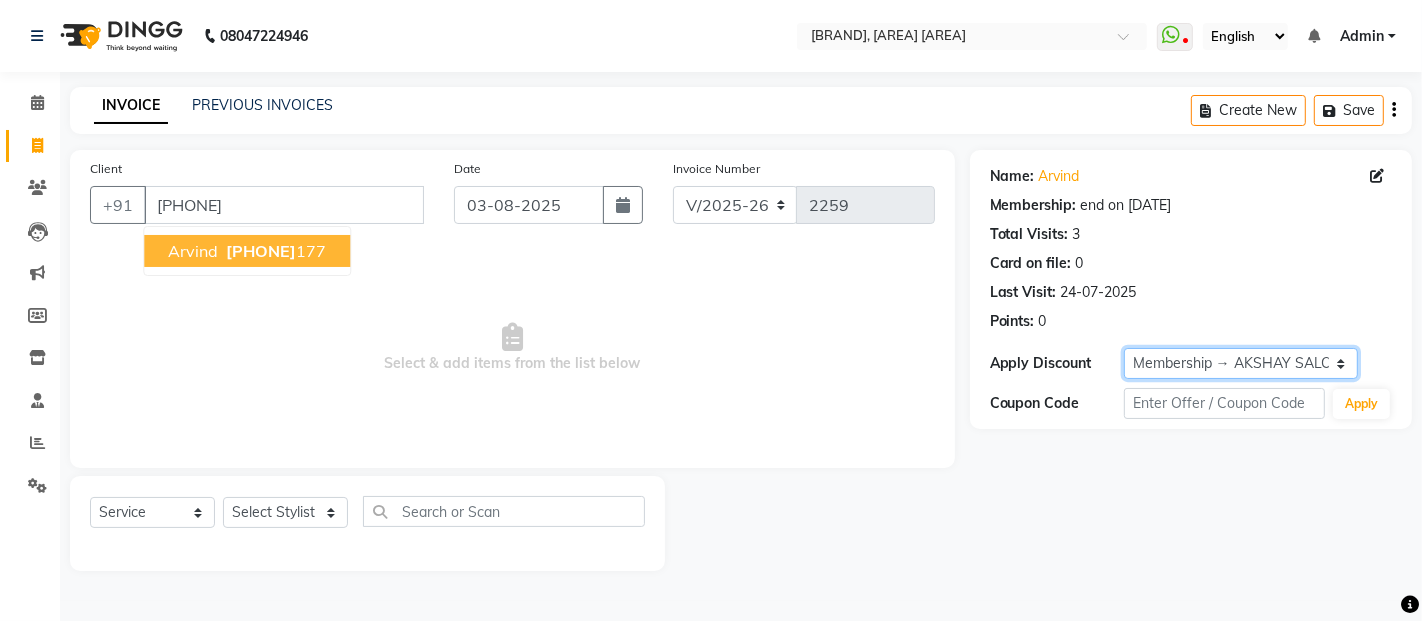 click on "Select Membership → AKSHAY SALON" 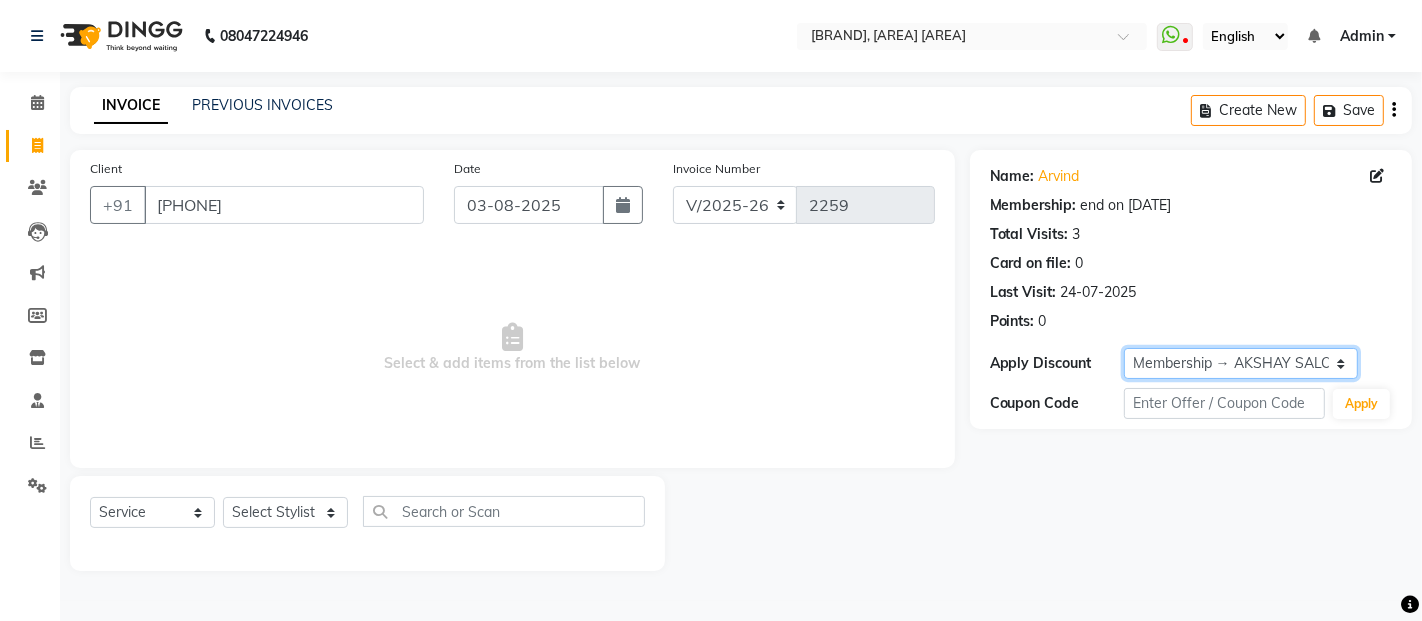 select on "0:" 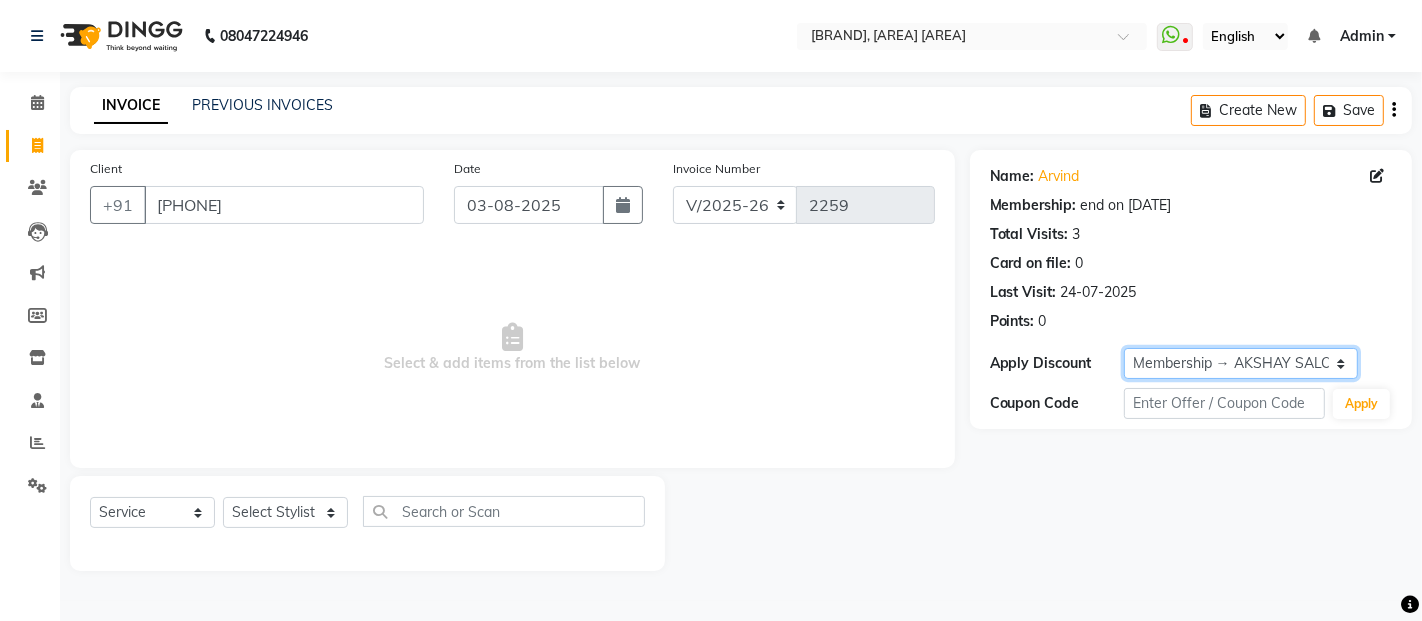 click on "Select Membership → AKSHAY SALON" 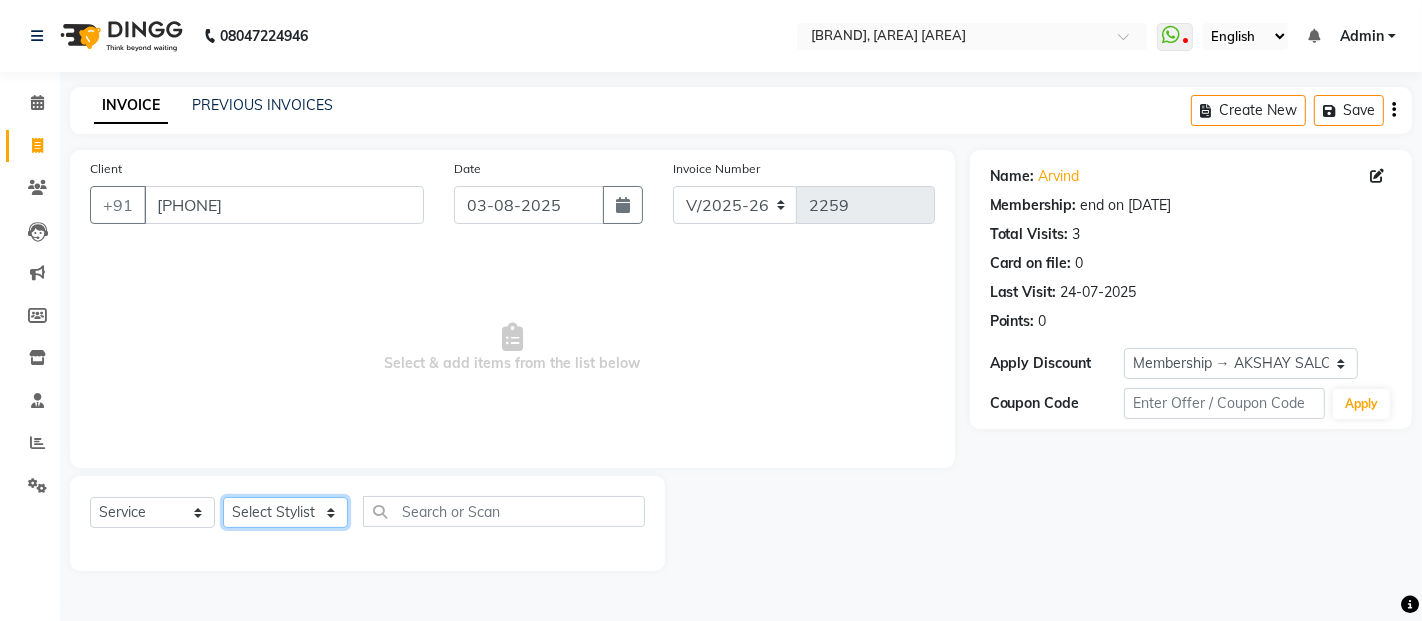 drag, startPoint x: 334, startPoint y: 514, endPoint x: 334, endPoint y: 500, distance: 14 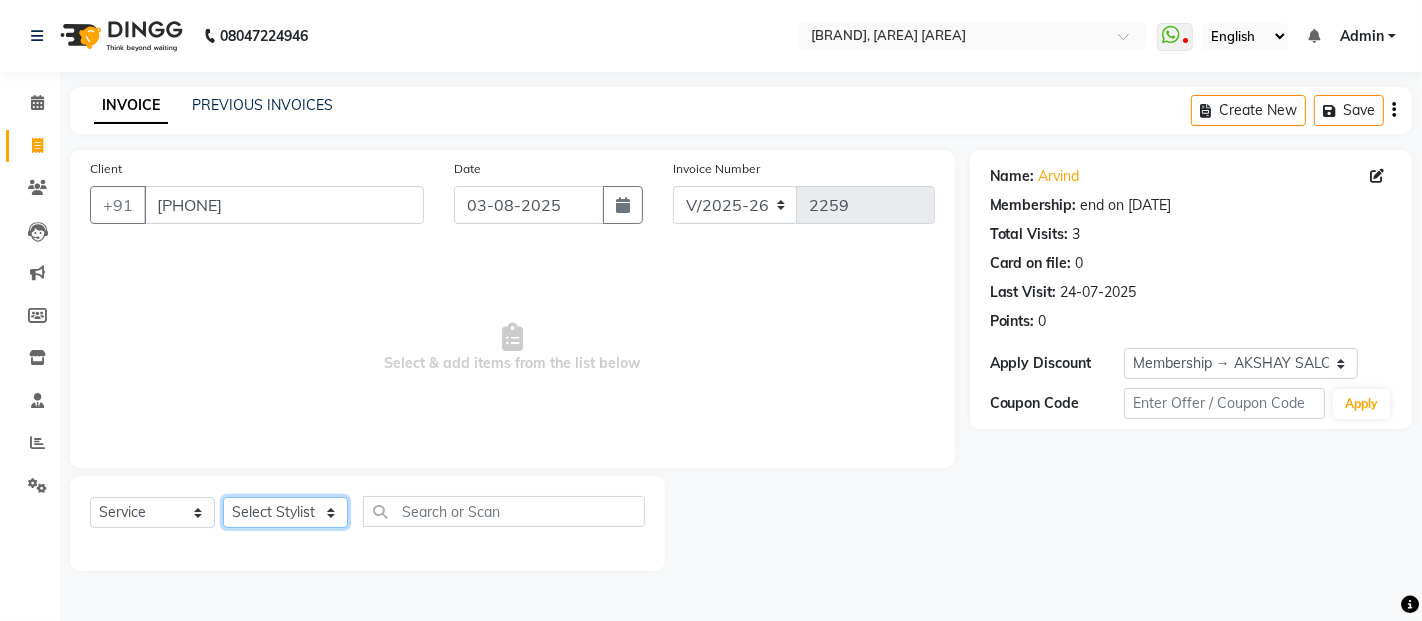 select on "68504" 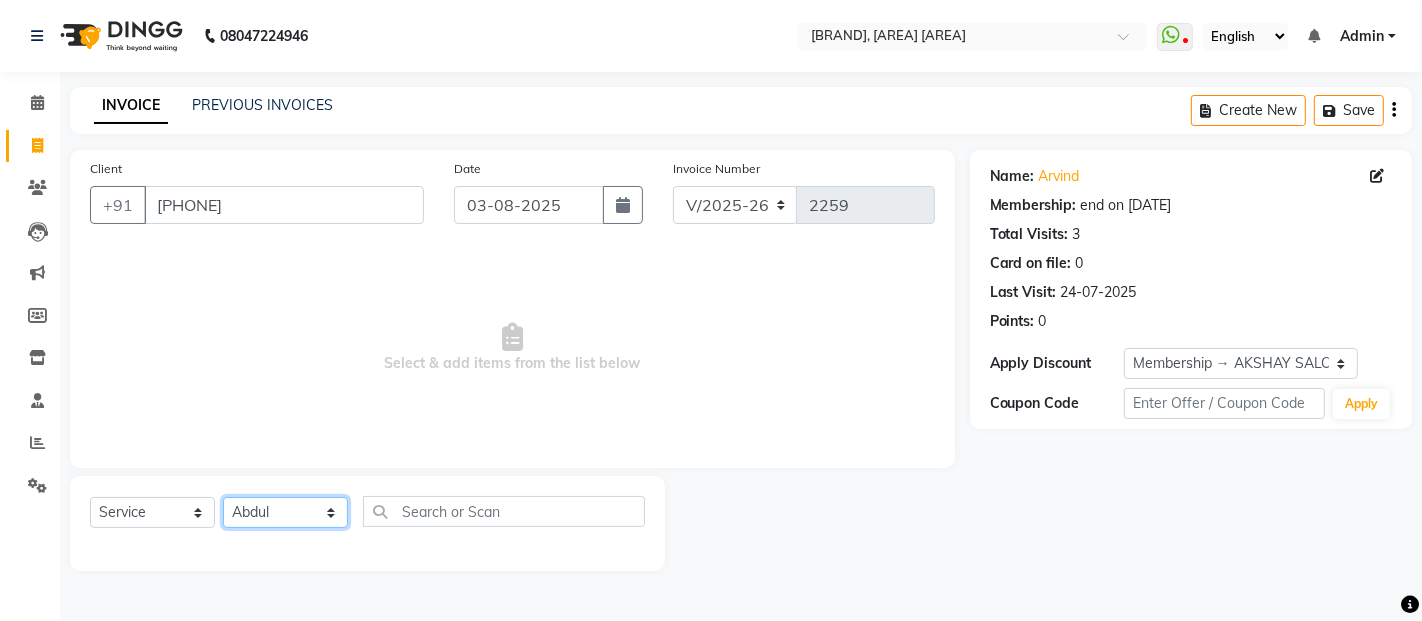 click on "[SERVICE] [STYLIST] [STYLIST] [STYLIST] [STYLIST] [STYLIST] [STYLIST] [STYLIST] [STYLIST] [STYLIST] [STYLIST] [STYLIST] [STYLIST] [STYLIST] [STYLIST] [STYLIST] [STYLIST] [STYLIST] [STYLIST] [STYLIST] [STYLIST] [STYLIST] [STYLIST] [STYLIST] [STYLIST] [STYLIST]" 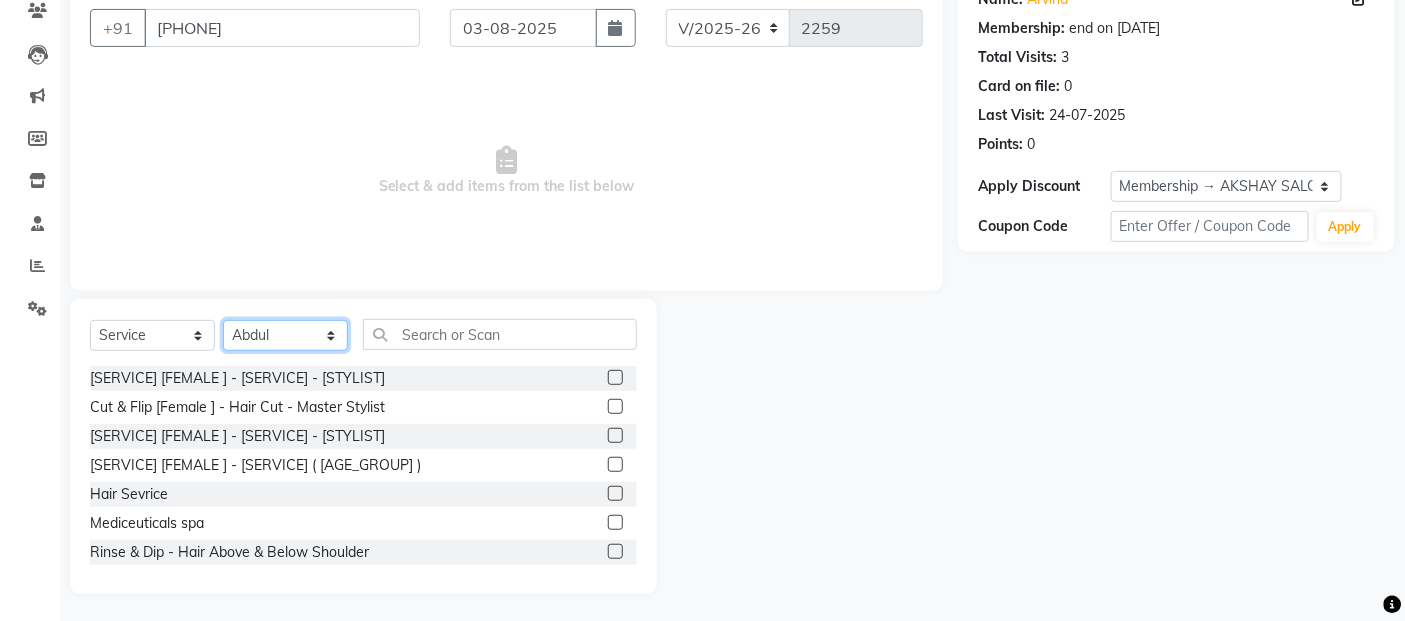 scroll, scrollTop: 180, scrollLeft: 0, axis: vertical 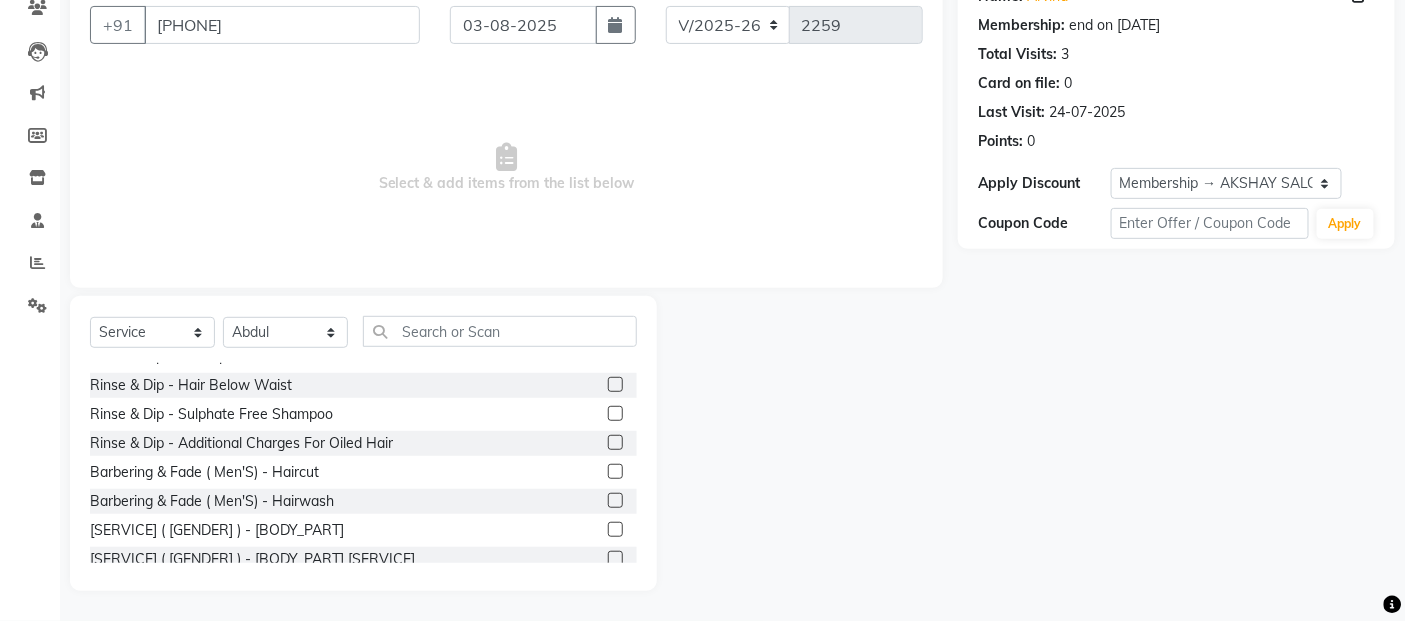 click on "Barbering & Fade  ( Men'S) - Haircut" 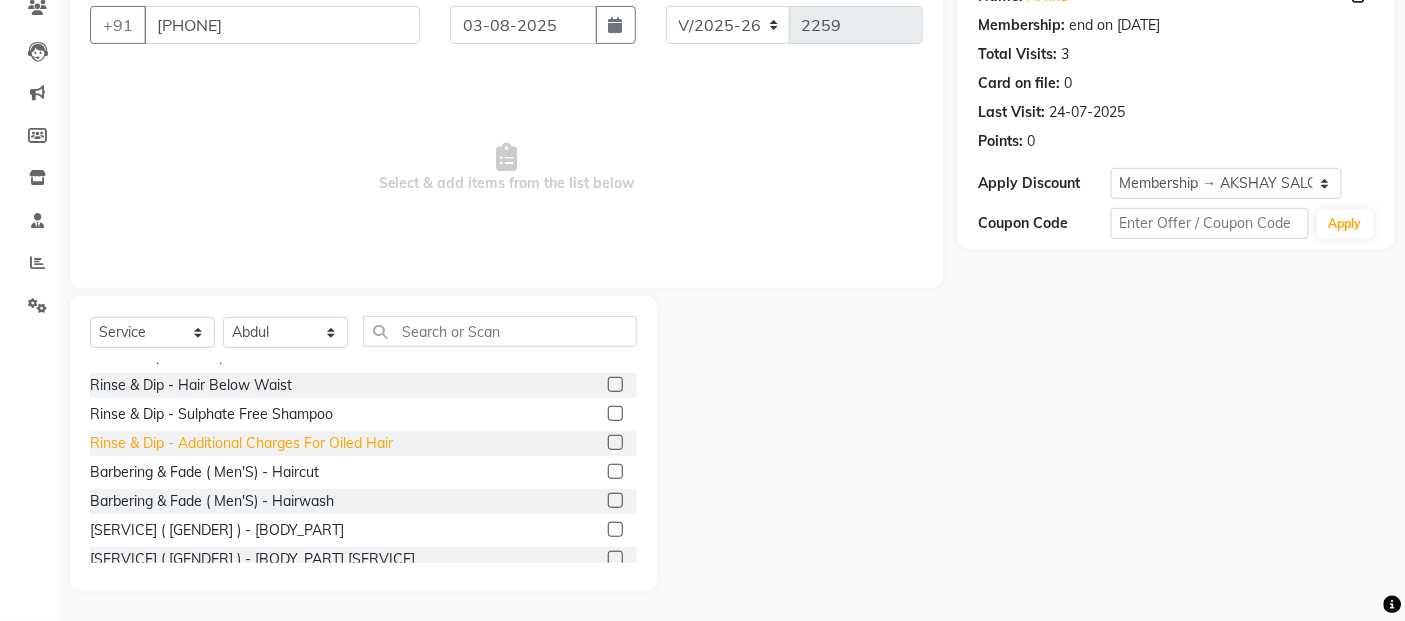 click on "Rinse & Dip - Additional Charges For Oiled Hair" 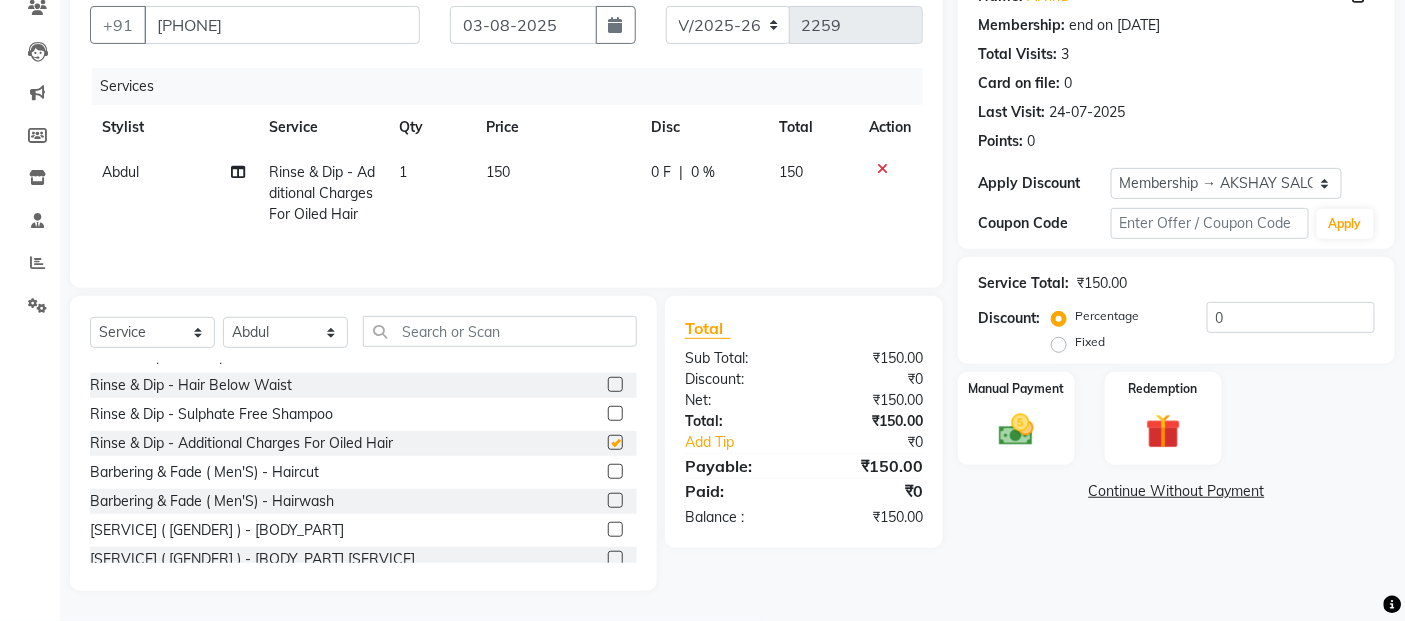 checkbox on "false" 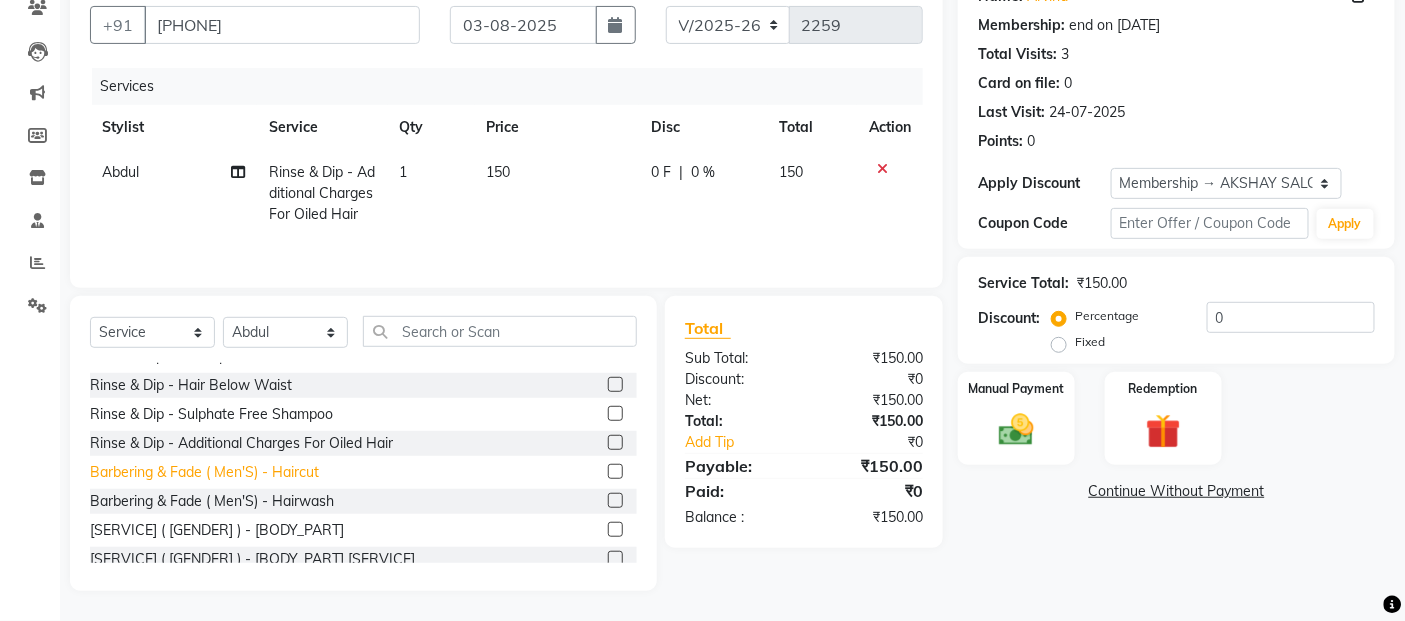click on "Barbering & Fade  ( Men'S) - Haircut" 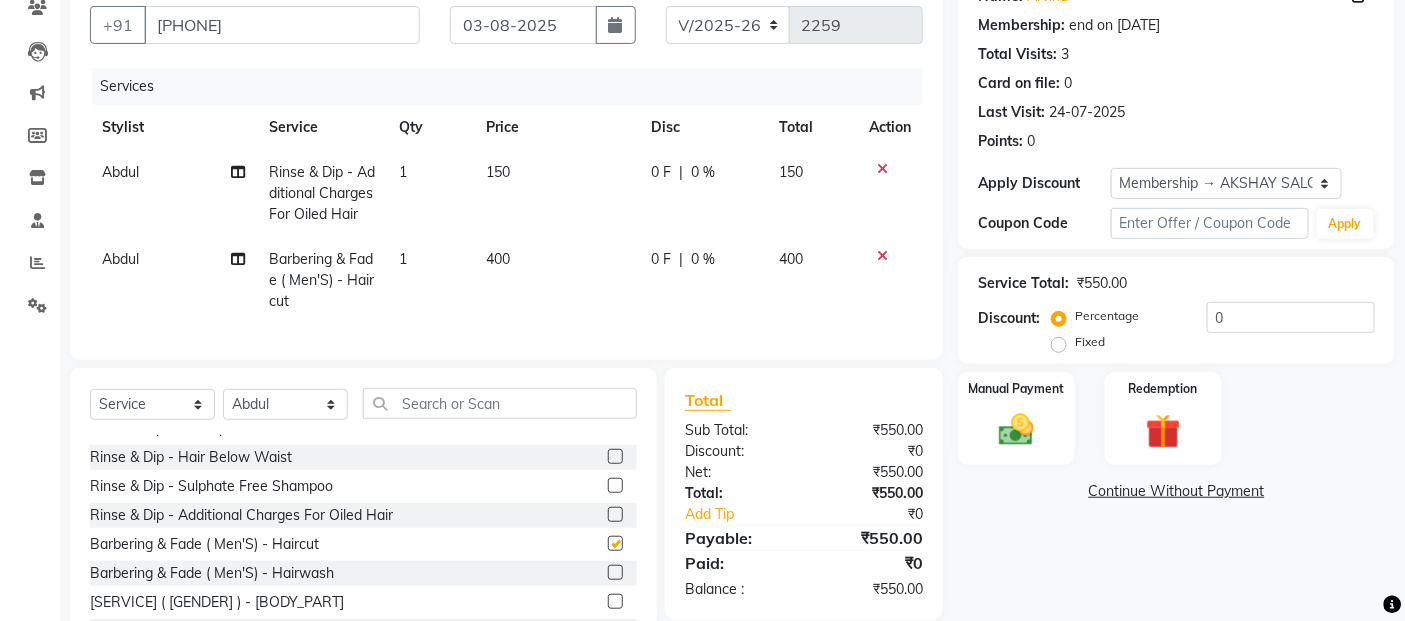 checkbox on "false" 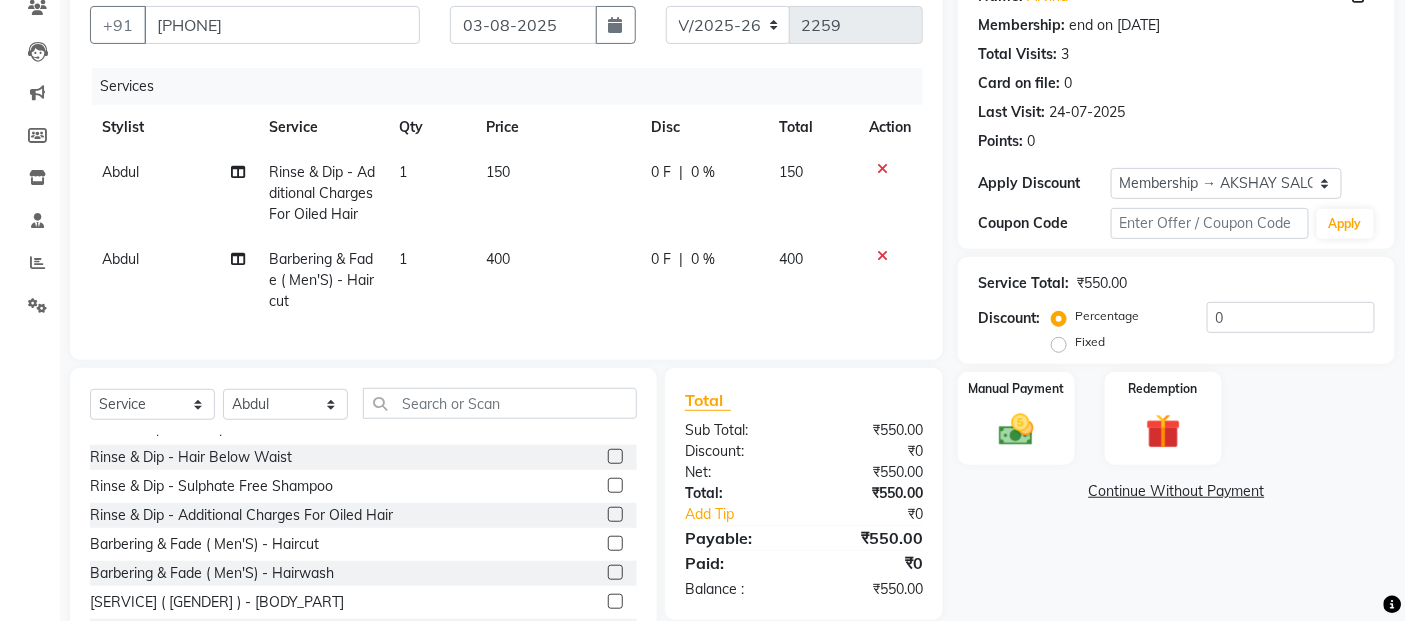 click 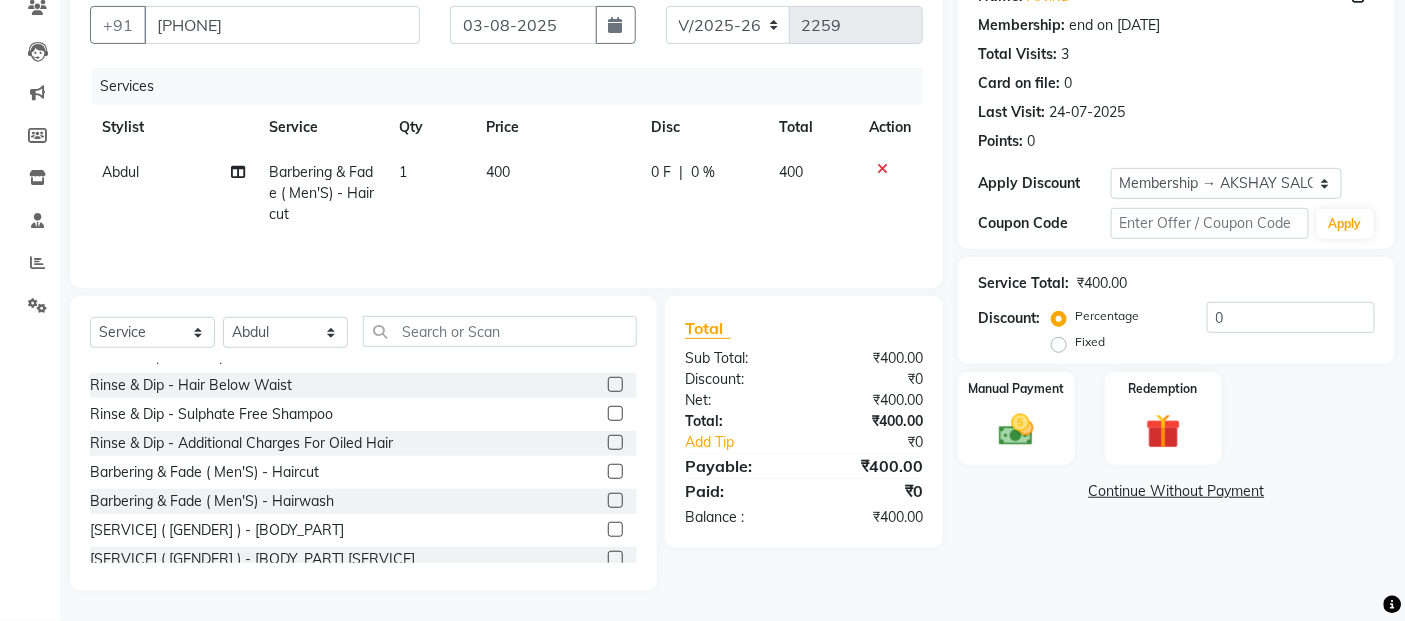click on "400" 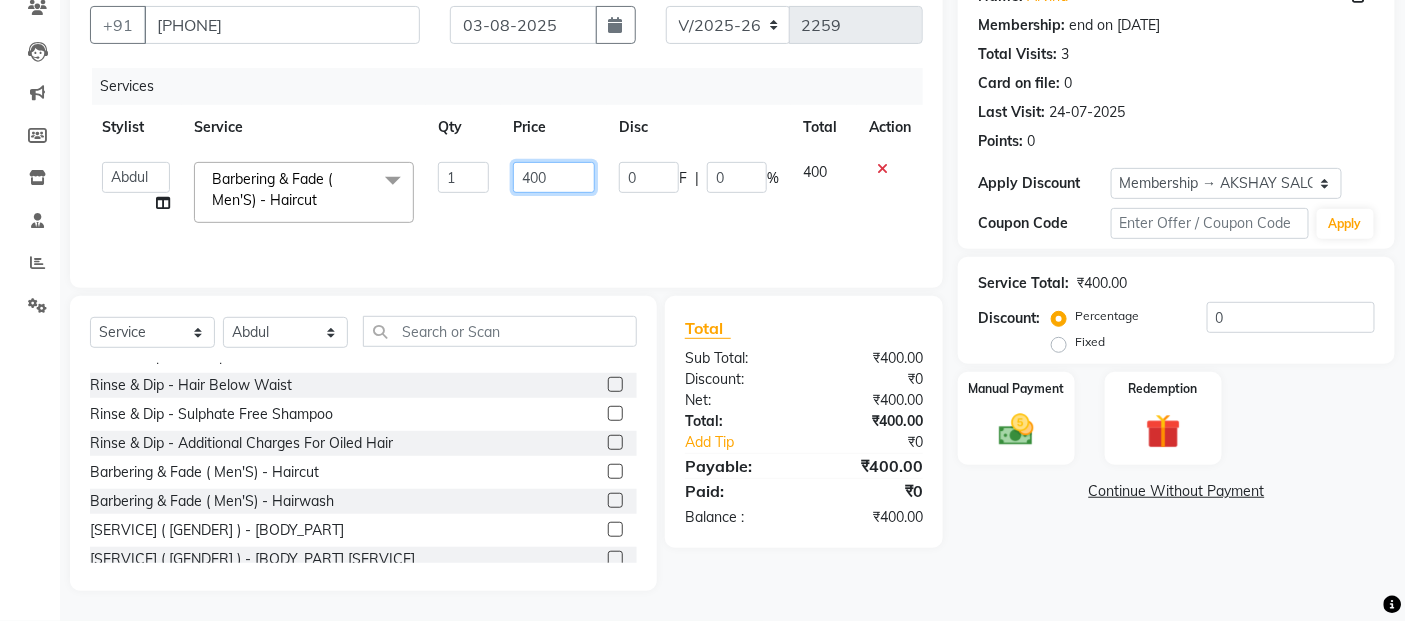 click on "400" 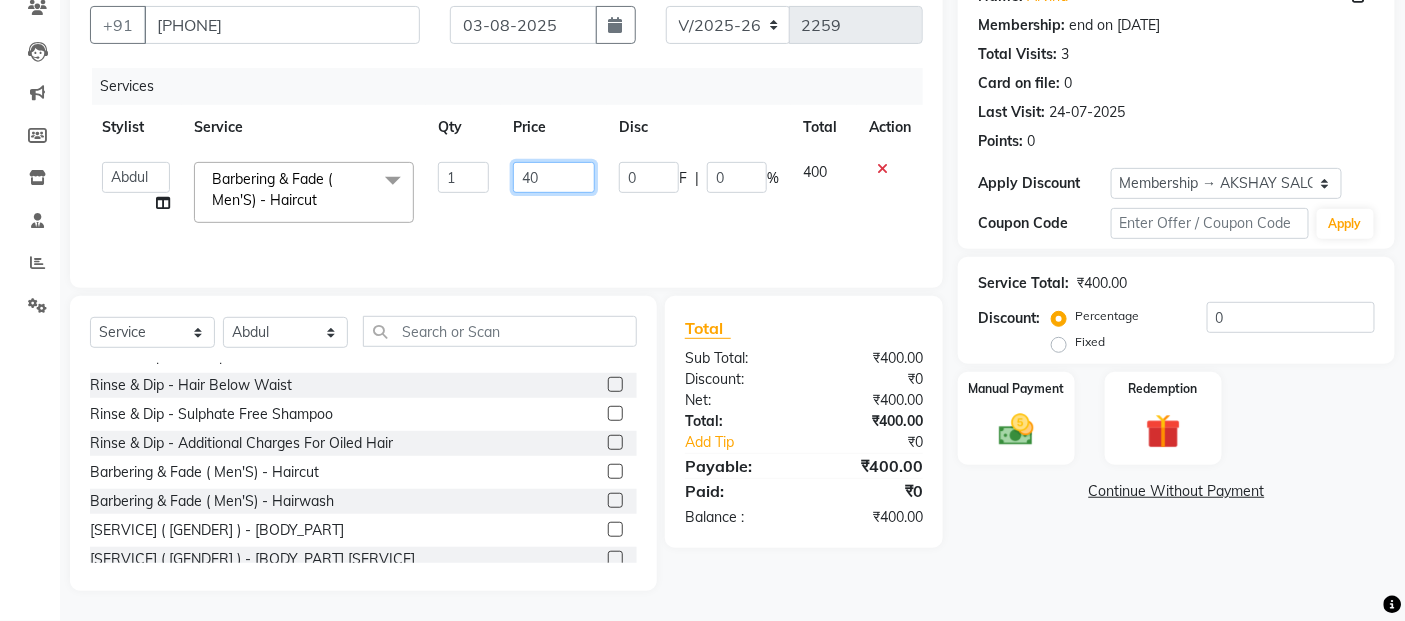 type on "4" 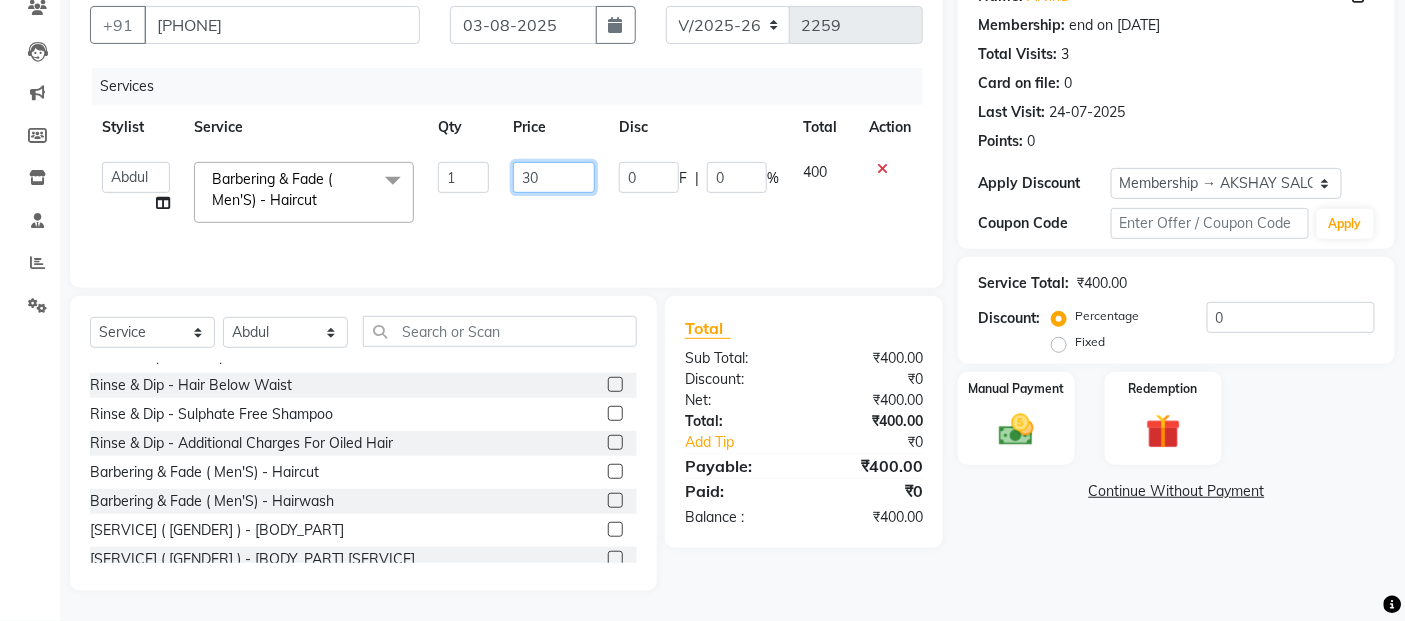 type on "300" 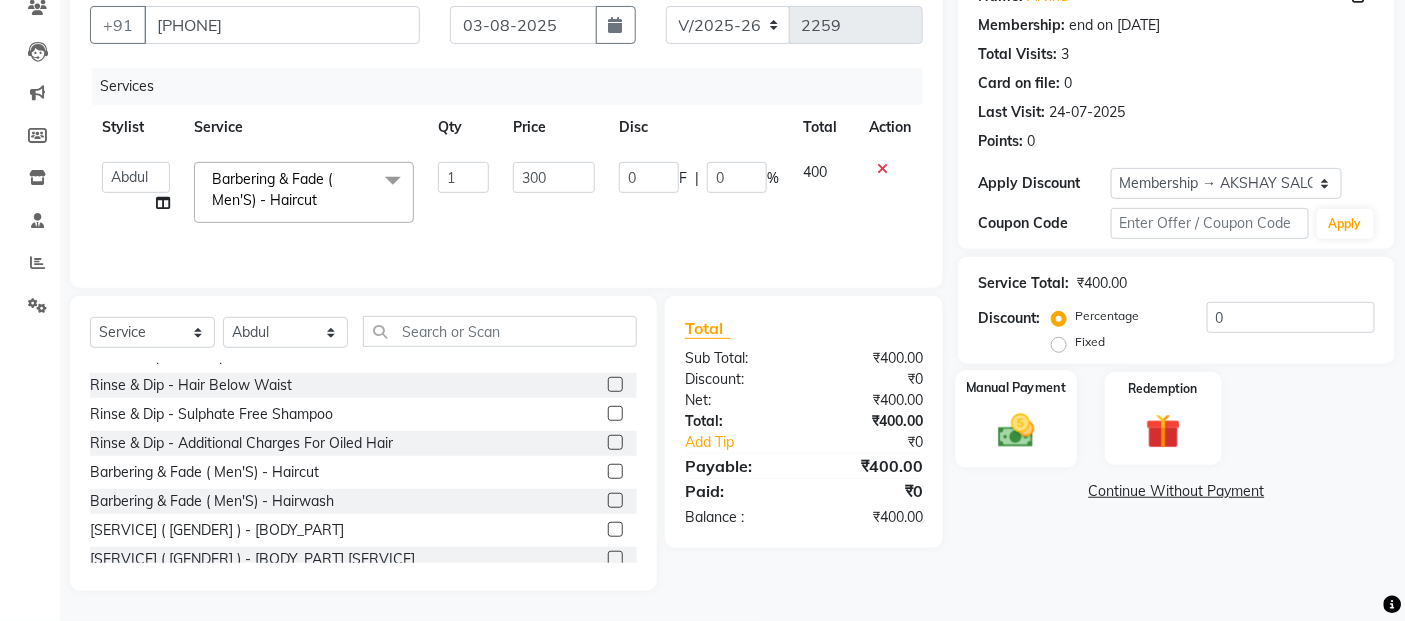 click 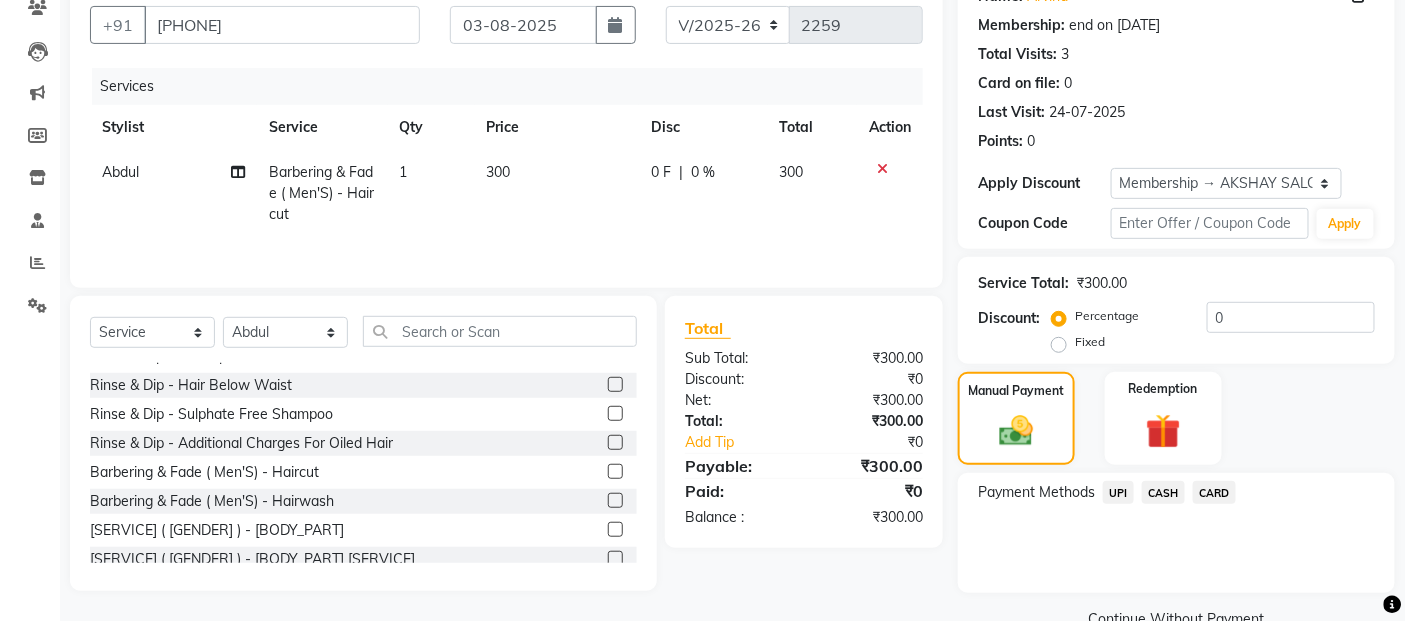 click on "UPI" 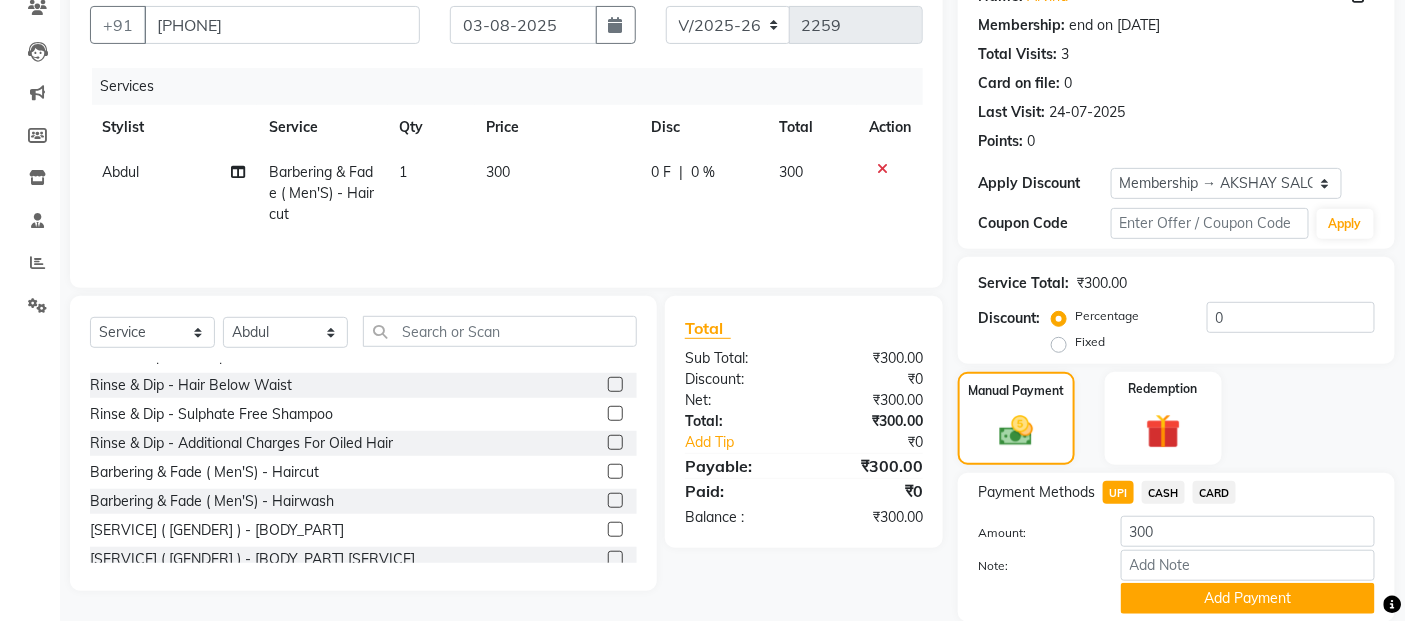 click on "Payment Methods  UPI   CASH   CARD" 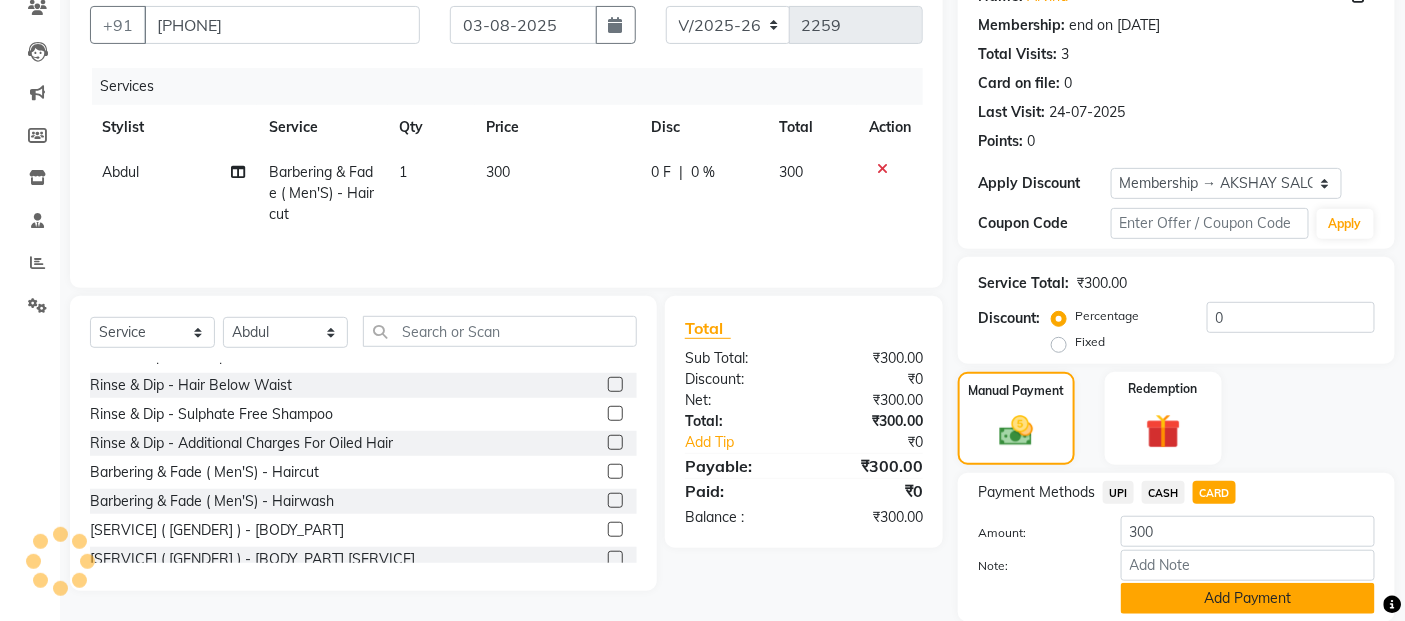 click on "Add Payment" 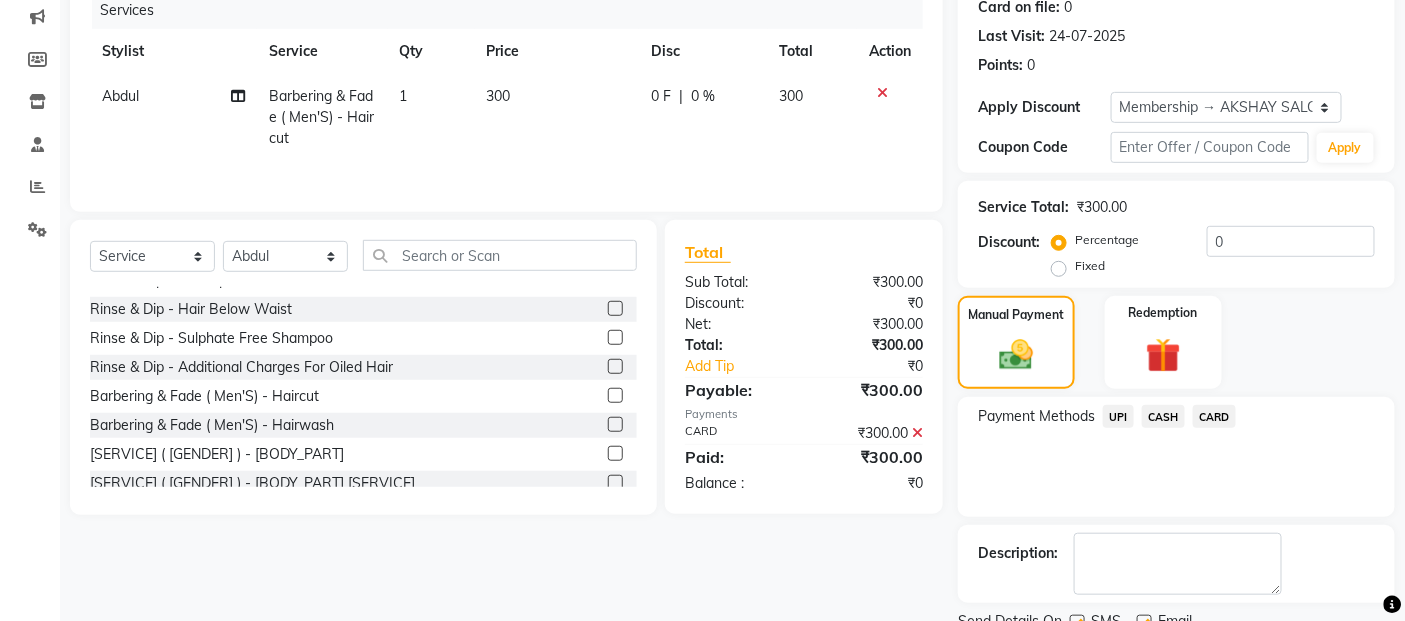scroll, scrollTop: 336, scrollLeft: 0, axis: vertical 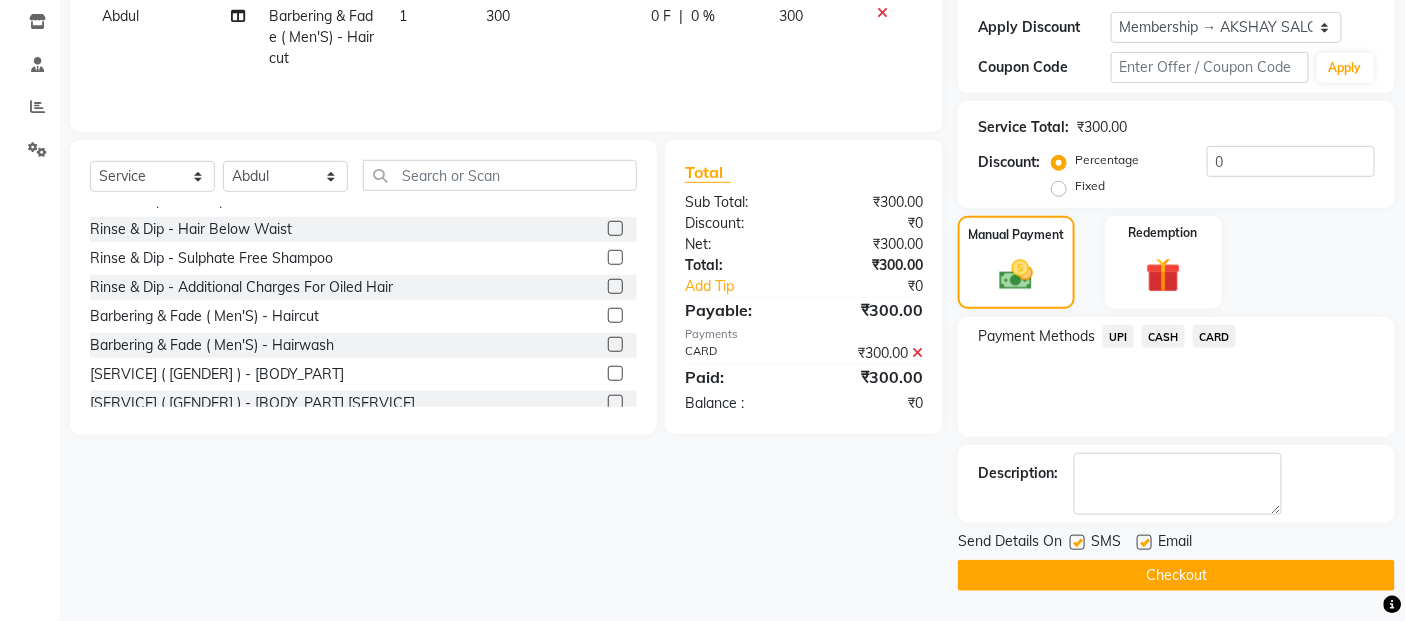 click on "Checkout" 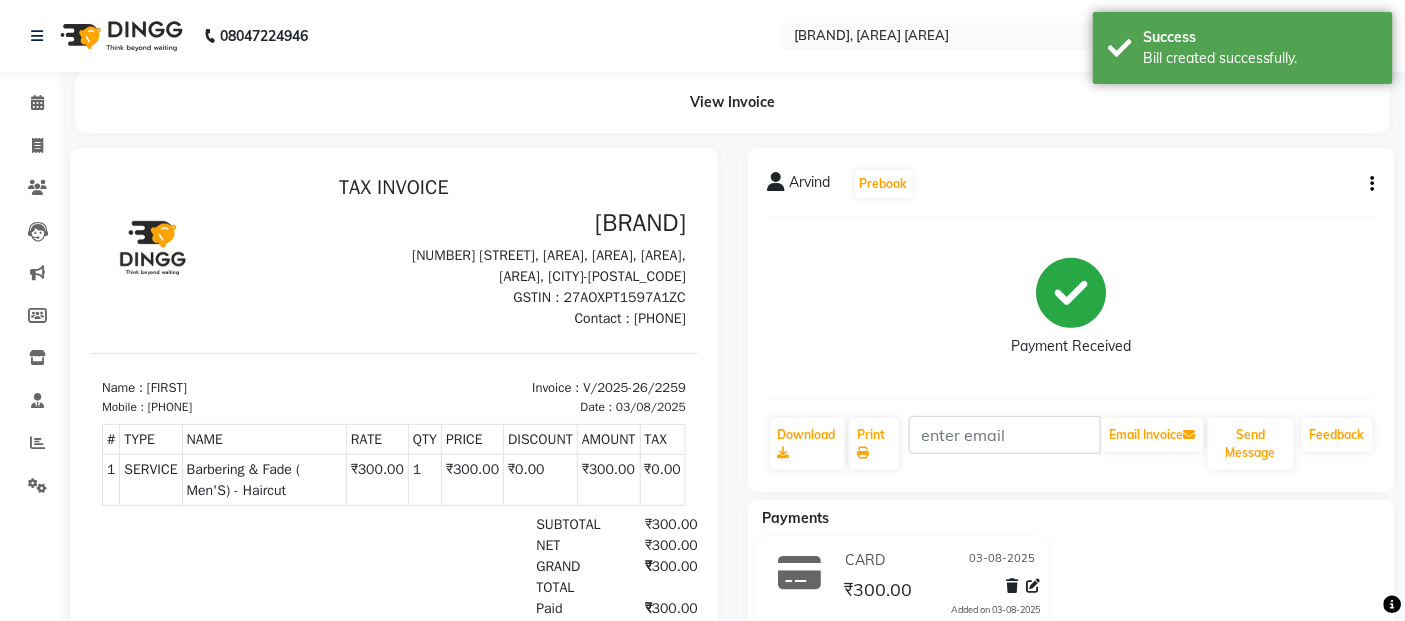 scroll, scrollTop: 0, scrollLeft: 0, axis: both 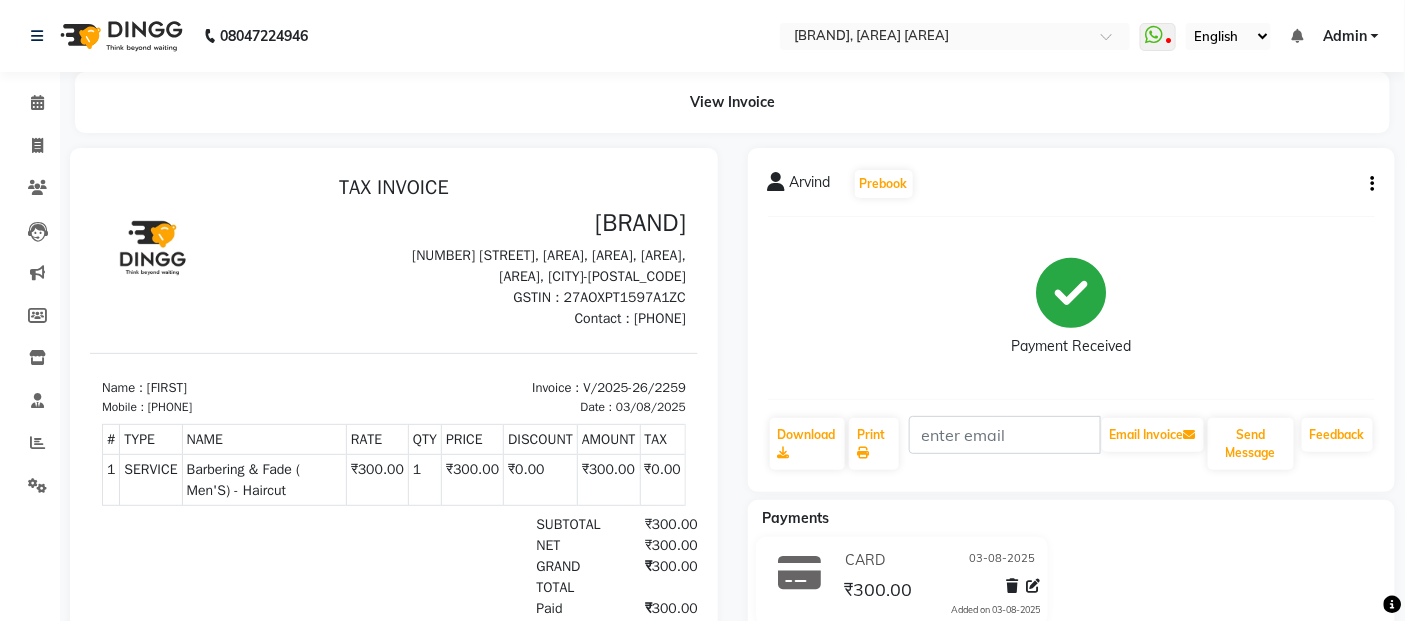 click on "Arvind" 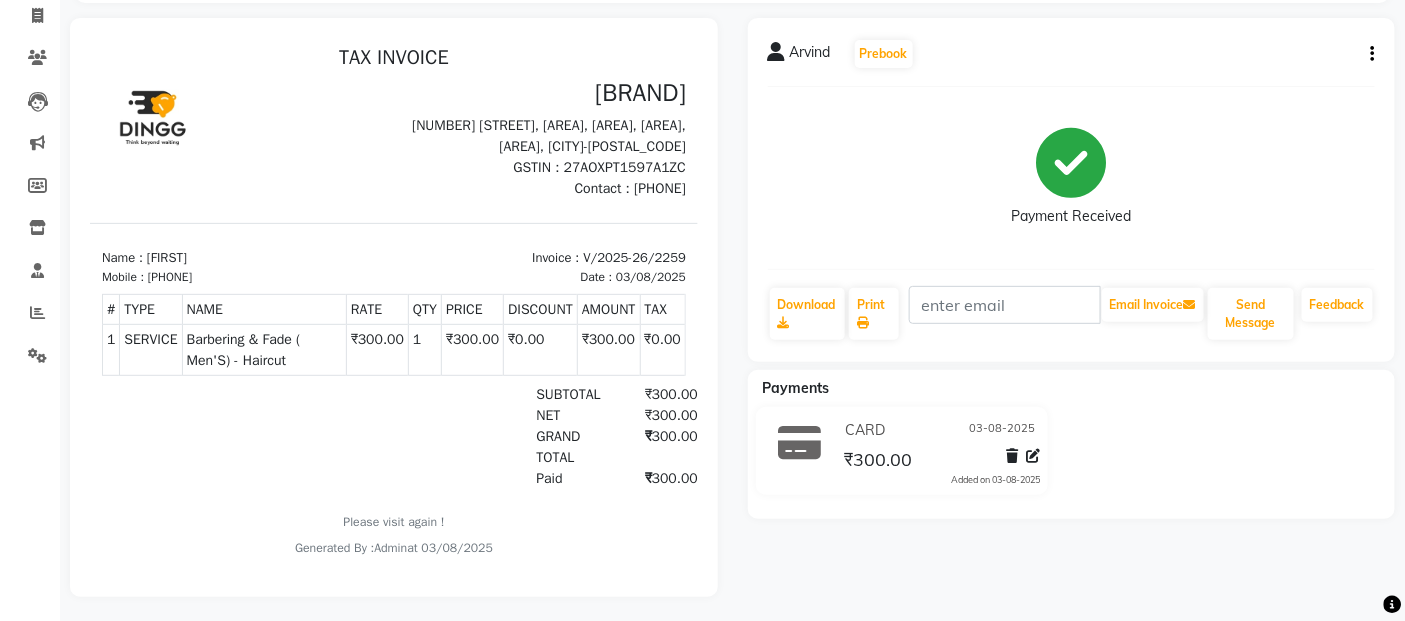 scroll, scrollTop: 152, scrollLeft: 0, axis: vertical 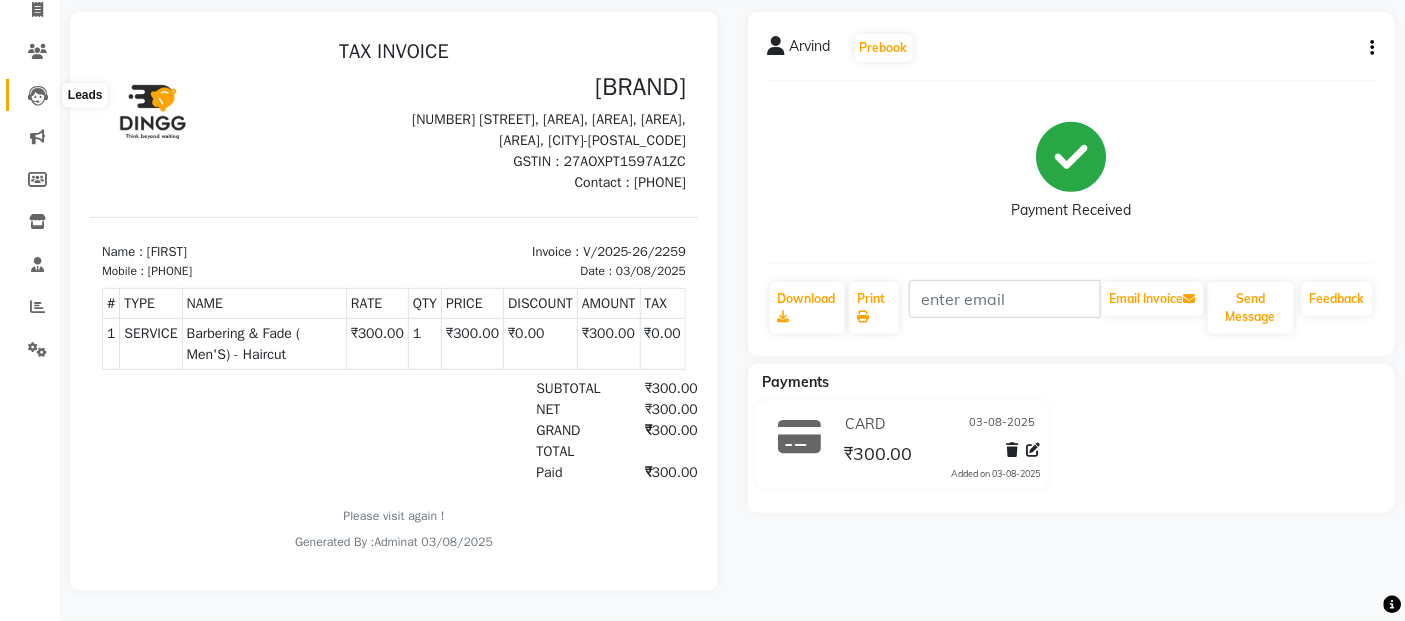 click 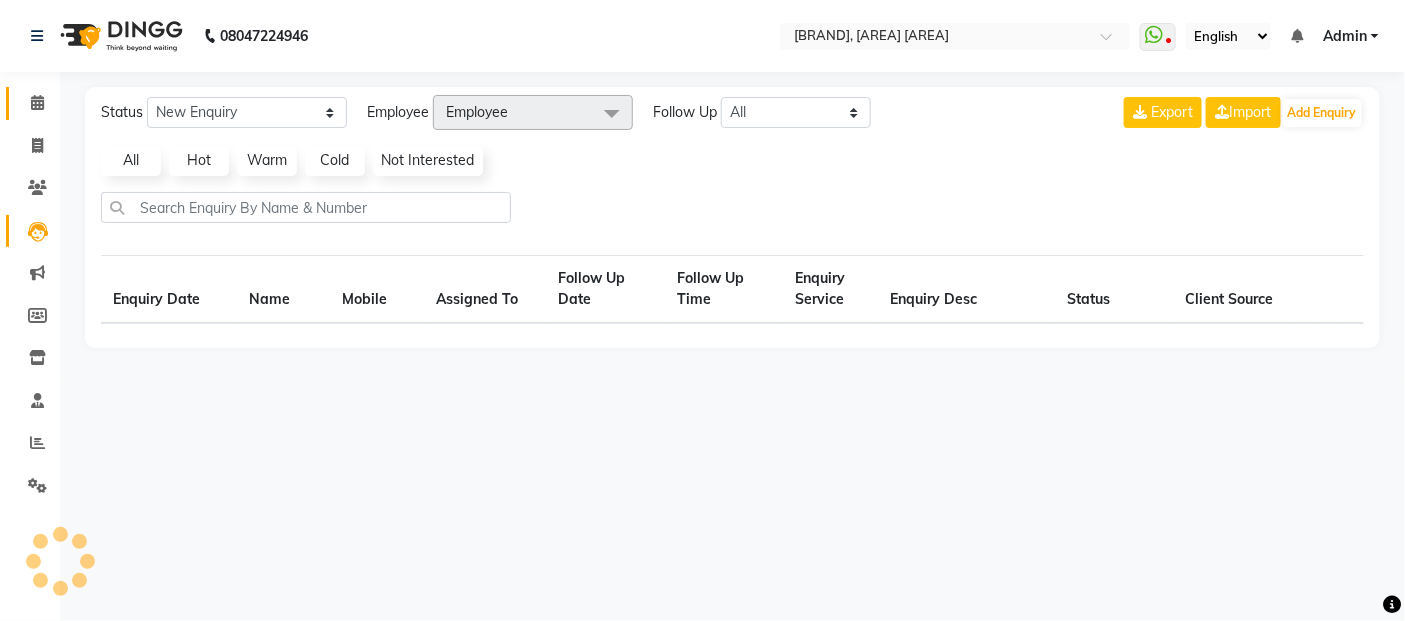 scroll, scrollTop: 0, scrollLeft: 0, axis: both 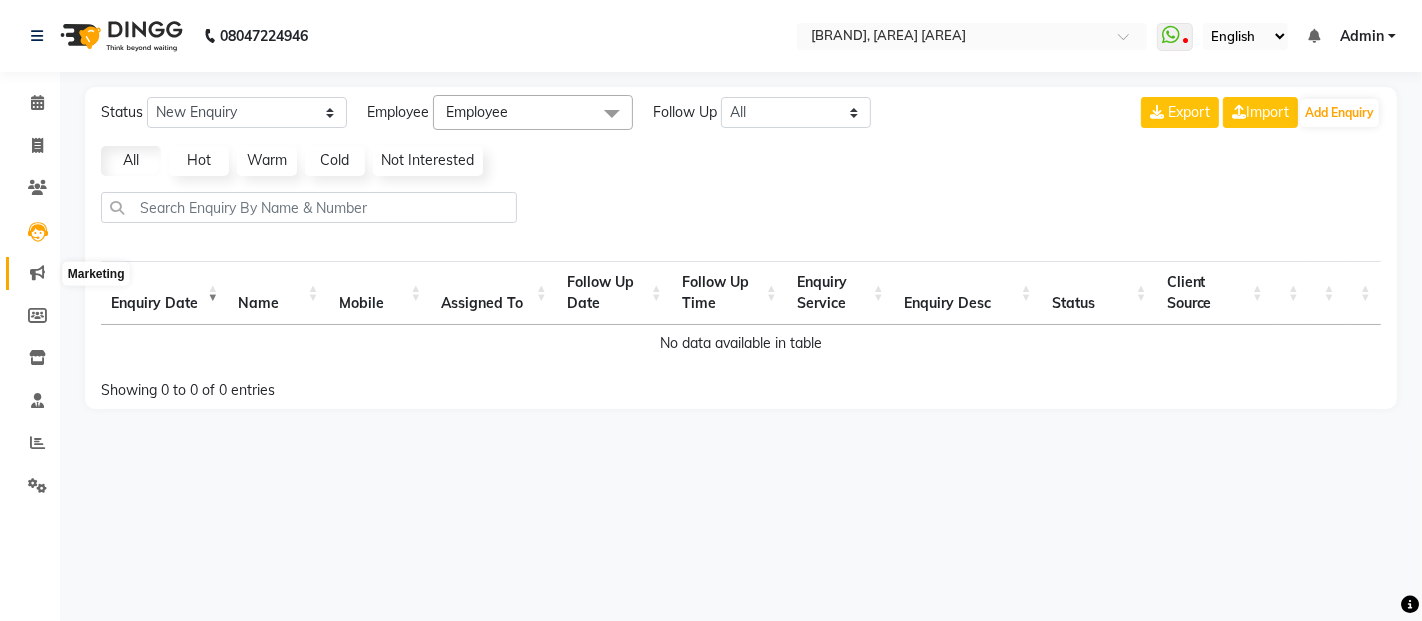 click 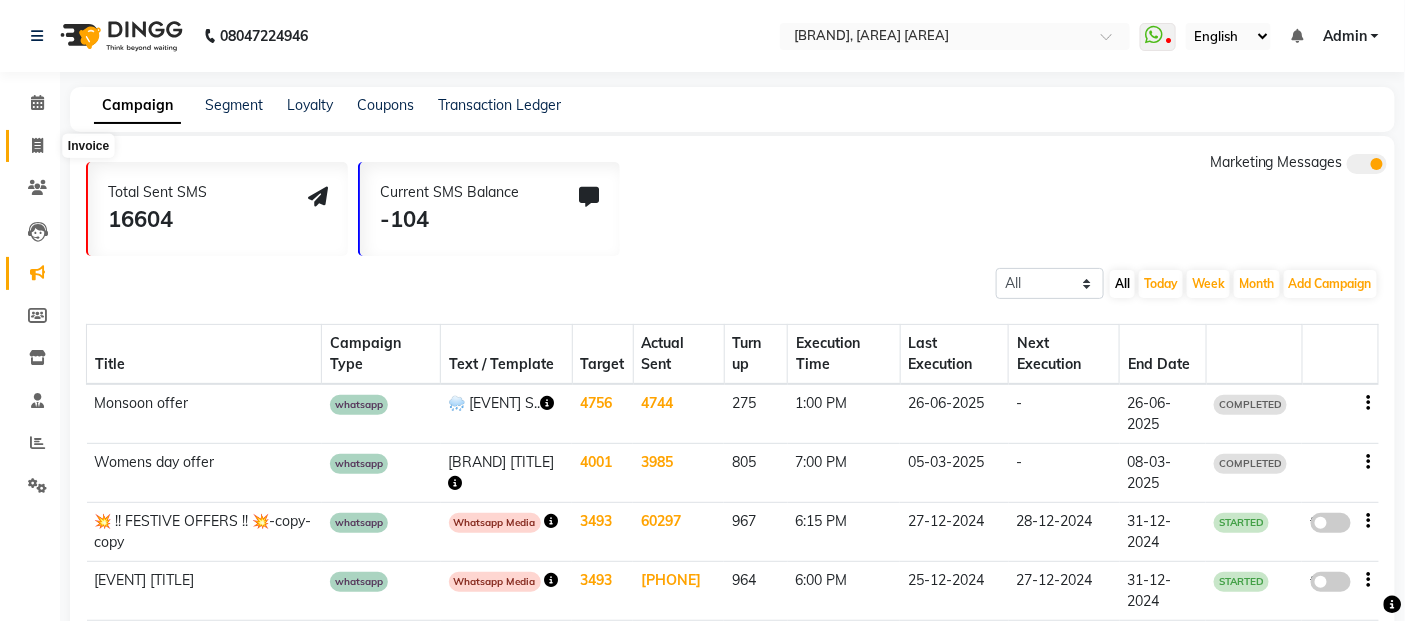 click 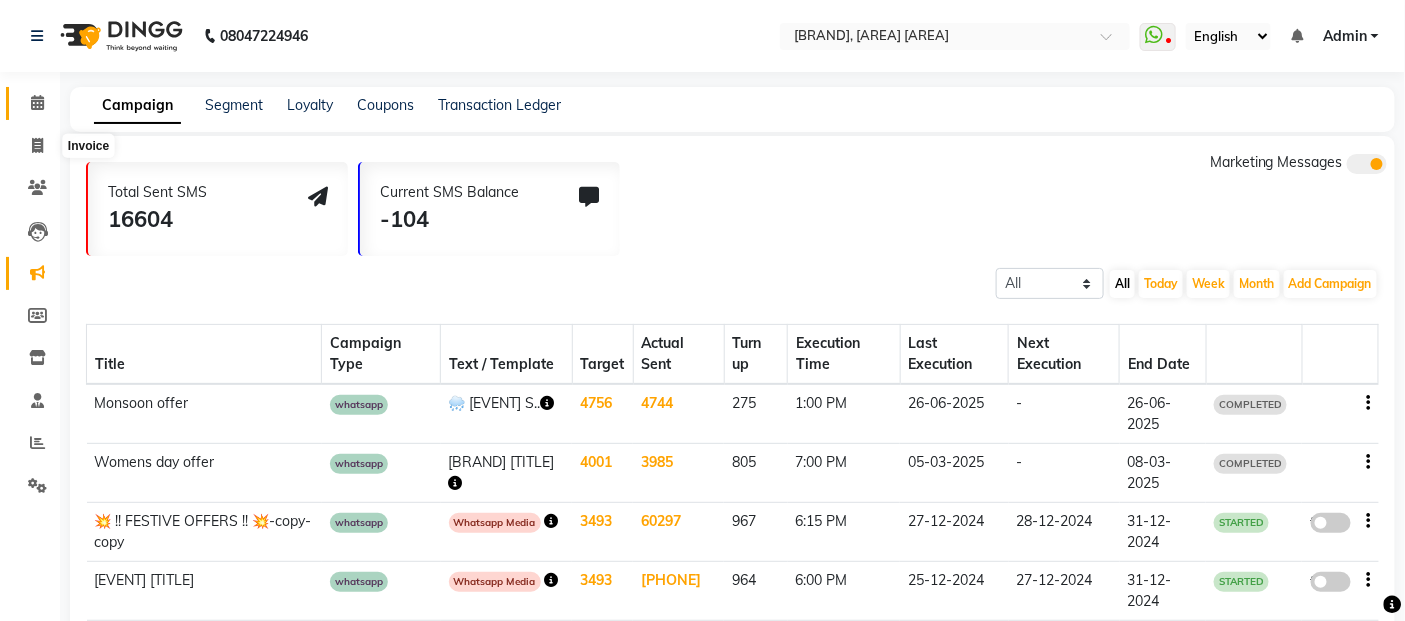 select on "5150" 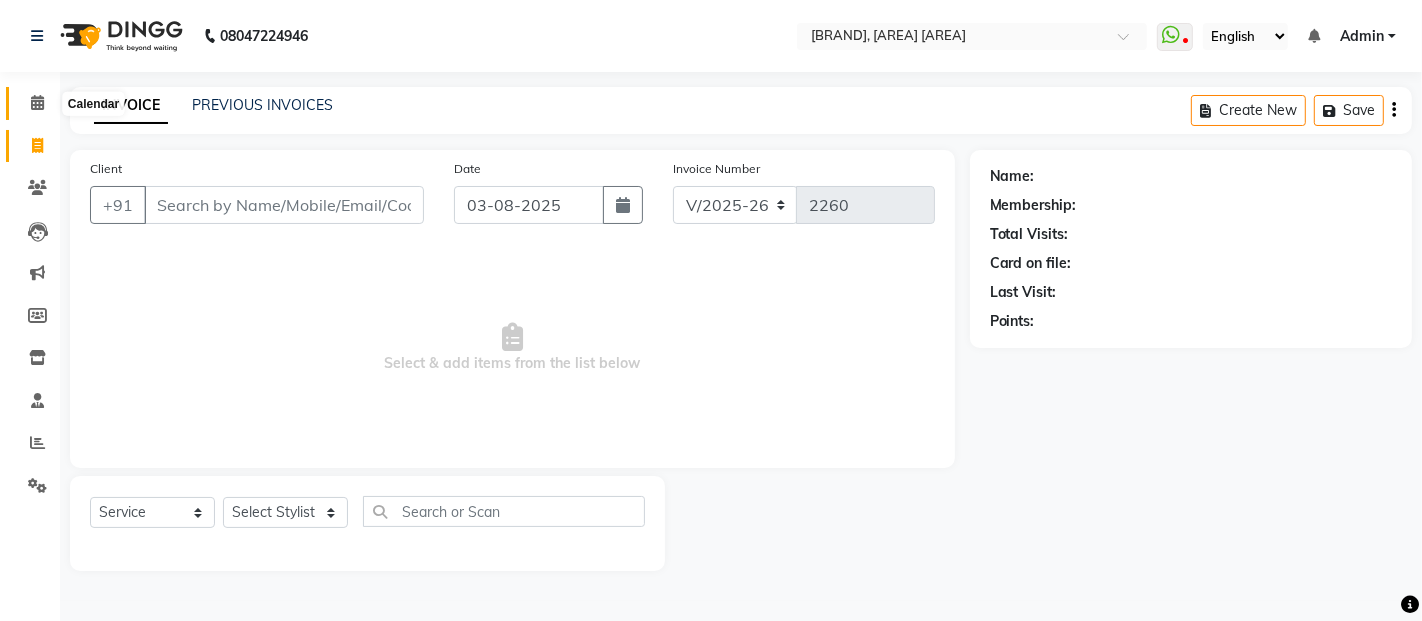 click 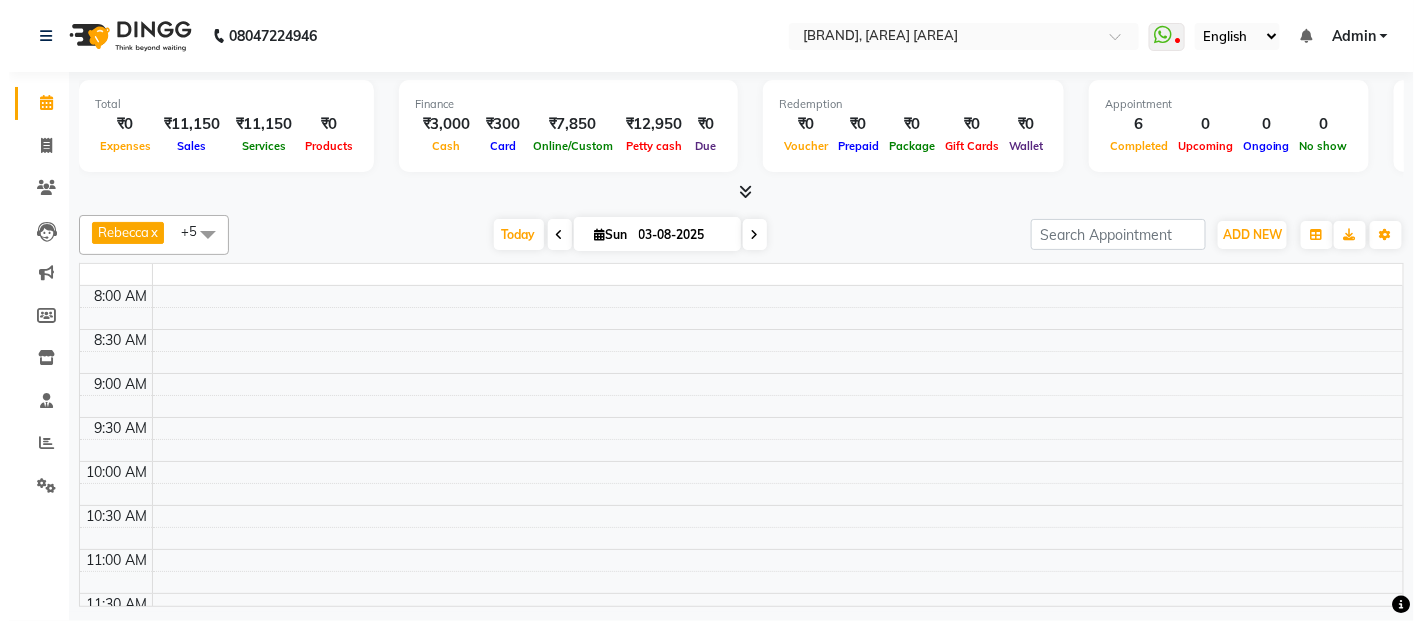 scroll, scrollTop: 0, scrollLeft: 0, axis: both 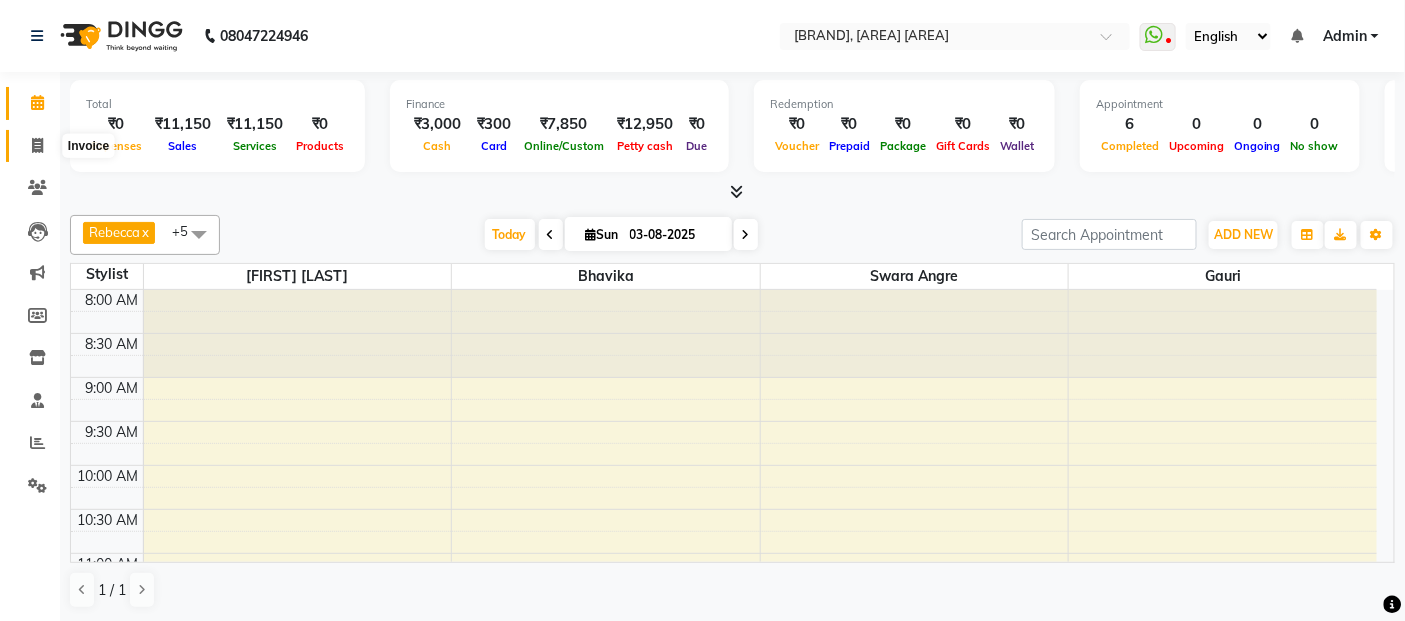 click 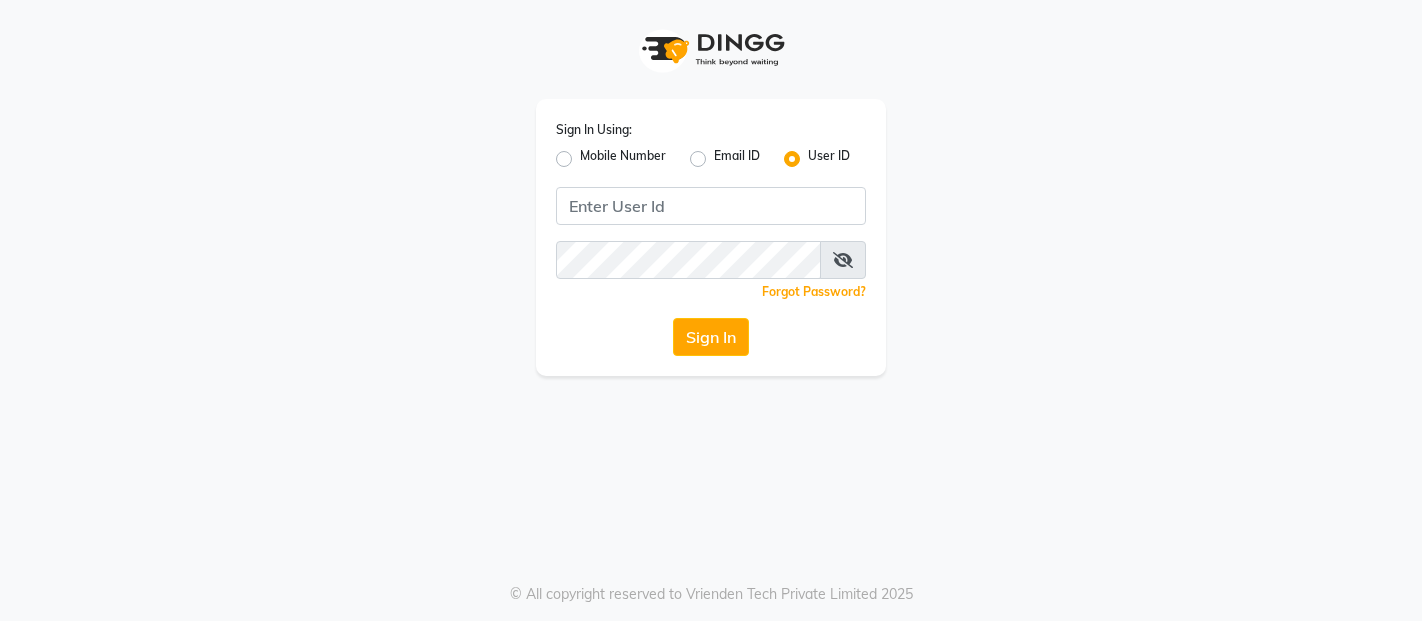 scroll, scrollTop: 0, scrollLeft: 0, axis: both 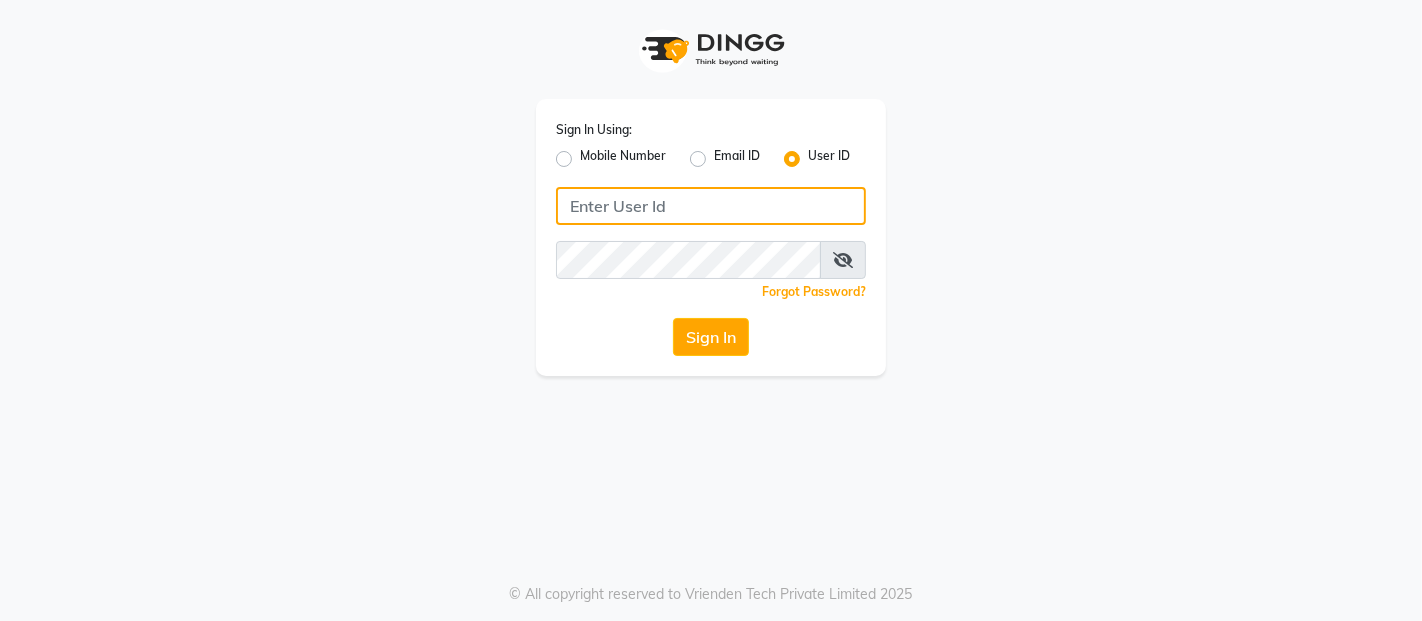 drag, startPoint x: 621, startPoint y: 200, endPoint x: 607, endPoint y: 197, distance: 14.3178215 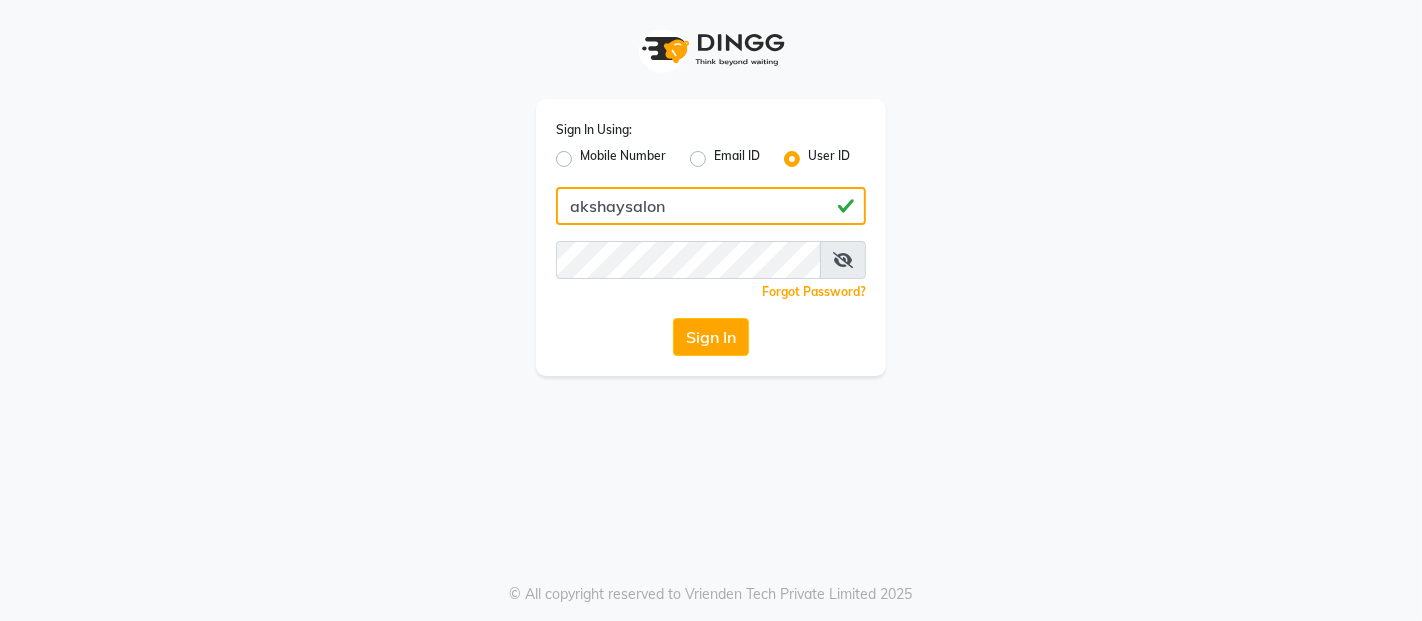 type on "akshaysalon" 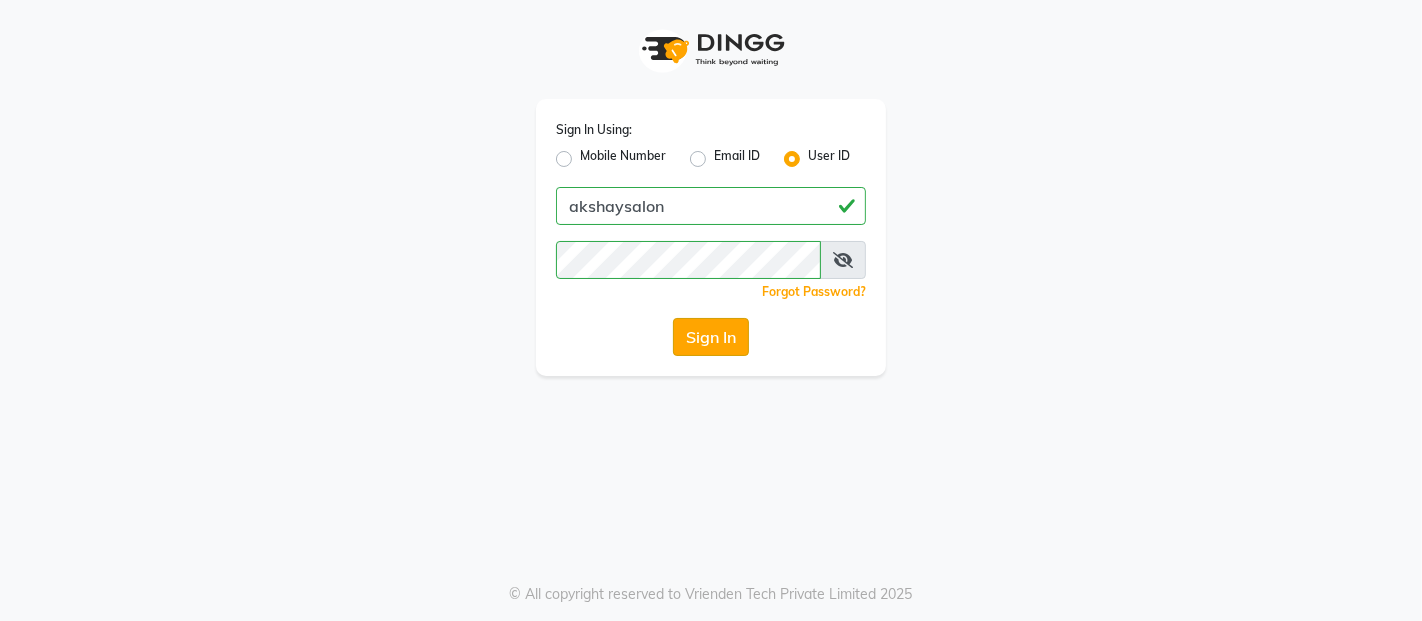 click on "Sign In" 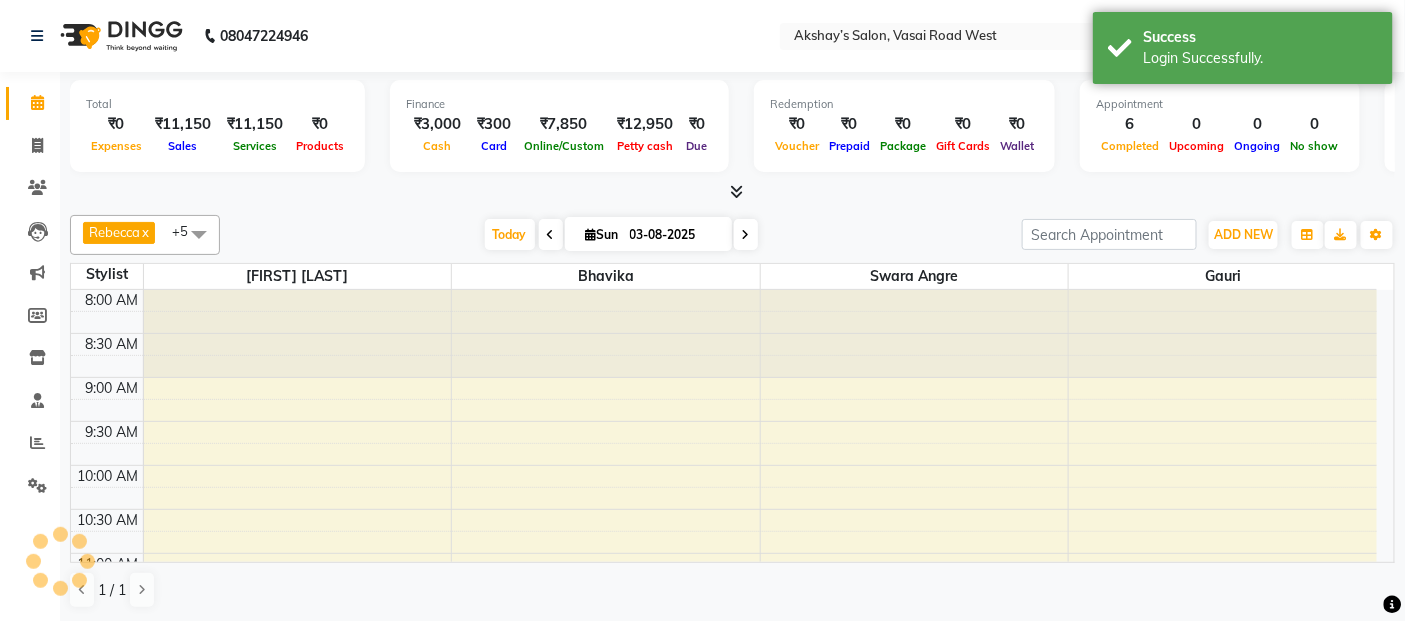scroll, scrollTop: 0, scrollLeft: 0, axis: both 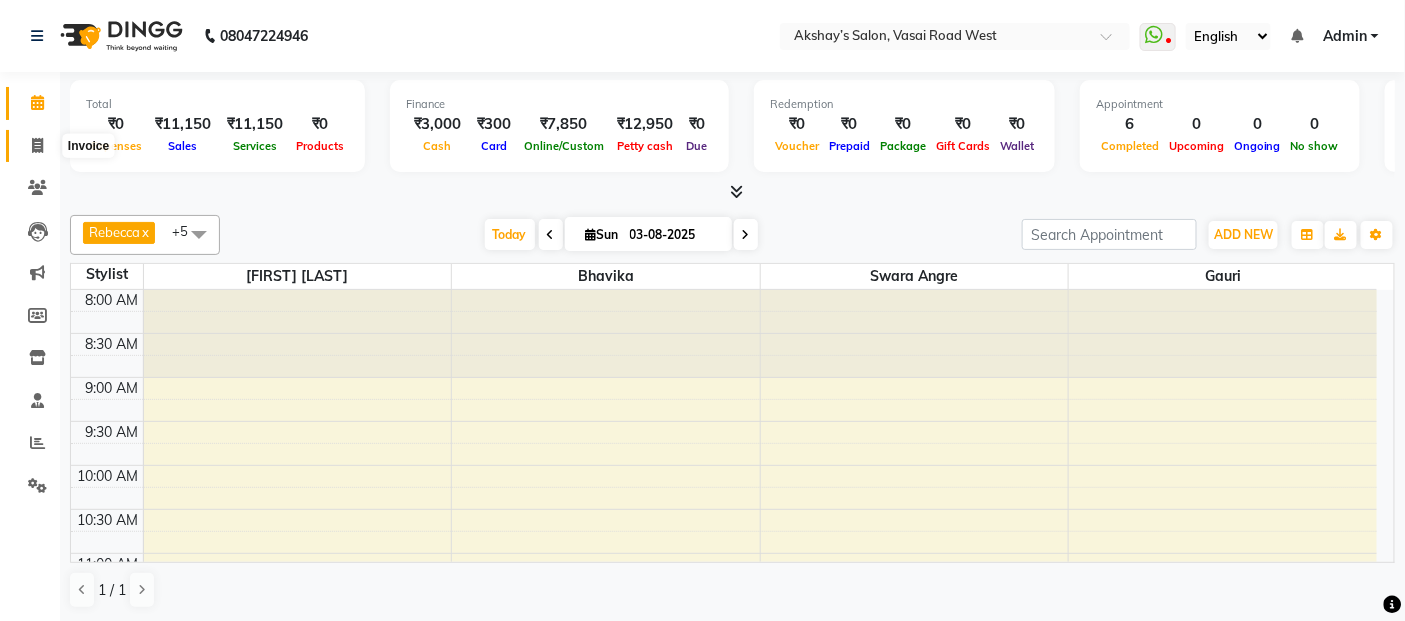 click 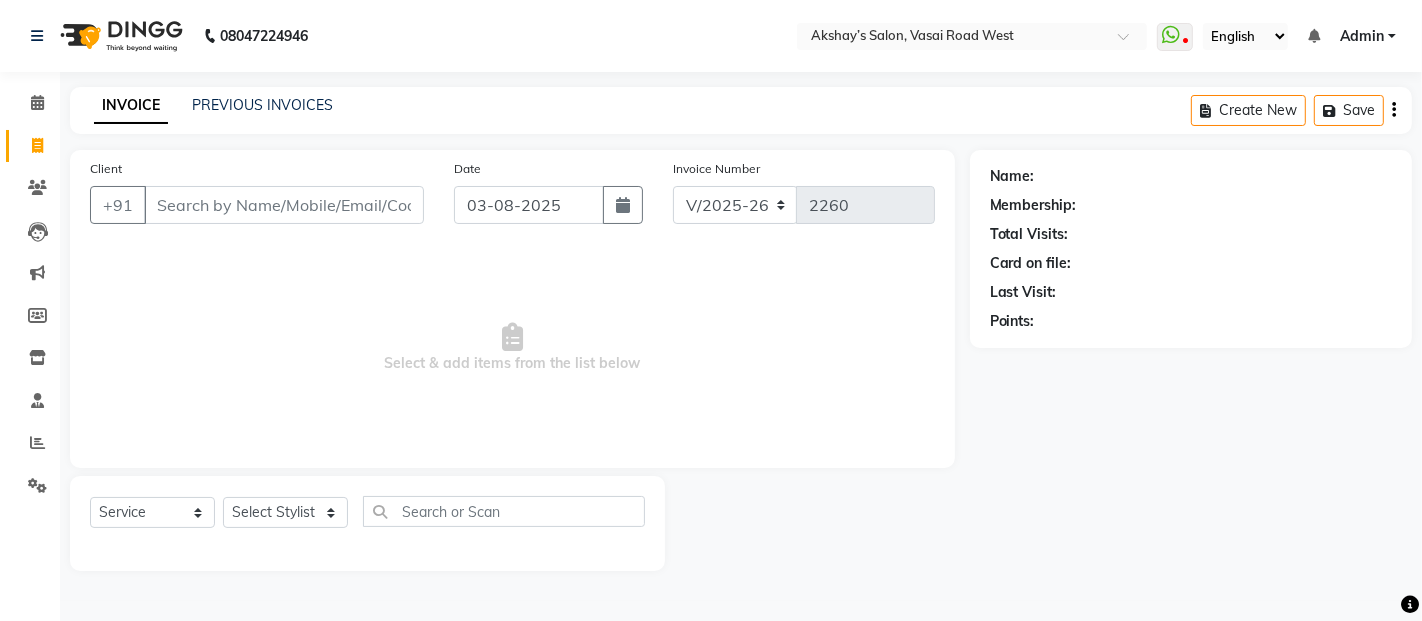 click on "Client" at bounding box center (284, 205) 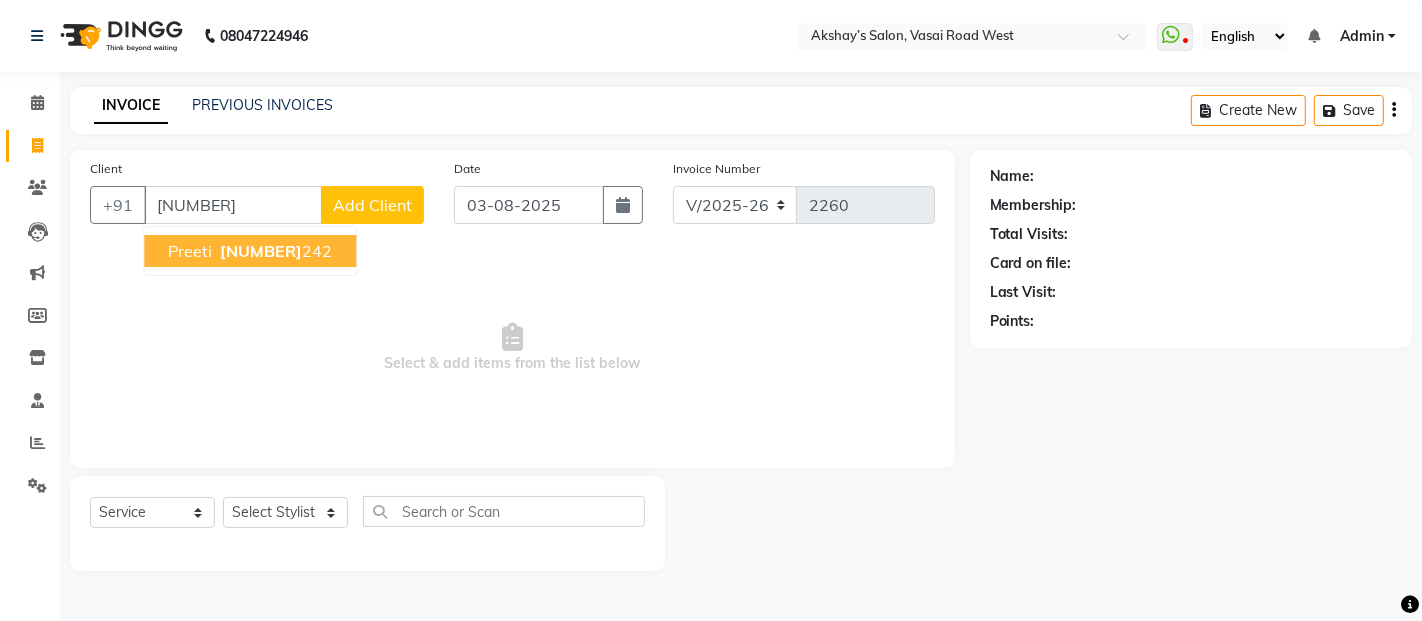 click on "8806231" at bounding box center (261, 251) 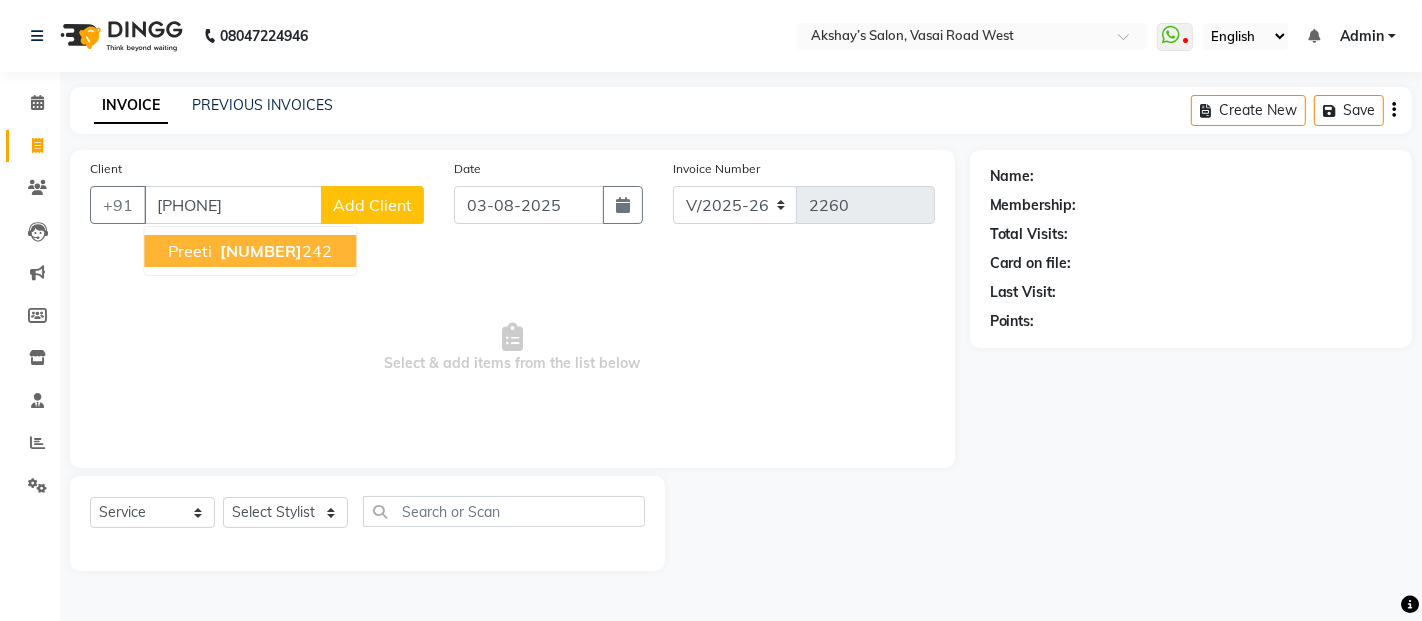 type on "8806231242" 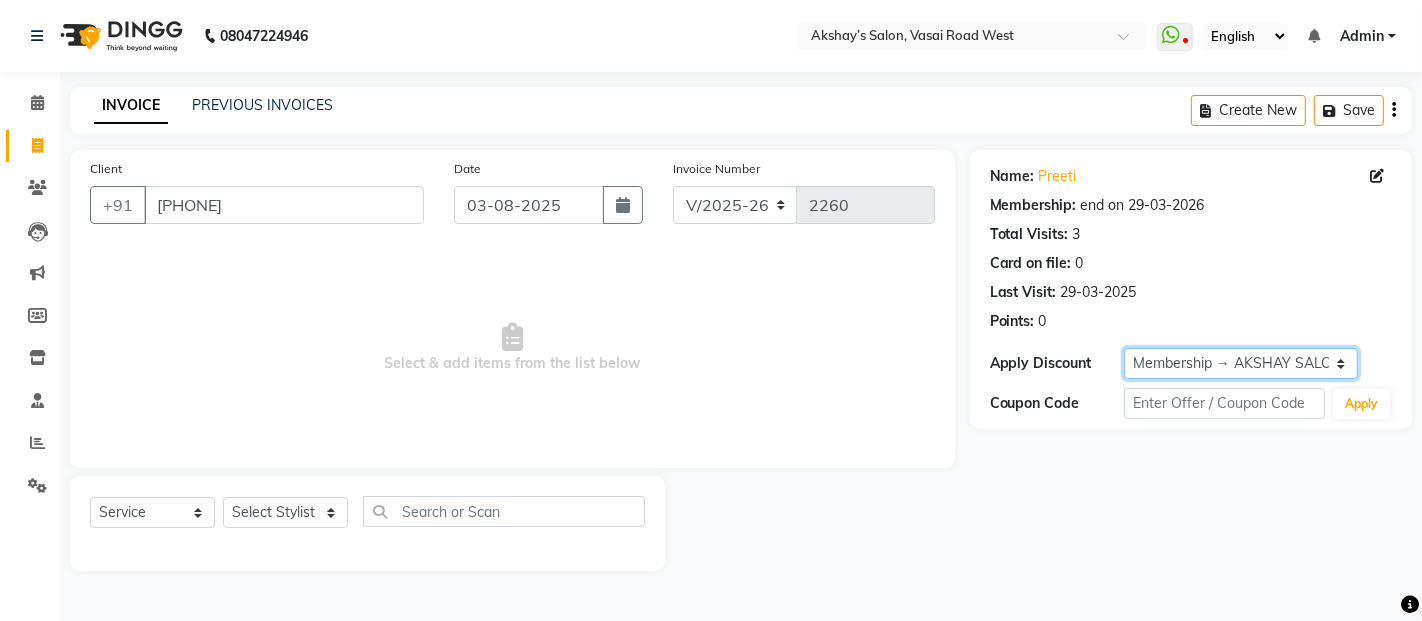 drag, startPoint x: 1268, startPoint y: 355, endPoint x: 1241, endPoint y: 364, distance: 28.460499 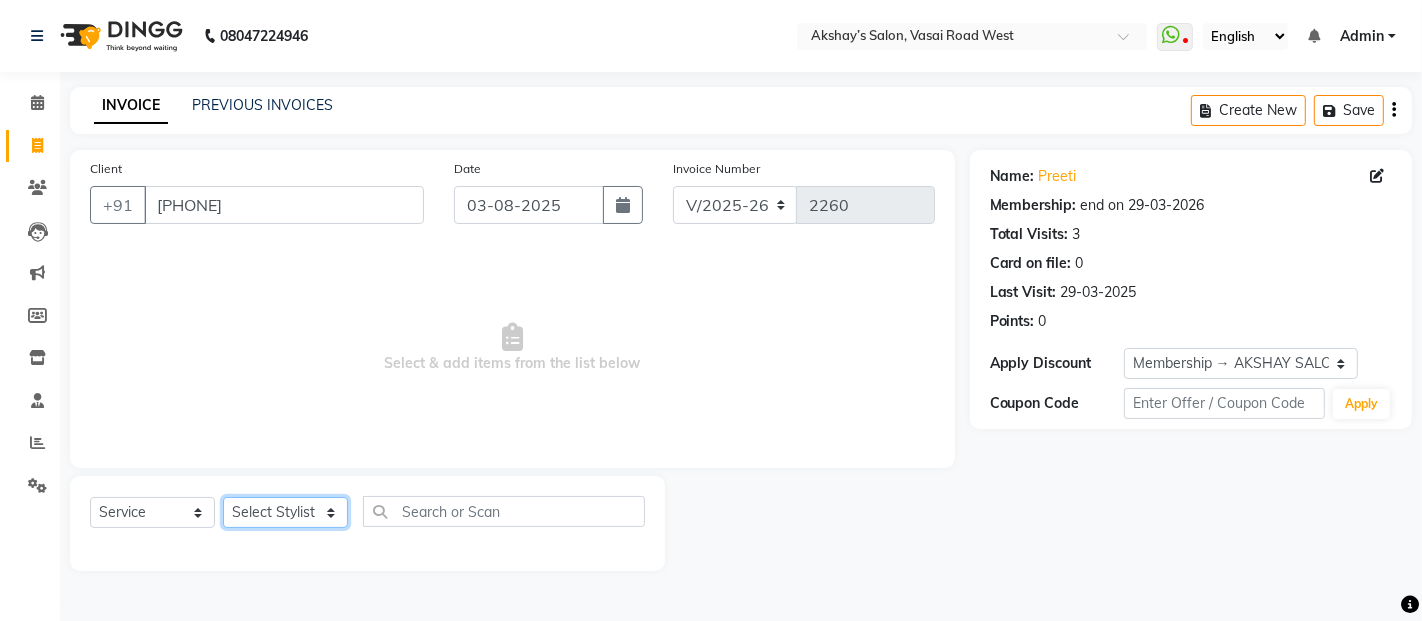 drag, startPoint x: 282, startPoint y: 523, endPoint x: 281, endPoint y: 497, distance: 26.019224 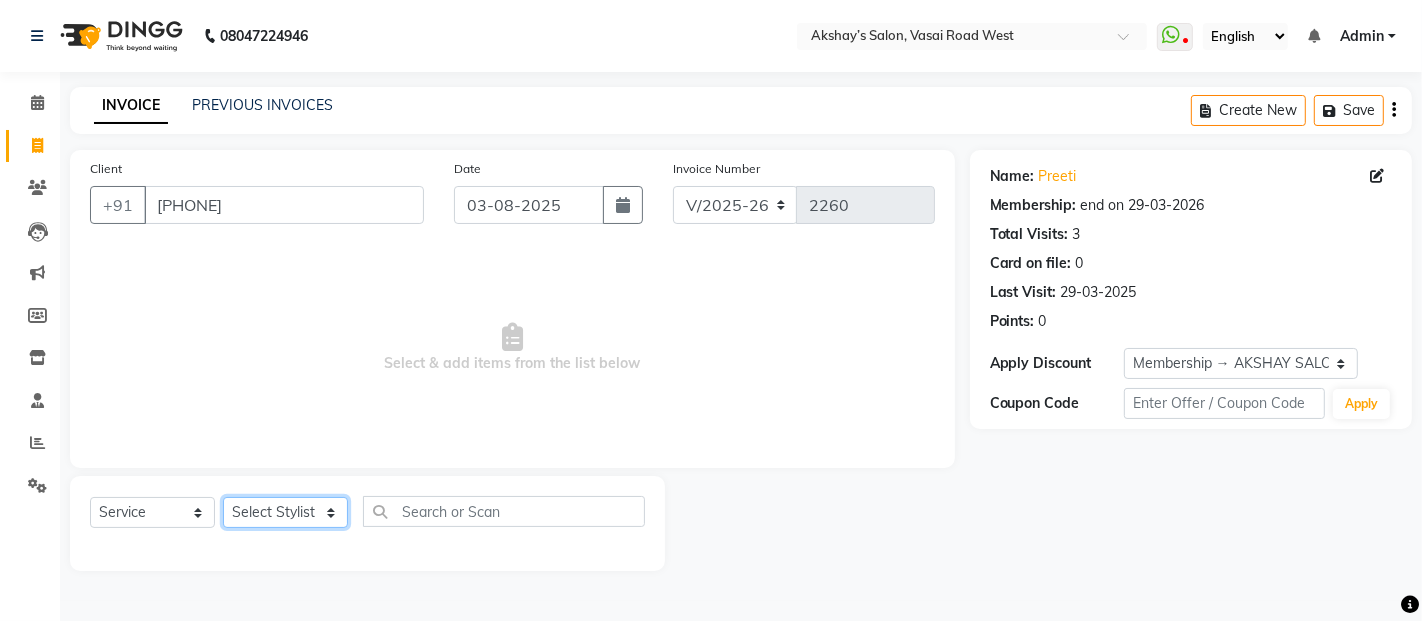select on "62920" 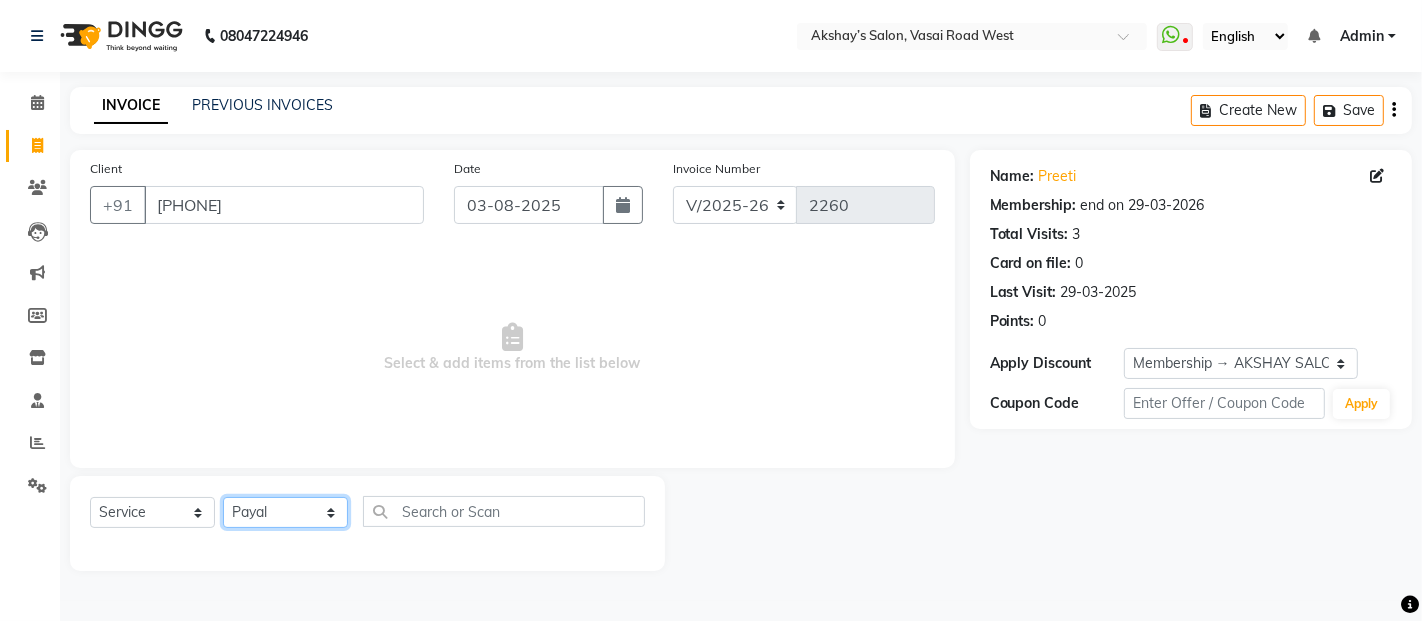 click on "Select Stylist Abdul Adil salmani Akshay thombare ali ANAS Ayaan Bhavika Gauri Kunal Manager Naaz Payal sahil Shlok Shruti Soni Srushti Swara Angre" 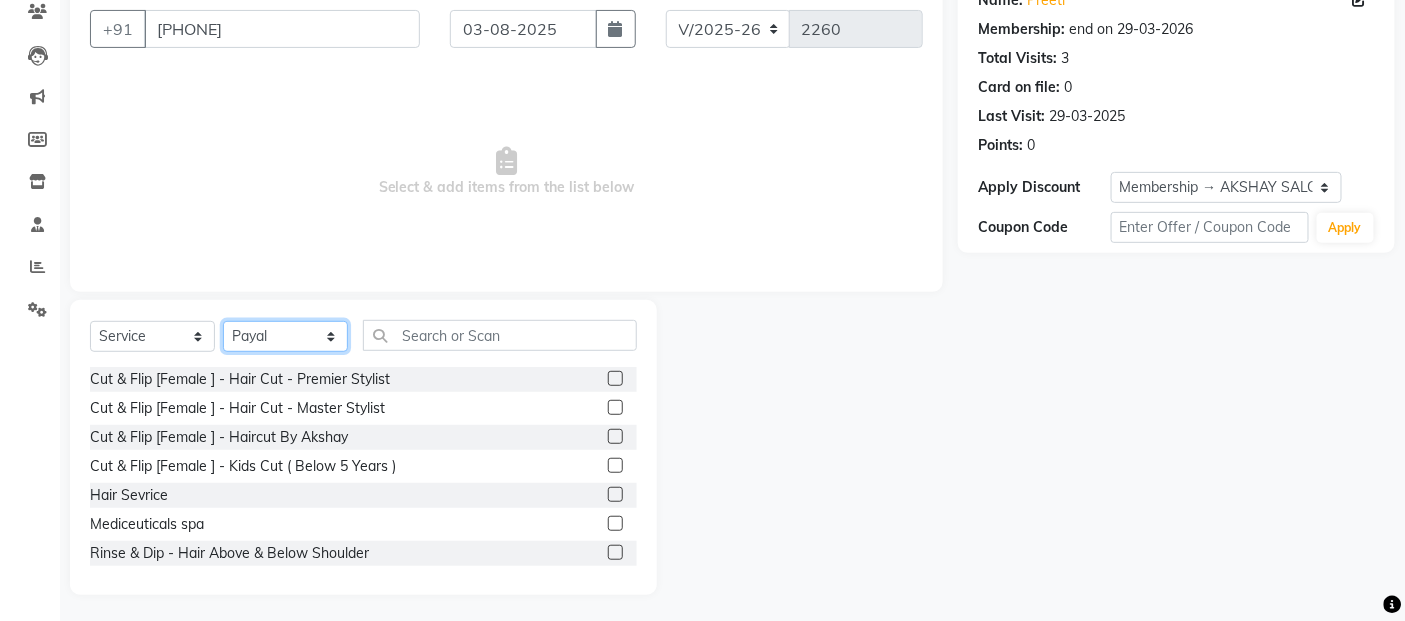 scroll, scrollTop: 180, scrollLeft: 0, axis: vertical 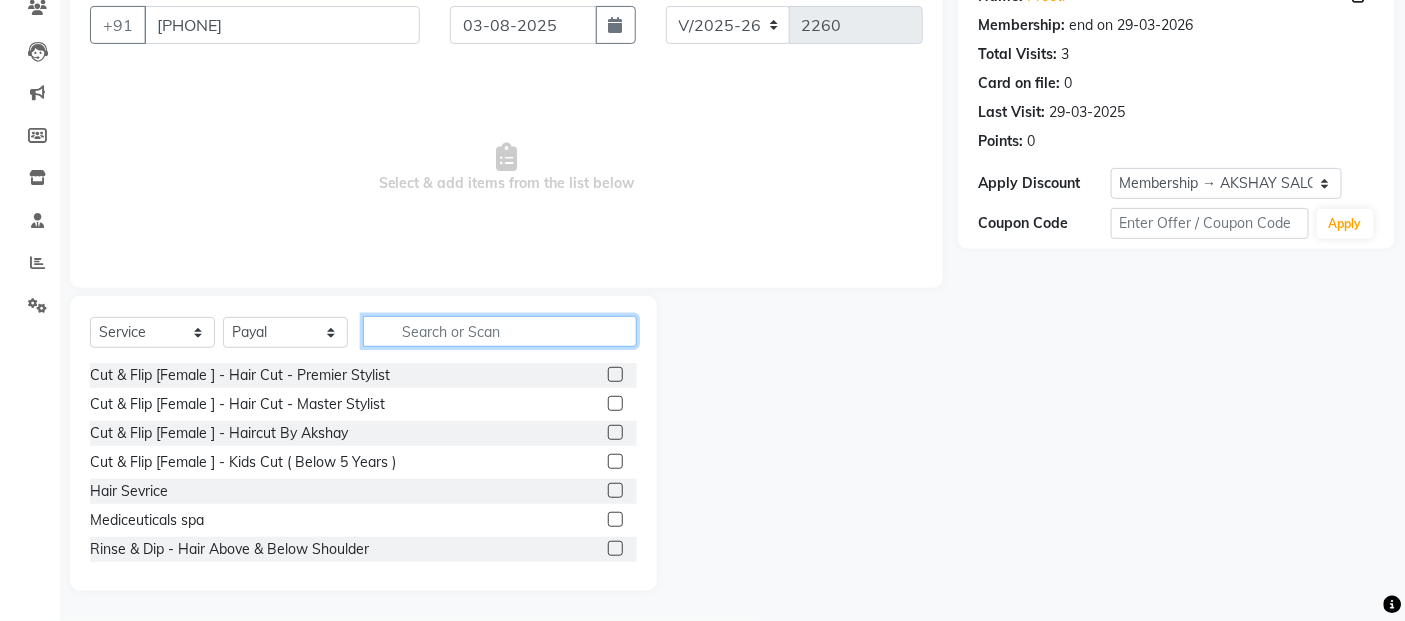 click 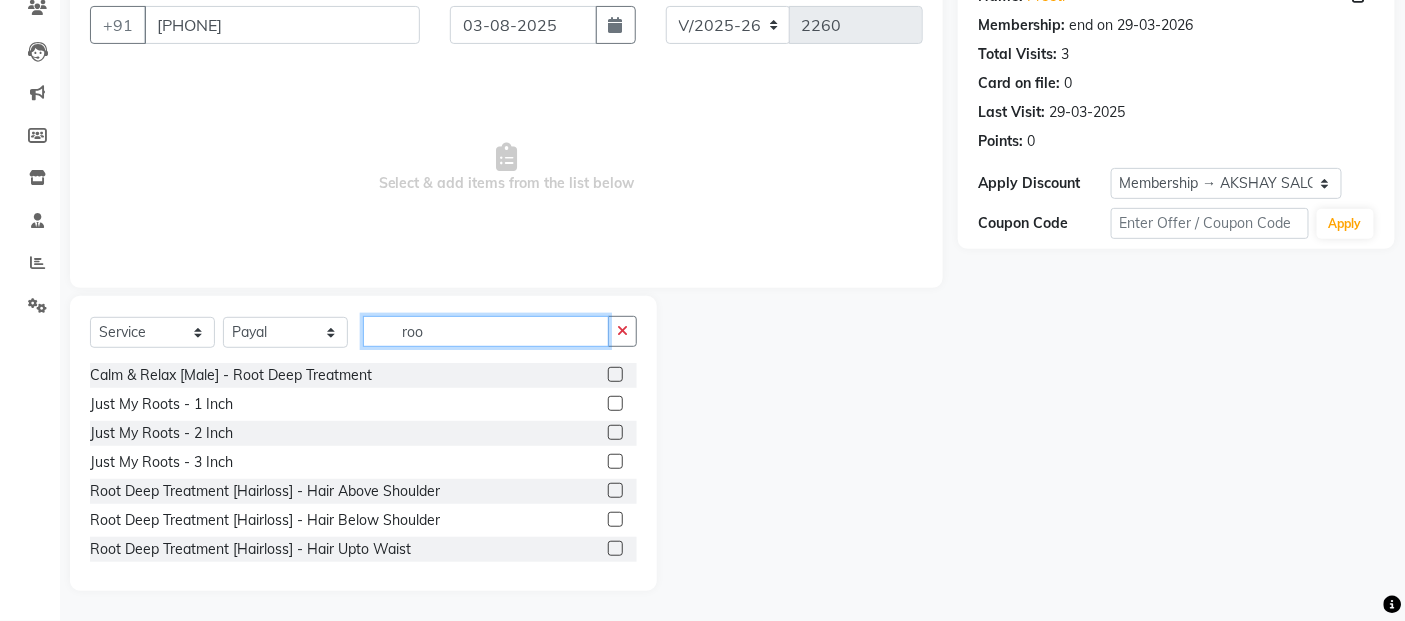 type on "roo" 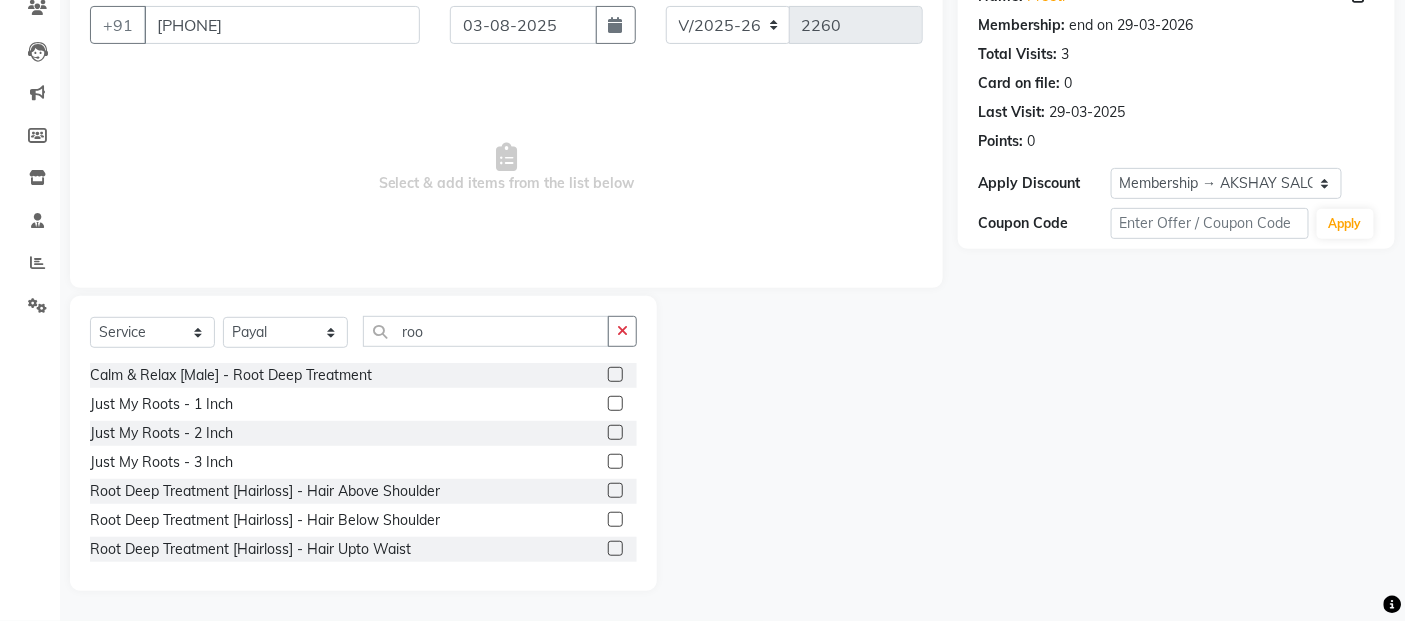 click on "Just My Roots - 2 Inch" 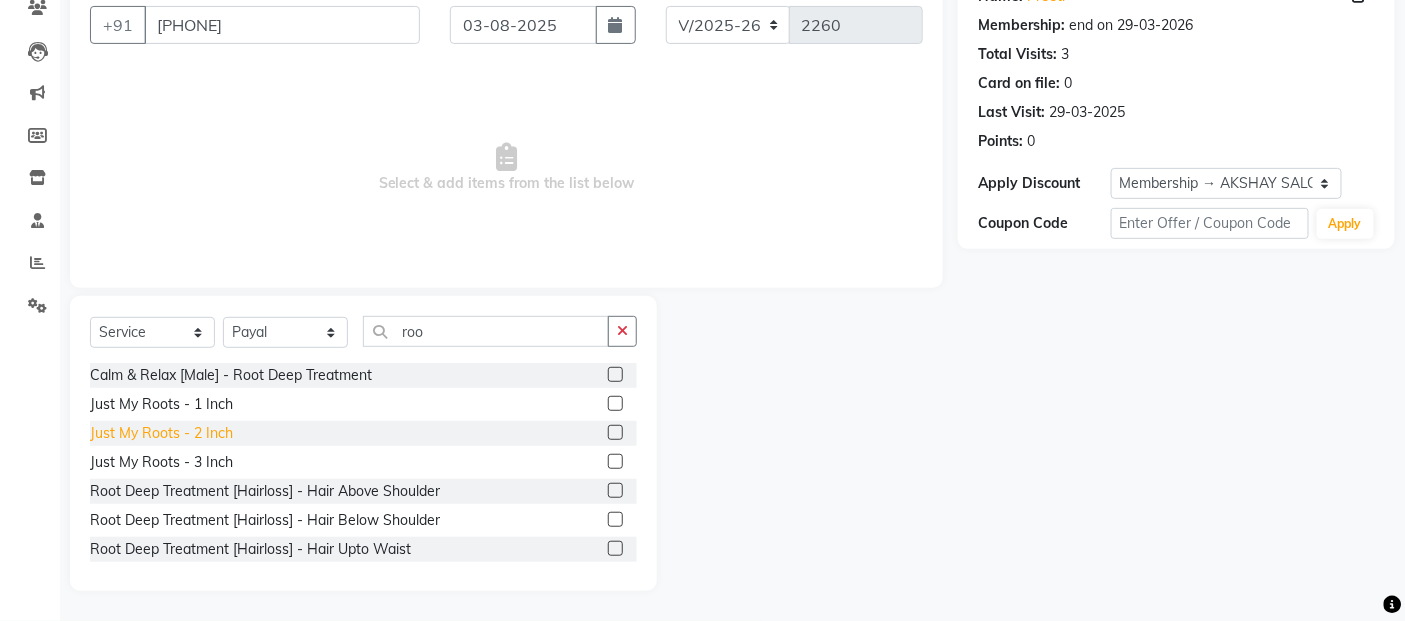 click on "Just My Roots - 2 Inch" 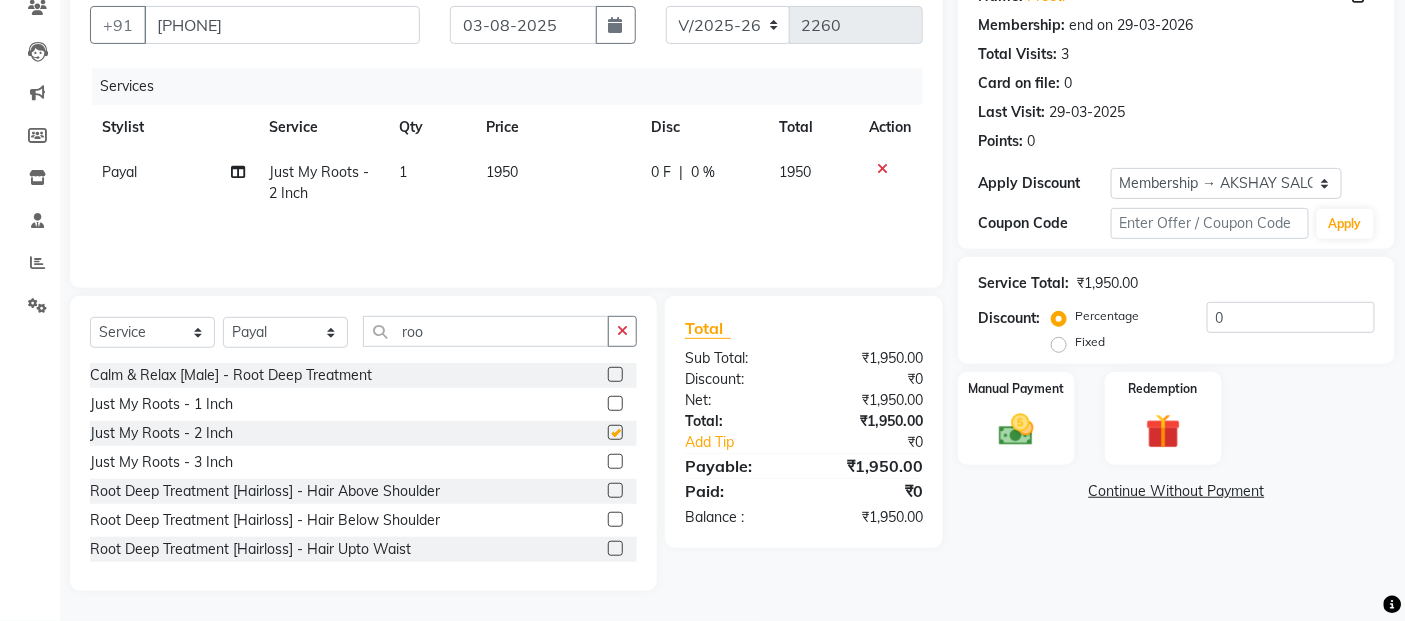 checkbox on "false" 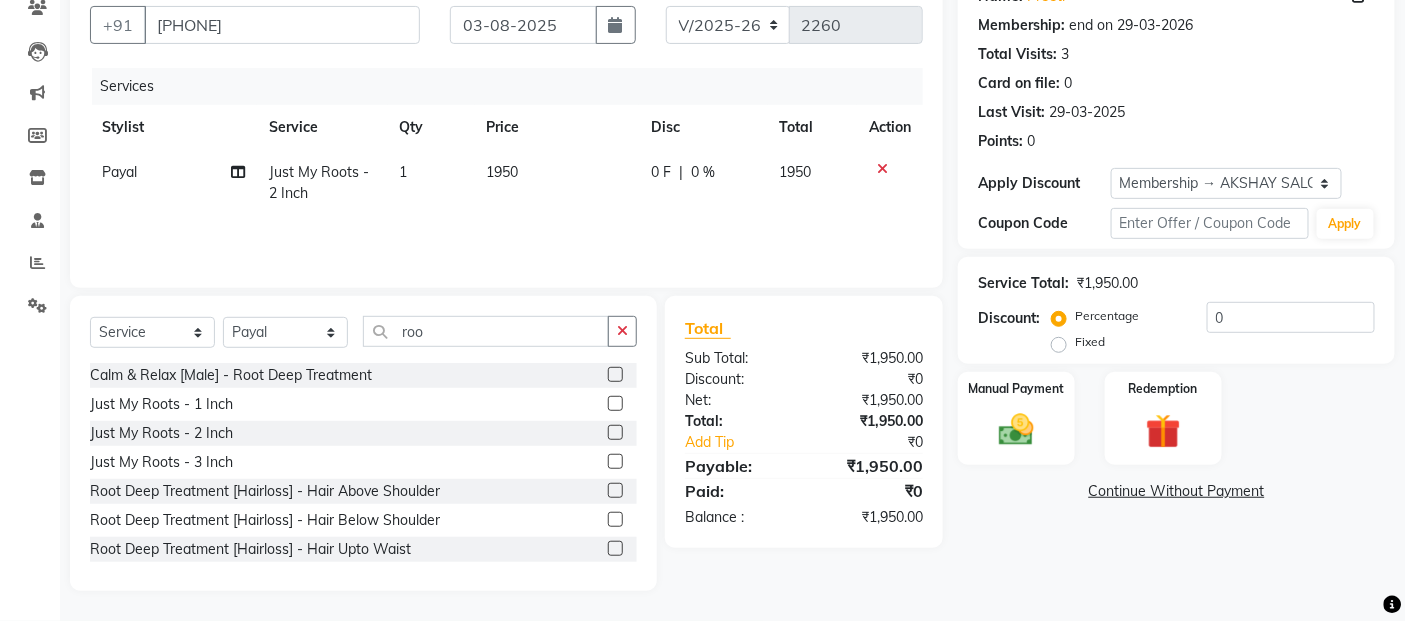 drag, startPoint x: 577, startPoint y: 212, endPoint x: 581, endPoint y: 194, distance: 18.439089 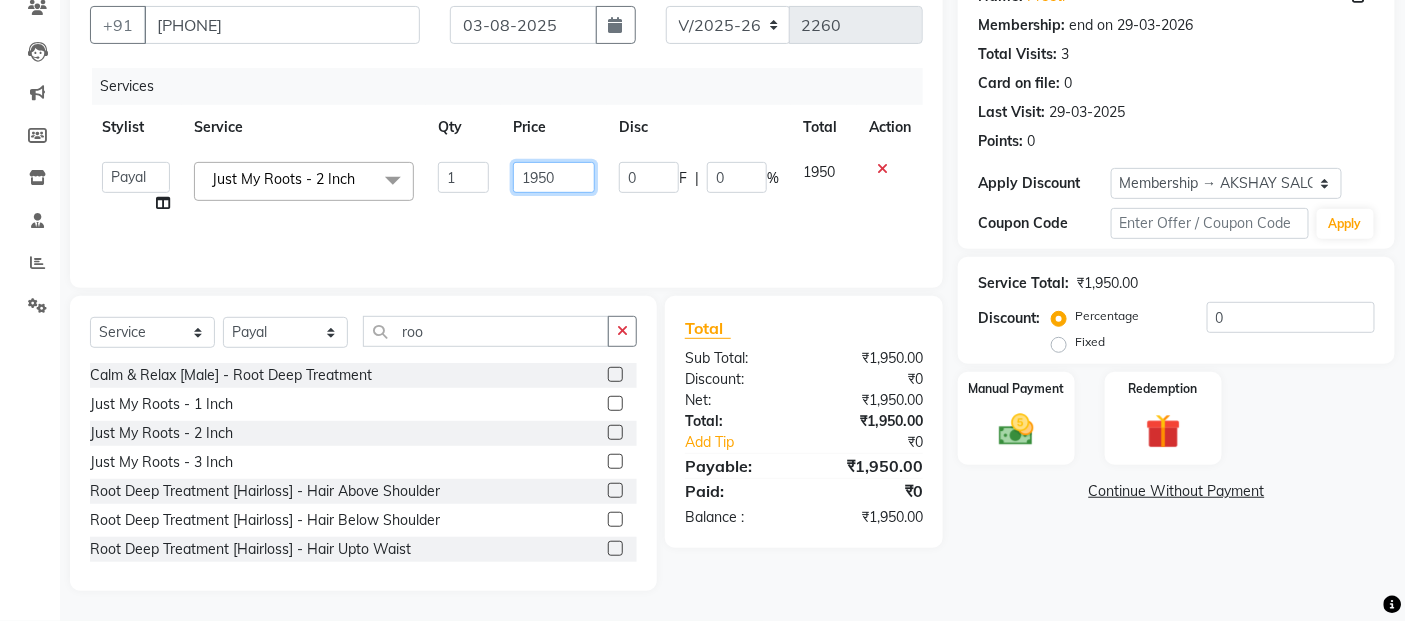 click on "1950" 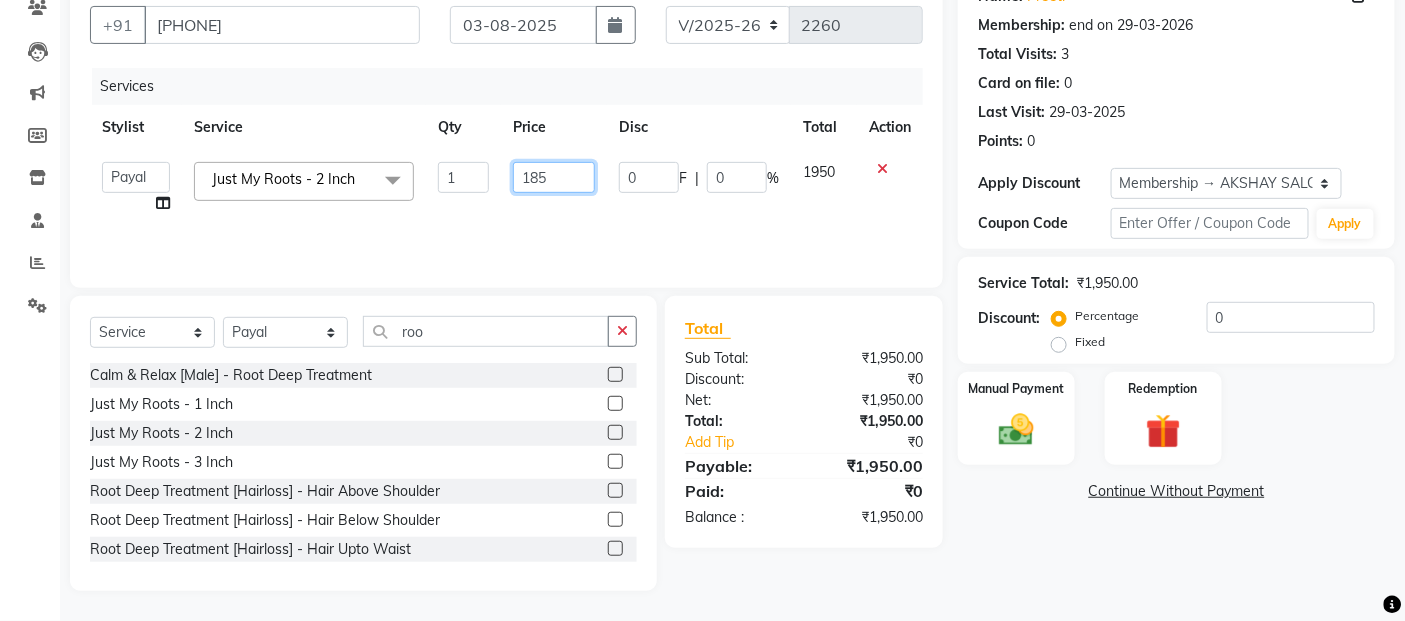 type on "1850" 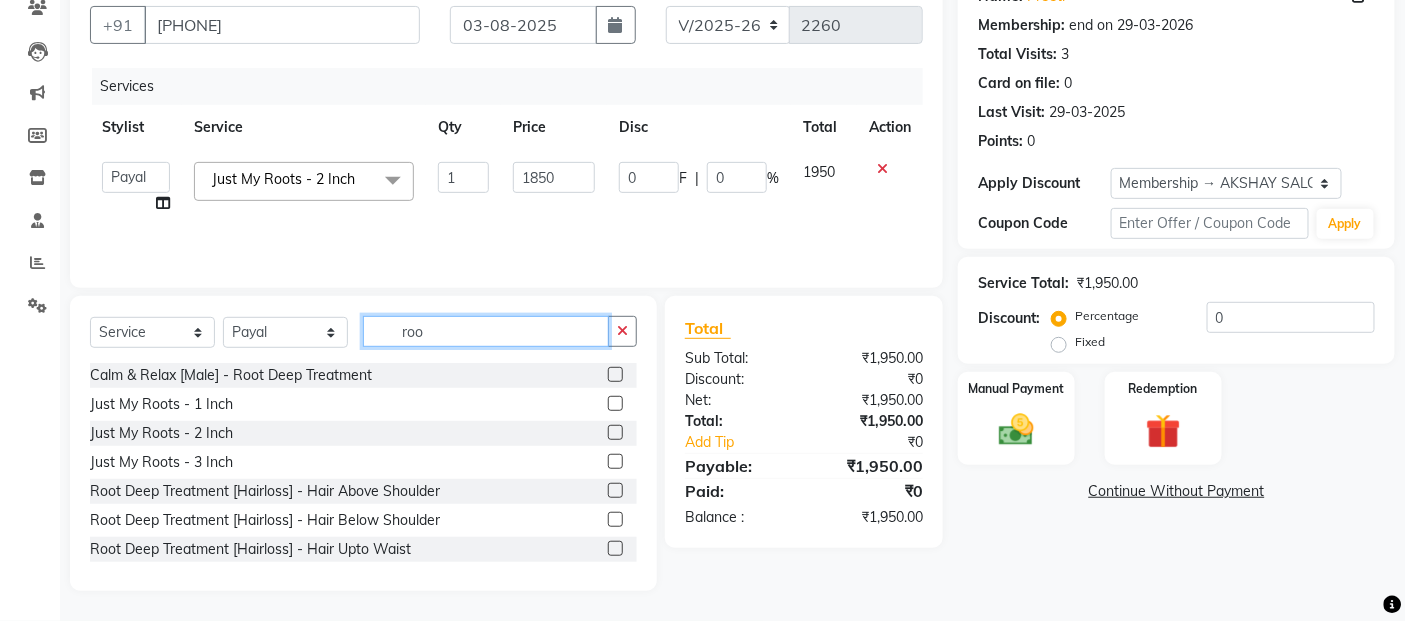click on "roo" 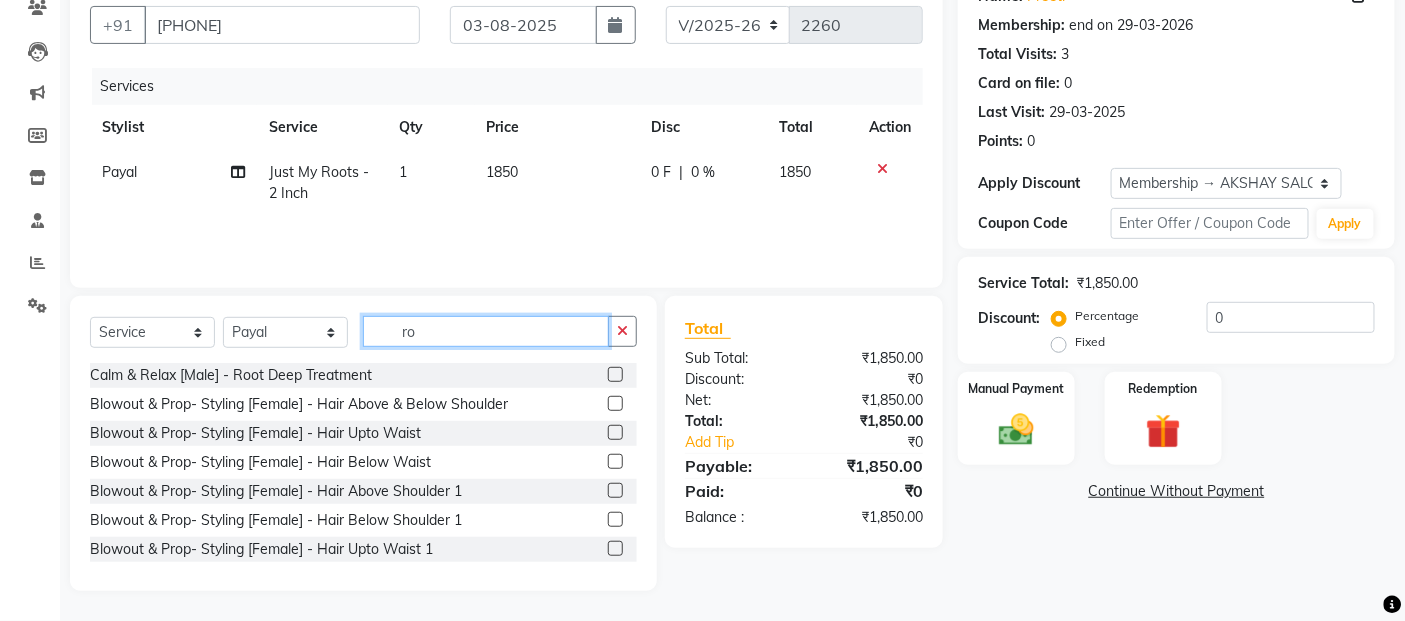 type on "r" 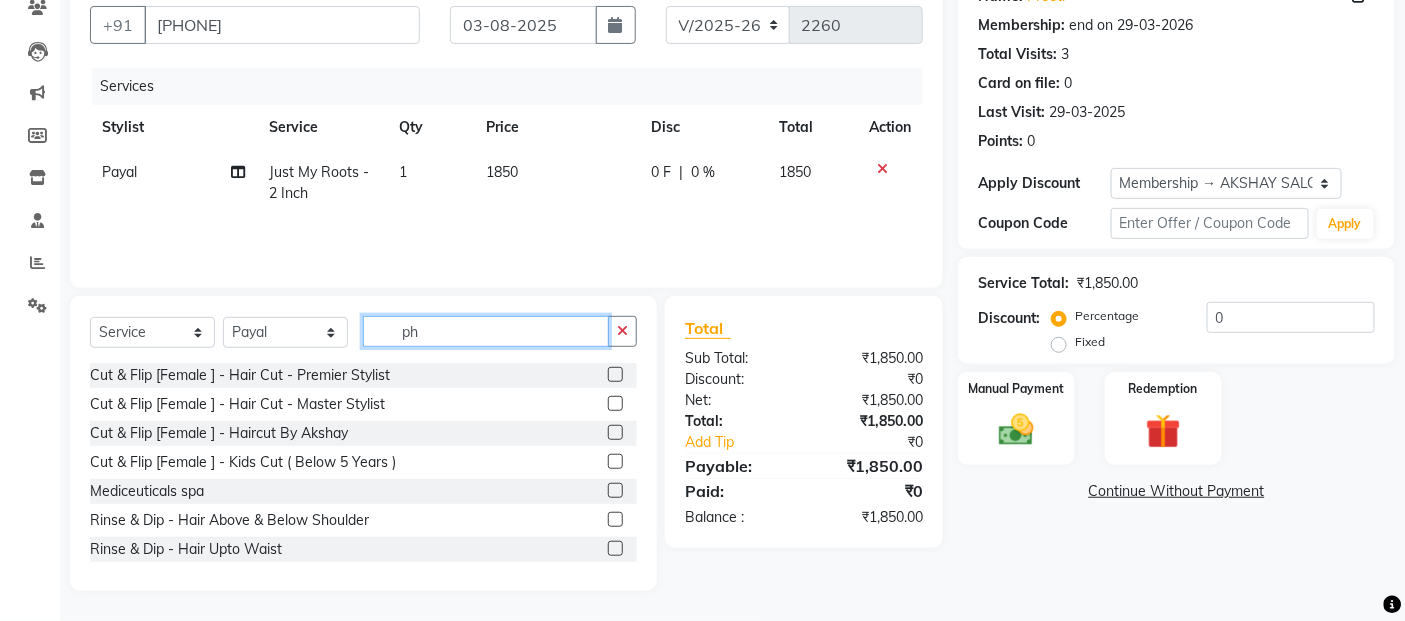 scroll, scrollTop: 137, scrollLeft: 0, axis: vertical 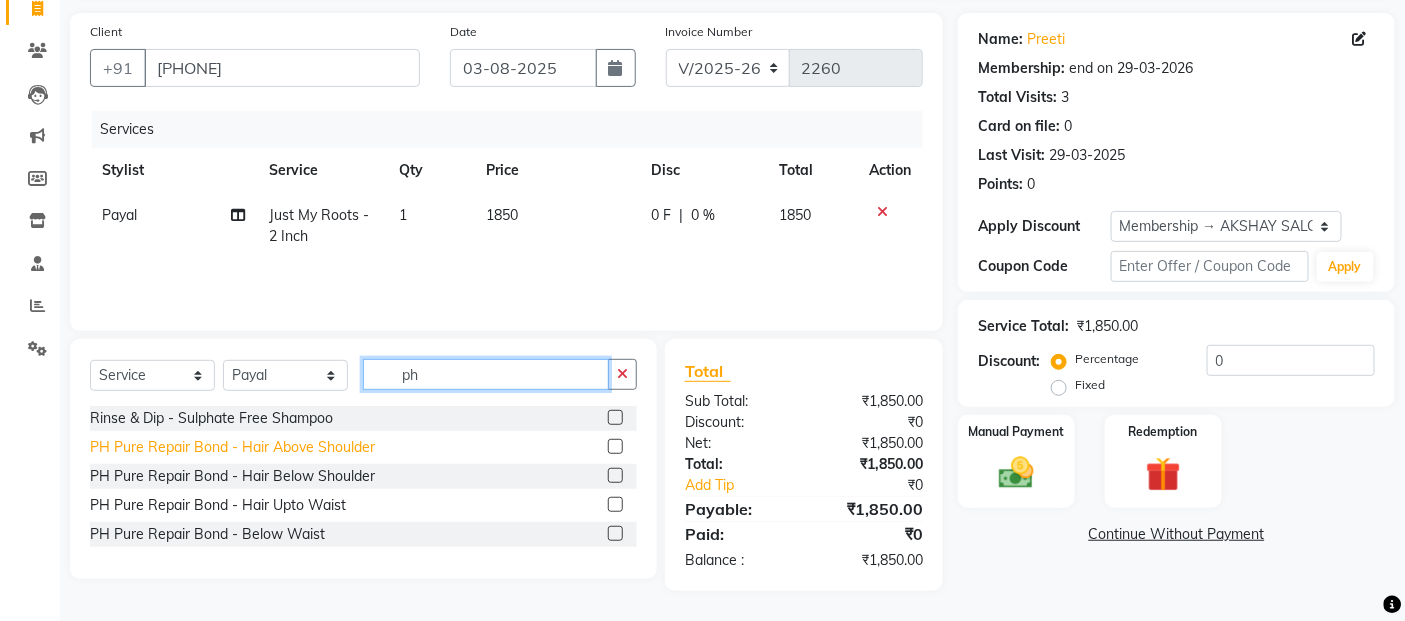 type on "ph" 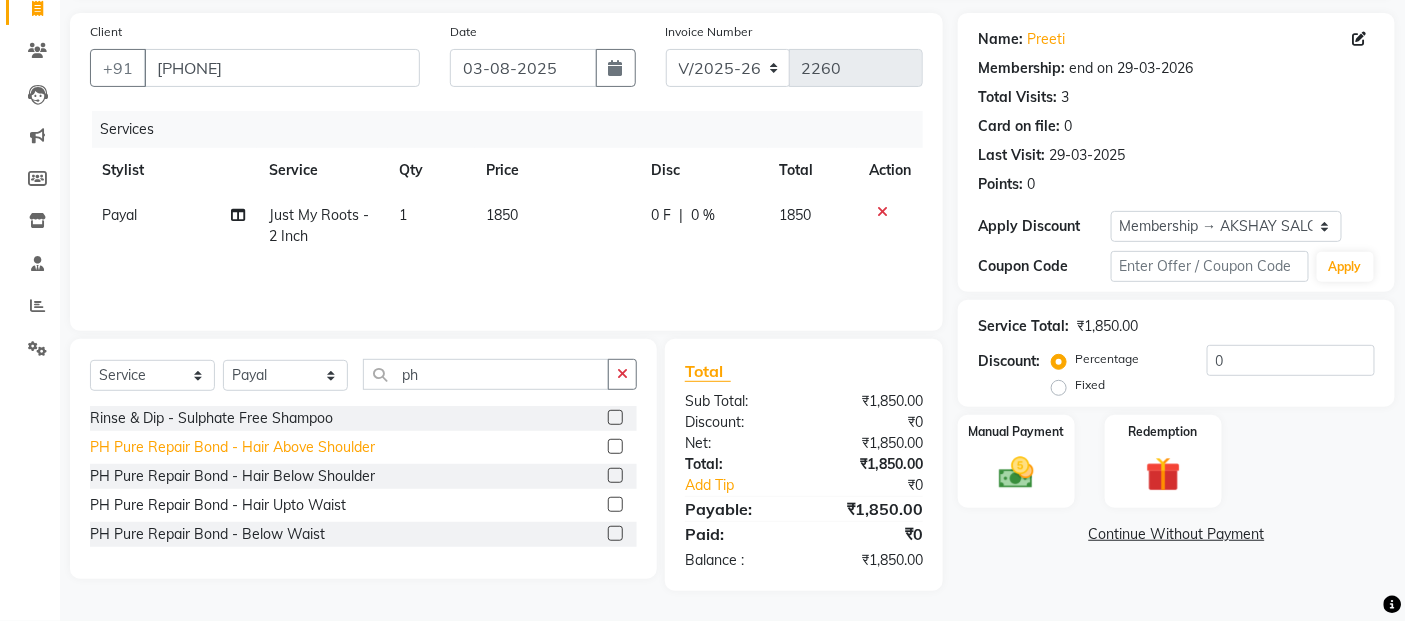 click on "PH Pure Repair Bond - Hair Above Shoulder" 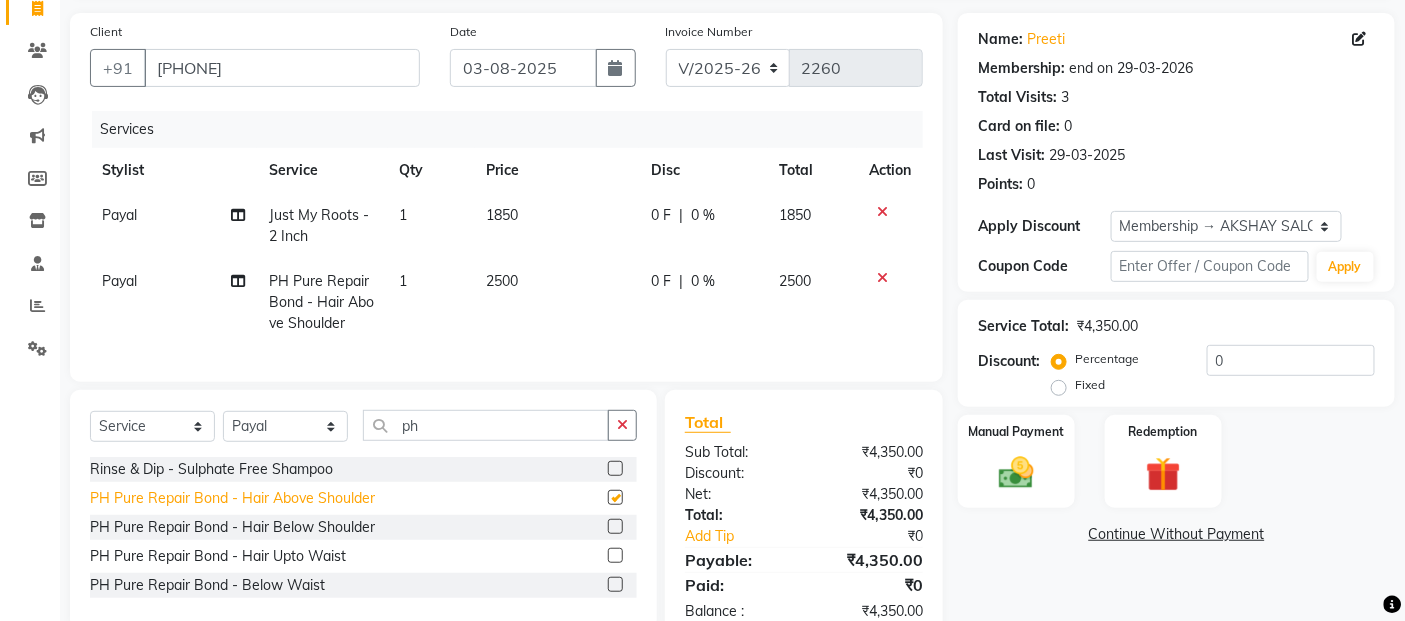 checkbox on "false" 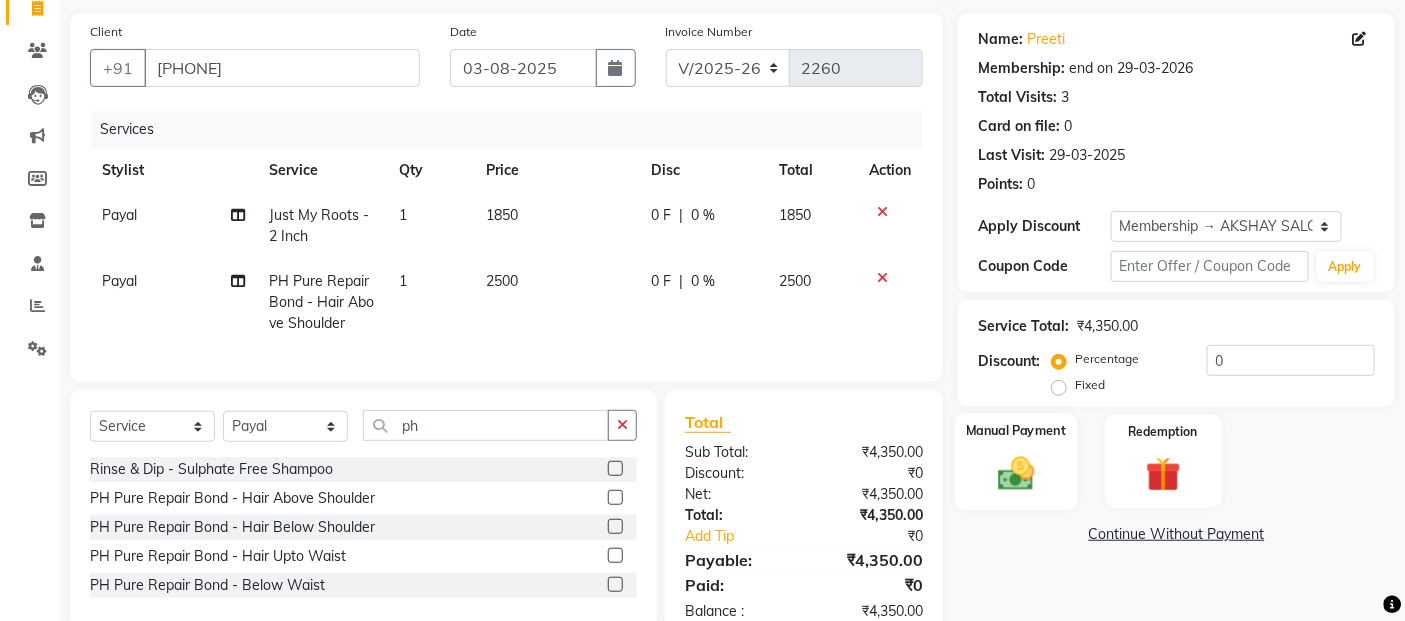 click 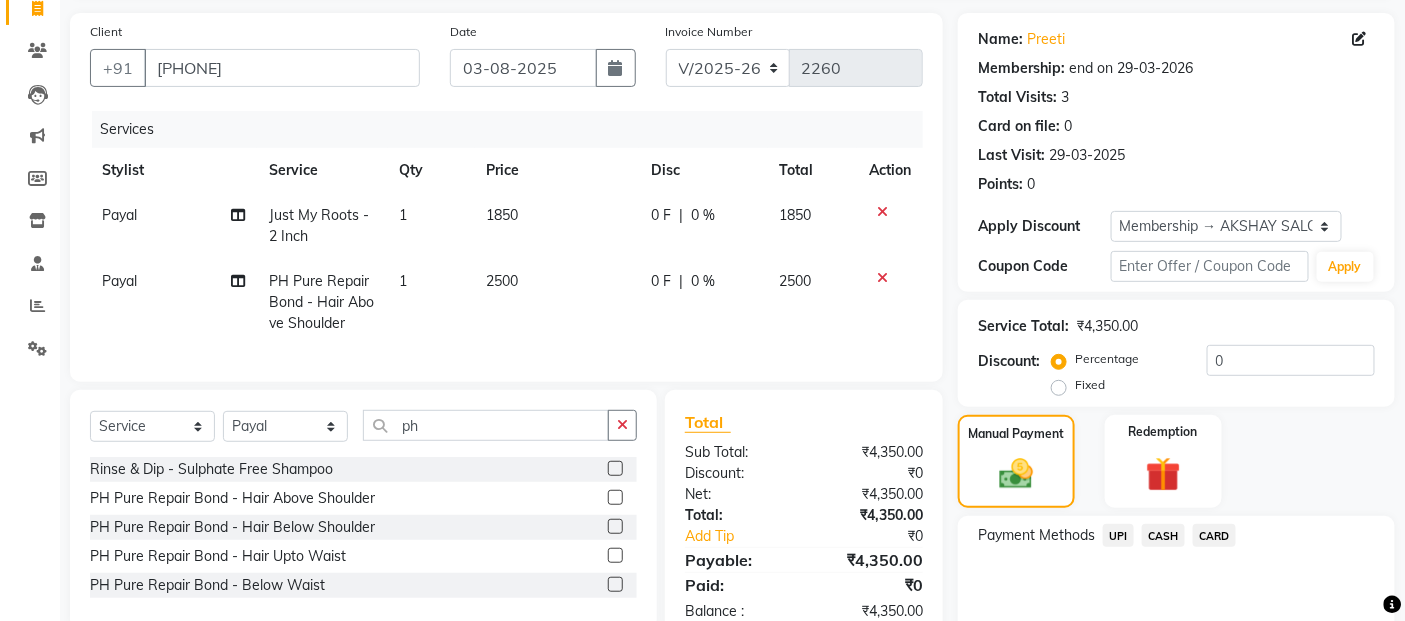 click on "UPI" 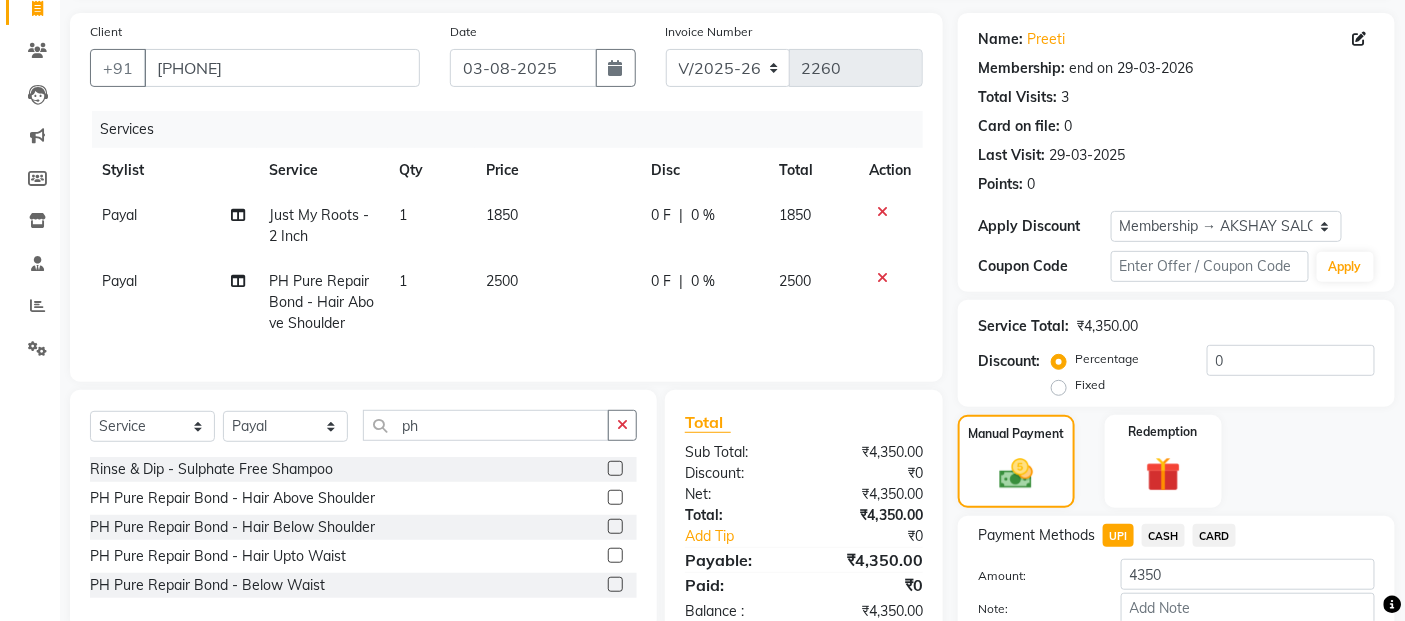 scroll, scrollTop: 253, scrollLeft: 0, axis: vertical 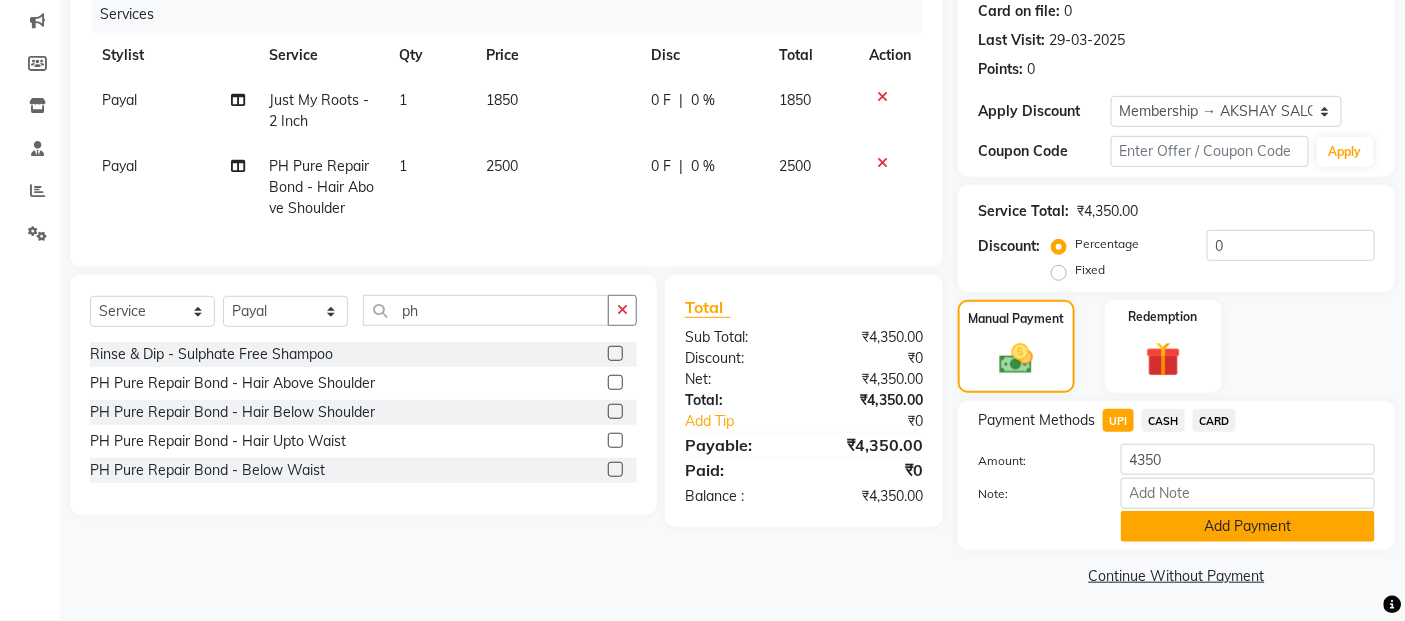 click on "Add Payment" 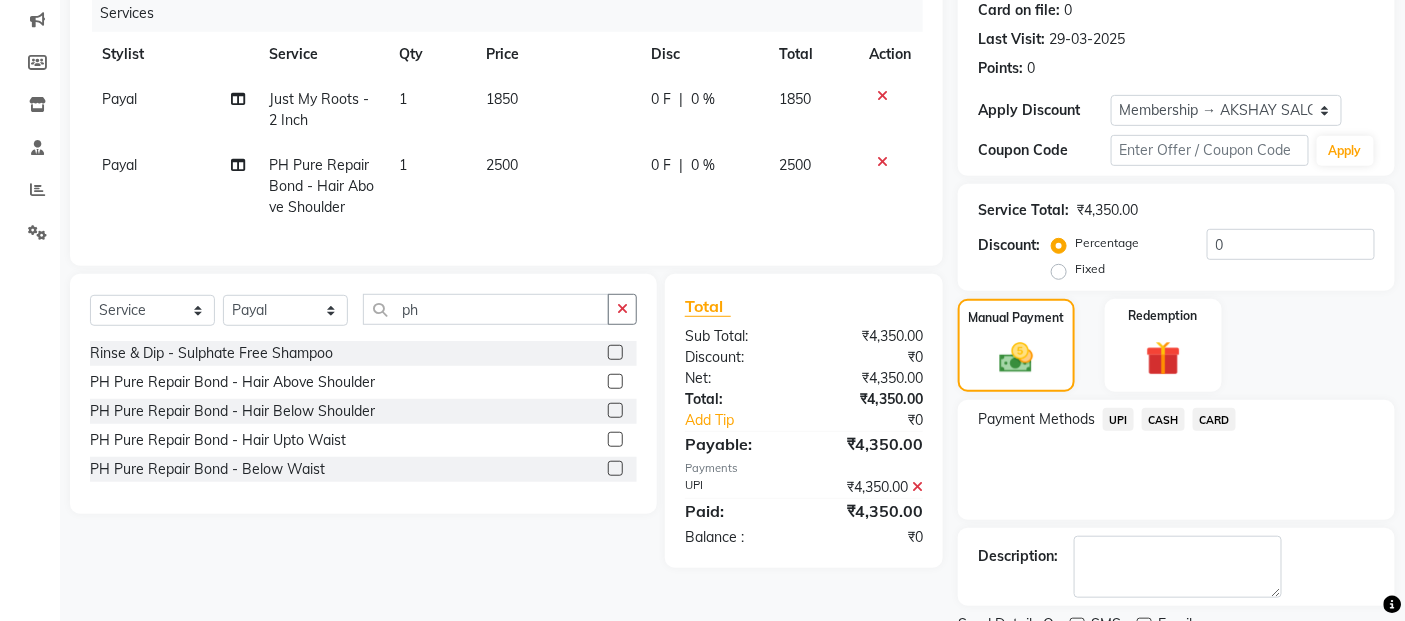 scroll, scrollTop: 336, scrollLeft: 0, axis: vertical 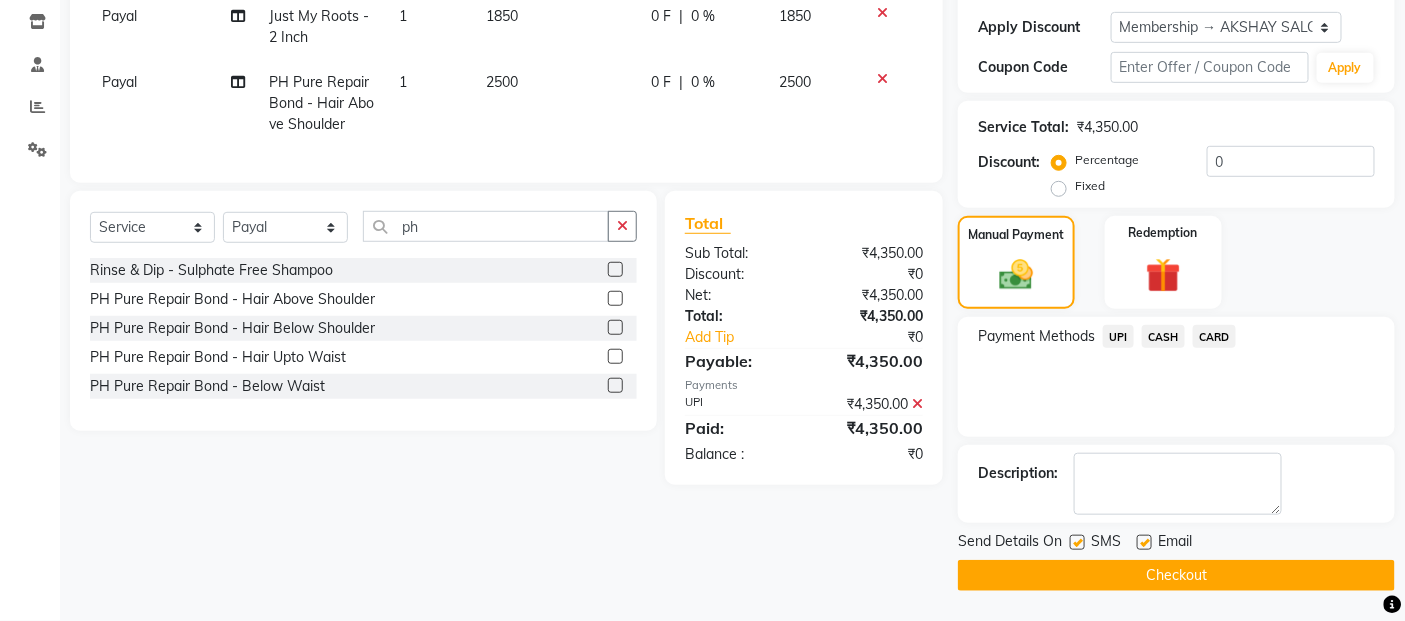 click on "Checkout" 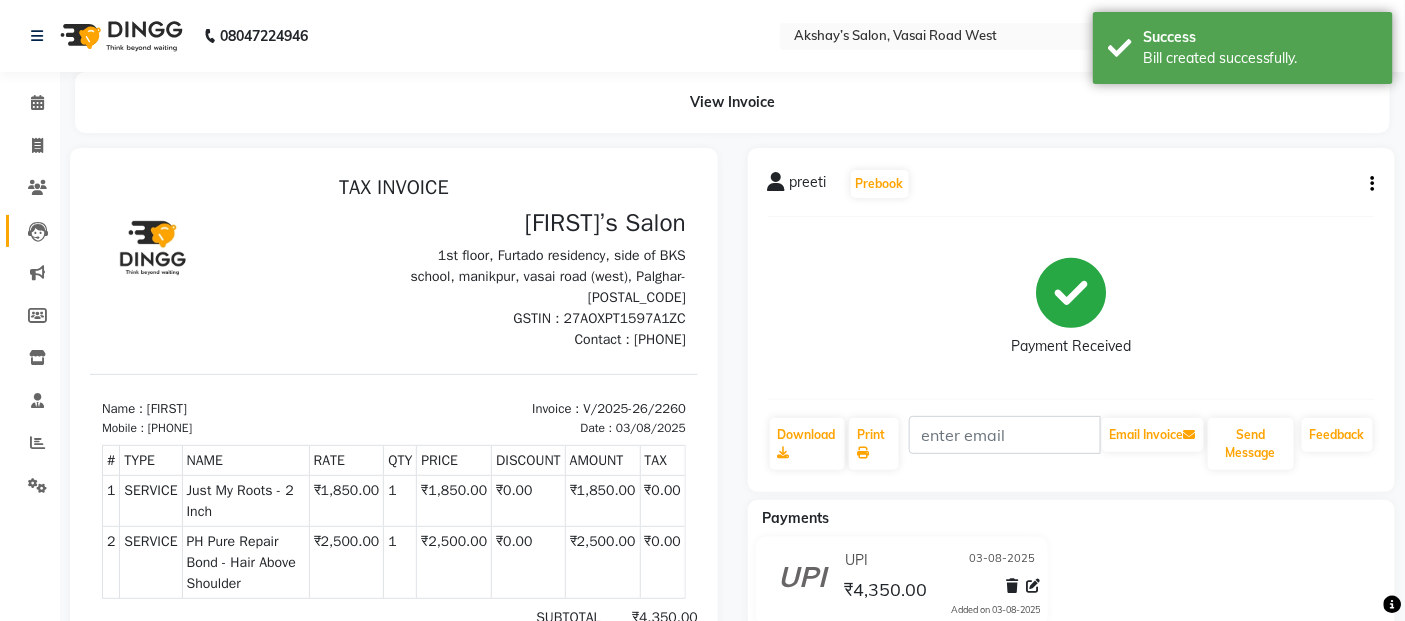 scroll, scrollTop: 0, scrollLeft: 0, axis: both 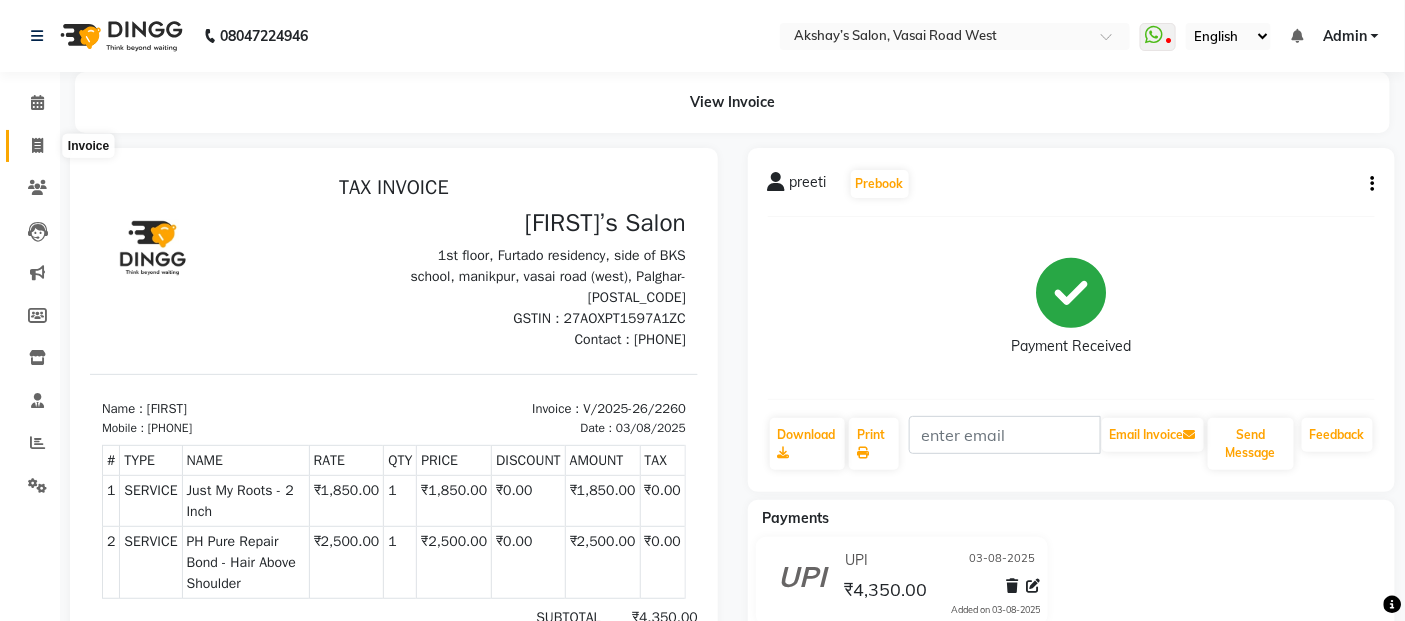 click 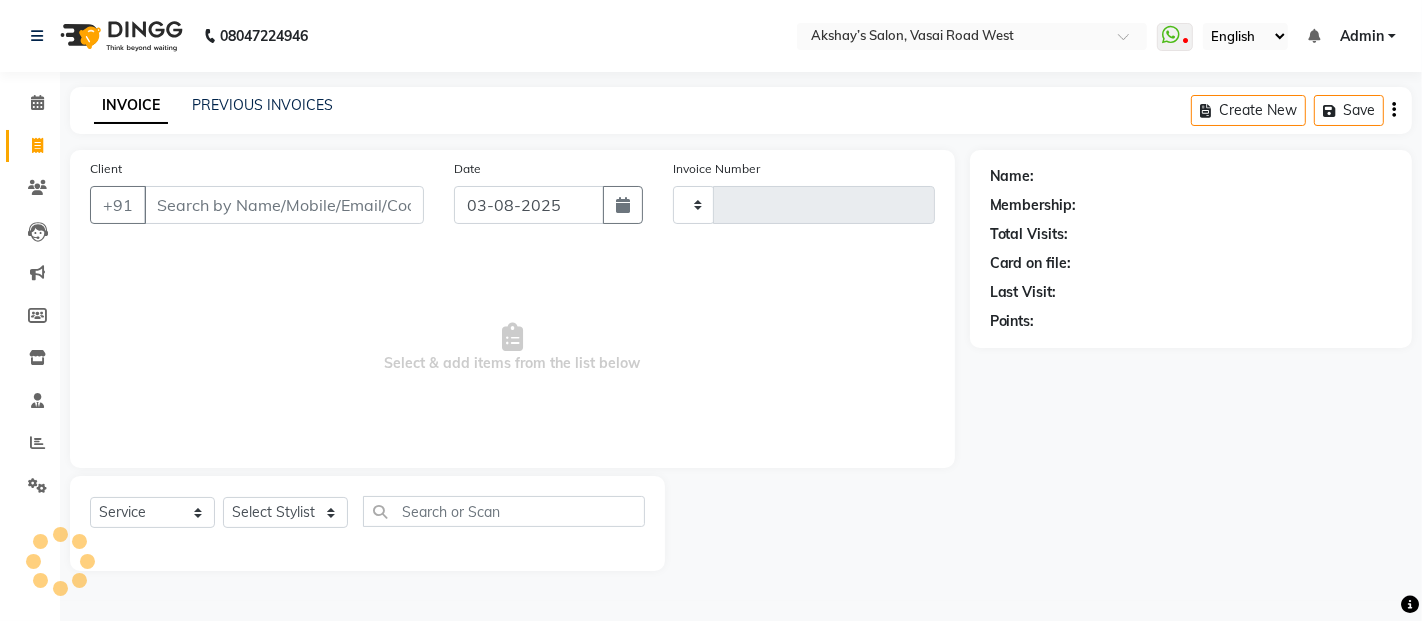 type on "2261" 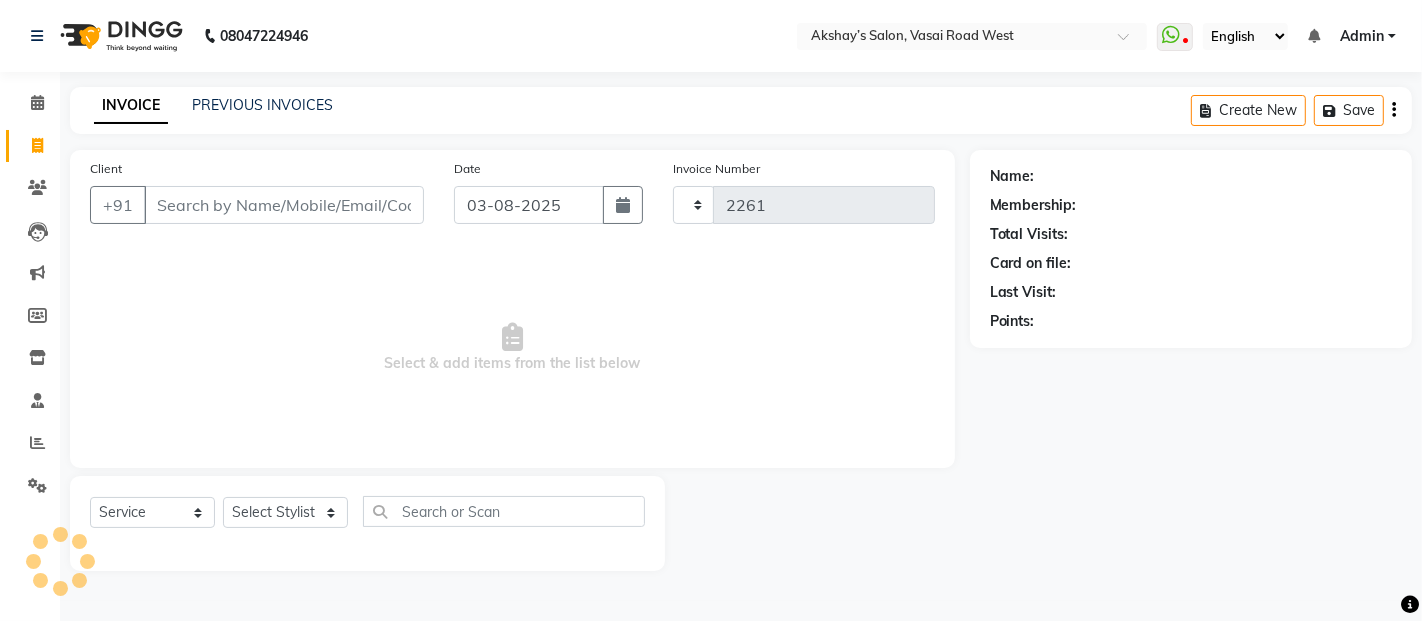 select on "5150" 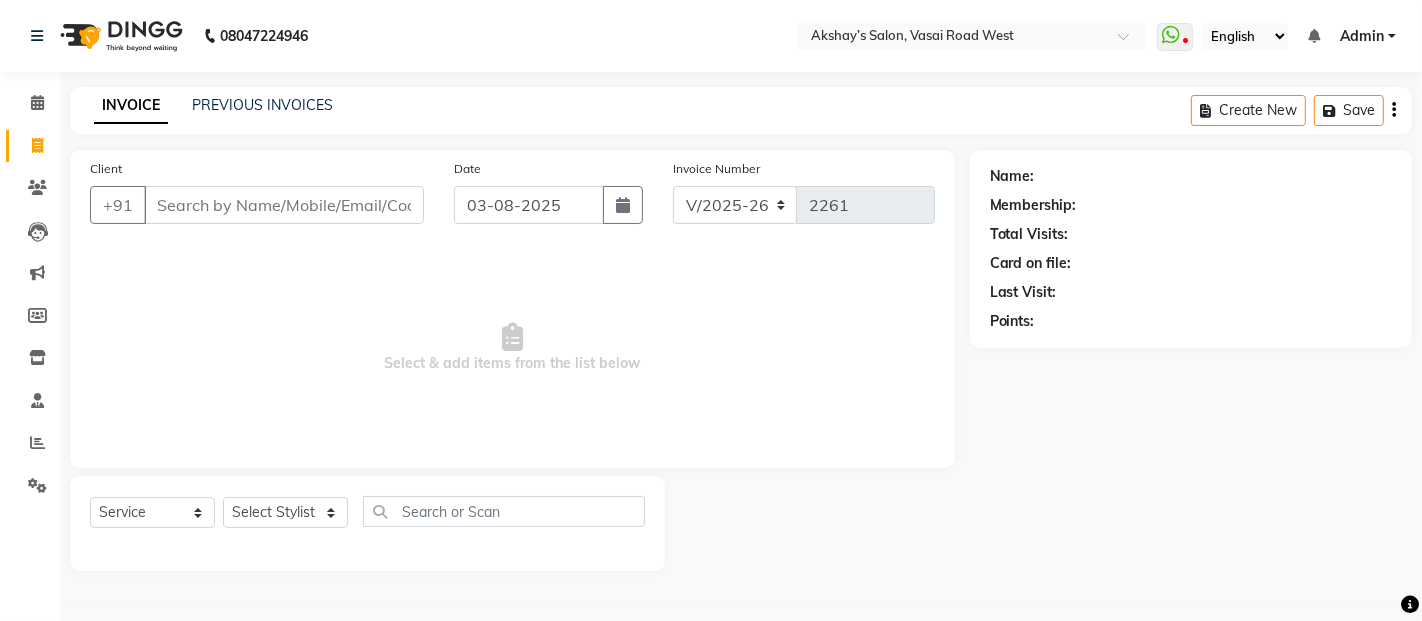 click on "Client" at bounding box center [284, 205] 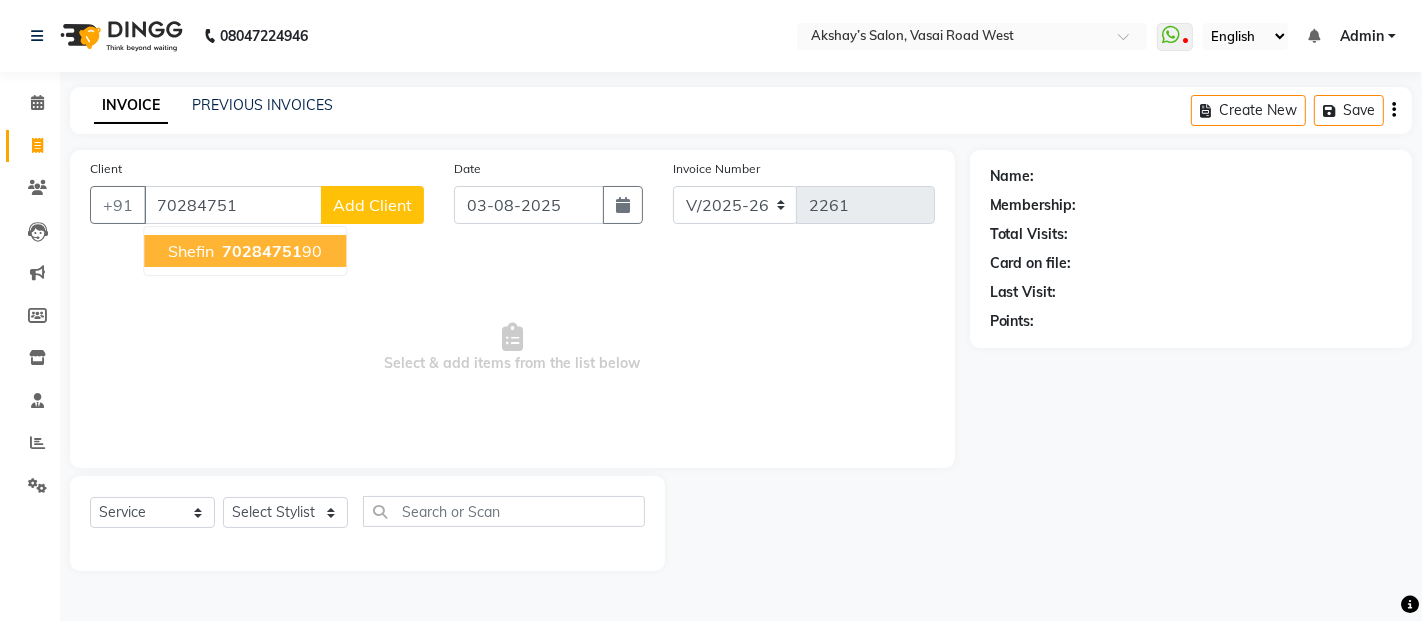 click on "Shefin   70284751 90" at bounding box center [245, 251] 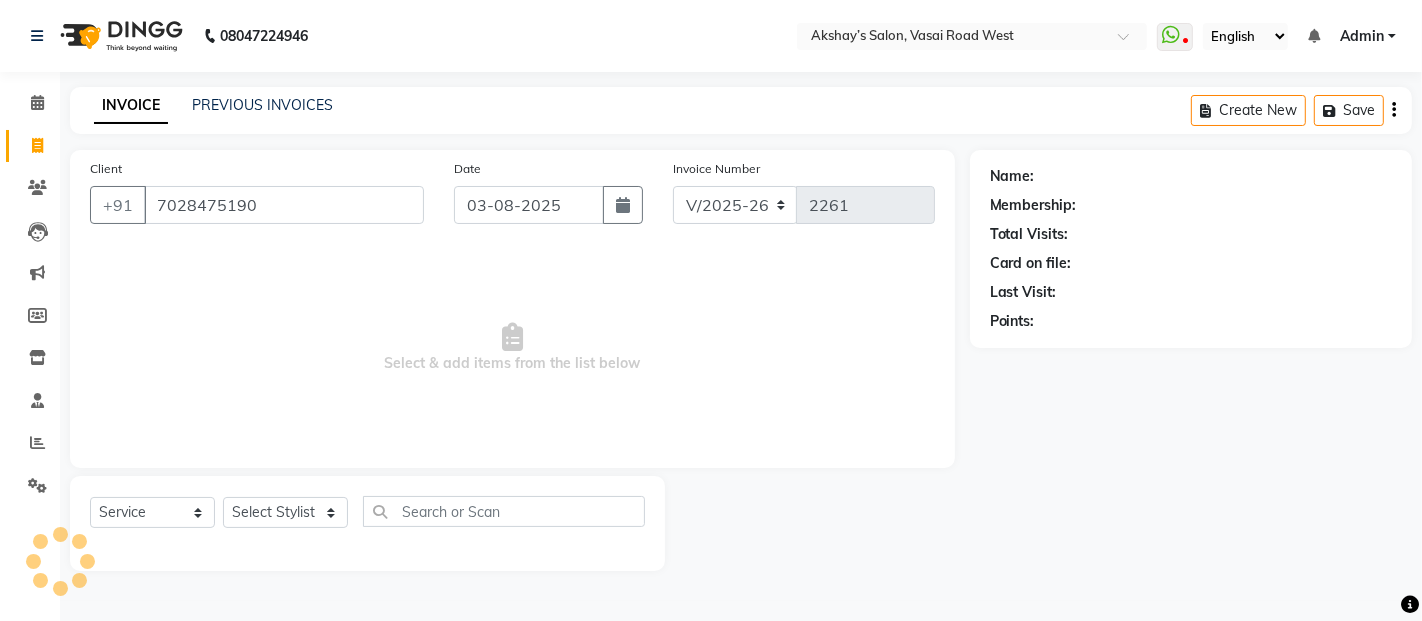 type on "7028475190" 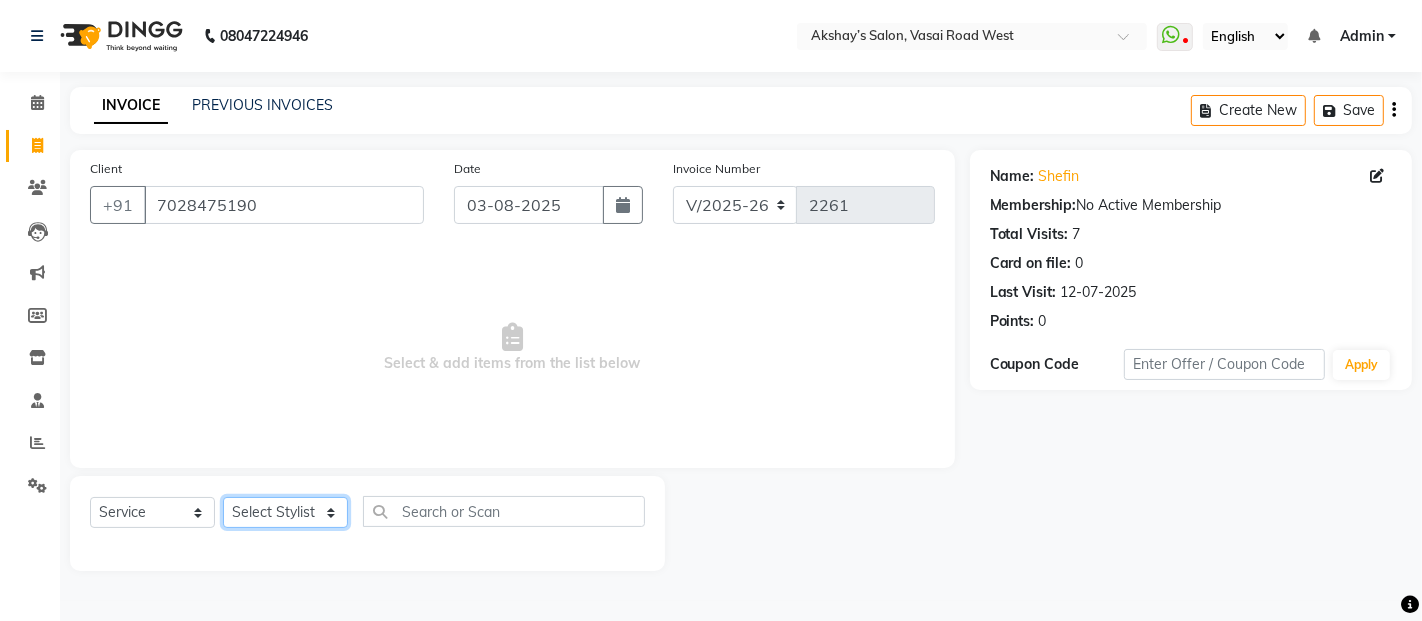 click on "[SERVICE] [STYLIST] [STYLIST] [STYLIST] [STYLIST] [STYLIST] [STYLIST] [STYLIST] [STYLIST] [STYLIST] [STYLIST] [STYLIST] [STYLIST] [STYLIST] [STYLIST] [STYLIST] [STYLIST] [STYLIST] [STYLIST] [STYLIST] [STYLIST] [STYLIST] [STYLIST] [STYLIST] [STYLIST] [STYLIST]" 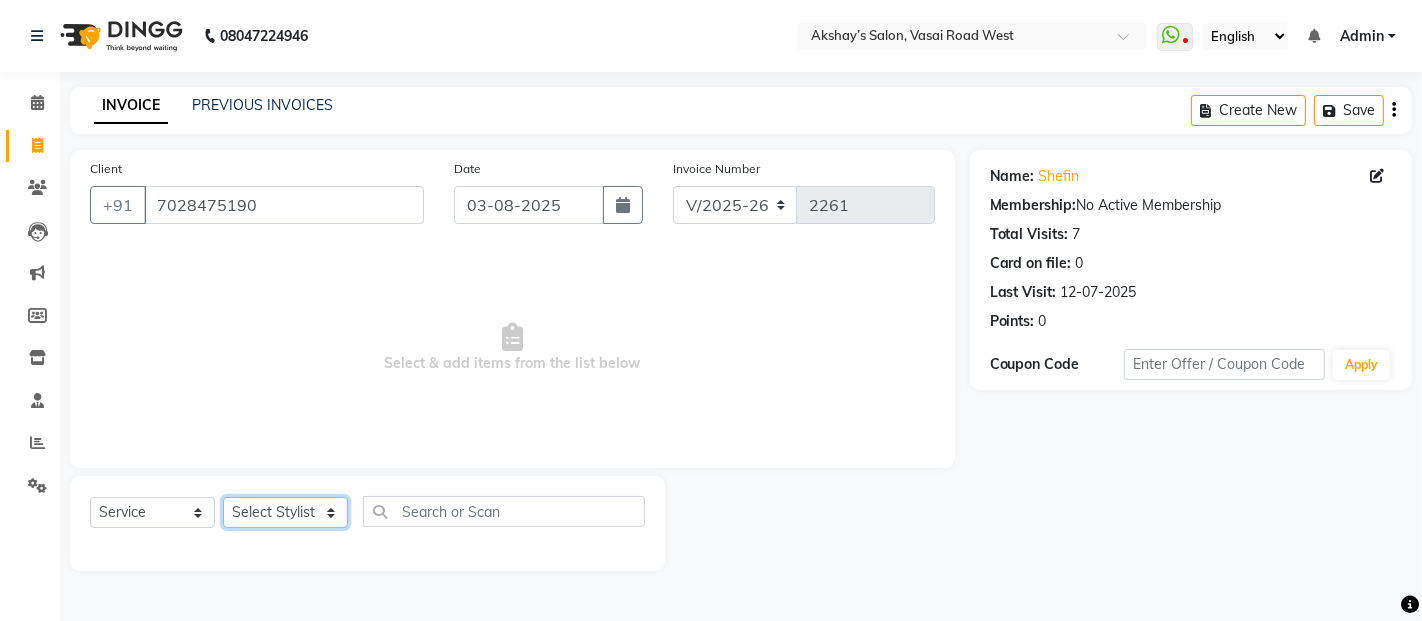 select on "33170" 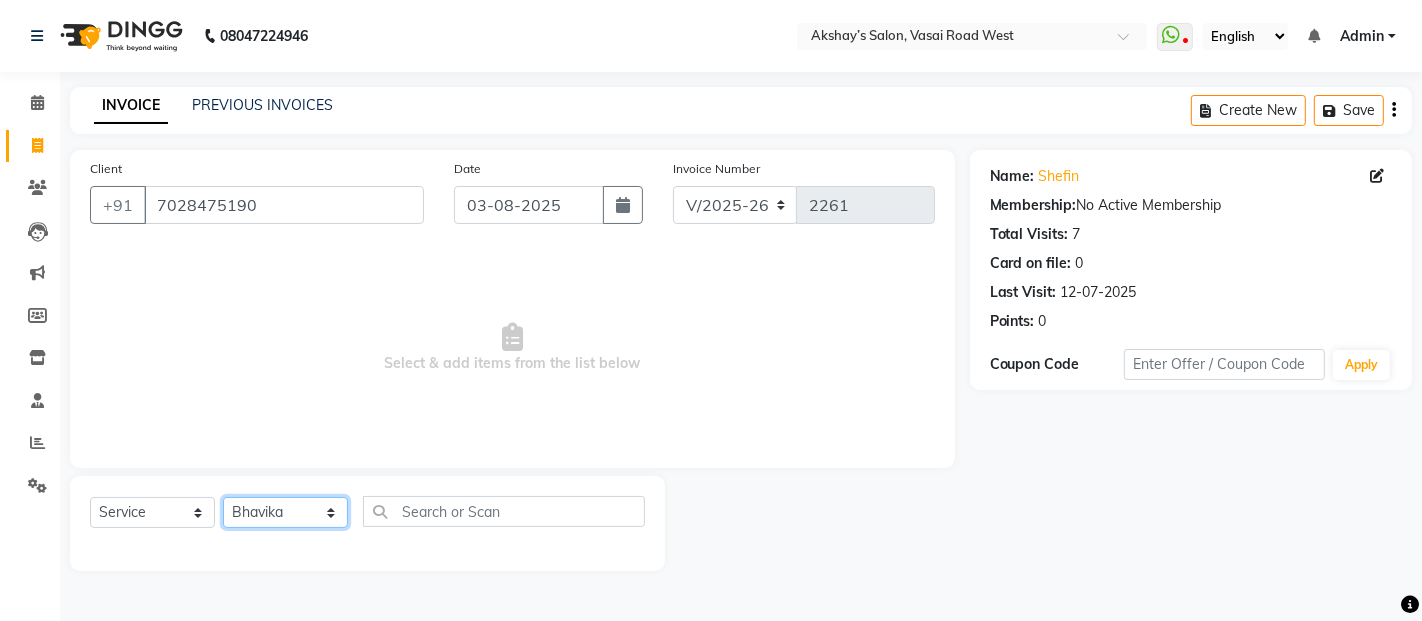 click on "[SERVICE] [STYLIST] [STYLIST] [STYLIST] [STYLIST] [STYLIST] [STYLIST] [STYLIST] [STYLIST] [STYLIST] [STYLIST] [STYLIST] [STYLIST] [STYLIST] [STYLIST] [STYLIST] [STYLIST] [STYLIST] [STYLIST] [STYLIST] [STYLIST] [STYLIST] [STYLIST] [STYLIST] [STYLIST] [STYLIST]" 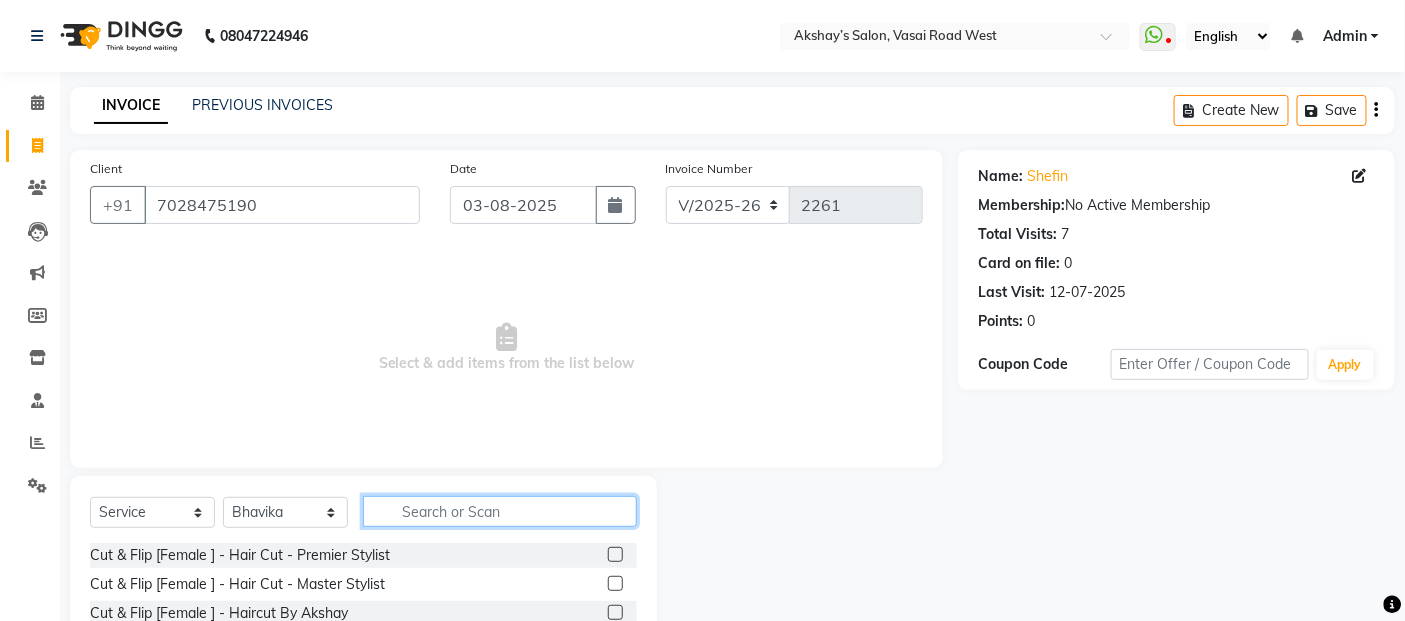 click 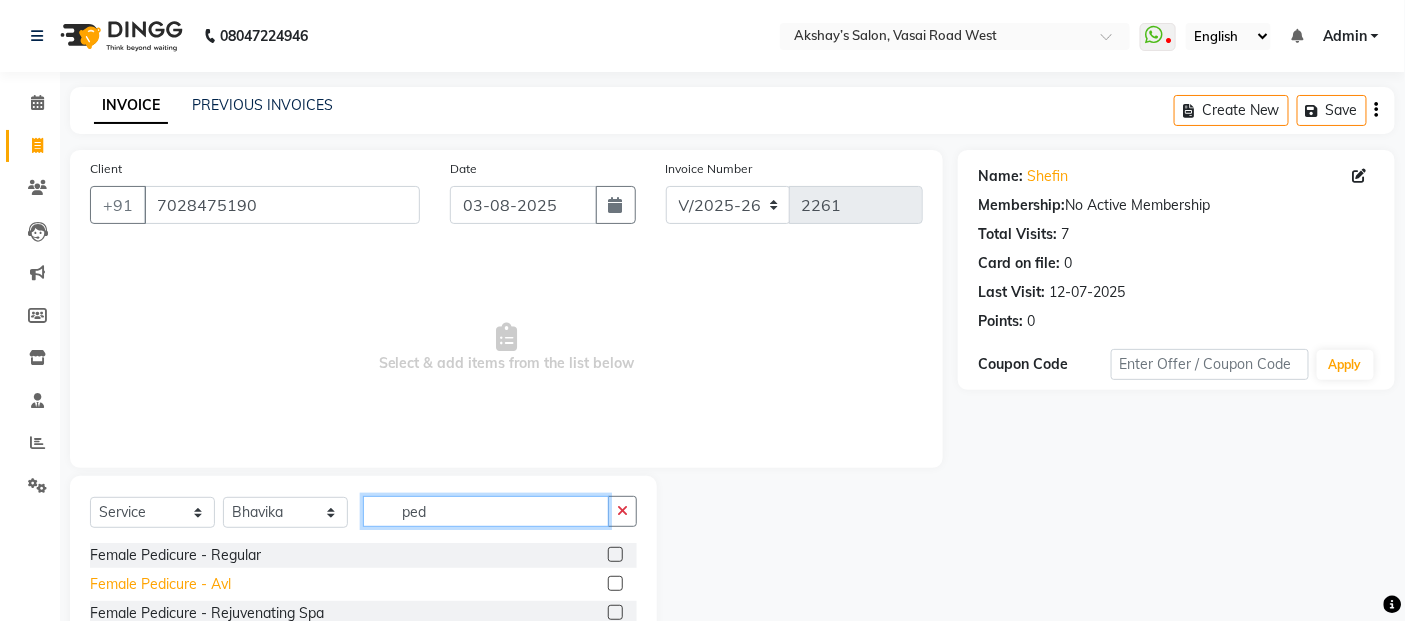 type on "ped" 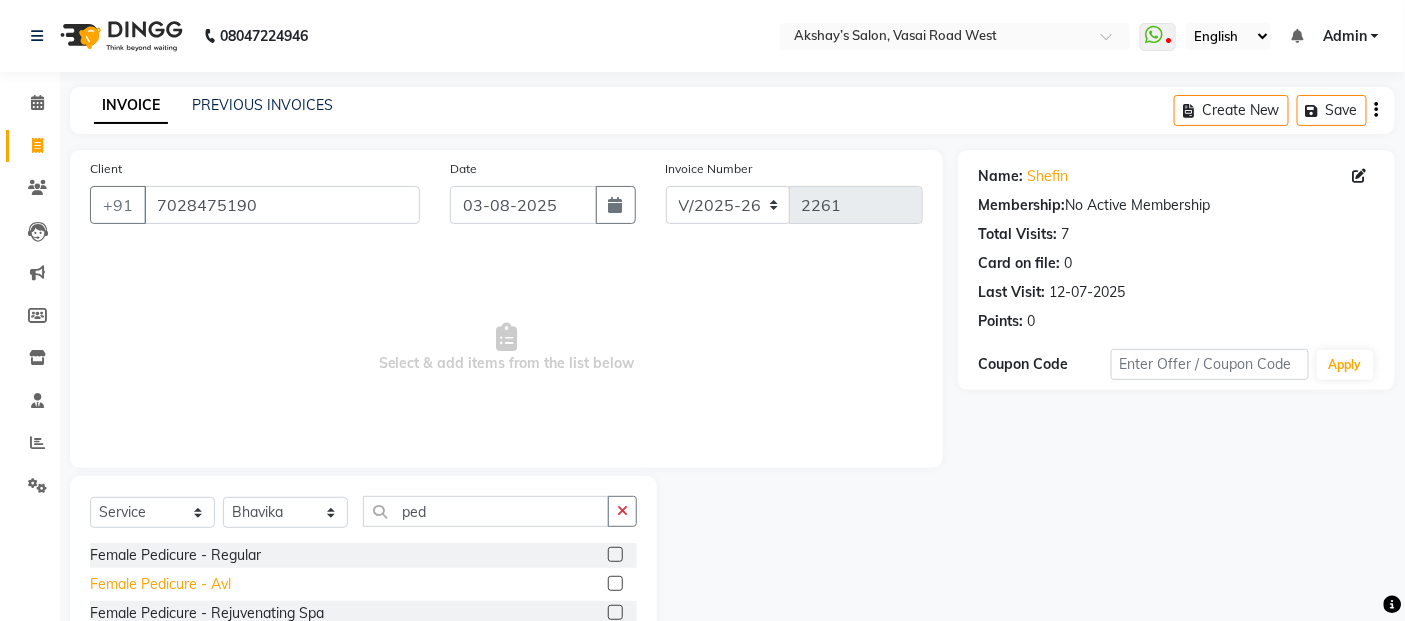click on "Female Pedicure - Avl" 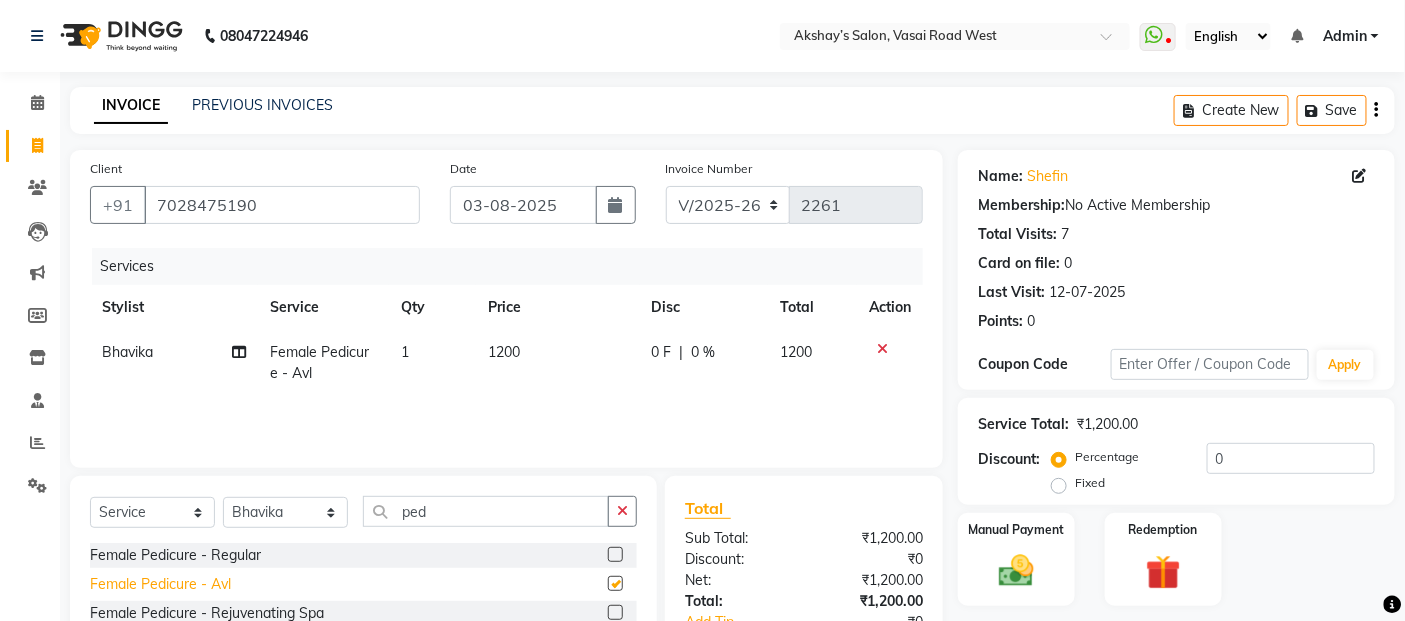checkbox on "false" 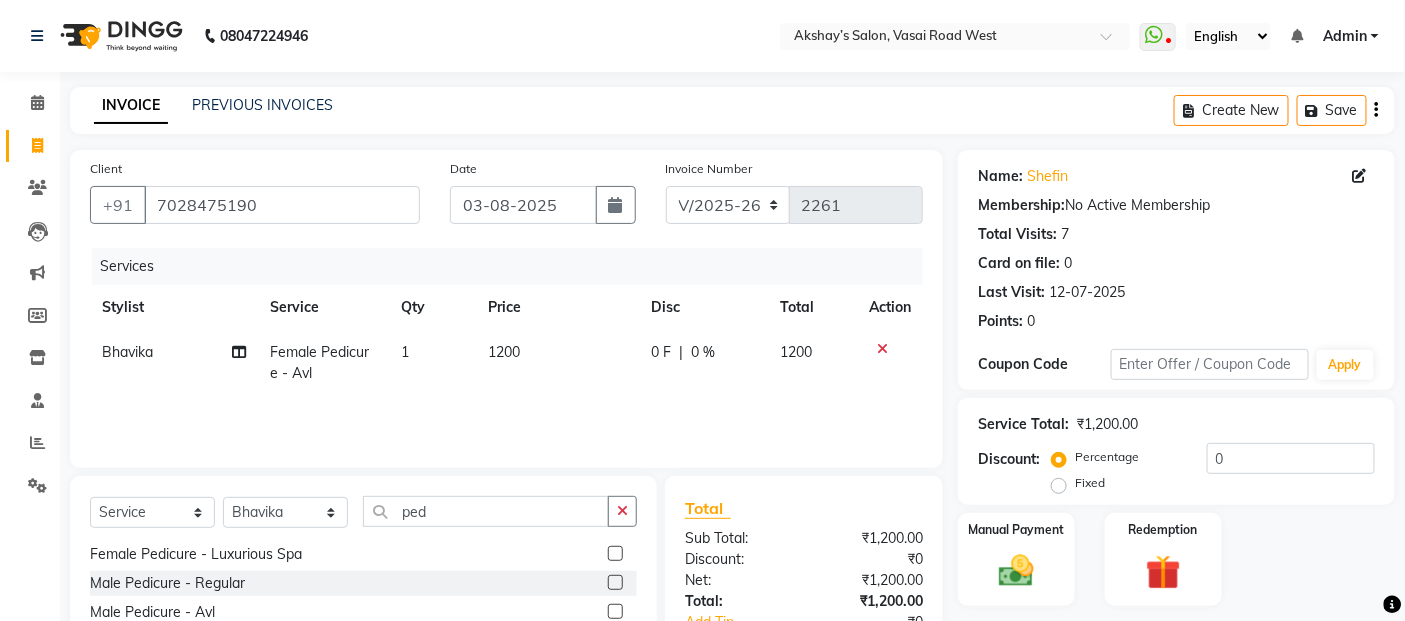 scroll, scrollTop: 147, scrollLeft: 0, axis: vertical 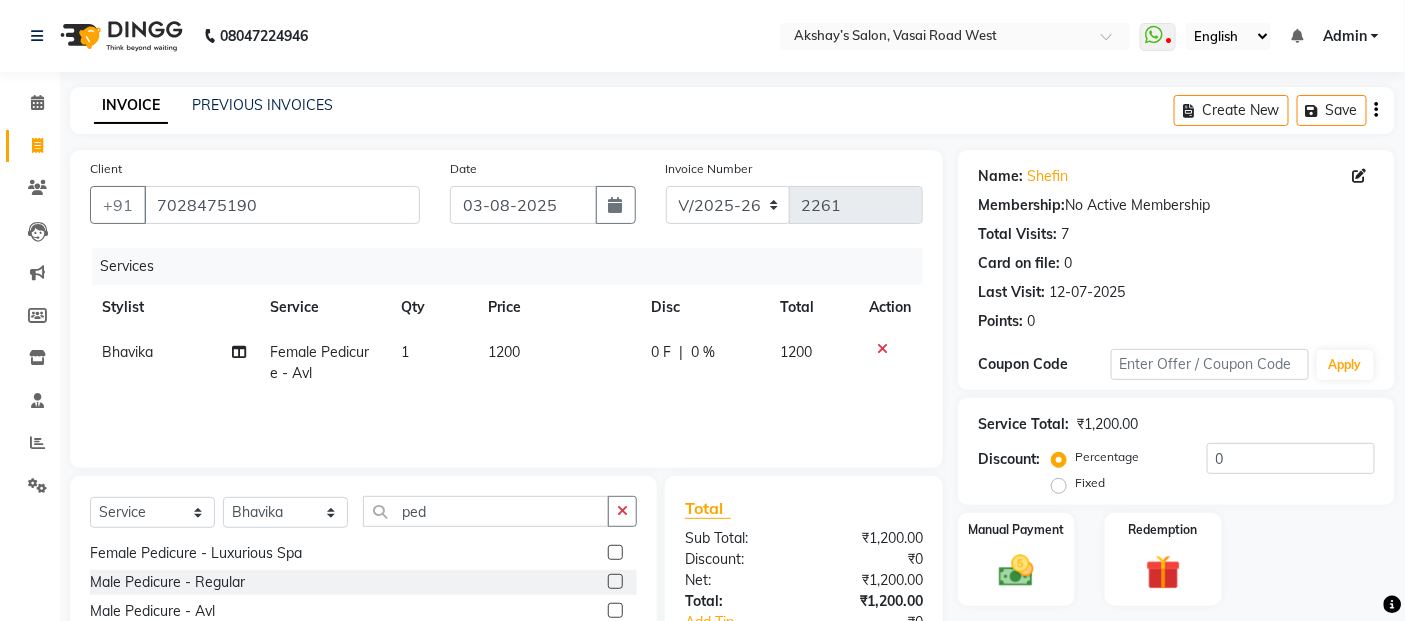 click on "1200" 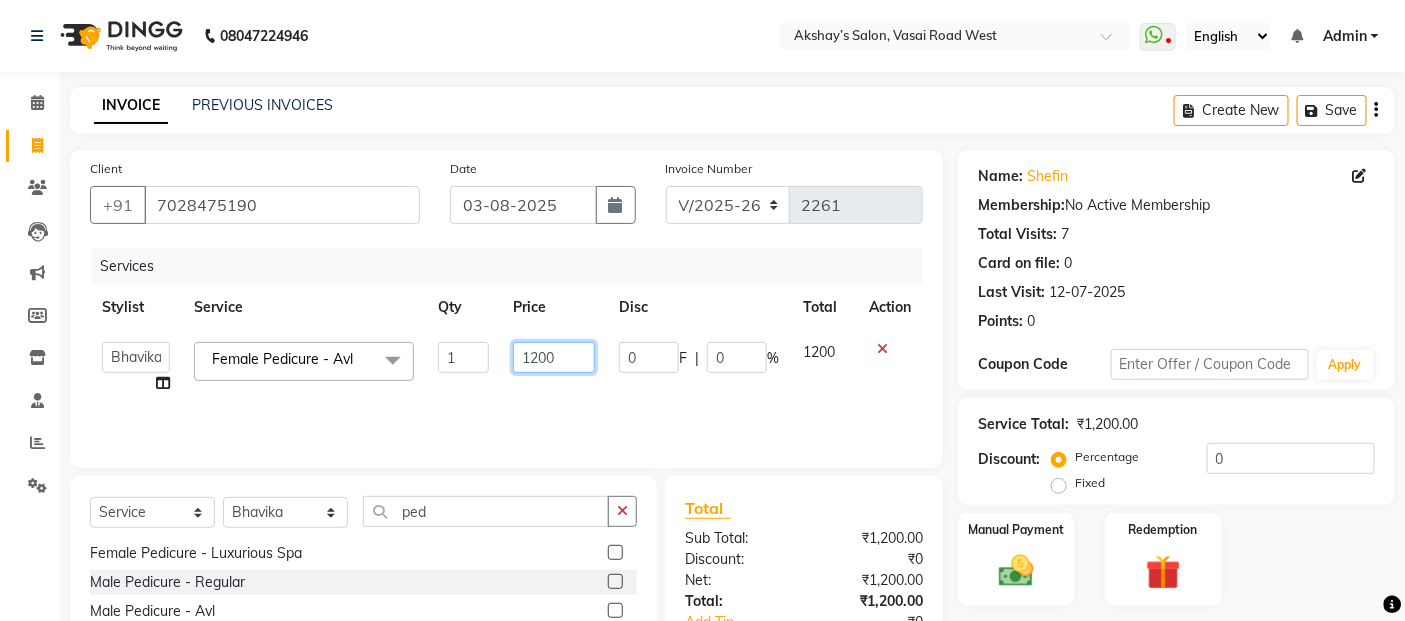 click on "1200" 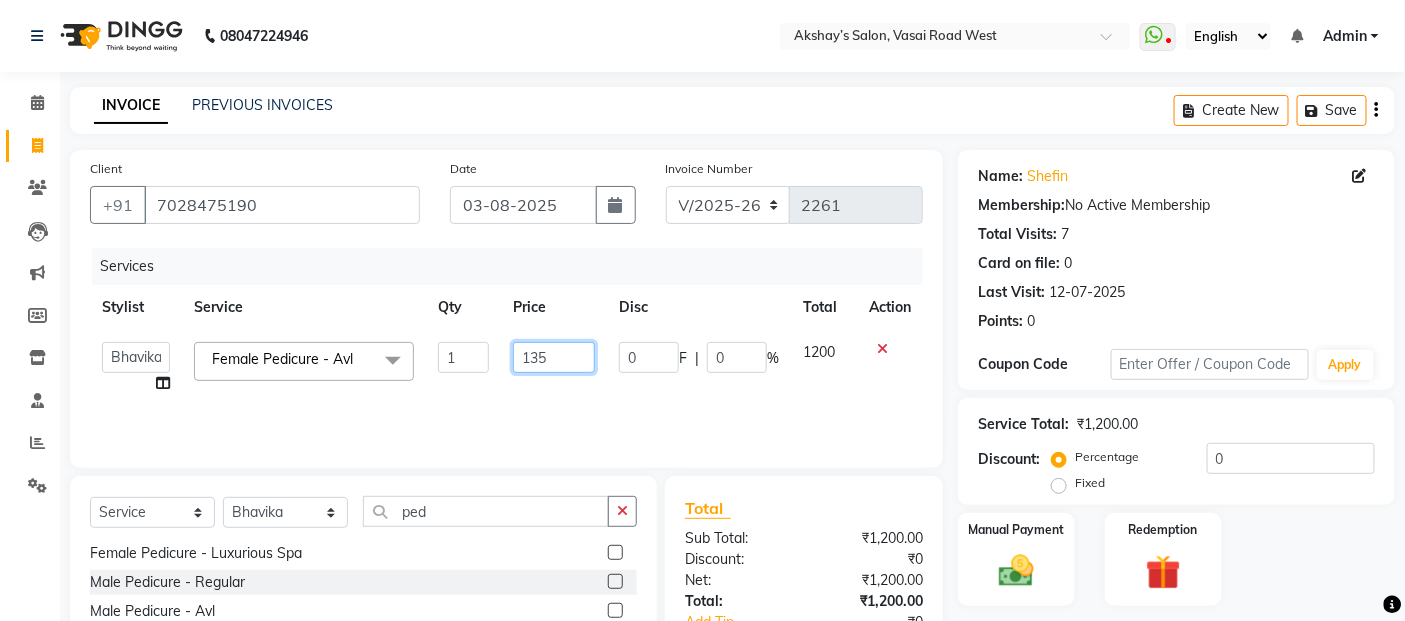 type on "1350" 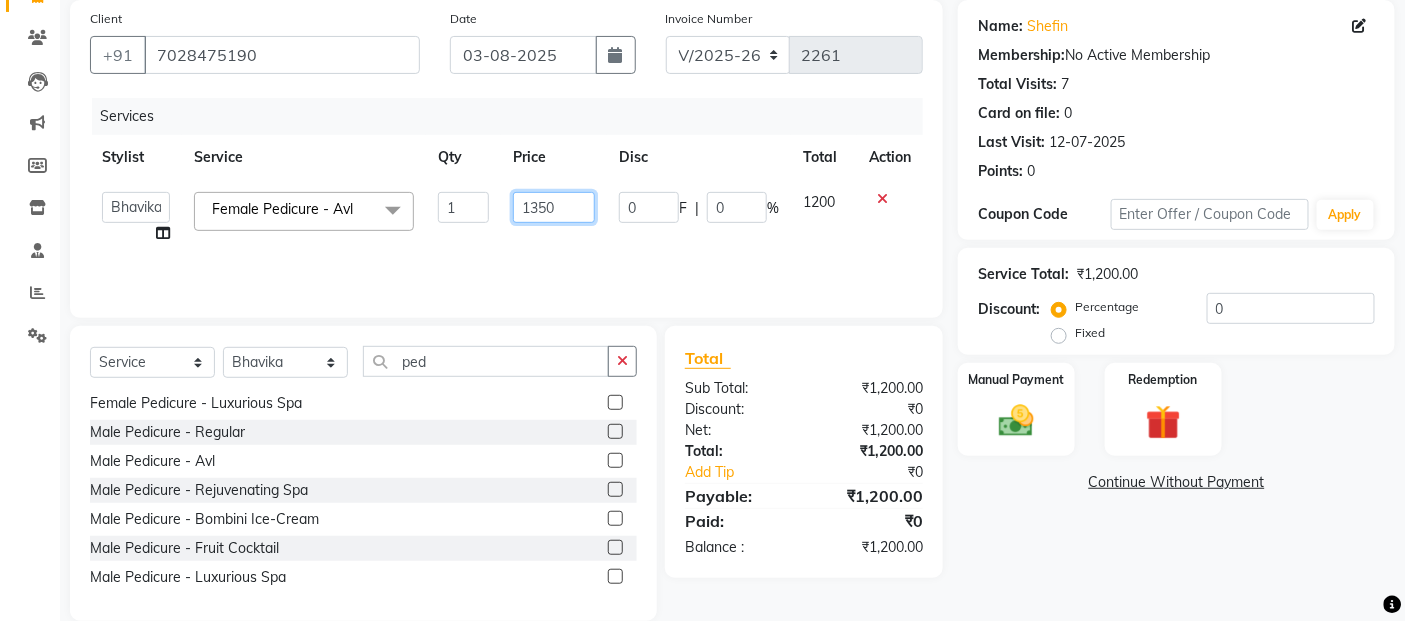 scroll, scrollTop: 180, scrollLeft: 0, axis: vertical 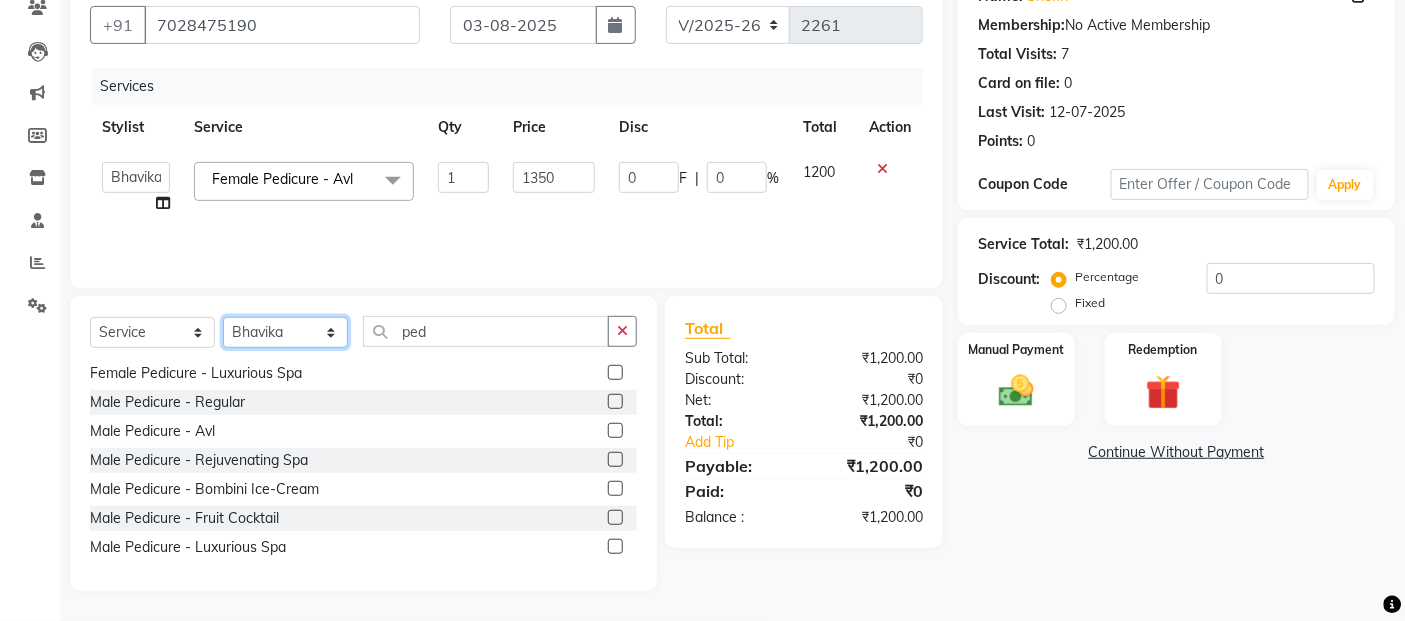 click on "[SERVICE] [STYLIST] [STYLIST] [STYLIST] [STYLIST] [STYLIST] [STYLIST] [STYLIST] [STYLIST] [STYLIST] [STYLIST] [STYLIST] [STYLIST] [STYLIST] [STYLIST] [STYLIST] [STYLIST] [STYLIST] [STYLIST] [STYLIST] [STYLIST] [STYLIST] [STYLIST] [STYLIST] [STYLIST] [STYLIST]" 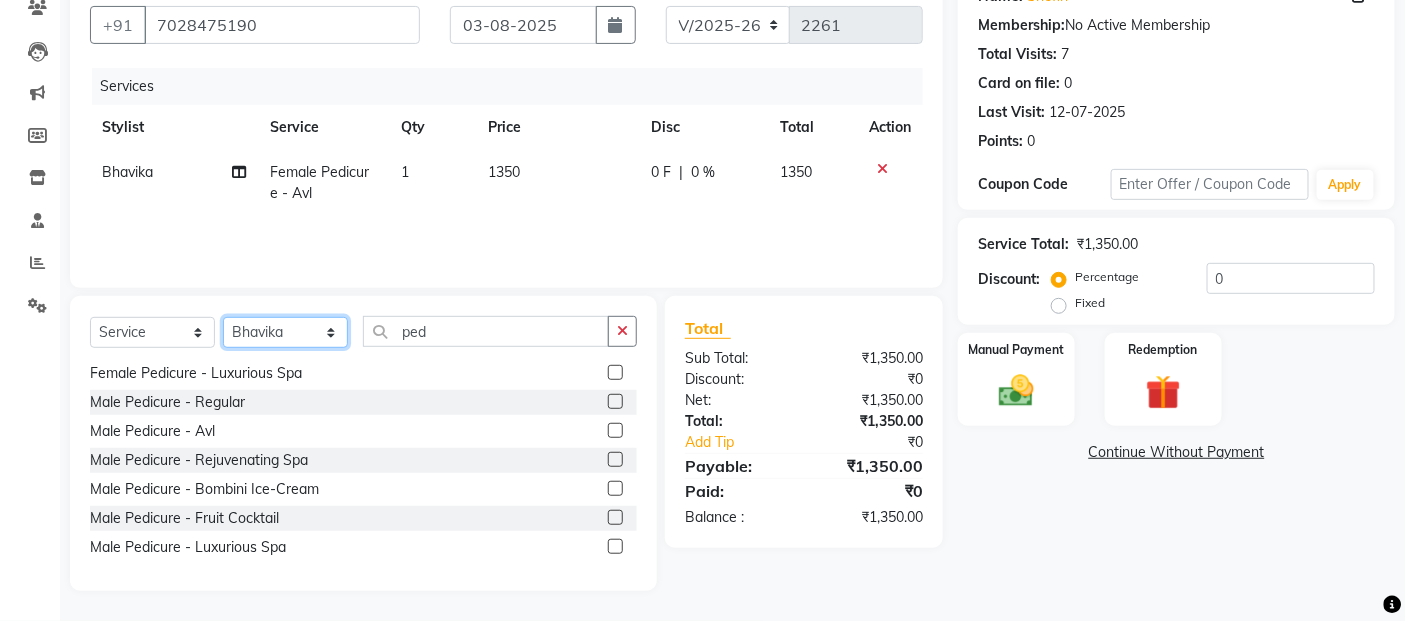 select on "33165" 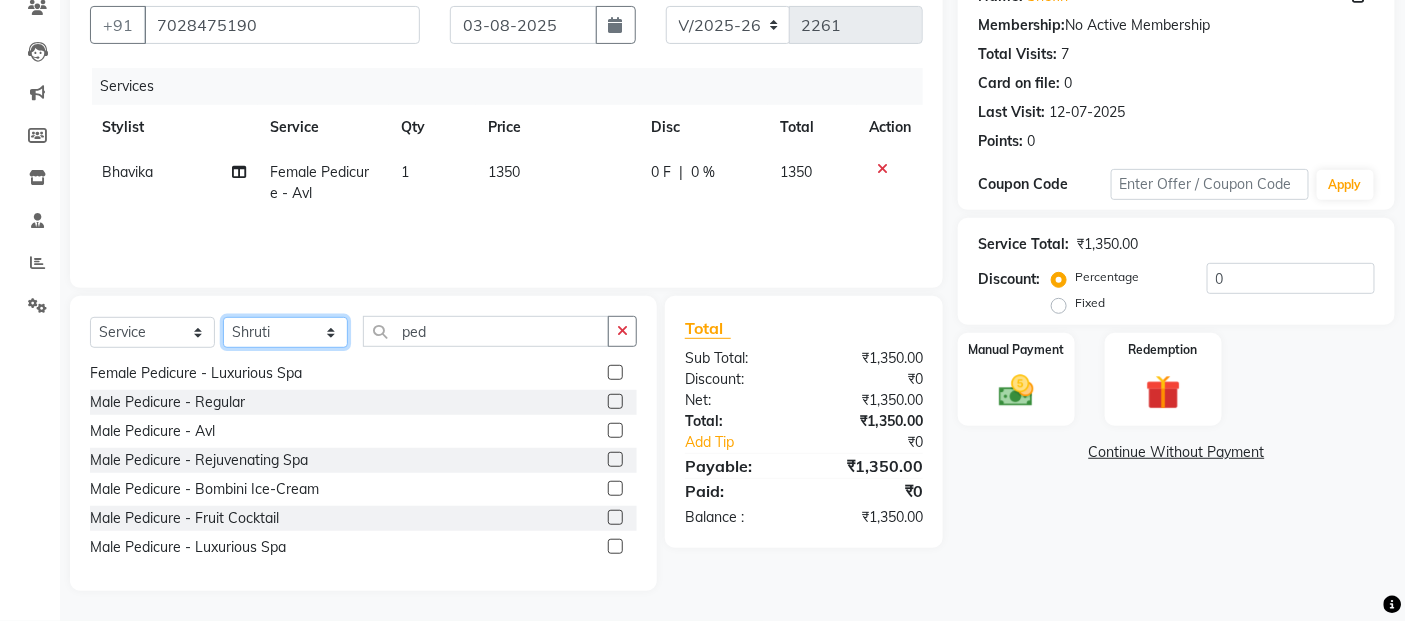 click on "[SERVICE] [STYLIST] [STYLIST] [STYLIST] [STYLIST] [STYLIST] [STYLIST] [STYLIST] [STYLIST] [STYLIST] [STYLIST] [STYLIST] [STYLIST] [STYLIST] [STYLIST] [STYLIST] [STYLIST] [STYLIST] [STYLIST] [STYLIST] [STYLIST] [STYLIST] [STYLIST] [STYLIST] [STYLIST] [STYLIST]" 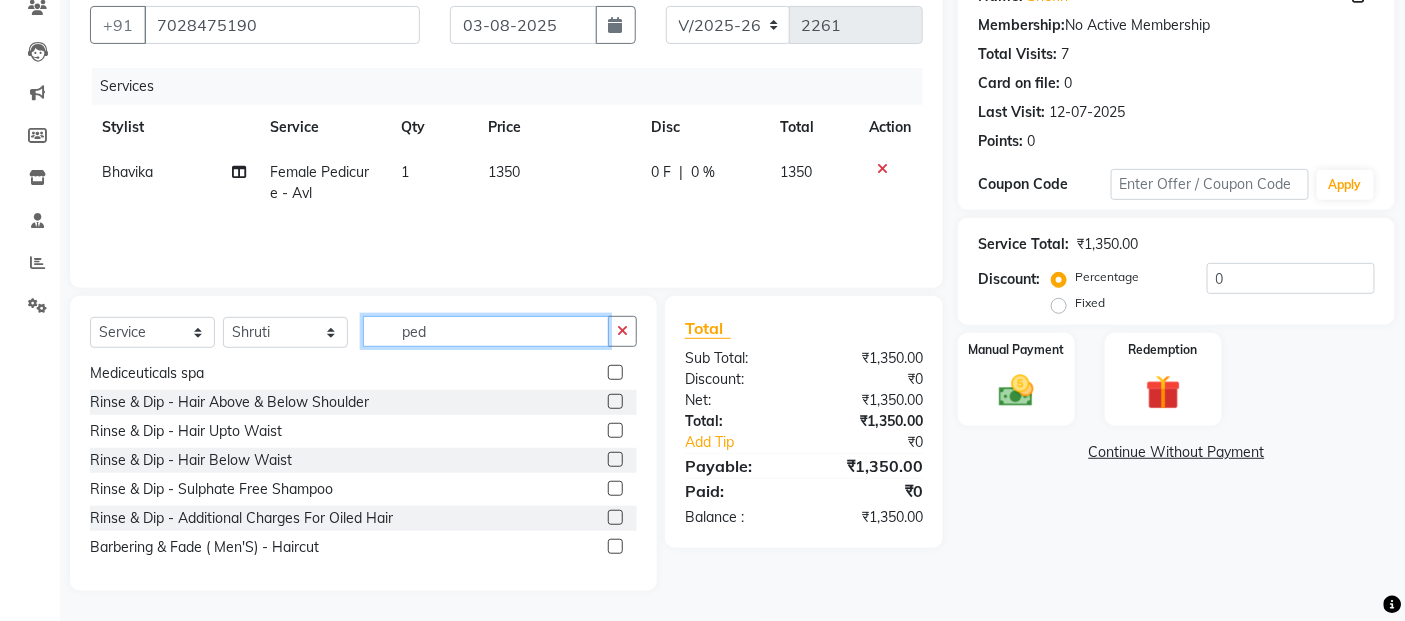 click on "ped" 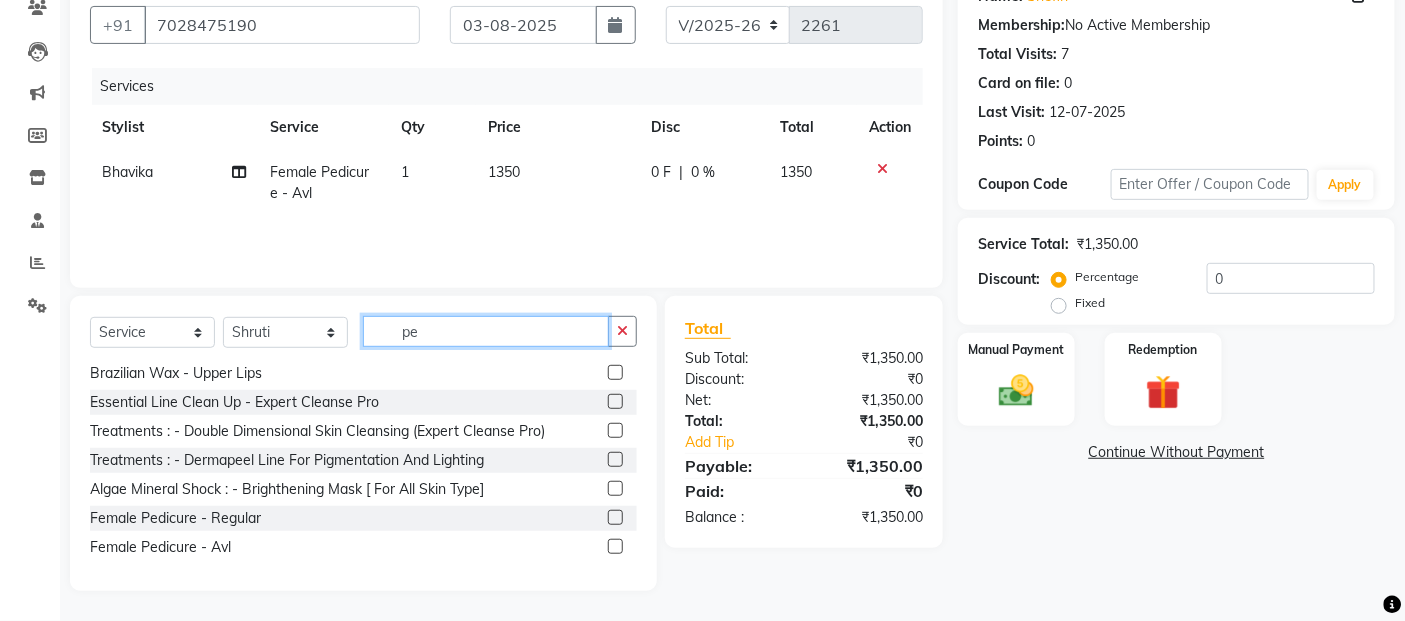 type on "p" 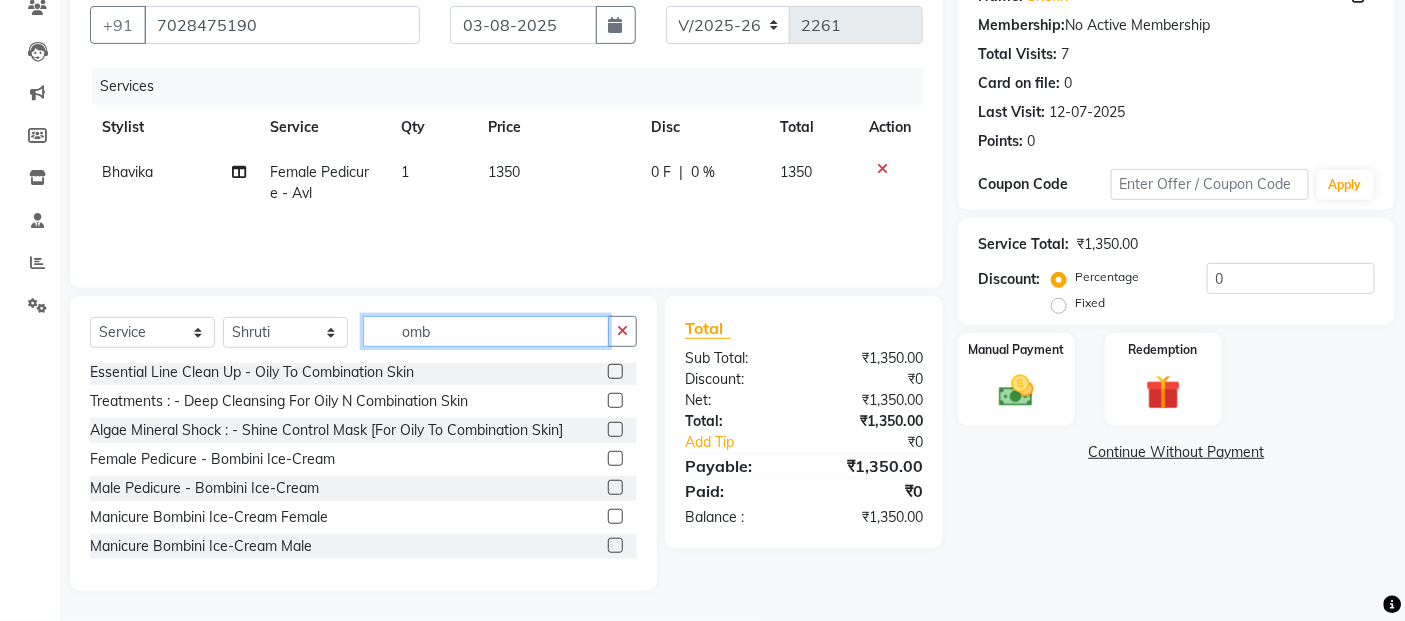 scroll, scrollTop: 0, scrollLeft: 0, axis: both 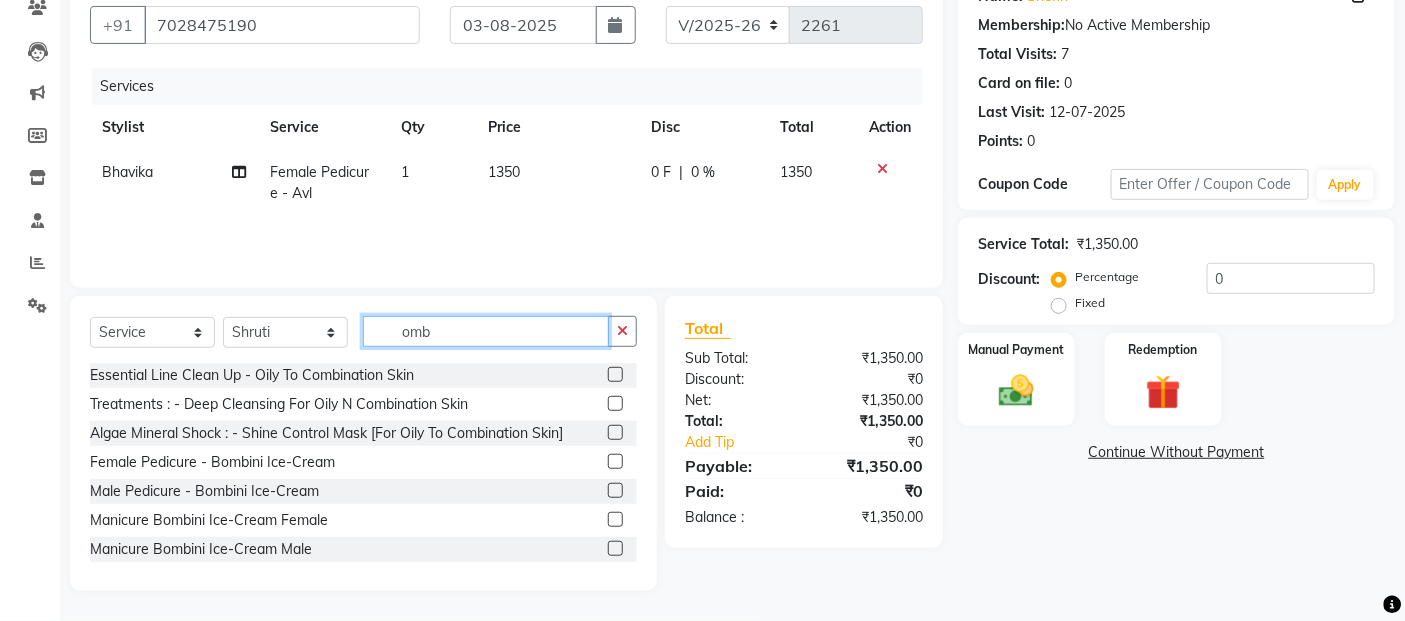 click on "omb" 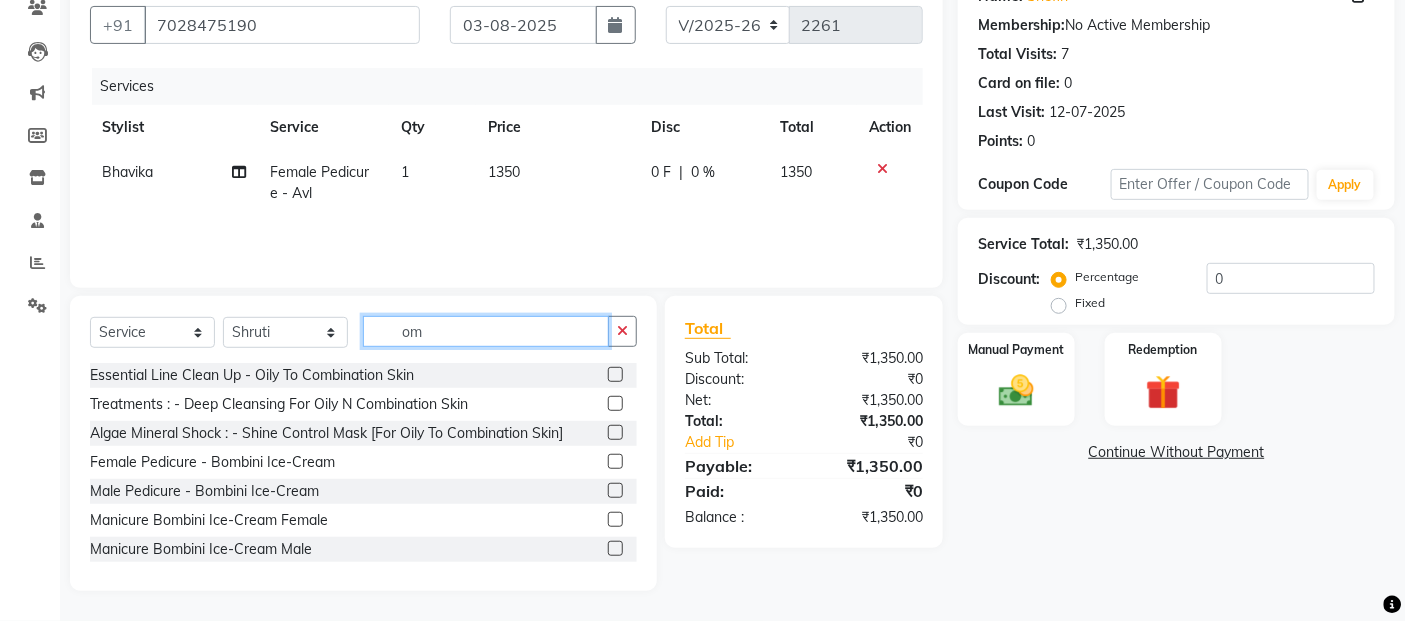 type on "o" 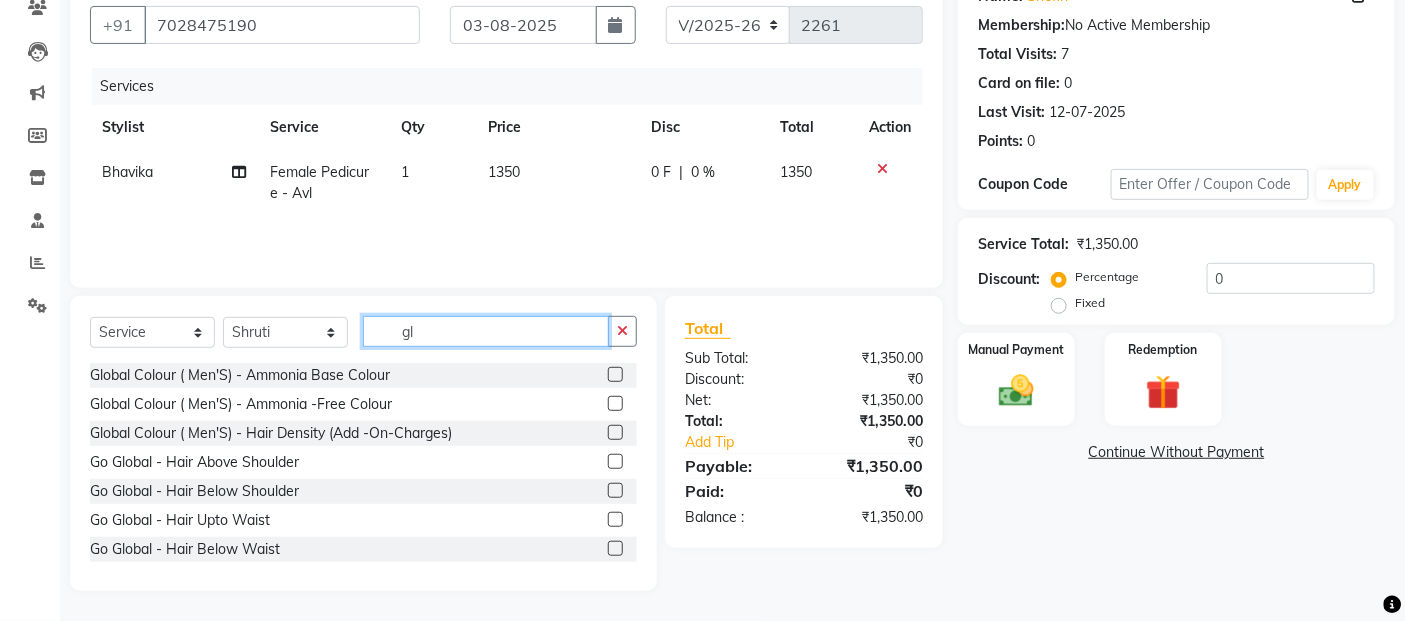 type on "g" 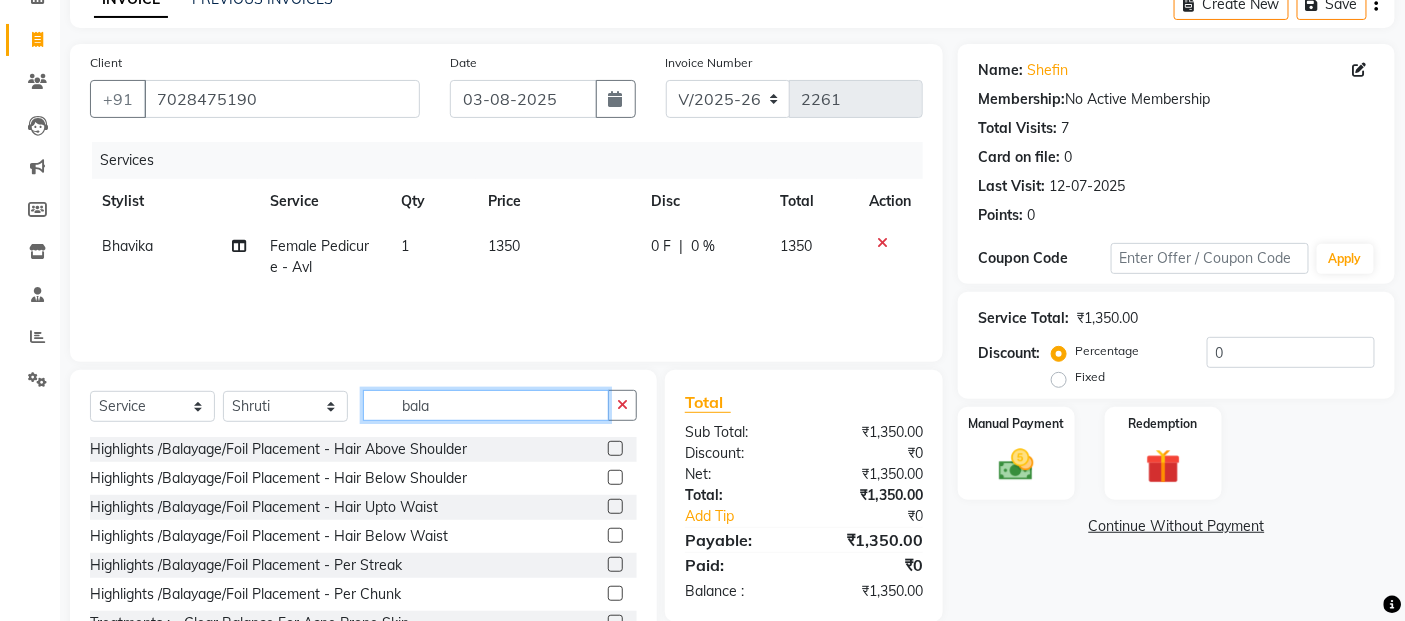 scroll, scrollTop: 68, scrollLeft: 0, axis: vertical 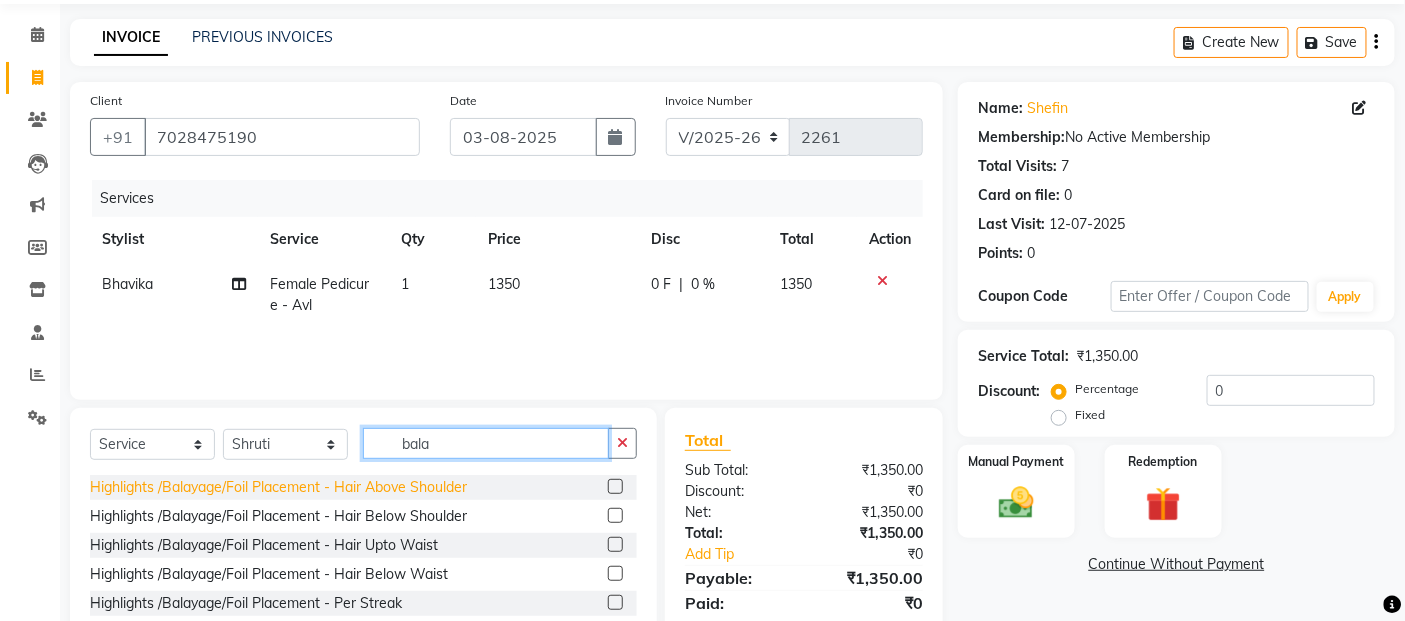 type on "bala" 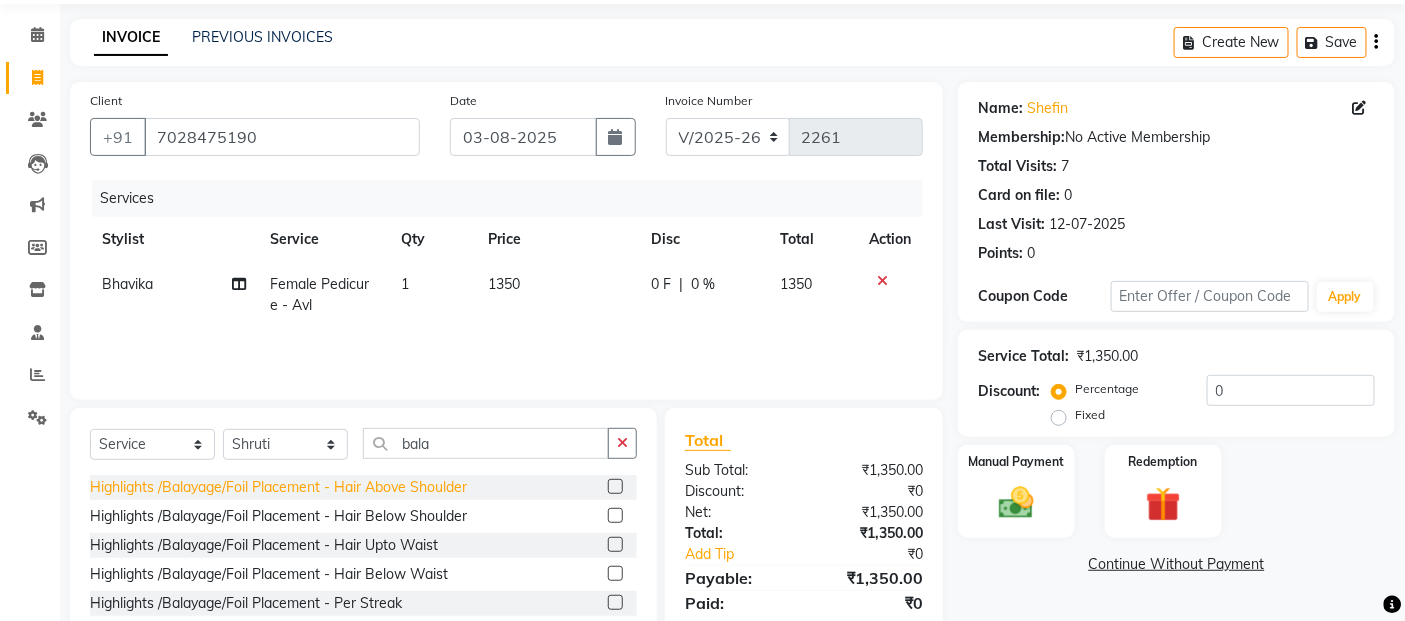 click on "Highlights /Balayage/Foil Placement - Hair Above Shoulder" 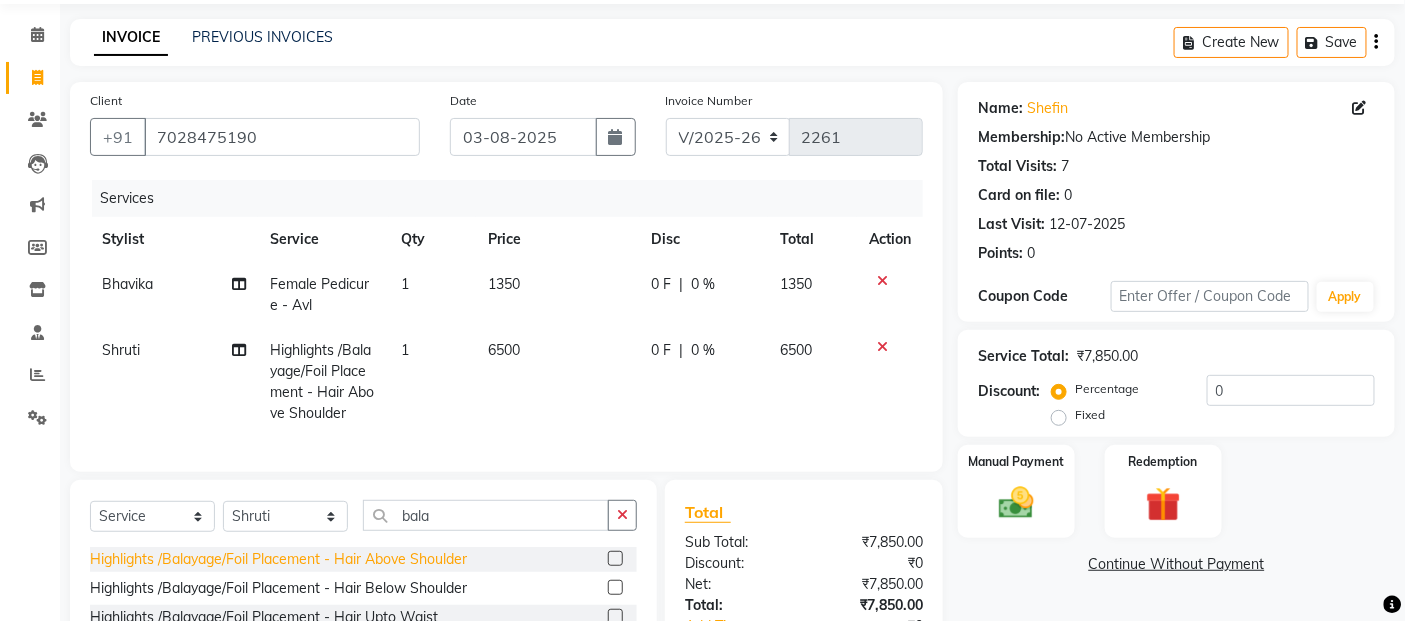 click on "Highlights /Balayage/Foil Placement - Hair Above Shoulder" 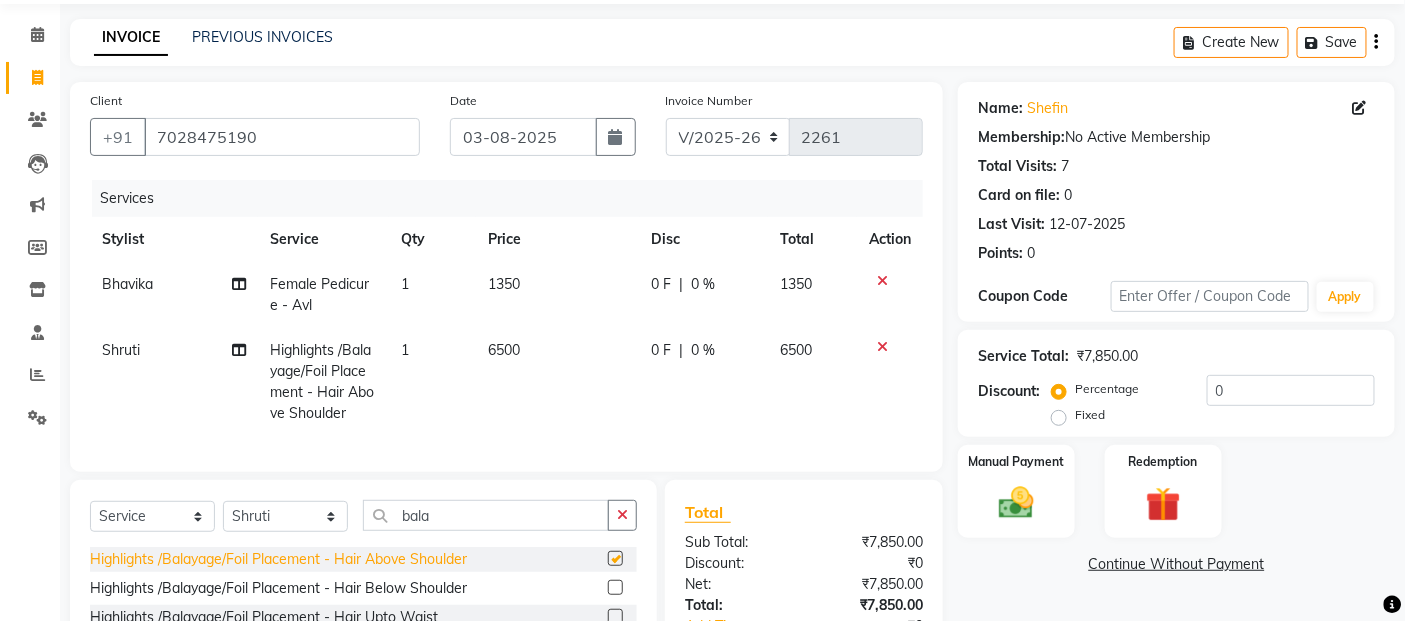 checkbox on "false" 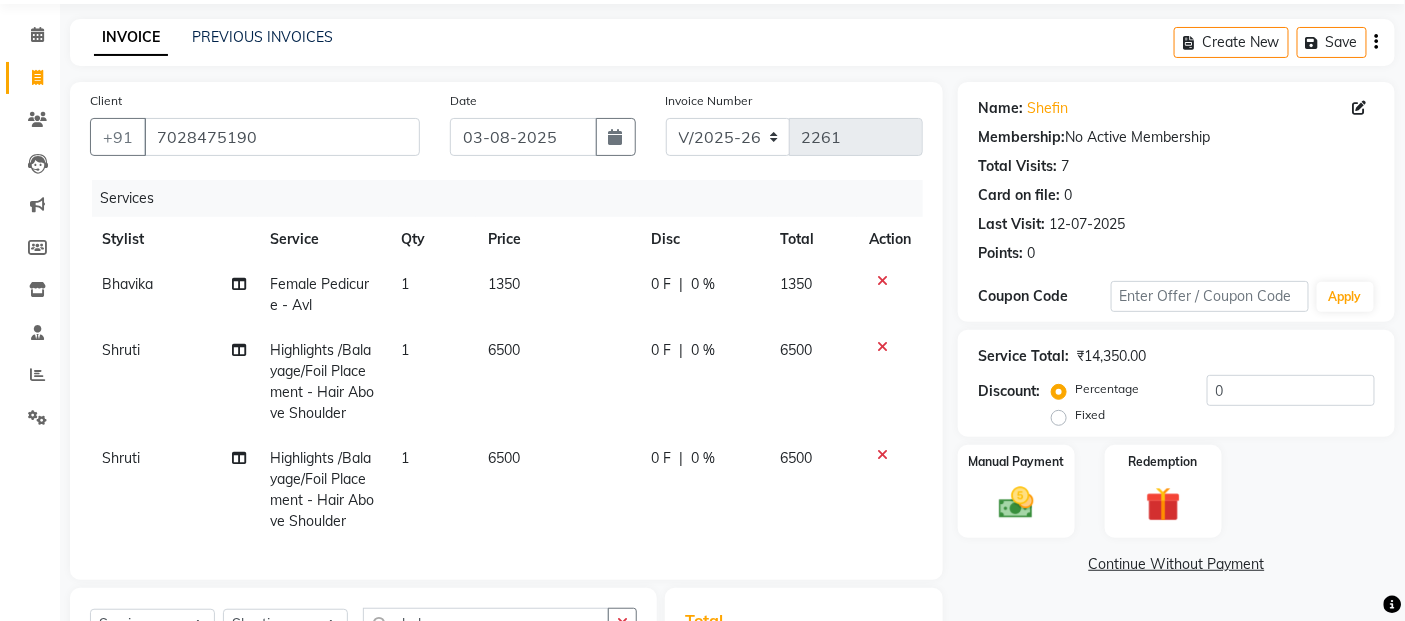 click on "6500" 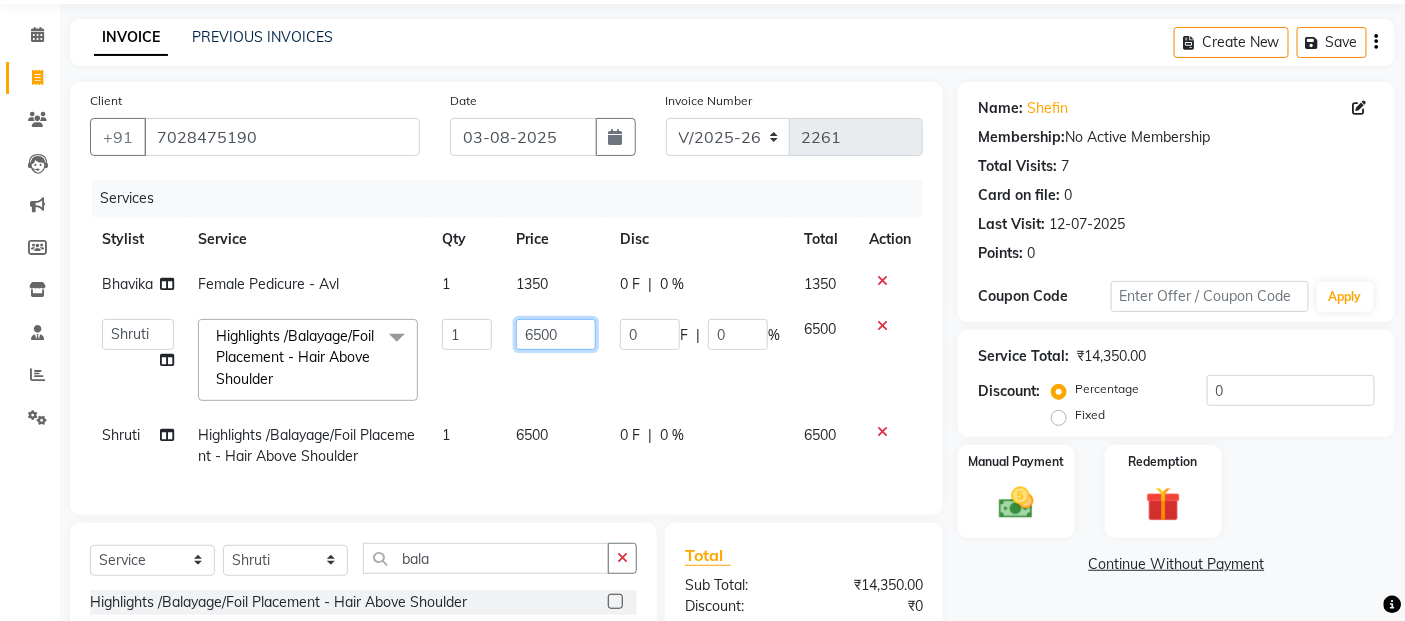 click on "6500" 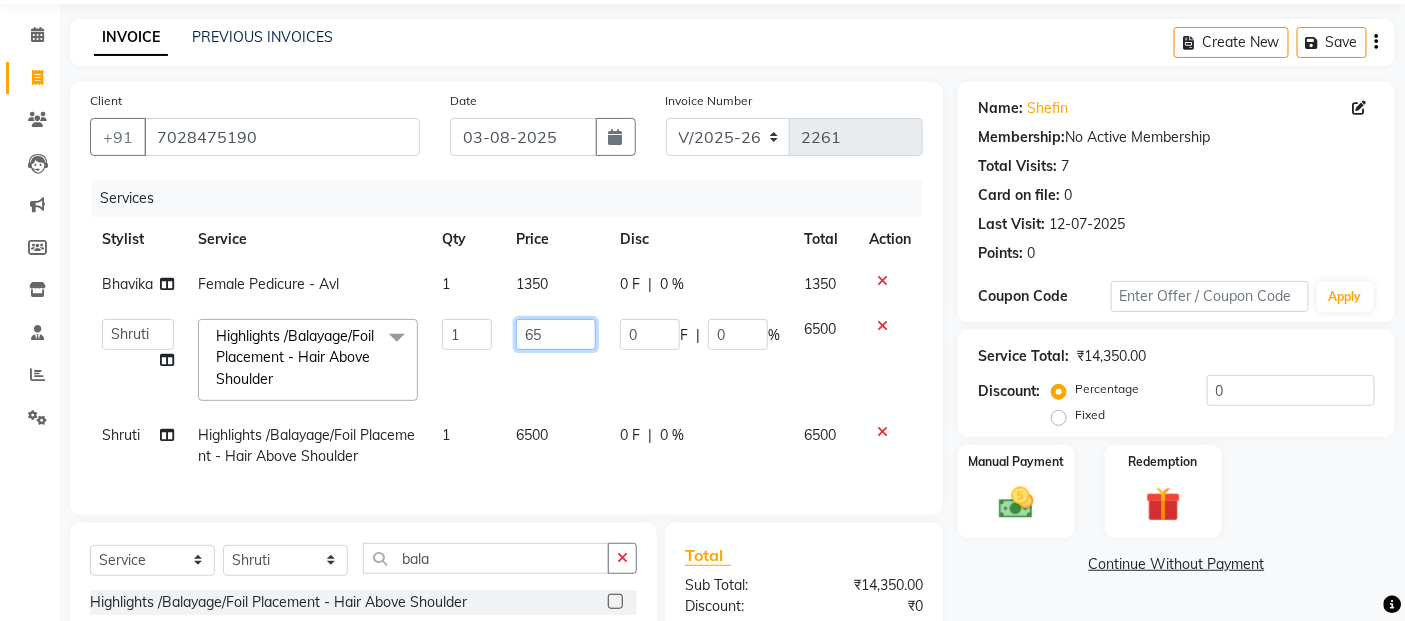 type on "6" 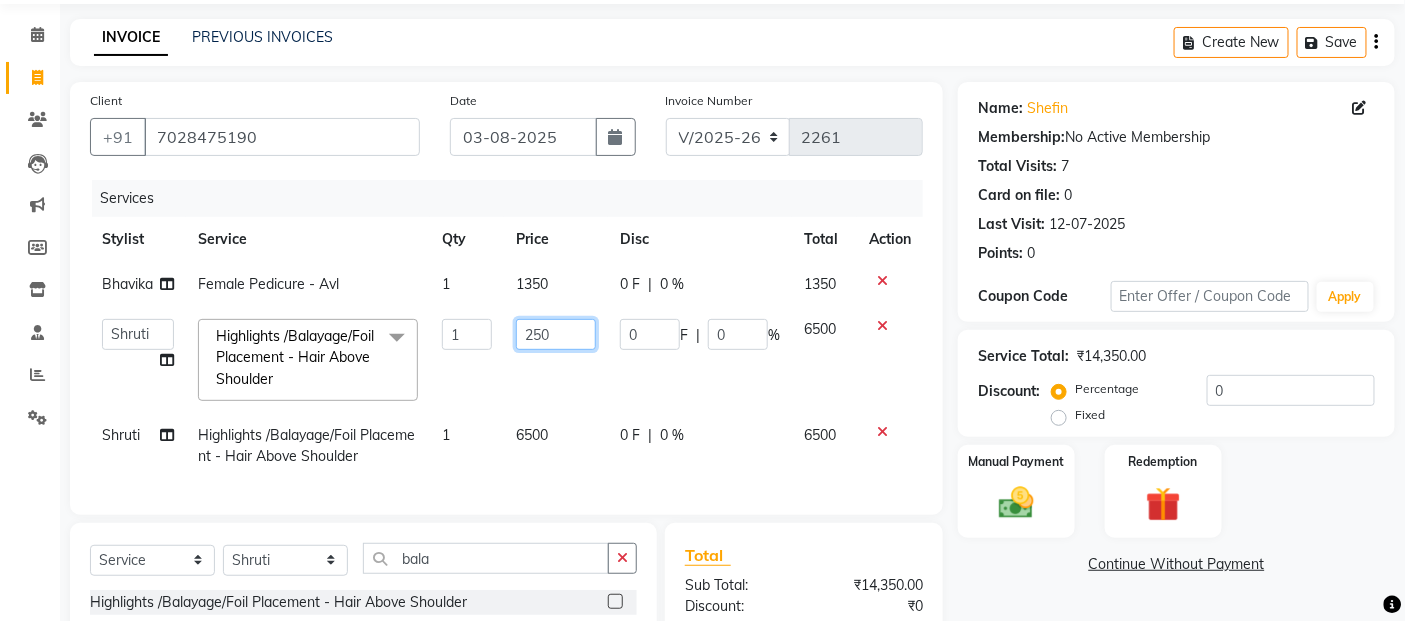 type on "2500" 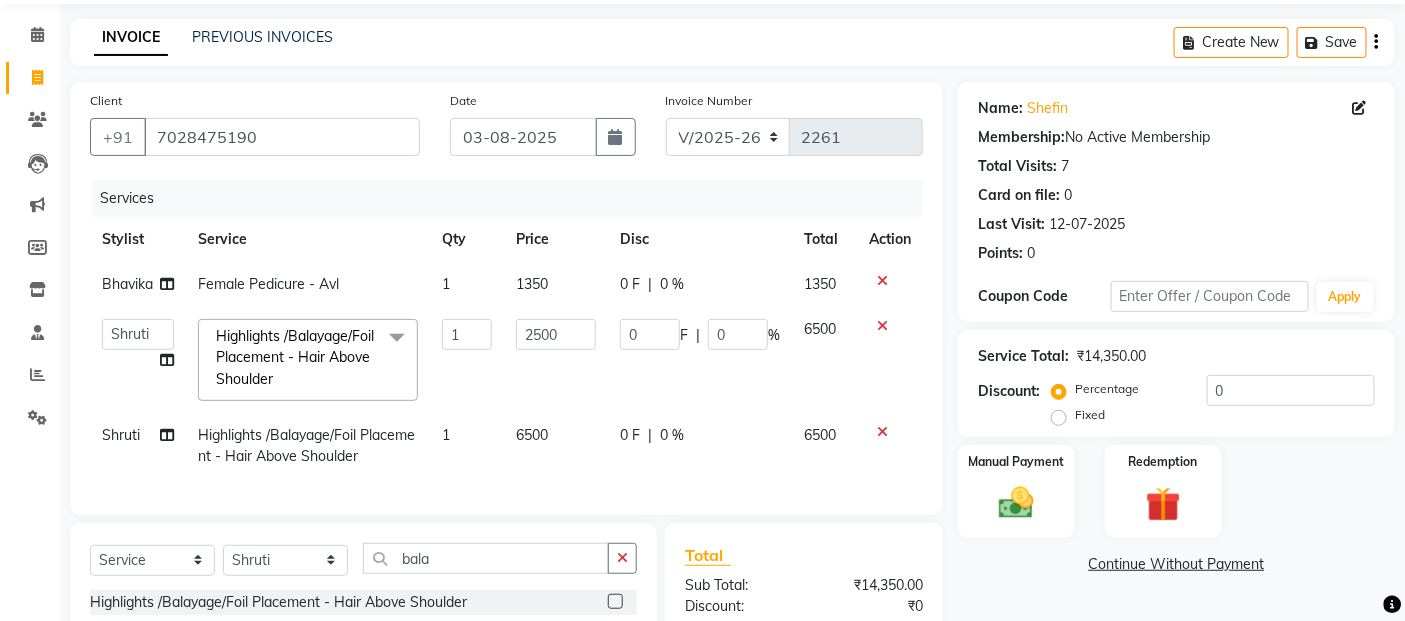 drag, startPoint x: 567, startPoint y: 444, endPoint x: 591, endPoint y: 433, distance: 26.400757 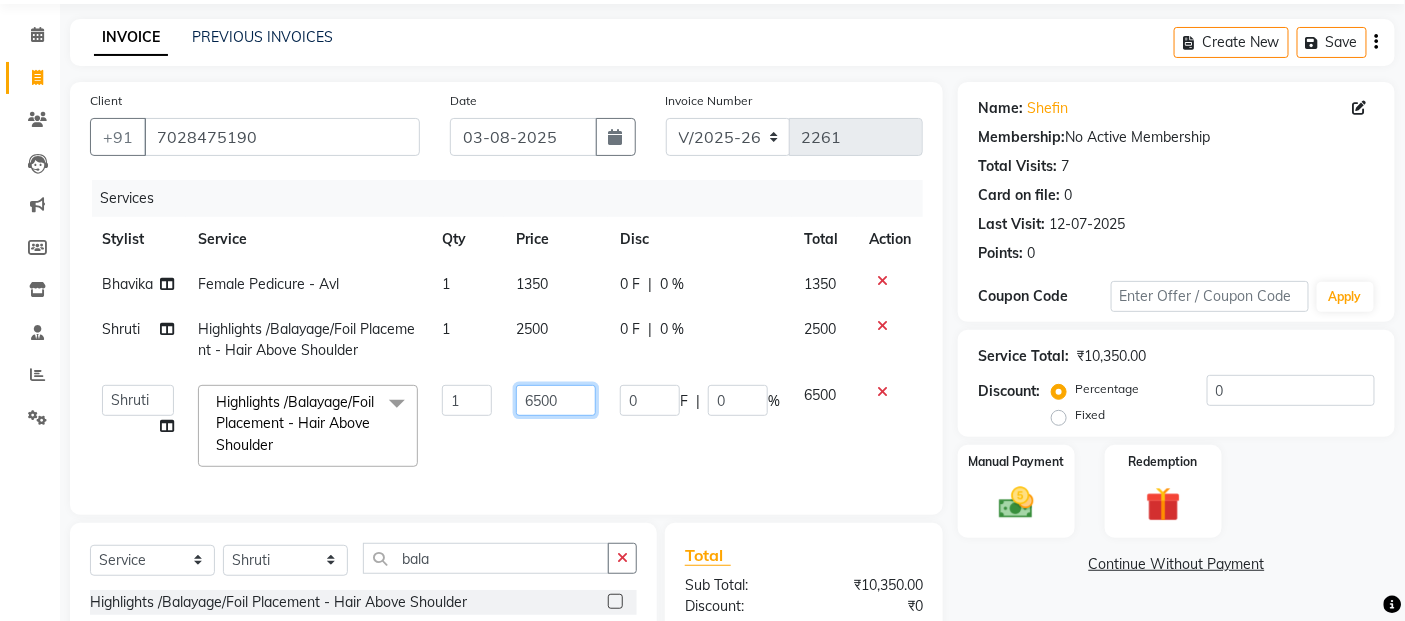 click on "6500" 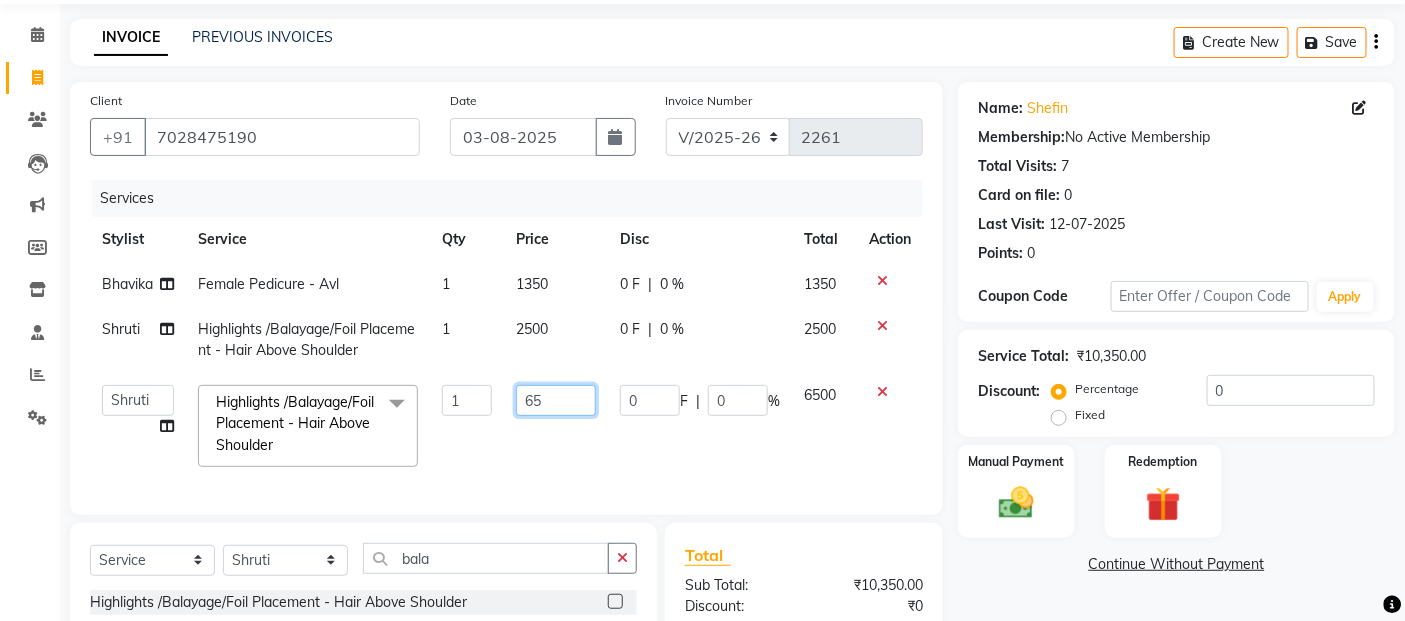 type on "6" 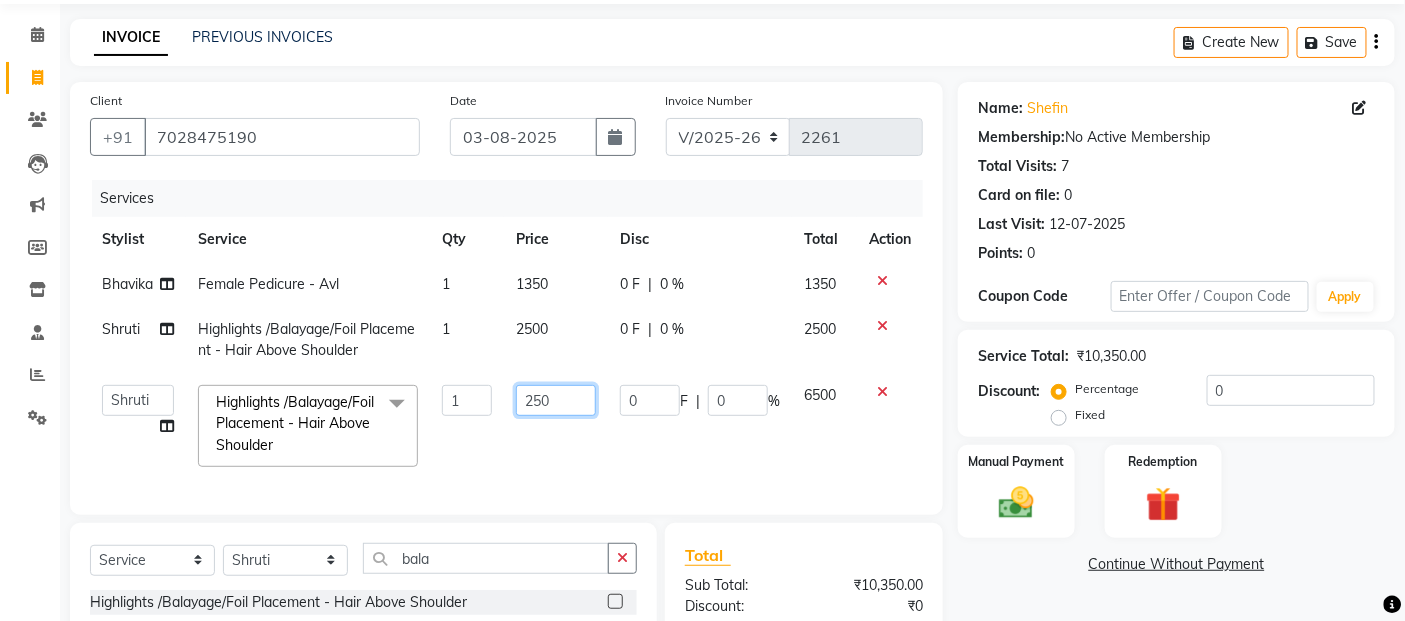 type on "2500" 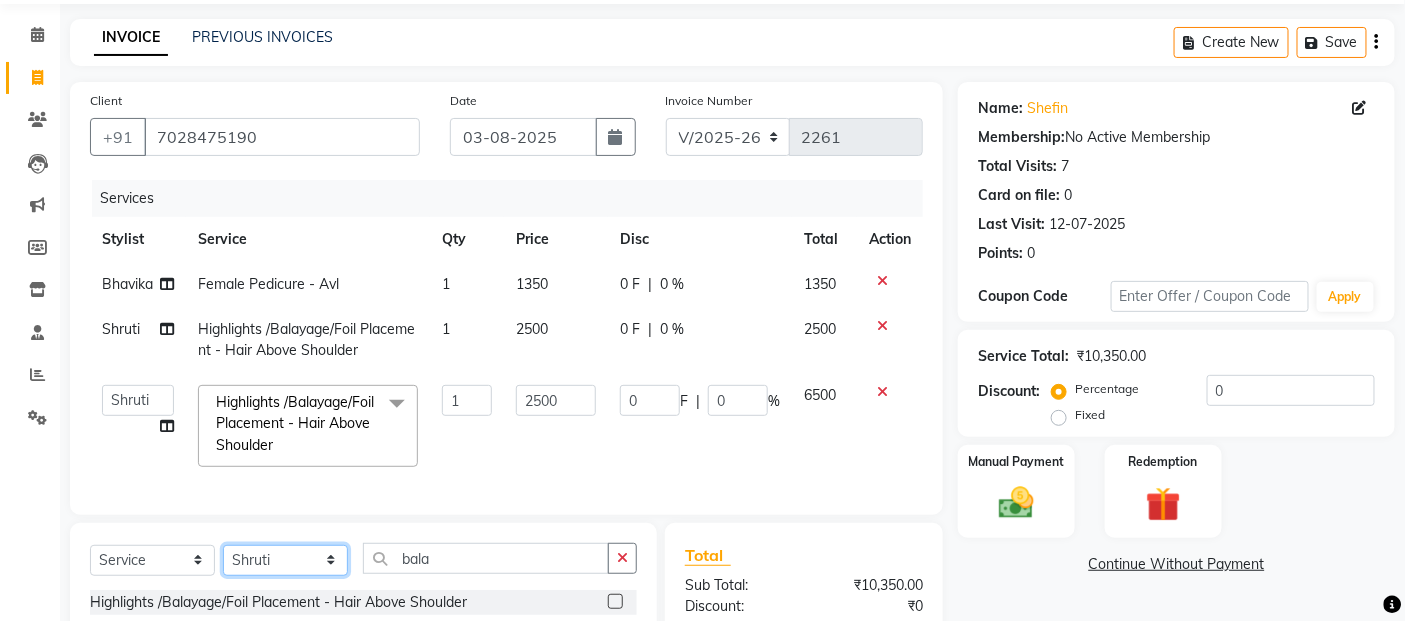 click on "Select  Service  Product  Membership  Package Voucher Prepaid Gift Card  Select Stylist Abdul Adil salmani Akshay thombare ali ANAS Ayaan Bhavika Gauri Kunal Manager Naaz Payal sahil Shlok Shruti Soni Srushti Swara Angre bala Highlights /Balayage/Foil Placement - Hair Above Shoulder  Highlights /Balayage/Foil Placement - Hair Below Shoulder  Highlights /Balayage/Foil Placement - Hair Upto Waist  Highlights /Balayage/Foil Placement - Hair Below Waist  Highlights /Balayage/Foil Placement - Per Streak  Highlights /Balayage/Foil Placement - Per Chunk  Treatments : - Clear Balance For Acne Prone Skin" 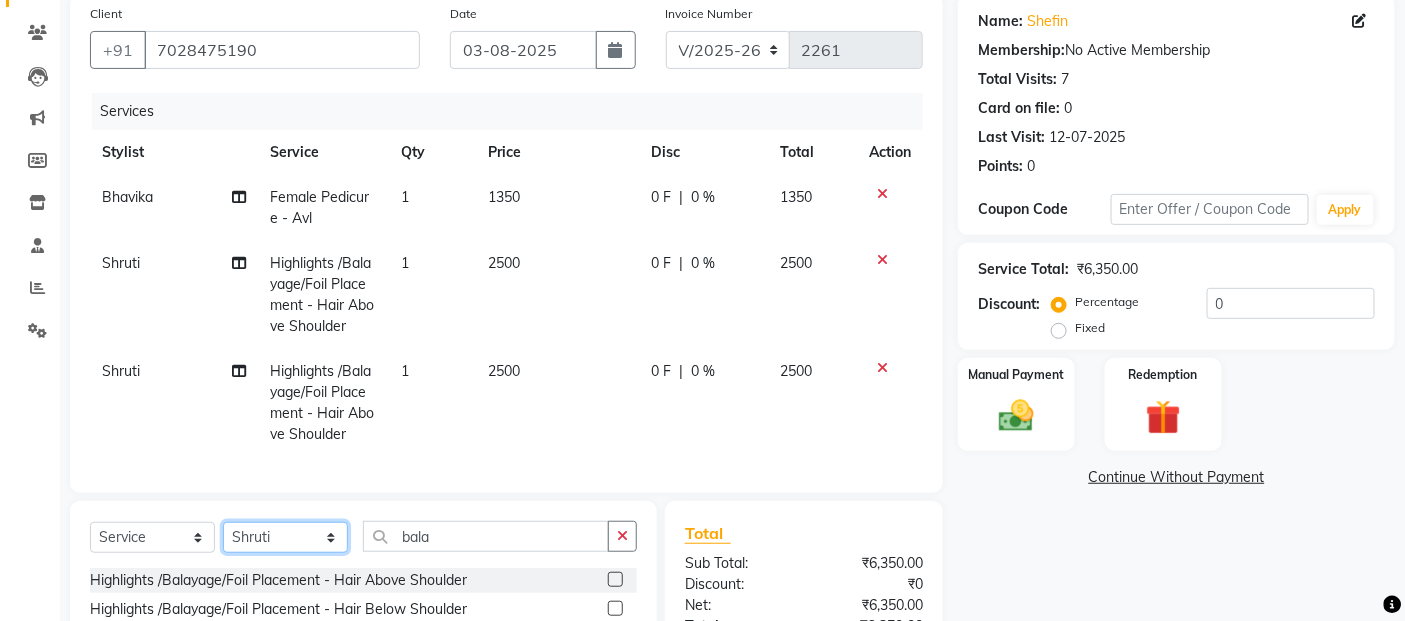 click on "Select  Service  Product  Membership  Package Voucher Prepaid Gift Card  Select Stylist Abdul Adil salmani Akshay thombare ali ANAS Ayaan Bhavika Gauri Kunal Manager Naaz Payal sahil Shlok Shruti Soni Srushti Swara Angre bala Highlights /Balayage/Foil Placement - Hair Above Shoulder  Highlights /Balayage/Foil Placement - Hair Below Shoulder  Highlights /Balayage/Foil Placement - Hair Upto Waist  Highlights /Balayage/Foil Placement - Hair Below Waist  Highlights /Balayage/Foil Placement - Per Streak  Highlights /Balayage/Foil Placement - Per Chunk  Treatments : - Clear Balance For Acne Prone Skin" 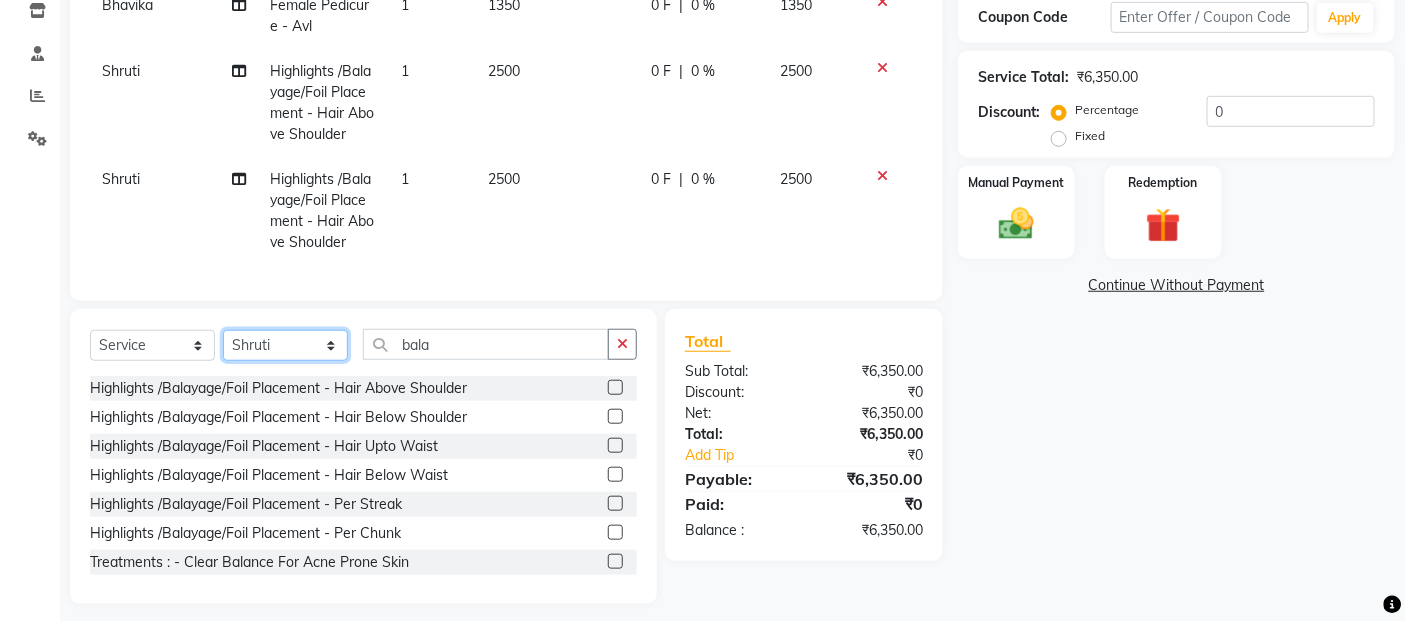 scroll, scrollTop: 376, scrollLeft: 0, axis: vertical 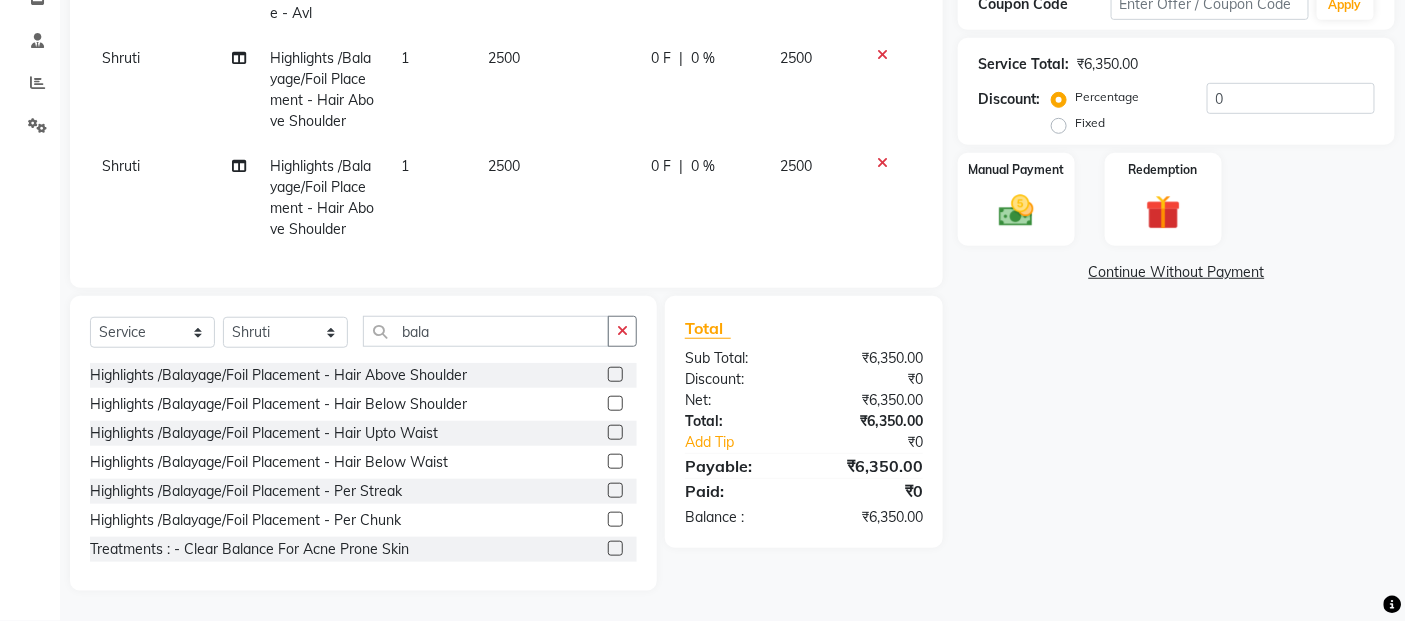 click on "2500" 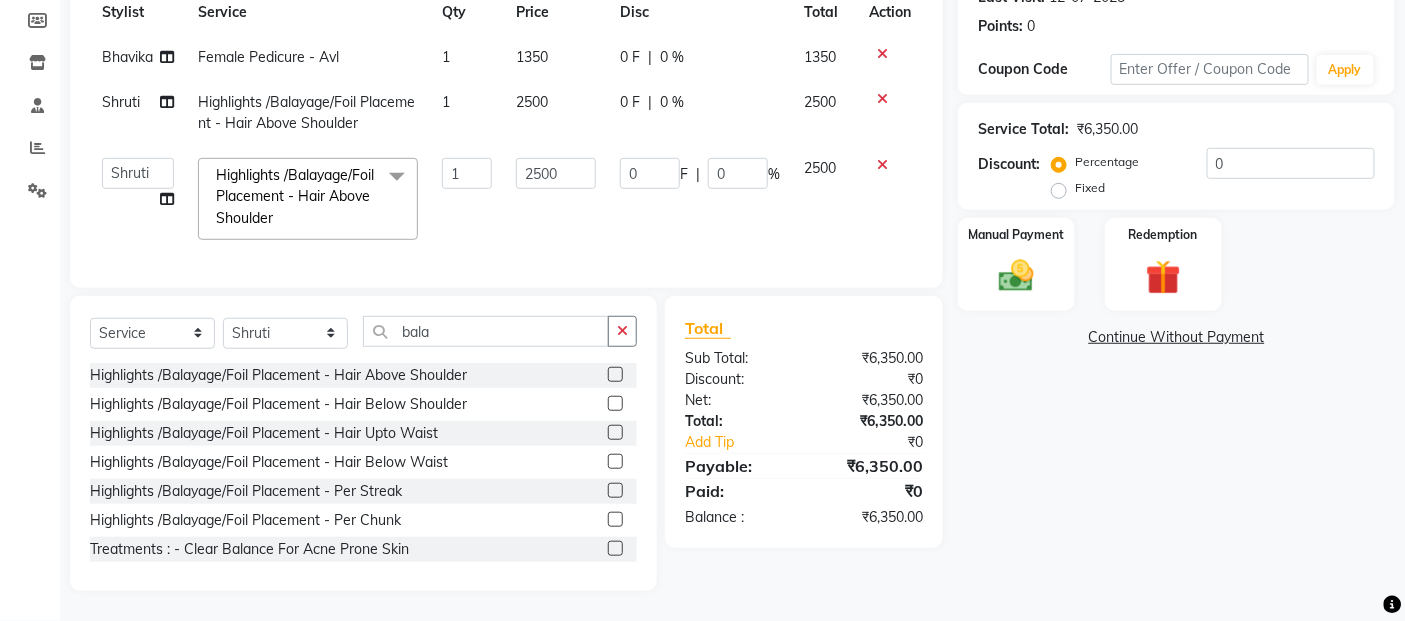 scroll, scrollTop: 312, scrollLeft: 0, axis: vertical 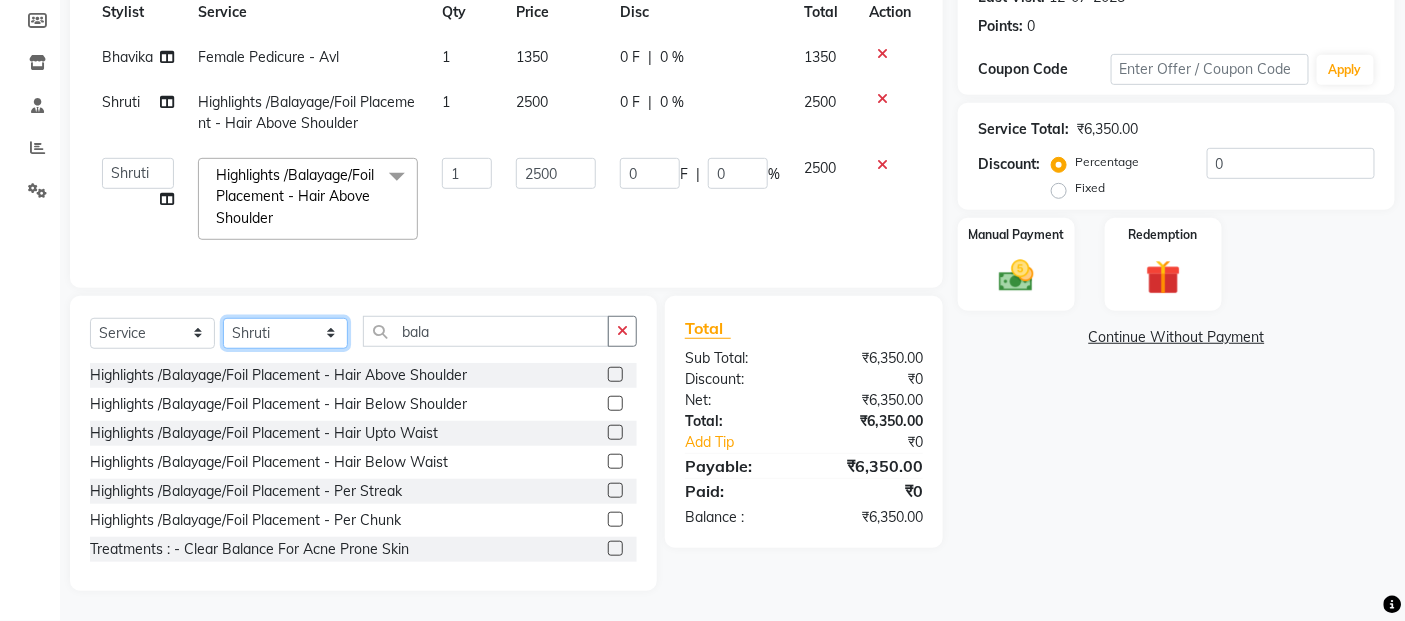click on "[SERVICE] [STYLIST] [STYLIST] [STYLIST] [STYLIST] [STYLIST] [STYLIST] [STYLIST] [STYLIST] [STYLIST] [STYLIST] [STYLIST] [STYLIST] [STYLIST] [STYLIST] [STYLIST] [STYLIST] [STYLIST] [STYLIST] [STYLIST] [STYLIST] [STYLIST] [STYLIST] [STYLIST] [STYLIST] [STYLIST]" 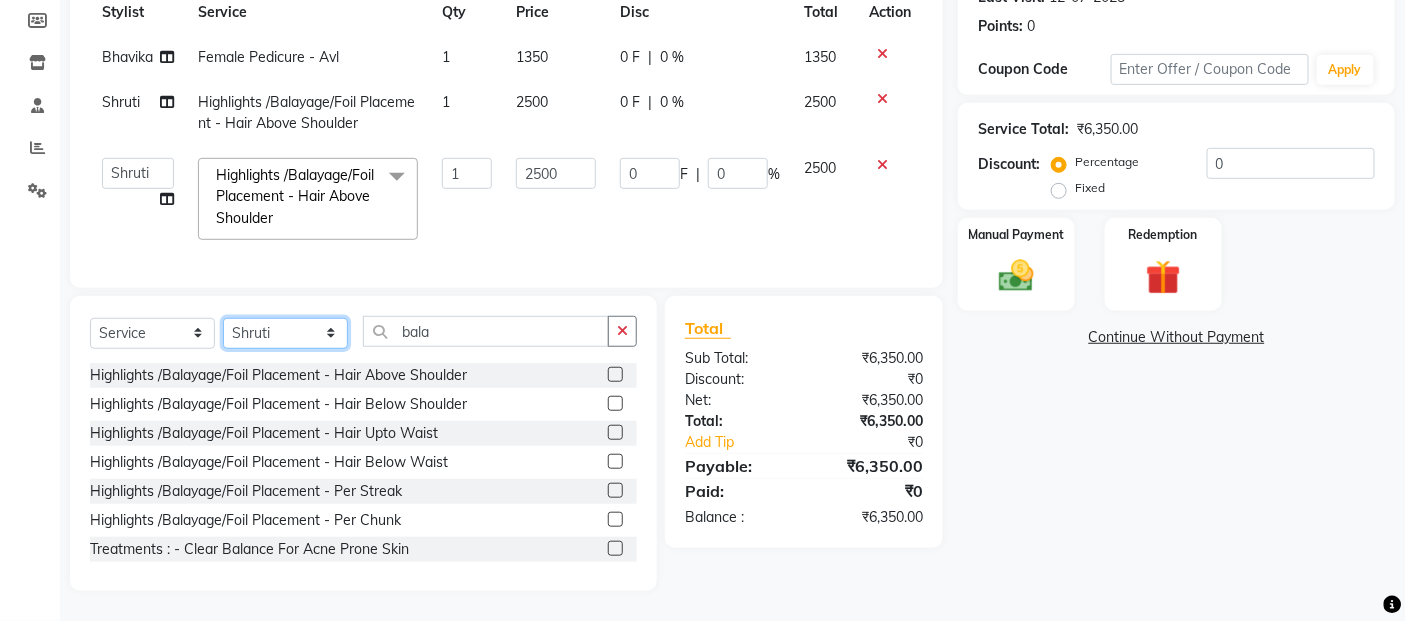 select on "37743" 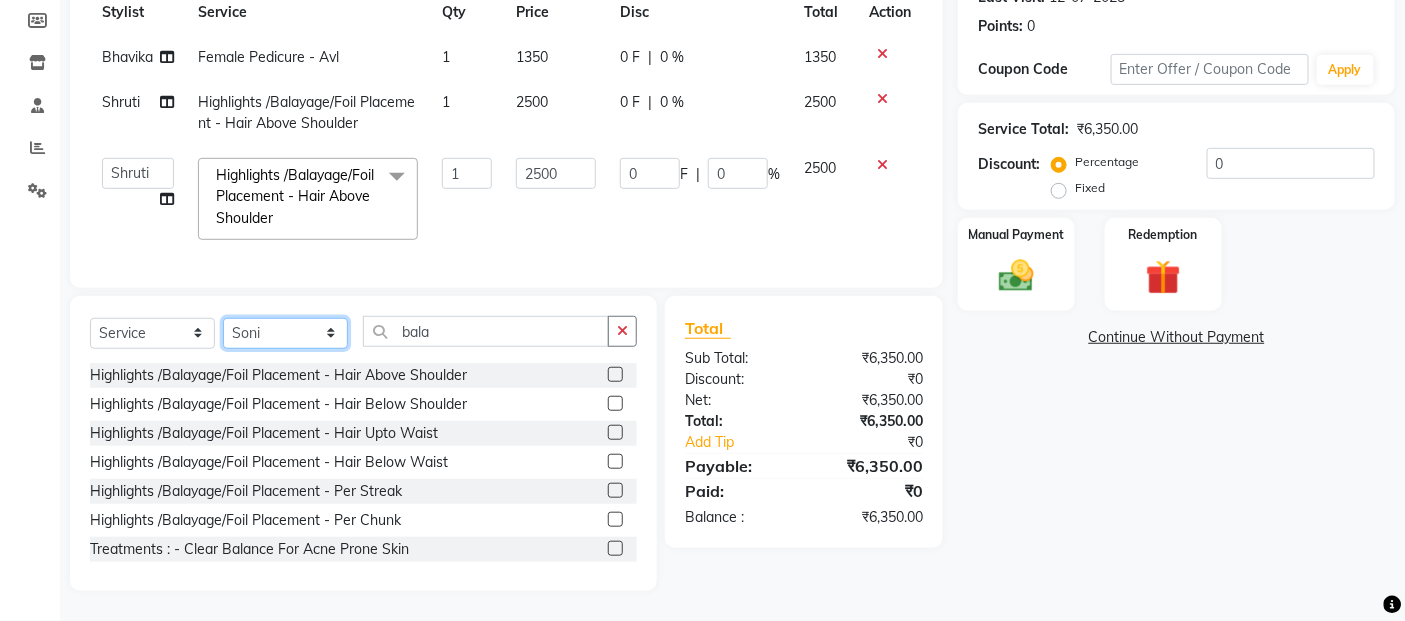 click on "[SERVICE] [STYLIST] [STYLIST] [STYLIST] [STYLIST] [STYLIST] [STYLIST] [STYLIST] [STYLIST] [STYLIST] [STYLIST] [STYLIST] [STYLIST] [STYLIST] [STYLIST] [STYLIST] [STYLIST] [STYLIST] [STYLIST] [STYLIST] [STYLIST] [STYLIST] [STYLIST] [STYLIST] [STYLIST] [STYLIST]" 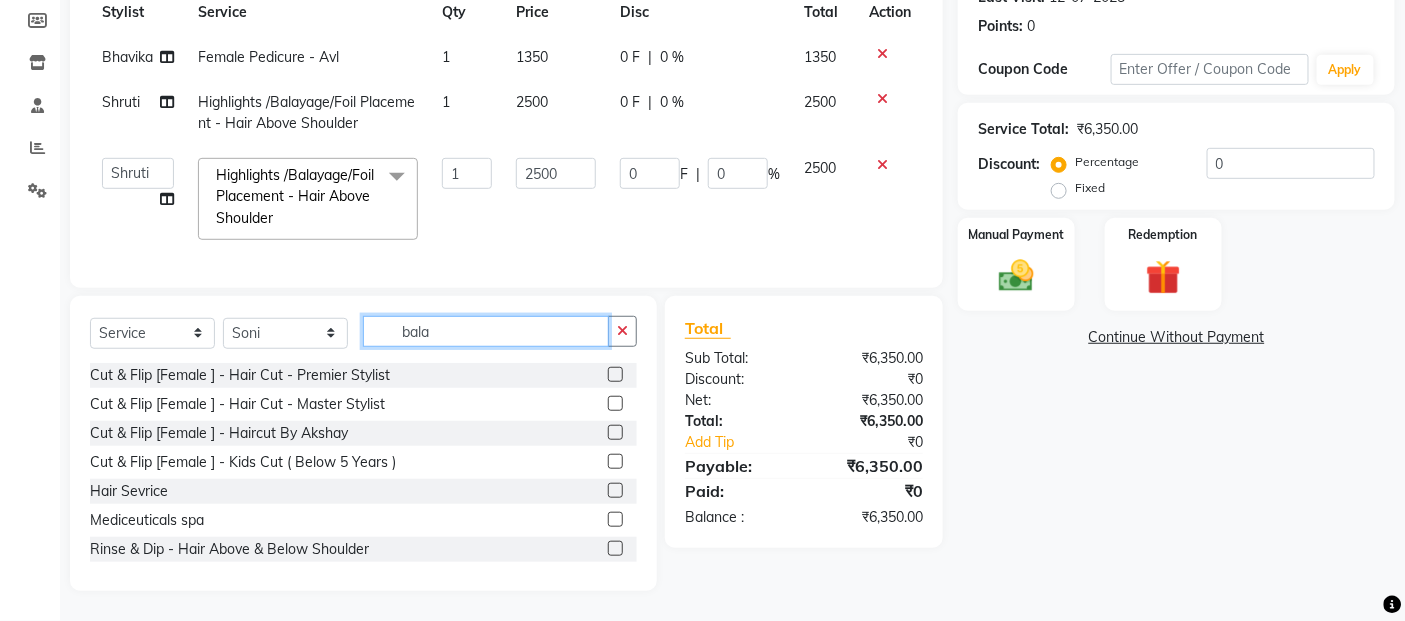 click on "bala" 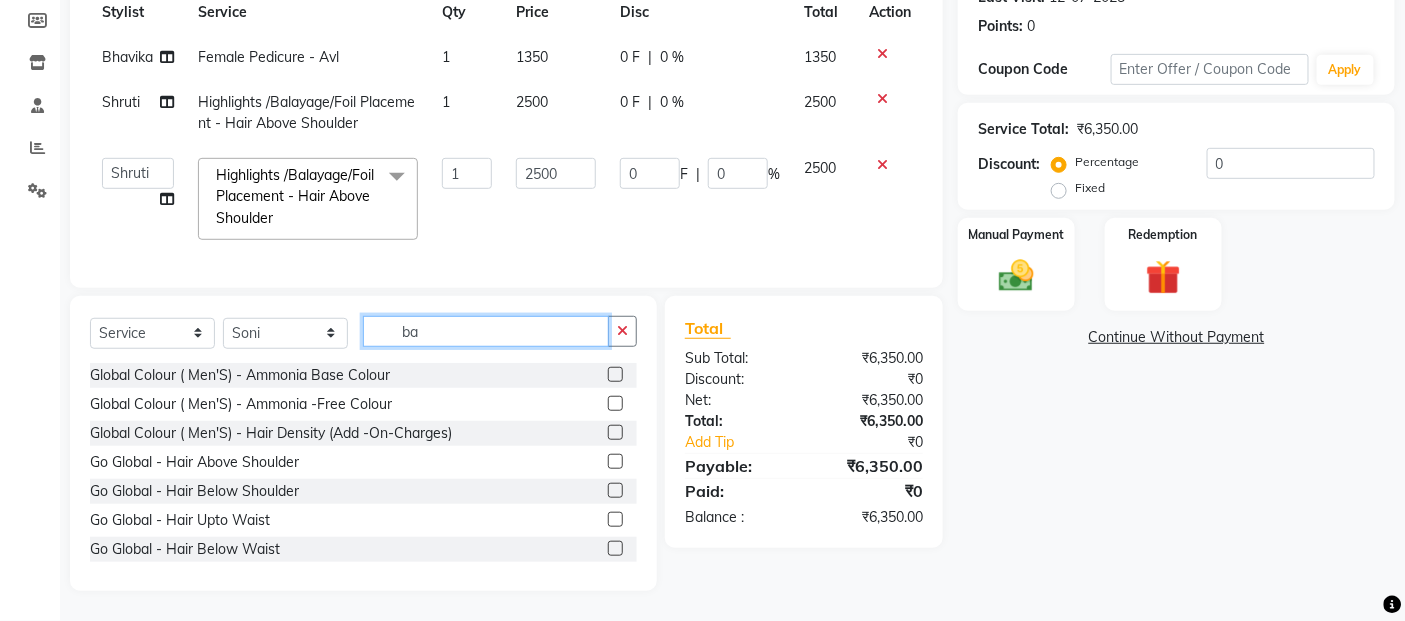 type on "b" 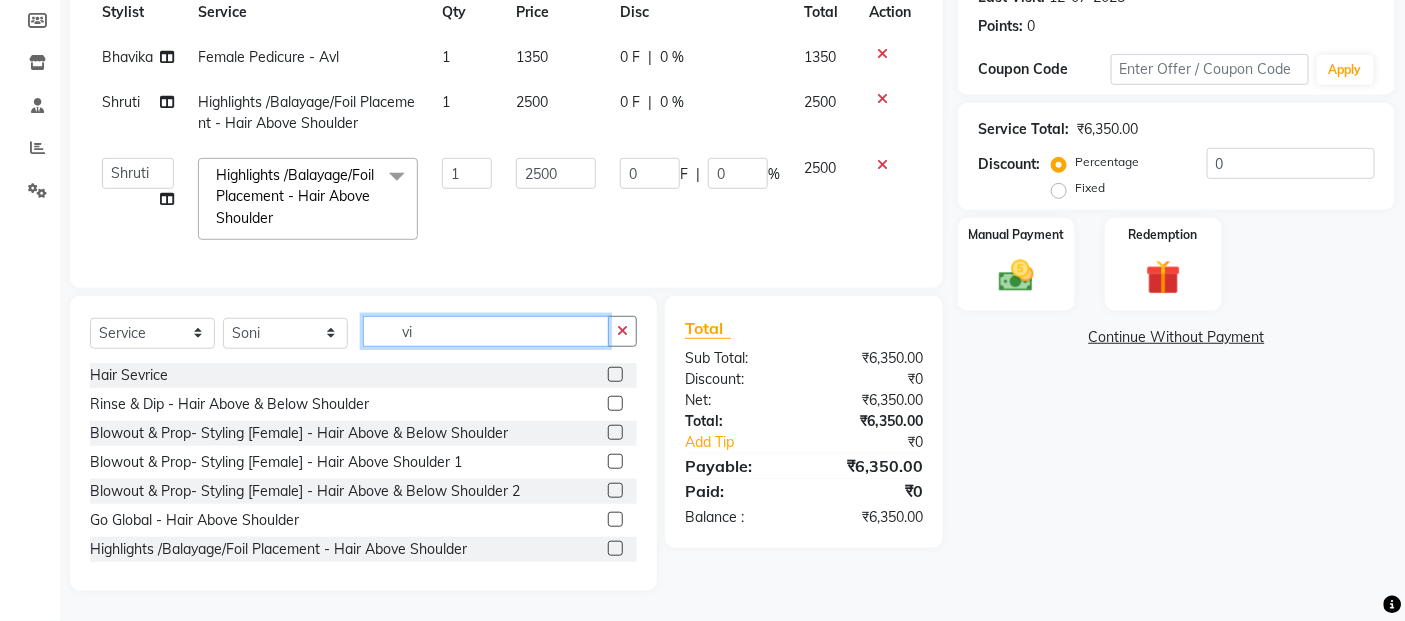 scroll, scrollTop: 268, scrollLeft: 0, axis: vertical 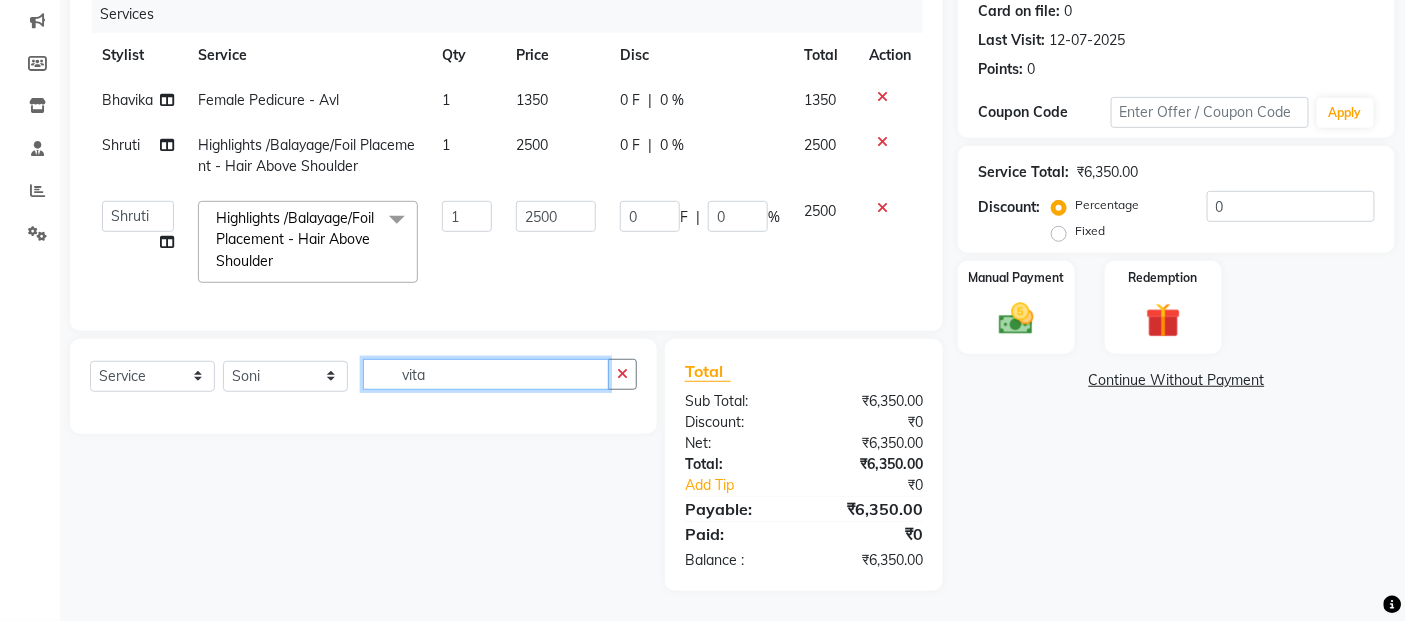 type on "vita" 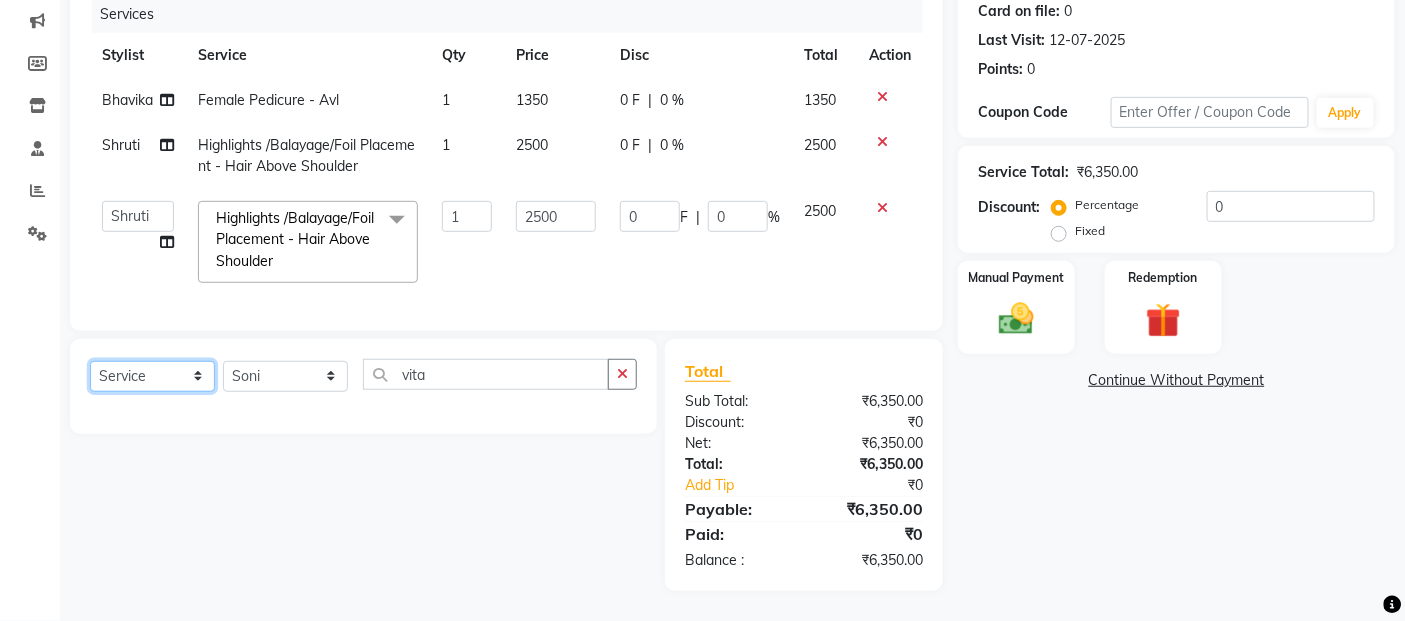 click on "Select  Service  Product  Membership  Package Voucher Prepaid Gift Card" 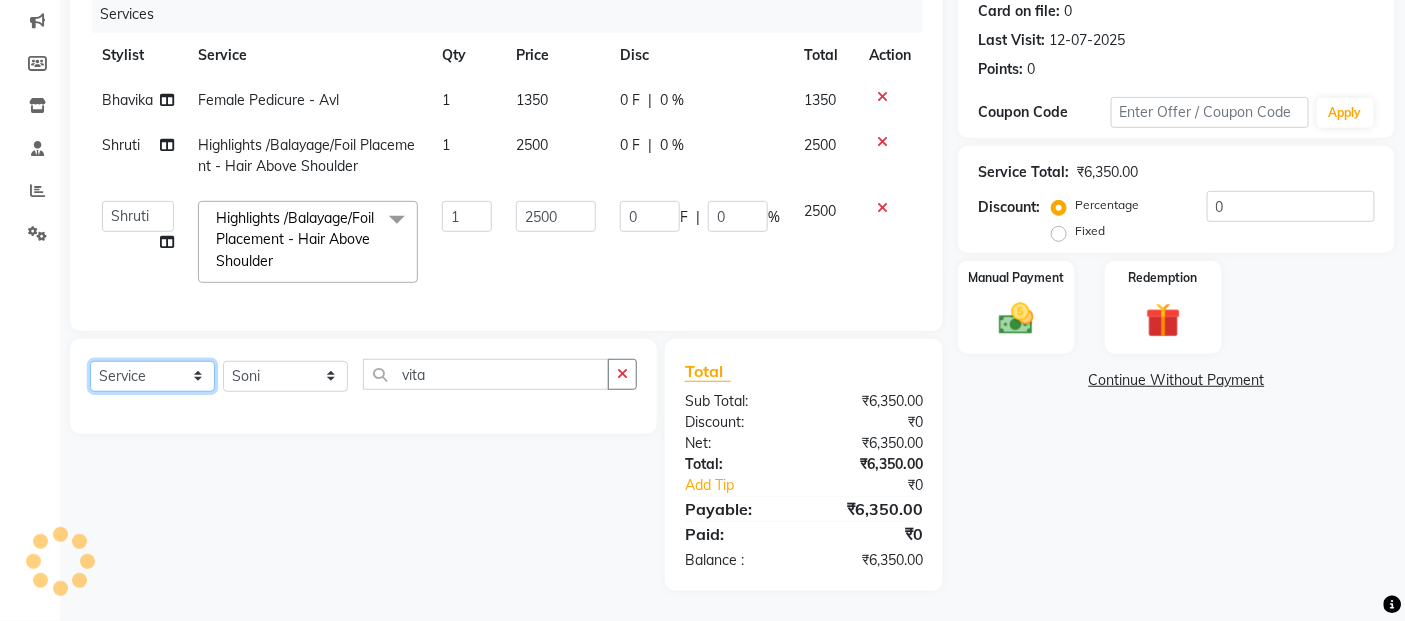 click on "Select  Service  Product  Membership  Package Voucher Prepaid Gift Card" 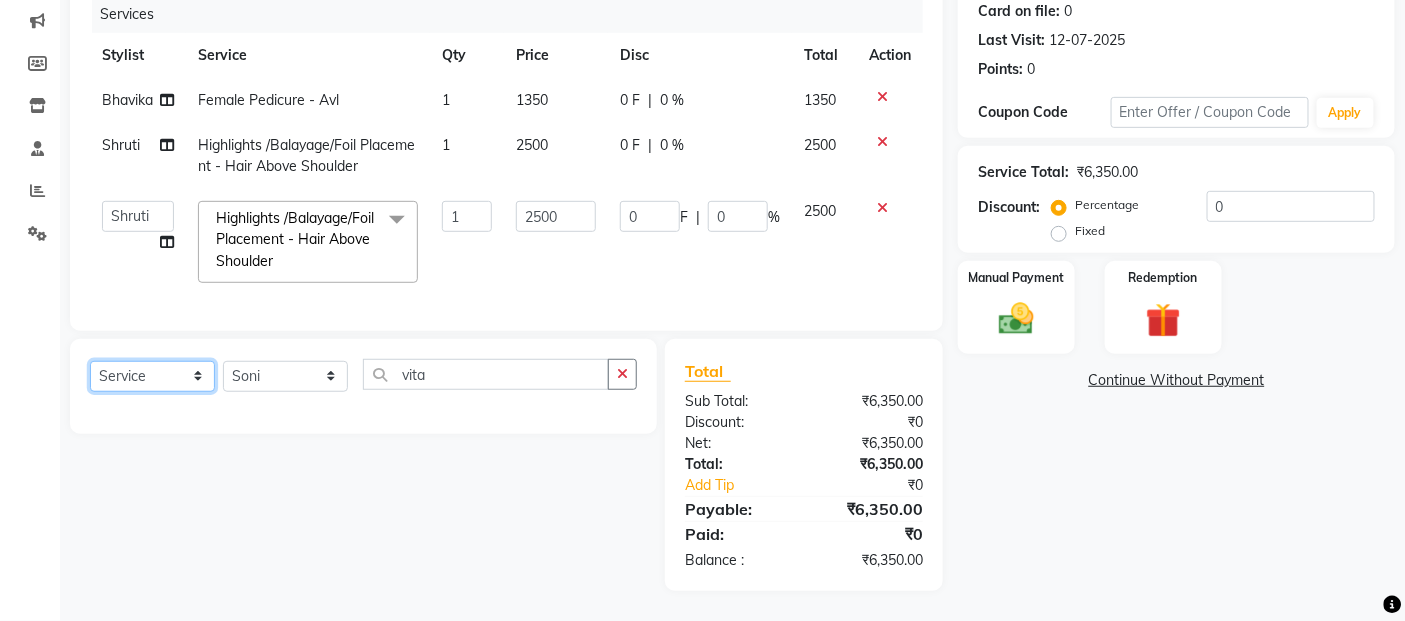 select on "product" 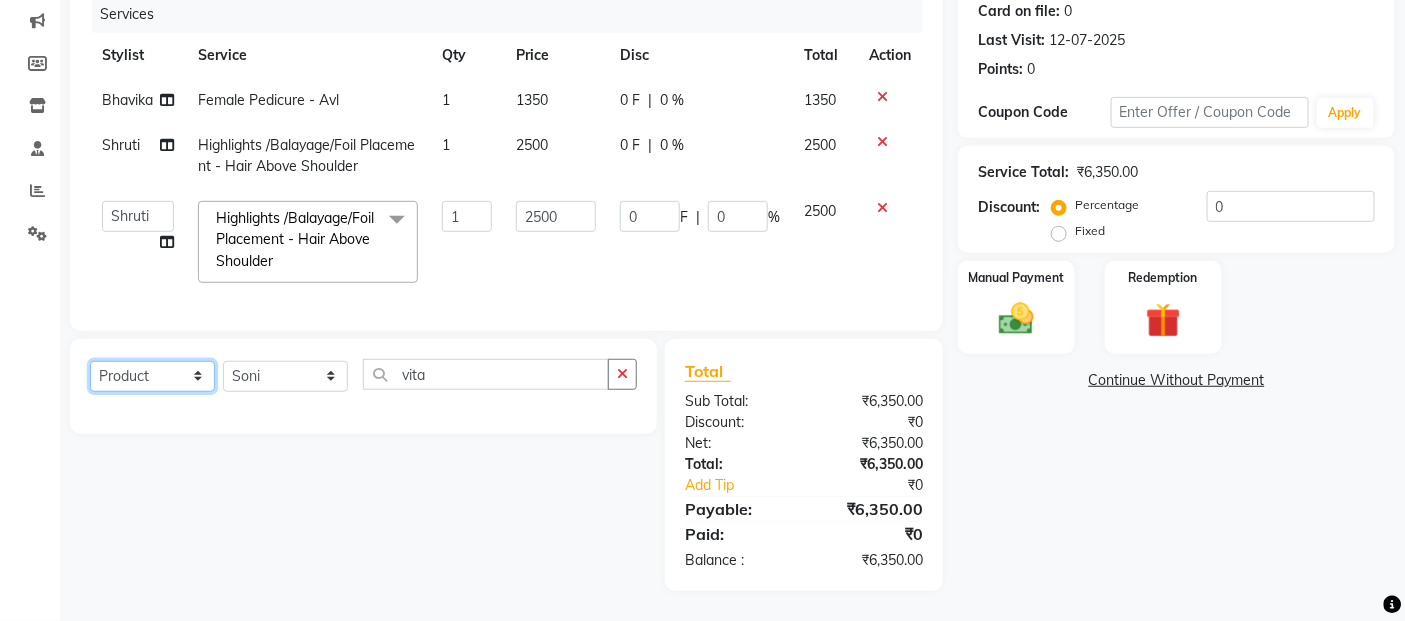 click on "Select  Service  Product  Membership  Package Voucher Prepaid Gift Card" 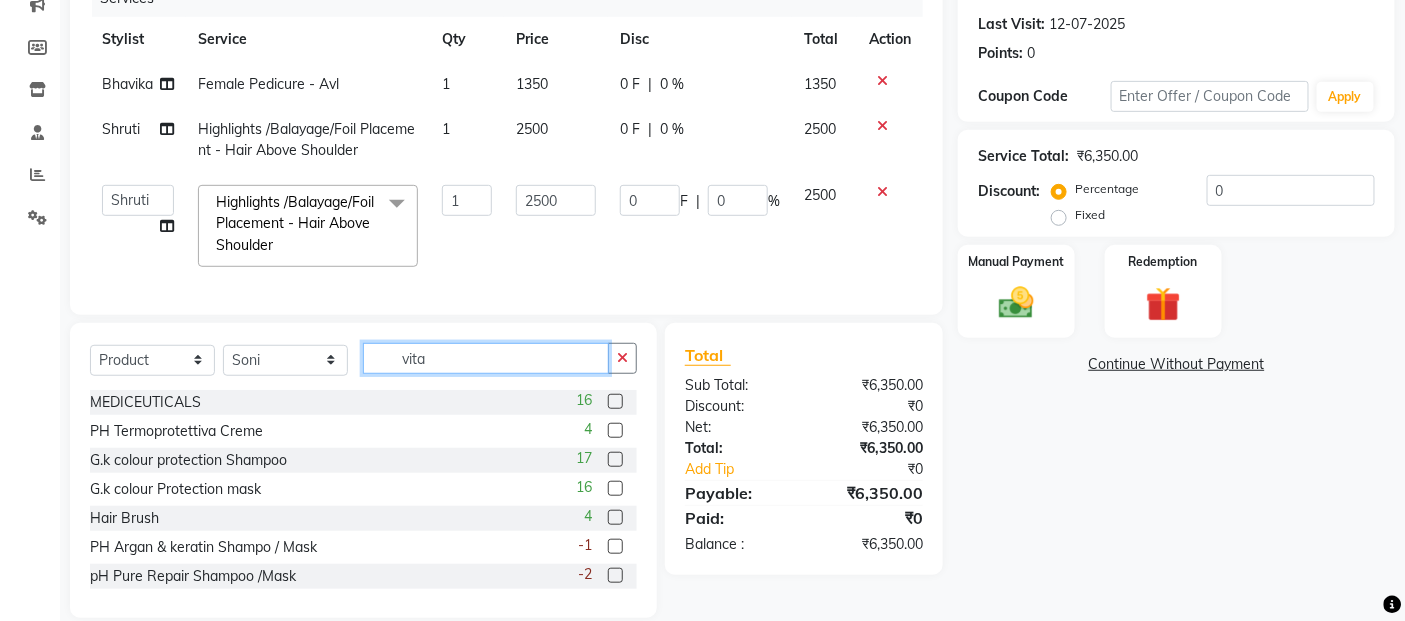 click on "vita" 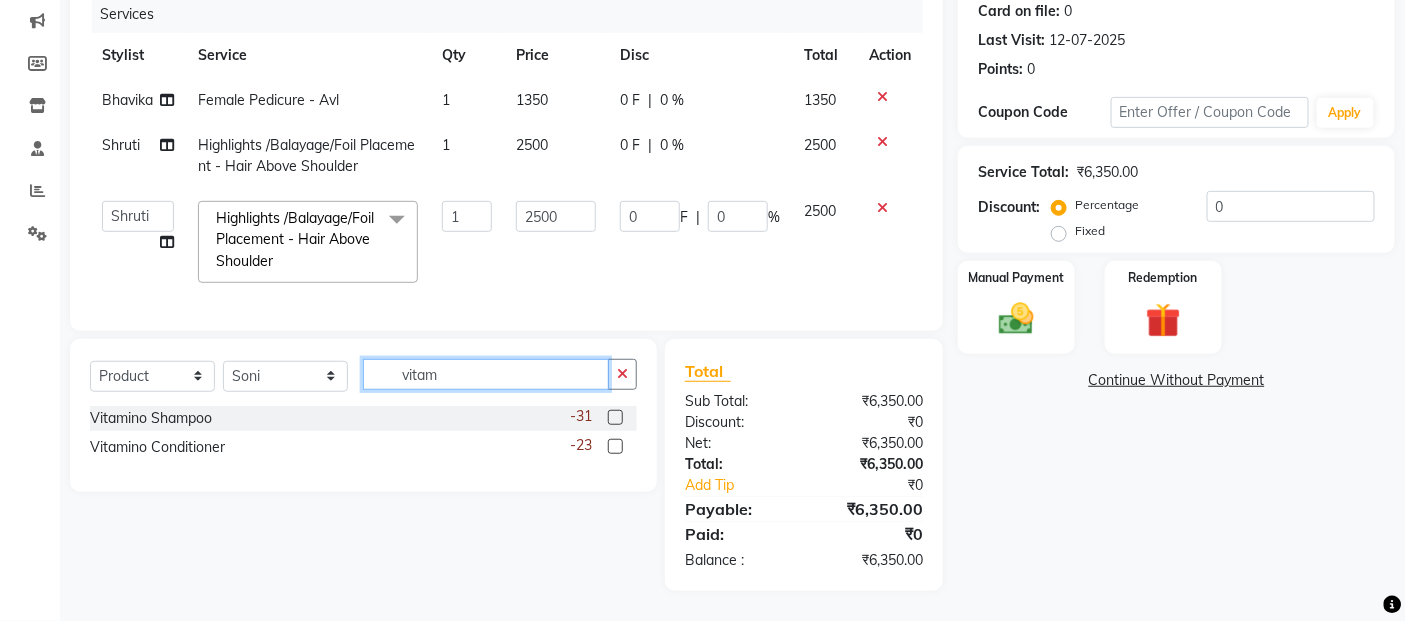 type on "vitam" 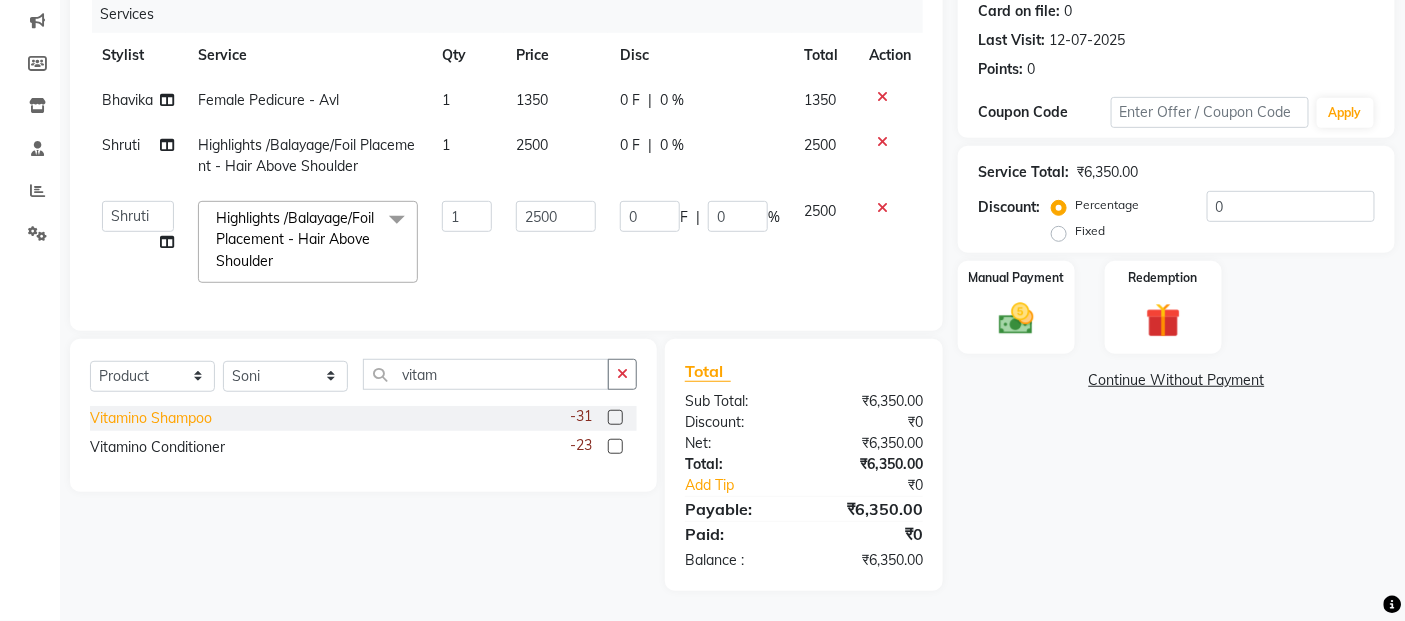 click on "Vitamino Shampoo  -31" 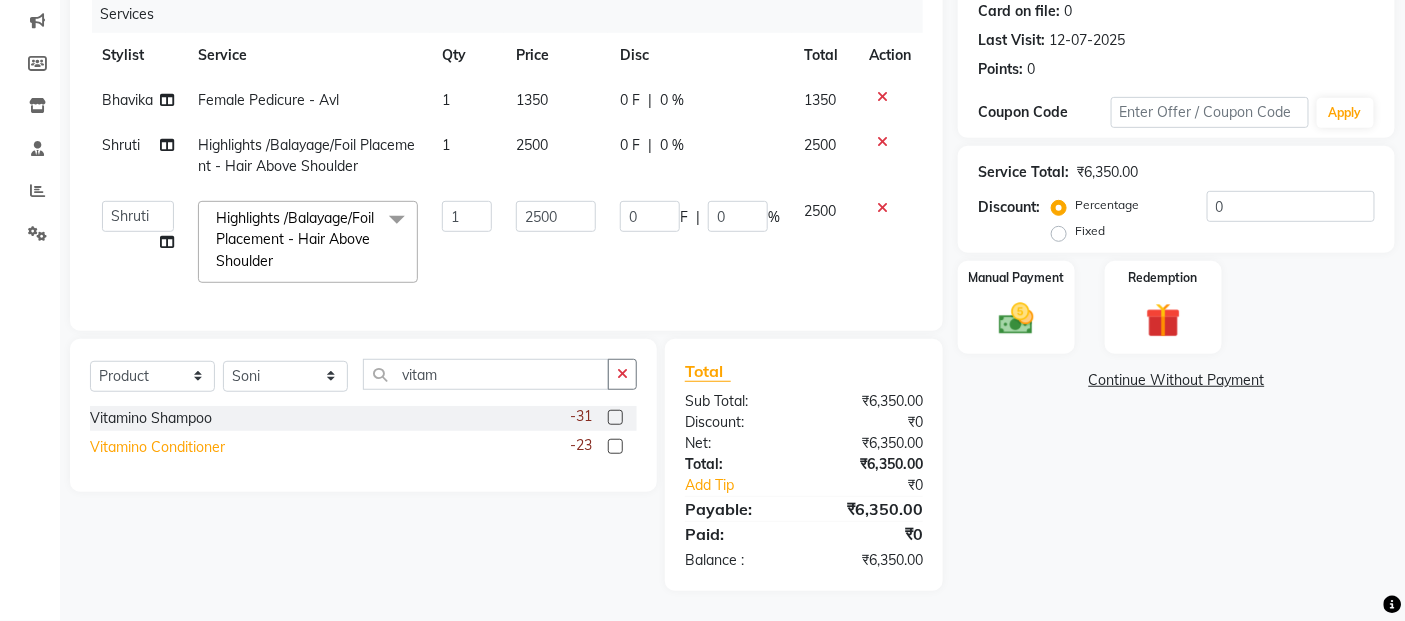 click on "Vitamino Conditioner" 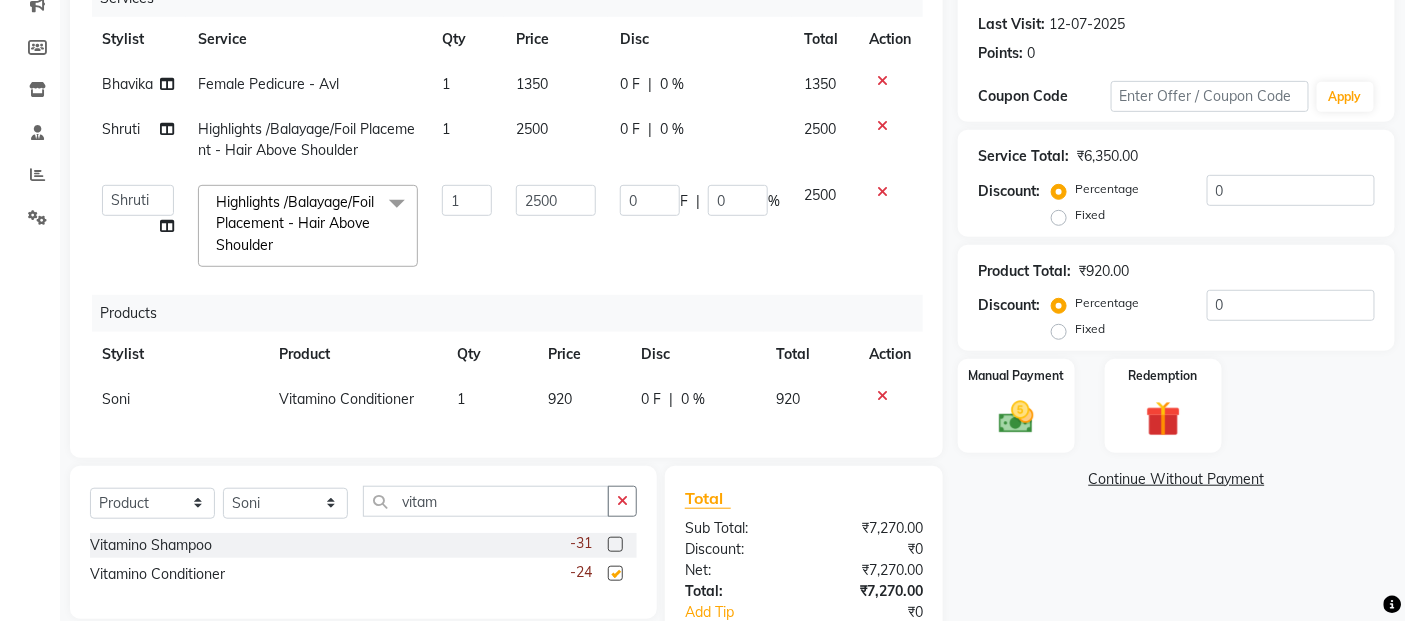 checkbox on "false" 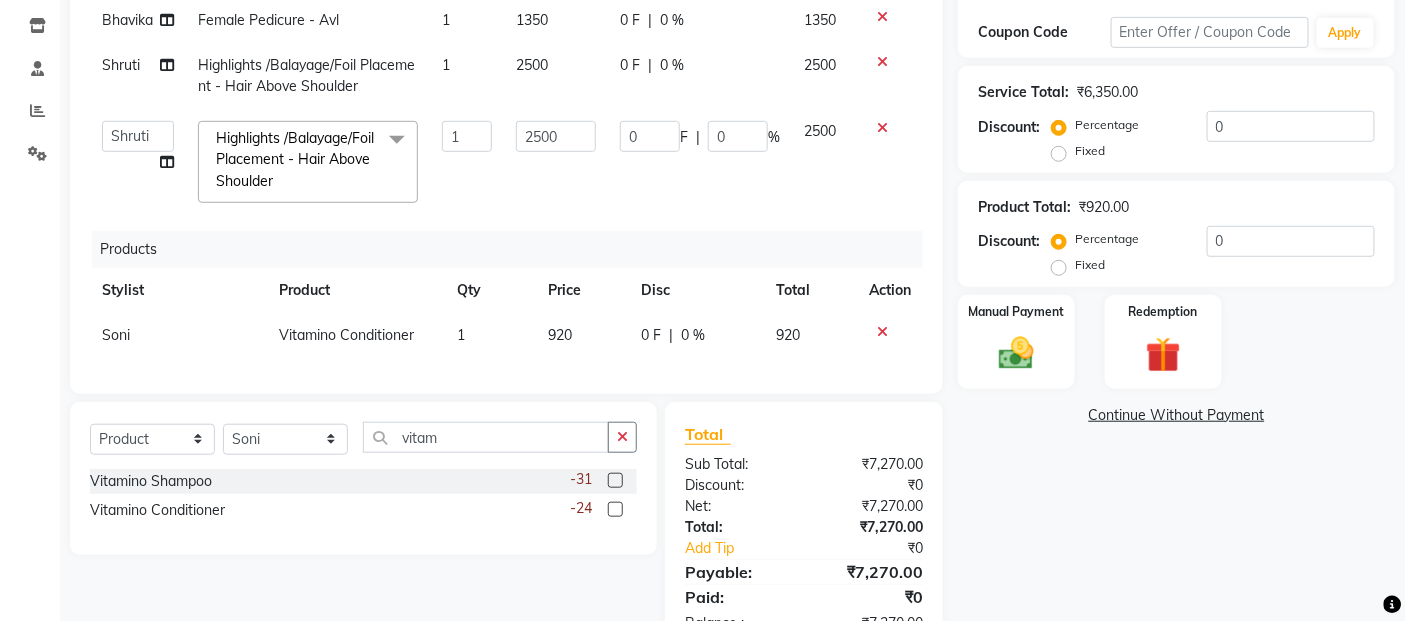 scroll, scrollTop: 412, scrollLeft: 0, axis: vertical 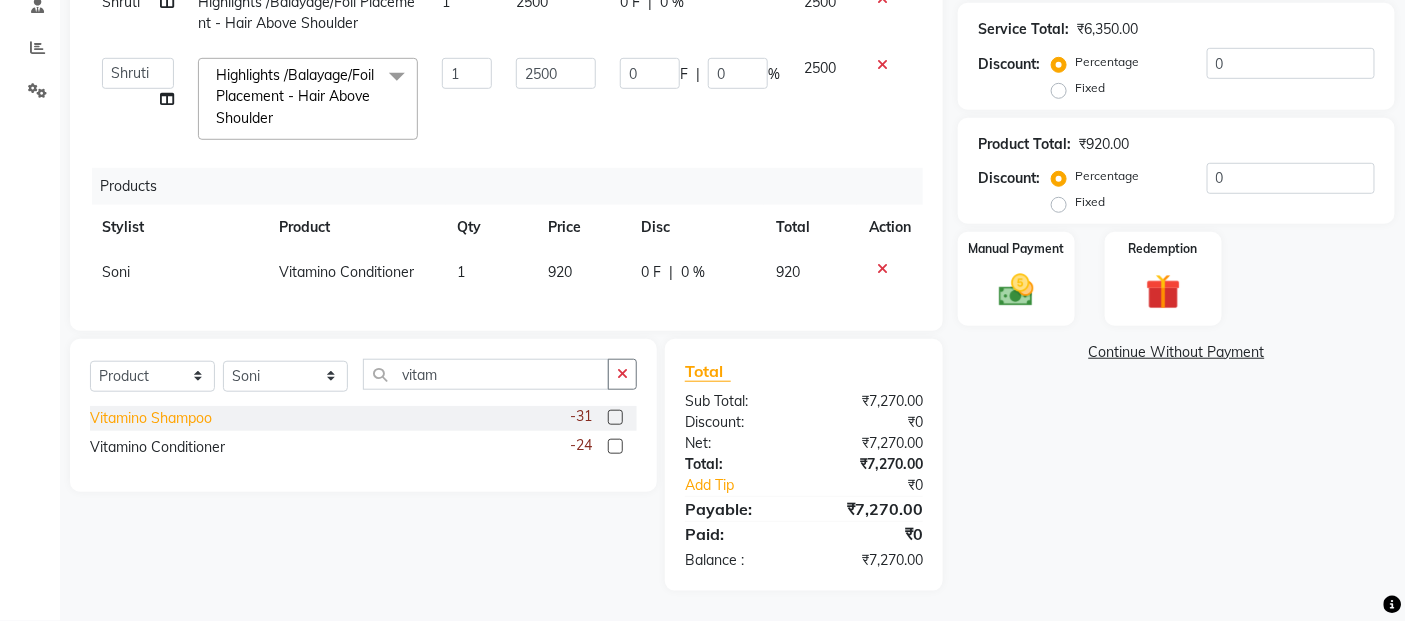 click on "Vitamino Shampoo" 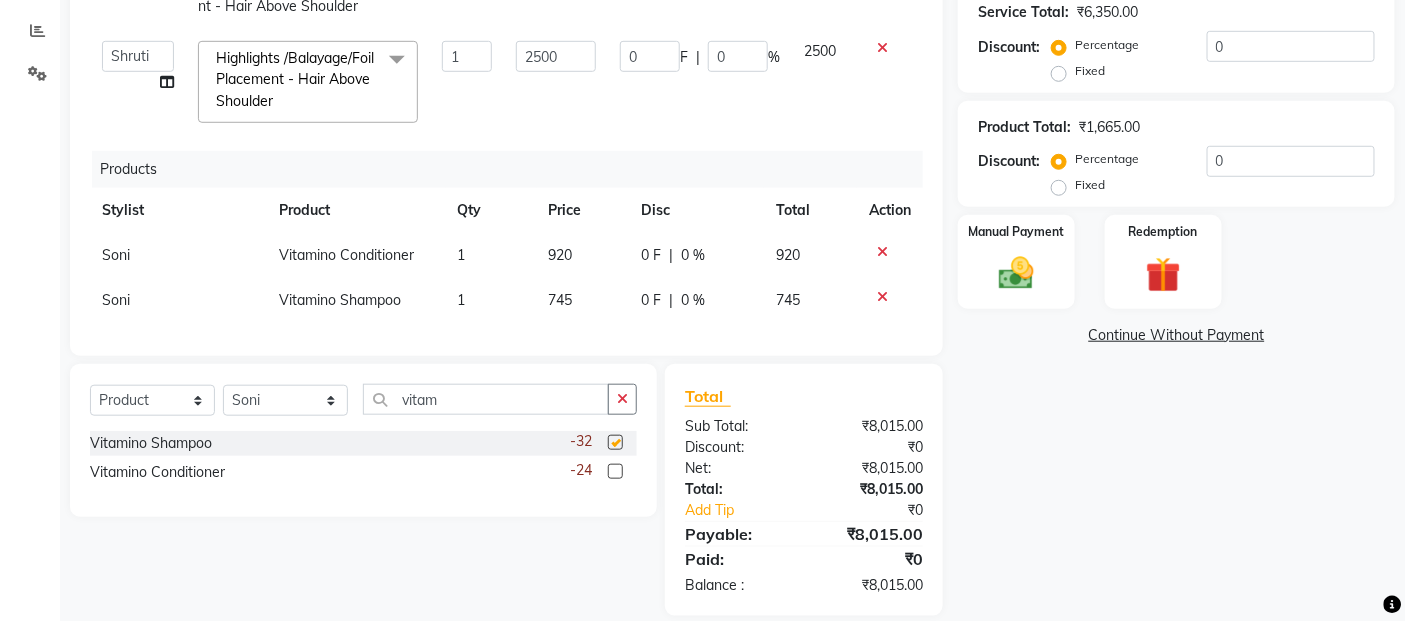 checkbox on "false" 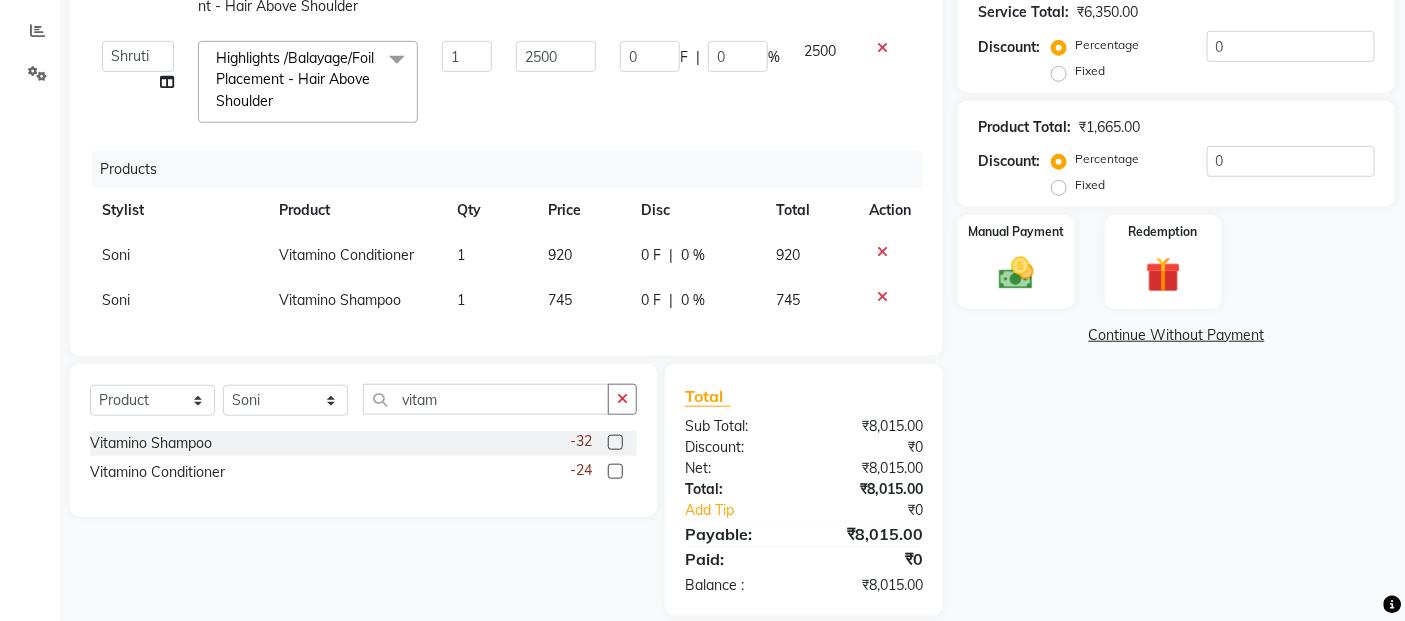 click on "920" 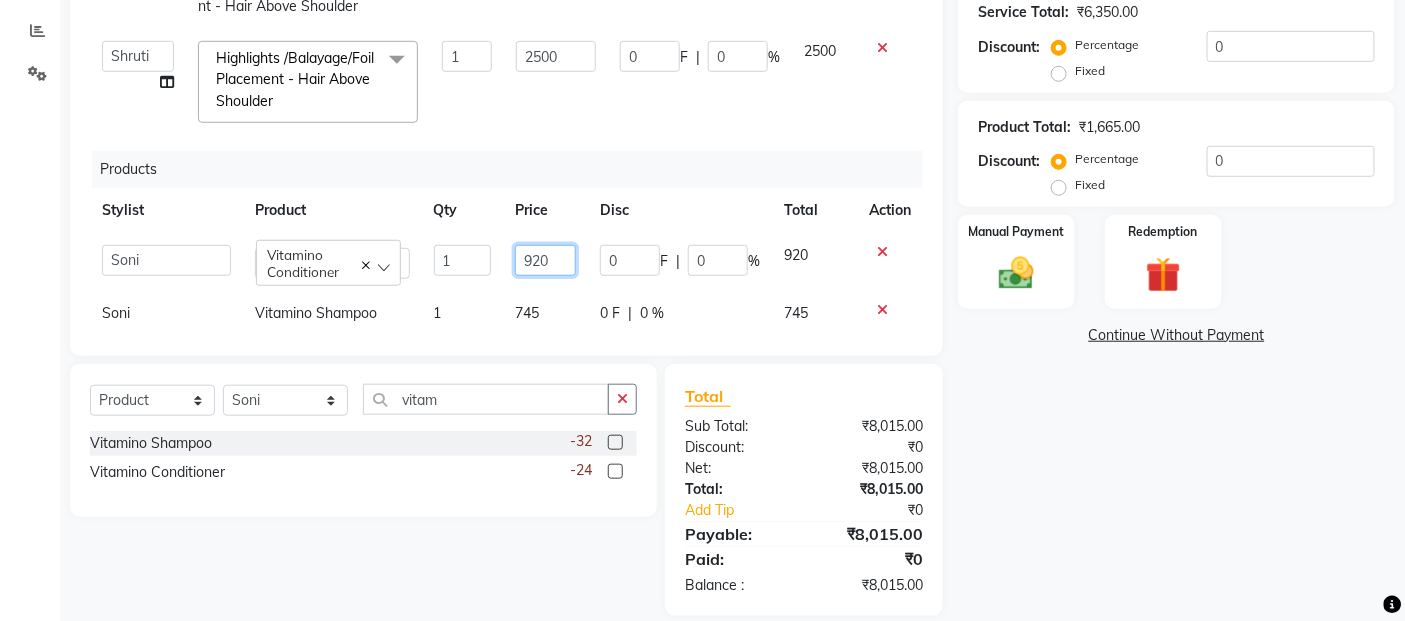 click on "920" 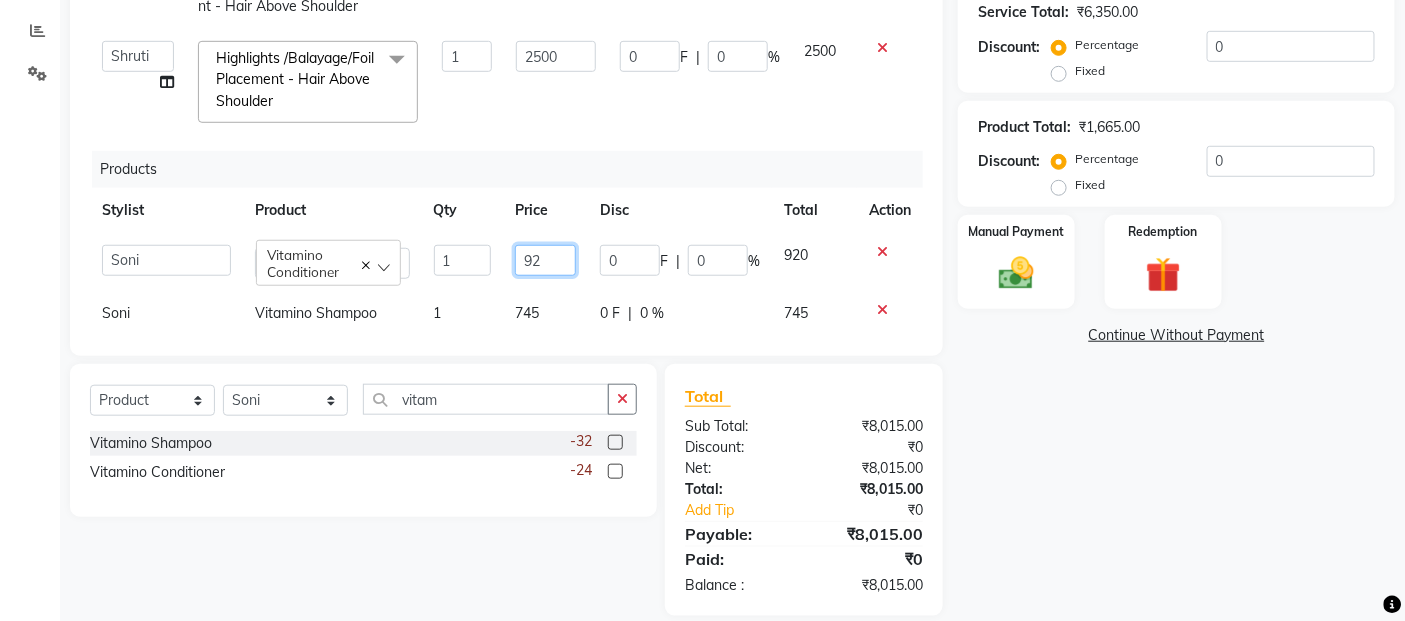 type on "9" 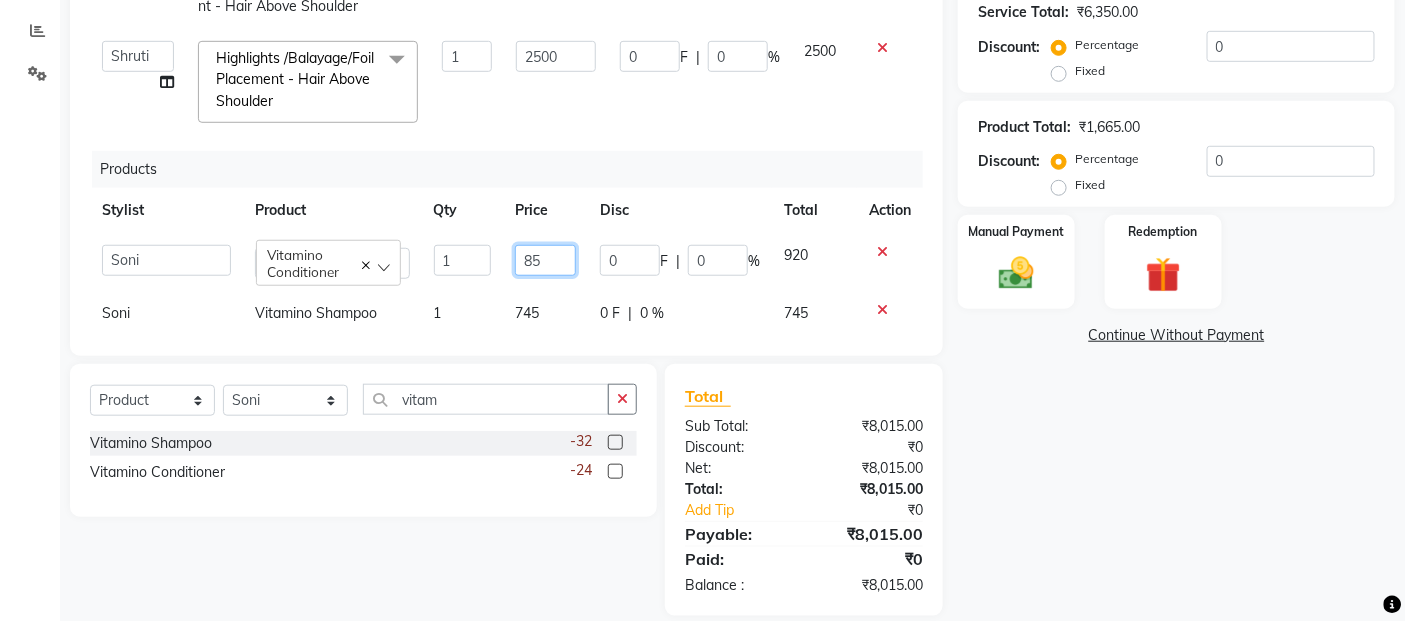 type on "850" 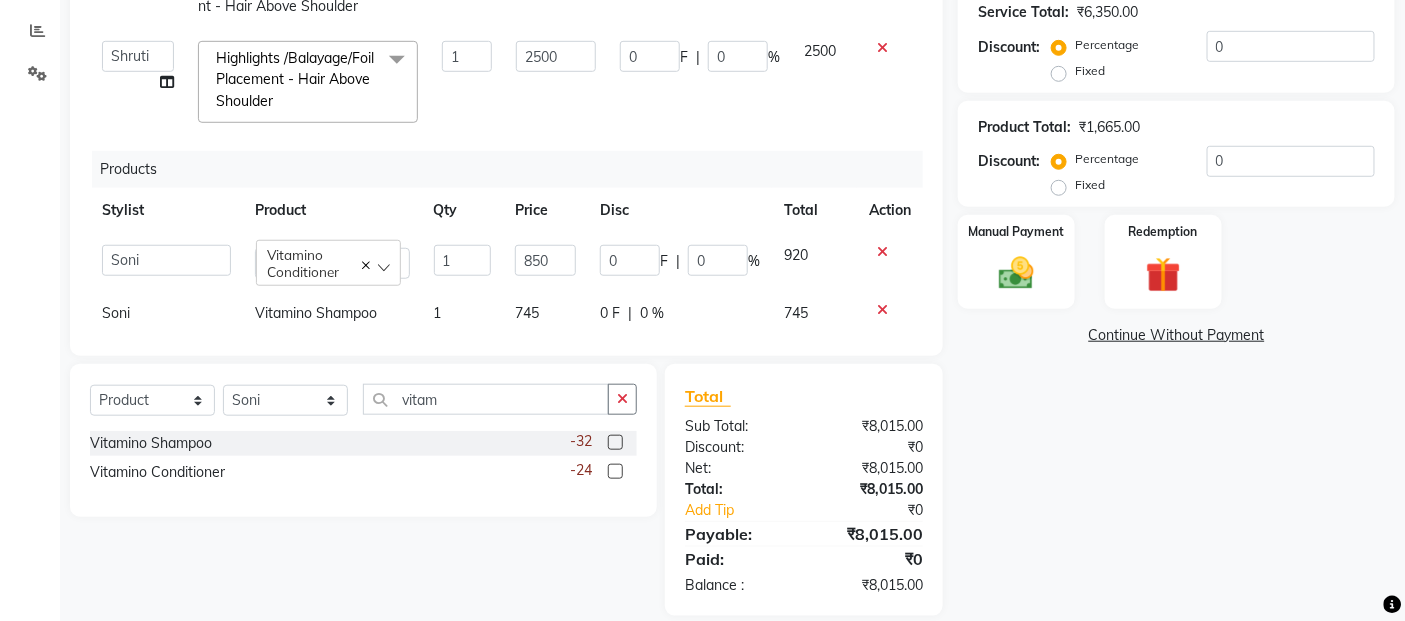 click on "745" 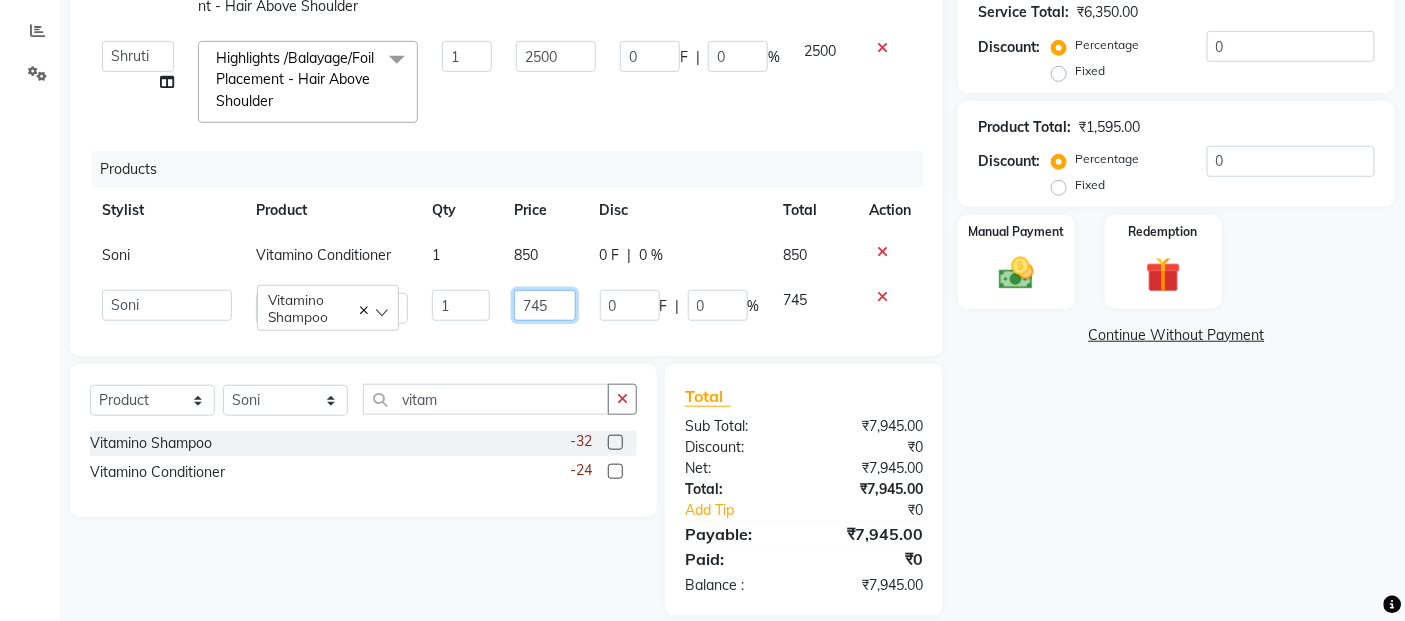 click on "745" 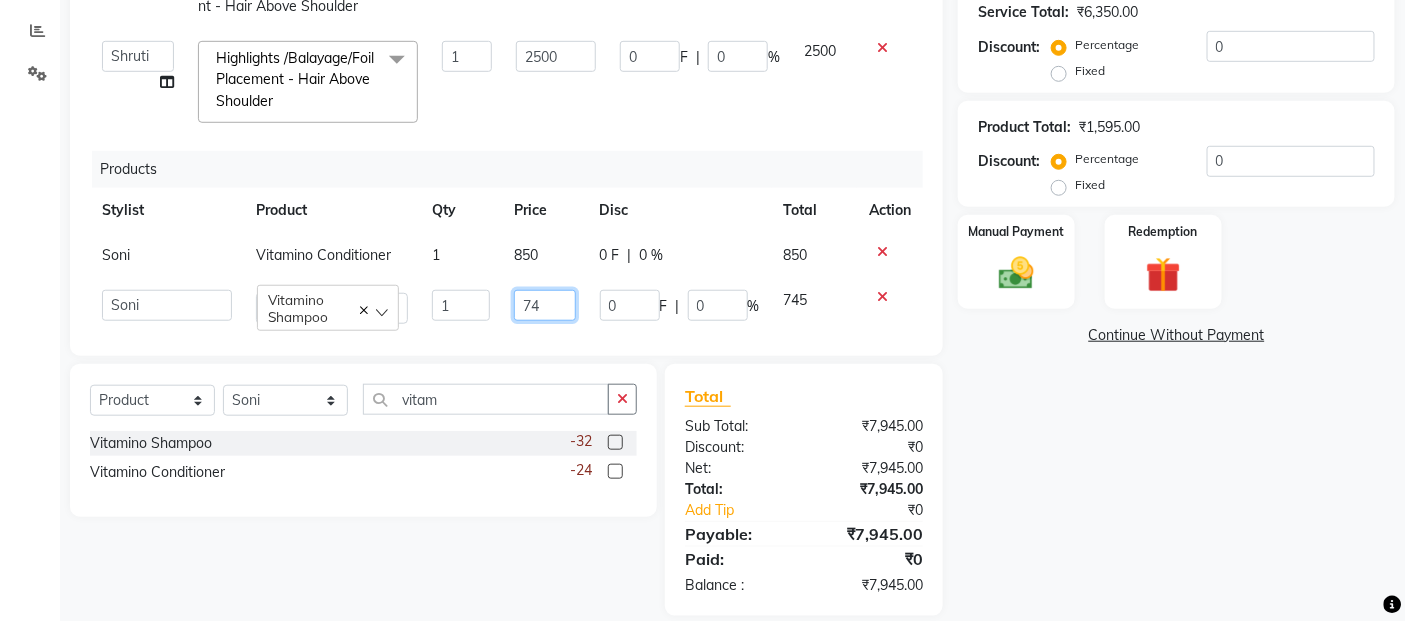 type on "7" 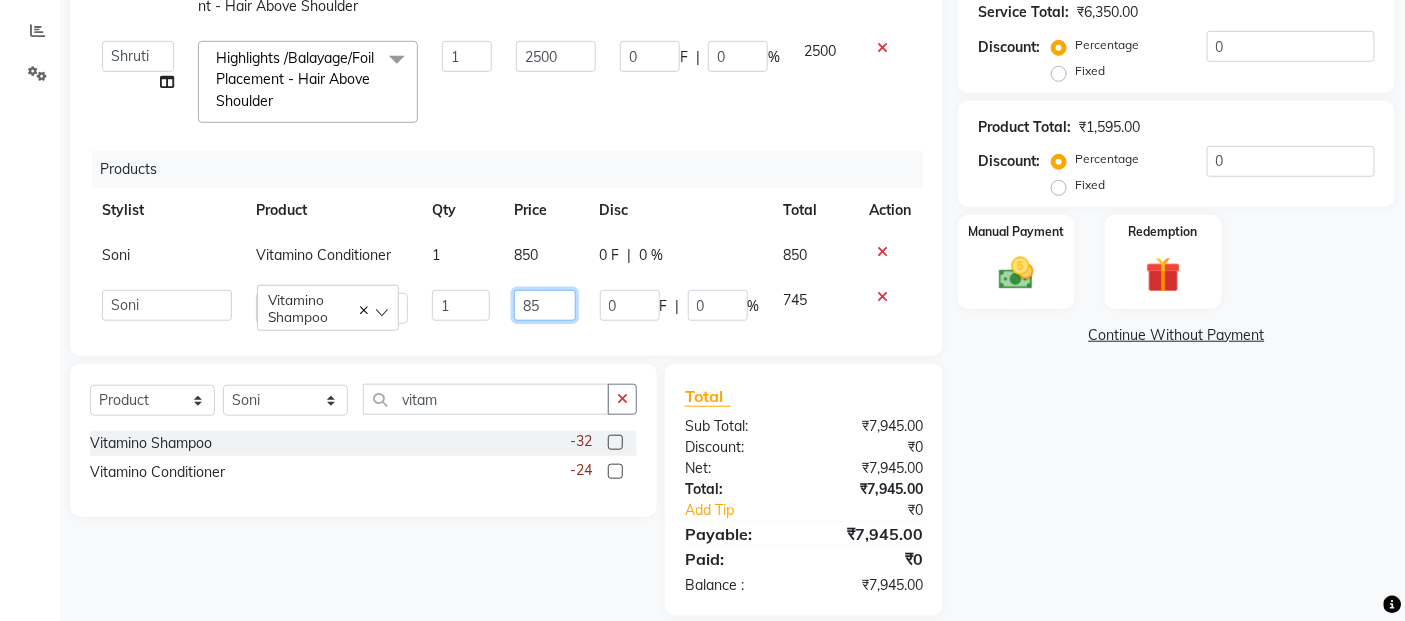 type on "850" 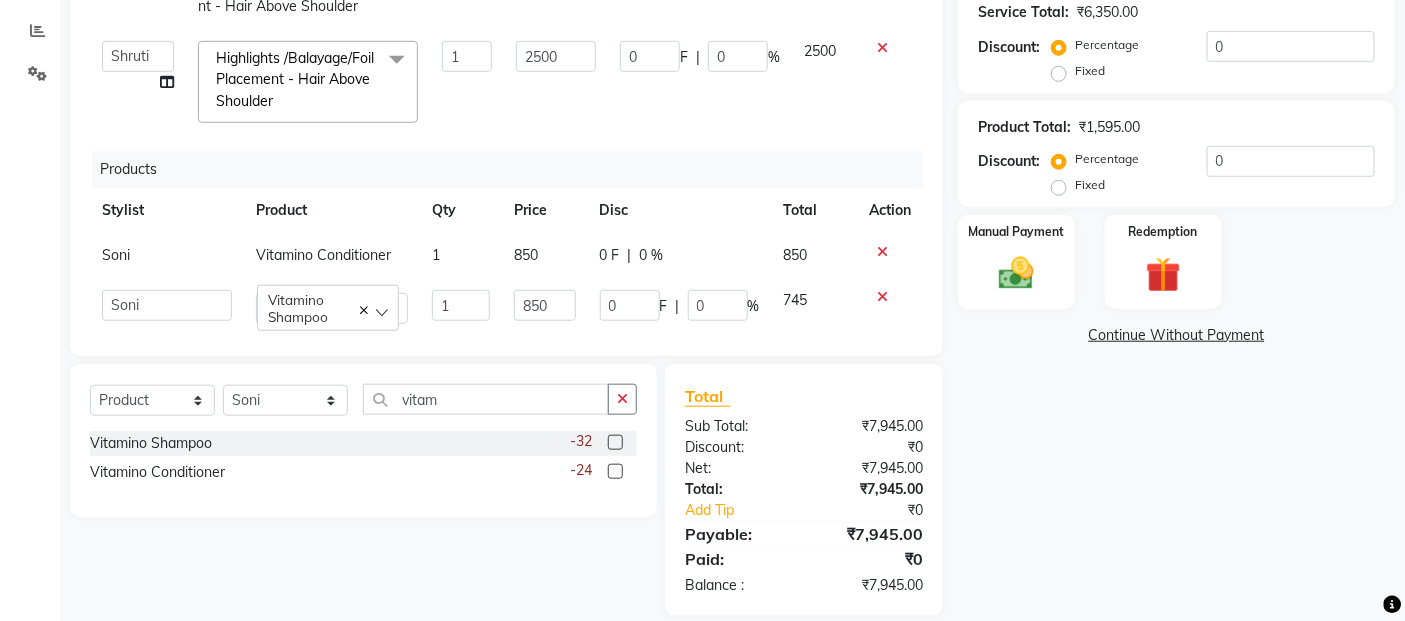 click on "Name: Shefin  Membership:  No Active Membership  Total Visits:  7 Card on file:  0 Last Visit:   12-07-2025 Points:   0  Coupon Code Apply Service Total:  ₹6,350.00  Discount:  Percentage   Fixed  0 Product Total:  ₹1,595.00  Discount:  Percentage   Fixed  0 Manual Payment Redemption  Continue Without Payment" 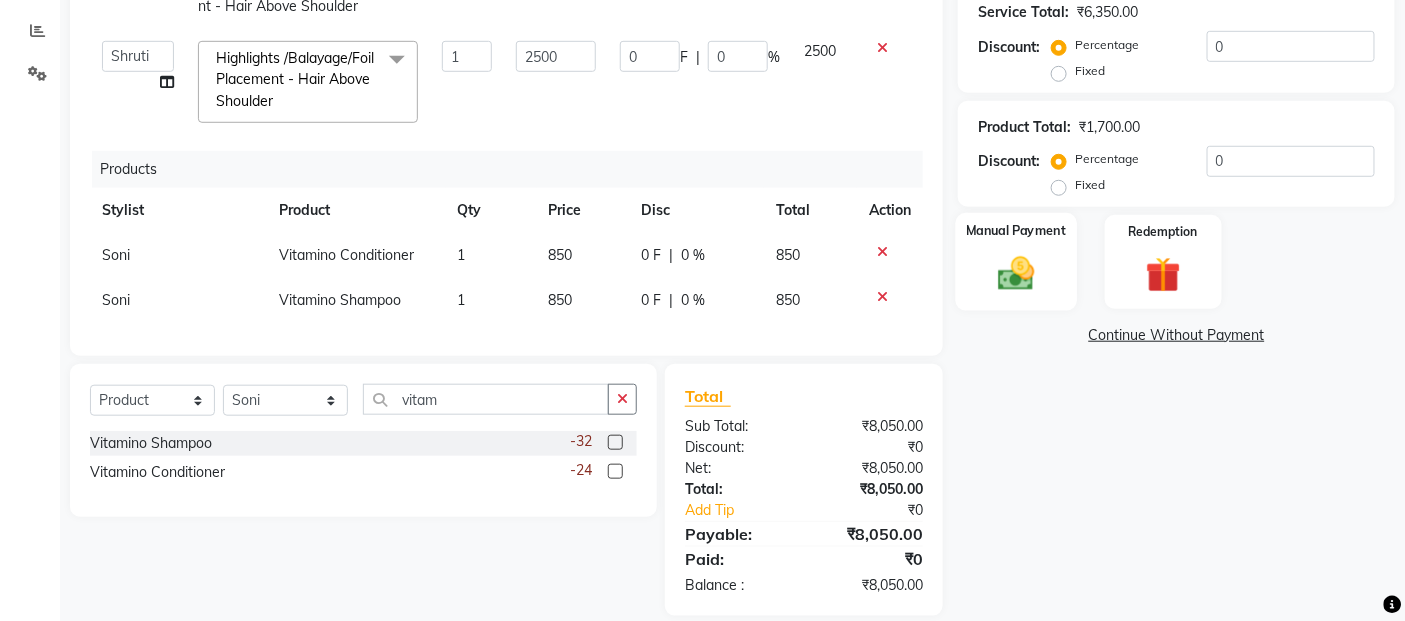 click 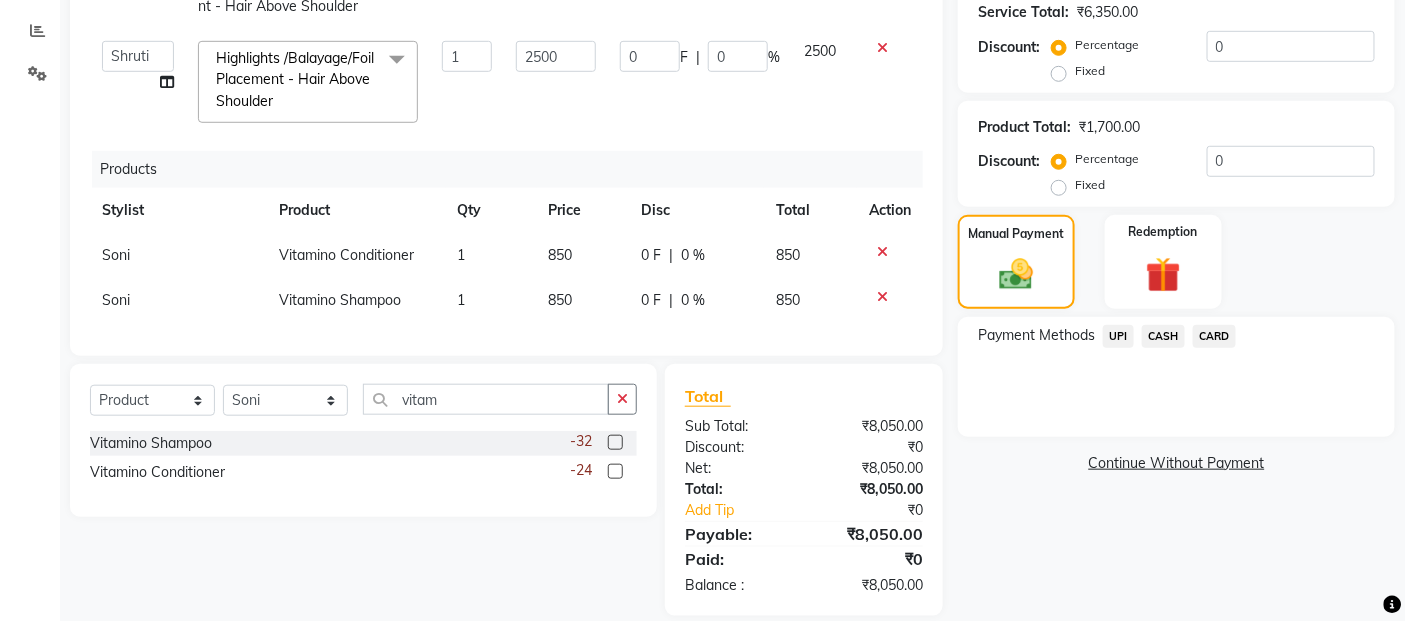 click on "UPI" 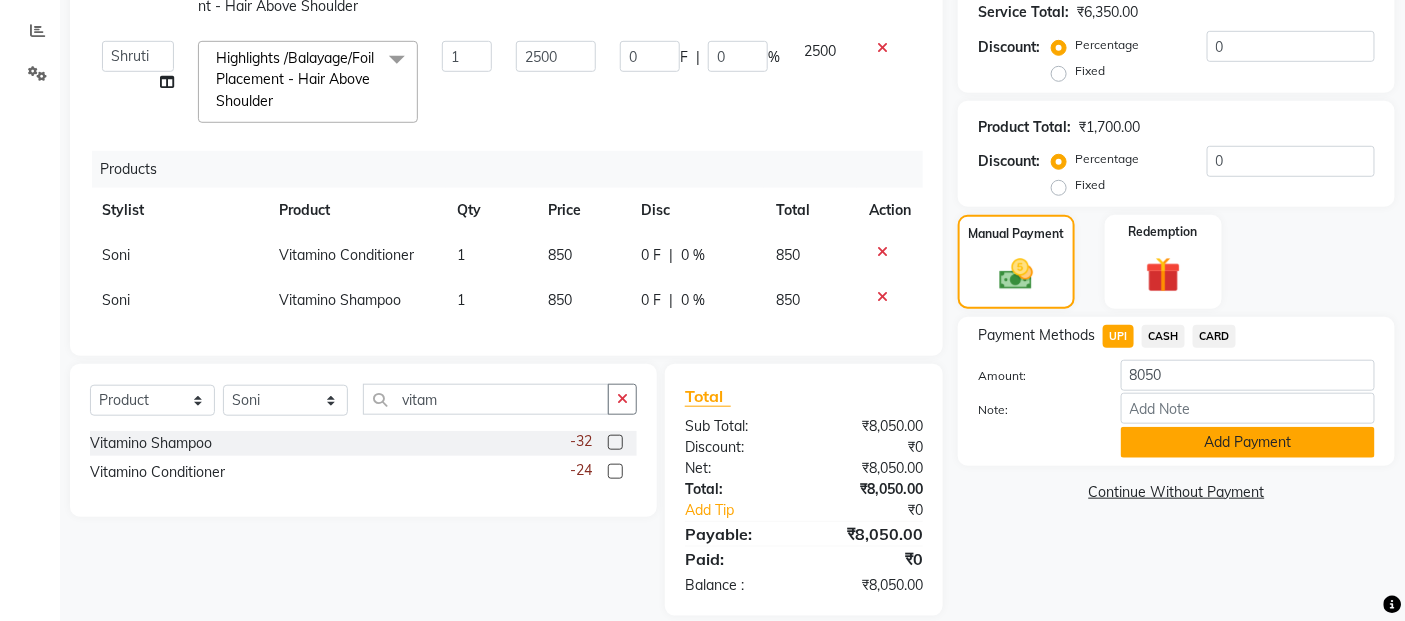 click on "Add Payment" 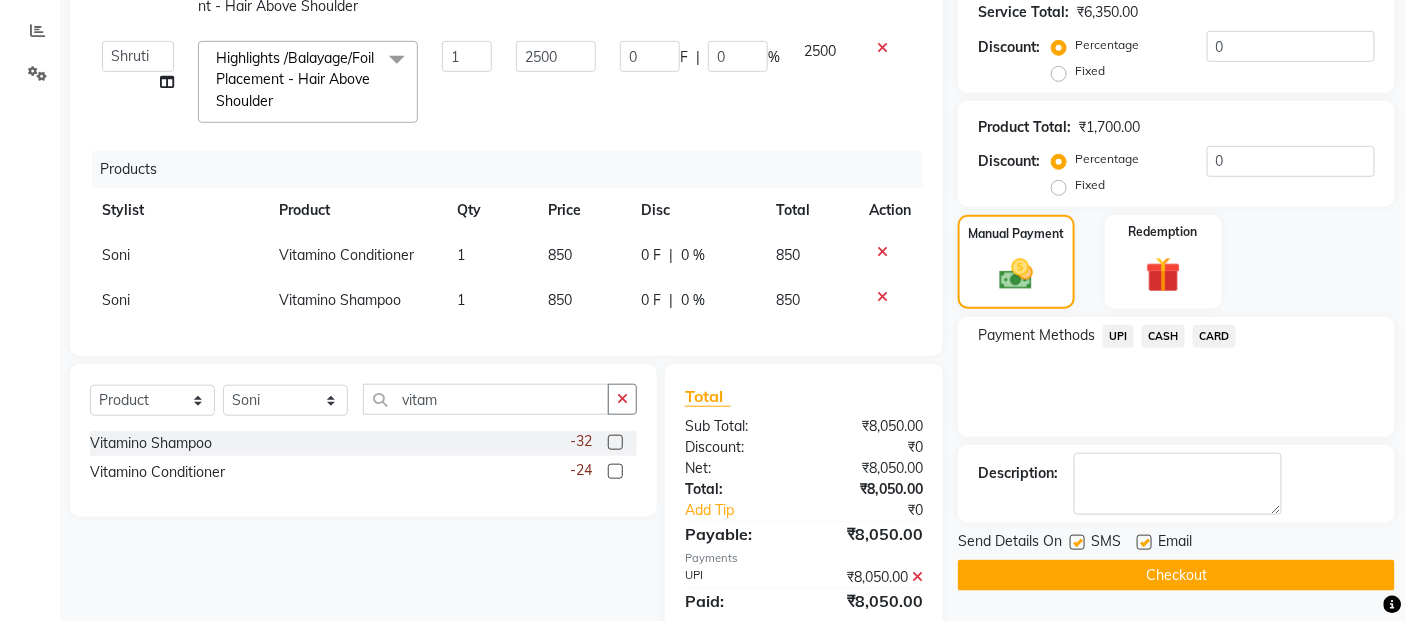 click on "Checkout" 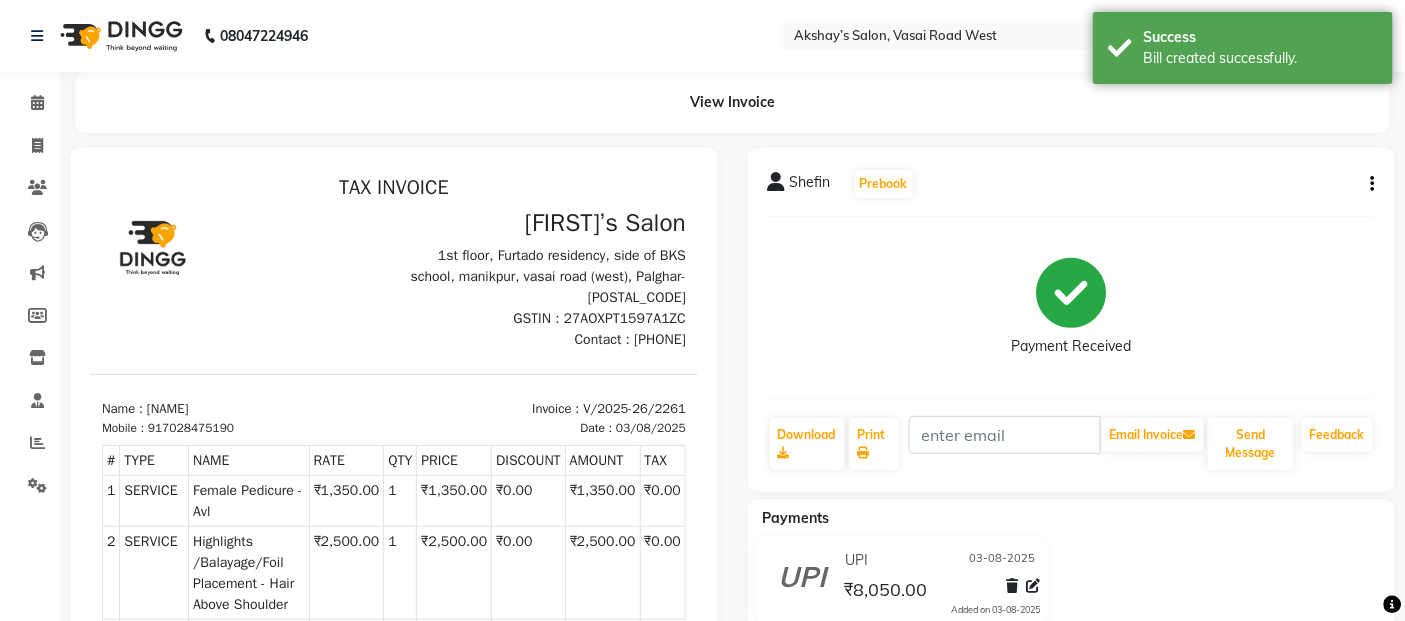 scroll, scrollTop: 0, scrollLeft: 0, axis: both 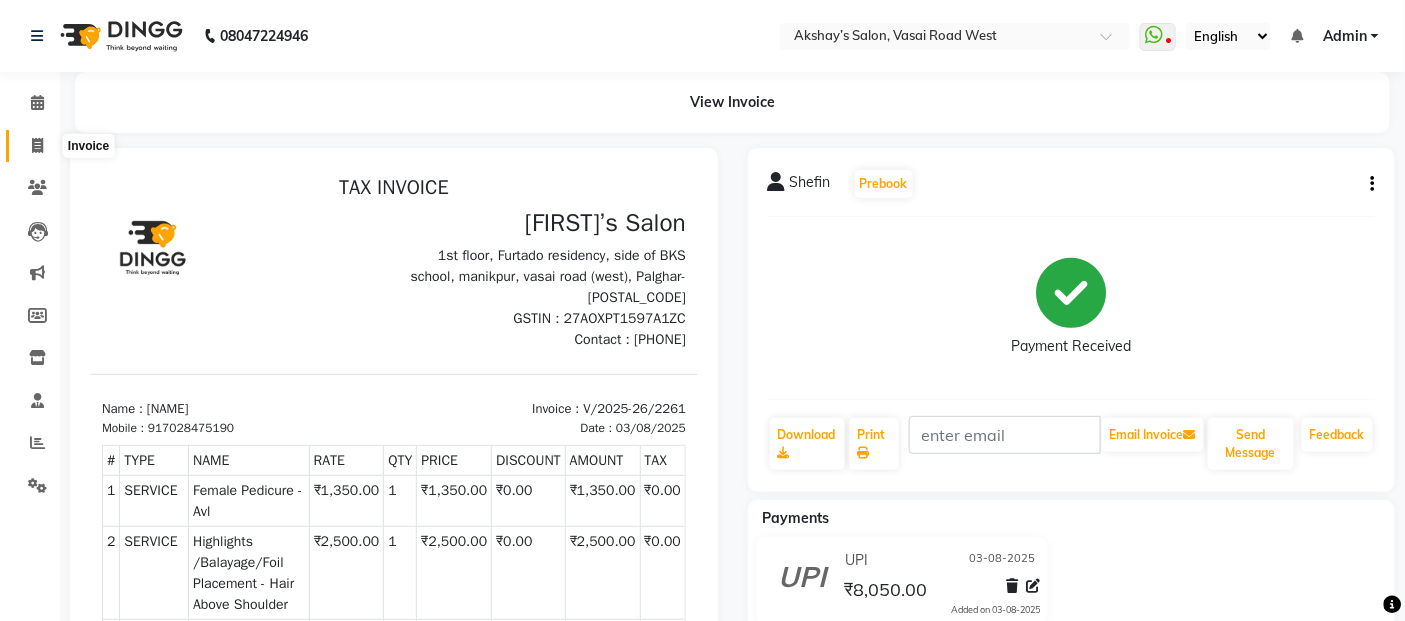click 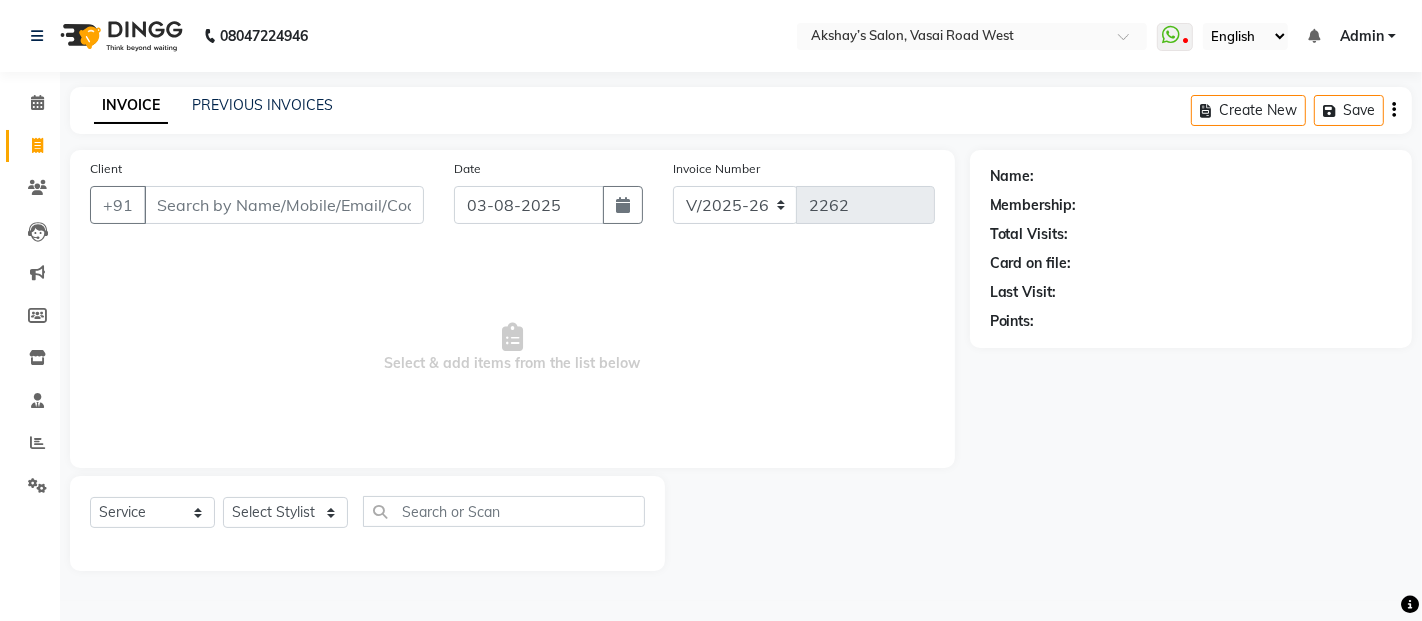 click on "Client" at bounding box center [284, 205] 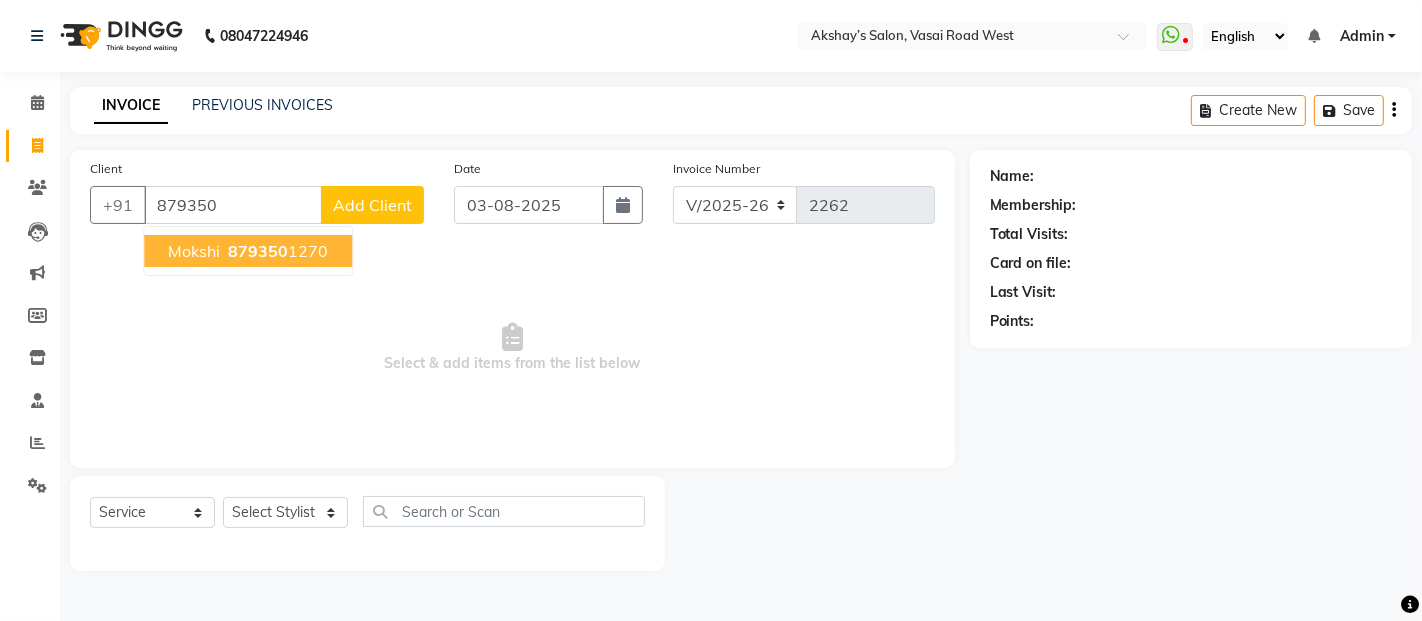 click on "879350 1270" at bounding box center [276, 251] 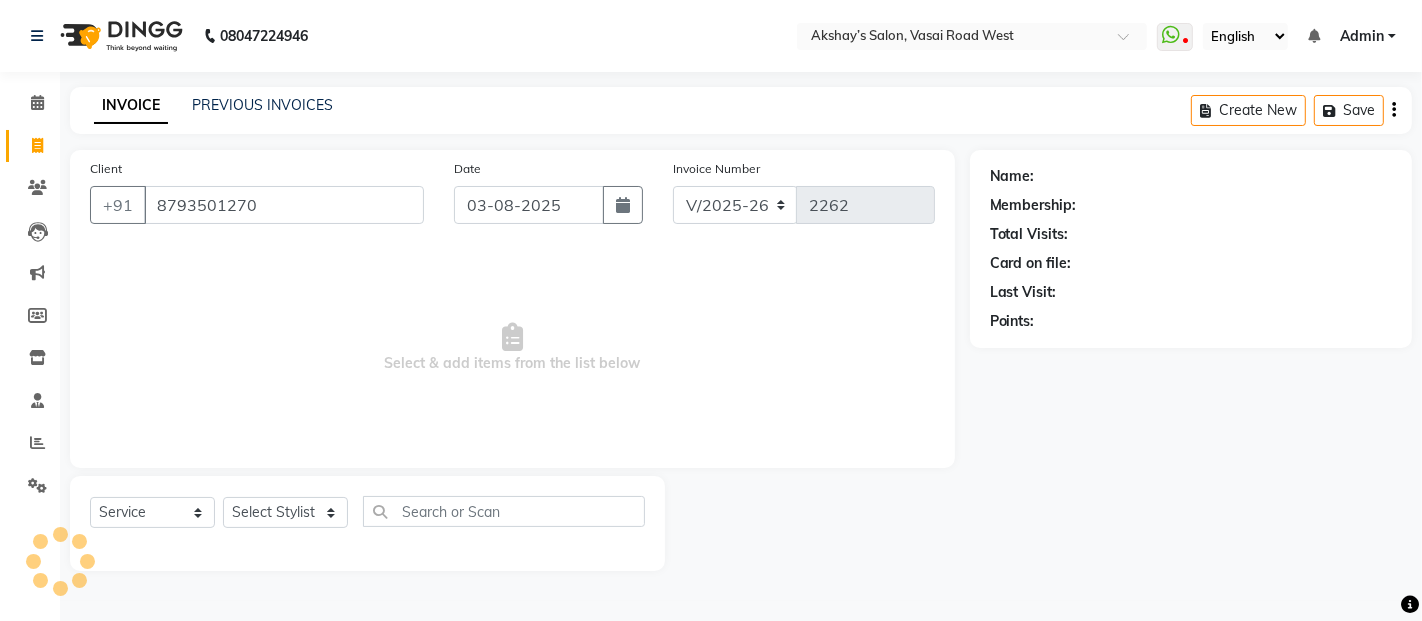 type on "8793501270" 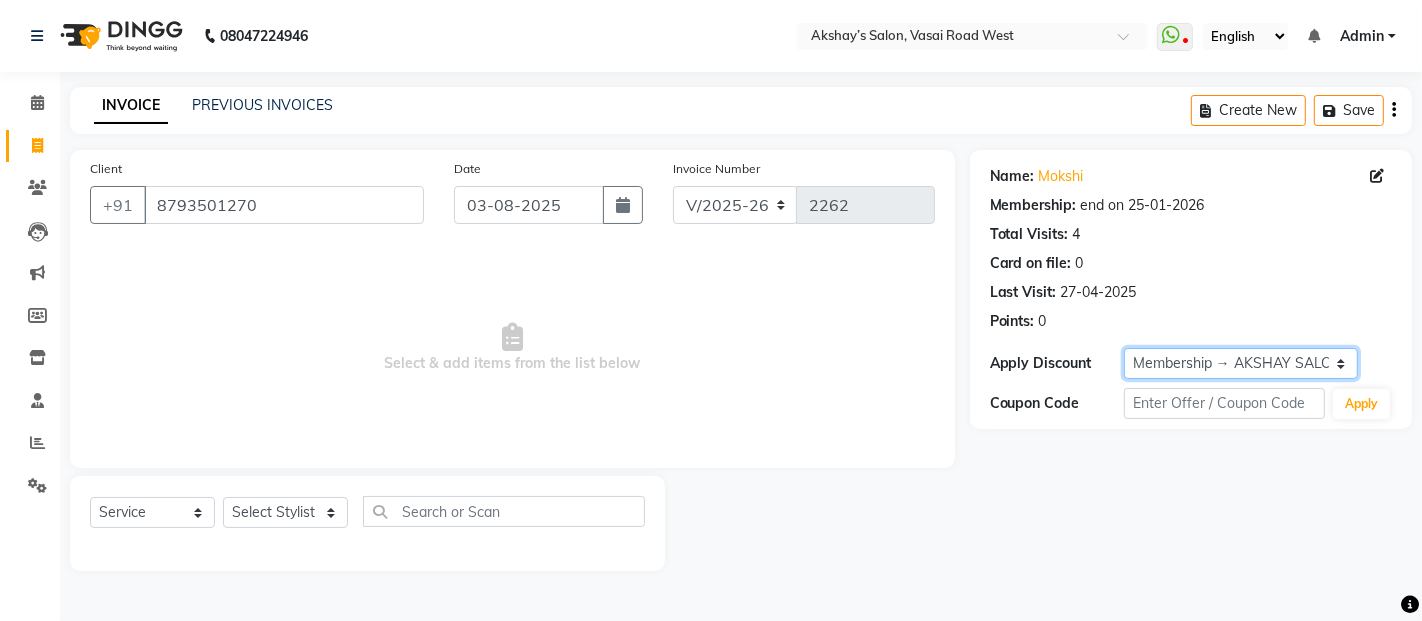 click on "Select Membership → AKSHAY SALON" 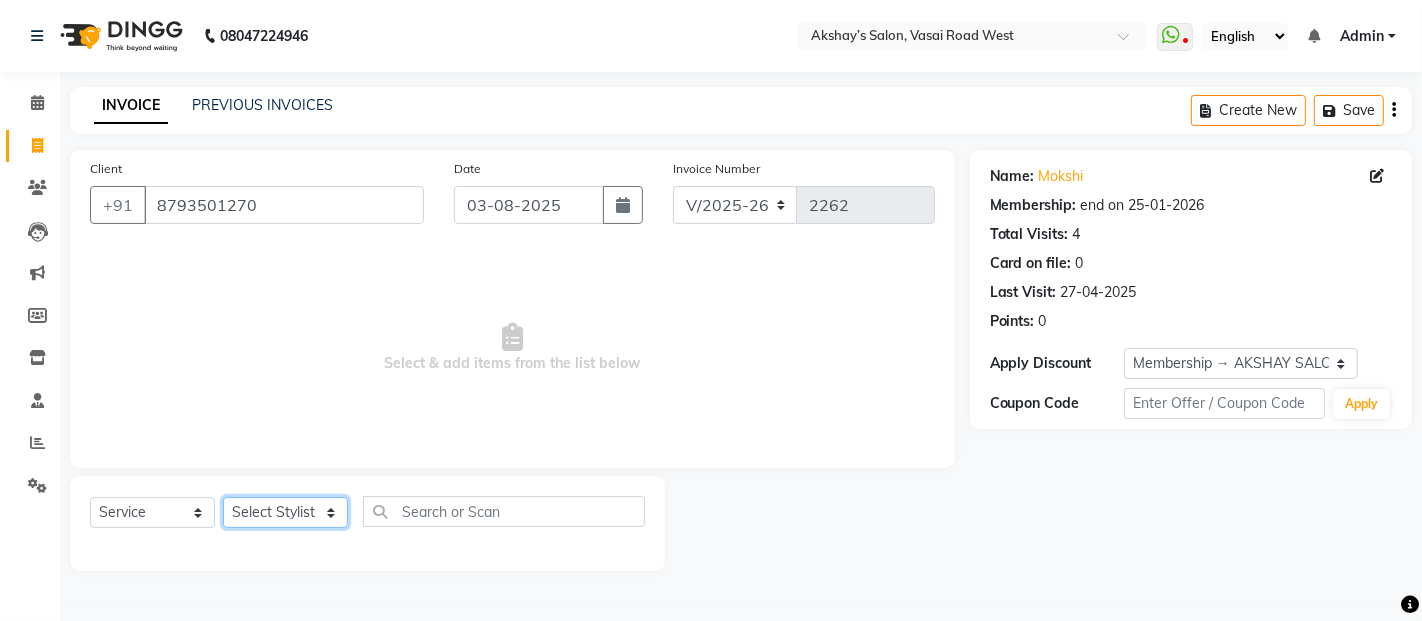 click on "[SERVICE] [STYLIST] [STYLIST] [STYLIST] [STYLIST] [STYLIST] [STYLIST] [STYLIST] [STYLIST] [STYLIST] [STYLIST] [STYLIST] [STYLIST] [STYLIST] [STYLIST] [STYLIST] [STYLIST] [STYLIST] [STYLIST] [STYLIST] [STYLIST] [STYLIST] [STYLIST] [STYLIST] [STYLIST] [STYLIST]" 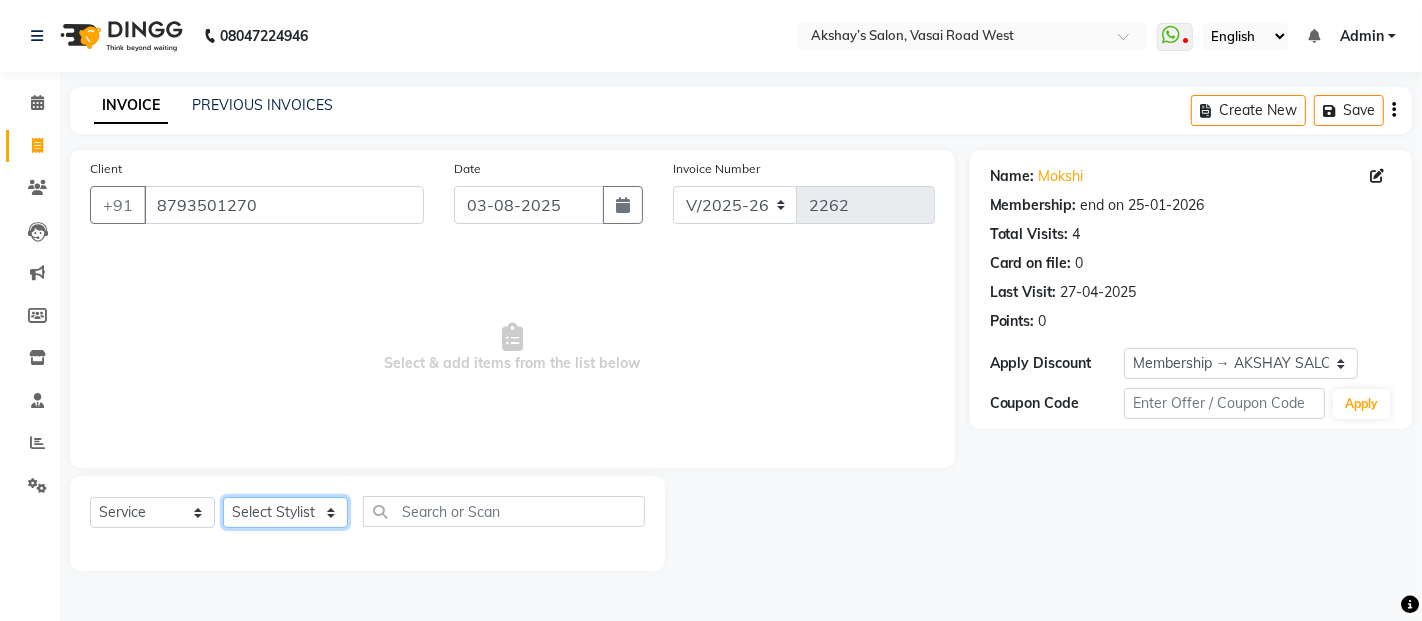 select on "68504" 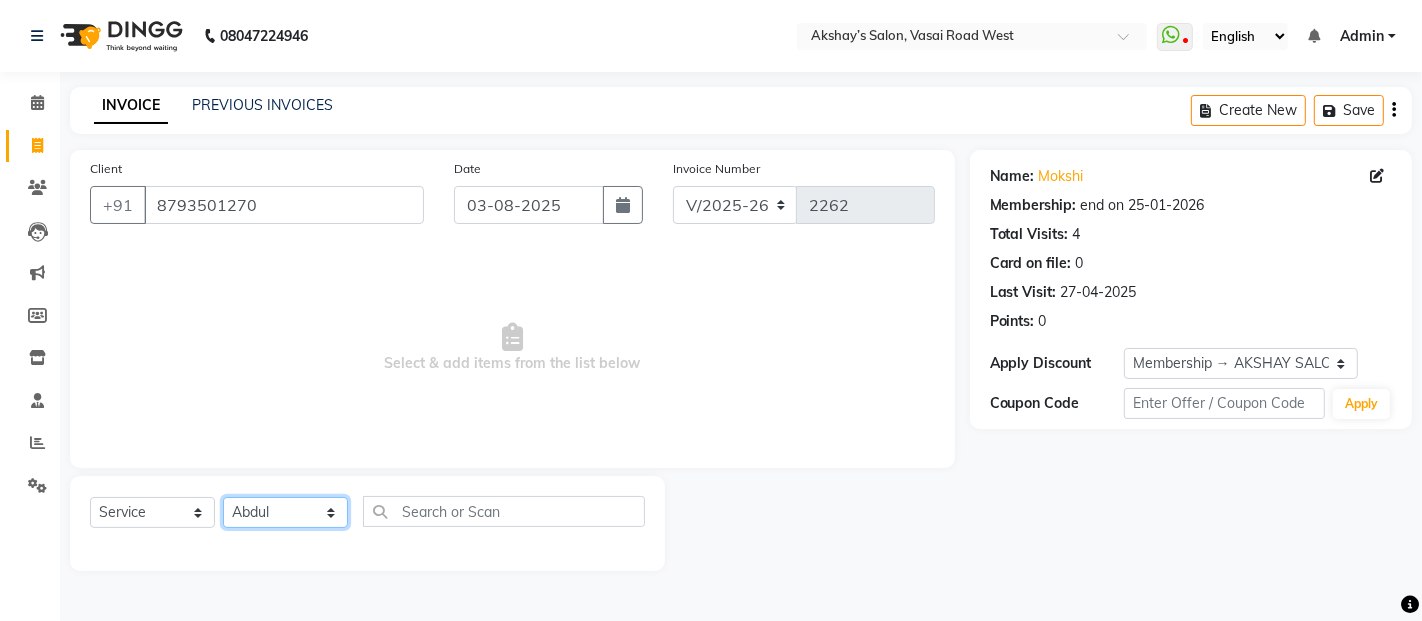 click on "[SERVICE] [STYLIST] [STYLIST] [STYLIST] [STYLIST] [STYLIST] [STYLIST] [STYLIST] [STYLIST] [STYLIST] [STYLIST] [STYLIST] [STYLIST] [STYLIST] [STYLIST] [STYLIST] [STYLIST] [STYLIST] [STYLIST] [STYLIST] [STYLIST] [STYLIST] [STYLIST] [STYLIST] [STYLIST] [STYLIST]" 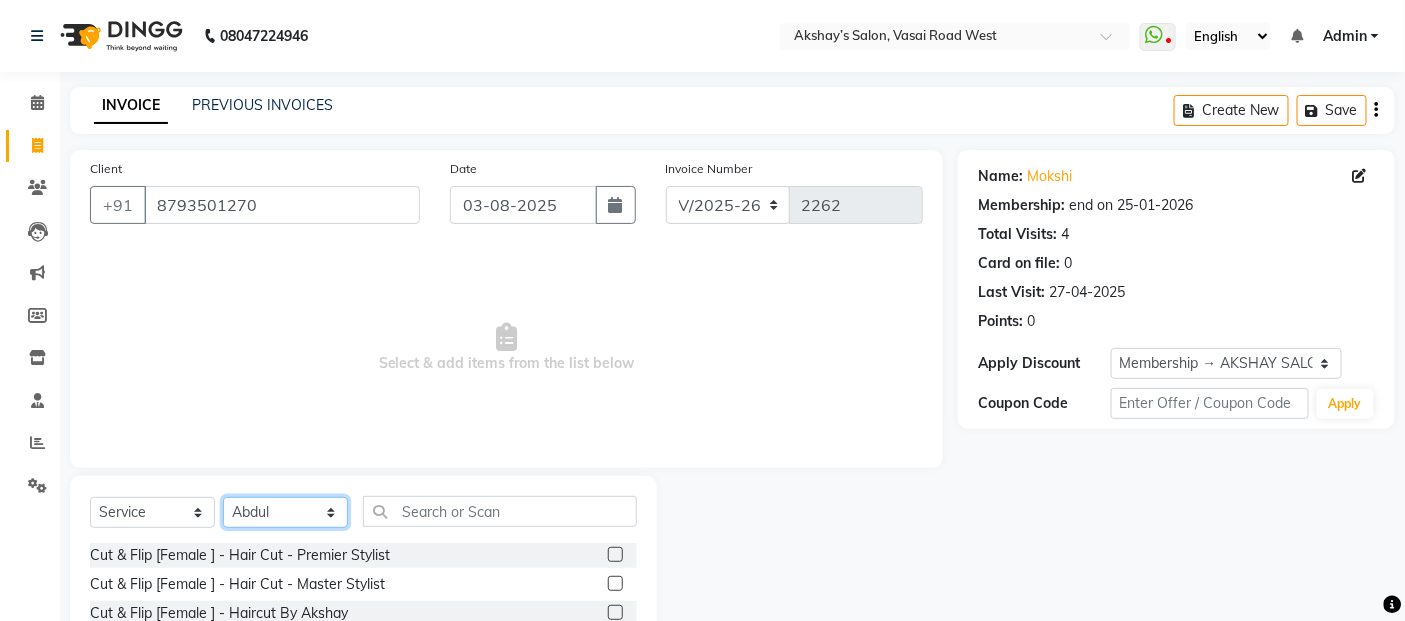 scroll, scrollTop: 180, scrollLeft: 0, axis: vertical 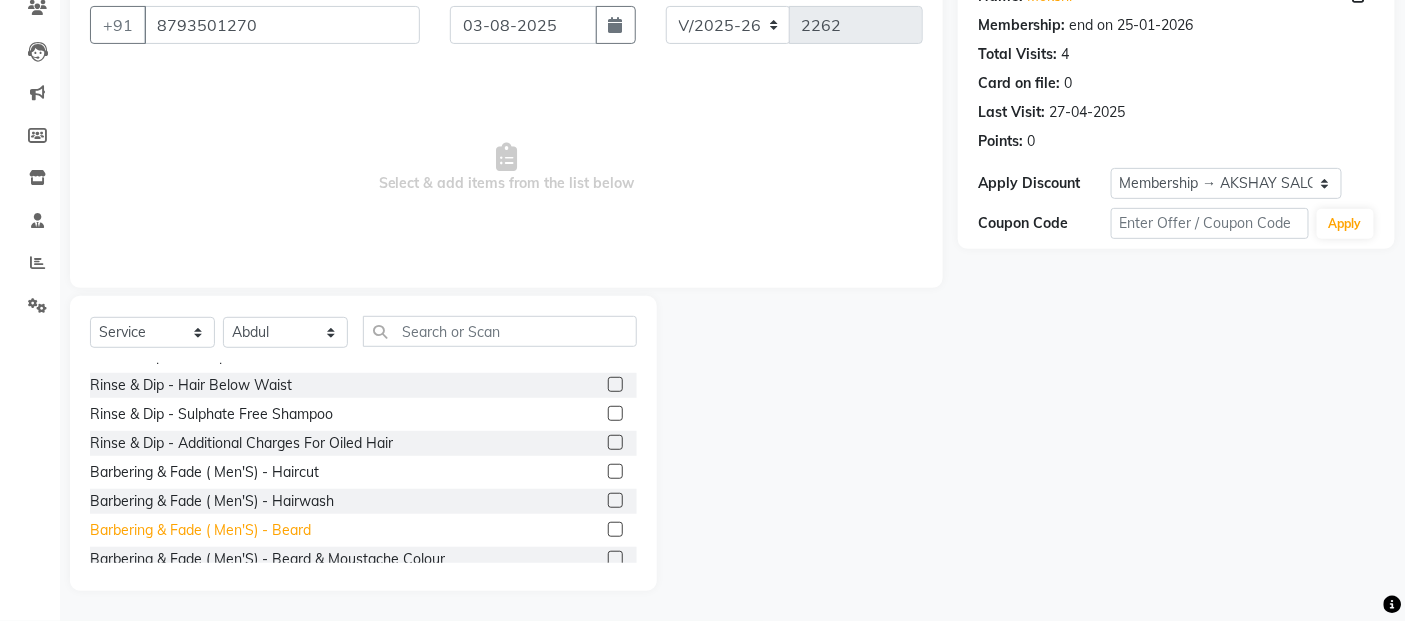 click on "[SERVICE] ( [GENDER] ) - [BODY_PART]" 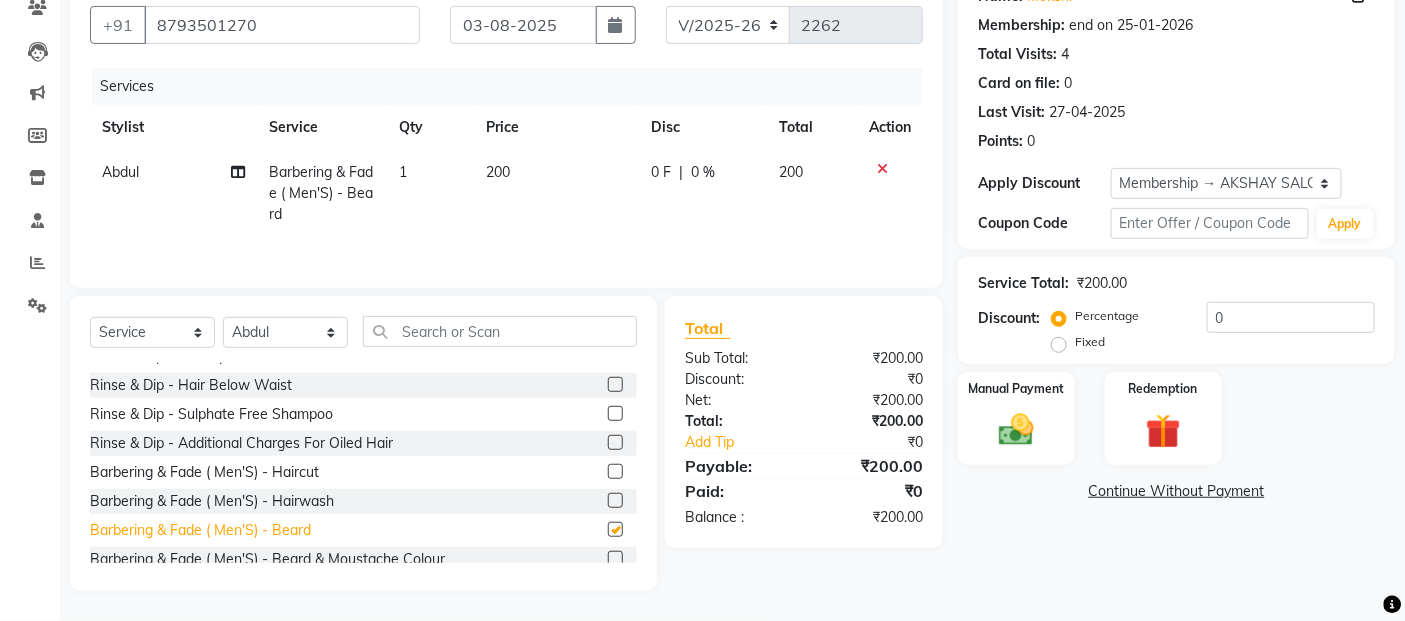 checkbox on "false" 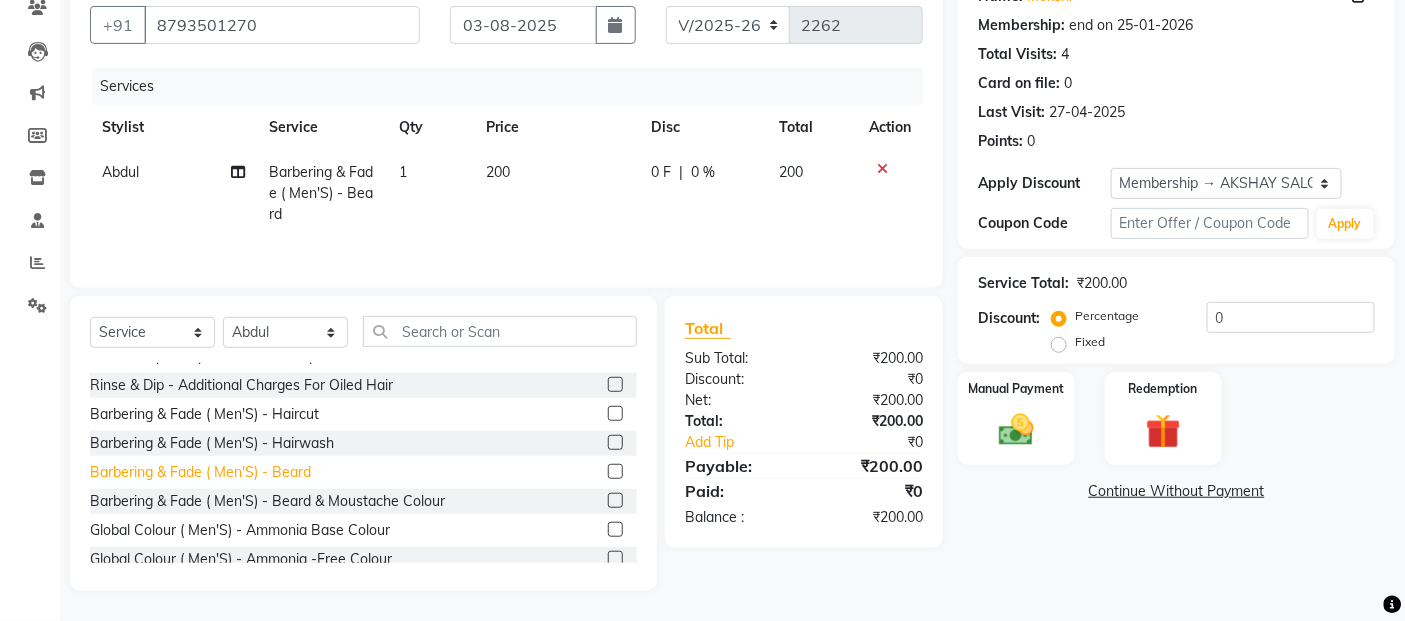 scroll, scrollTop: 333, scrollLeft: 0, axis: vertical 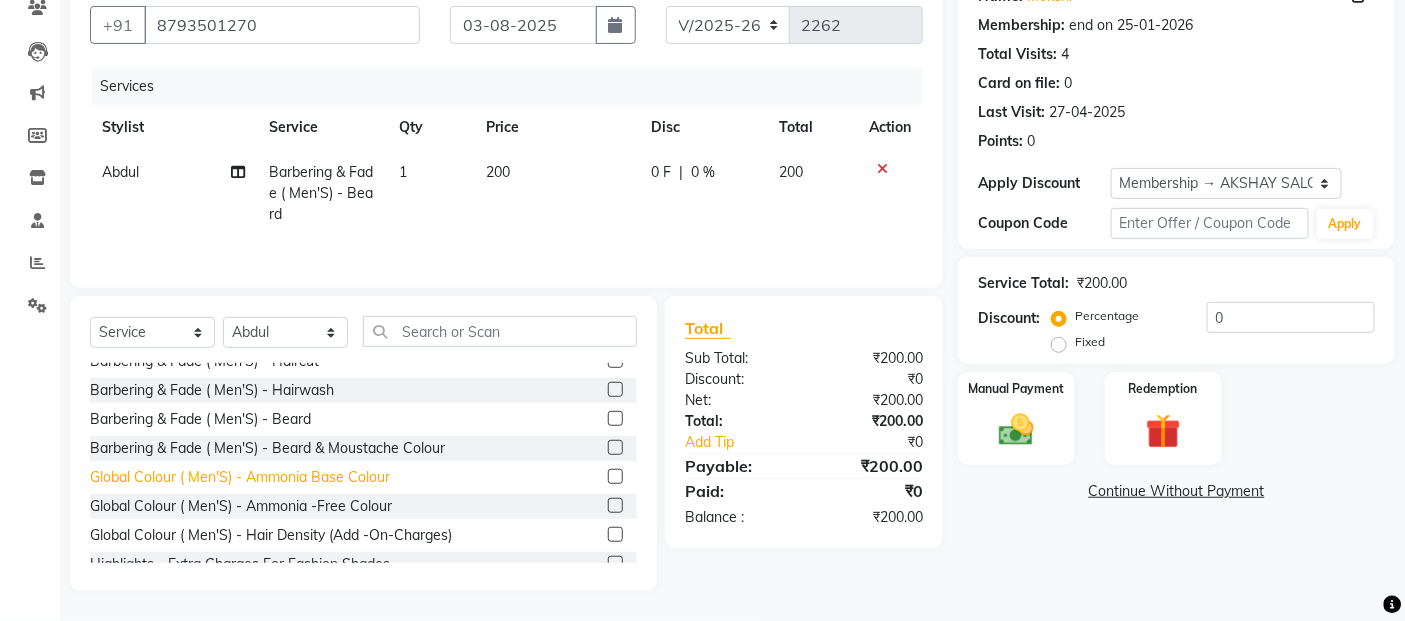 click on "Global Colour ( Men'S) - Ammonia Base Colour" 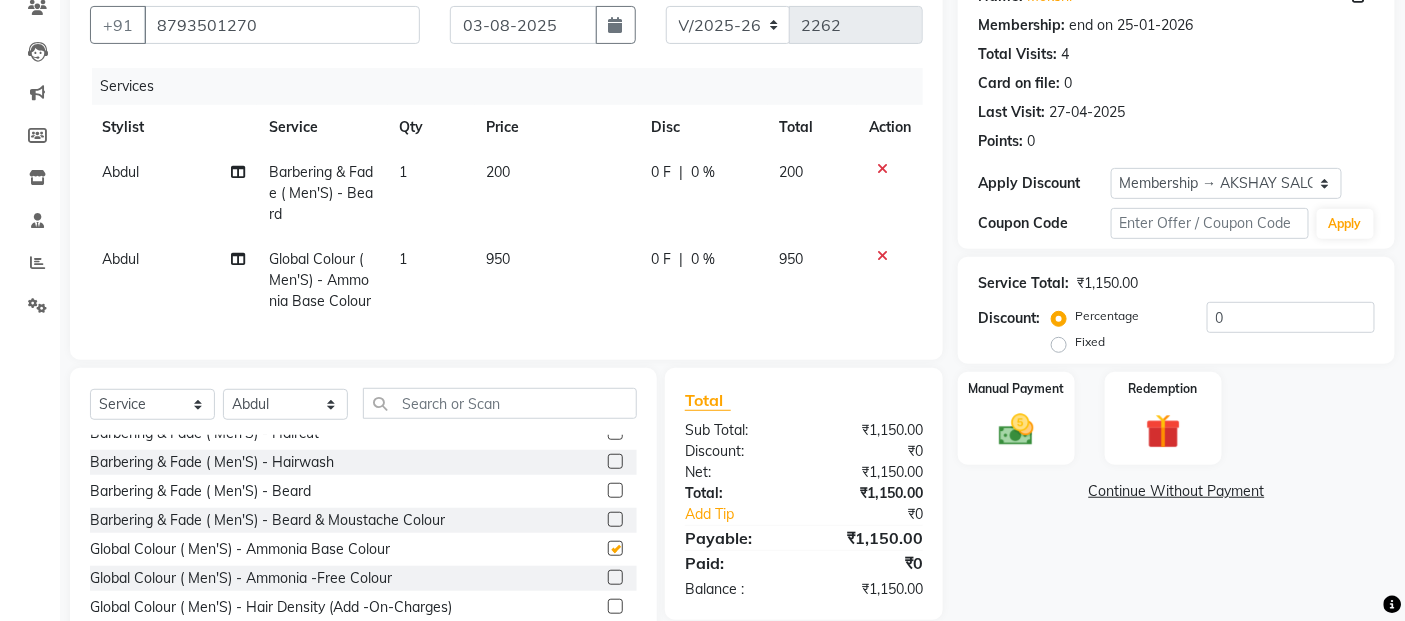 checkbox on "false" 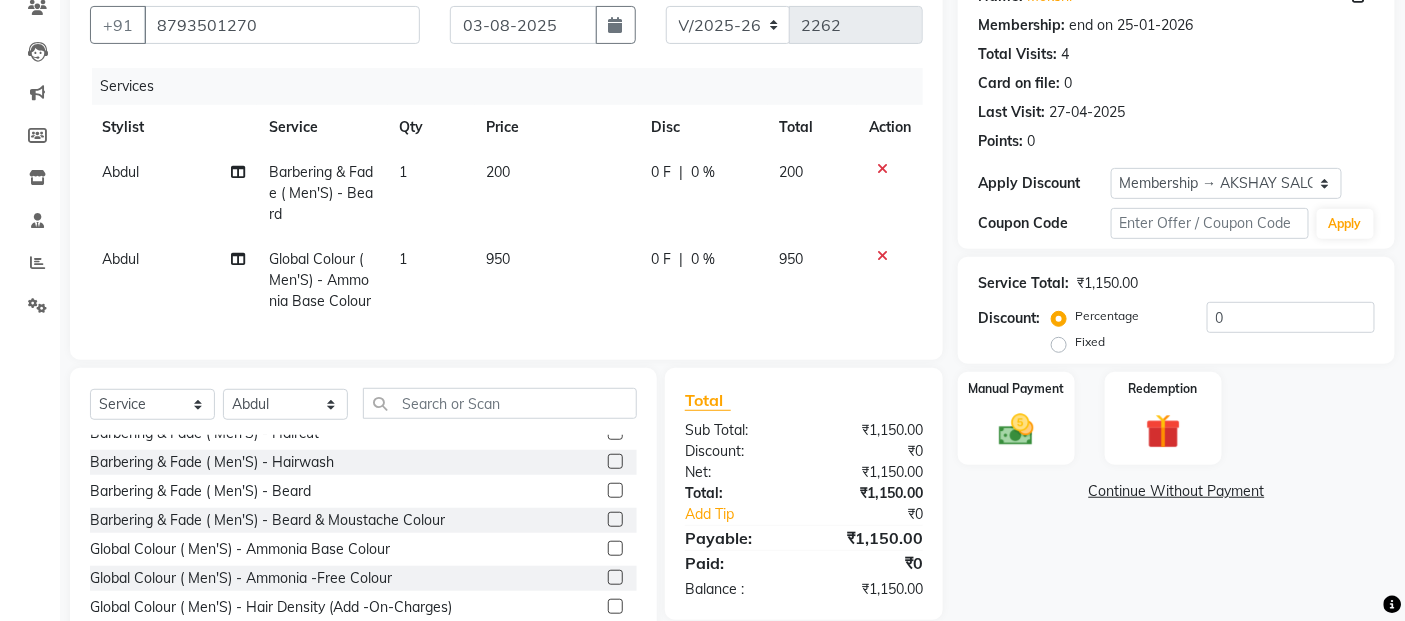 click on "200" 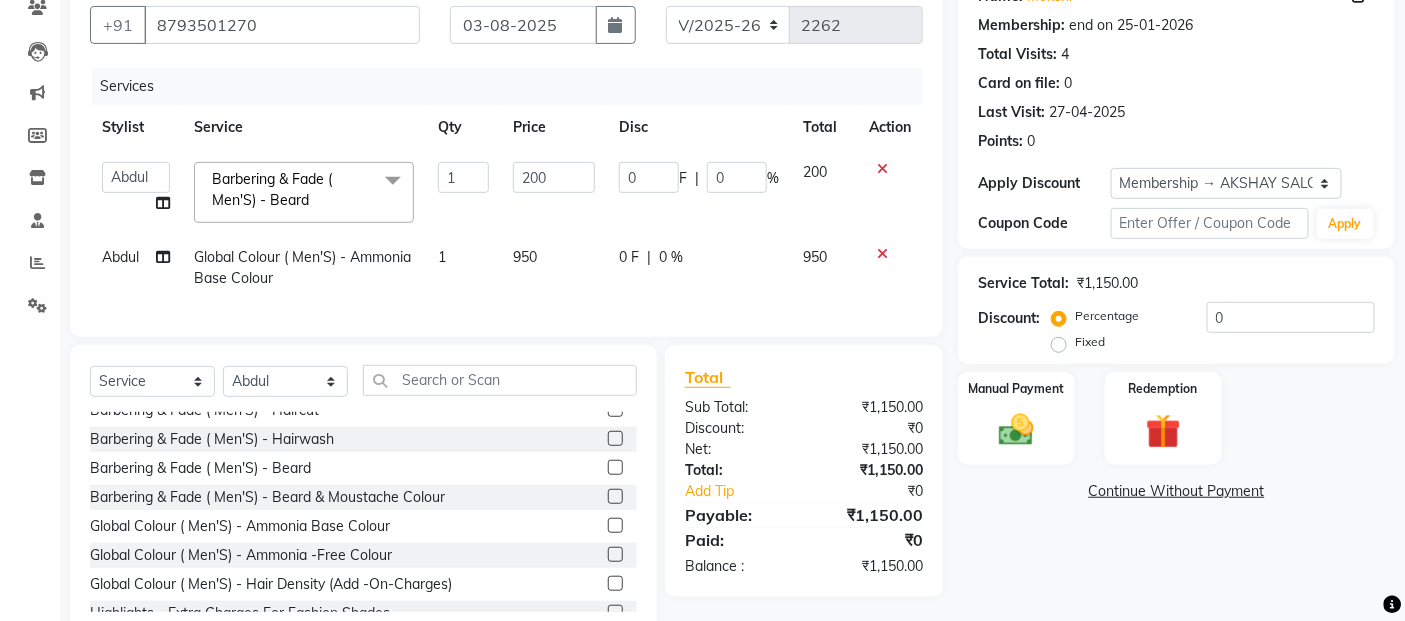 click on "200" 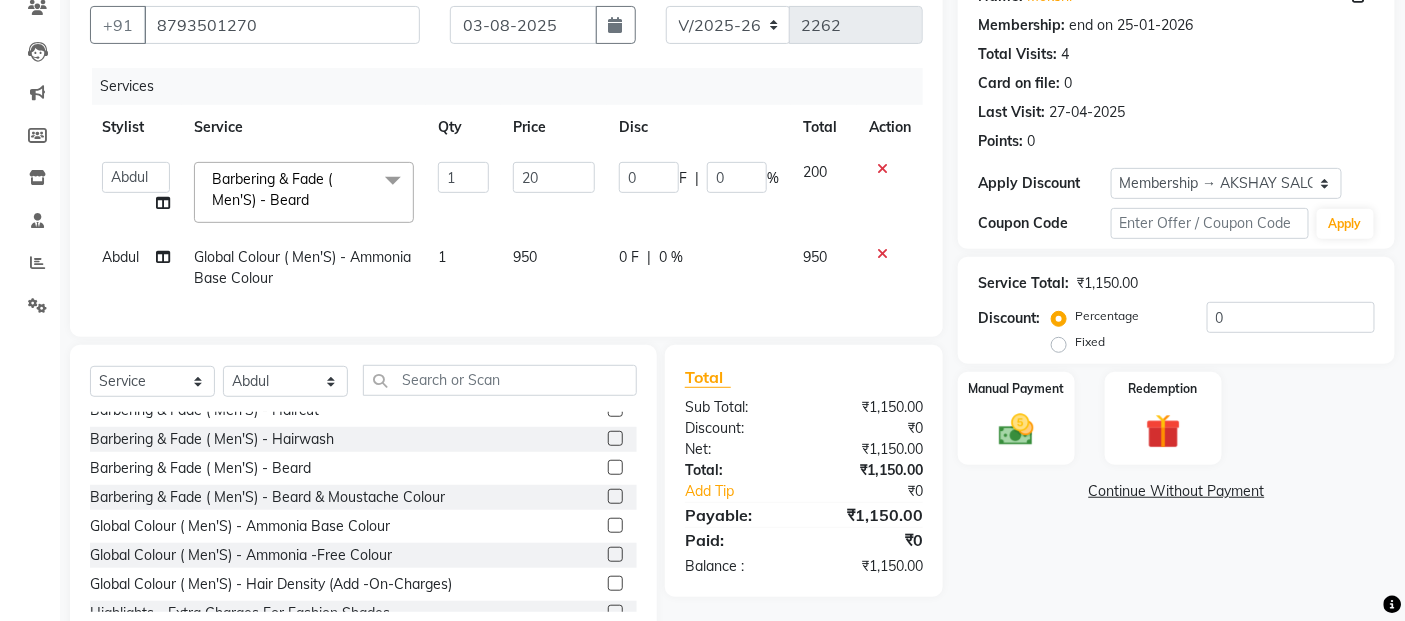 type on "2" 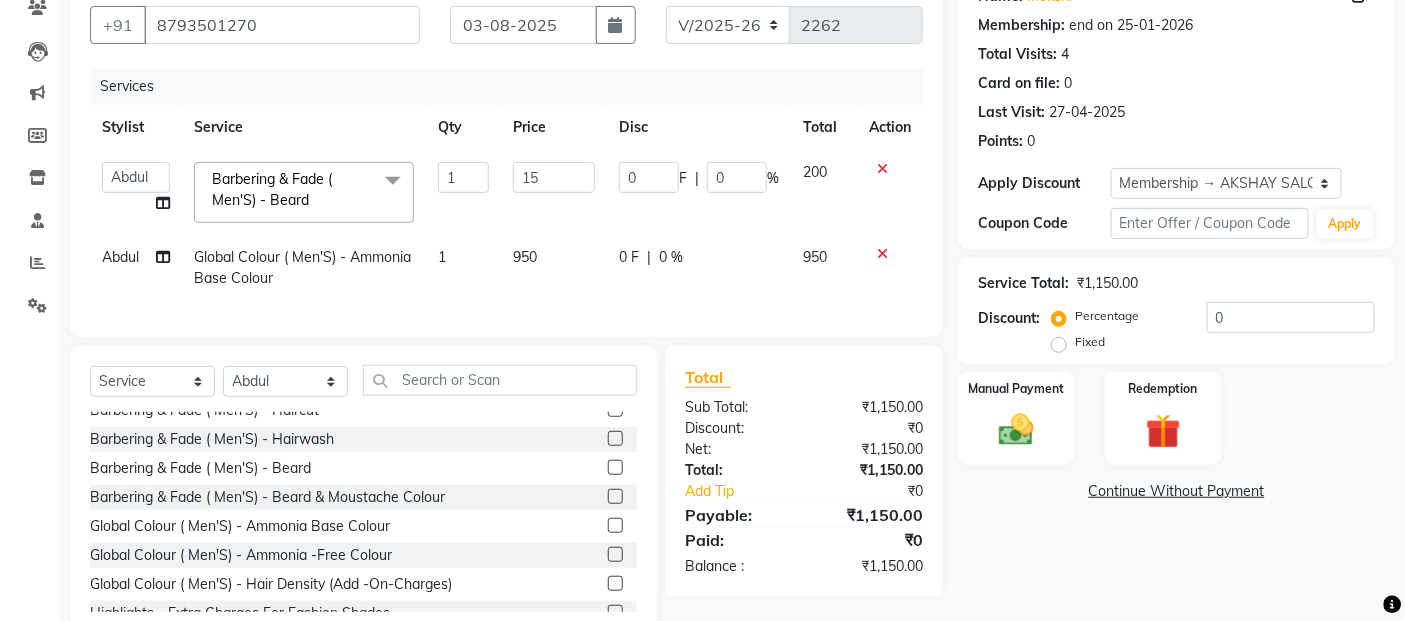 type on "150" 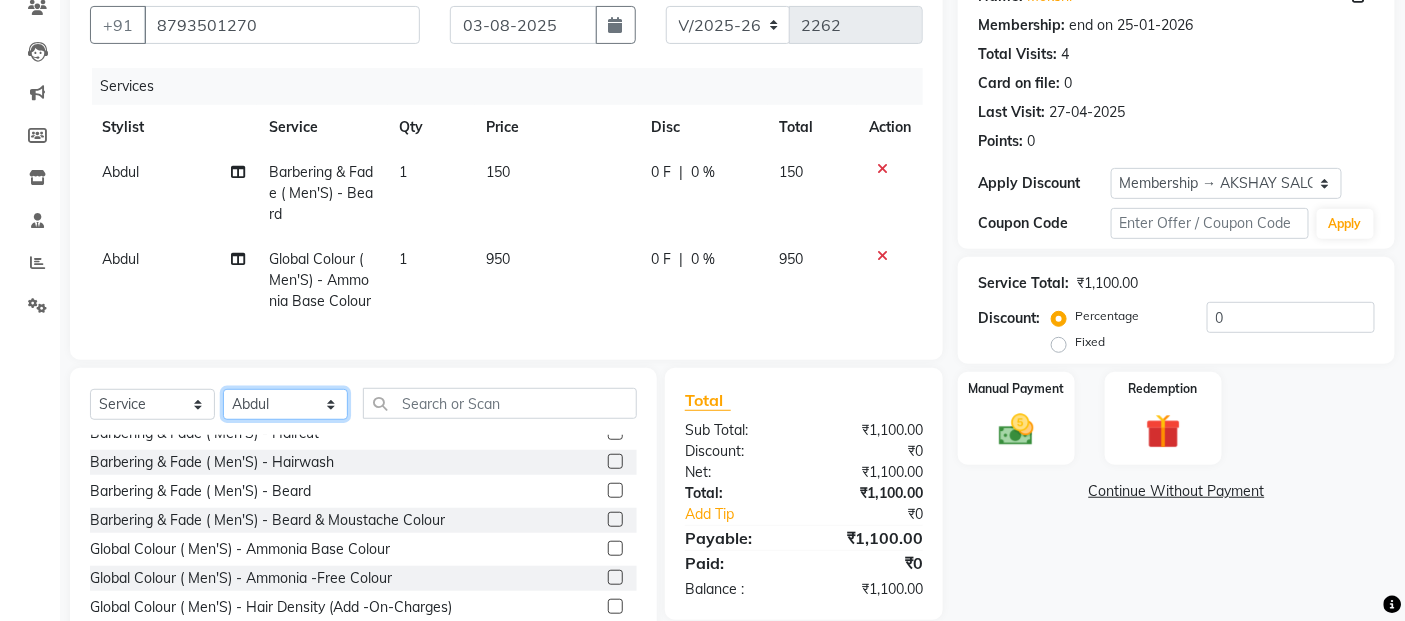 click on "[SERVICE] [STYLIST] [STYLIST] [STYLIST] [STYLIST] [STYLIST] [STYLIST] [STYLIST] [STYLIST] [STYLIST] [STYLIST] [STYLIST] [STYLIST] [STYLIST] [STYLIST] [STYLIST] [STYLIST] [STYLIST] [STYLIST] [STYLIST] [STYLIST] [STYLIST] [STYLIST] [STYLIST] [STYLIST] [STYLIST]" 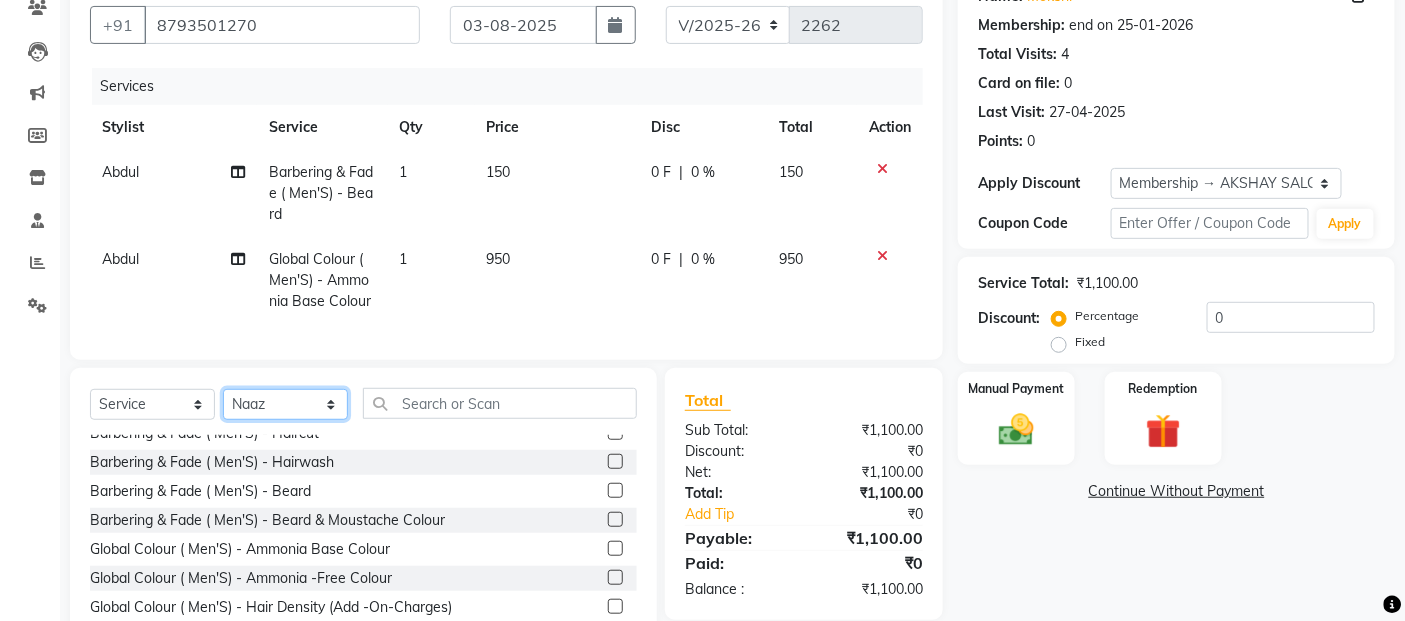 click on "[SERVICE] [STYLIST] [STYLIST] [STYLIST] [STYLIST] [STYLIST] [STYLIST] [STYLIST] [STYLIST] [STYLIST] [STYLIST] [STYLIST] [STYLIST] [STYLIST] [STYLIST] [STYLIST] [STYLIST] [STYLIST] [STYLIST] [STYLIST] [STYLIST] [STYLIST] [STYLIST] [STYLIST] [STYLIST] [STYLIST]" 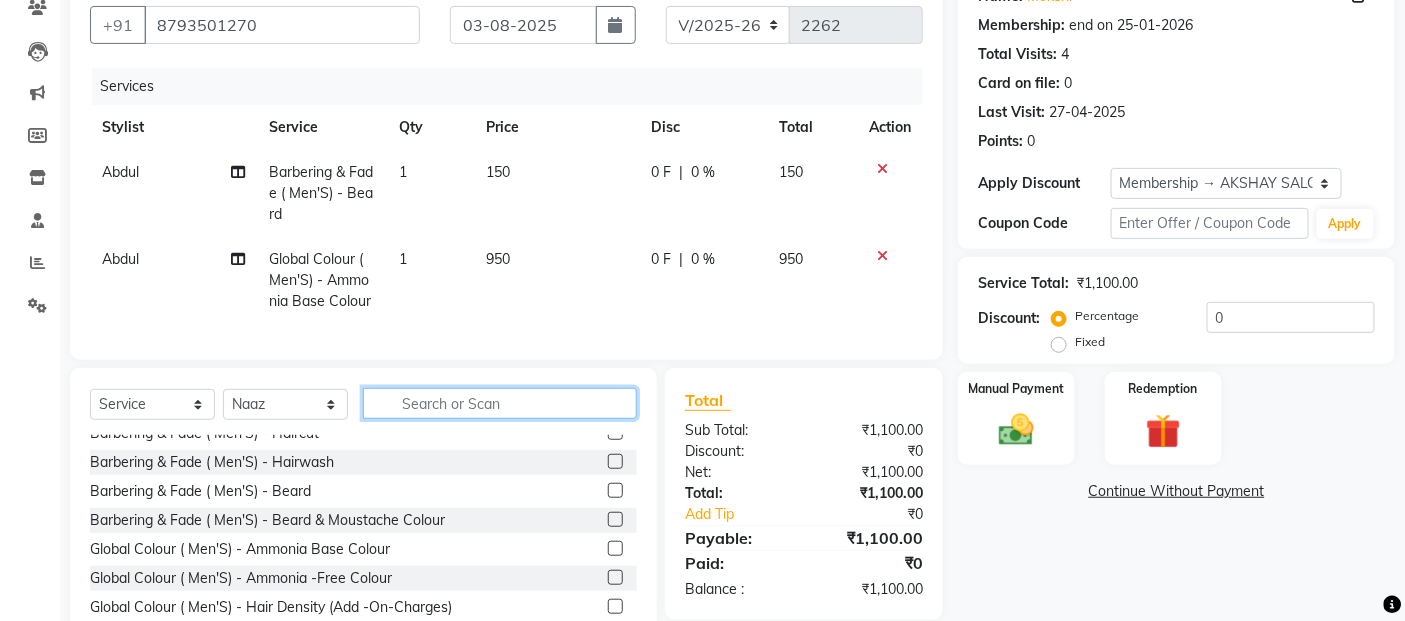 click 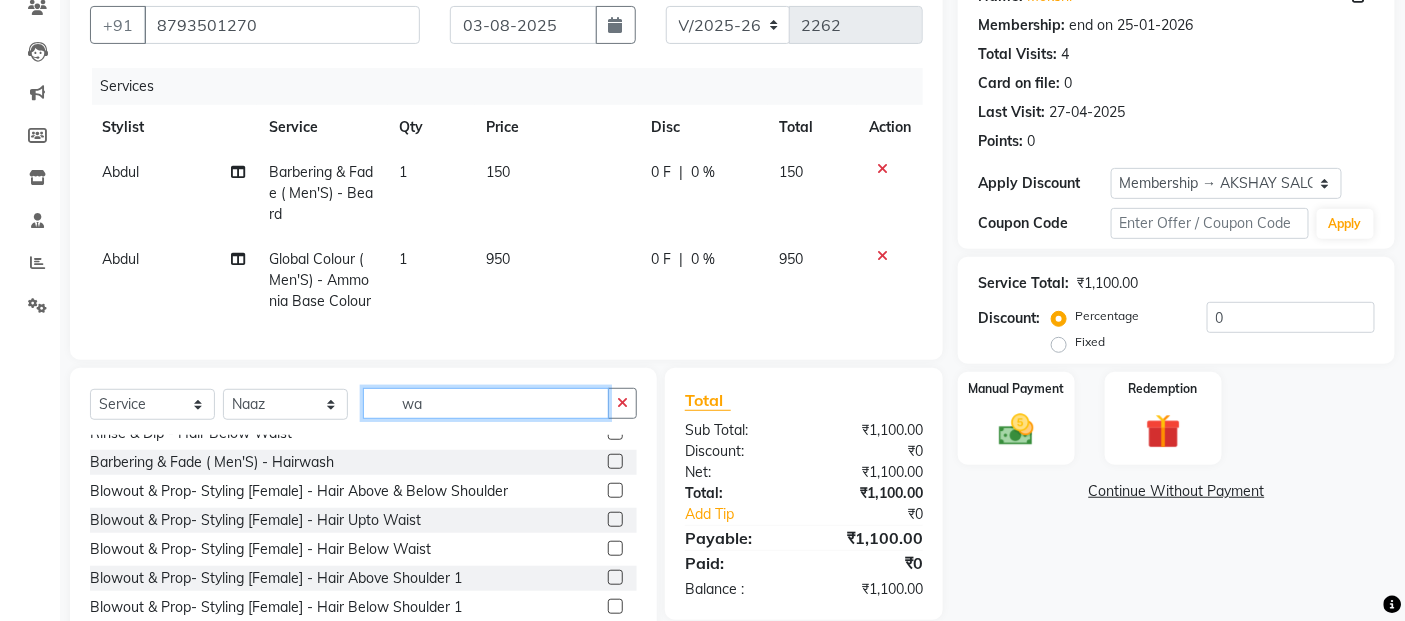 scroll, scrollTop: 43, scrollLeft: 0, axis: vertical 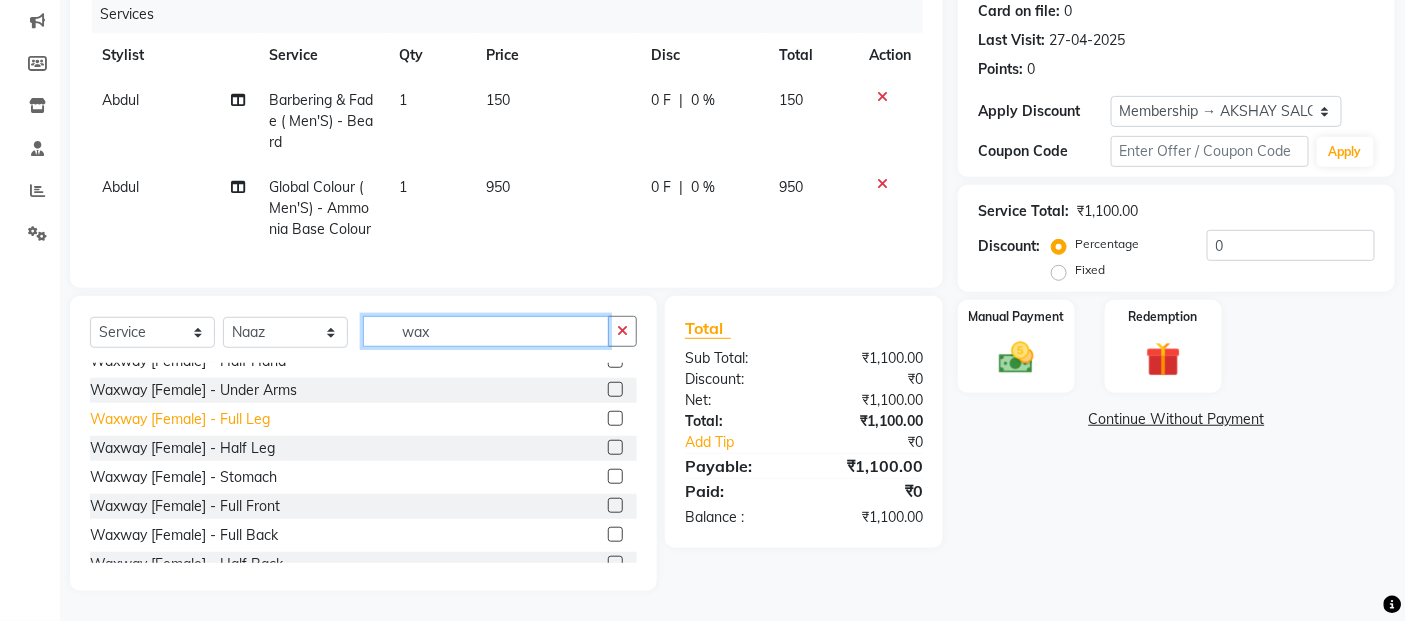 type on "wax" 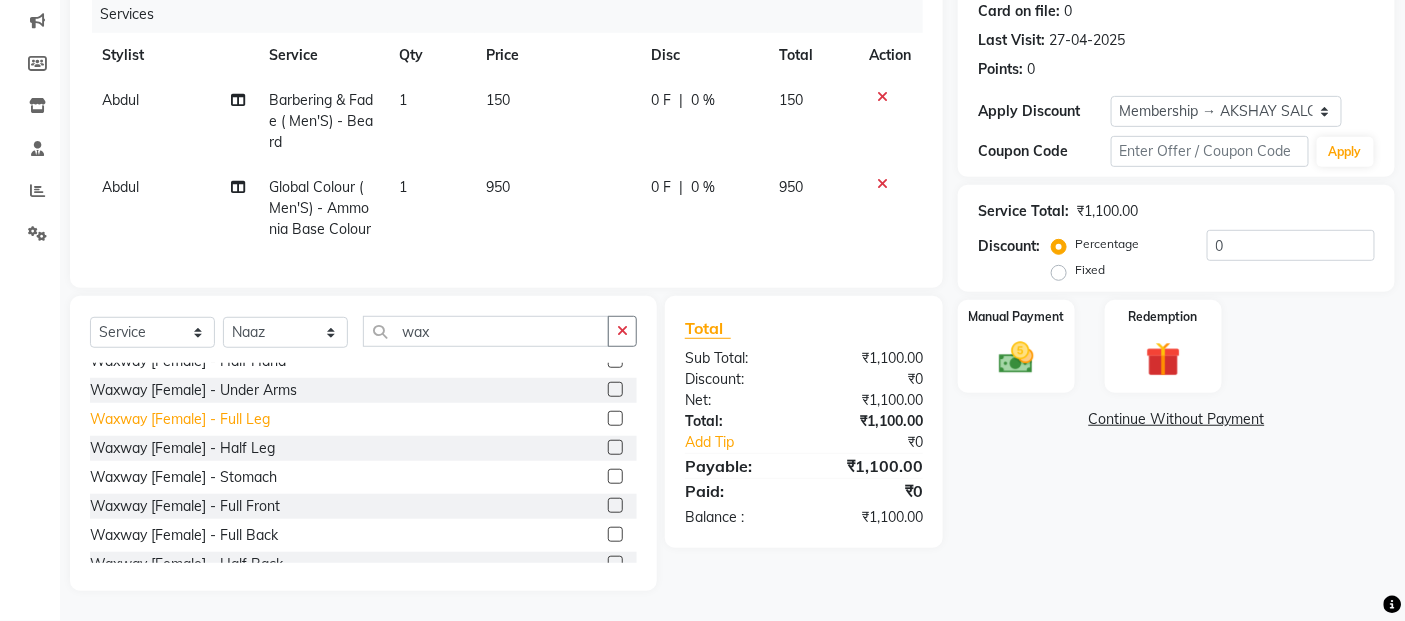 click on "[SERVICE] [FEMALE ] - [BODY_PART]" 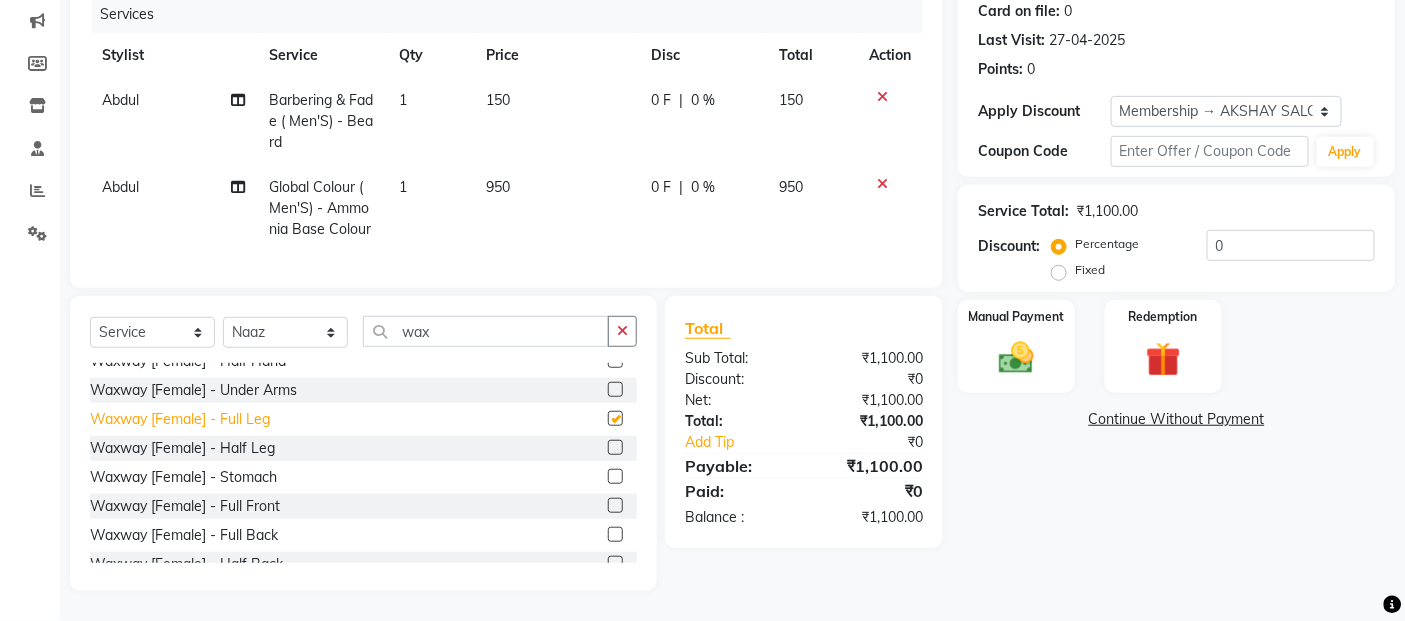 checkbox on "false" 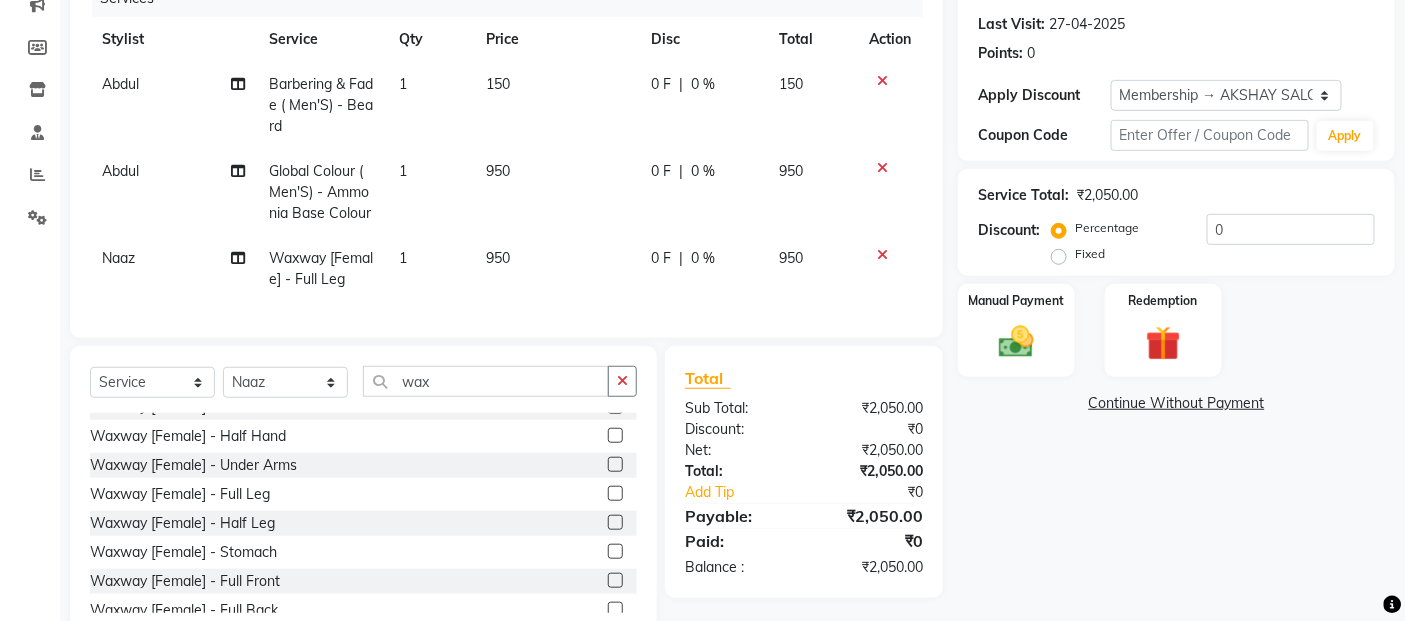 scroll, scrollTop: 0, scrollLeft: 0, axis: both 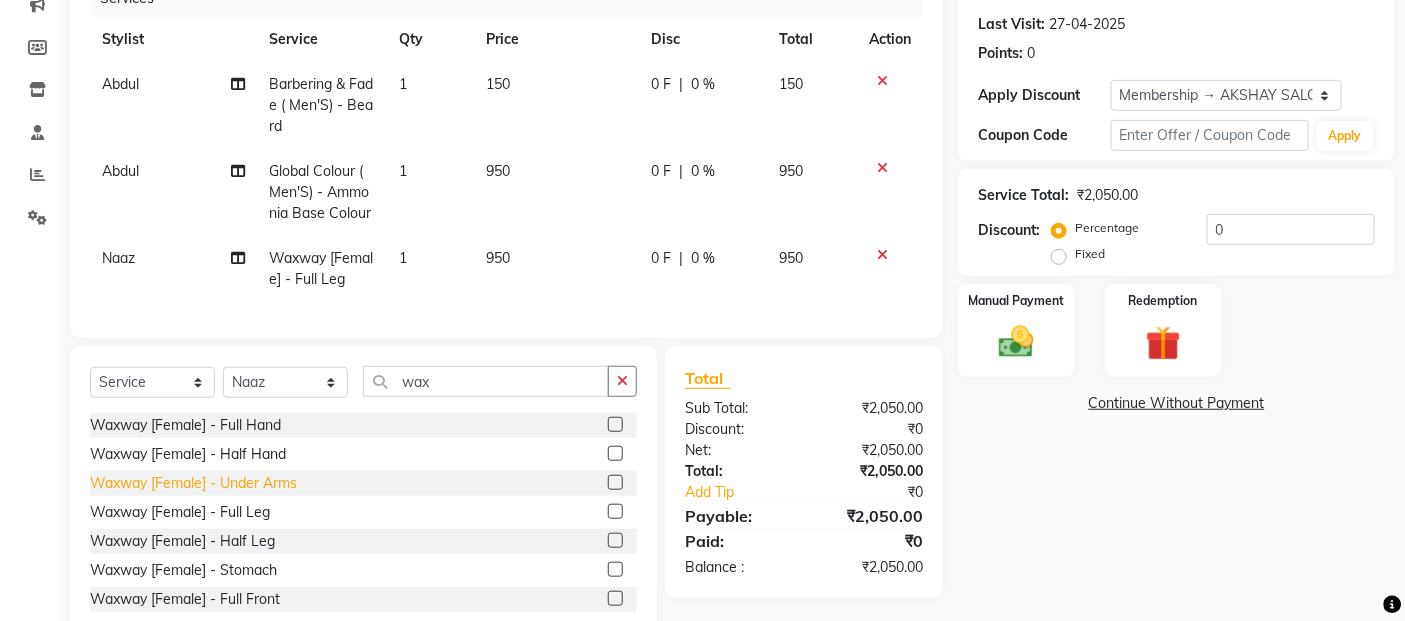 click on "Waxway    [Female] - Under Arms" 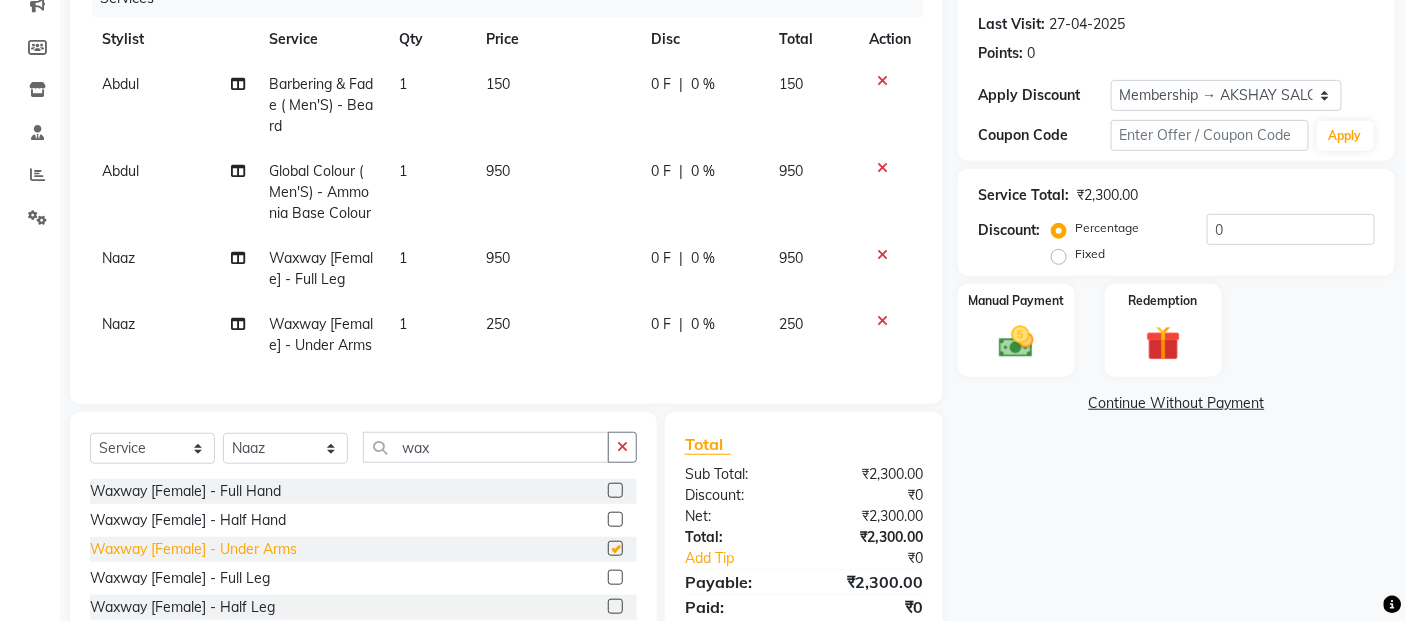 checkbox on "false" 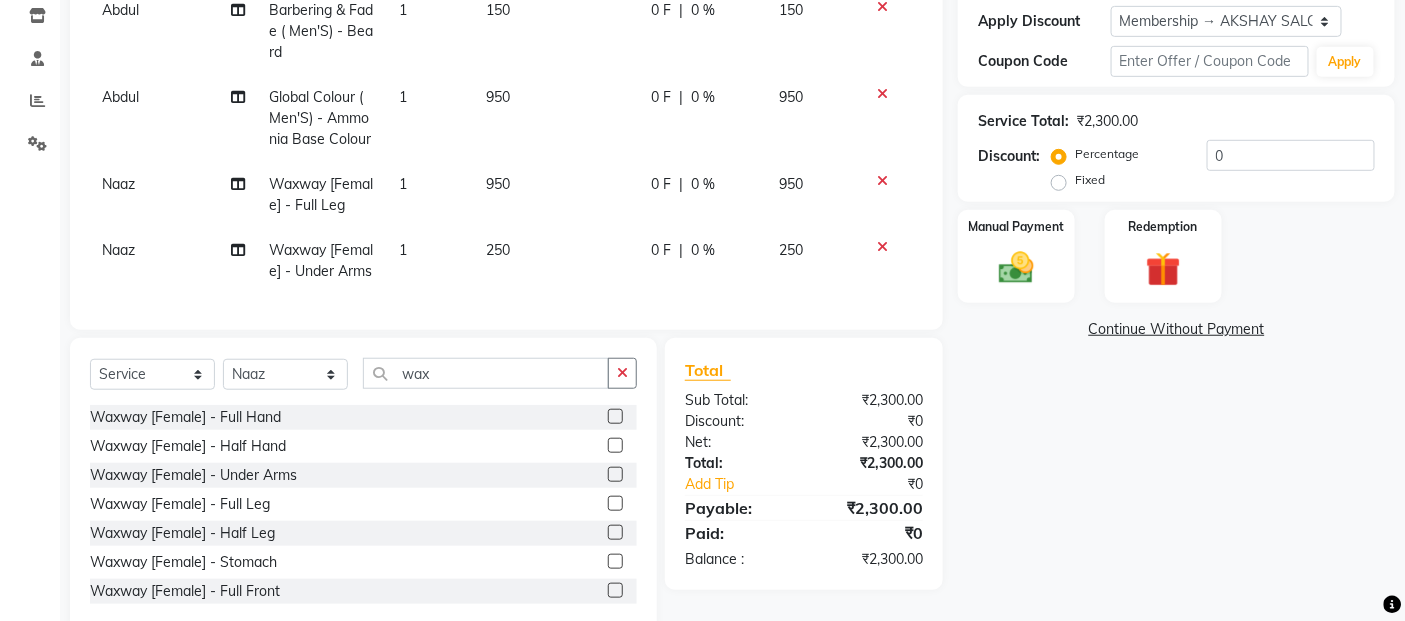 scroll, scrollTop: 380, scrollLeft: 0, axis: vertical 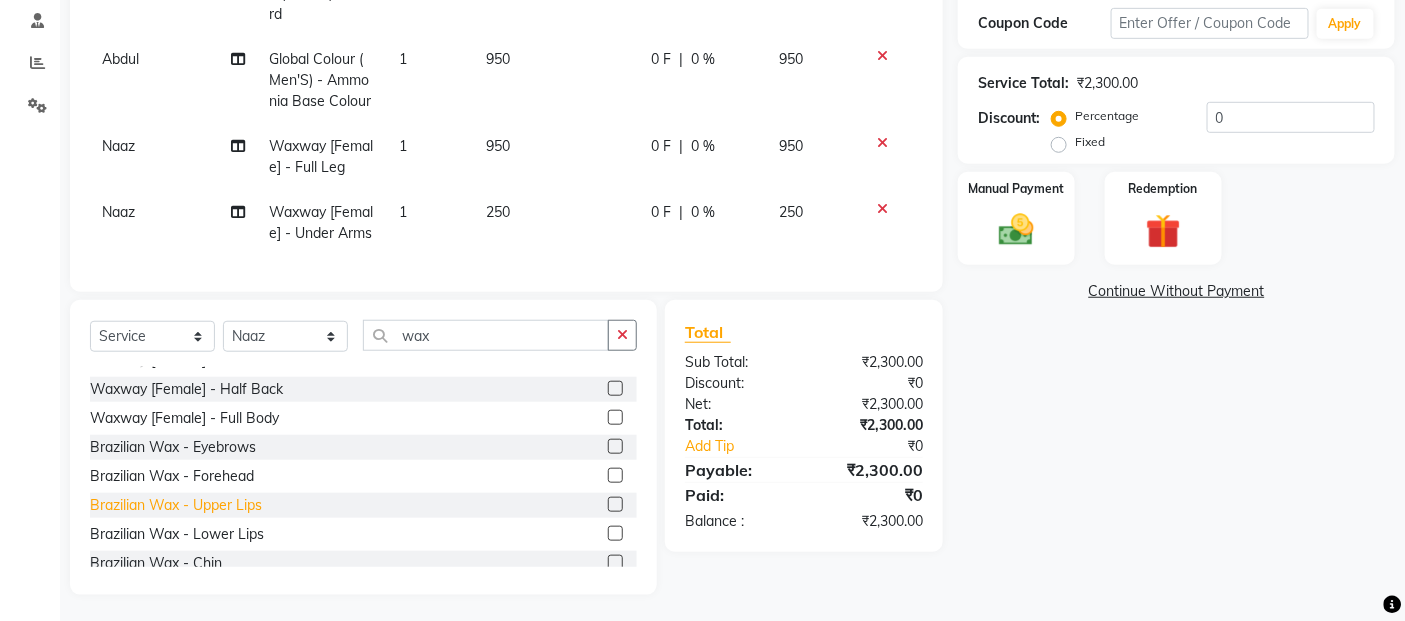 click on "Brazilian Wax  - Upper Lips" 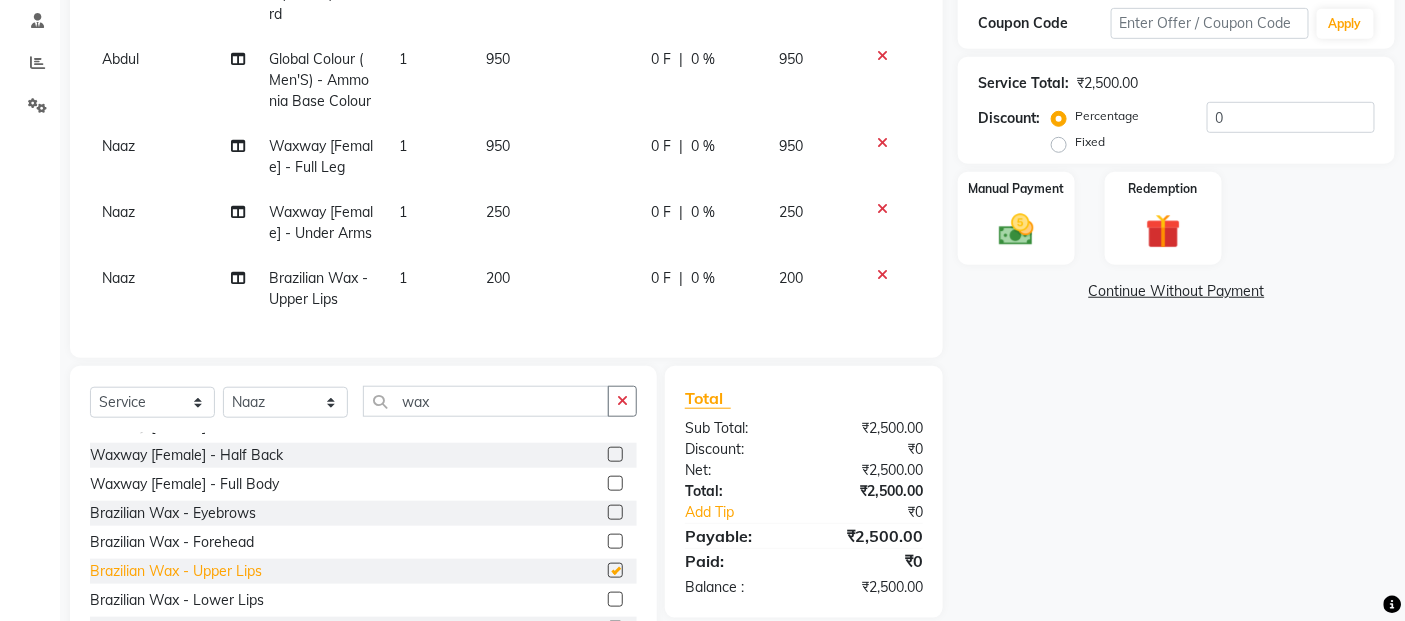 checkbox on "false" 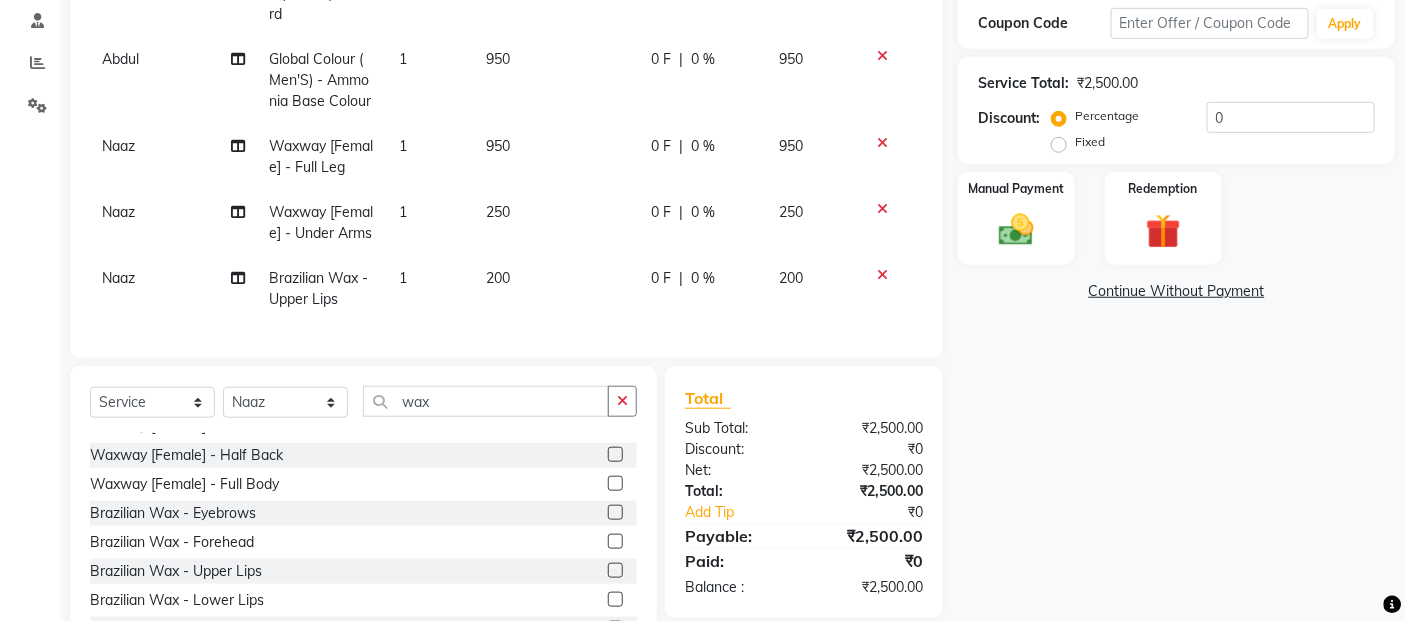 click on "Select  Service  Product  Membership  Package Voucher Prepaid Gift Card  Select Stylist Abdul Adil salmani Akshay thombare ali ANAS Ayaan Bhavika Gauri Kunal Manager Naaz Payal sahil Shlok Shruti Soni Srushti Swara Angre wax" 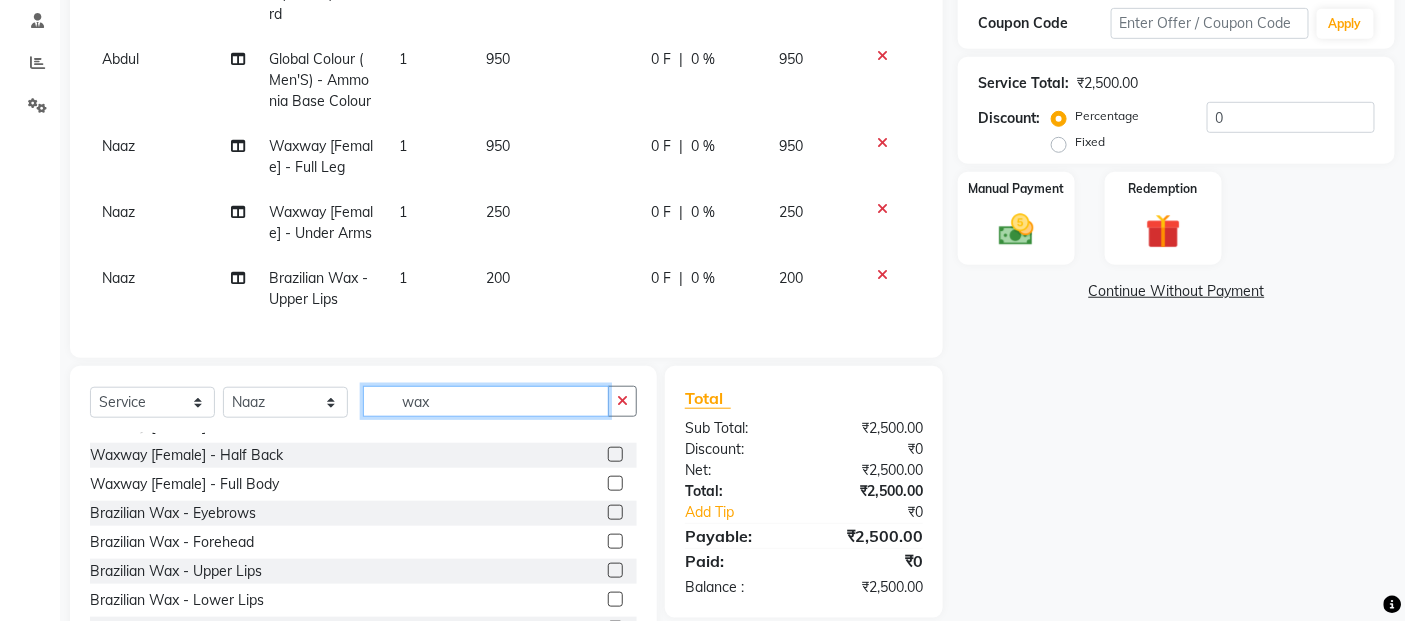 click on "wax" 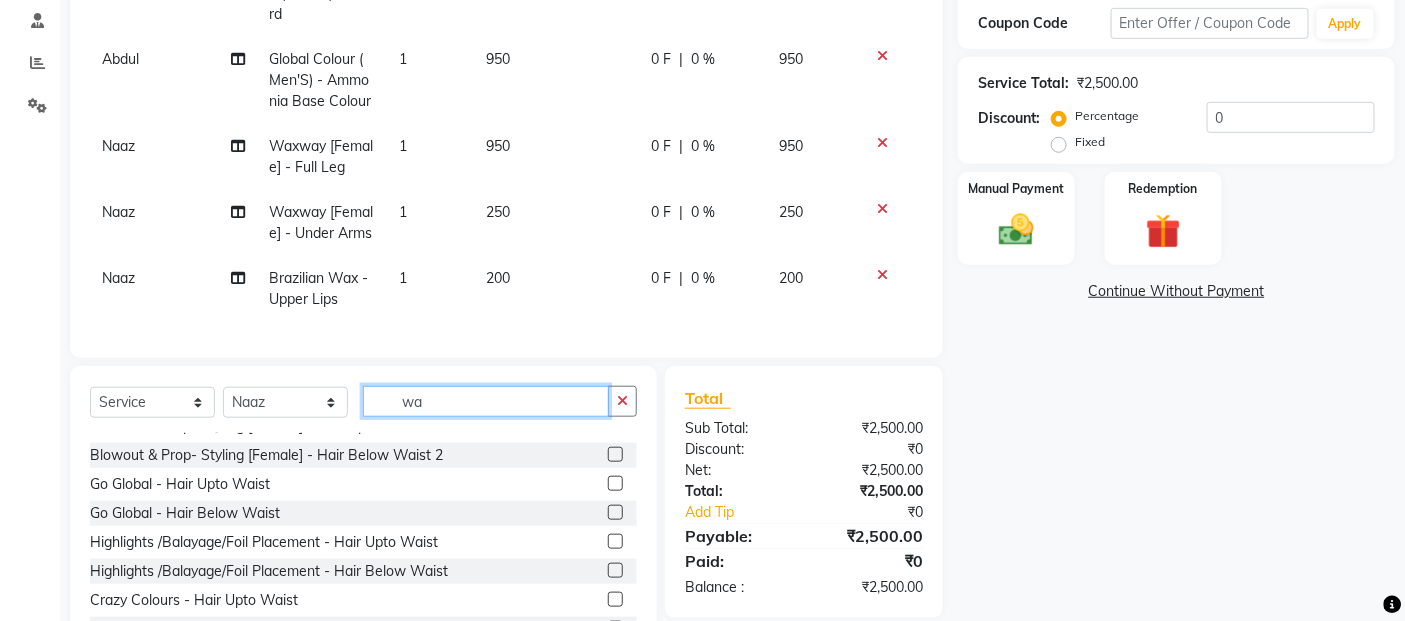 type on "w" 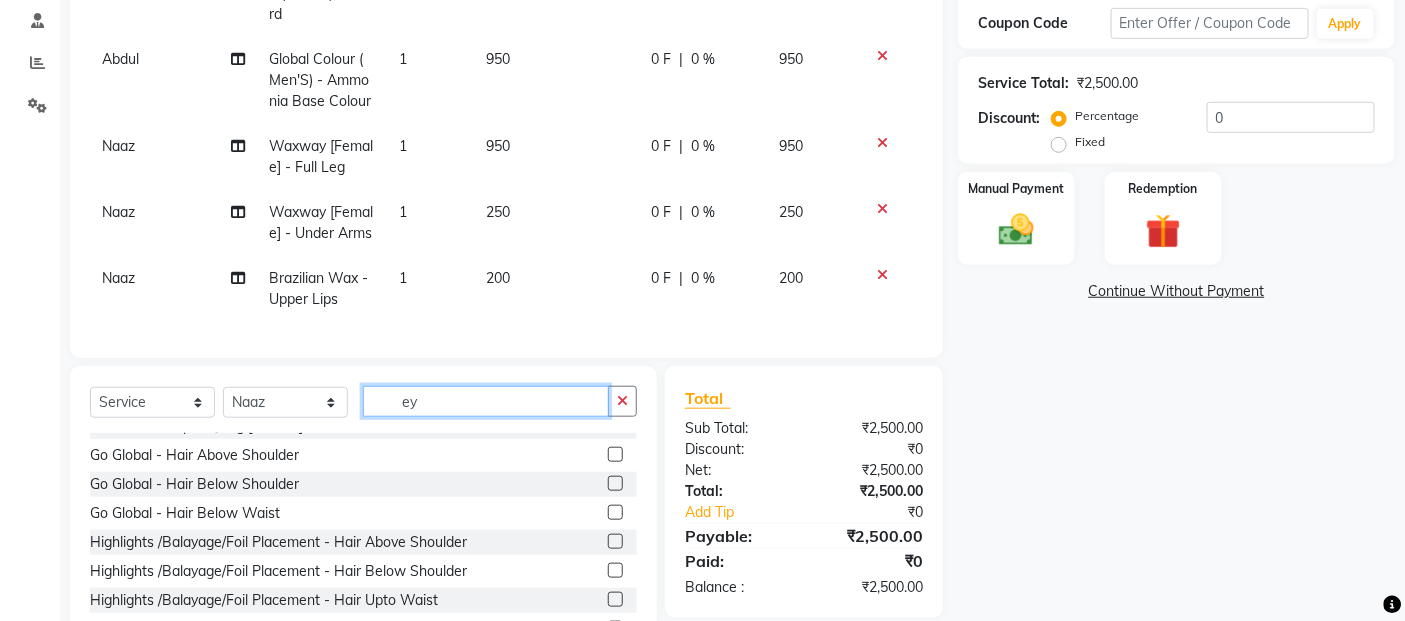scroll, scrollTop: 0, scrollLeft: 0, axis: both 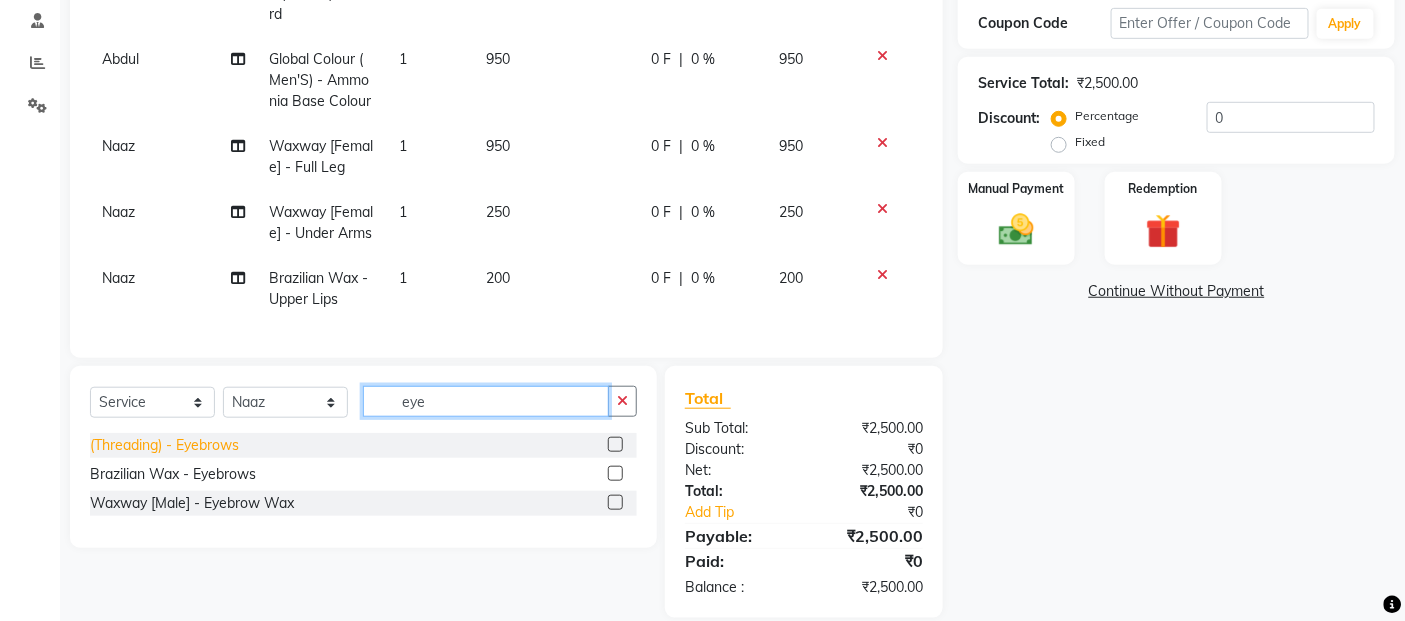 type on "eye" 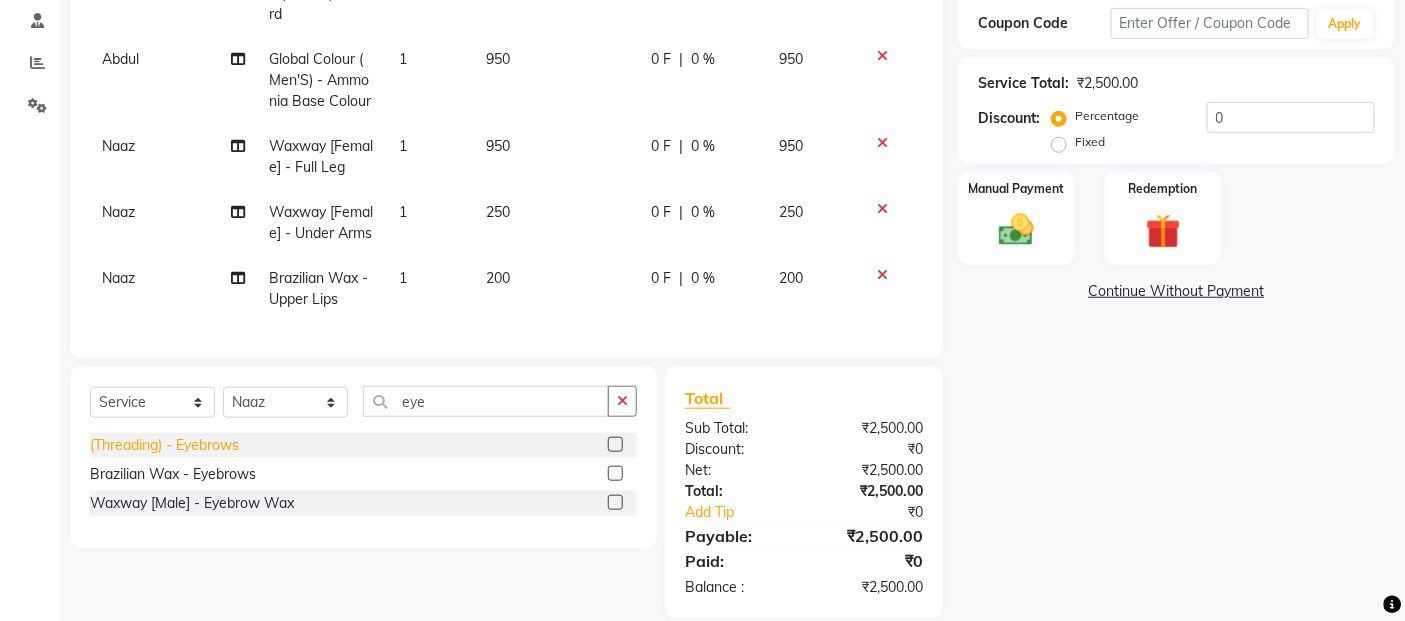 click on "(Threading) - Eyebrows" 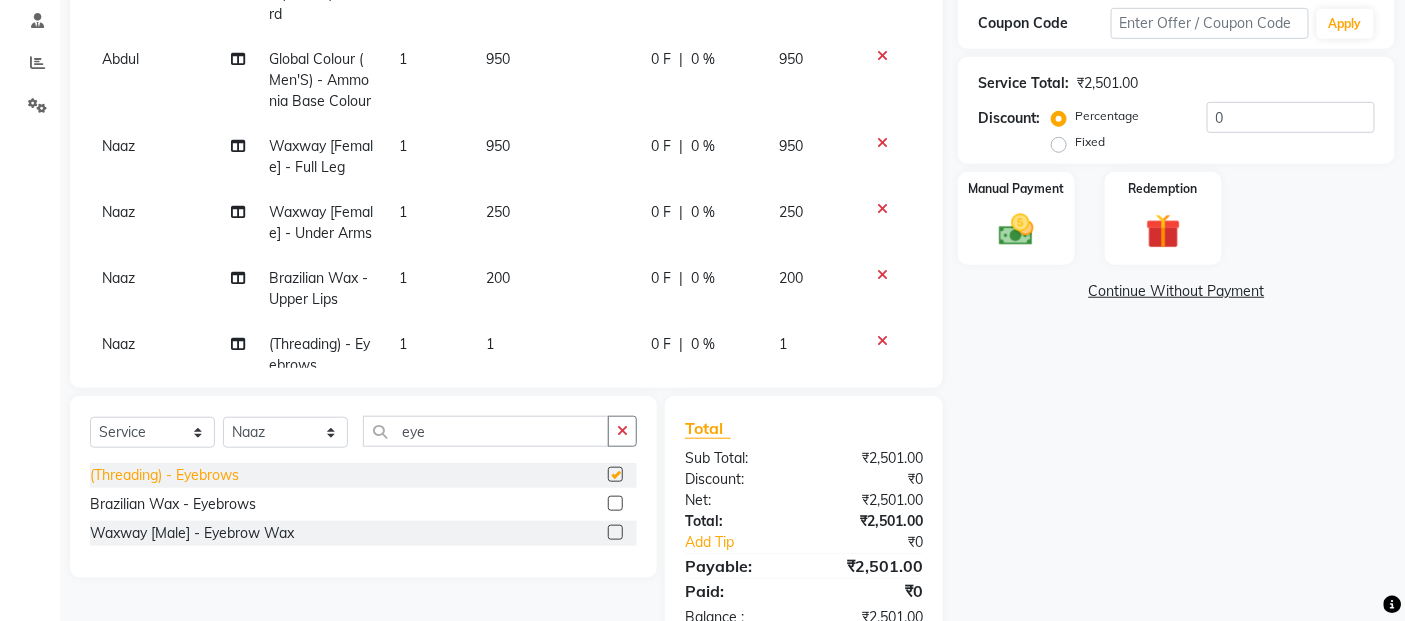 checkbox on "false" 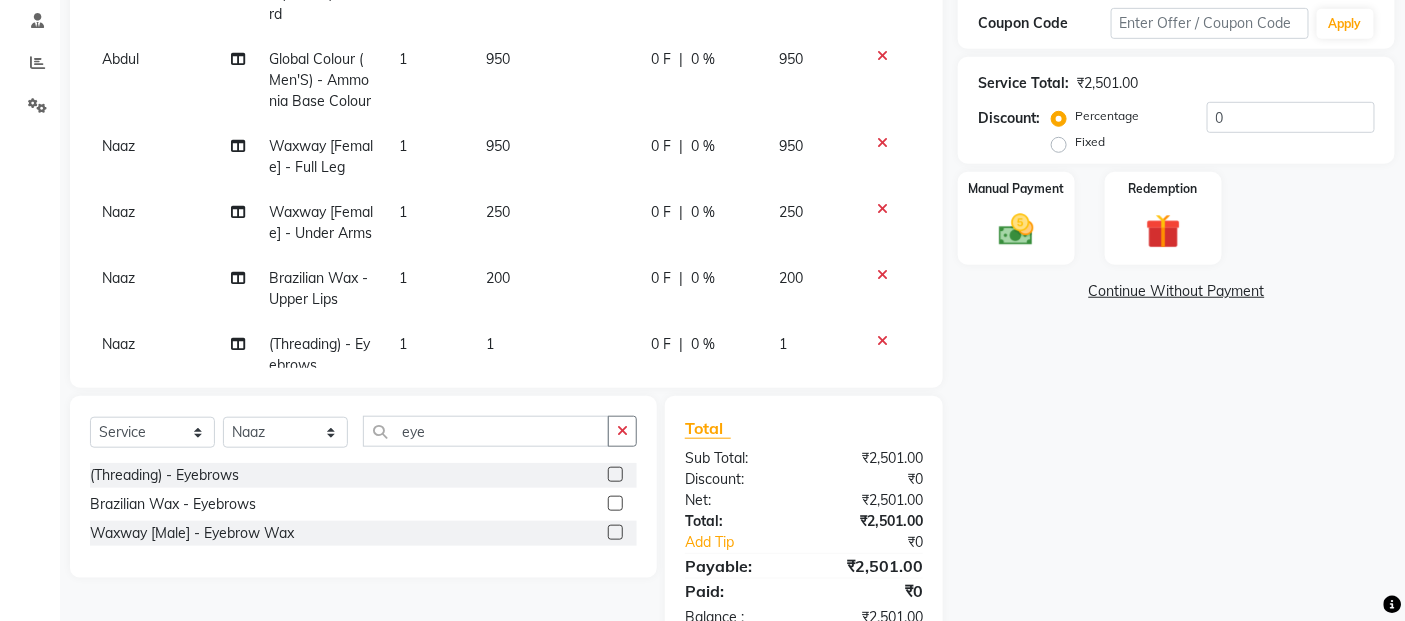 click on "950" 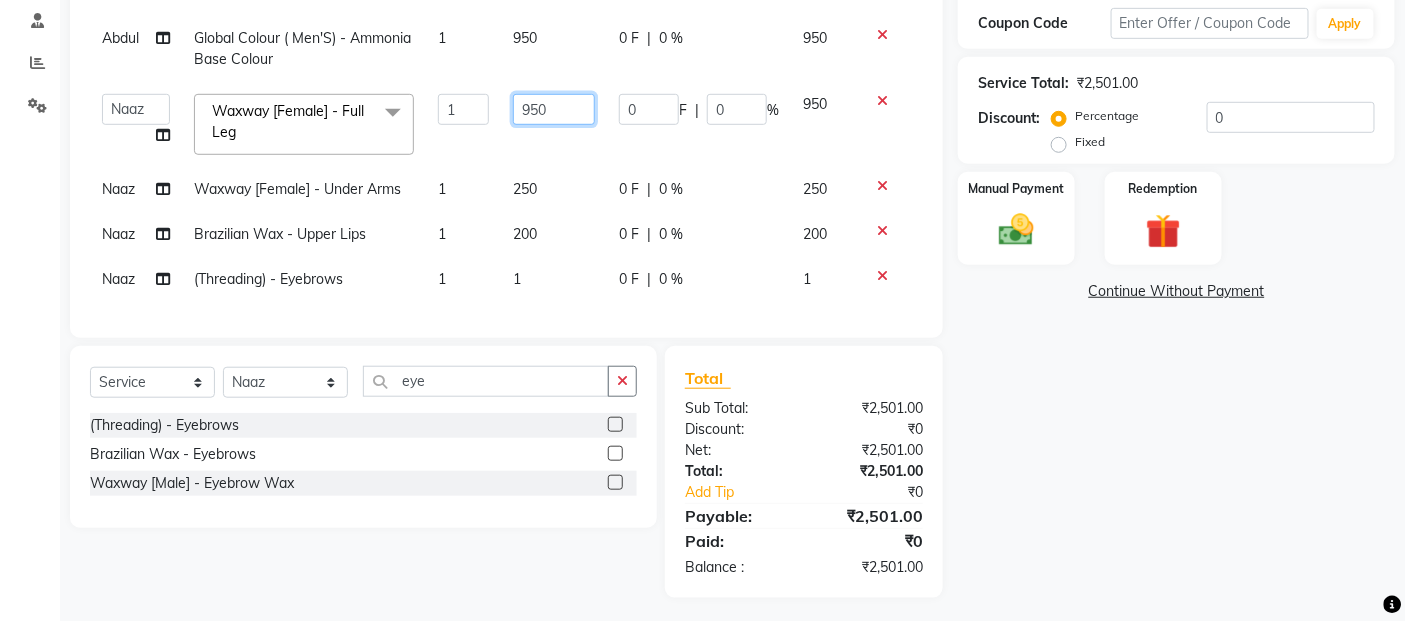 click on "950" 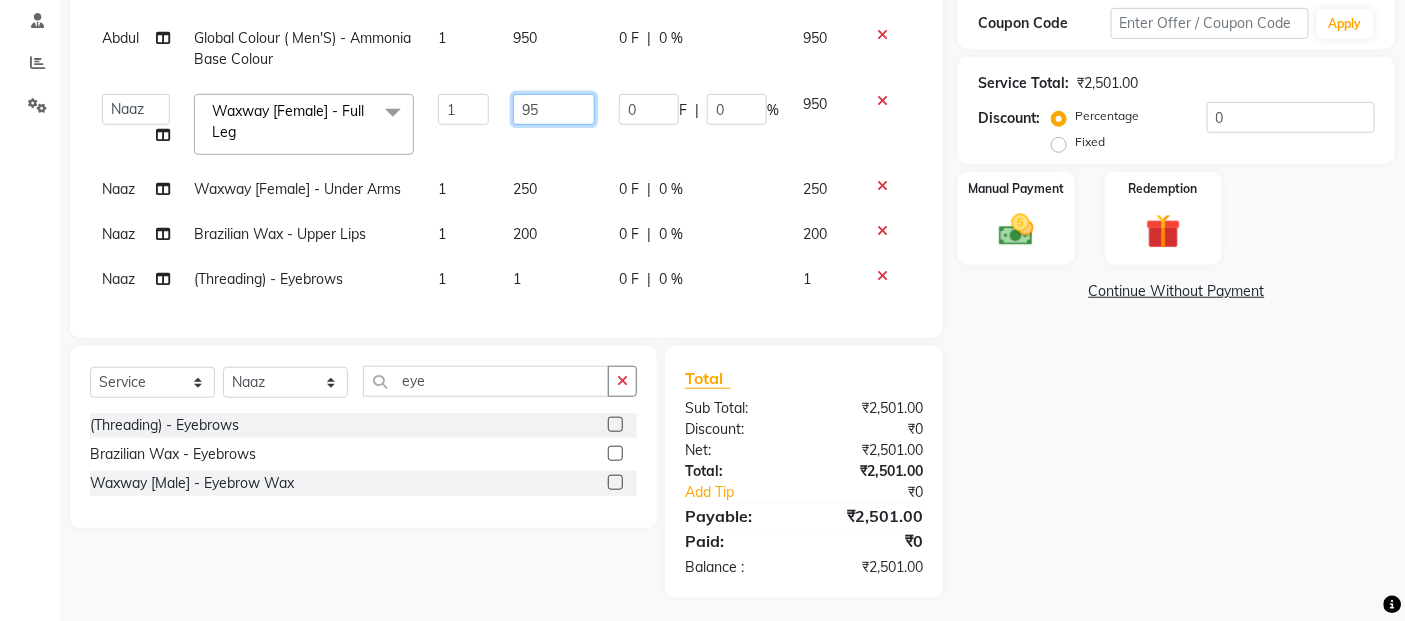 type on "9" 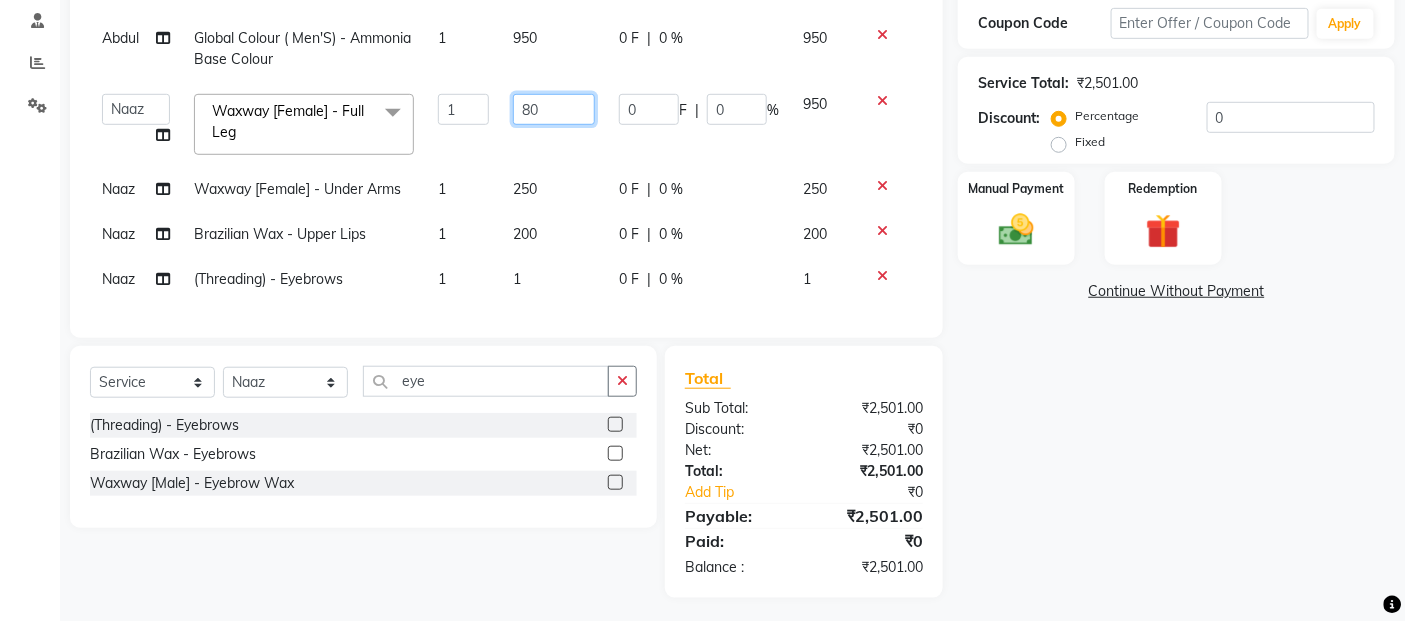 type on "800" 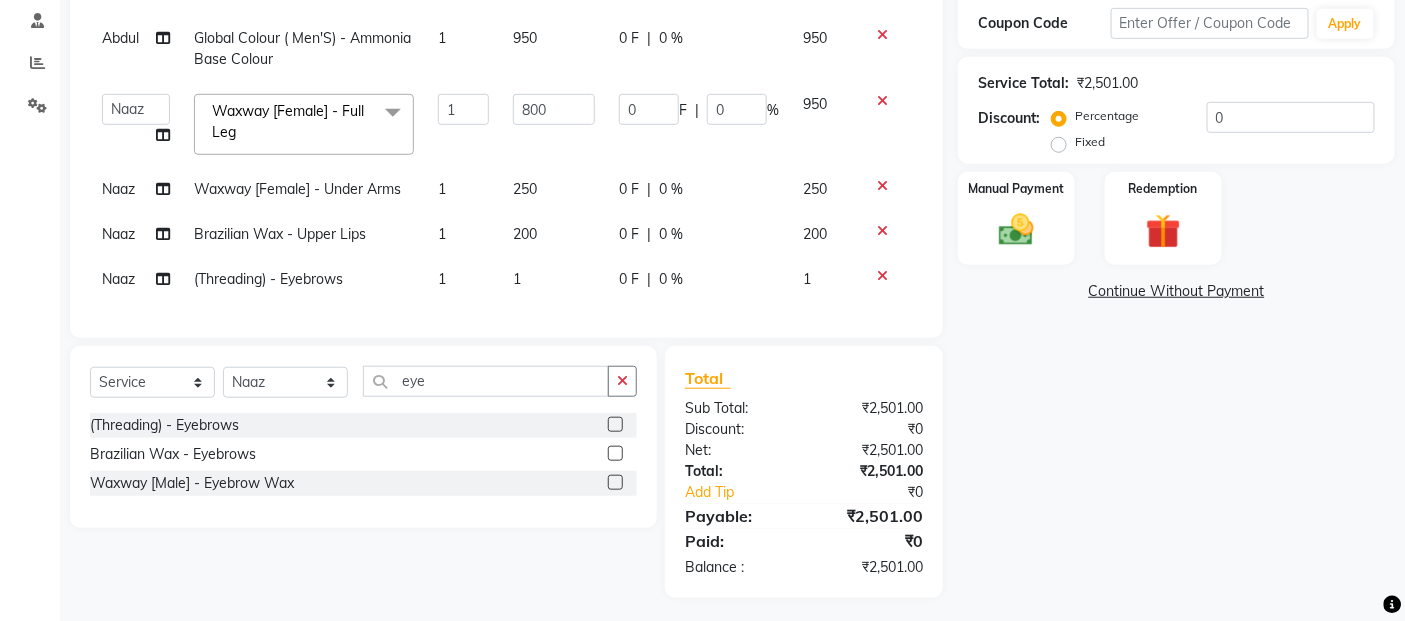click on "Abdul Barbering & Fade  ( Men'S) - Beard 1 150 0 F | 0 % 150 Abdul Global Colour ( Men'S) - Ammonia Base Colour 1 950 0 F | 0 % 950  Abdul   Adil salmani   Akshay thombare   ali   ANAS   Ayaan   Bhavika   Gauri   Kunal   Manager   Naaz   Payal   sahil   Shlok   Shruti   Soni   Srushti   Swara Angre  Waxway    [Female] - Full Leg  x Cut & Flip [Female ] - Hair Cut - Premier Stylist Cut & Flip [Female ] - Hair Cut - Master Stylist Cut & Flip [Female ] - Haircut By Akshay Cut & Flip [Female ] - Kids Cut ( Below 5 Years ) Hair Sevrice Mediceuticals  spa Rinse & Dip - Hair Above & Below Shoulder Rinse & Dip - Hair Upto Waist Rinse & Dip - Hair Below Waist Rinse & Dip - Sulphate Free Shampoo Rinse & Dip - Additional Charges For Oiled Hair Barbering & Fade  ( Men'S) - Haircut Barbering & Fade  ( Men'S) - Hairwash Barbering & Fade  ( Men'S) - Beard Barbering & Fade  ( Men'S) - Beard & Moustache Colour Global Colour ( Men'S) - Ammonia Base Colour Global Colour ( Men'S) - Ammonia -Free Colour Just My Roots - 1 Inch 1" 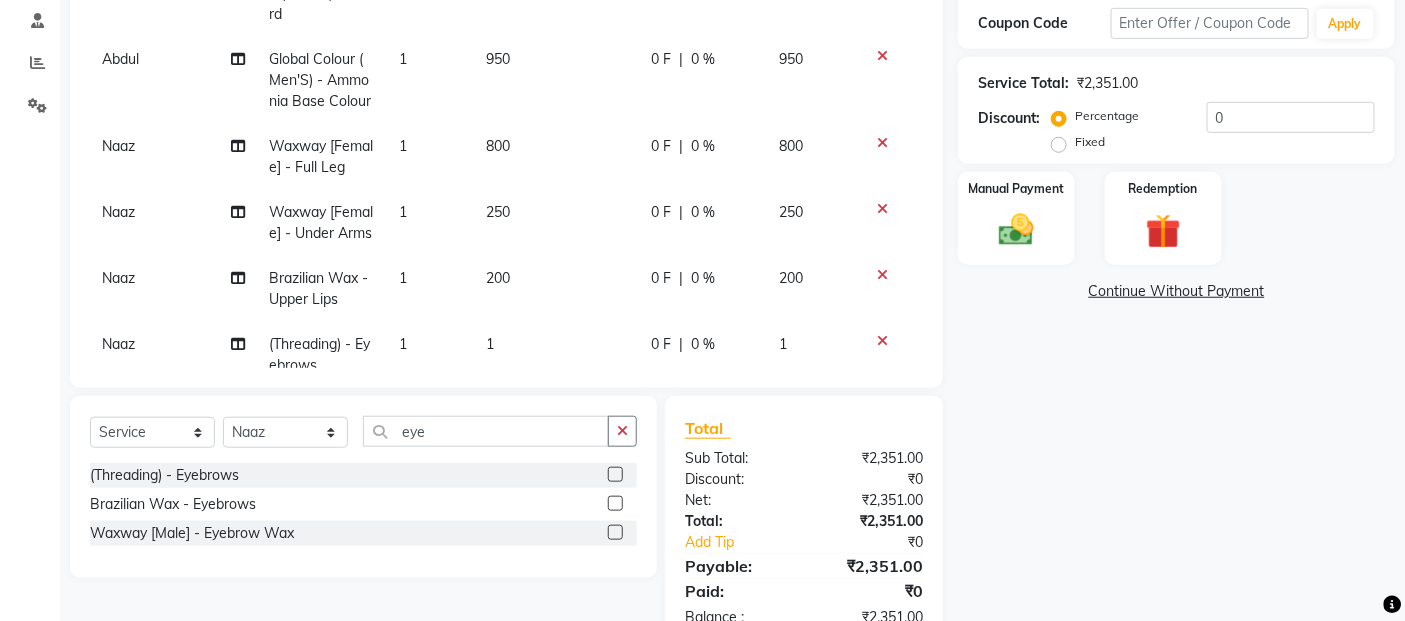 click on "250" 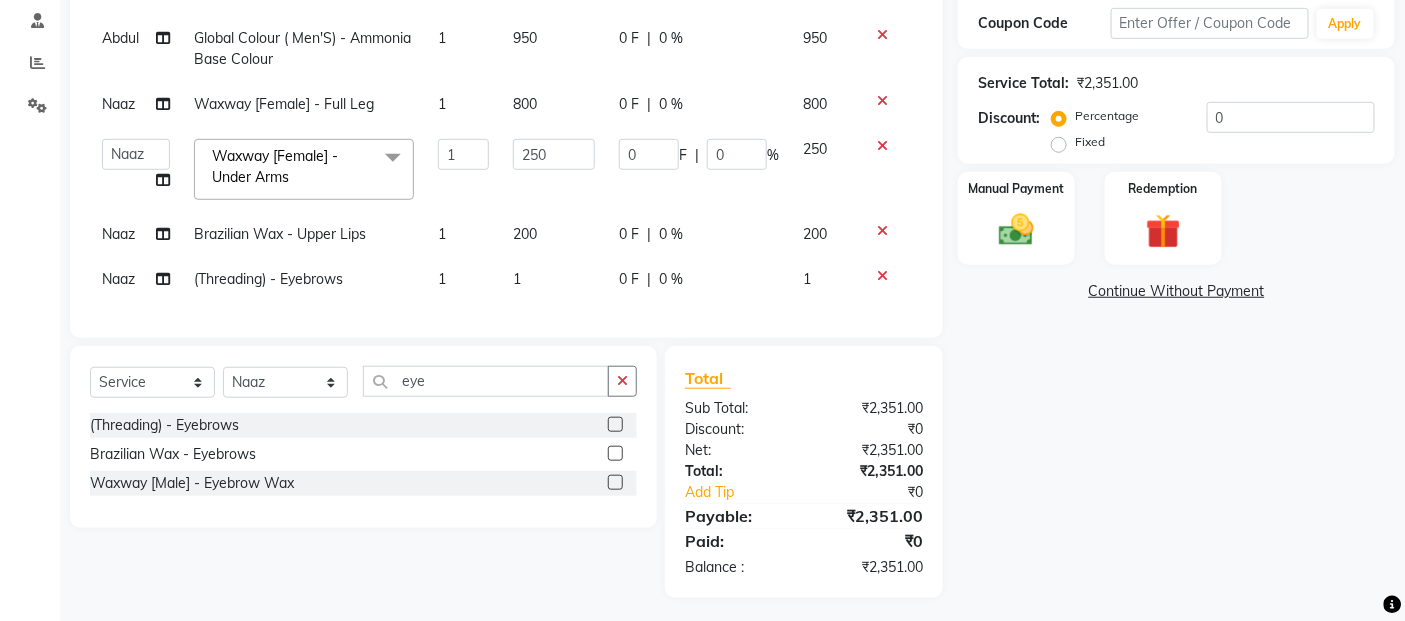 click on "1" 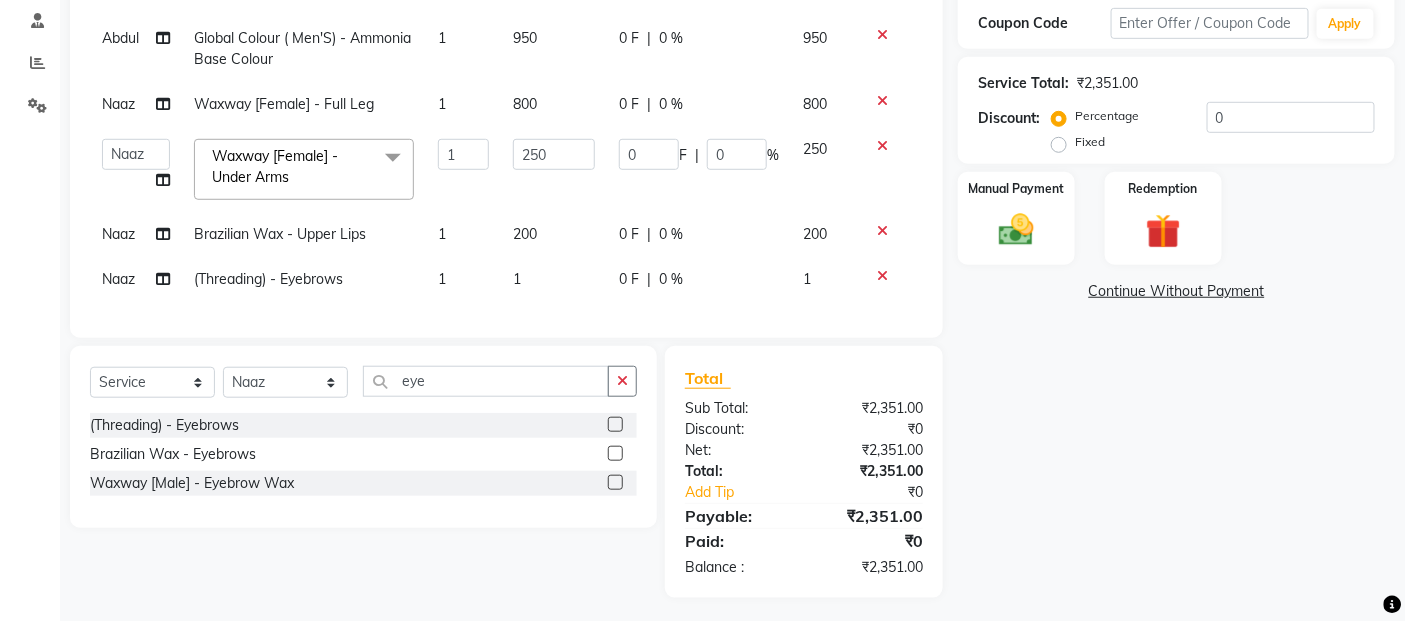 select on "62189" 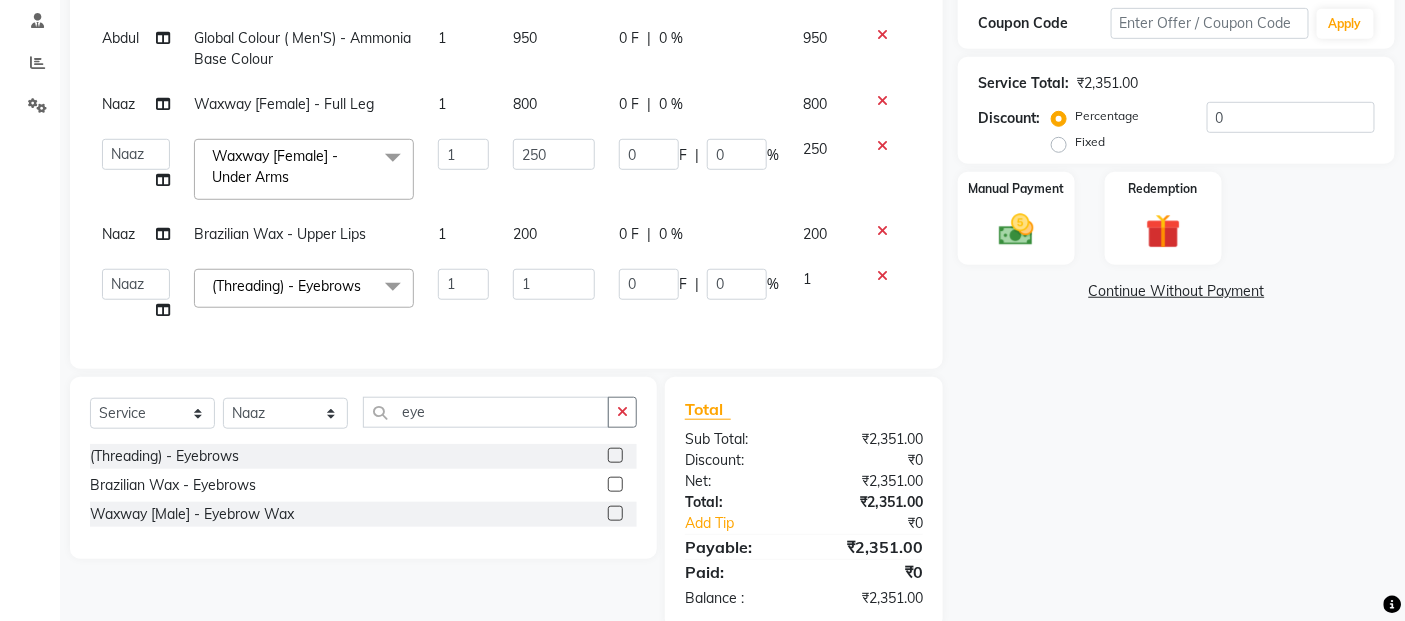 click on "200" 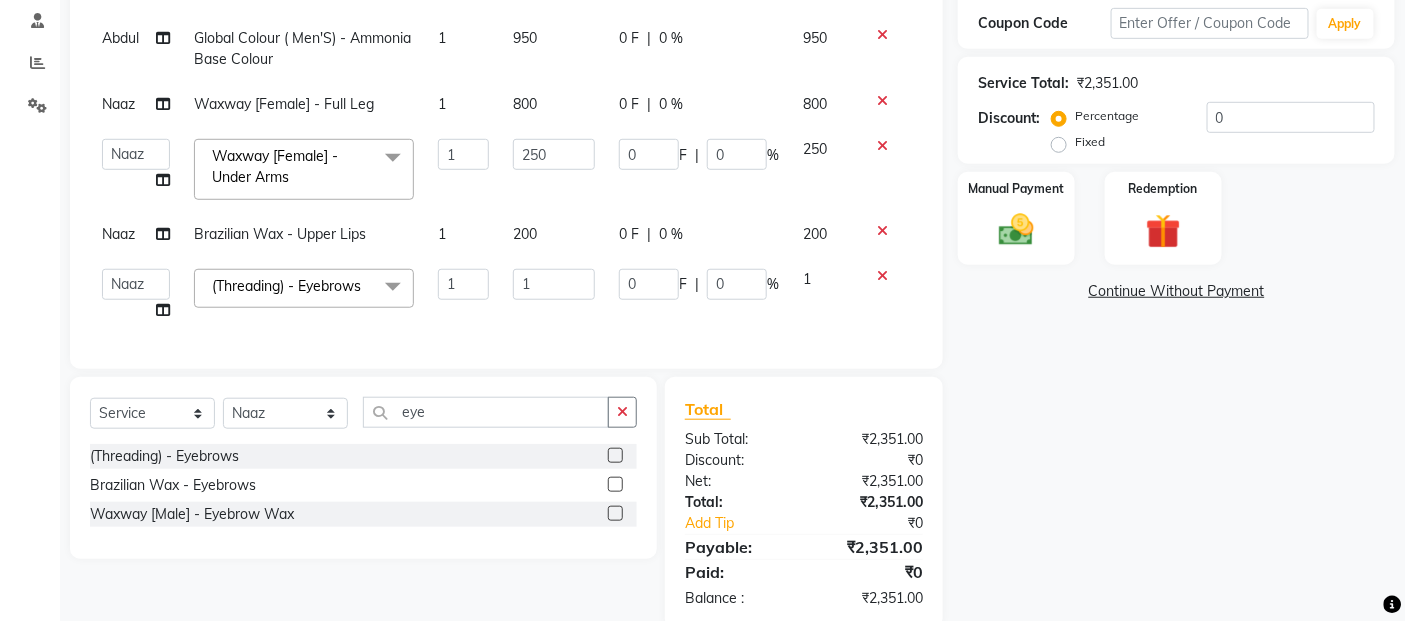 select on "62189" 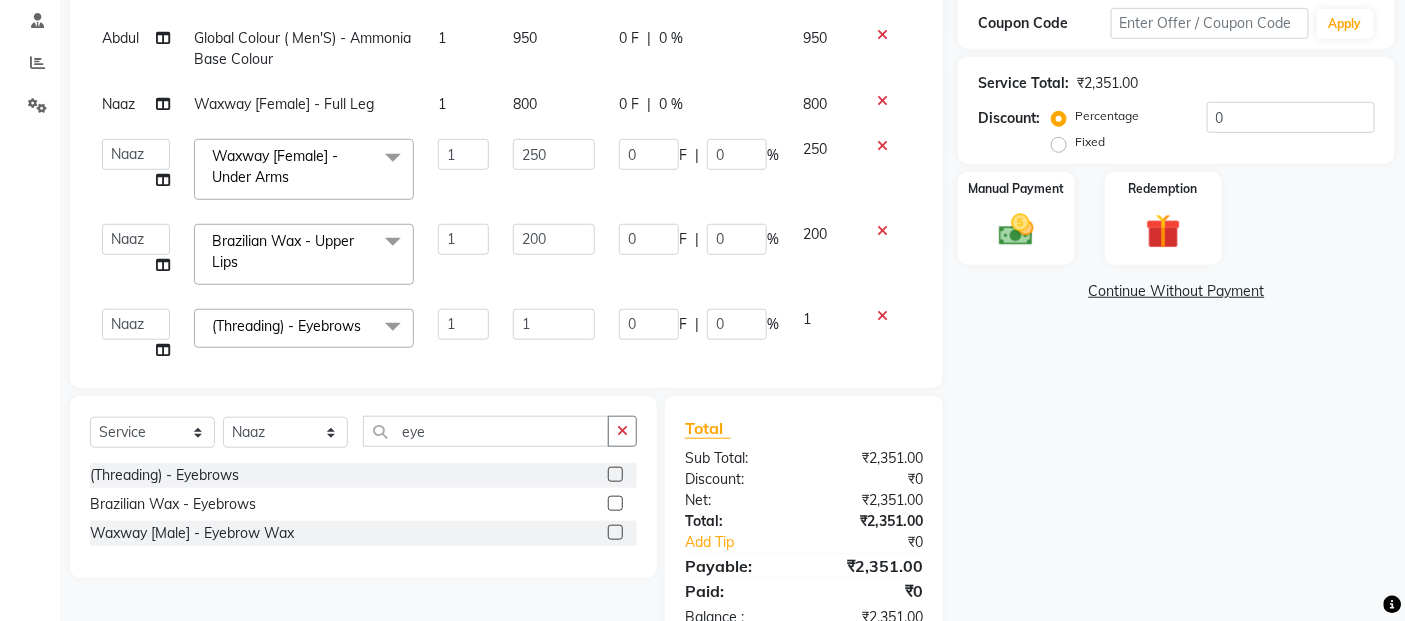 click on "200" 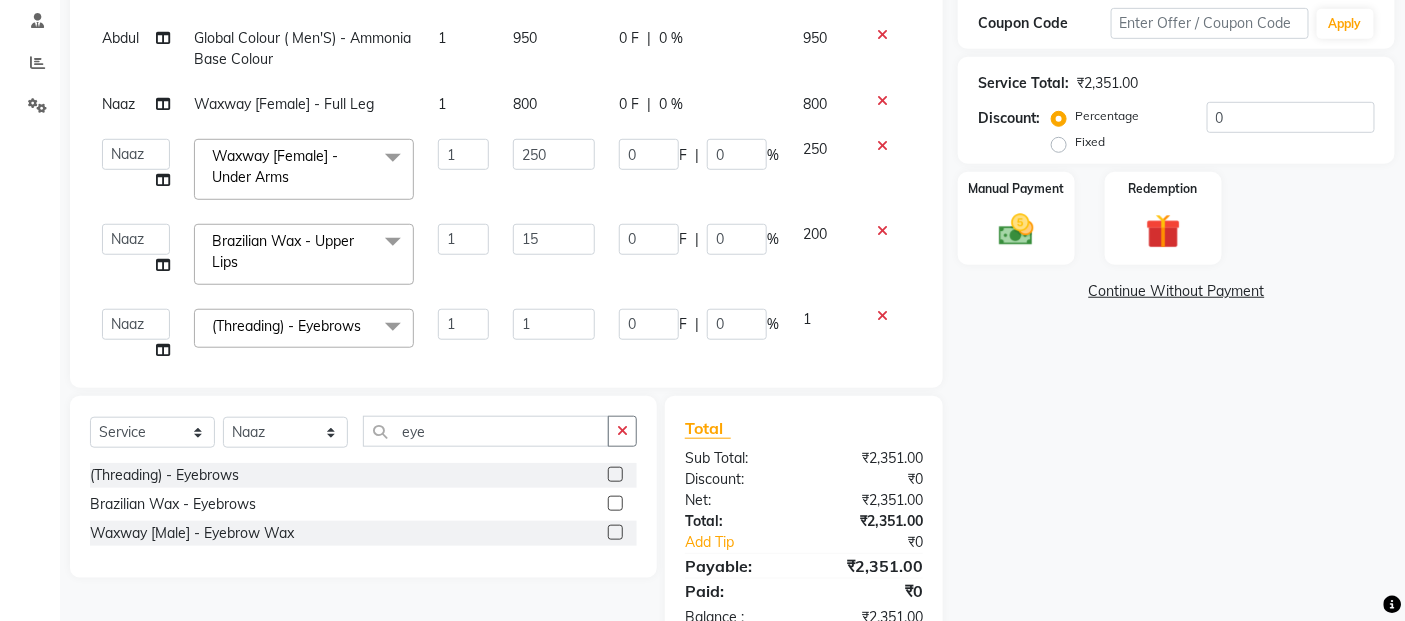 type on "150" 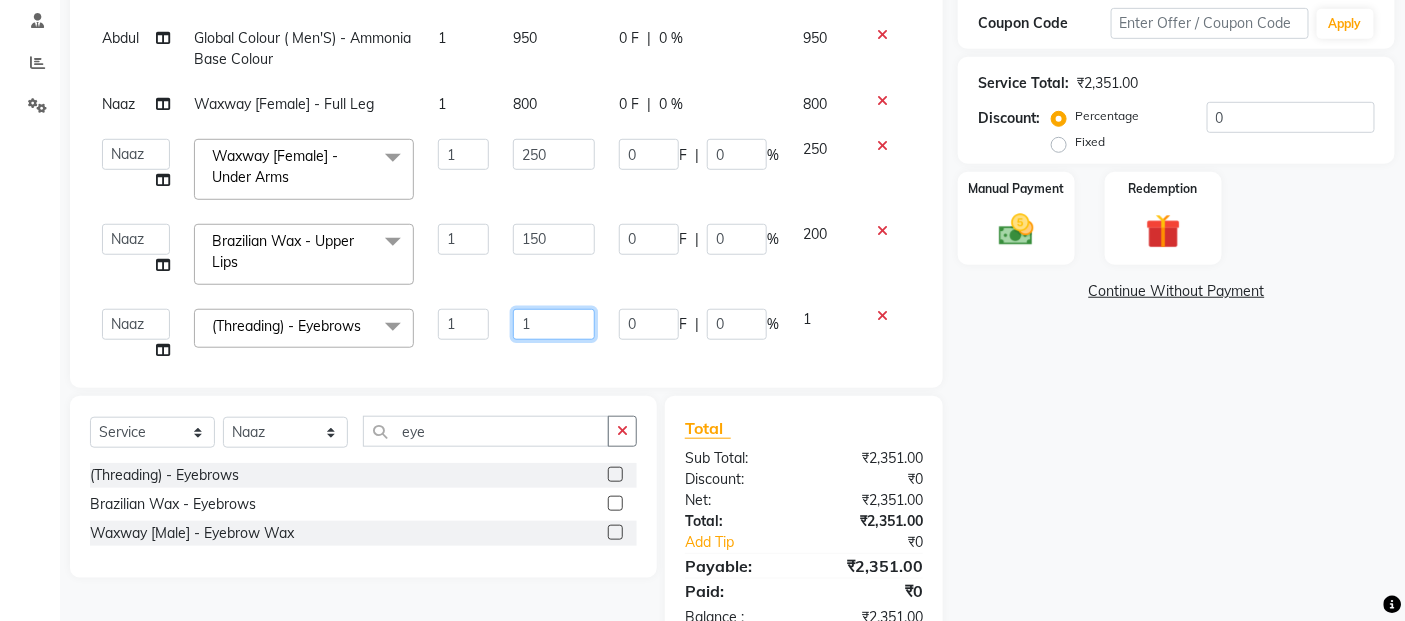click on "1" 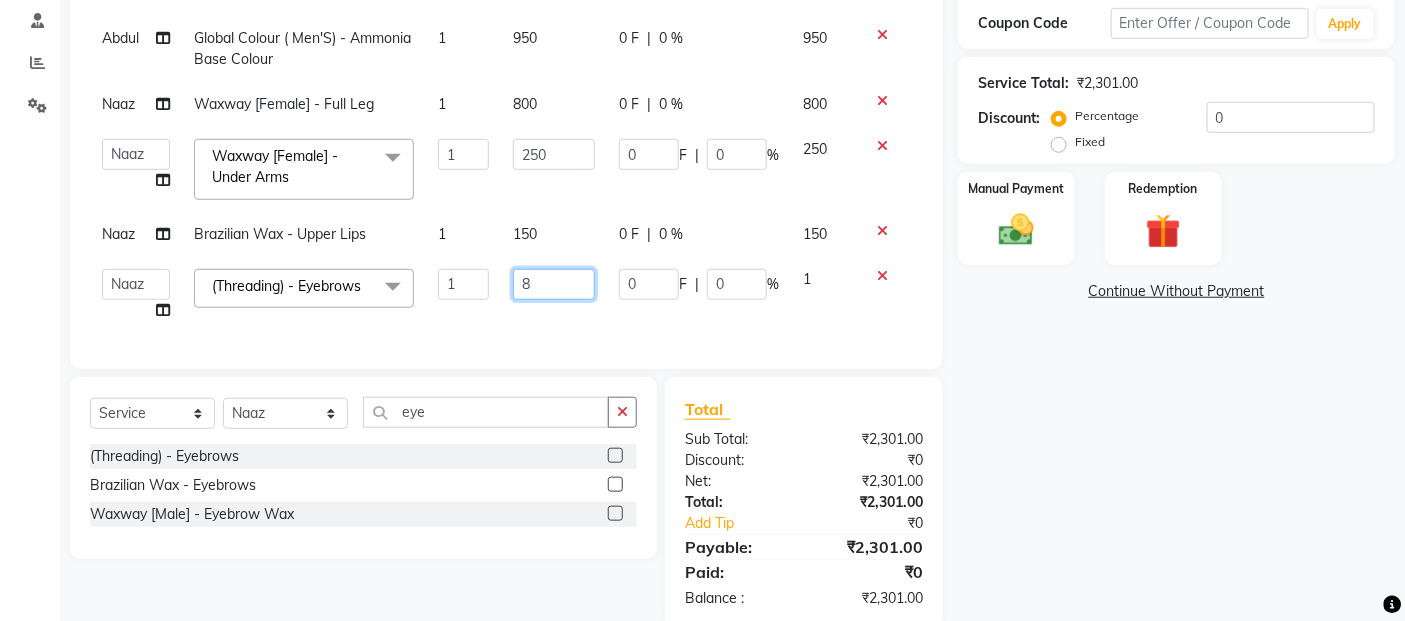 type on "80" 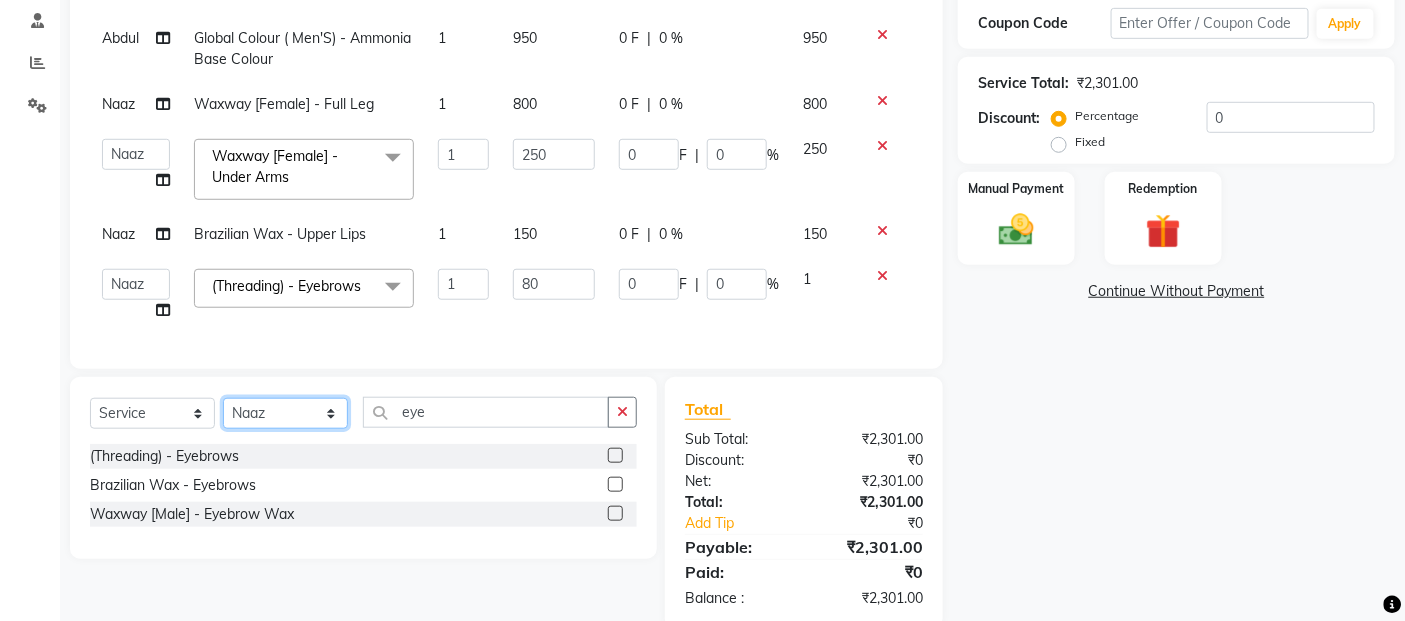 click on "Select  Service  Product  Membership  Package Voucher Prepaid Gift Card  Select Stylist Abdul Adil salmani Akshay thombare ali ANAS Ayaan Bhavika Gauri Kunal Manager Naaz Payal sahil Shlok Shruti Soni Srushti Swara Angre eye (Threading) - Eyebrows  Brazilian Wax  - Eyebrows  Waxway    [Male] - Eyebrow Wax" 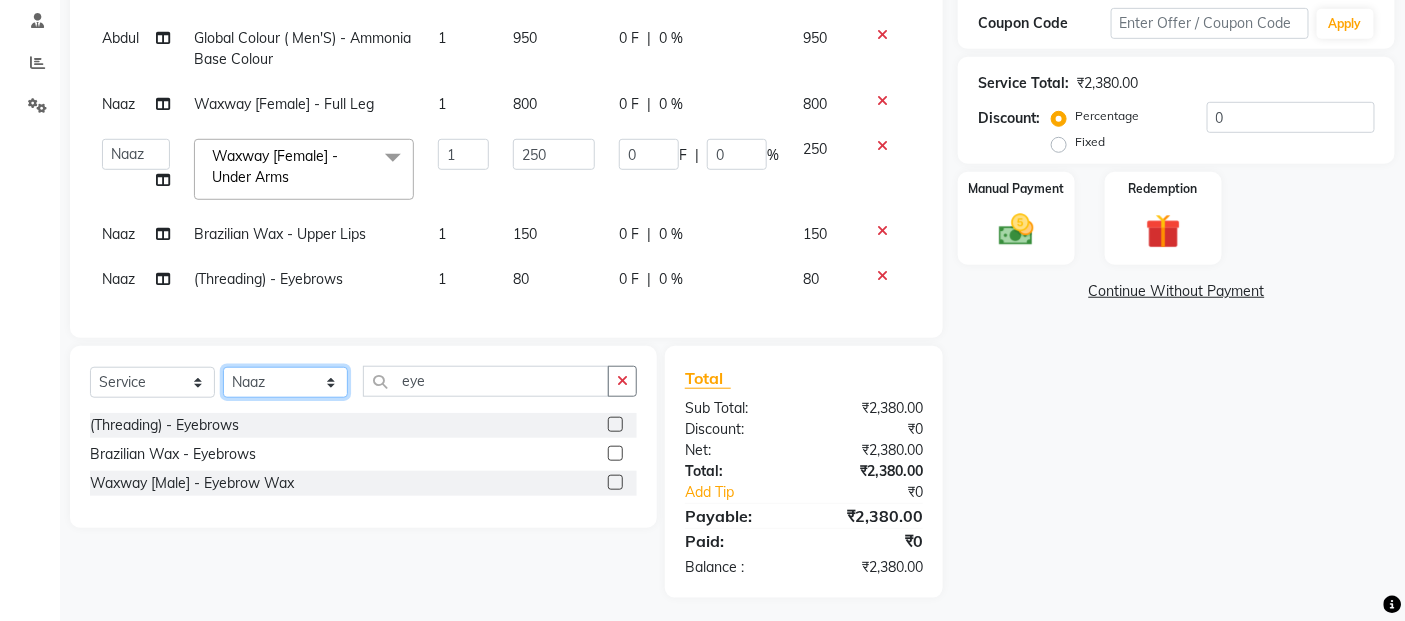select on "32735" 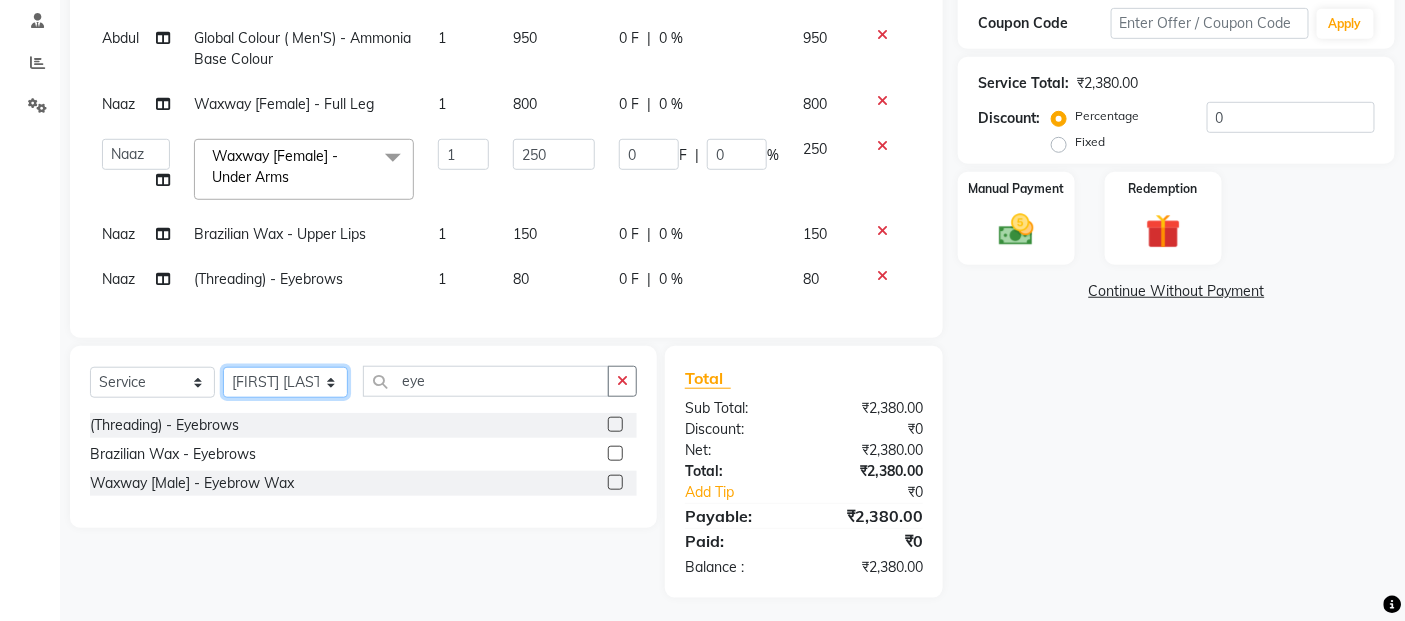 click on "[SERVICE] [STYLIST] [STYLIST] [STYLIST] [STYLIST] [STYLIST] [STYLIST] [STYLIST] [STYLIST] [STYLIST] [STYLIST] [STYLIST] [STYLIST] [STYLIST] [STYLIST] [STYLIST] [STYLIST] [STYLIST] [STYLIST] [STYLIST] [STYLIST] [STYLIST] [STYLIST] [STYLIST] [STYLIST] [STYLIST]" 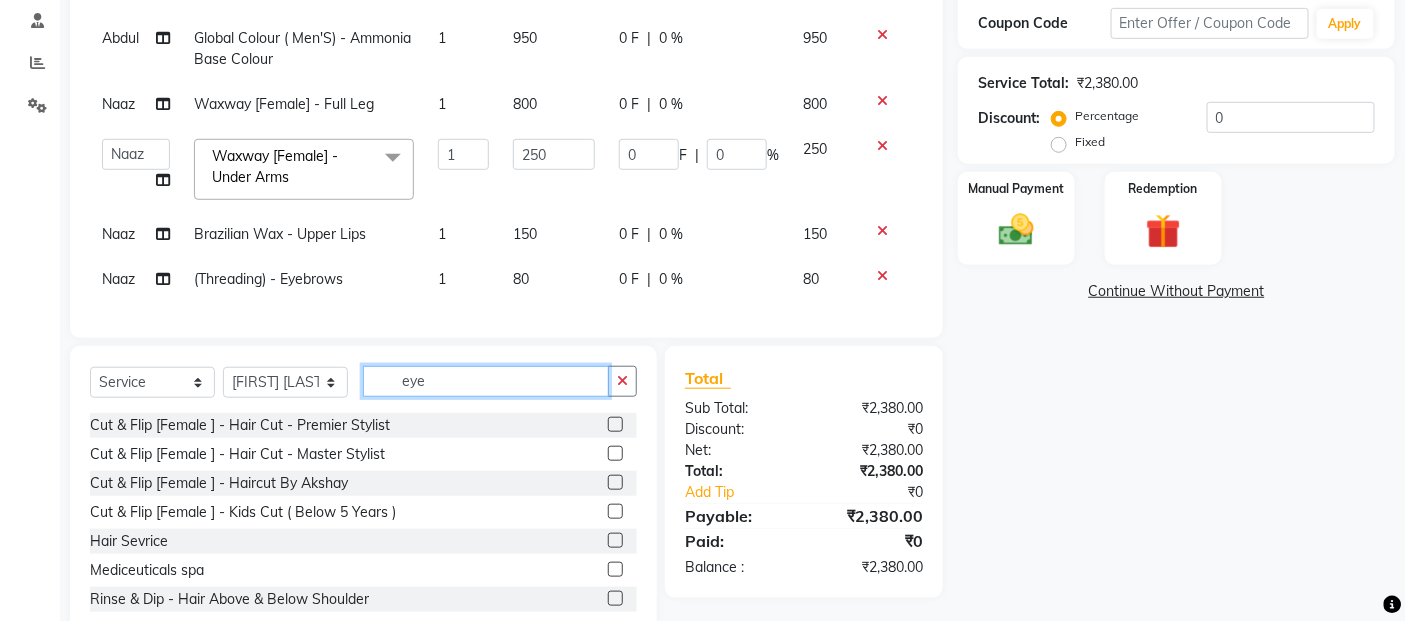 click on "eye" 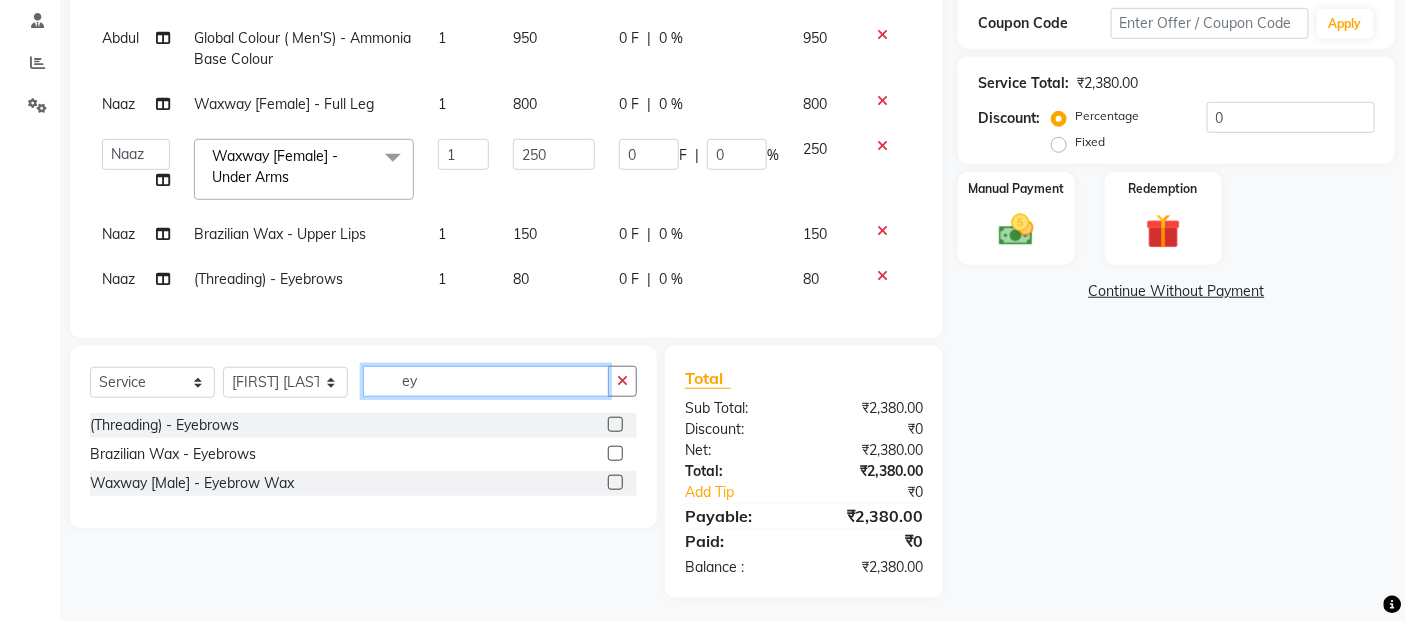 type on "e" 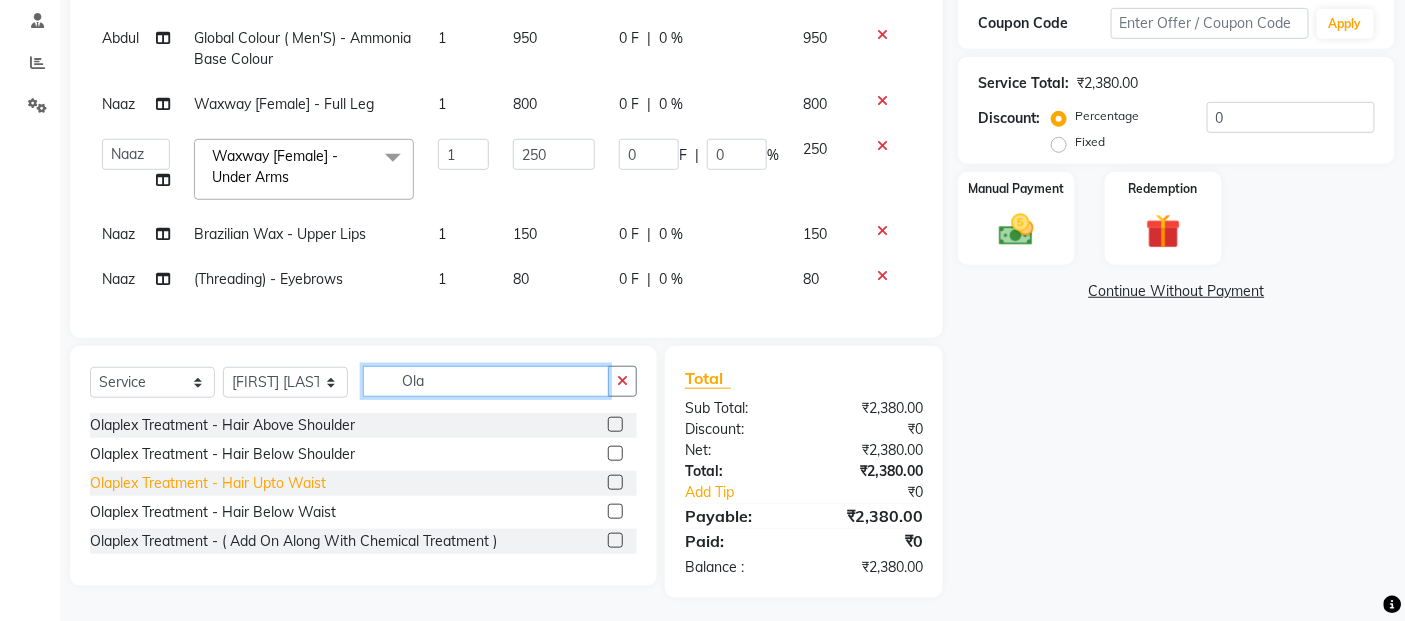 type on "Ola" 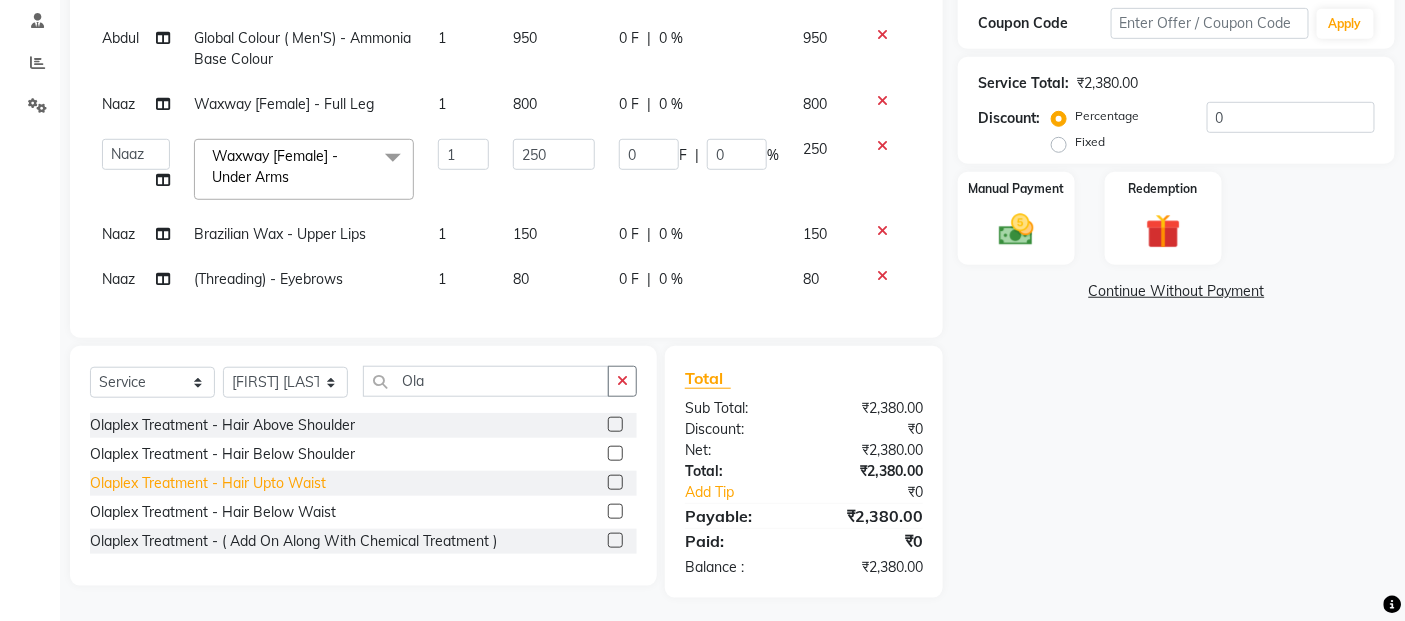 click on "Olaplex  Treatment - Hair Upto Waist" 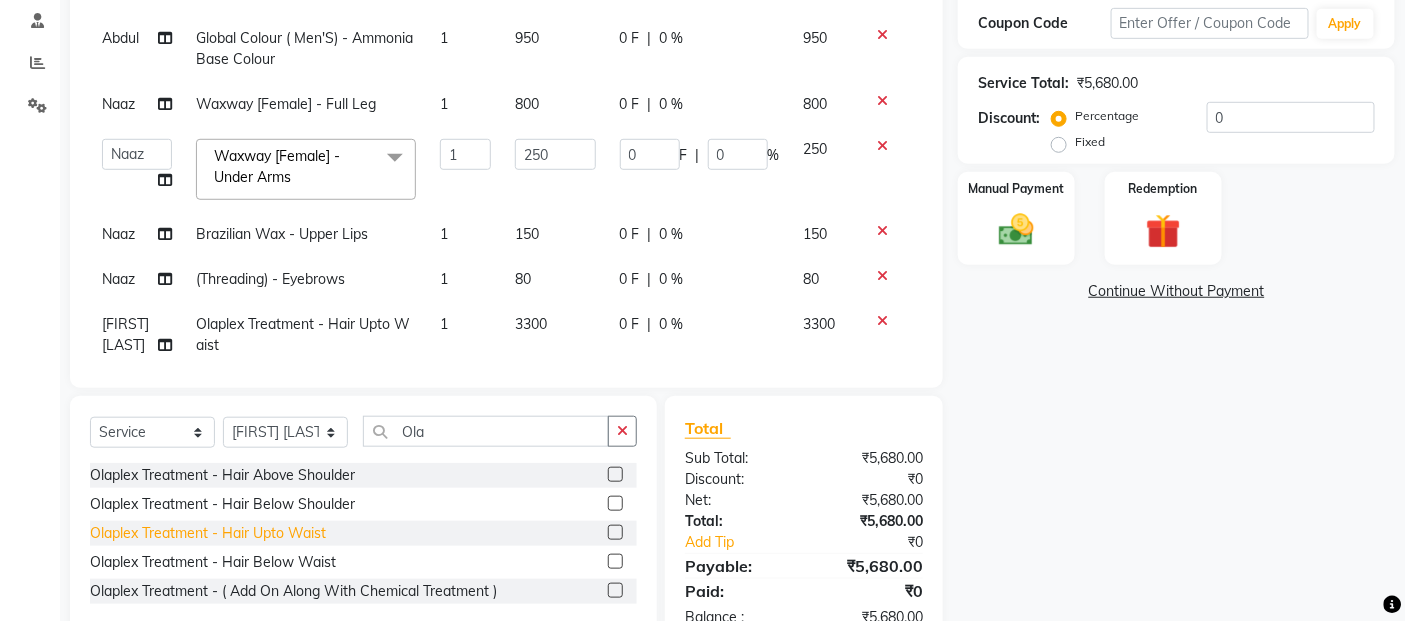 click on "Olaplex  Treatment - Hair Upto Waist" 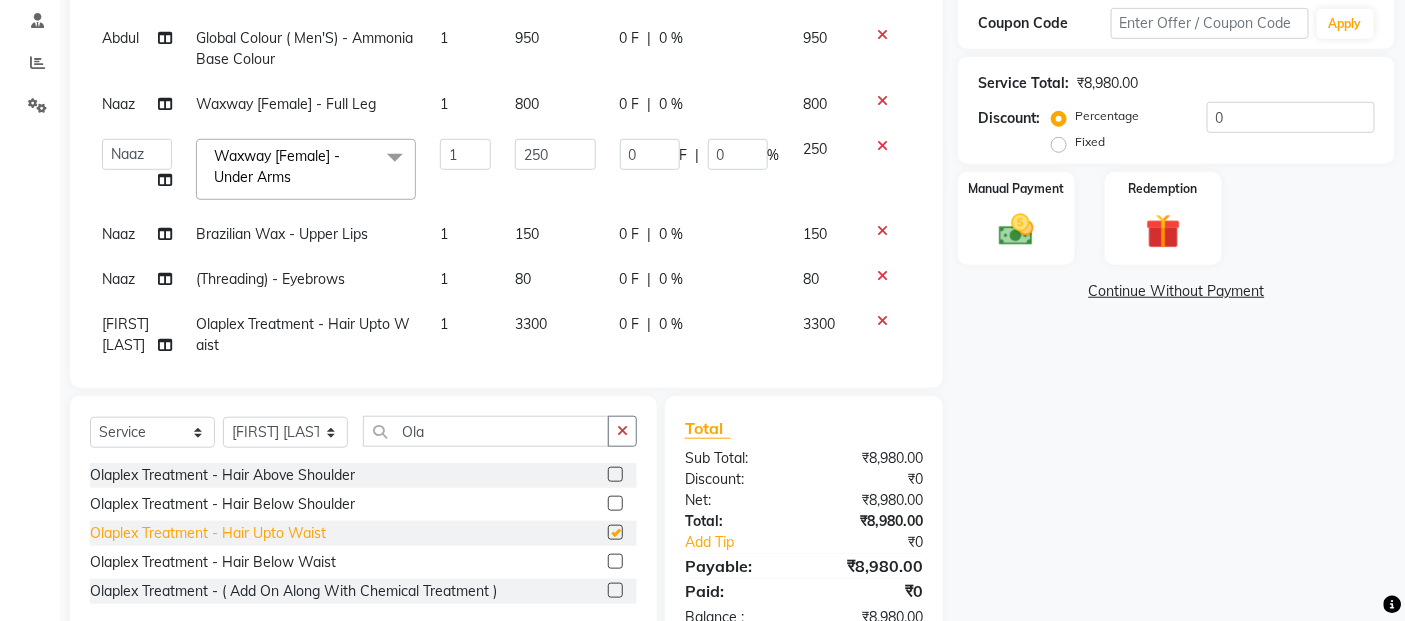 checkbox on "false" 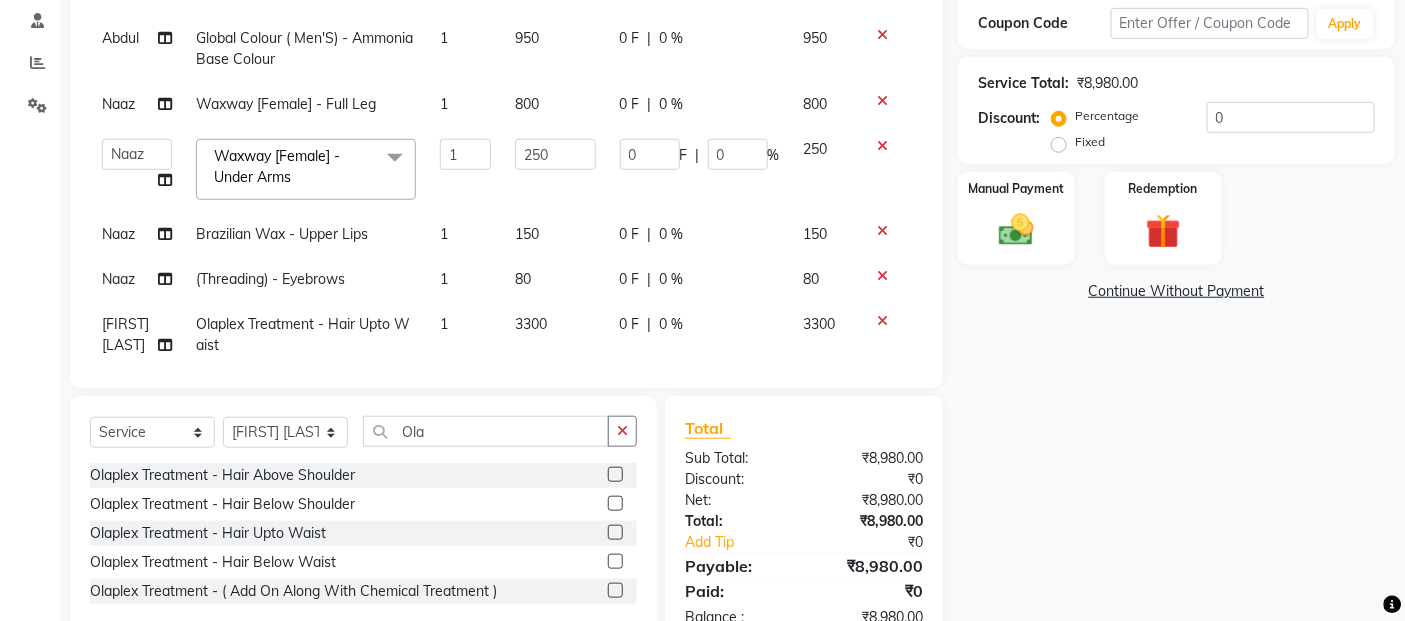 scroll, scrollTop: 98, scrollLeft: 0, axis: vertical 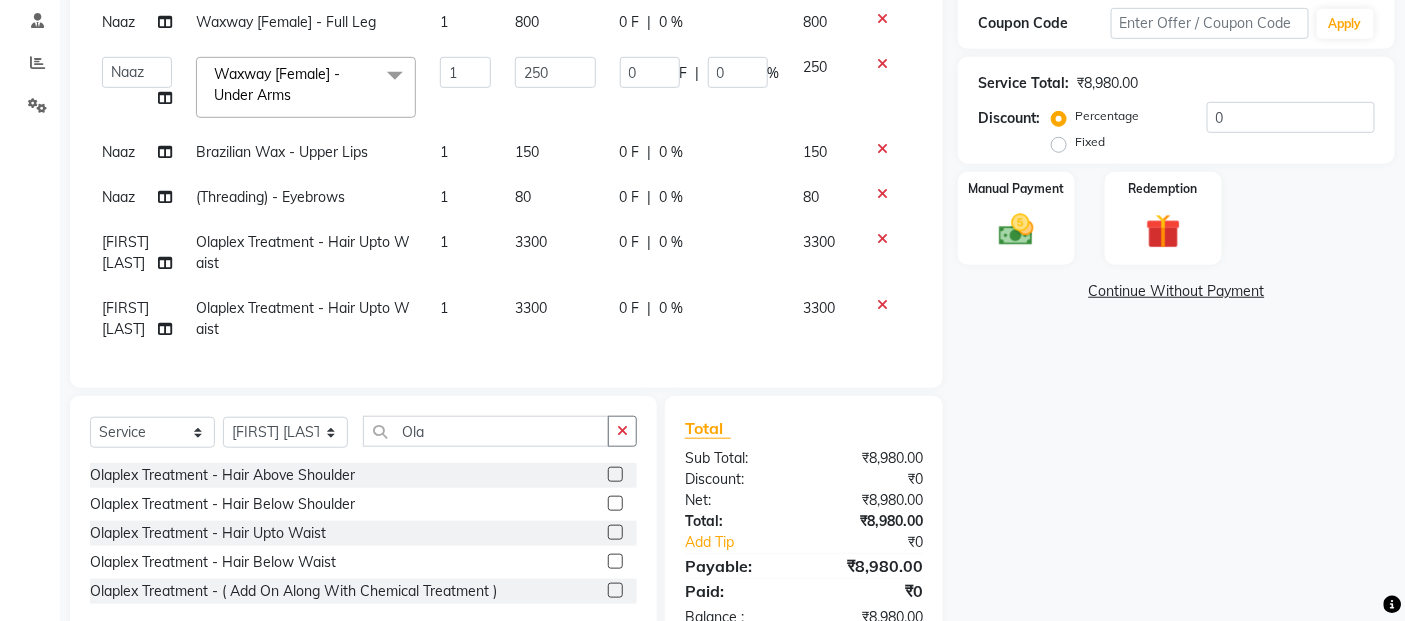 click on "3300" 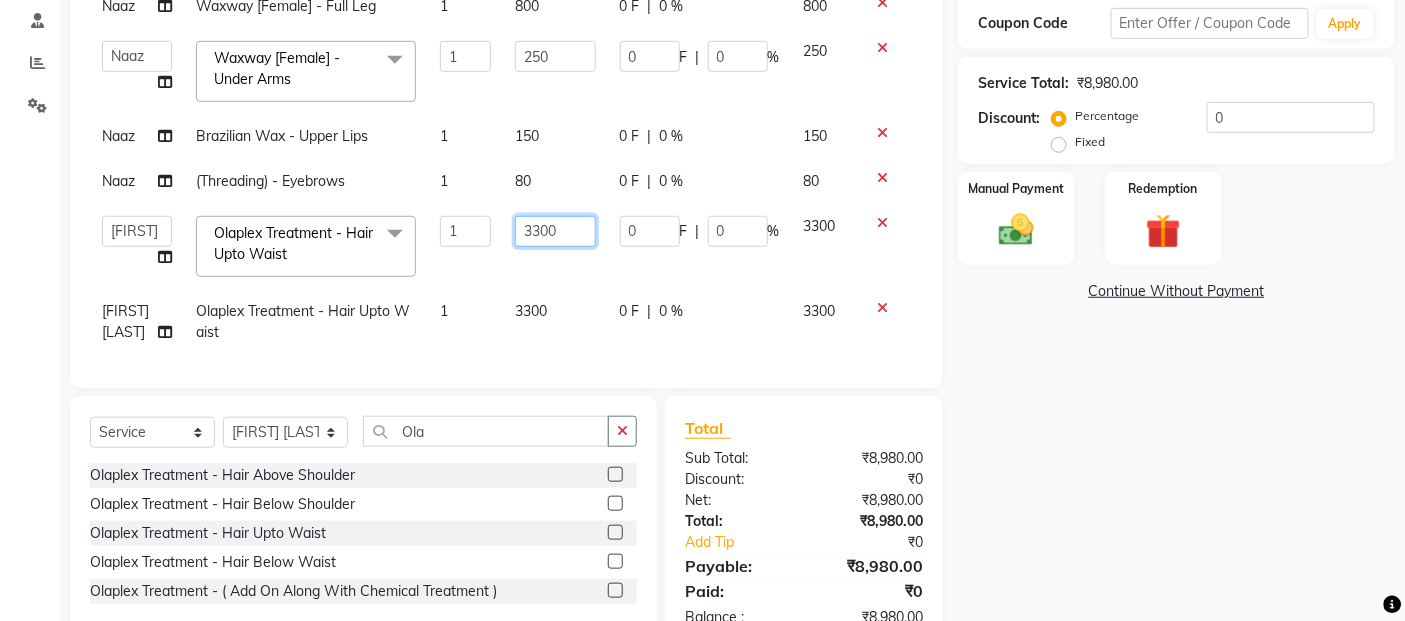 click on "3300" 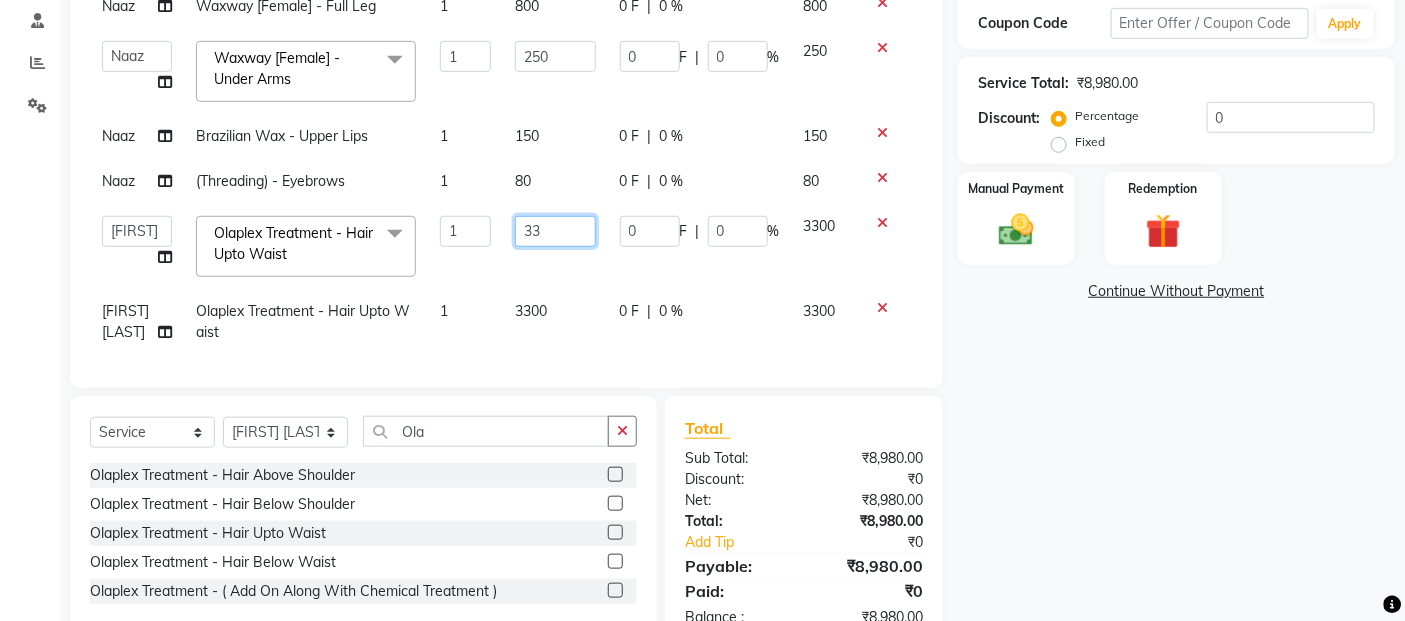 type on "3" 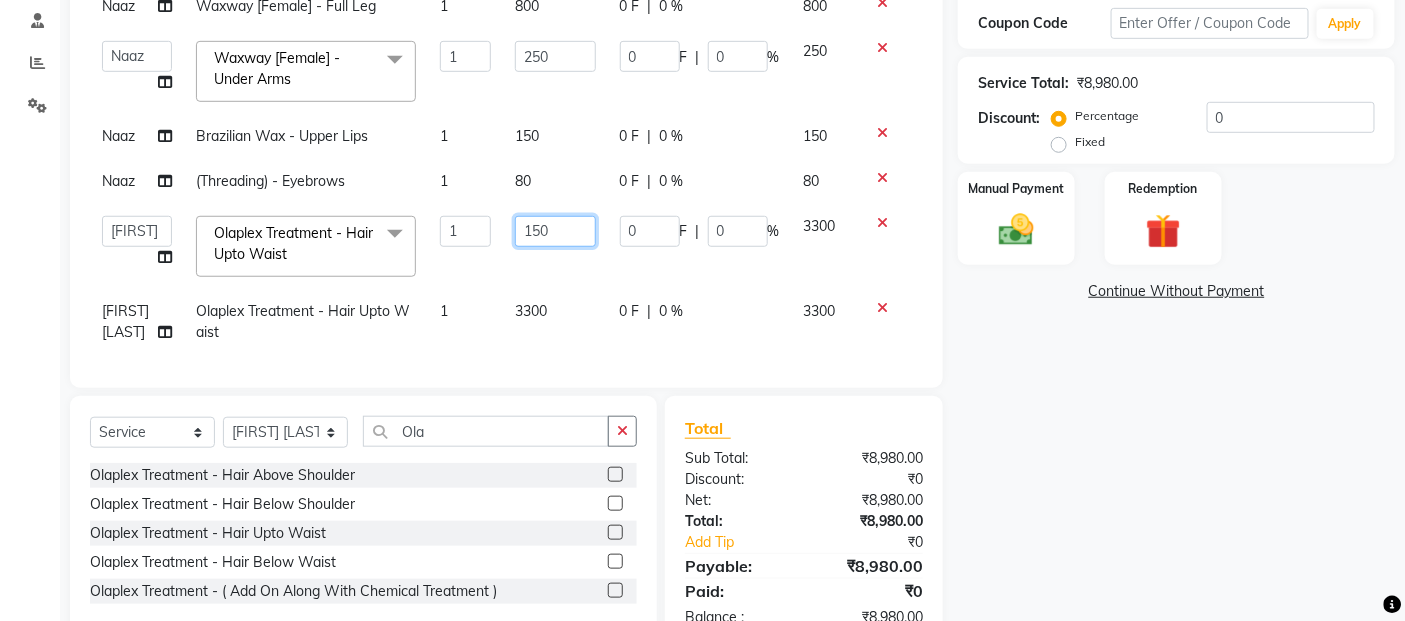 type on "1500" 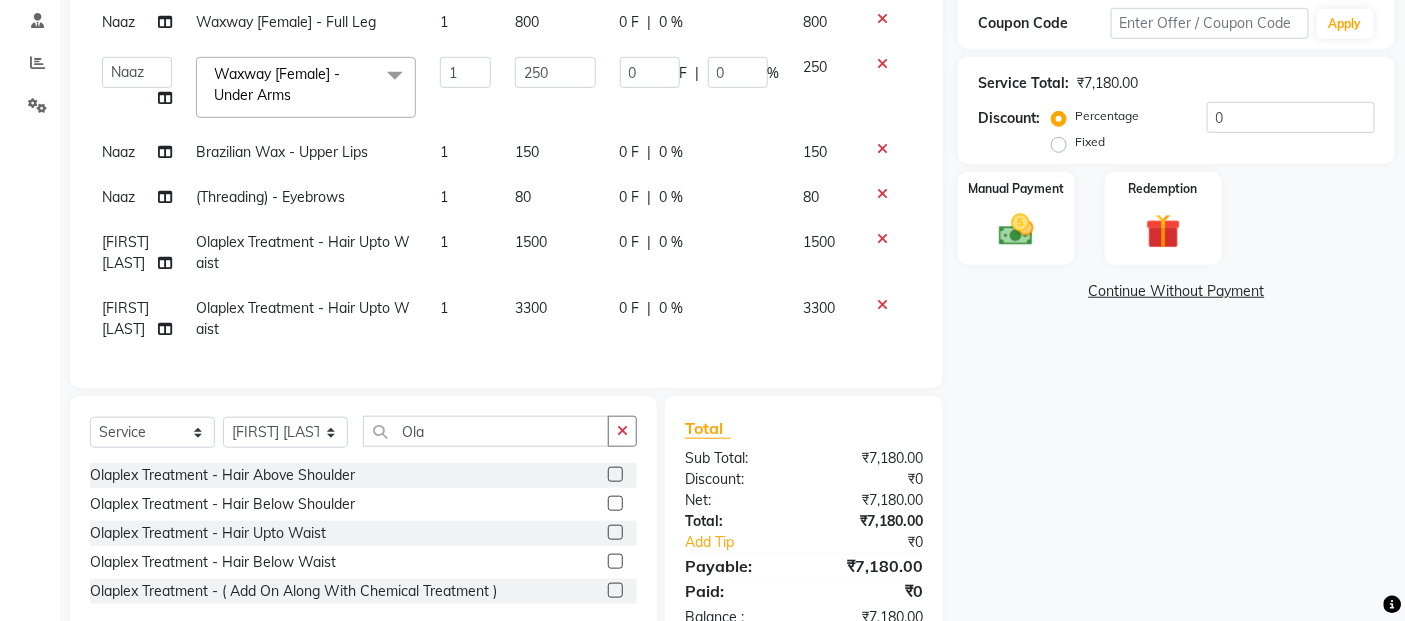 click on "[FIRST] [LAST]" 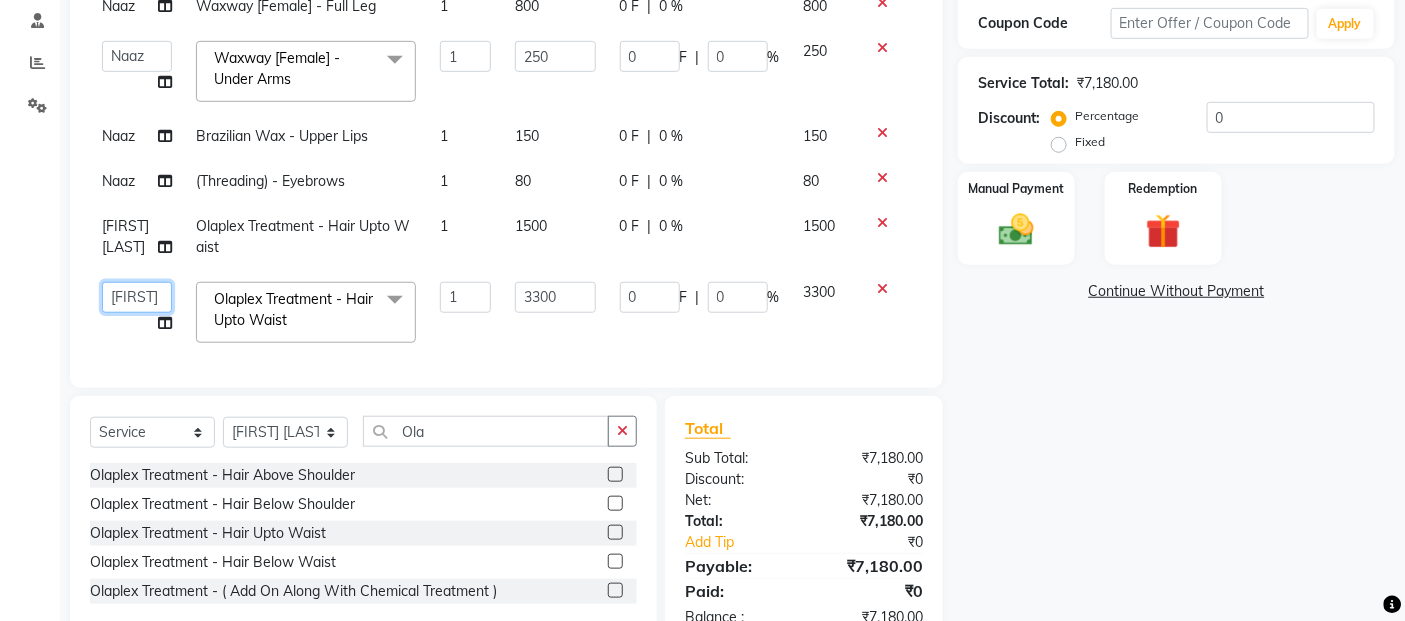 click on "Abdul   Adil salmani   Akshay thombare   ali   ANAS   Ayaan   Bhavika   Gauri   Kunal   Manager   Naaz   Payal   sahil   Shlok   Shruti   Soni   Srushti   Swara Angre" 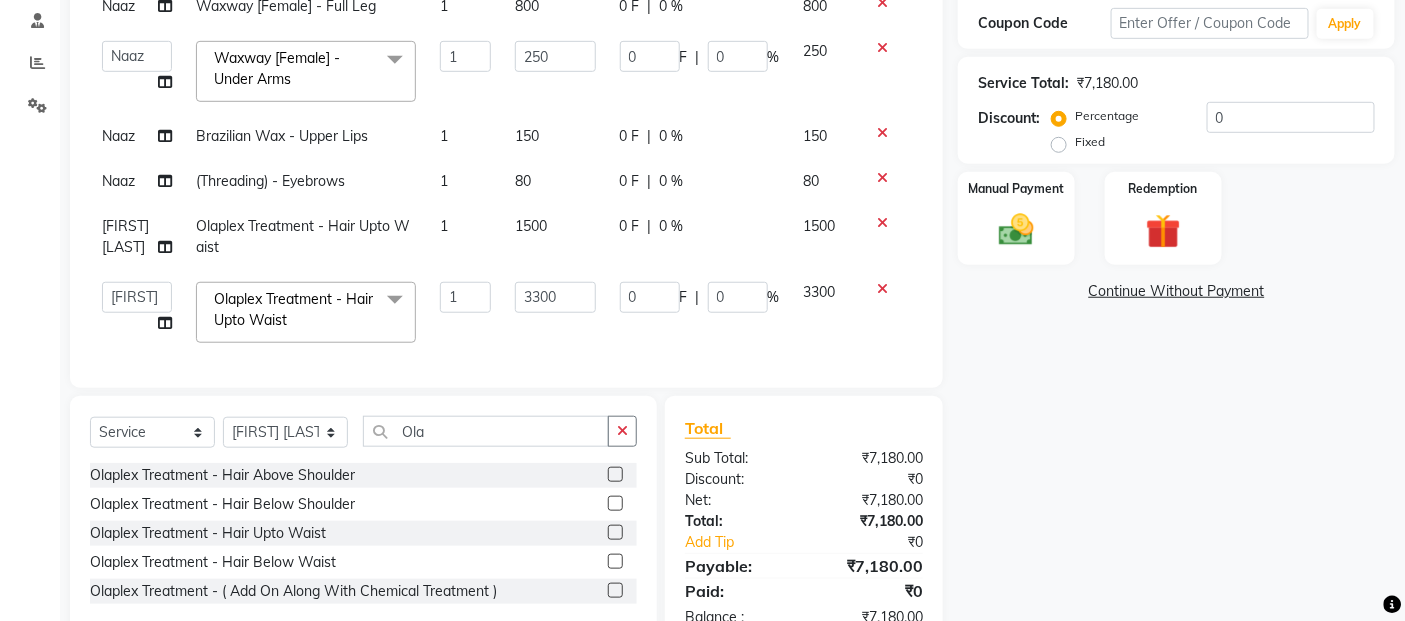 select on "32734" 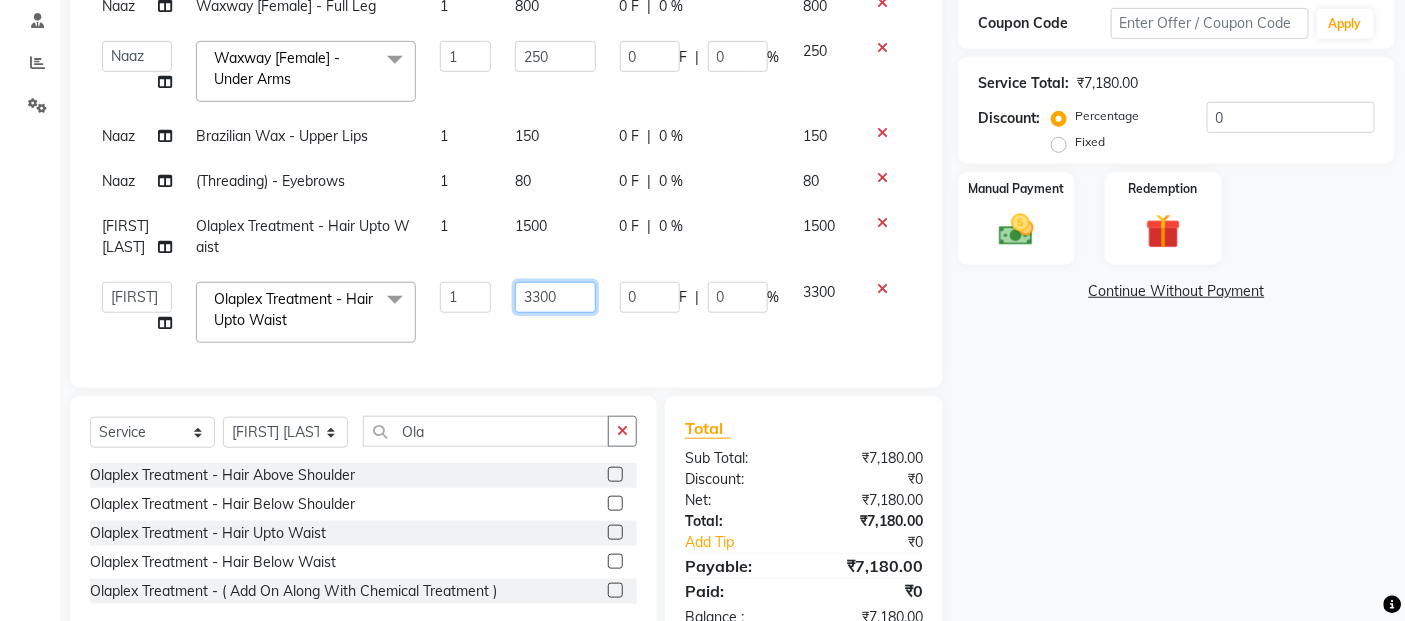 click on "3300" 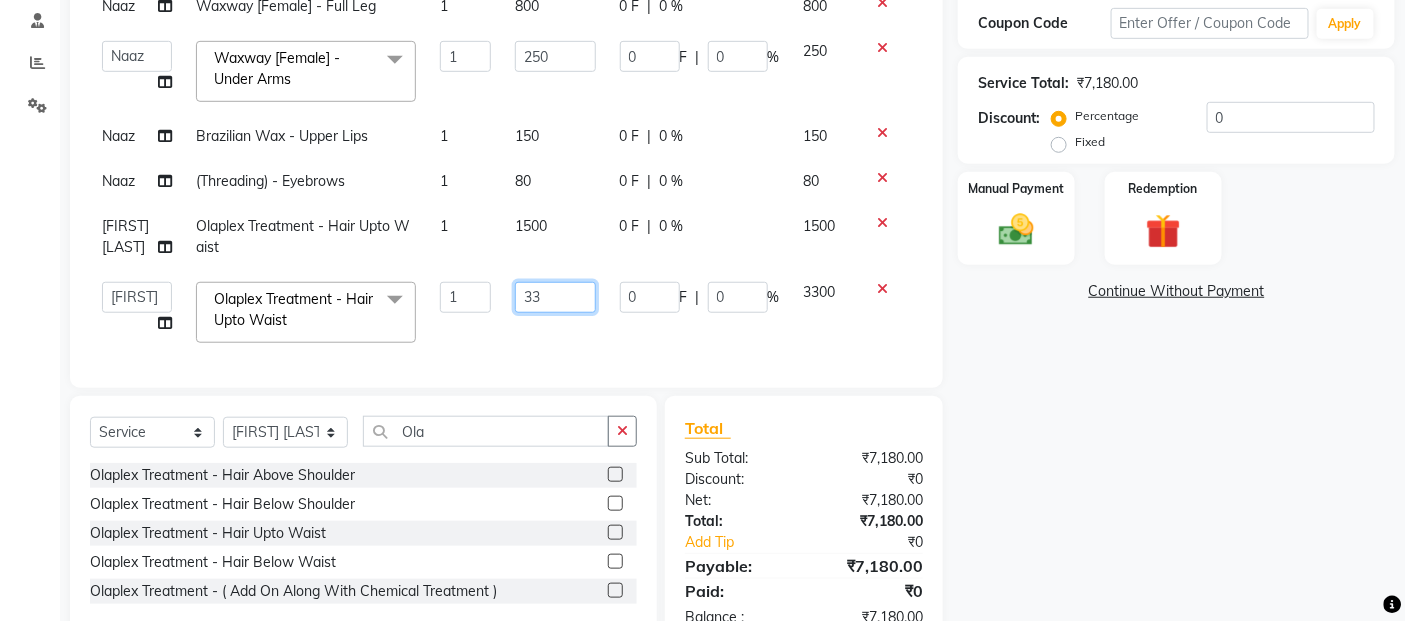 type on "3" 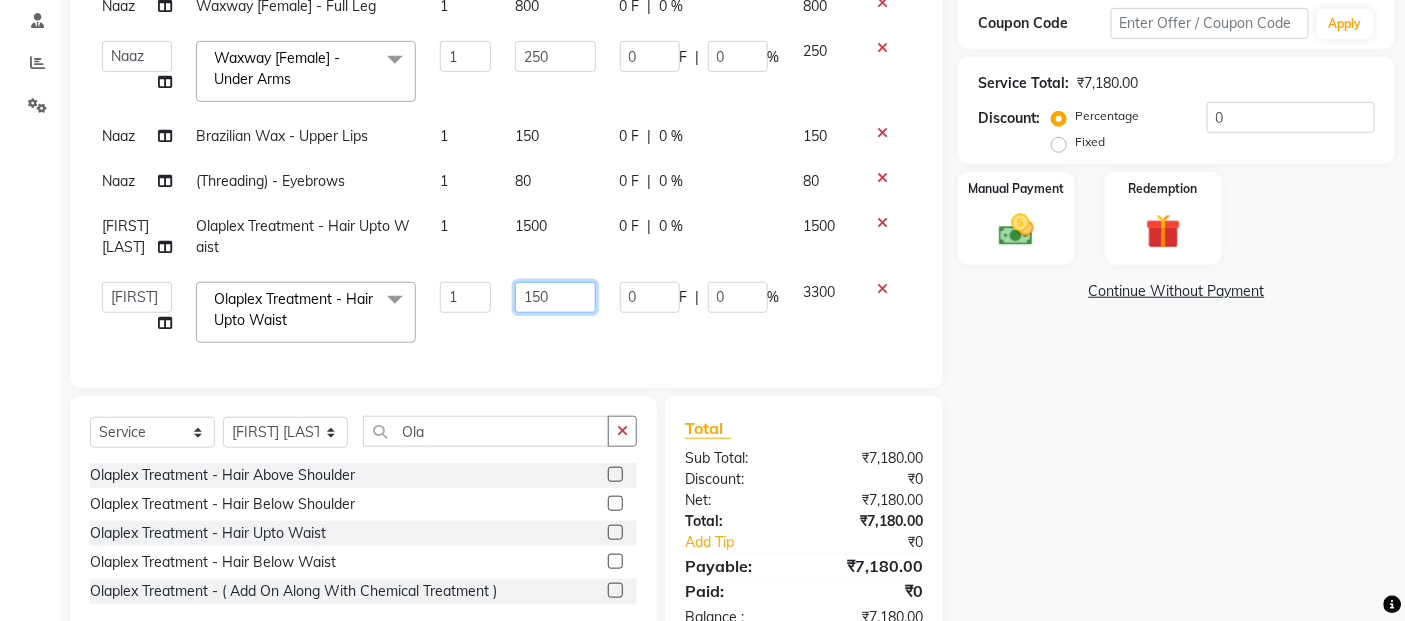 type on "1500" 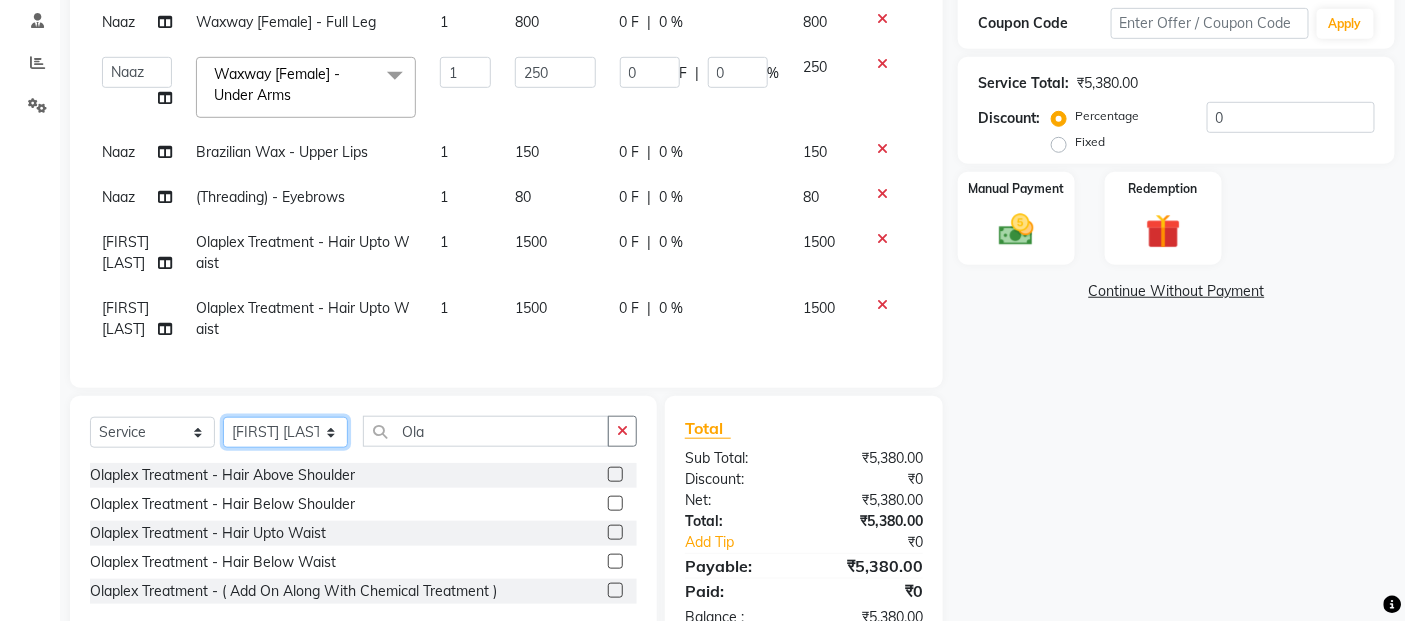 click on "[SERVICE] [STYLIST] [STYLIST] [STYLIST] [STYLIST] [STYLIST] [STYLIST] [STYLIST] [STYLIST] [STYLIST] [STYLIST] [STYLIST] [STYLIST] [STYLIST] [STYLIST] [STYLIST] [STYLIST] [STYLIST] [STYLIST] [STYLIST] [STYLIST] [STYLIST] [STYLIST] [STYLIST] [STYLIST] [STYLIST]" 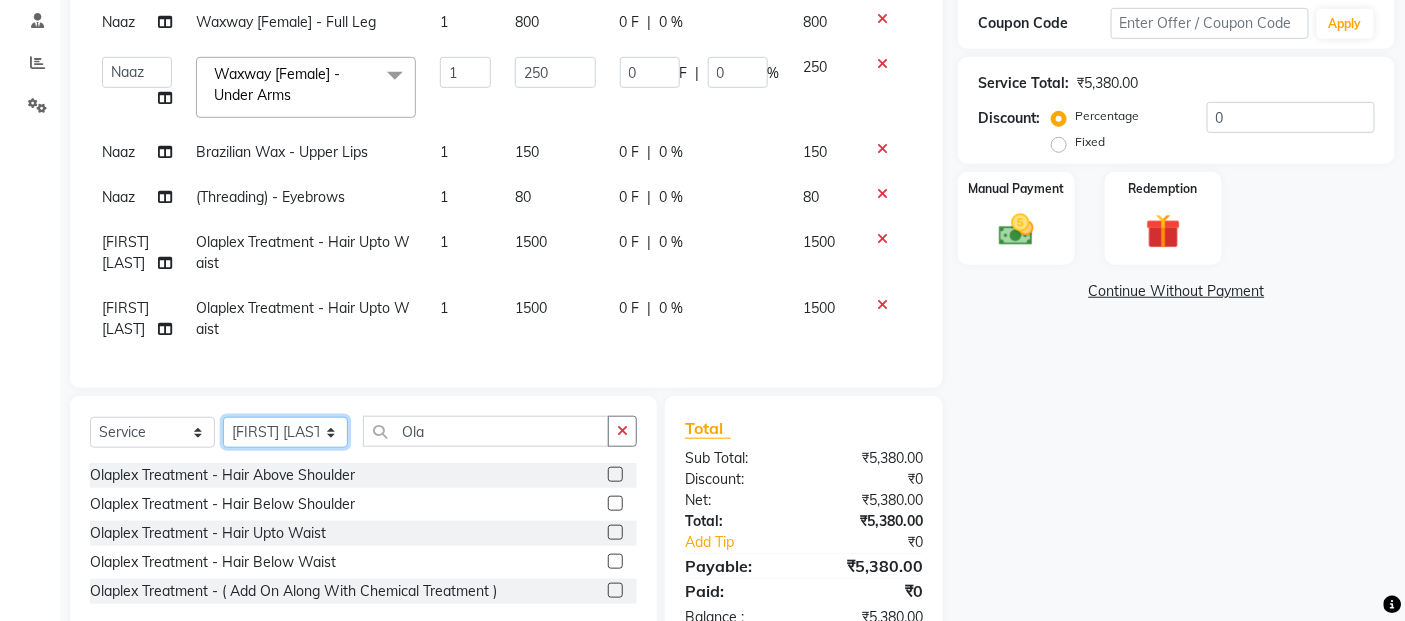select on "32734" 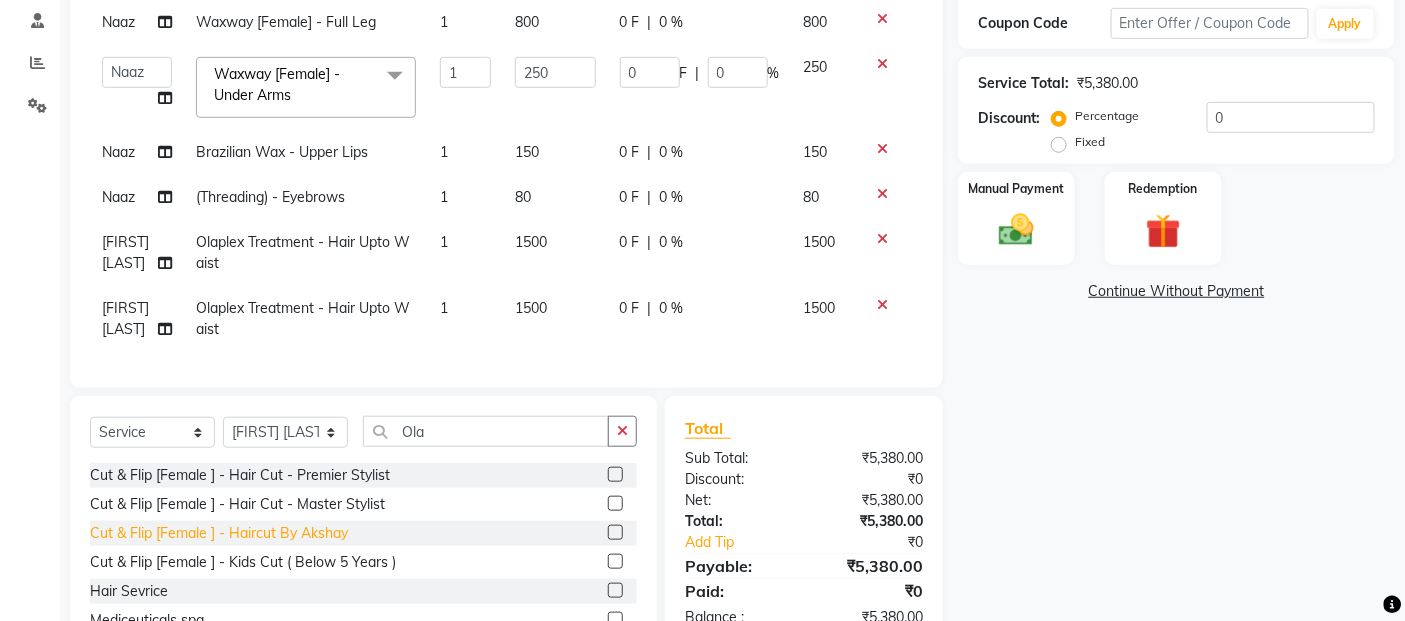 click on "[SERVICE] [FEMALE ] - [SERVICE] - [STYLIST]" 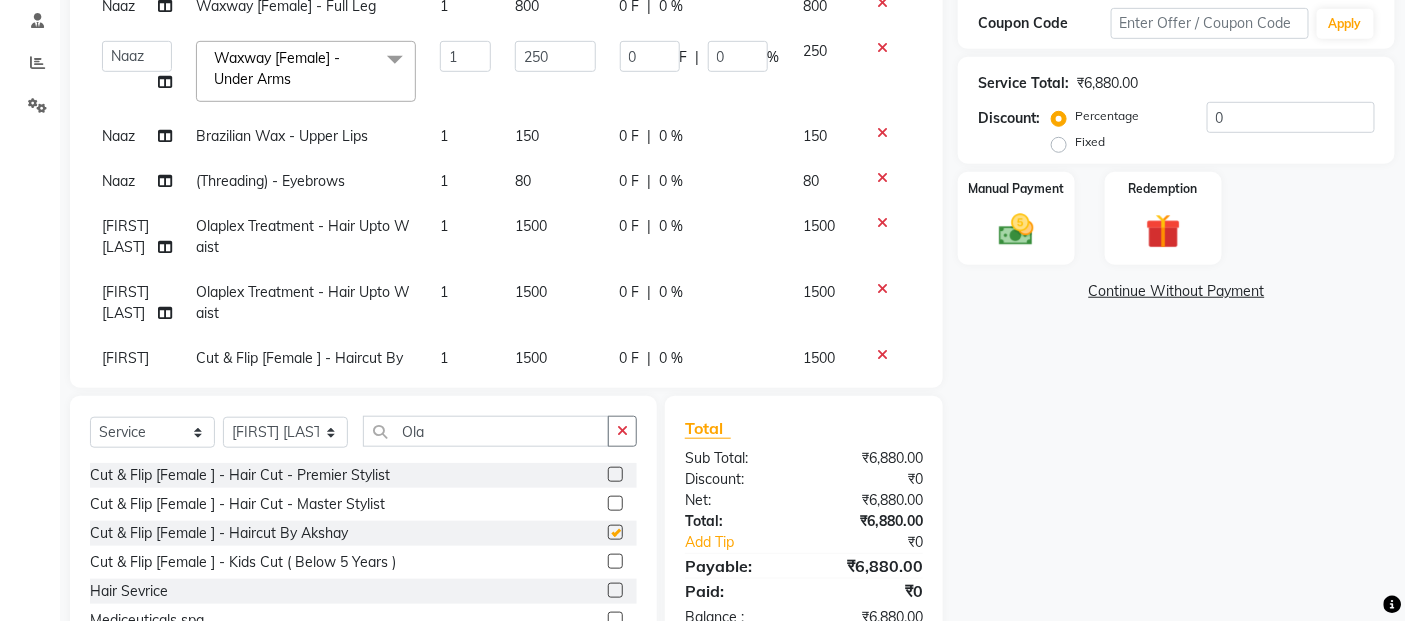 checkbox on "false" 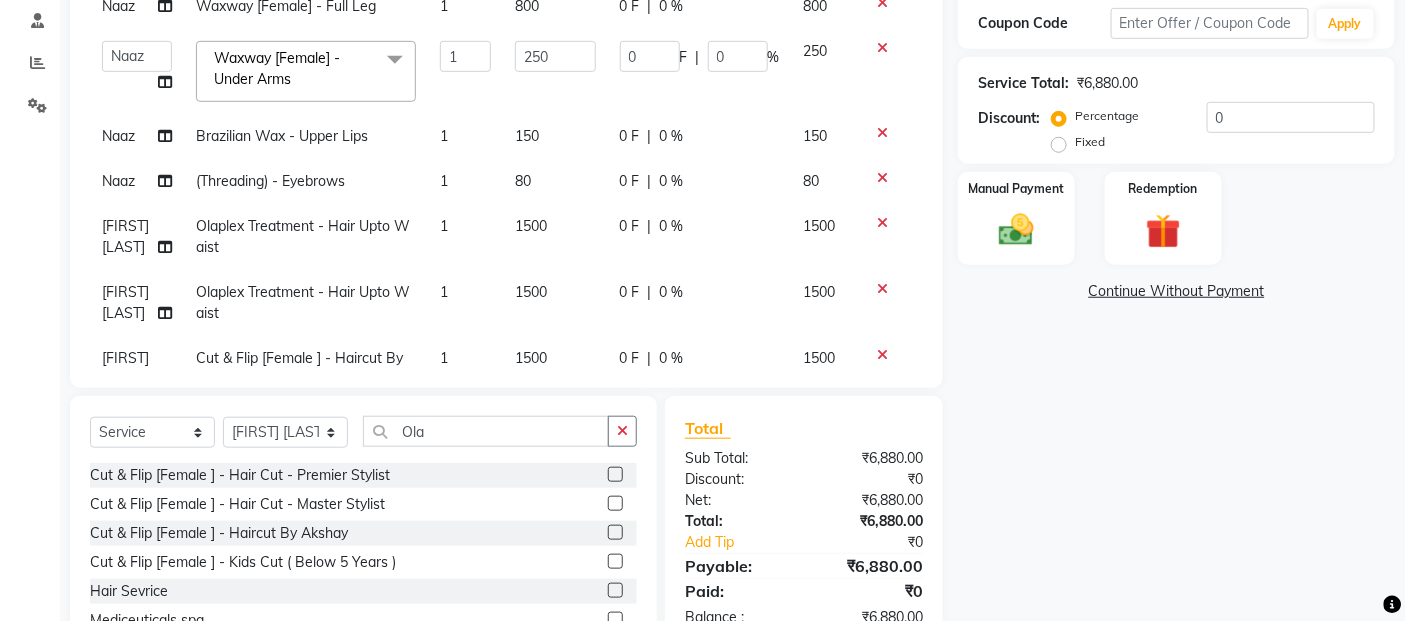 scroll, scrollTop: 206, scrollLeft: 0, axis: vertical 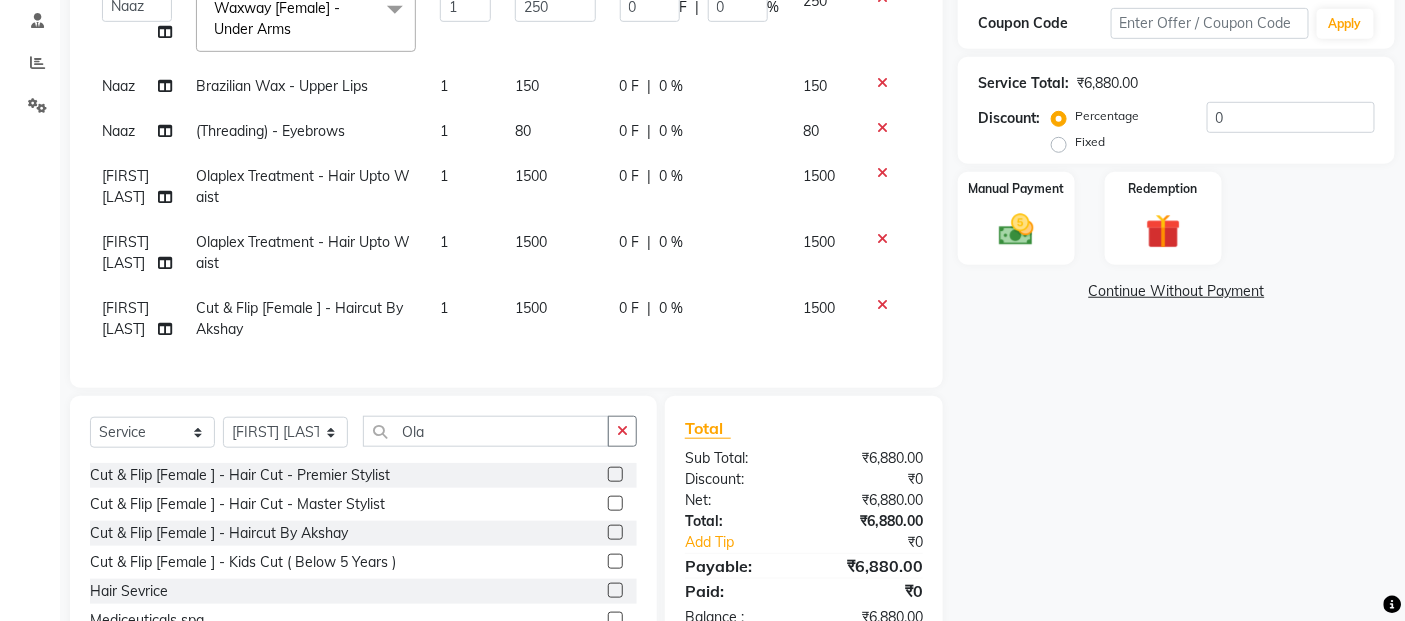 click on "1500" 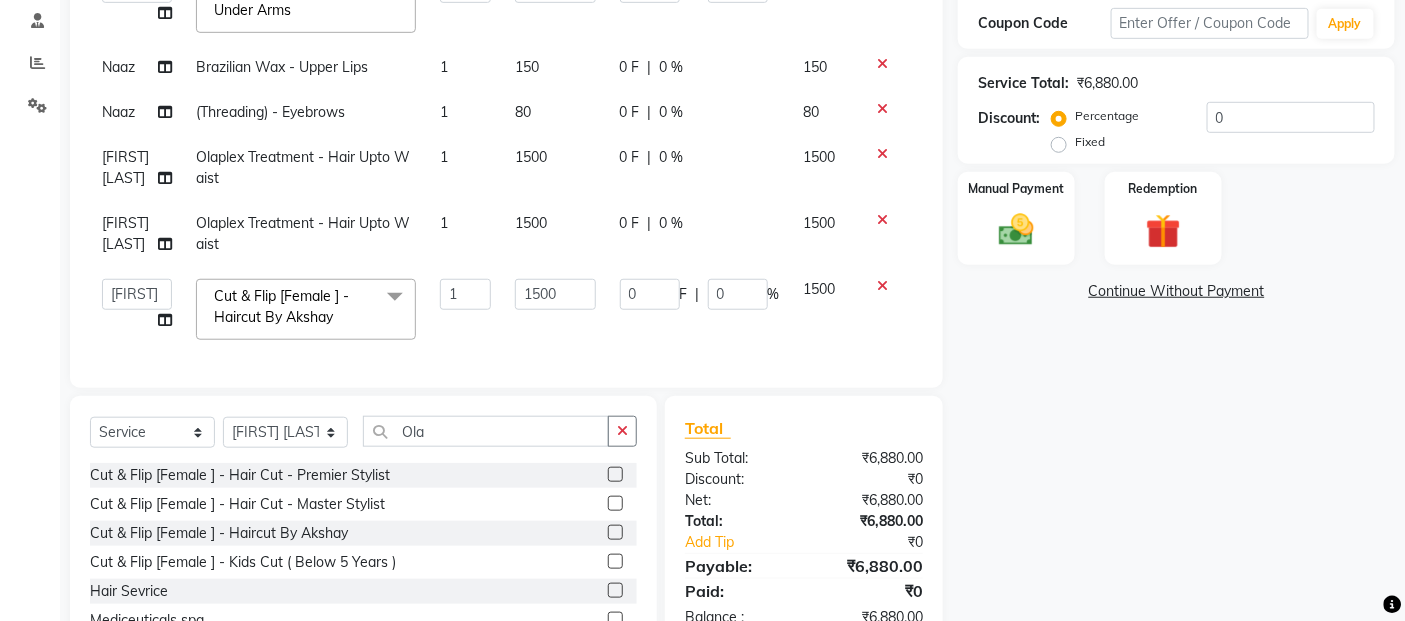 scroll, scrollTop: 204, scrollLeft: 0, axis: vertical 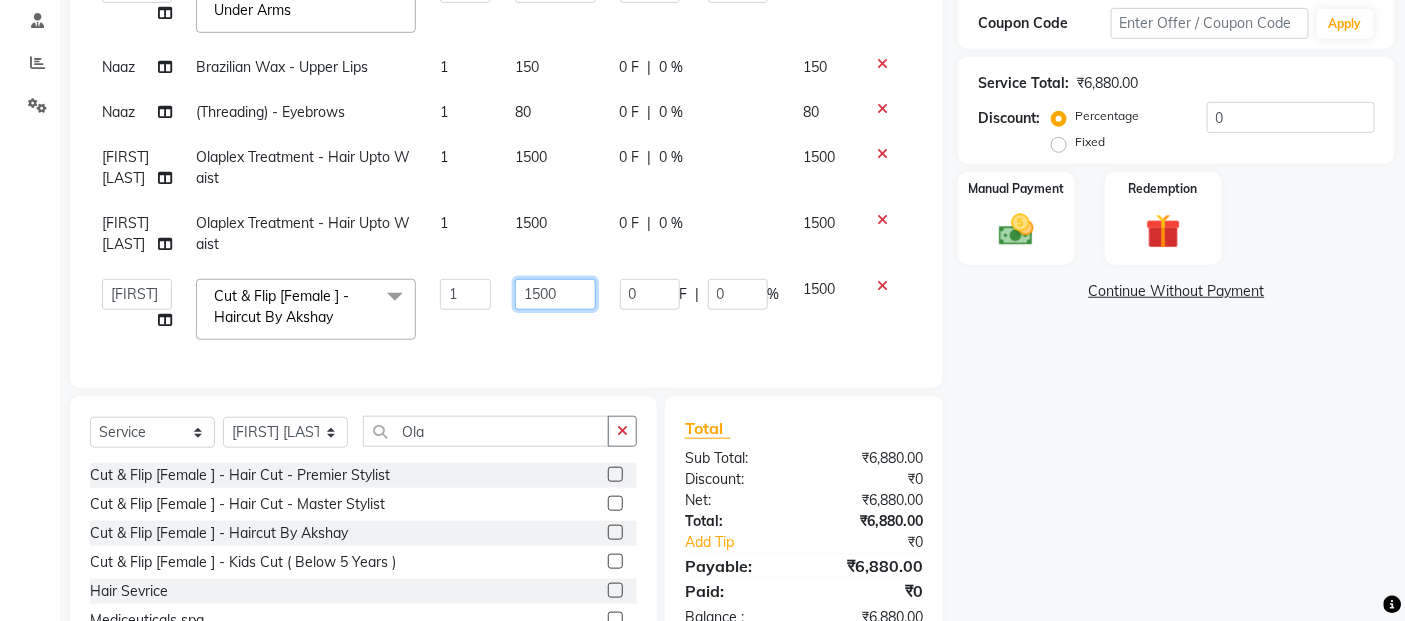click on "1500" 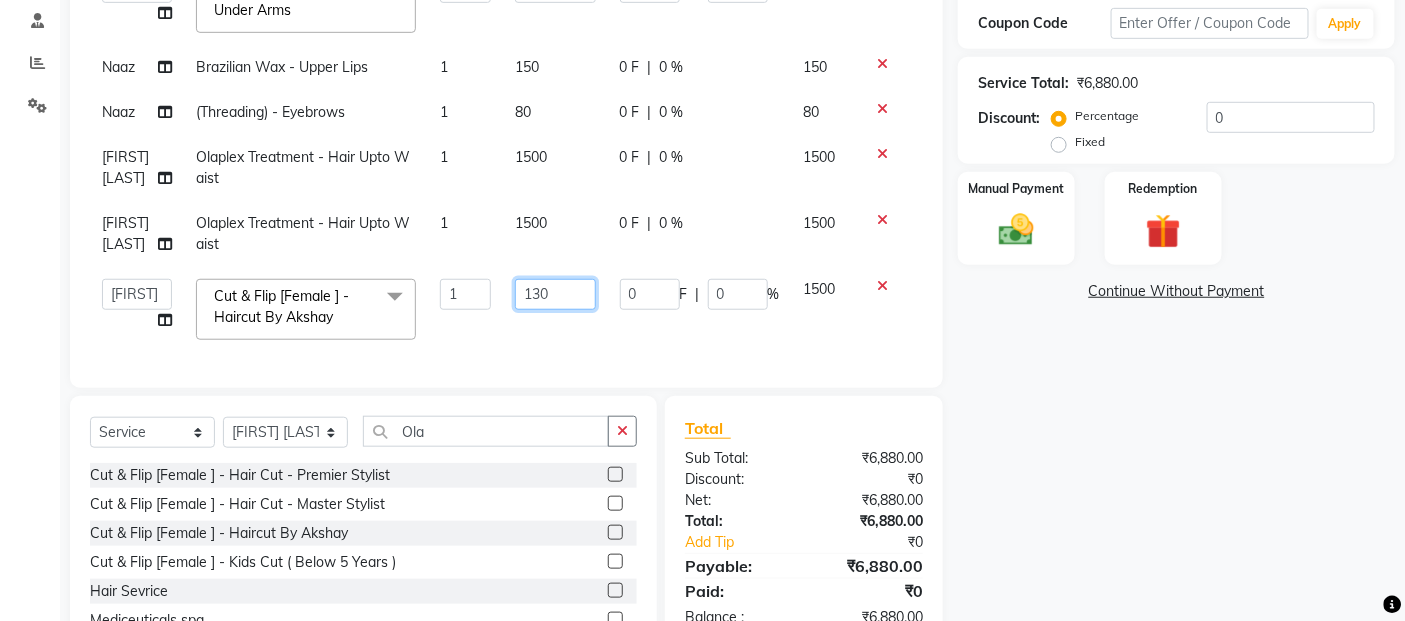 type on "1300" 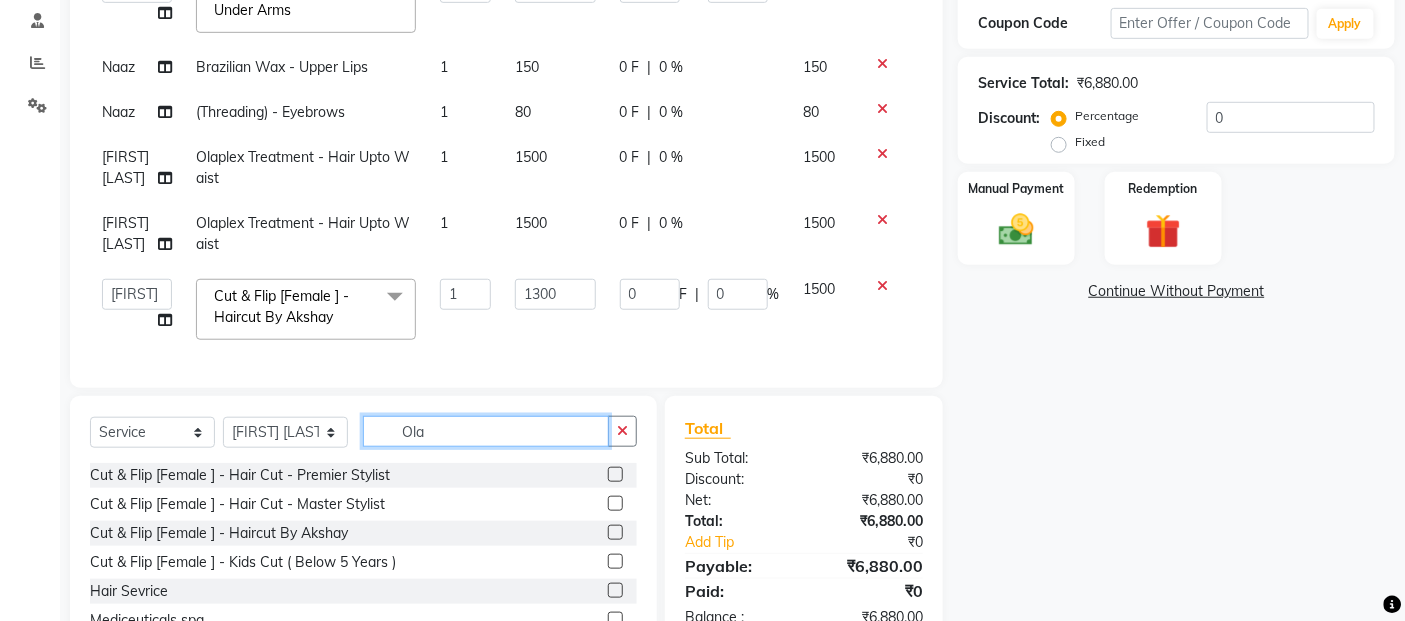 click on "Ola" 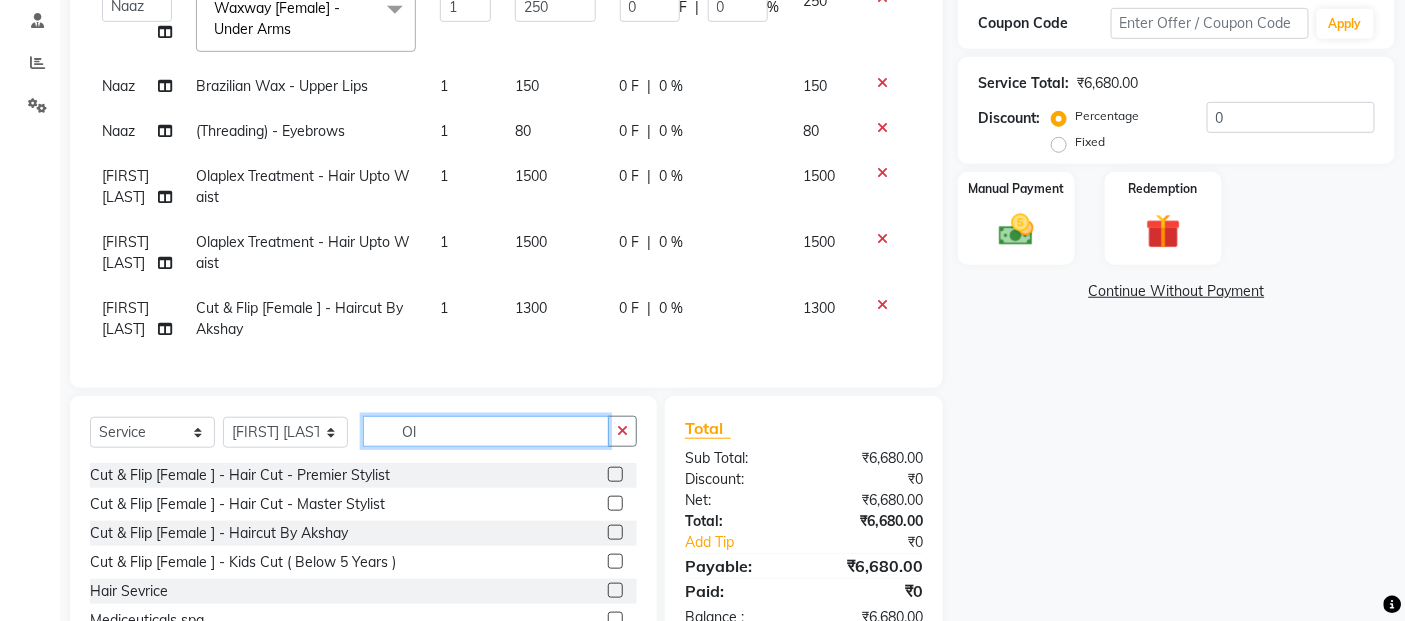 type on "O" 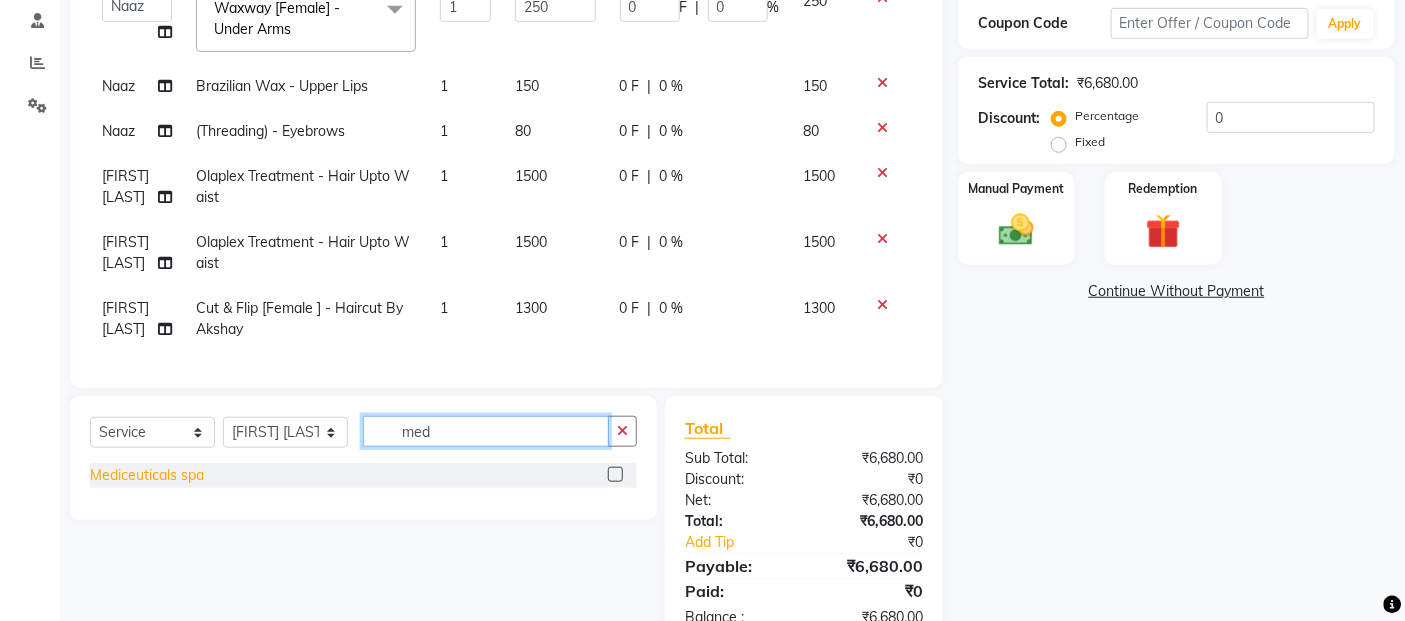 type on "med" 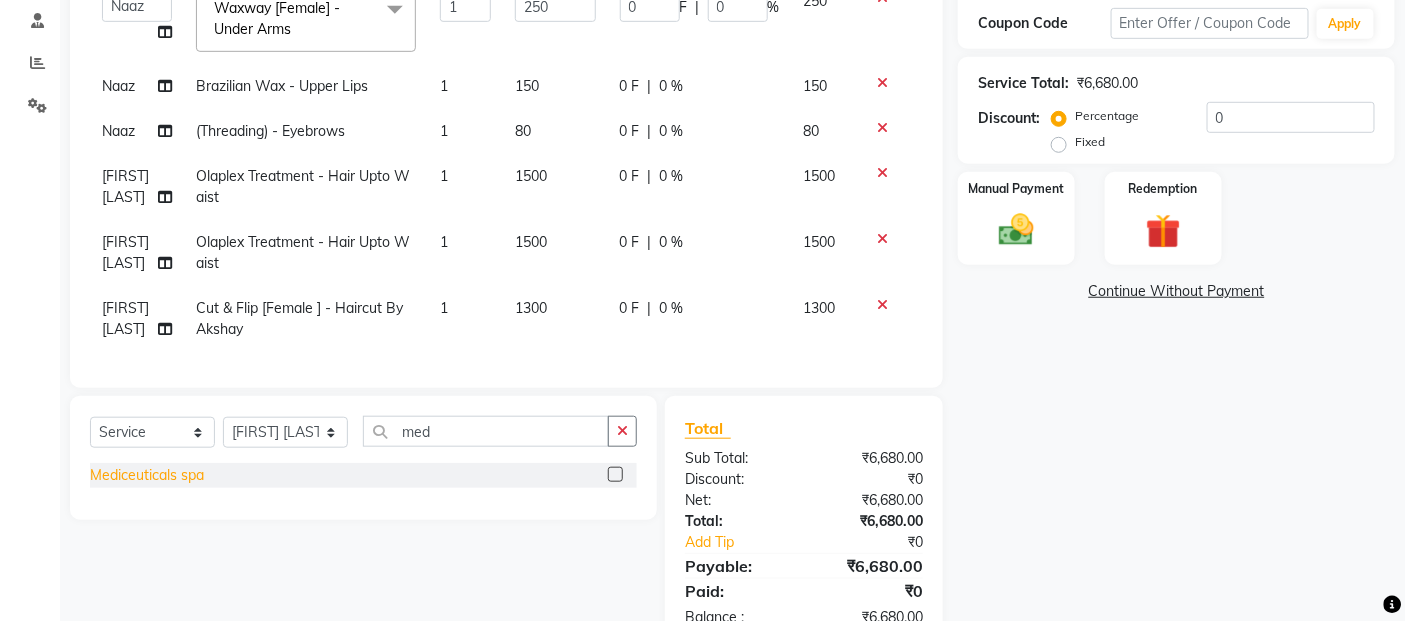 click on "Mediceuticals  spa" 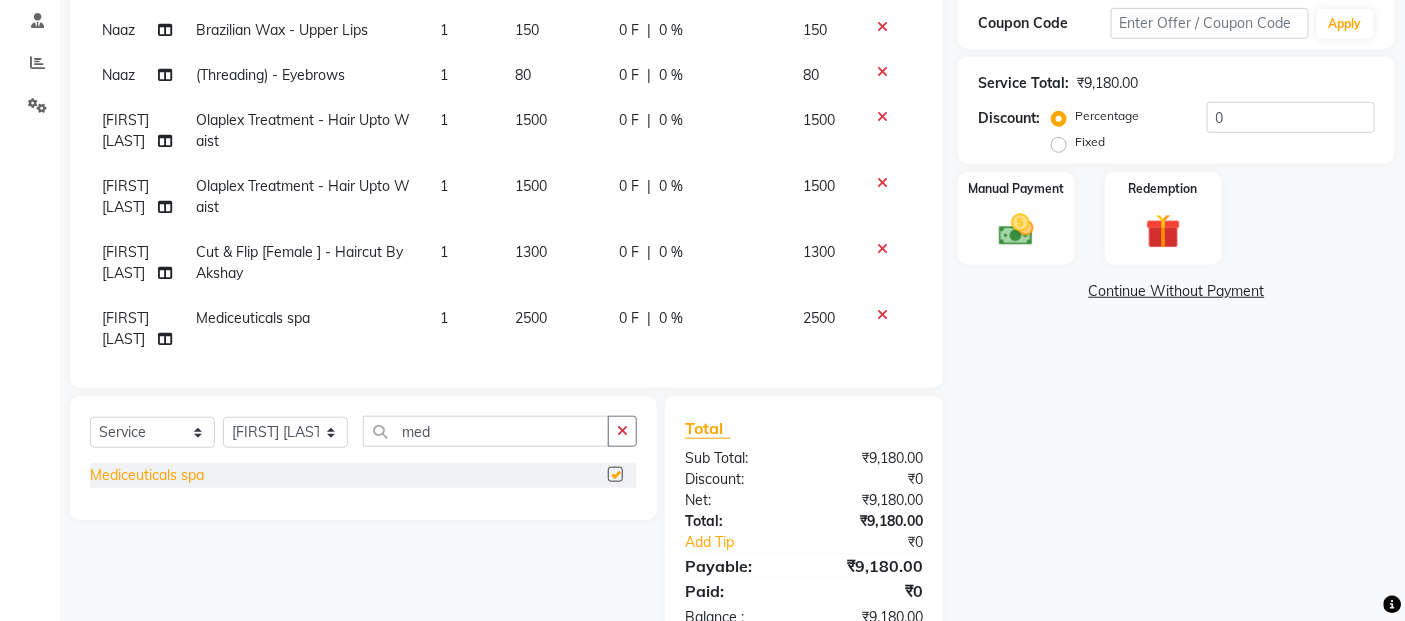 checkbox on "false" 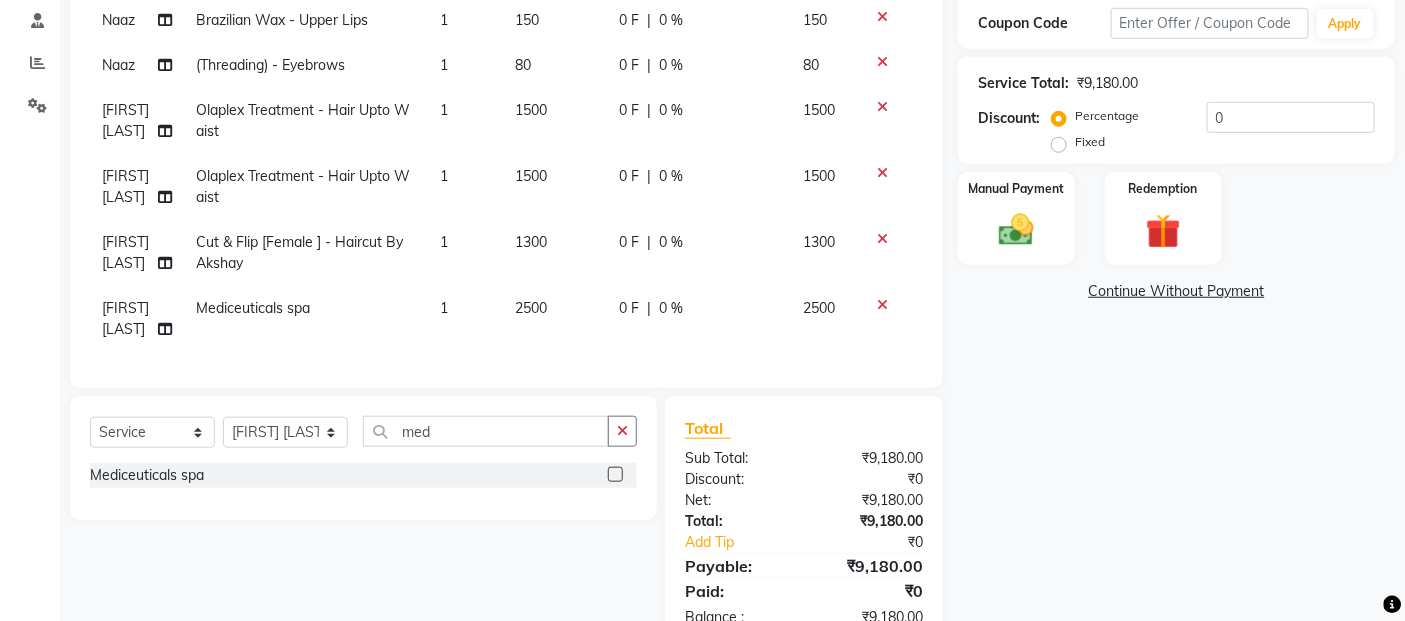 click on "2500" 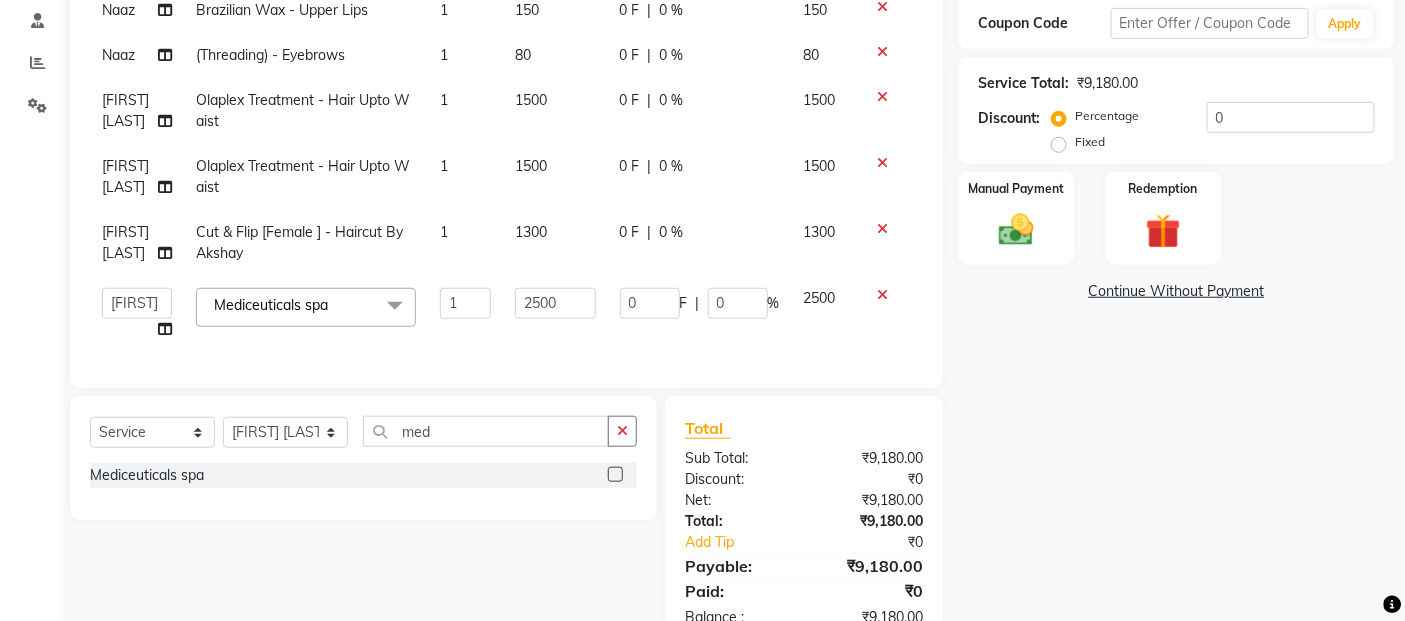 scroll, scrollTop: 282, scrollLeft: 0, axis: vertical 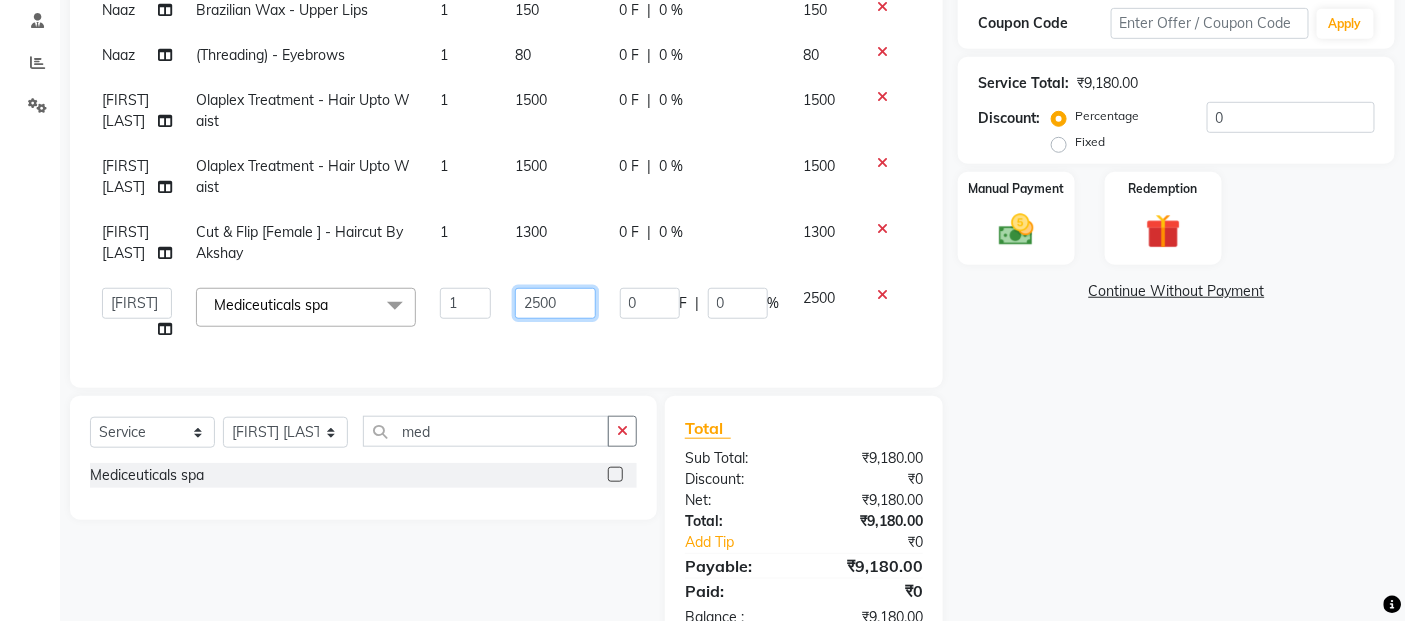 click on "2500" 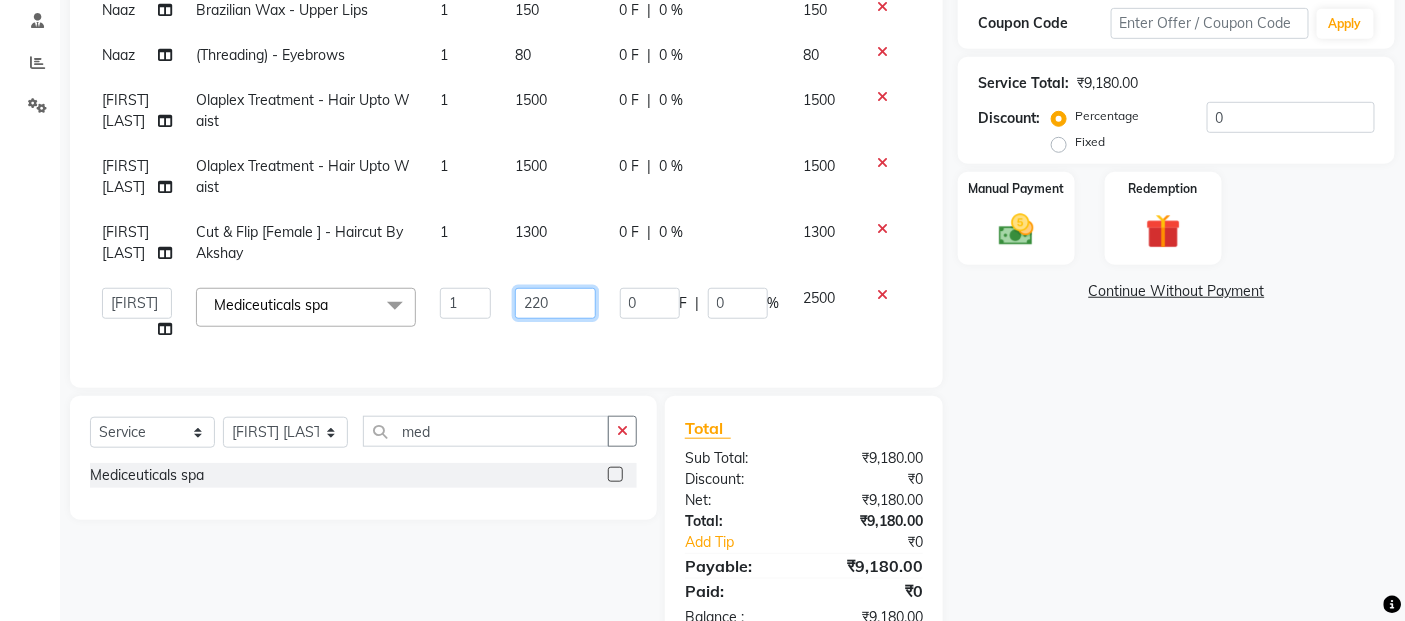 type on "2200" 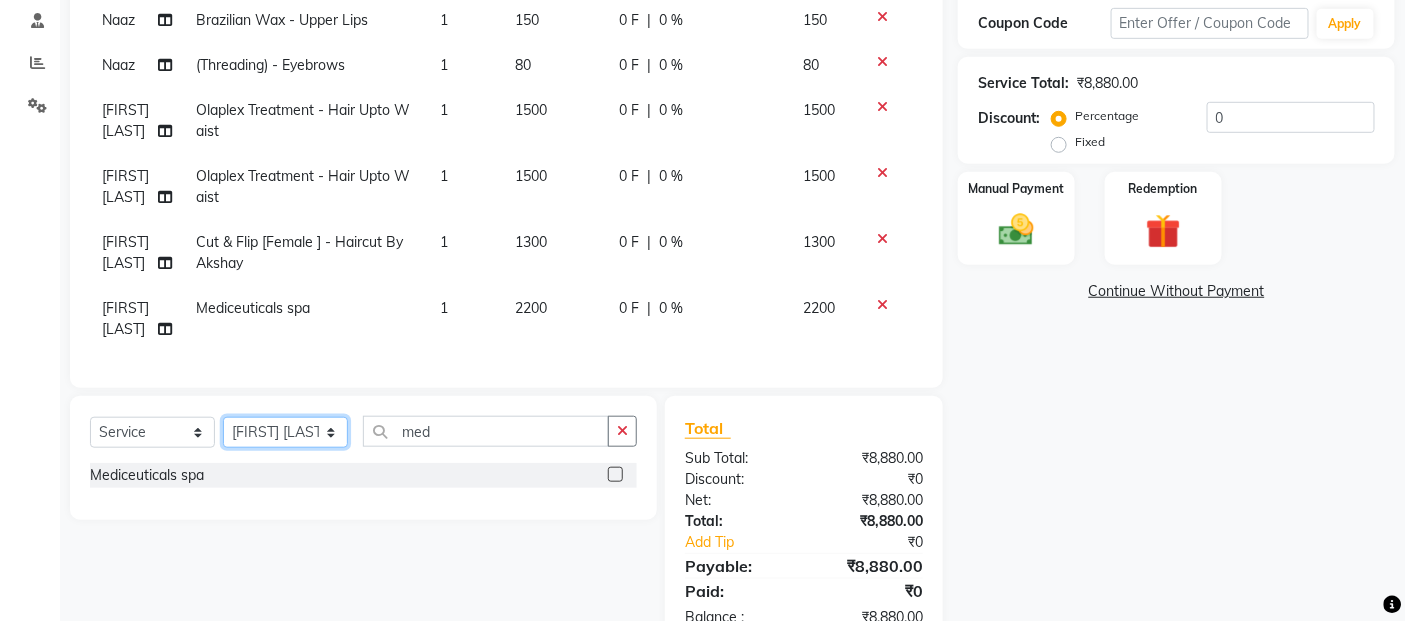 click on "[SERVICE] [STYLIST] [STYLIST] [STYLIST] [STYLIST] [STYLIST] [STYLIST] [STYLIST] [STYLIST] [STYLIST] [STYLIST] [STYLIST] [STYLIST] [STYLIST] [STYLIST] [STYLIST] [STYLIST] [STYLIST] [STYLIST] [STYLIST] [STYLIST] [STYLIST] [STYLIST] [STYLIST] [STYLIST] [STYLIST]" 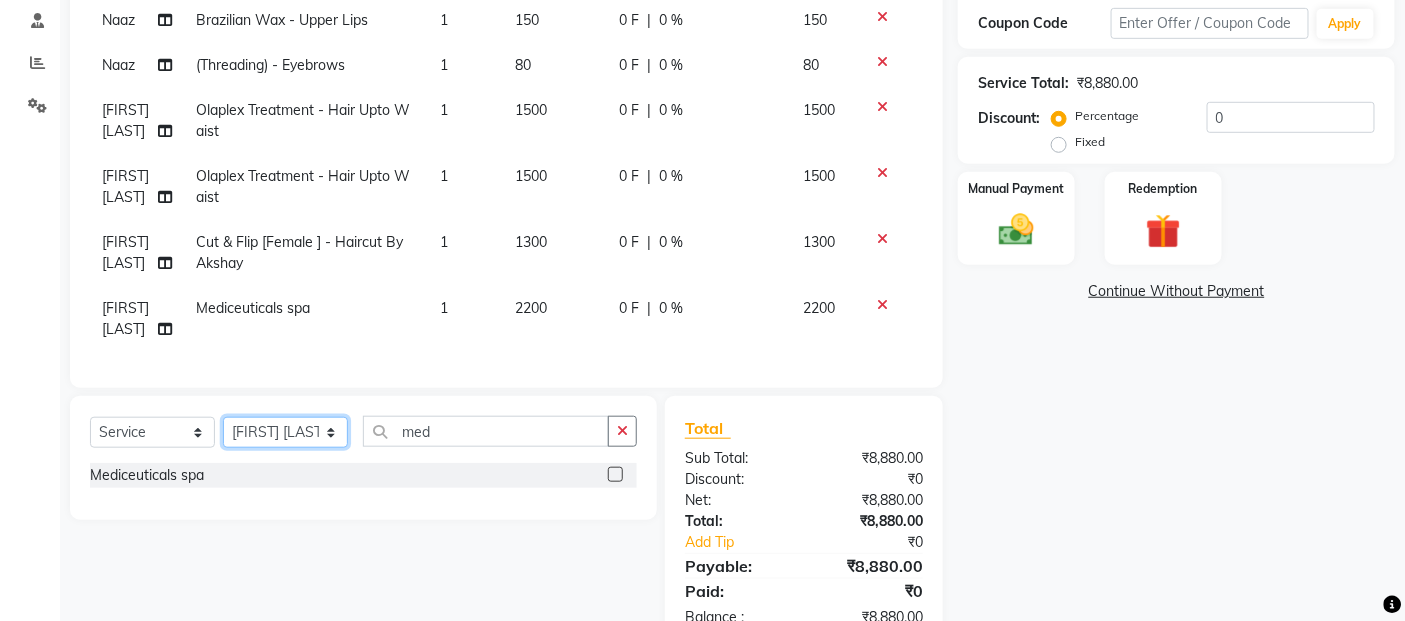 select on "52310" 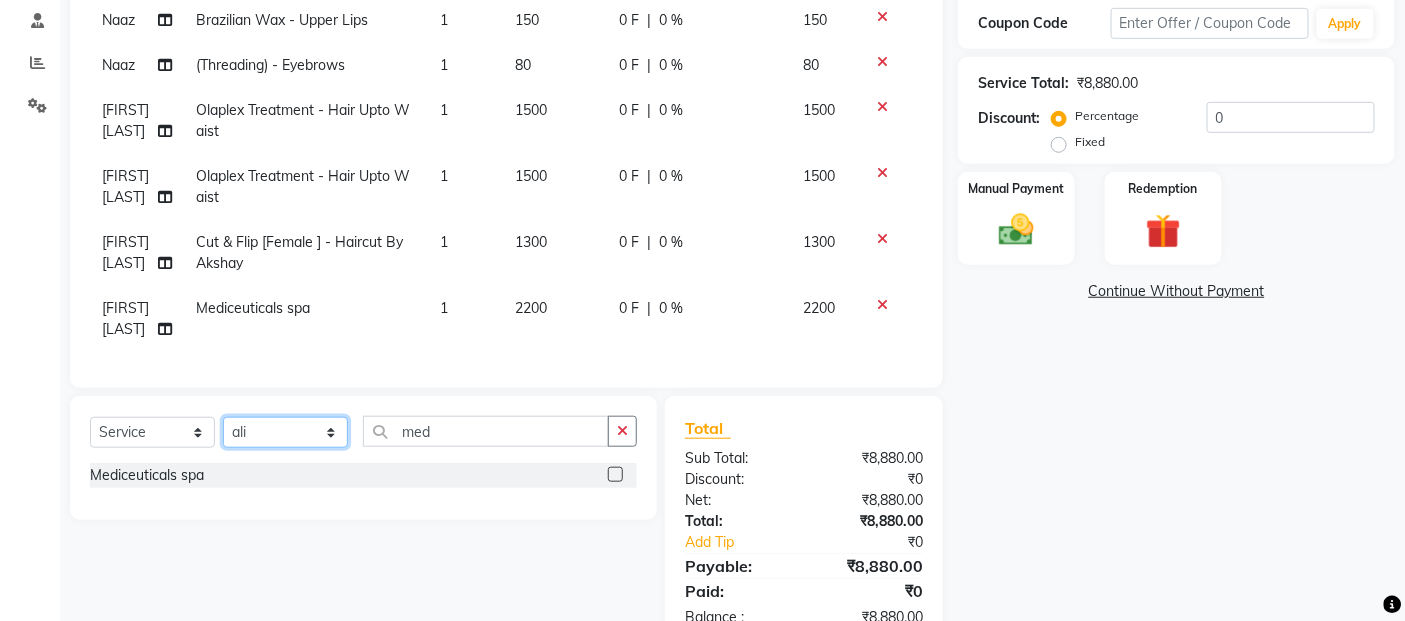 click on "[SERVICE] [STYLIST] [STYLIST] [STYLIST] [STYLIST] [STYLIST] [STYLIST] [STYLIST] [STYLIST] [STYLIST] [STYLIST] [STYLIST] [STYLIST] [STYLIST] [STYLIST] [STYLIST] [STYLIST] [STYLIST] [STYLIST] [STYLIST] [STYLIST] [STYLIST] [STYLIST] [STYLIST] [STYLIST] [STYLIST]" 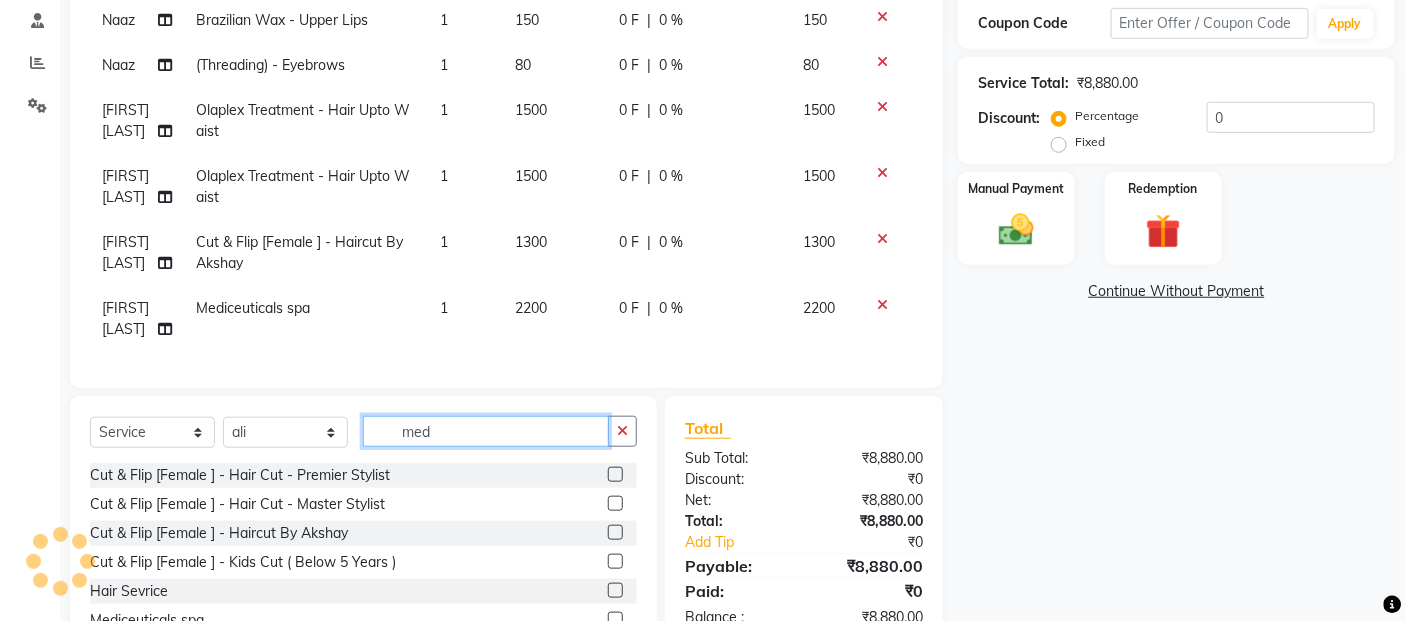 click on "med" 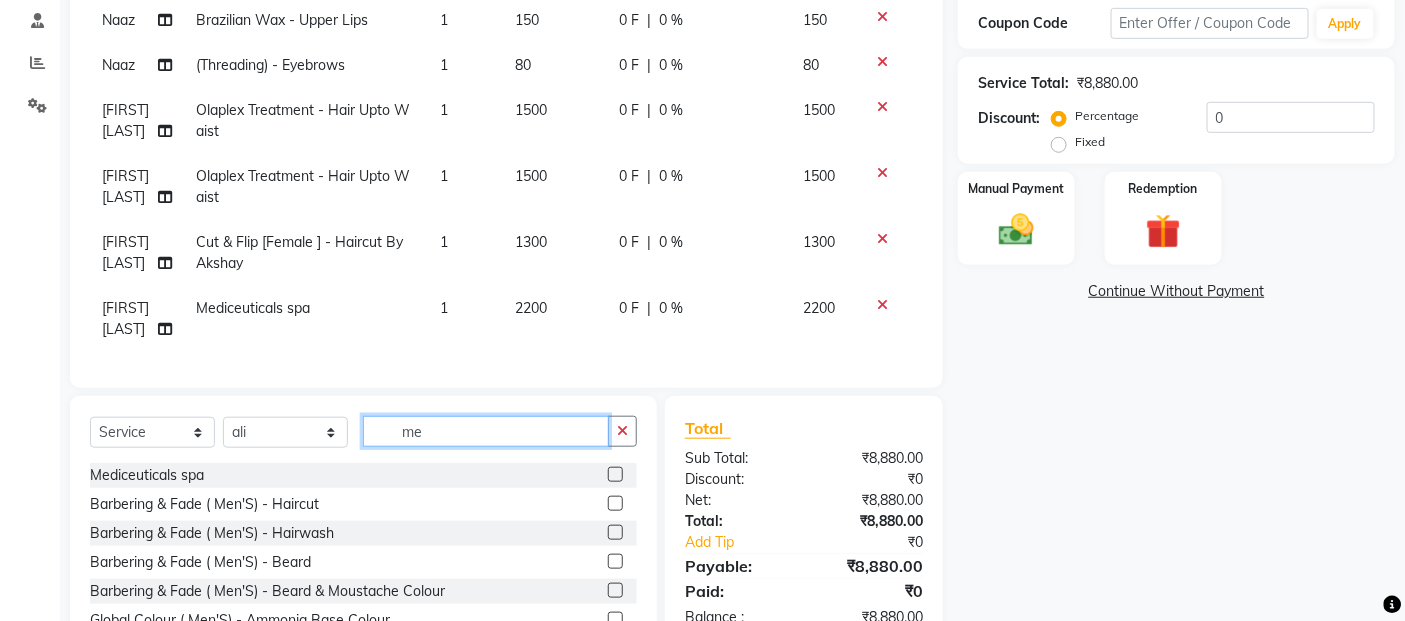 type on "m" 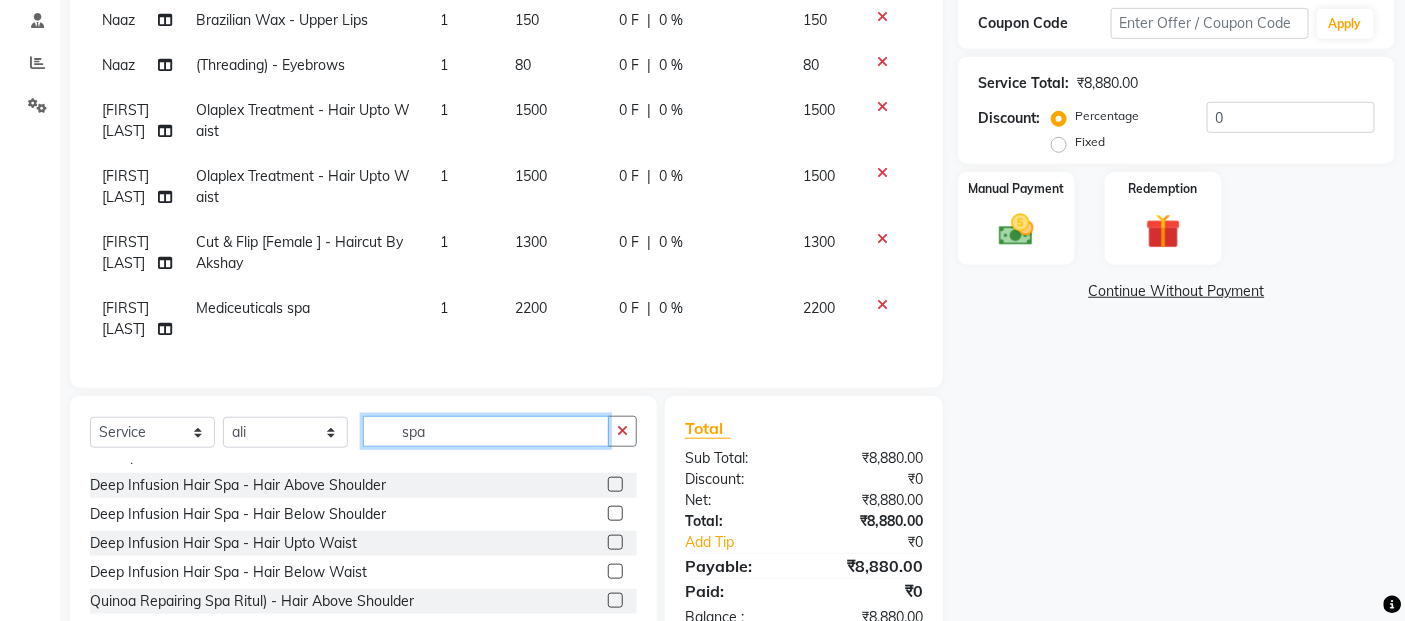 scroll, scrollTop: 111, scrollLeft: 0, axis: vertical 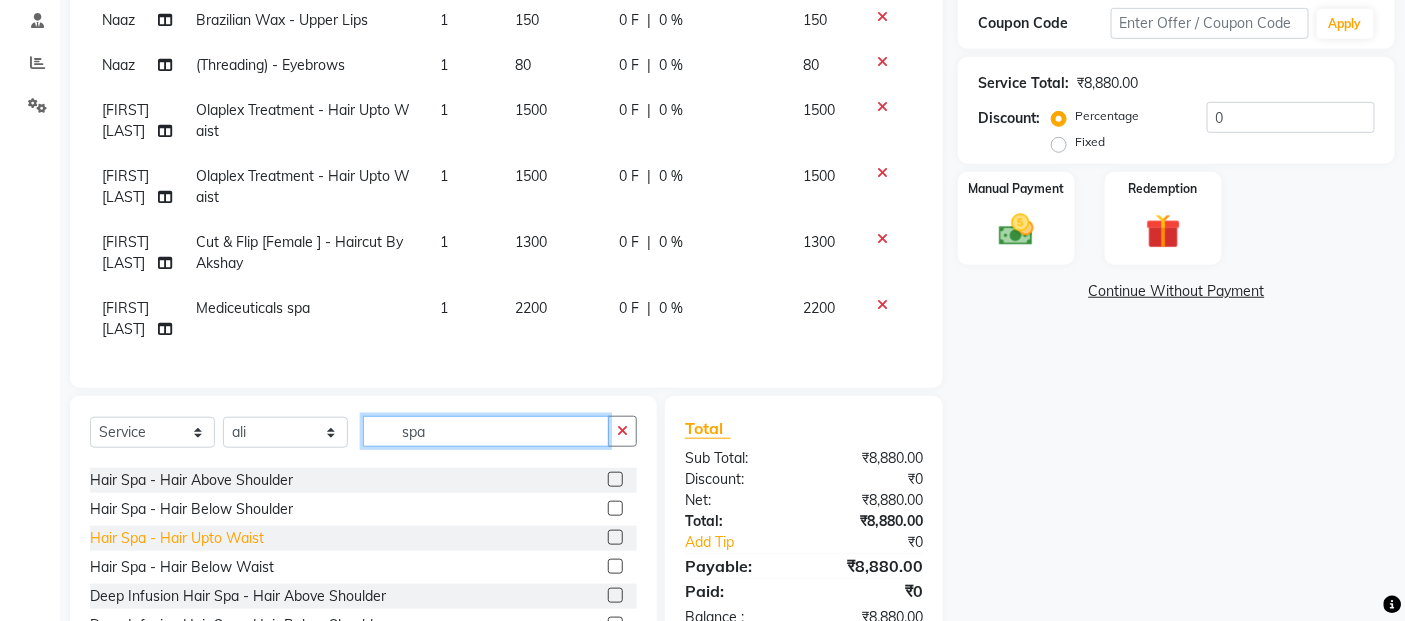 type on "spa" 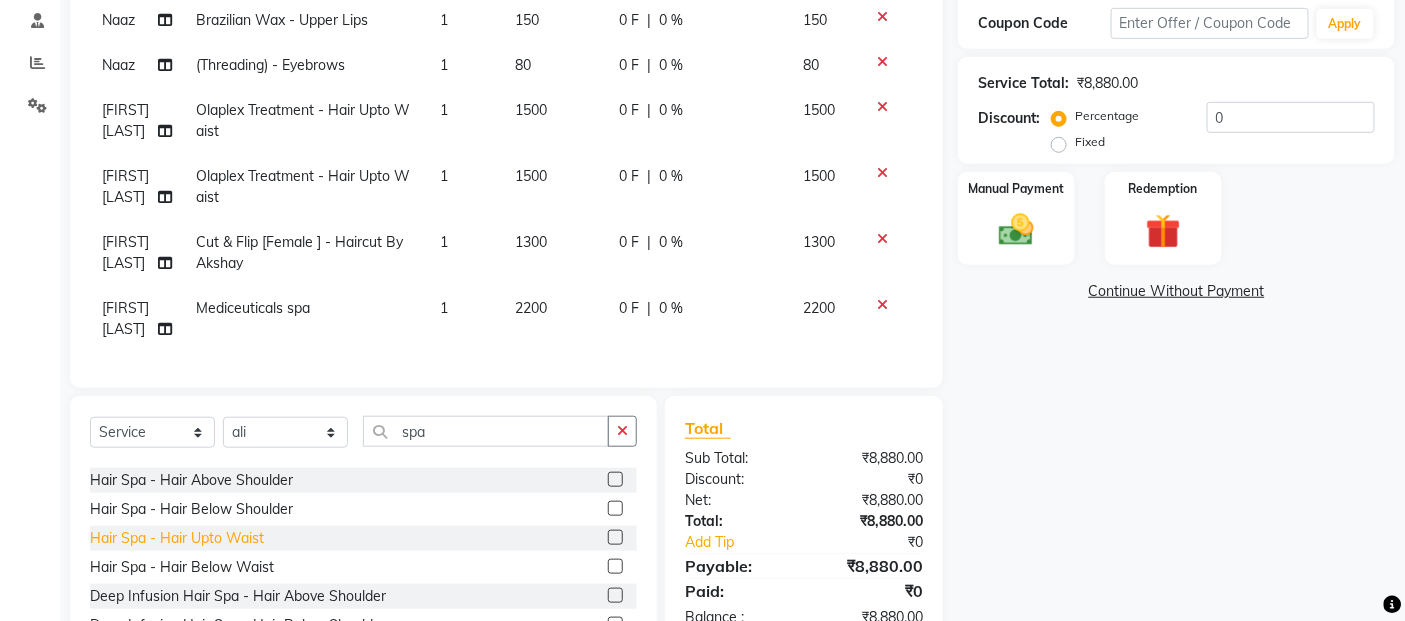 click on "Hair Spa  - Hair Upto Waist" 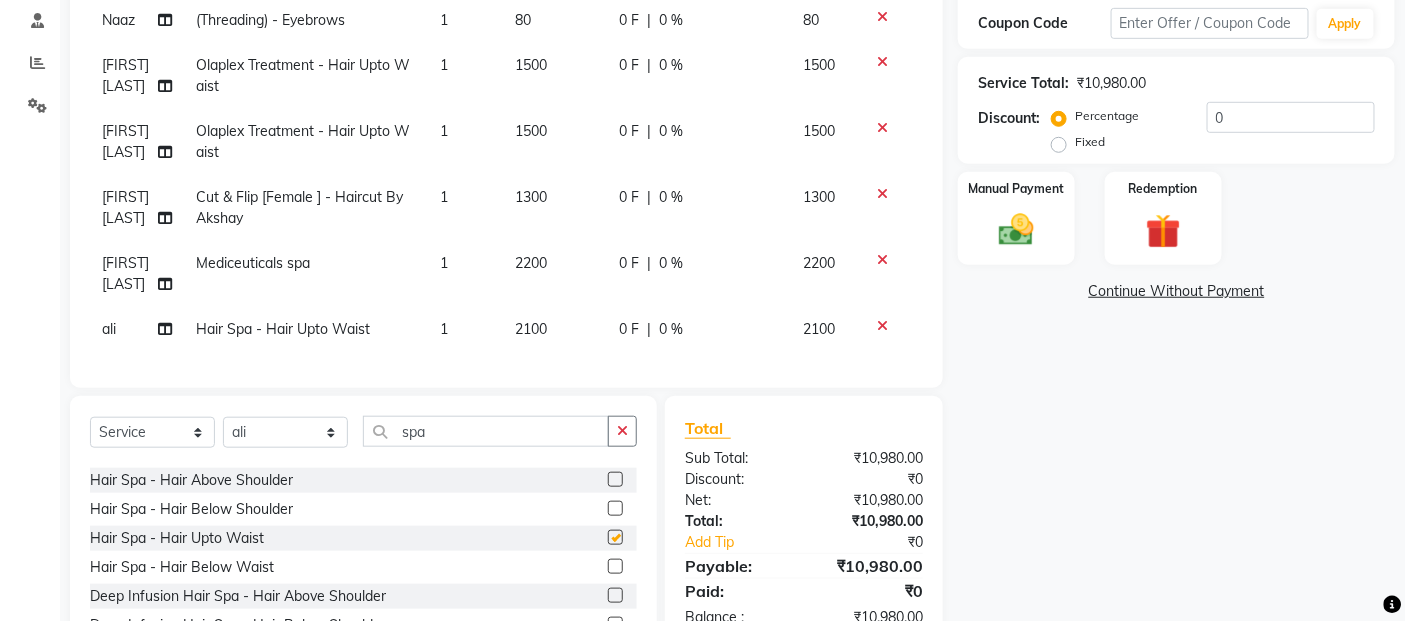 checkbox on "false" 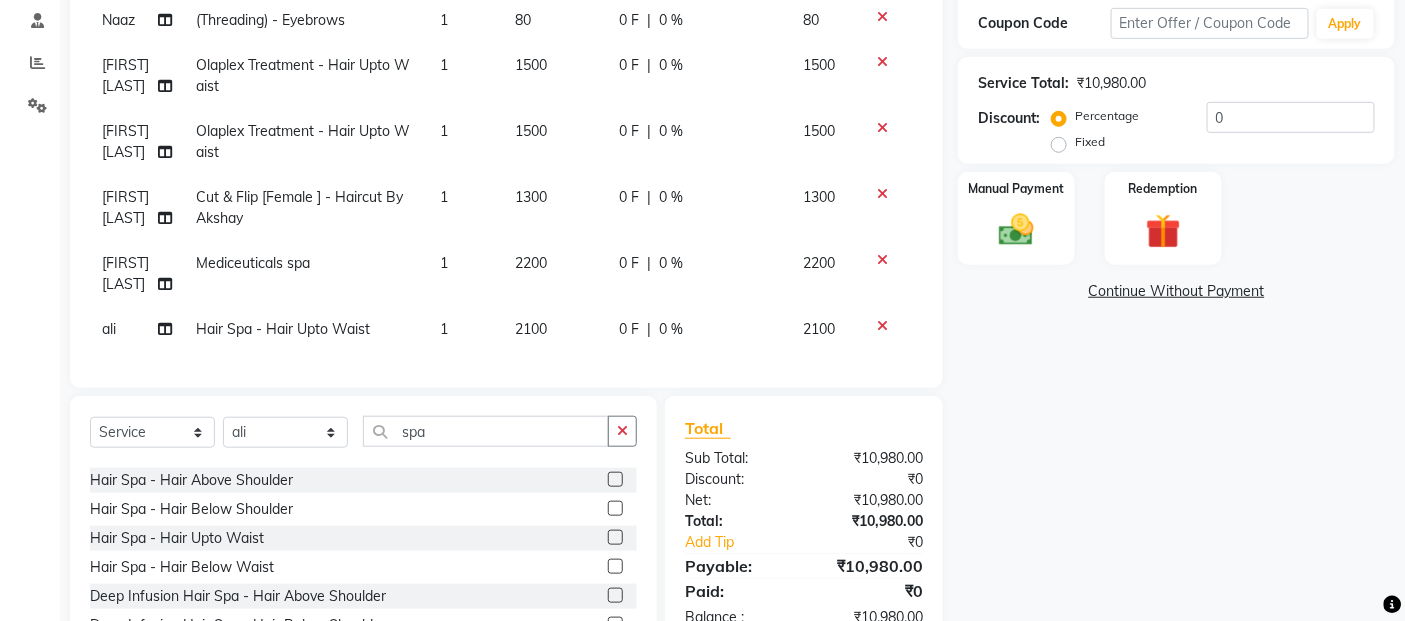 scroll, scrollTop: 337, scrollLeft: 0, axis: vertical 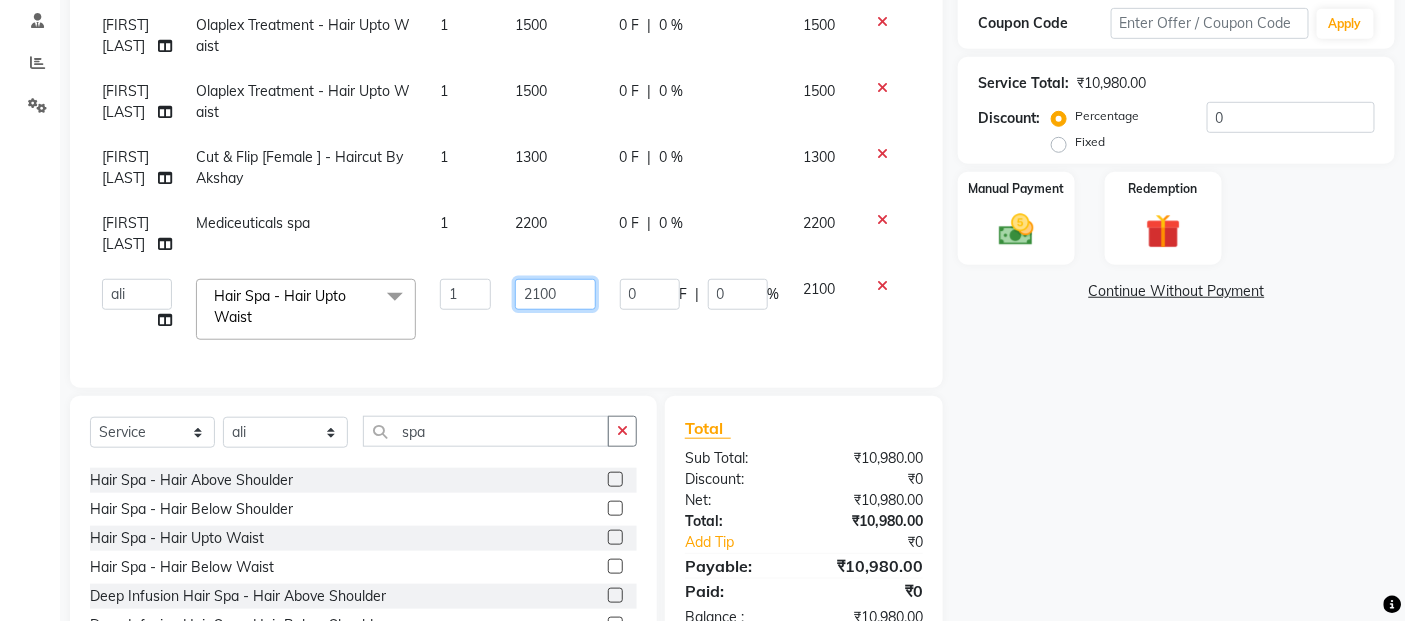 click on "2100" 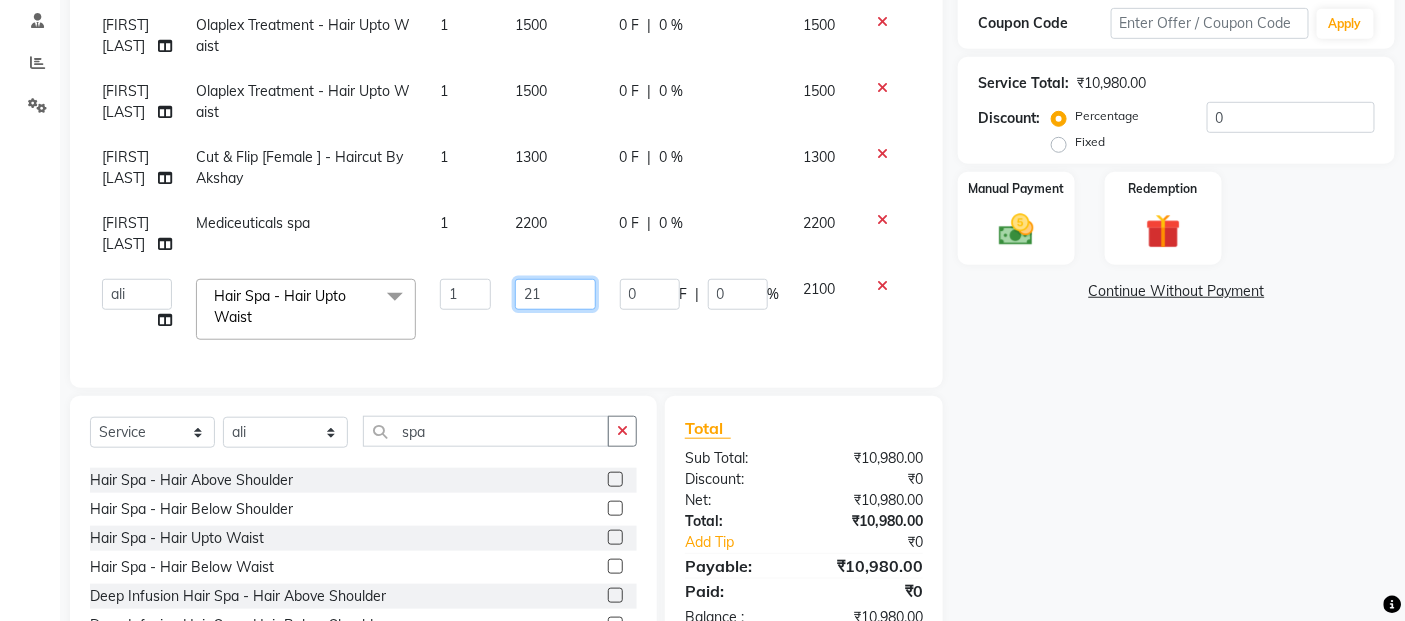 type on "2" 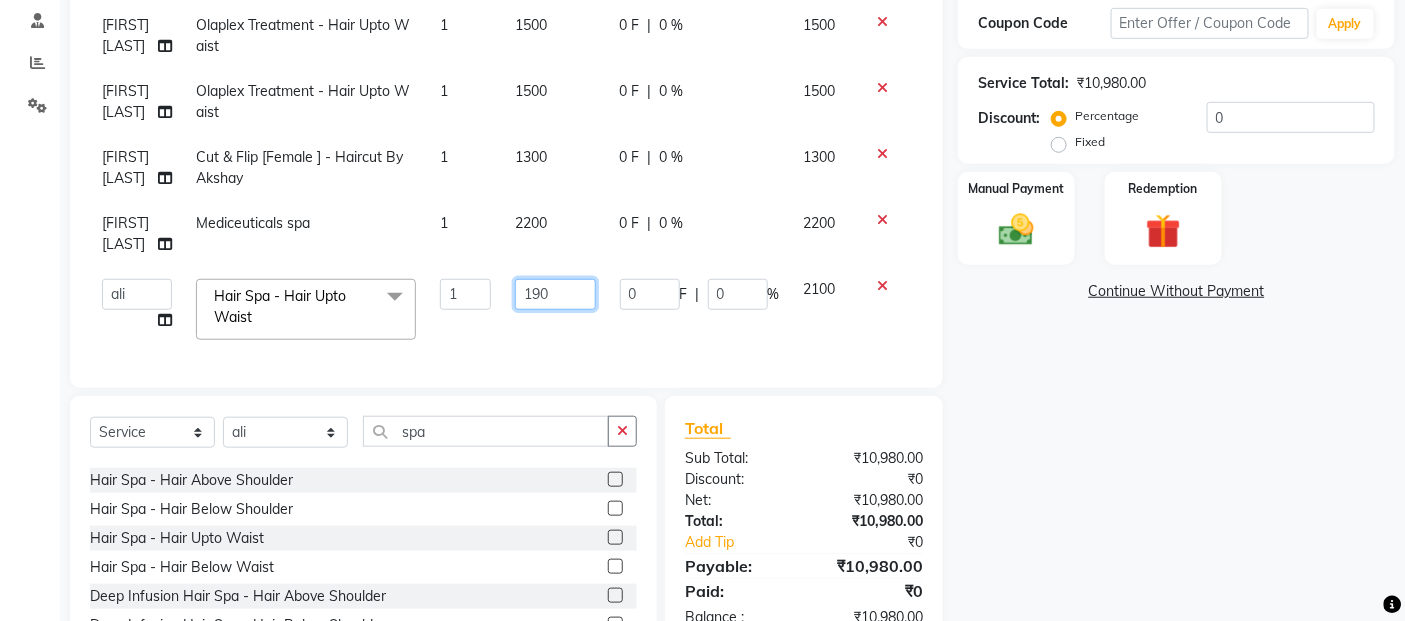 type on "1900" 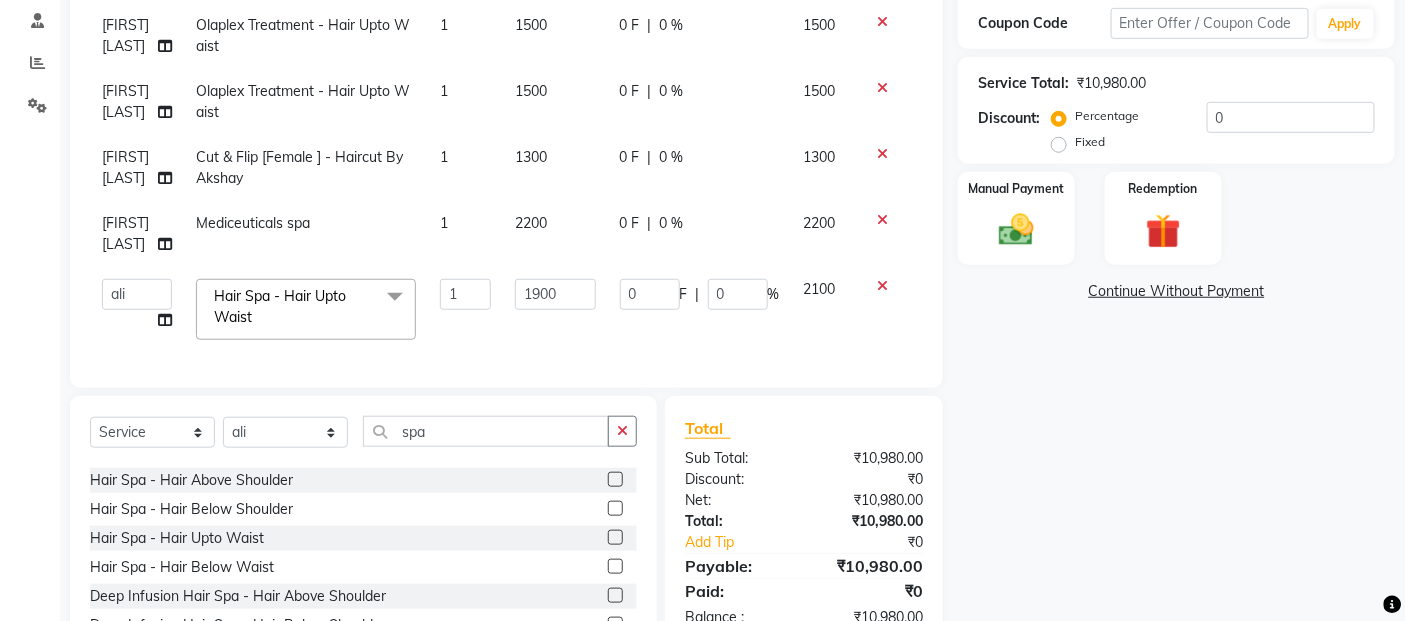 click on "Name: Mokshi  Membership: end on 25-01-2026 Total Visits:  4 Card on file:  0 Last Visit:   27-04-2025 Points:   0  Apply Discount Select Membership → AKSHAY SALON Coupon Code Apply Service Total:  ₹10,980.00  Discount:  Percentage   Fixed  0 Manual Payment Redemption  Continue Without Payment" 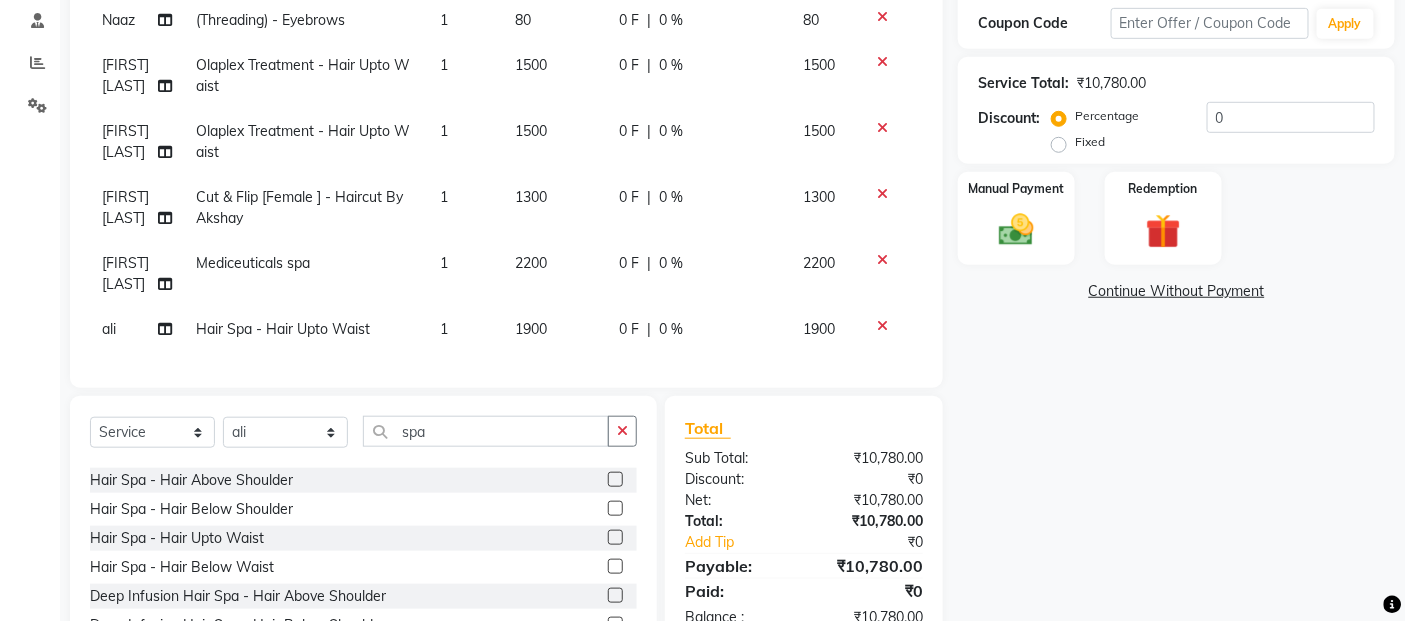 scroll, scrollTop: 480, scrollLeft: 0, axis: vertical 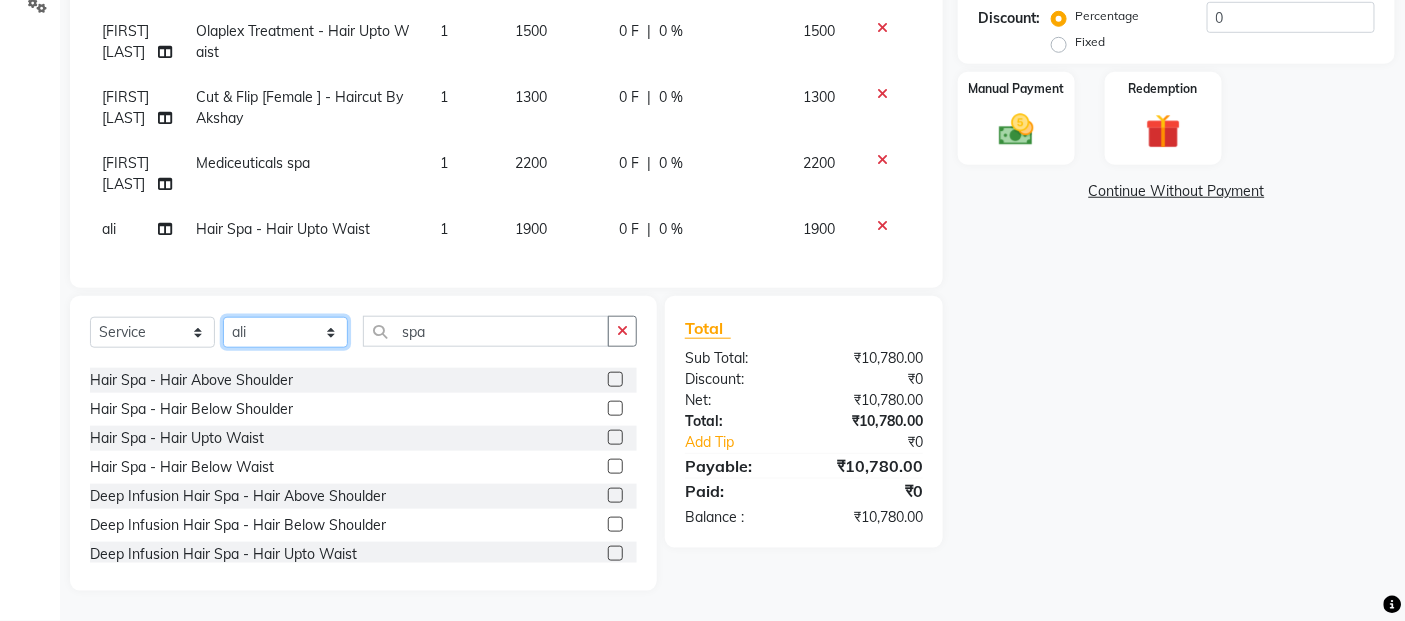drag, startPoint x: 288, startPoint y: 344, endPoint x: 286, endPoint y: 323, distance: 21.095022 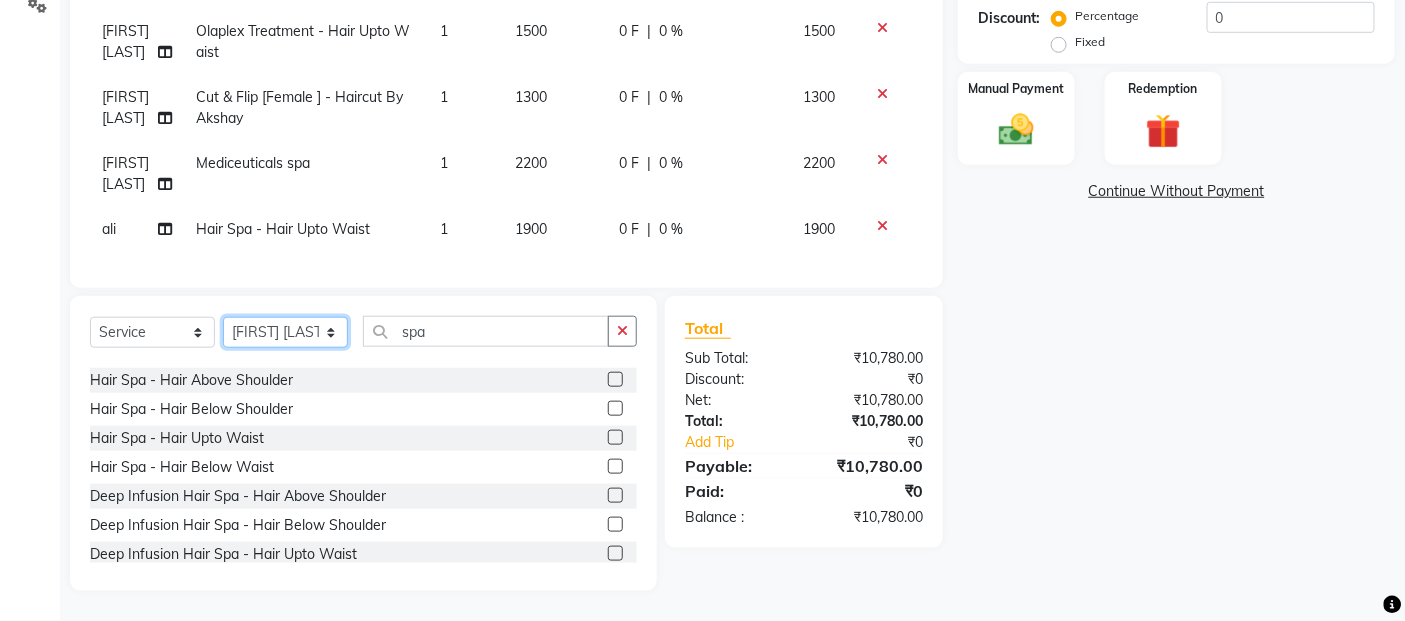 click on "[SERVICE] [STYLIST] [STYLIST] [STYLIST] [STYLIST] [STYLIST] [STYLIST] [STYLIST] [STYLIST] [STYLIST] [STYLIST] [STYLIST] [STYLIST] [STYLIST] [STYLIST] [STYLIST] [STYLIST] [STYLIST] [STYLIST] [STYLIST] [STYLIST] [STYLIST] [STYLIST] [STYLIST] [STYLIST] [STYLIST]" 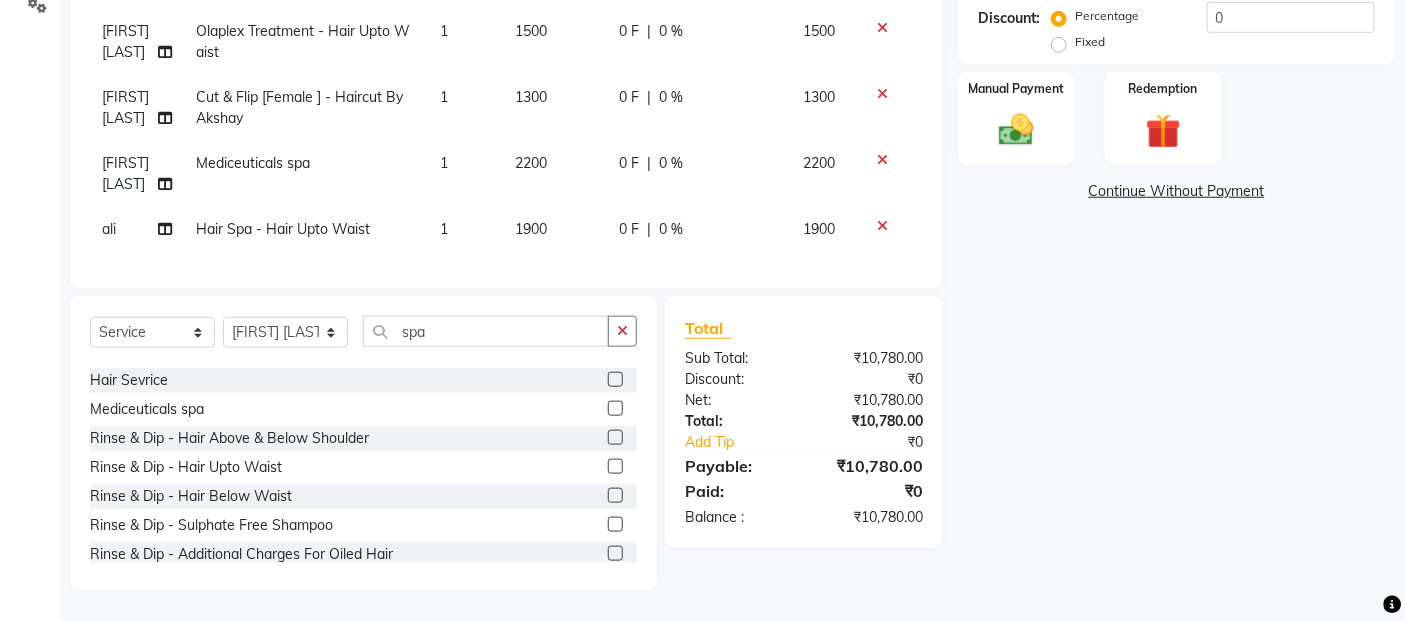 click on "Select  Service  Product  Membership  Package Voucher Prepaid Gift Card  Select Stylist Abdul Adil salmani Akshay thombare ali ANAS Ayaan Bhavika Gauri Kunal Manager Naaz Payal sahil Shlok Shruti Soni Srushti Swara Angre spa" 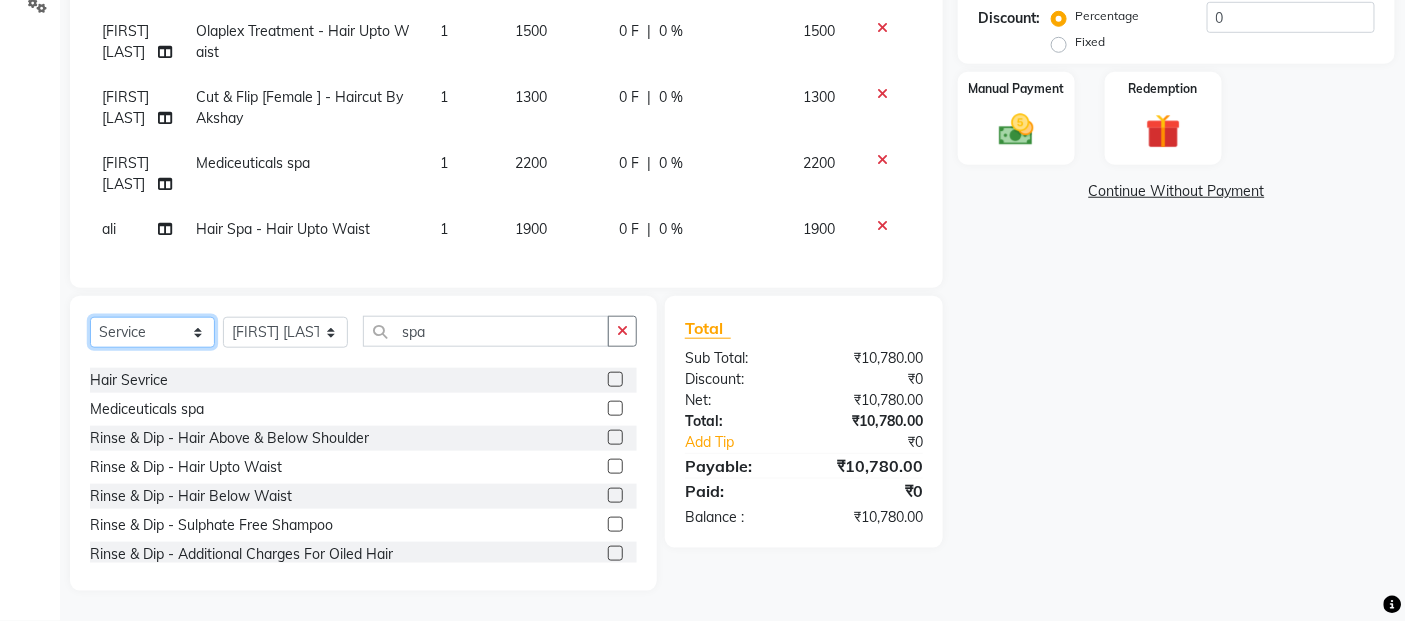 click on "Select  Service  Product  Membership  Package Voucher Prepaid Gift Card" 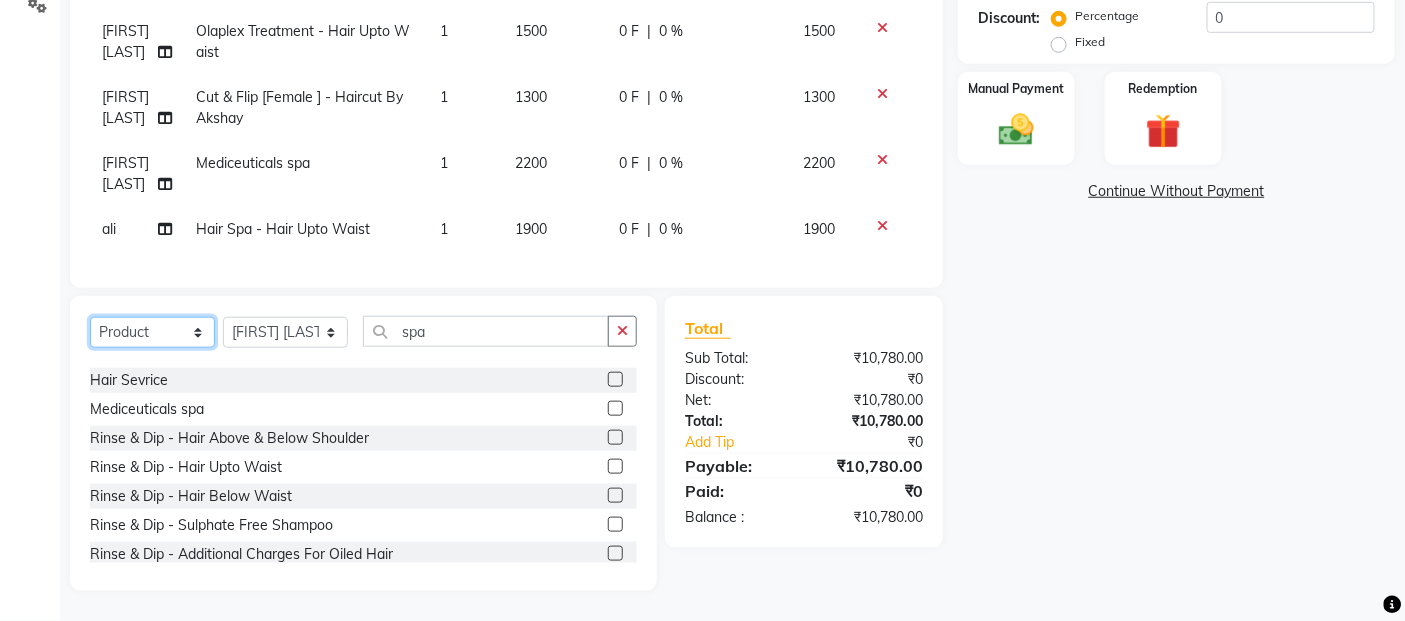click on "Select  Service  Product  Membership  Package Voucher Prepaid Gift Card" 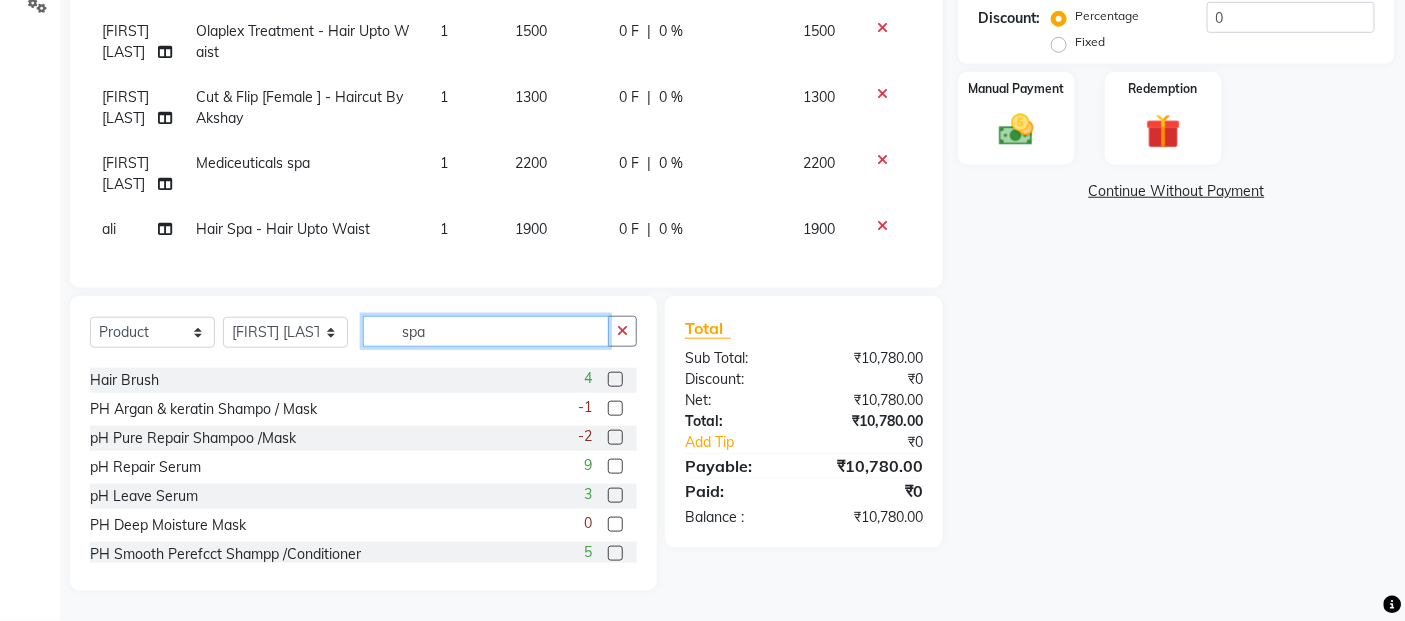 click on "spa" 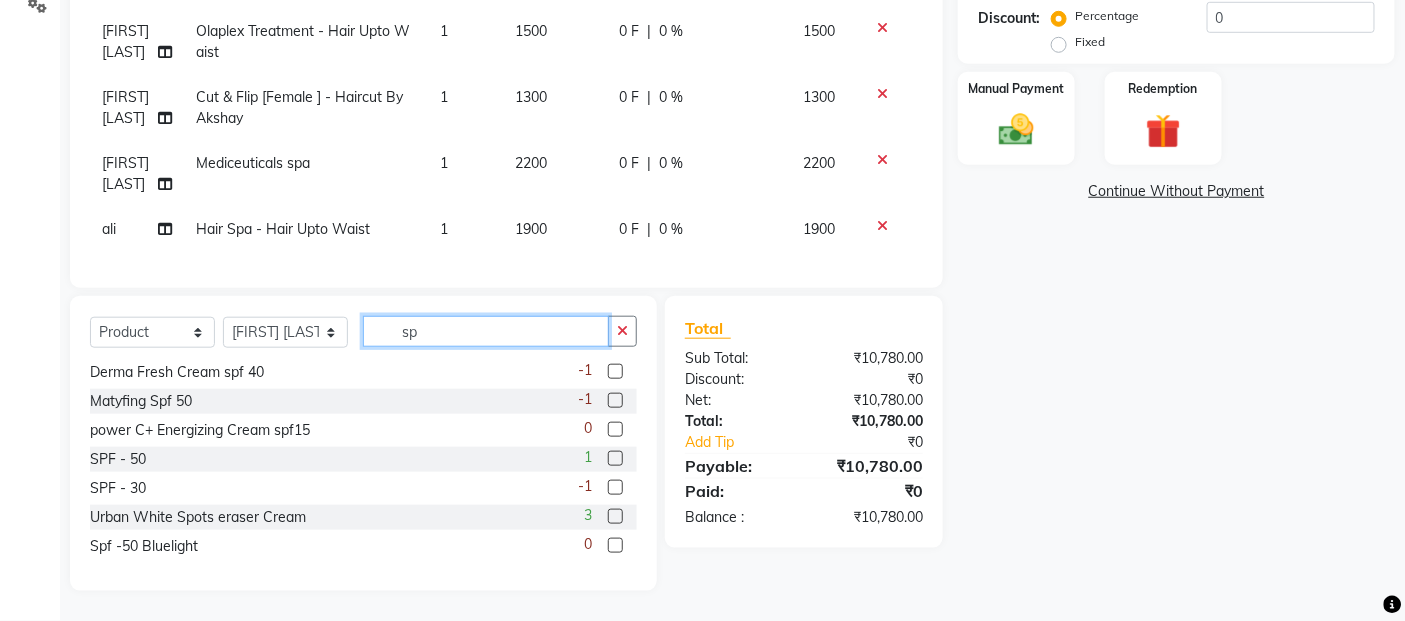 type on "s" 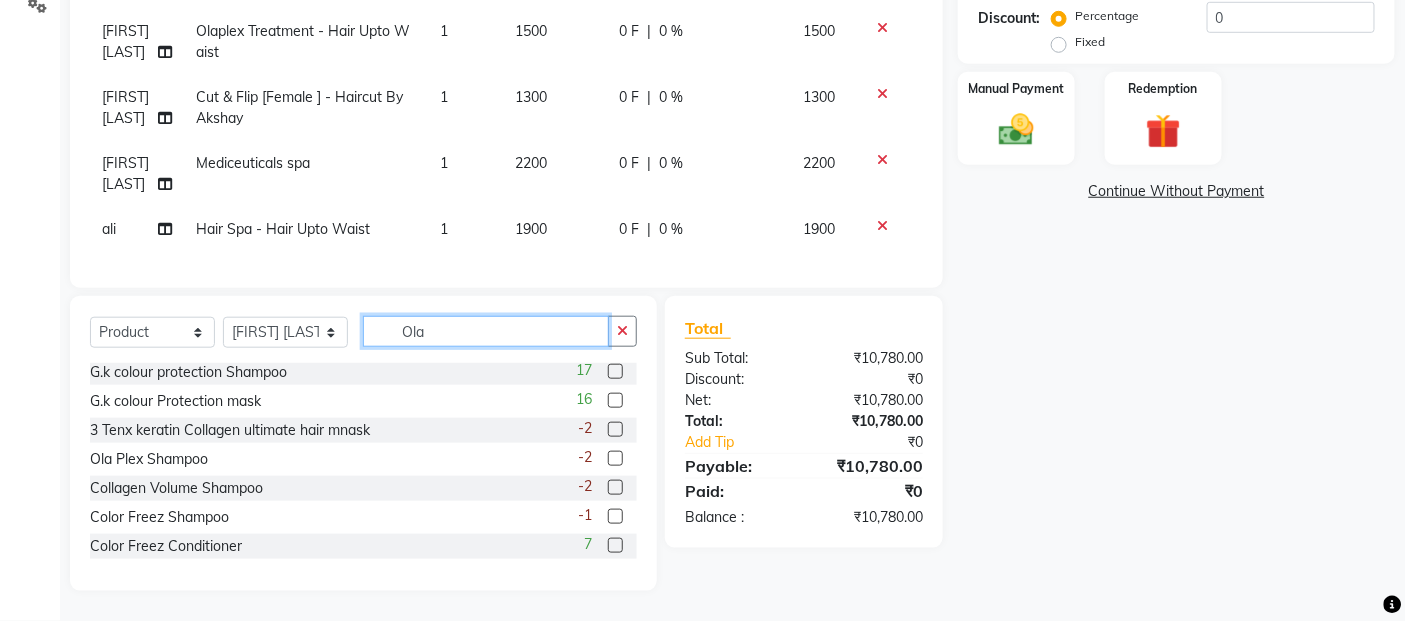 scroll, scrollTop: 0, scrollLeft: 0, axis: both 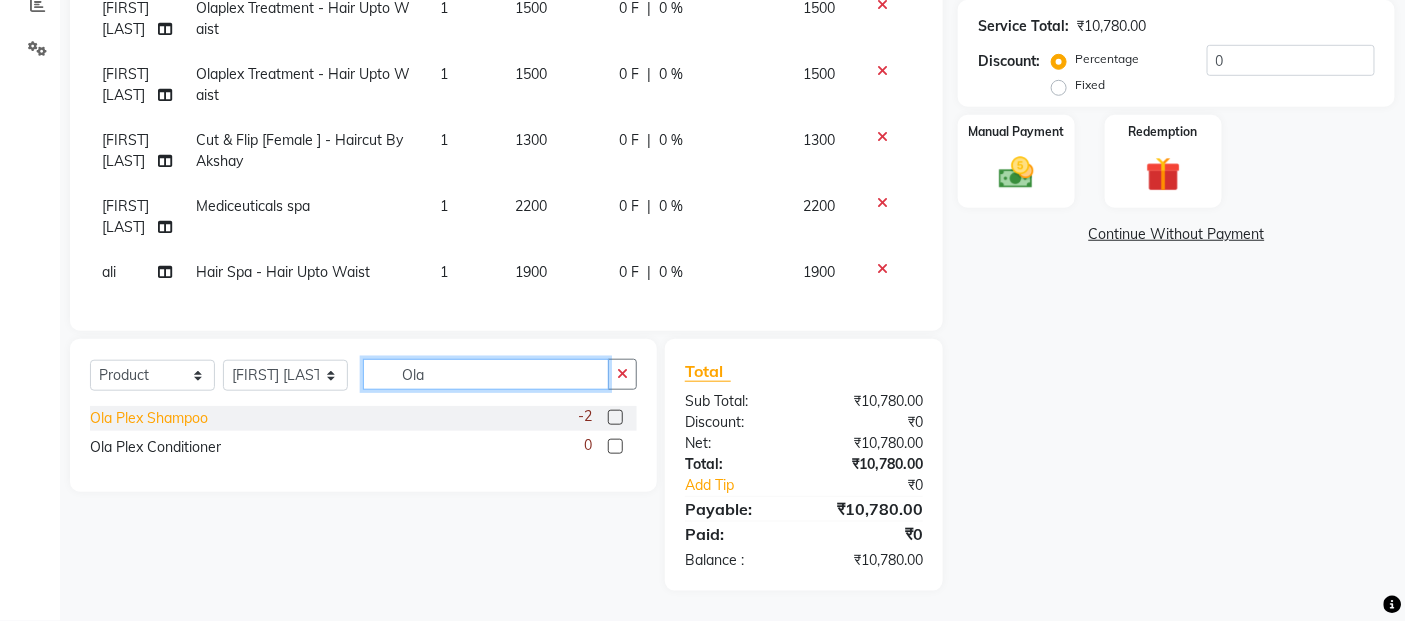 type on "Ola" 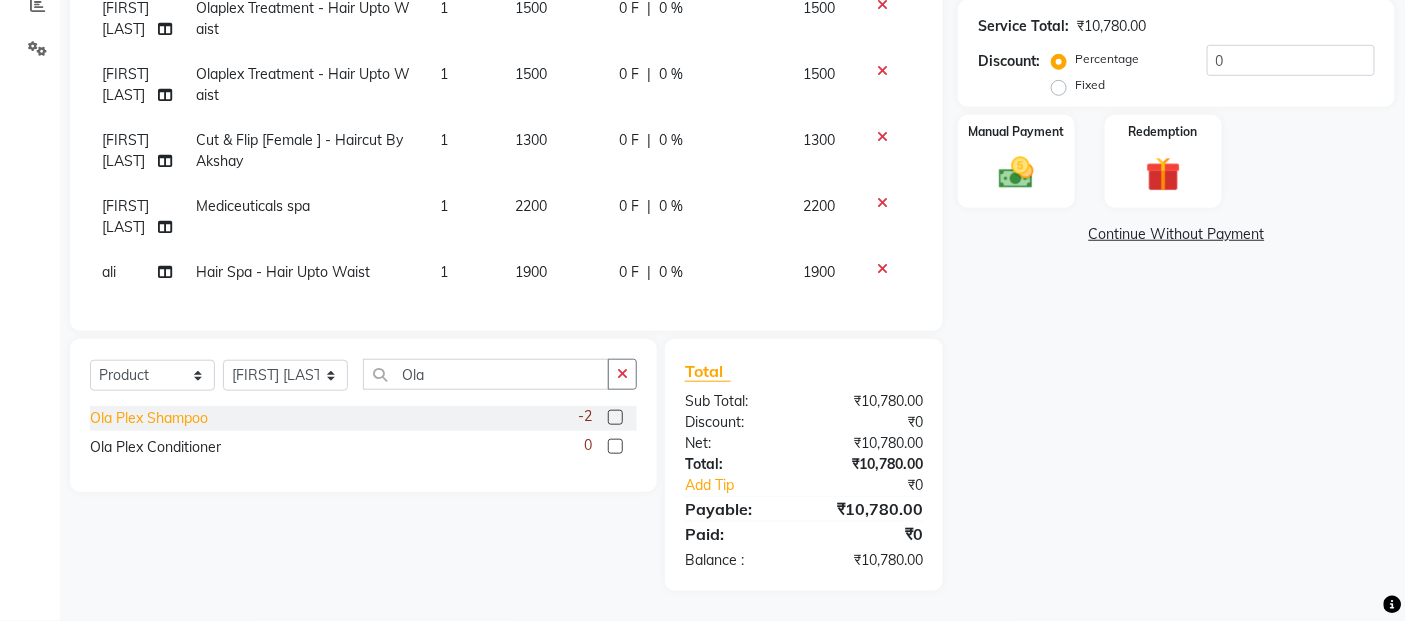 click on "Ola Plex Shampoo" 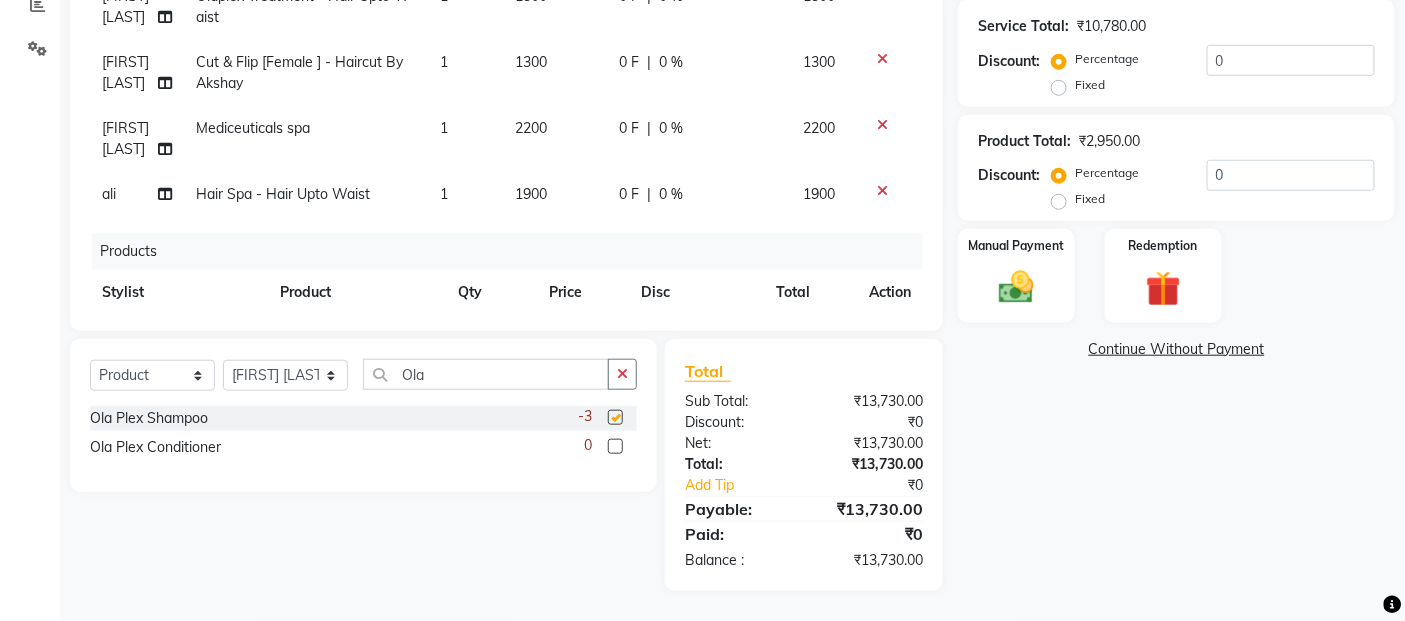 checkbox on "false" 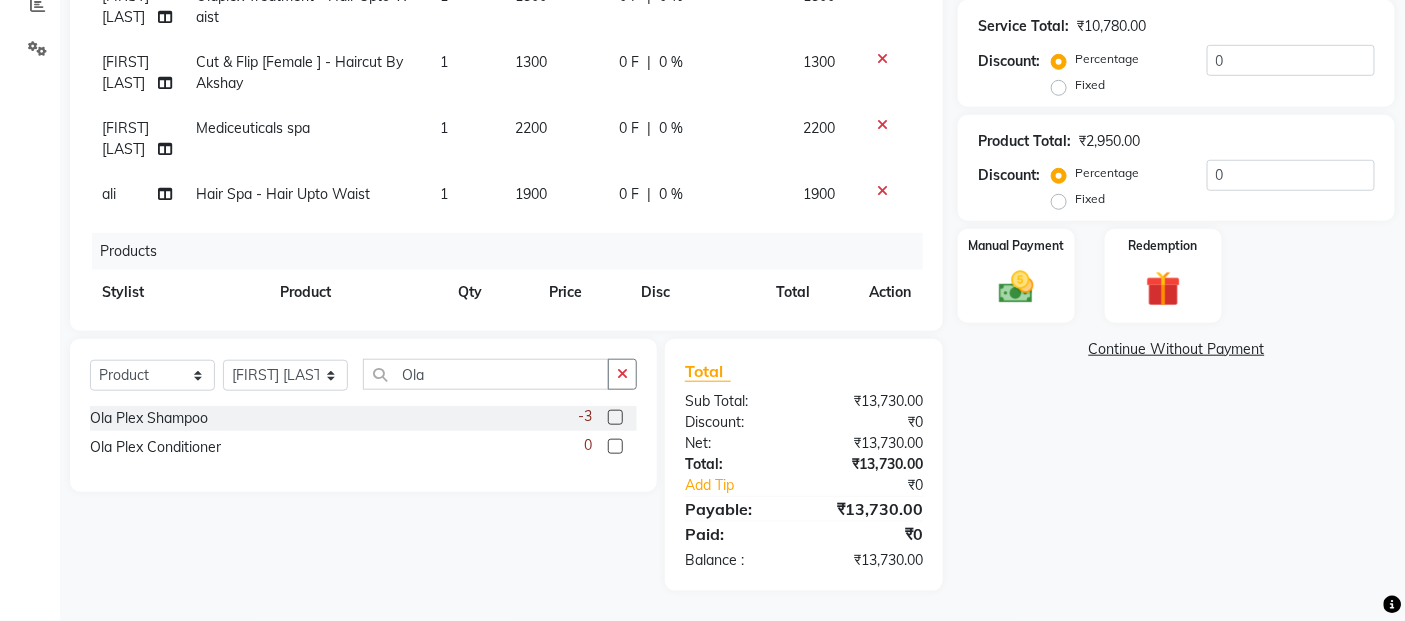 scroll, scrollTop: 481, scrollLeft: 0, axis: vertical 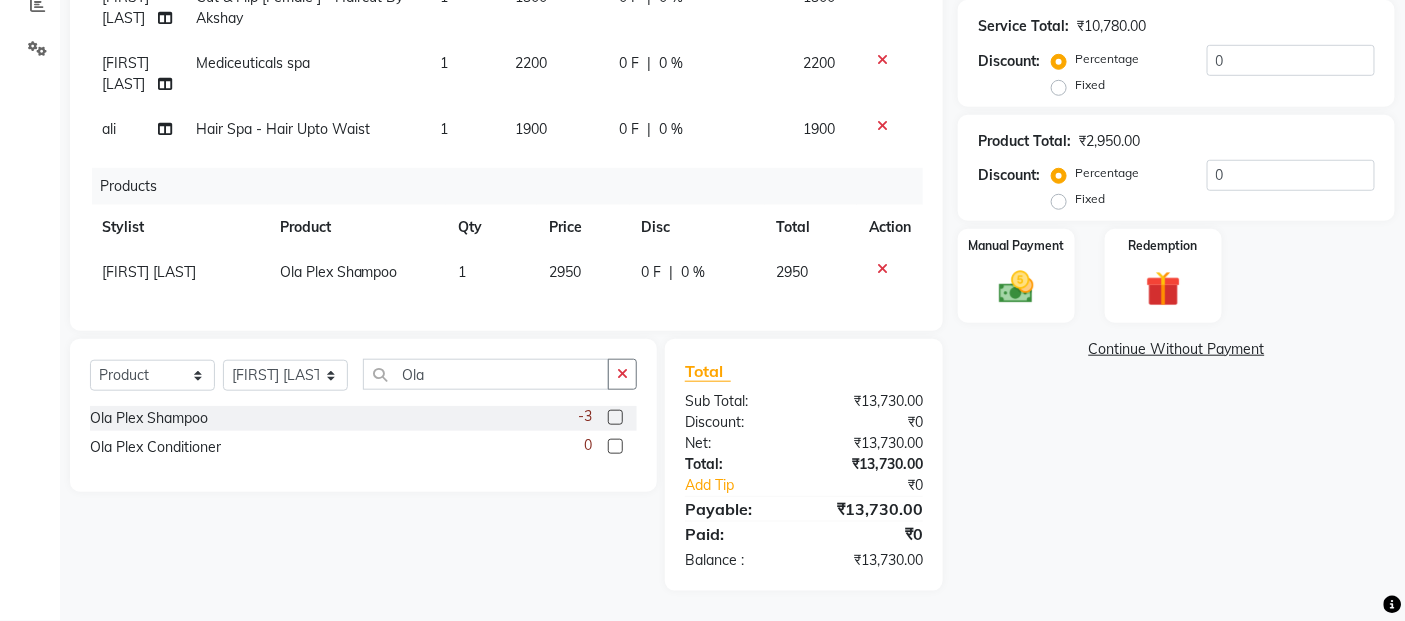 click 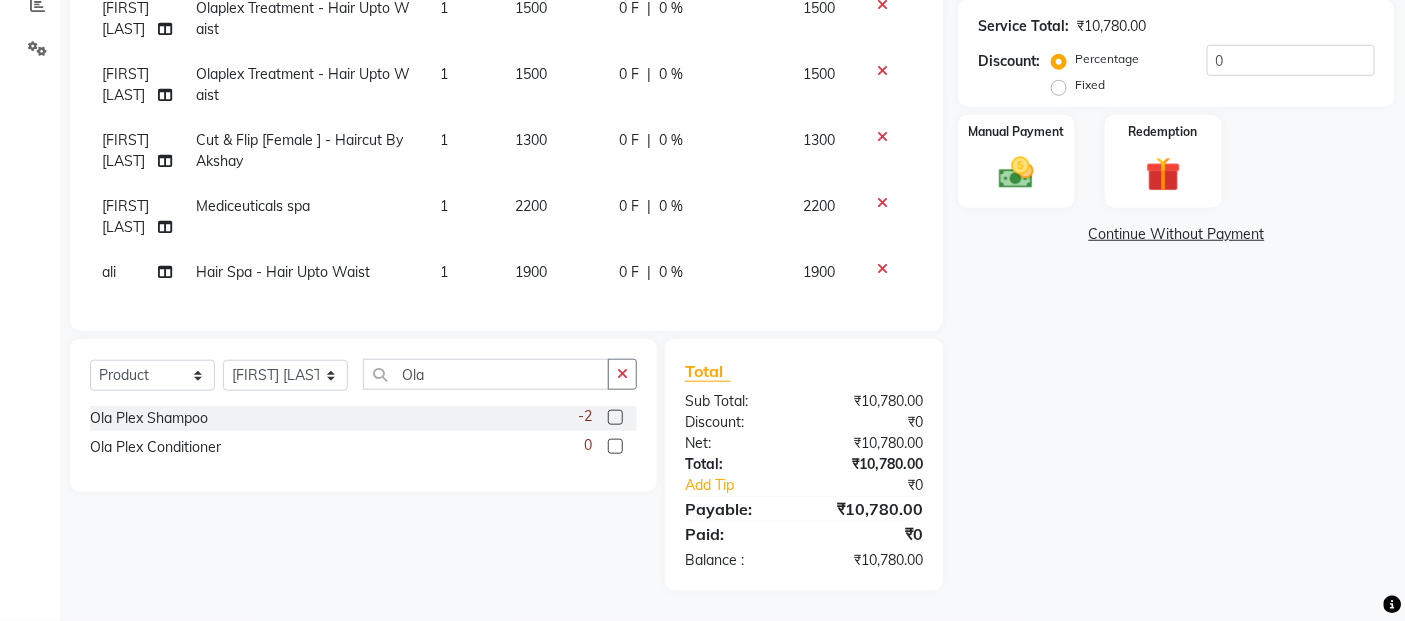 scroll, scrollTop: 337, scrollLeft: 0, axis: vertical 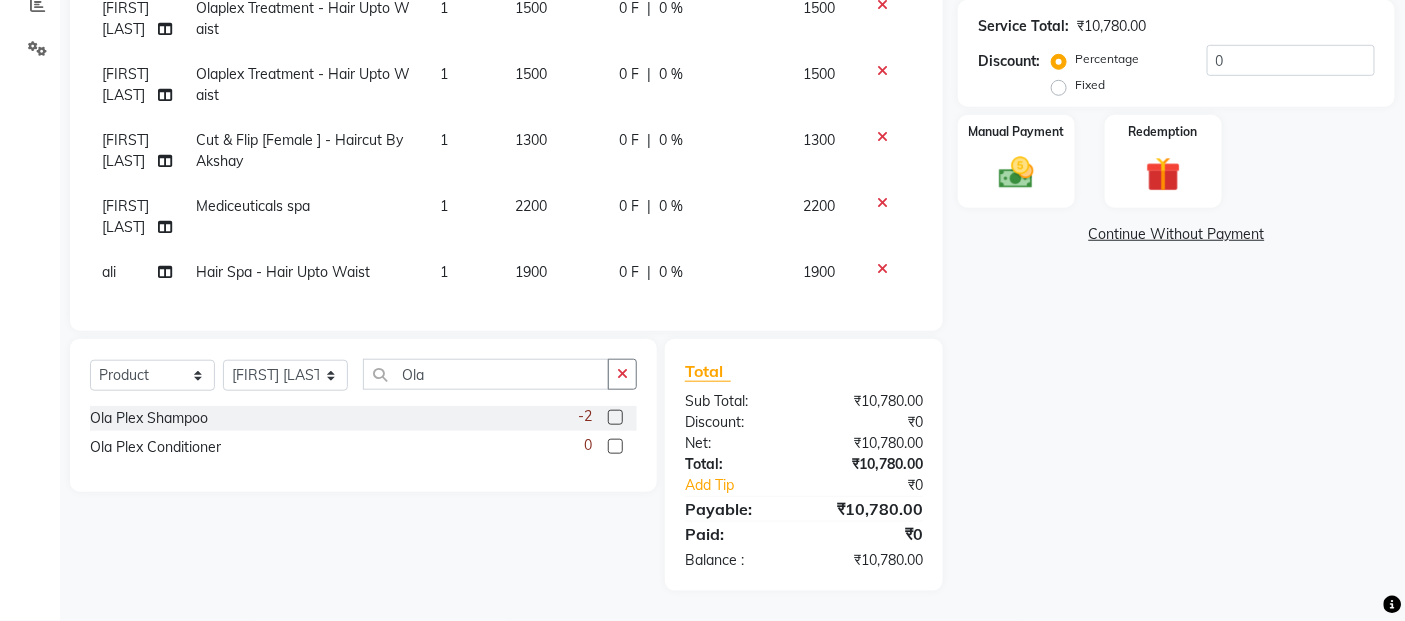 drag, startPoint x: 186, startPoint y: 452, endPoint x: 226, endPoint y: 405, distance: 61.7171 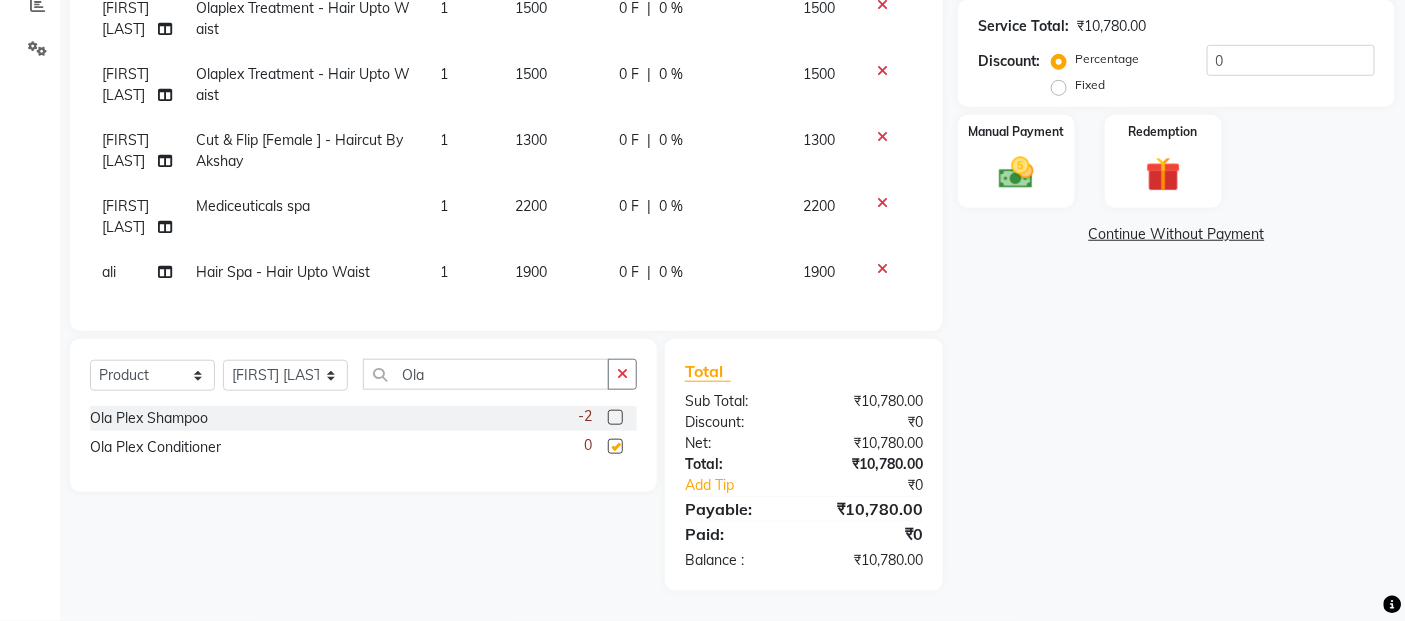 scroll, scrollTop: 481, scrollLeft: 0, axis: vertical 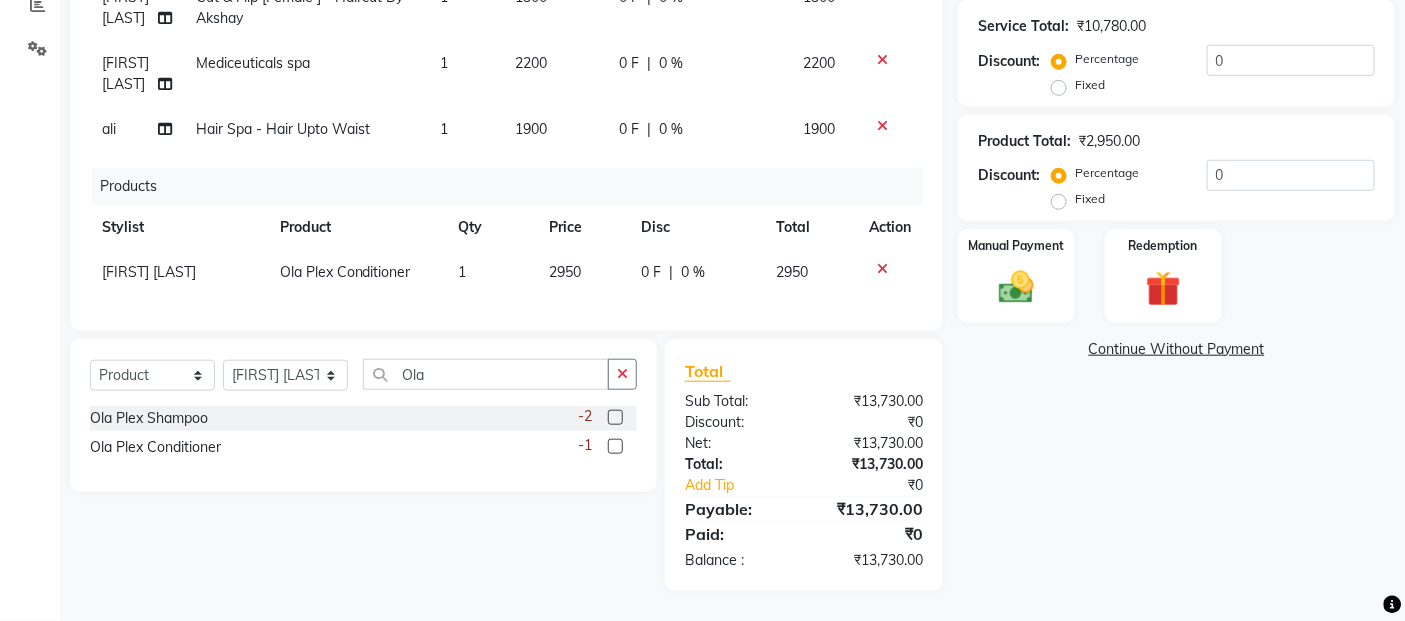 checkbox on "false" 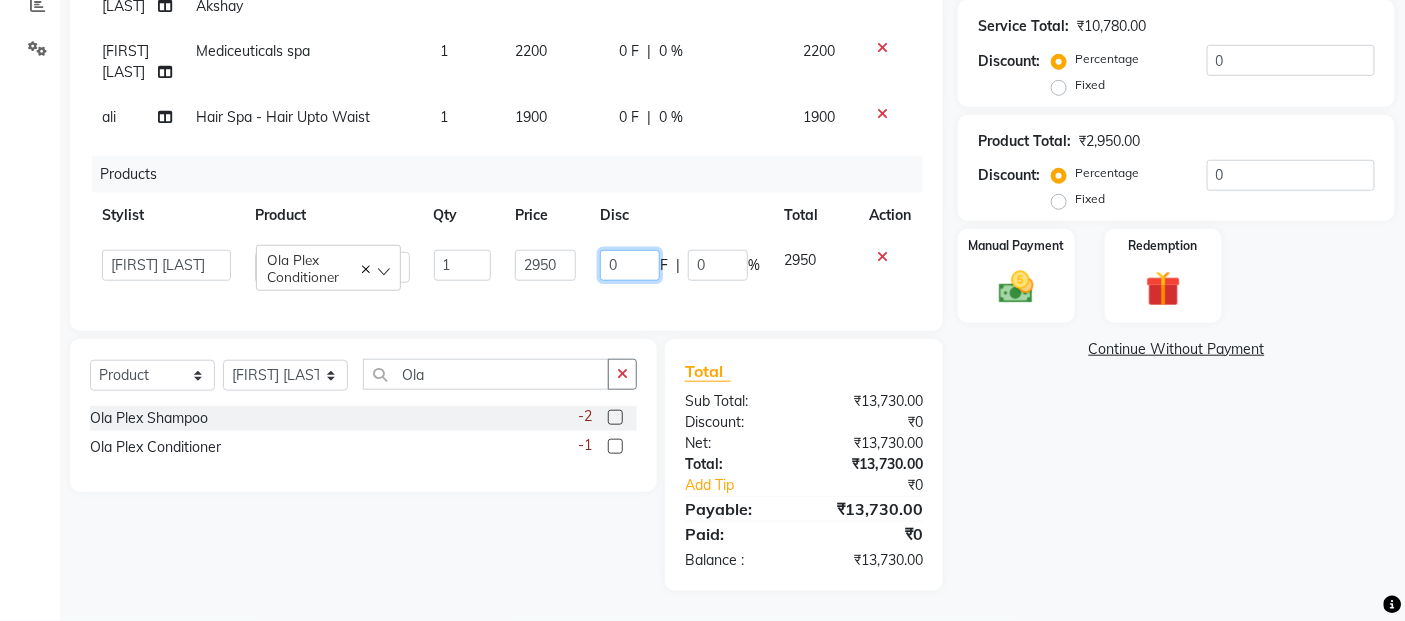 click on "0" 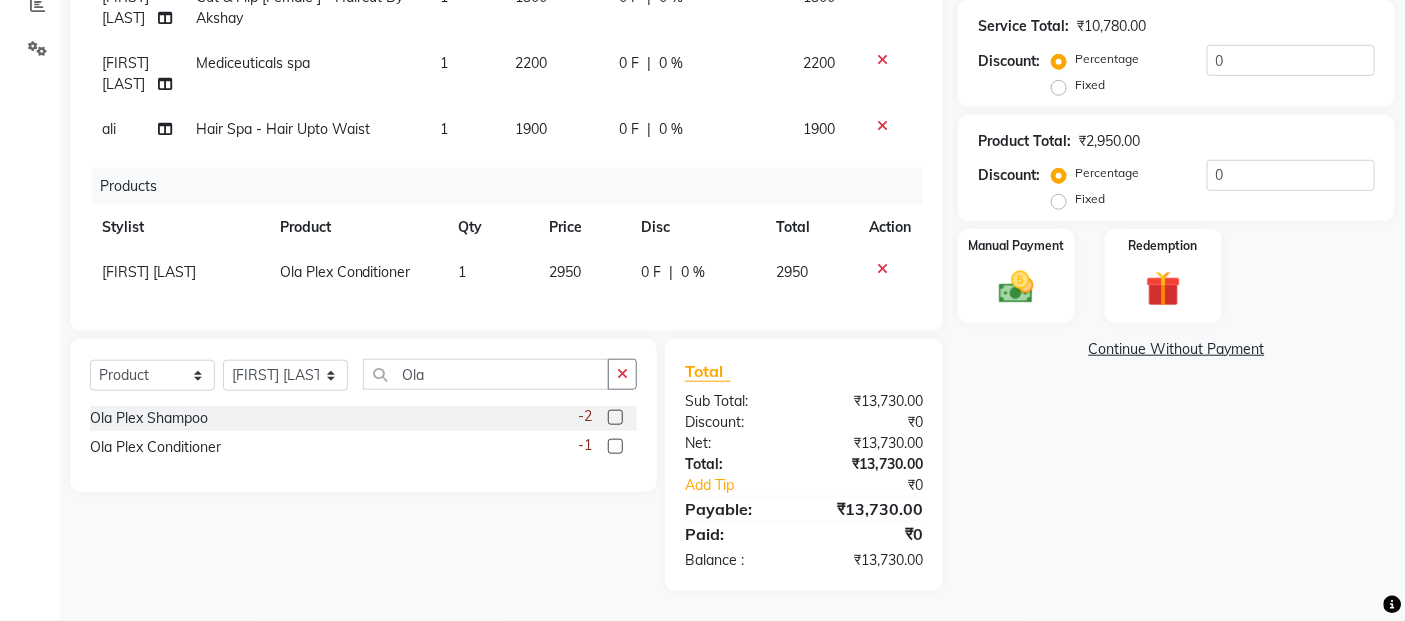 click on "2950" 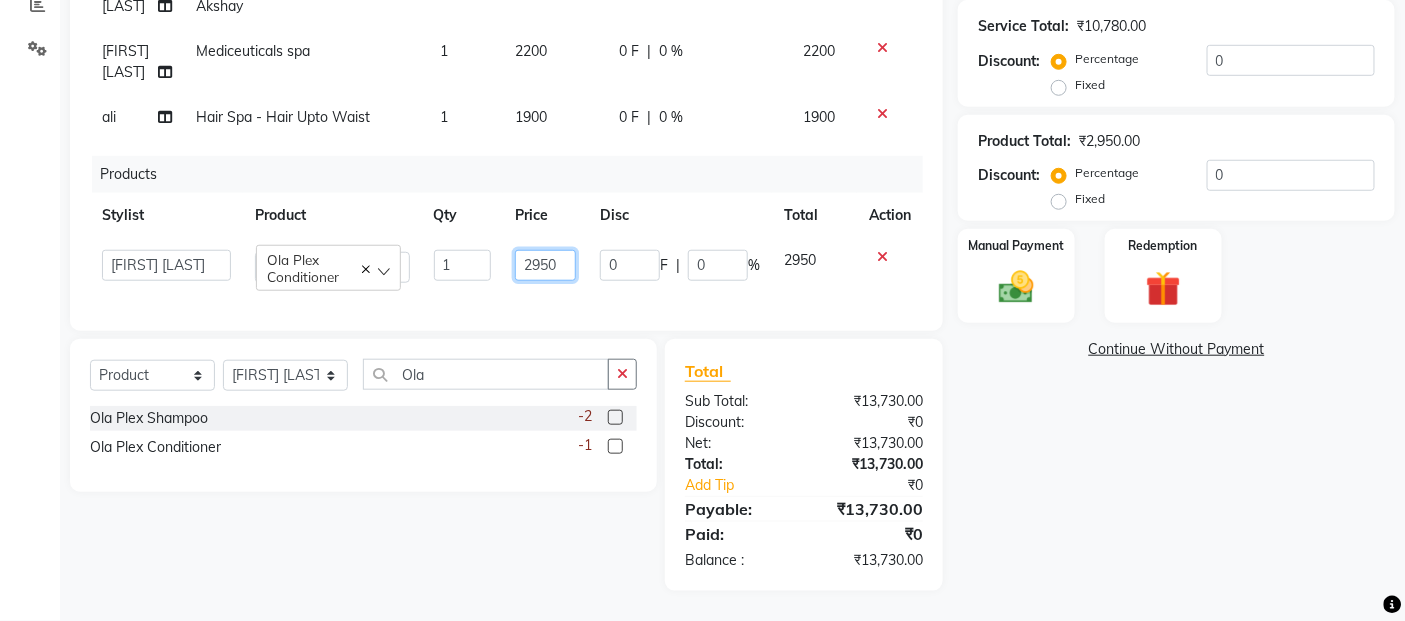 click on "2950" 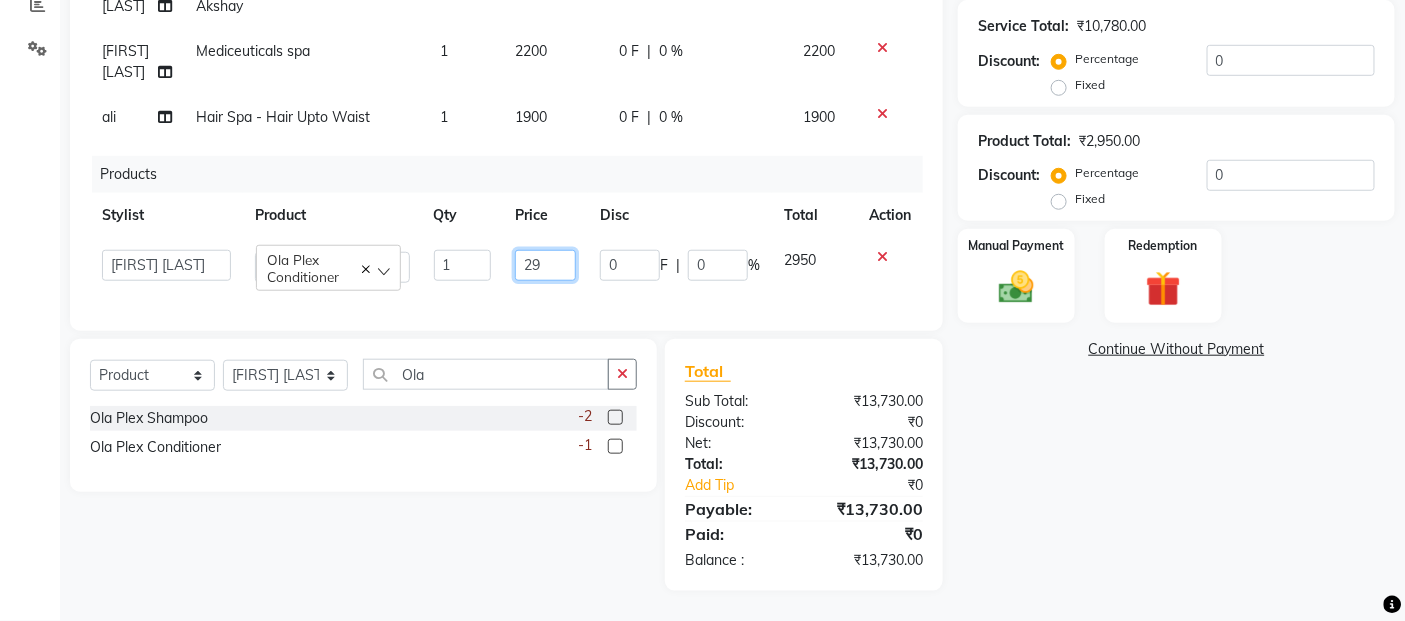 type on "2" 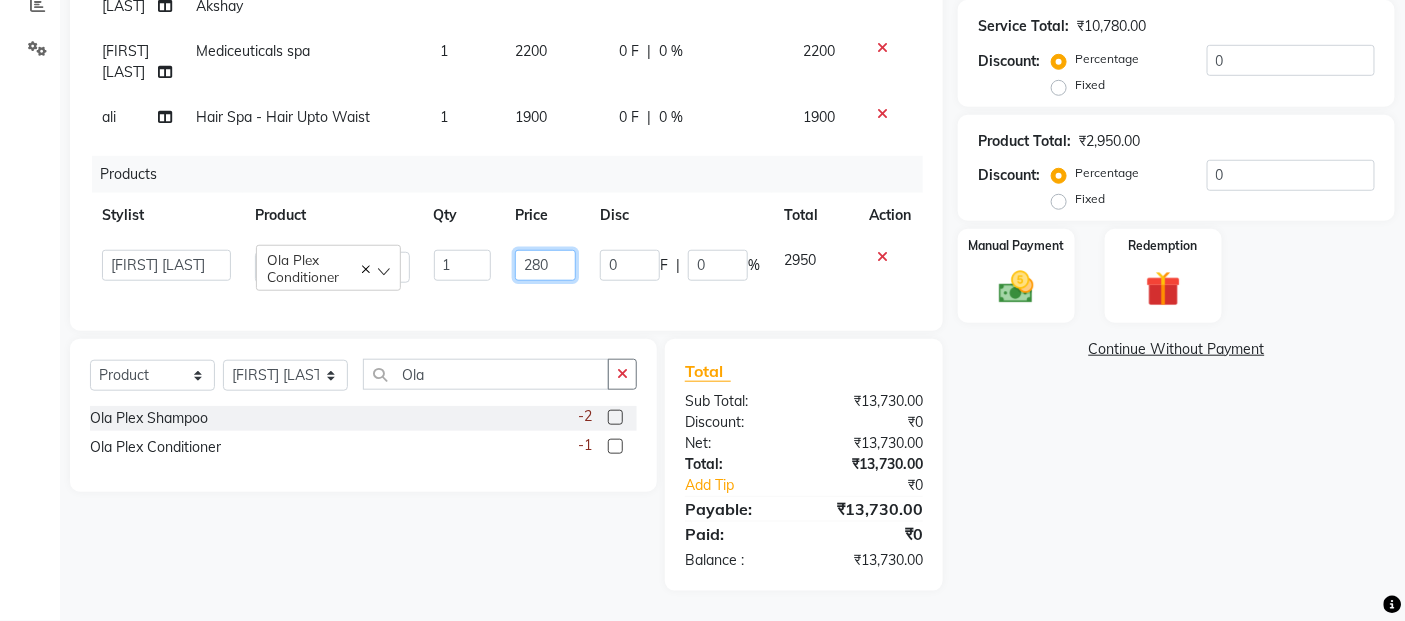 type on "2800" 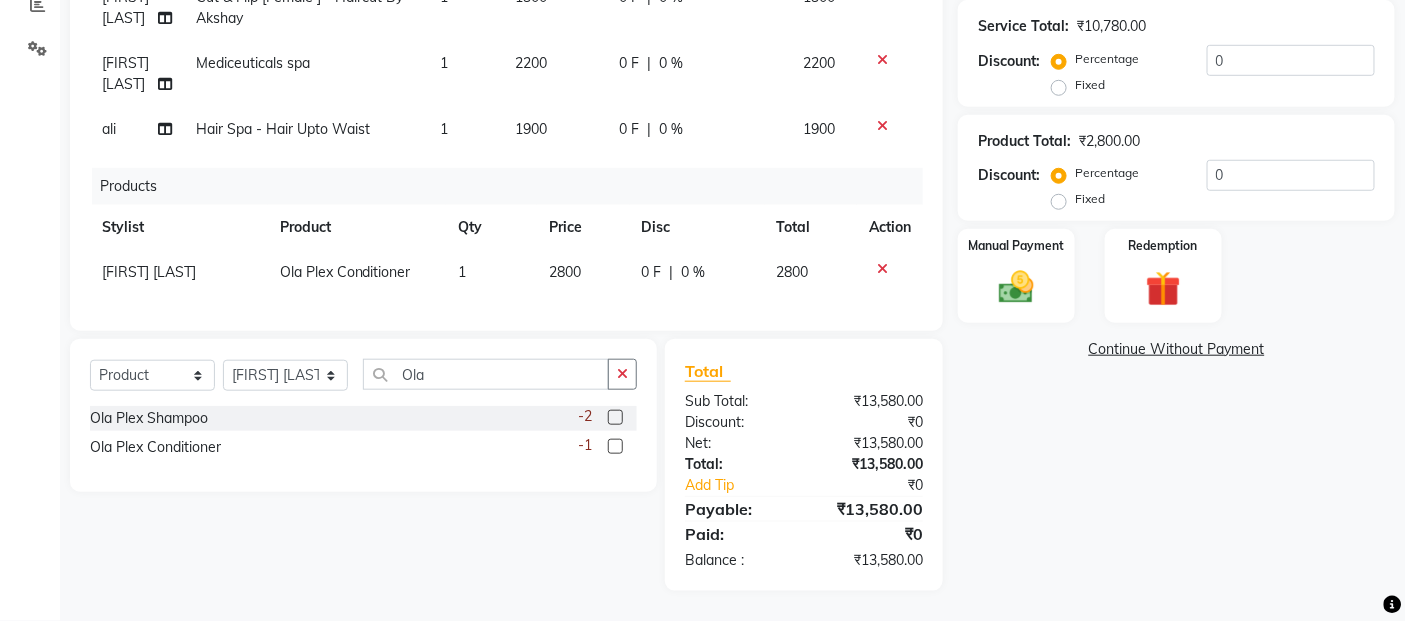 click on "Name: Mokshi  Membership: end on 25-01-2026 Total Visits:  4 Card on file:  0 Last Visit:   27-04-2025 Points:   0  Apply Discount Select Membership → AKSHAY SALON Coupon Code Apply Service Total:  ₹10,780.00  Discount:  Percentage   Fixed  0 Product Total:  ₹2,800.00  Discount:  Percentage   Fixed  0 Manual Payment Redemption  Continue Without Payment" 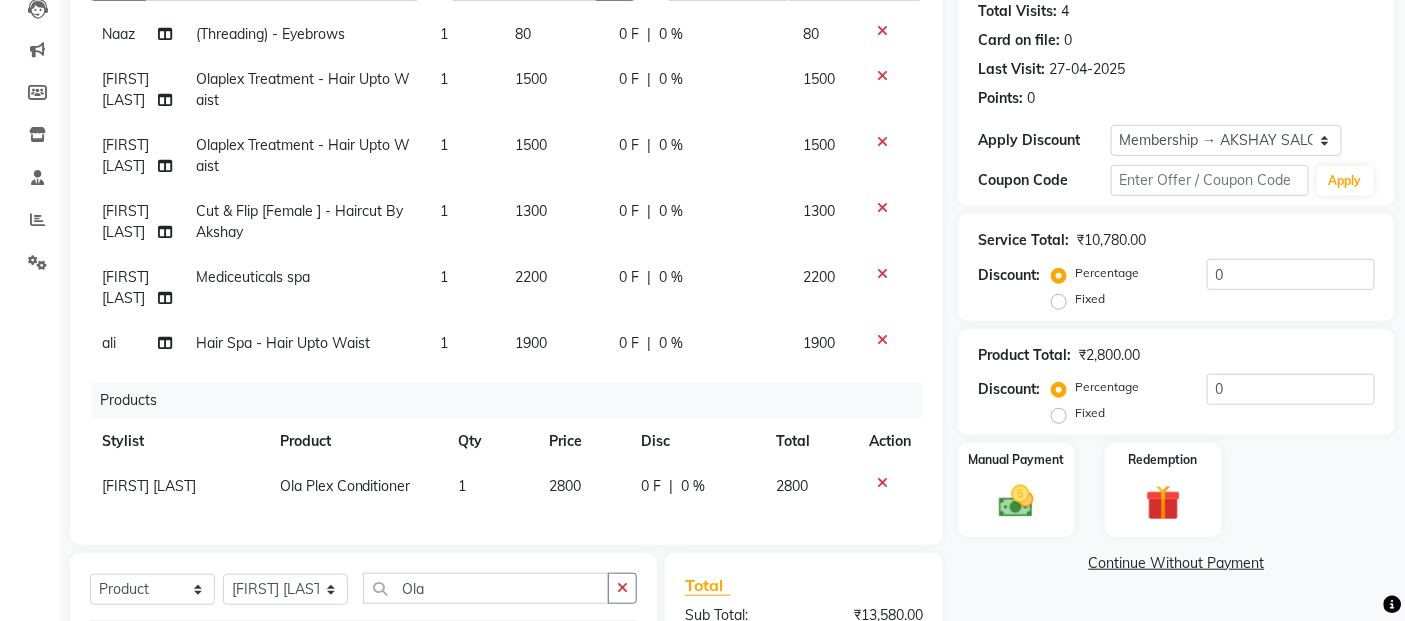 scroll, scrollTop: 437, scrollLeft: 0, axis: vertical 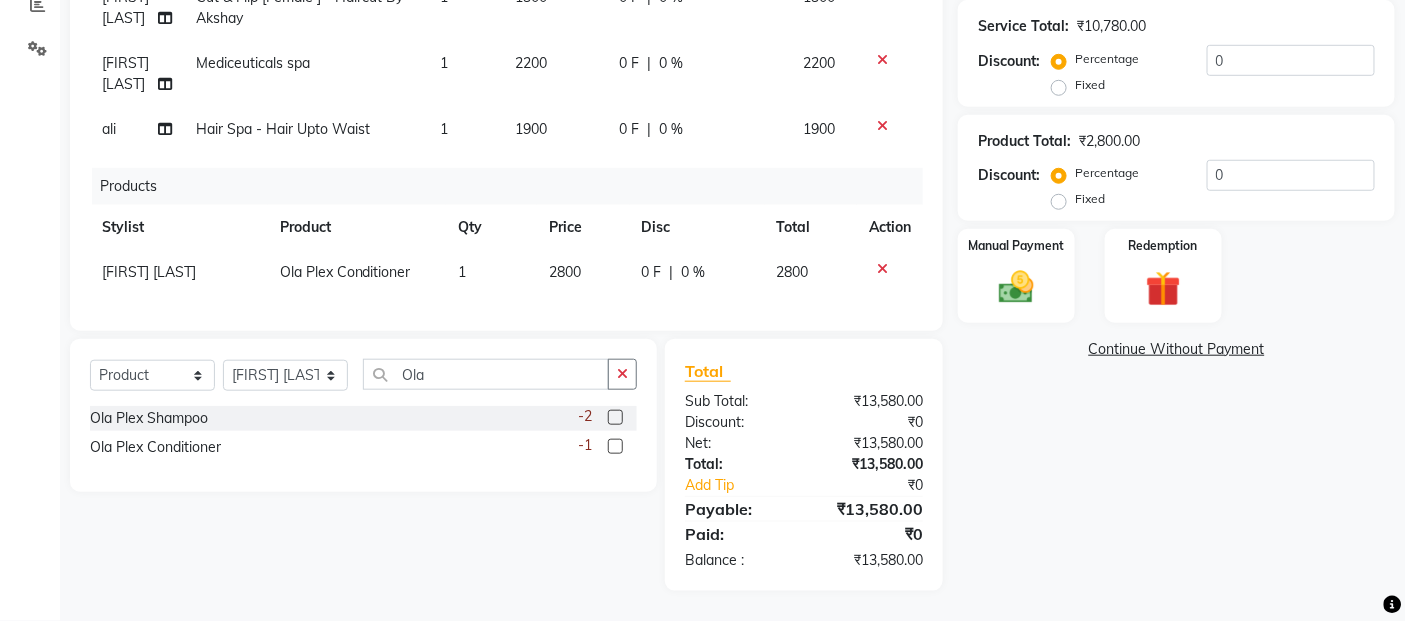 click on "1900" 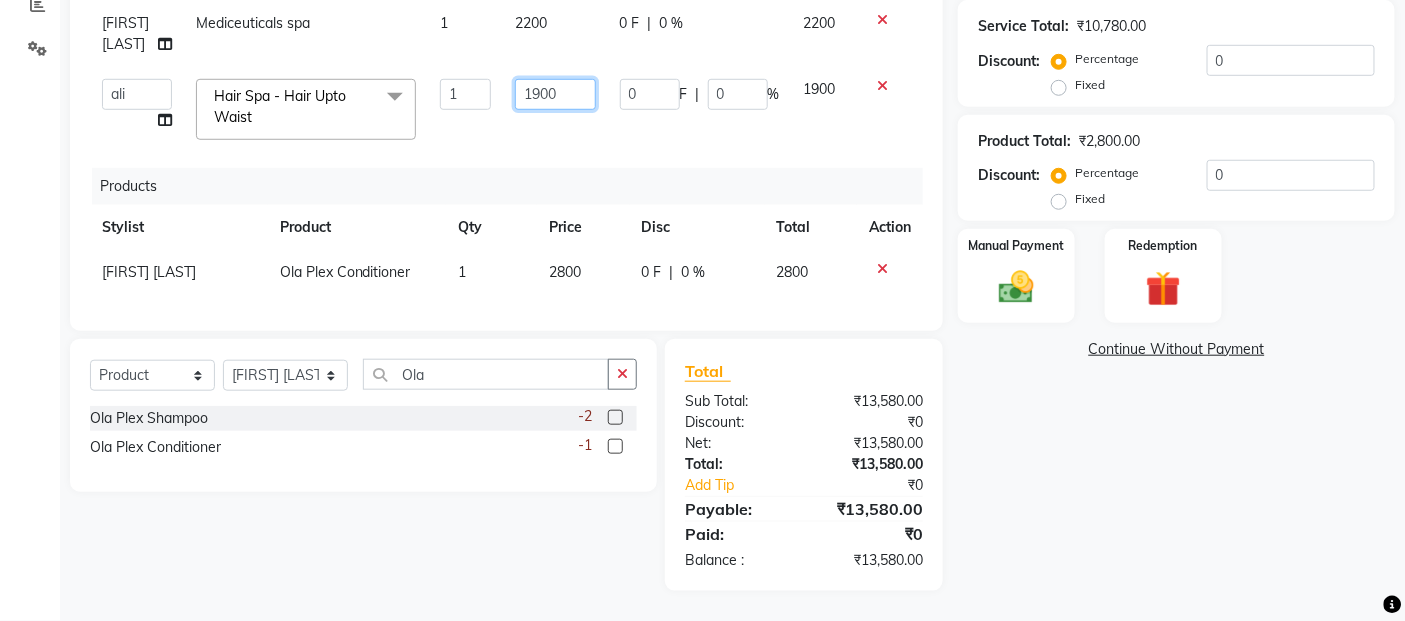 click on "1900" 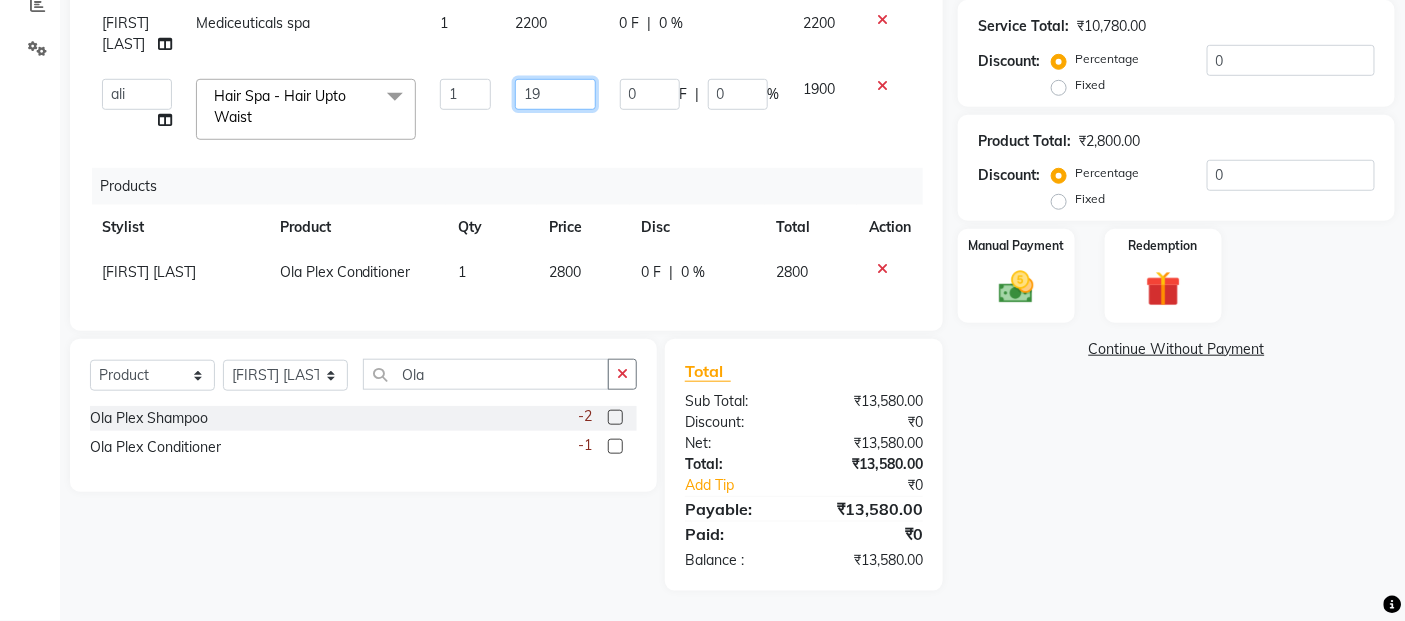 type on "1" 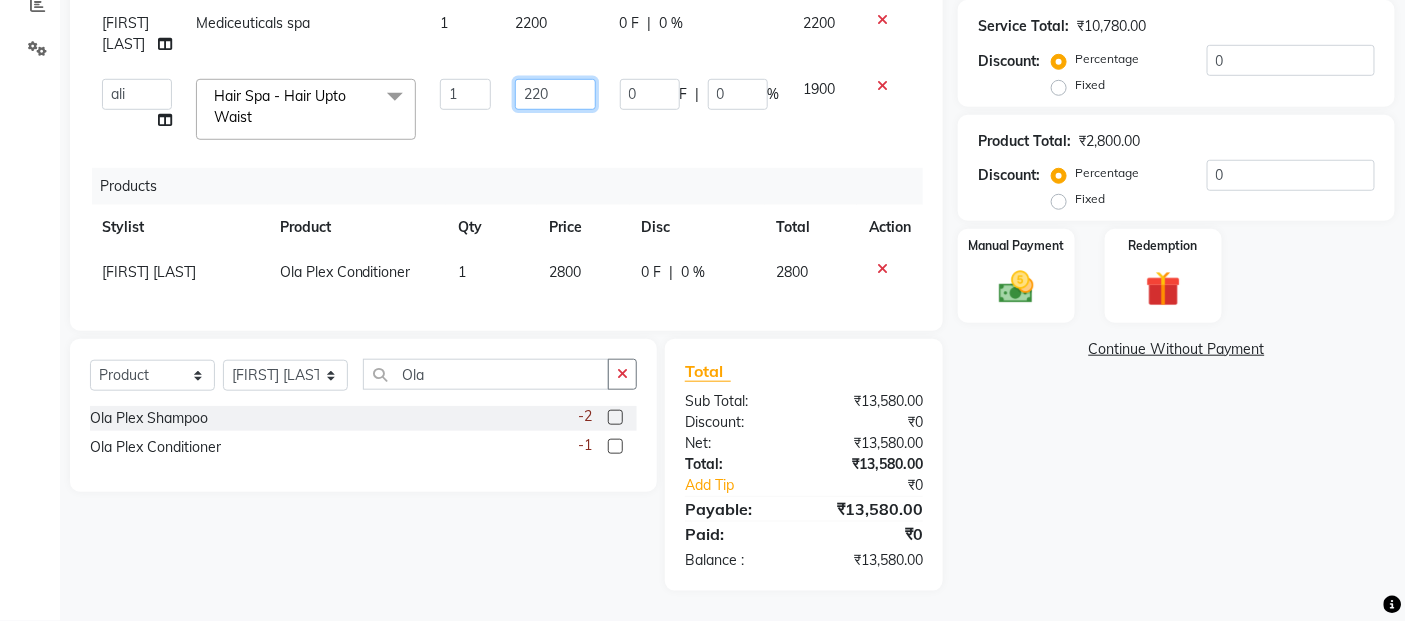 type on "2200" 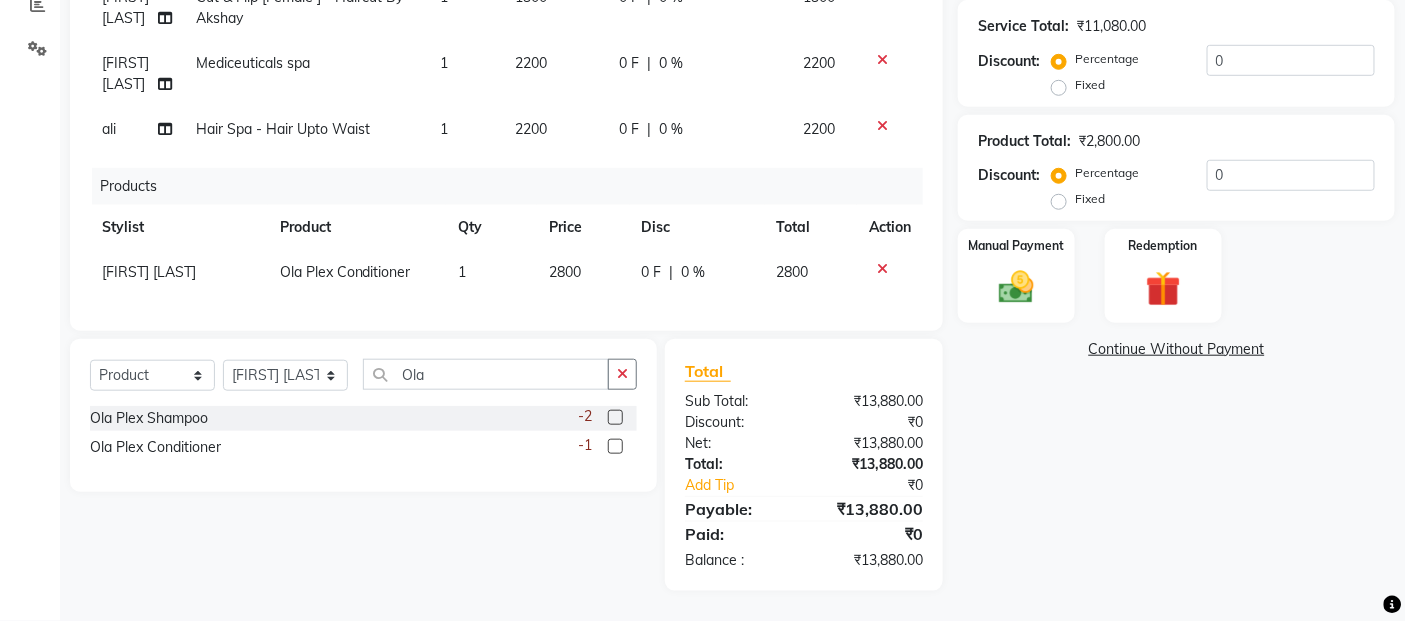 click on "Name: Mokshi  Membership: end on 25-01-2026 Total Visits:  4 Card on file:  0 Last Visit:   27-04-2025 Points:   0  Apply Discount Select Membership → AKSHAY SALON Coupon Code Apply Service Total:  ₹11,080.00  Discount:  Percentage   Fixed  0 Product Total:  ₹2,800.00  Discount:  Percentage   Fixed  0 Manual Payment Redemption  Continue Without Payment" 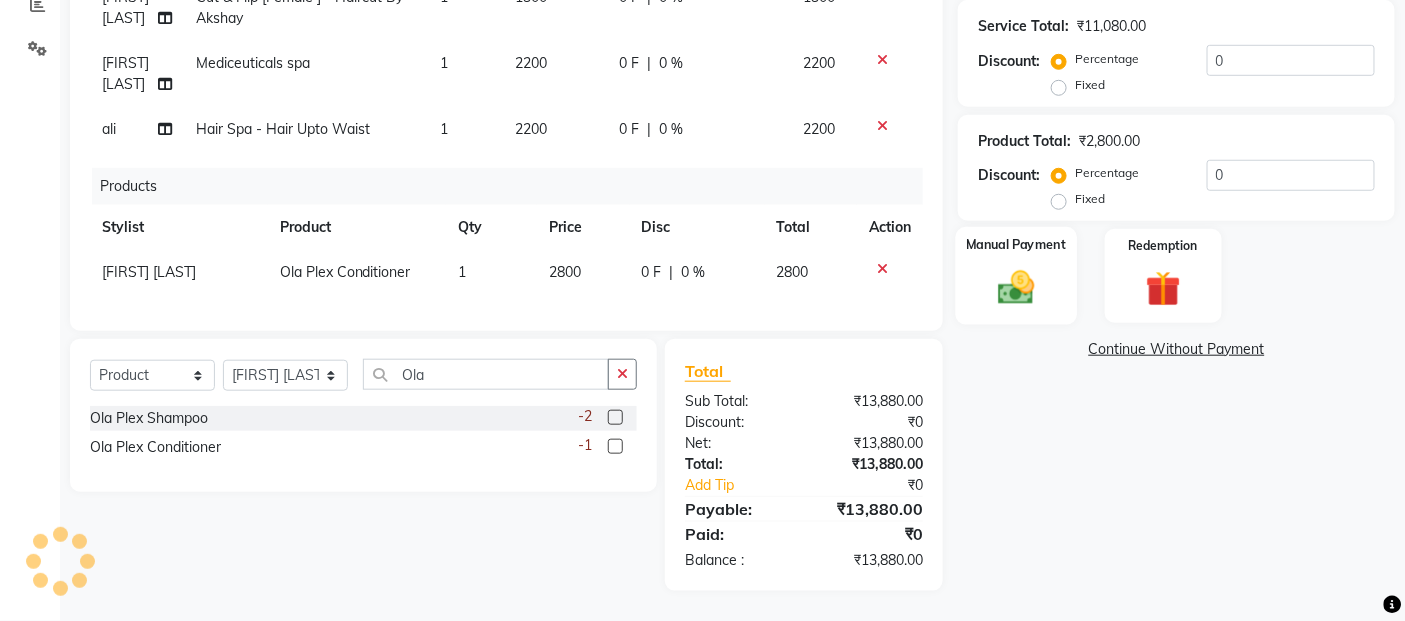 click 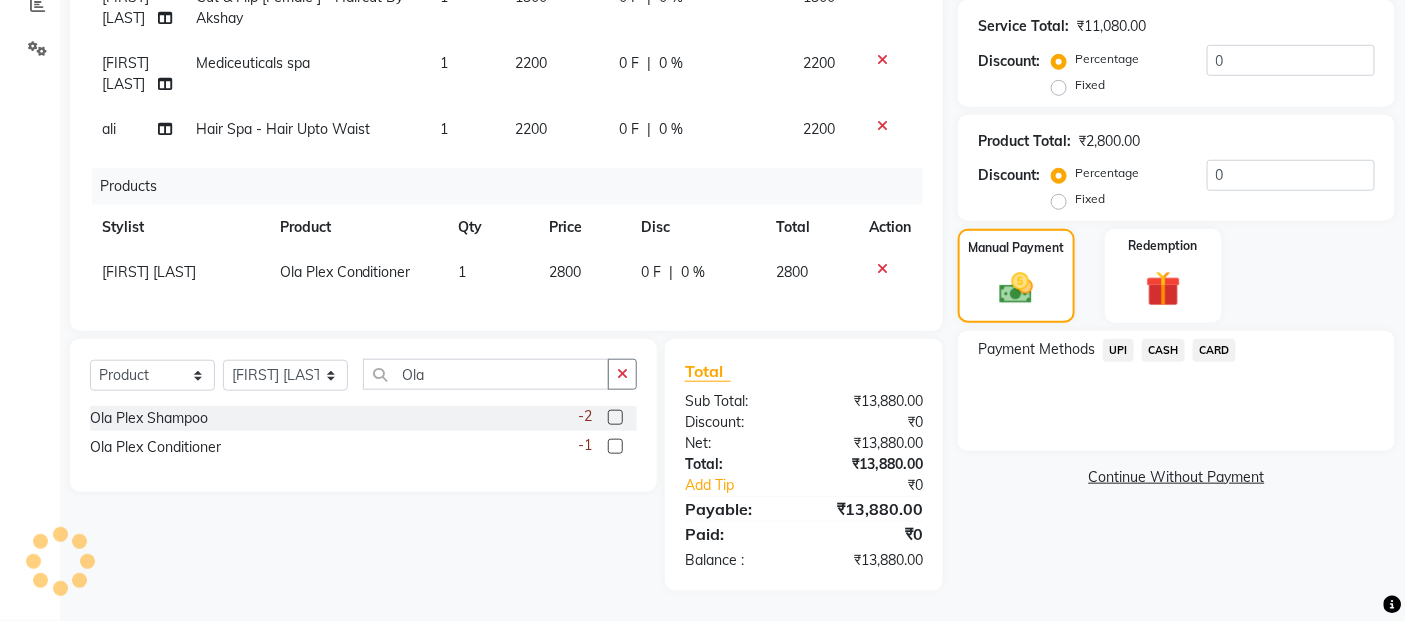 click on "CASH" 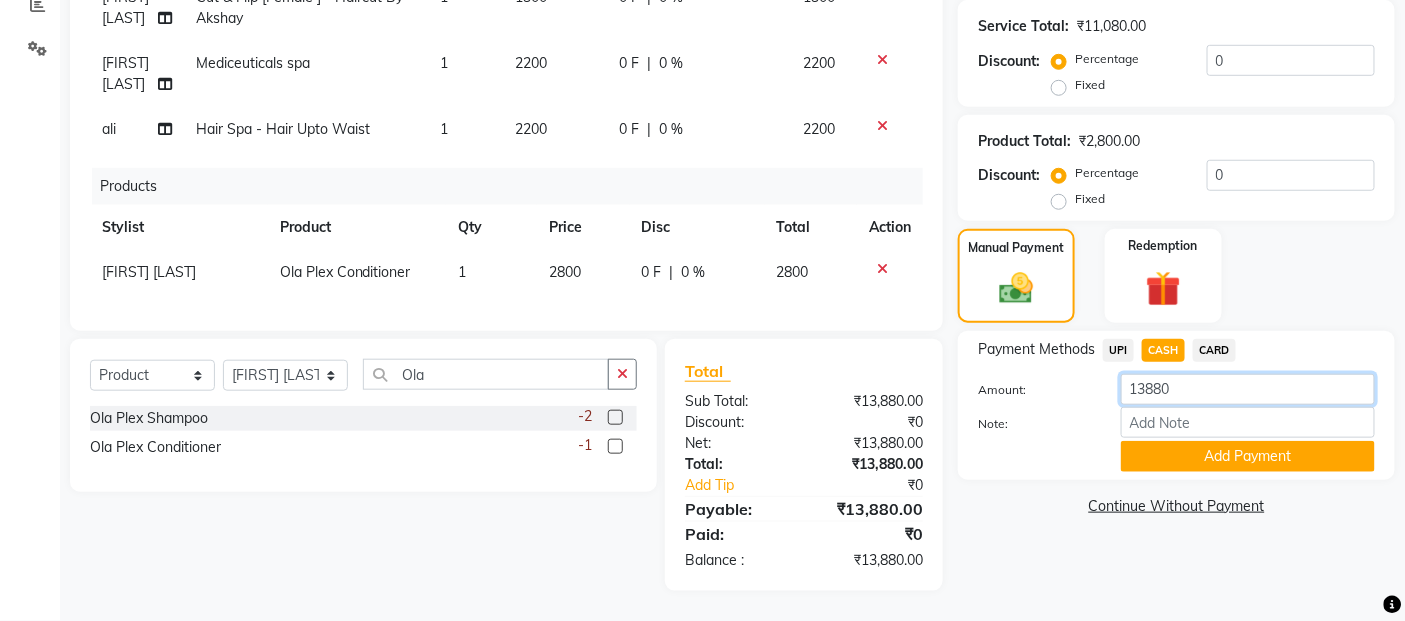 click on "13880" 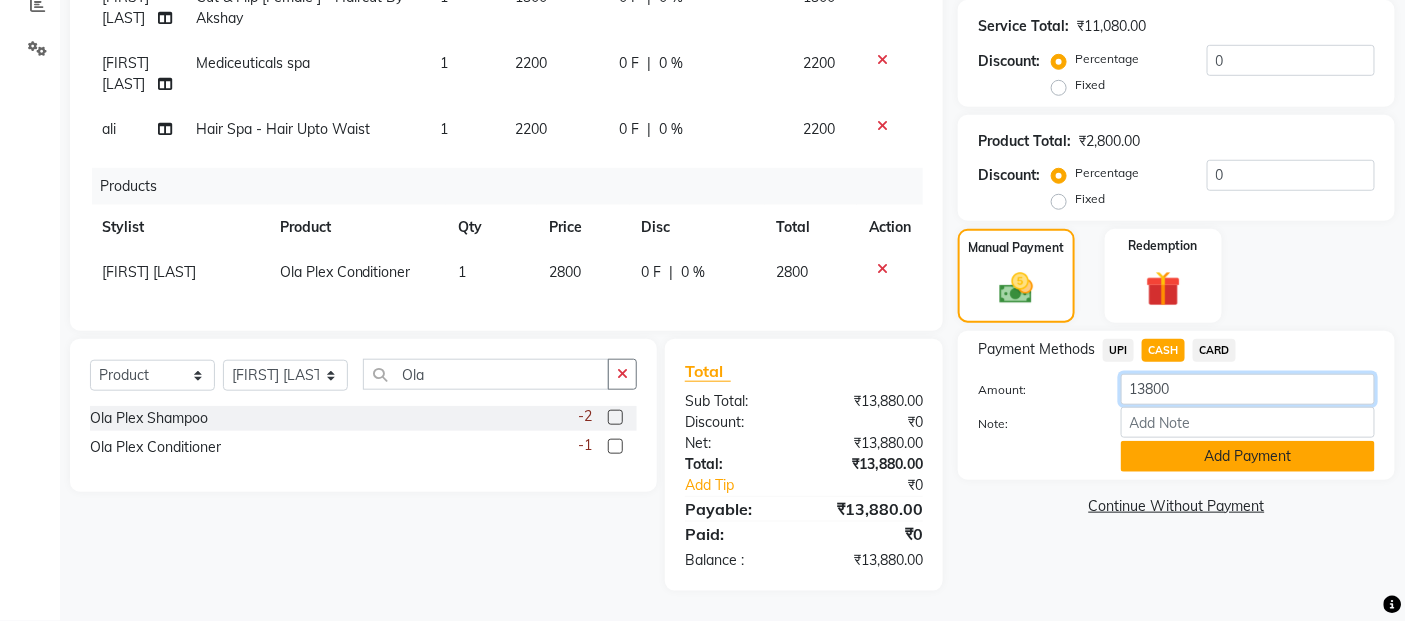 type on "13800" 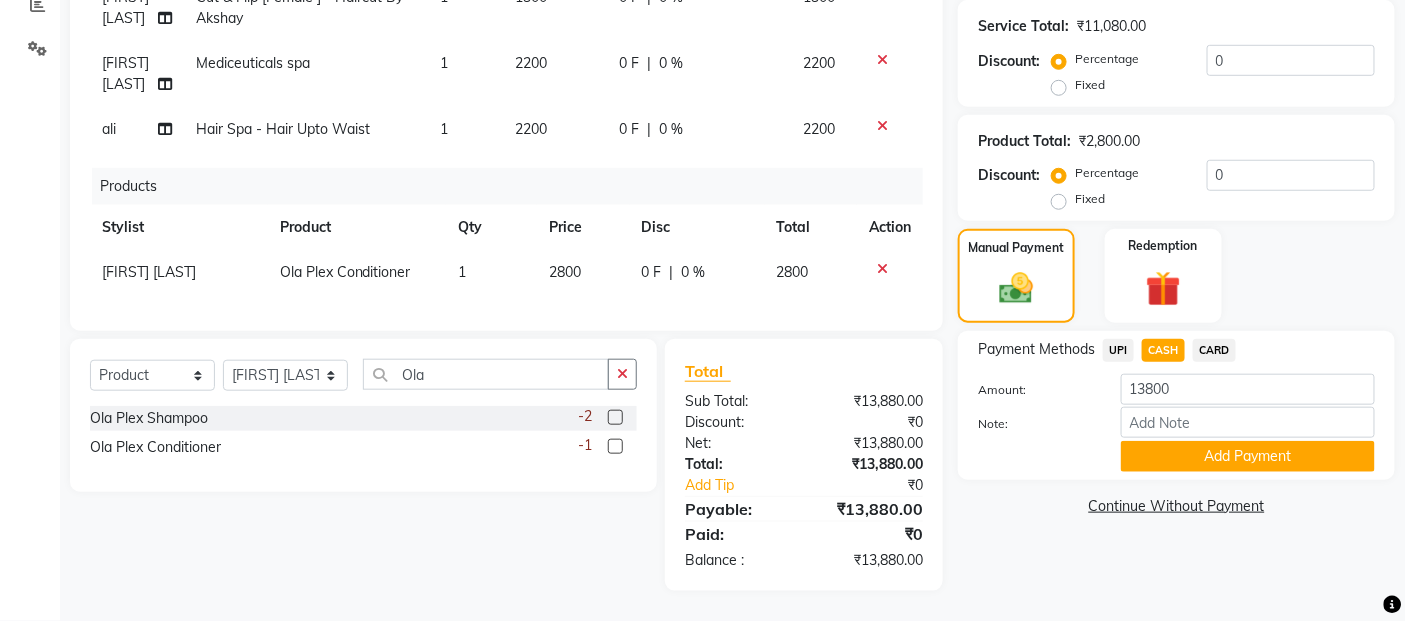 click on "Add Payment" 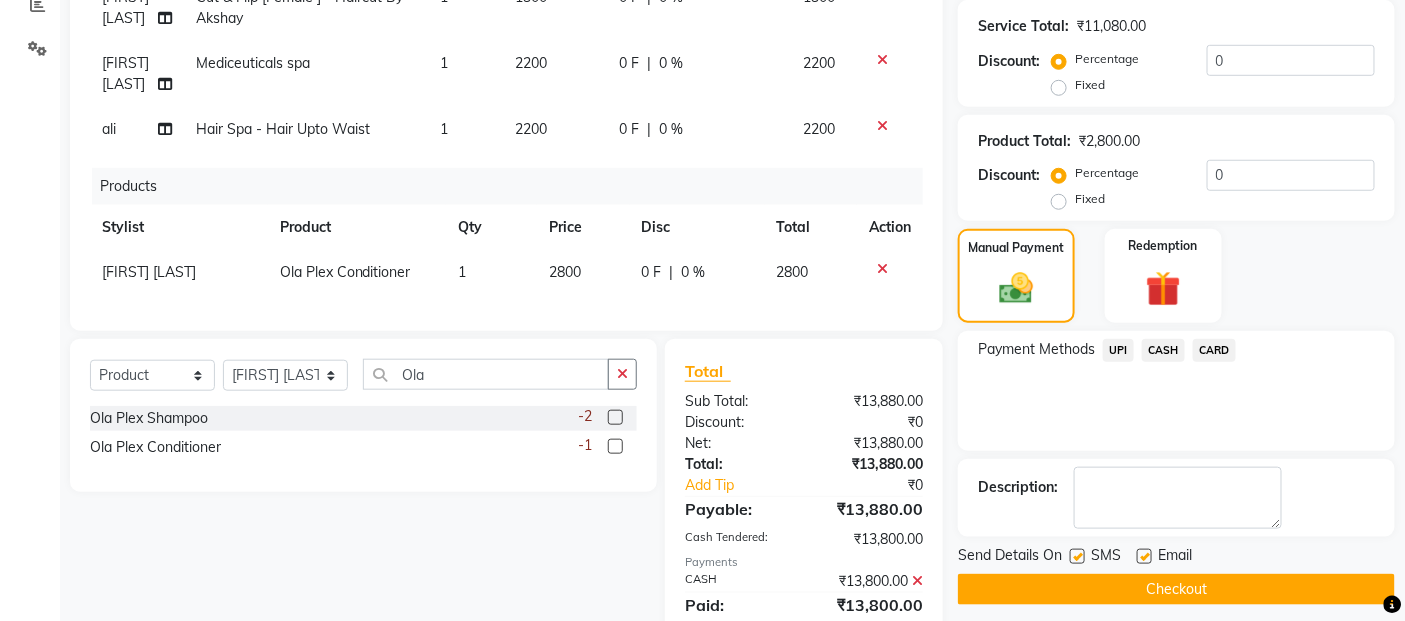 click on "Checkout" 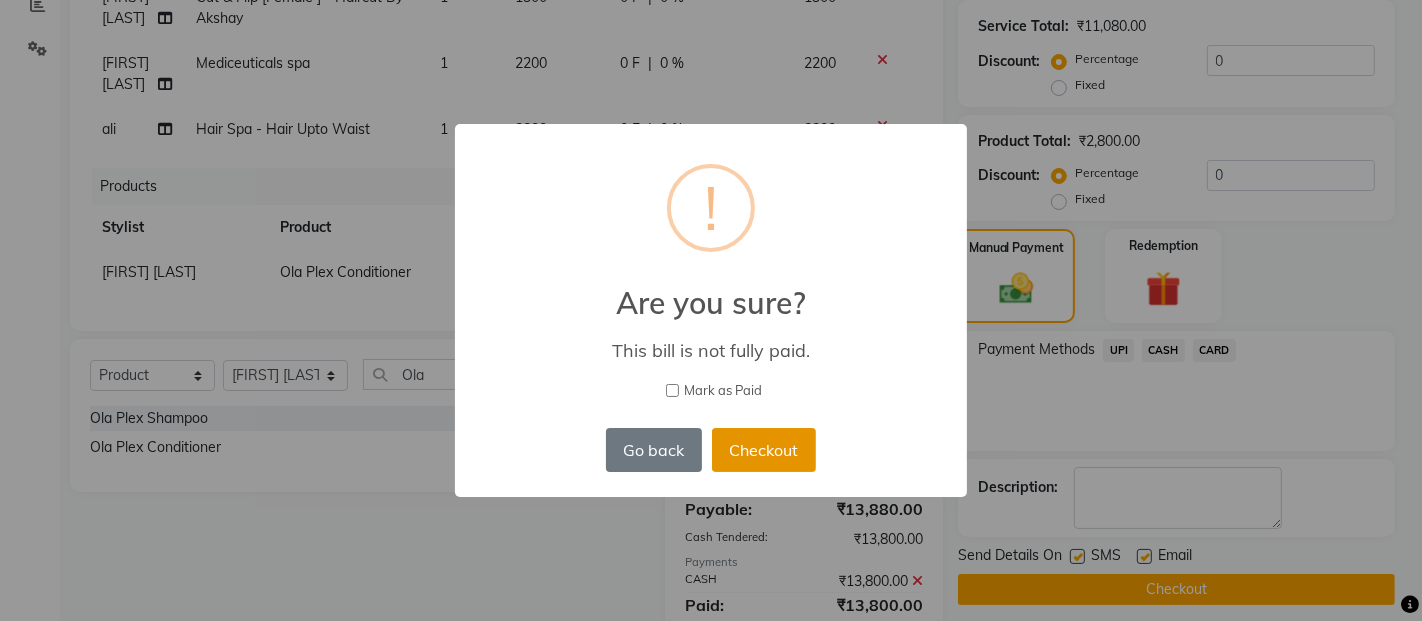 click on "Checkout" at bounding box center (764, 450) 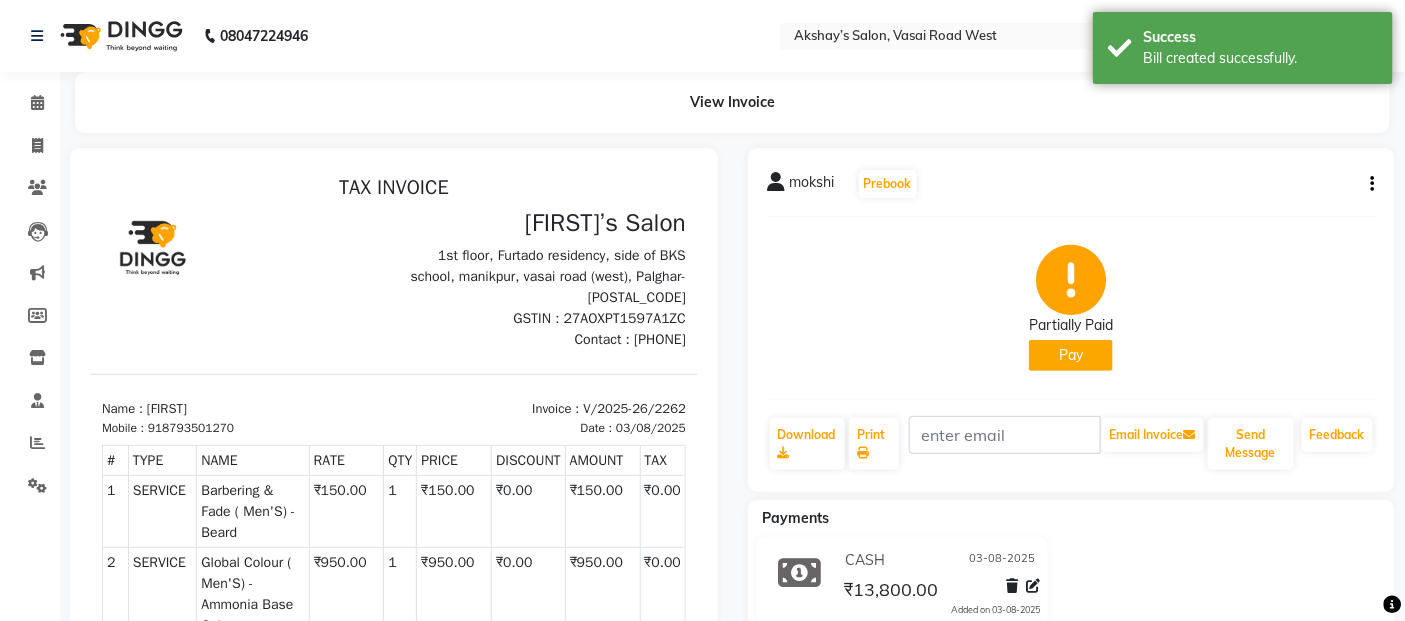 scroll, scrollTop: 0, scrollLeft: 0, axis: both 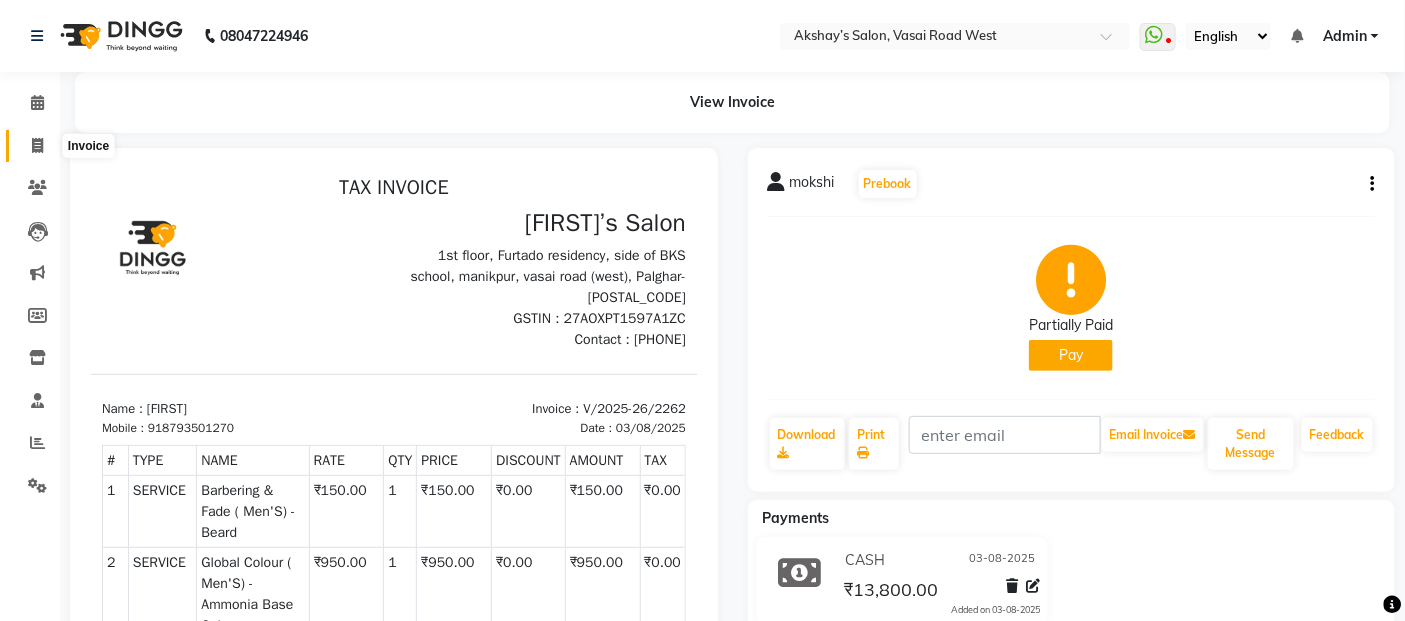 click 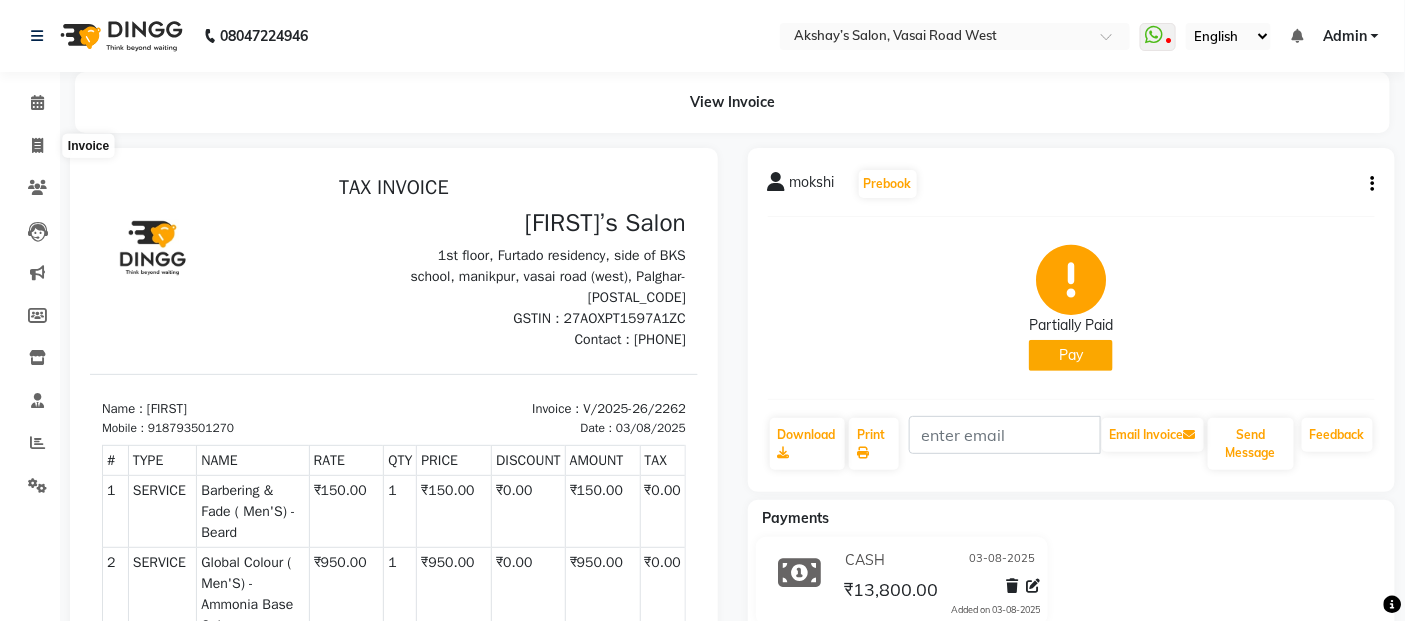 select on "5150" 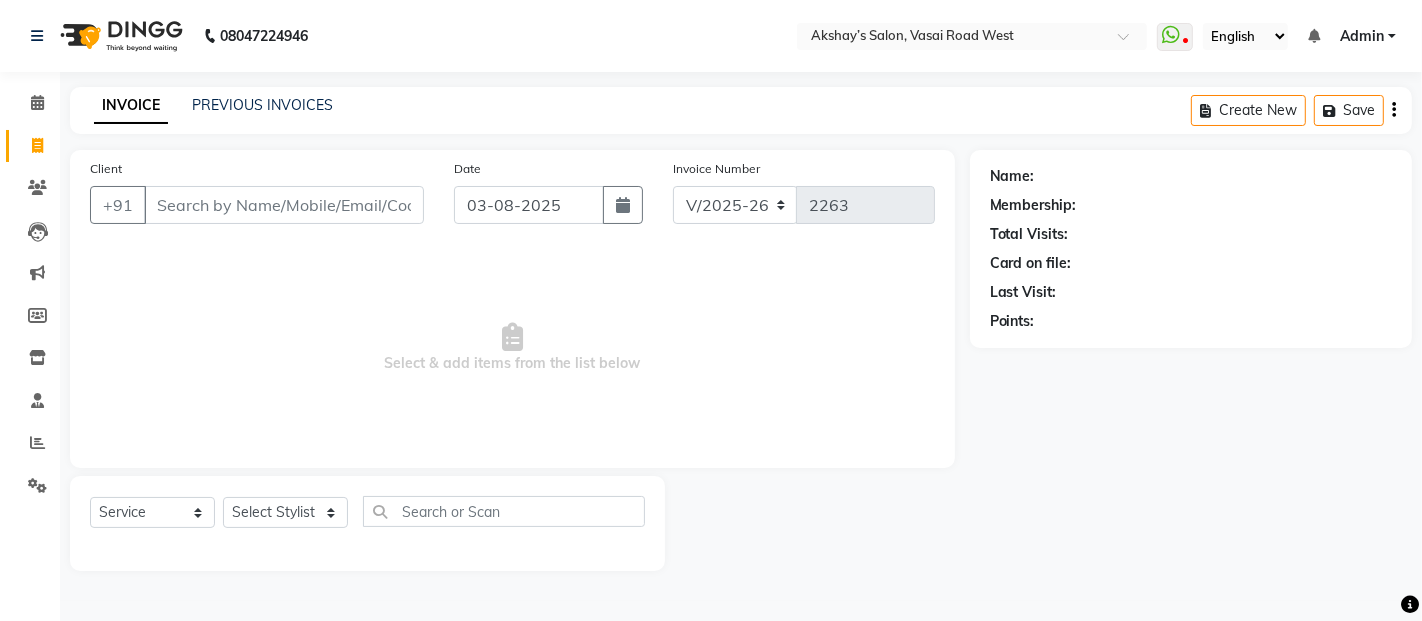 click on "INVOICE PREVIOUS INVOICES Create New   Save" 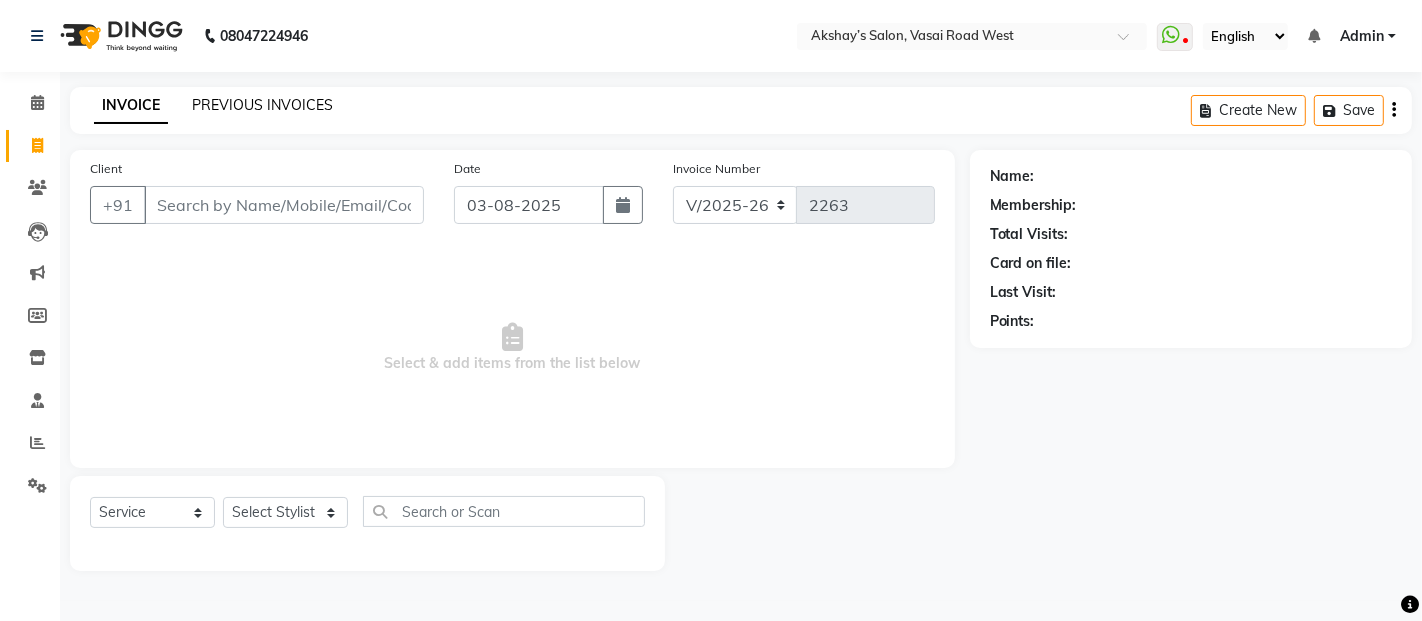 click on "PREVIOUS INVOICES" 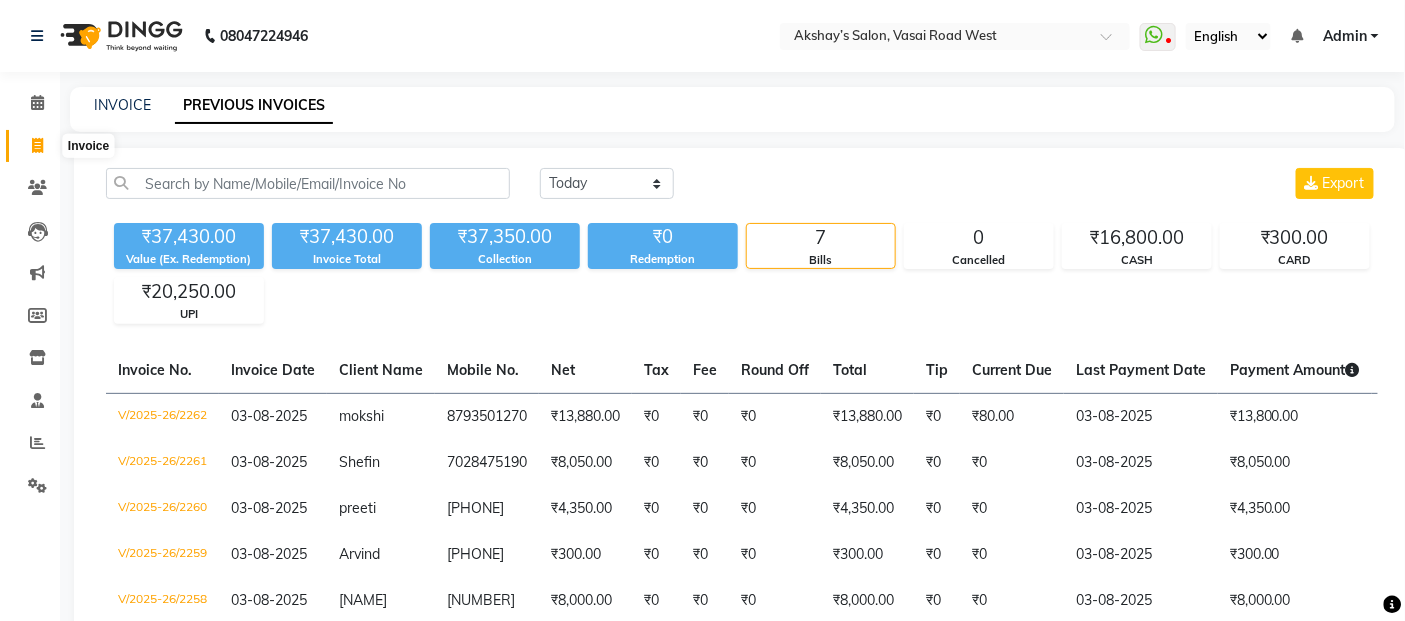 click 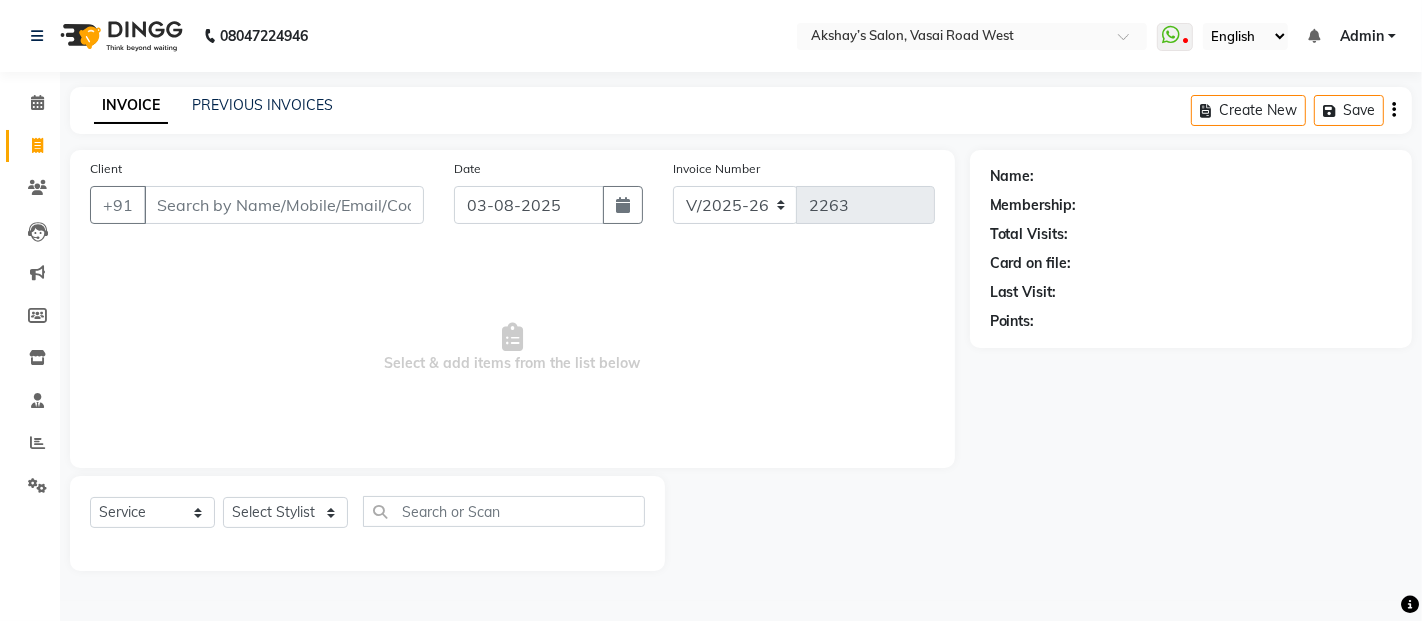 click on "Client" at bounding box center [284, 205] 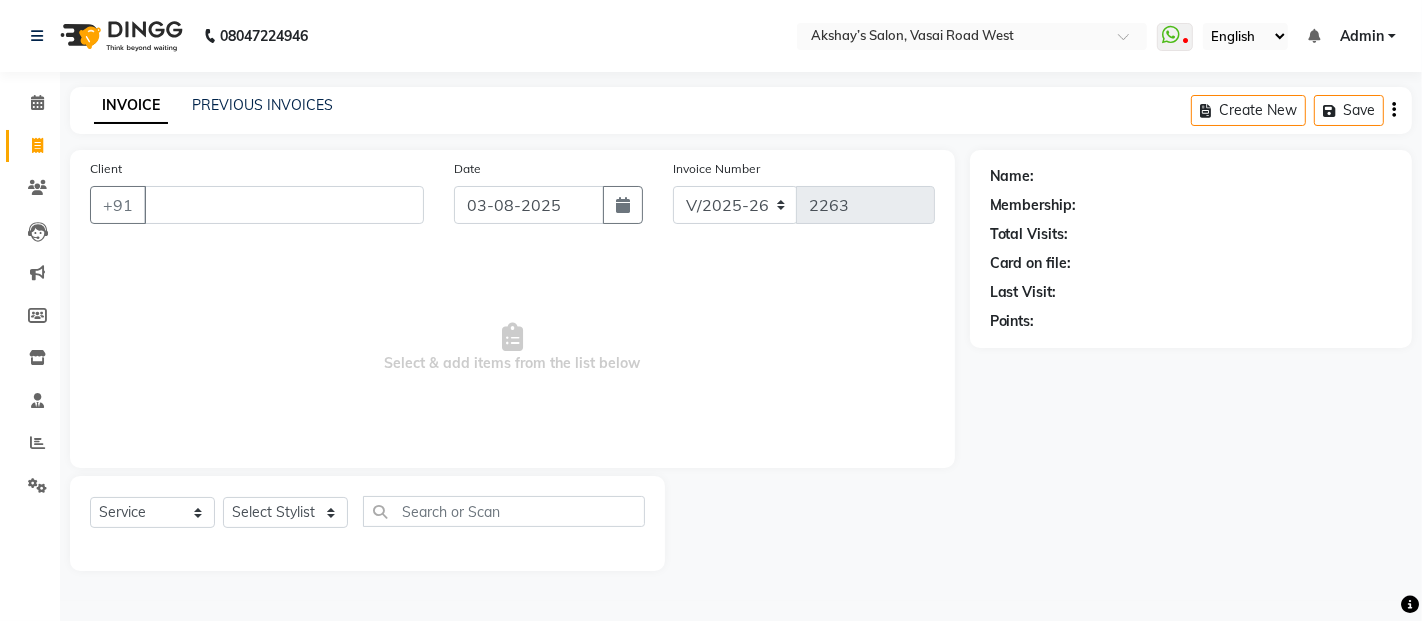 click on "Client" at bounding box center [284, 205] 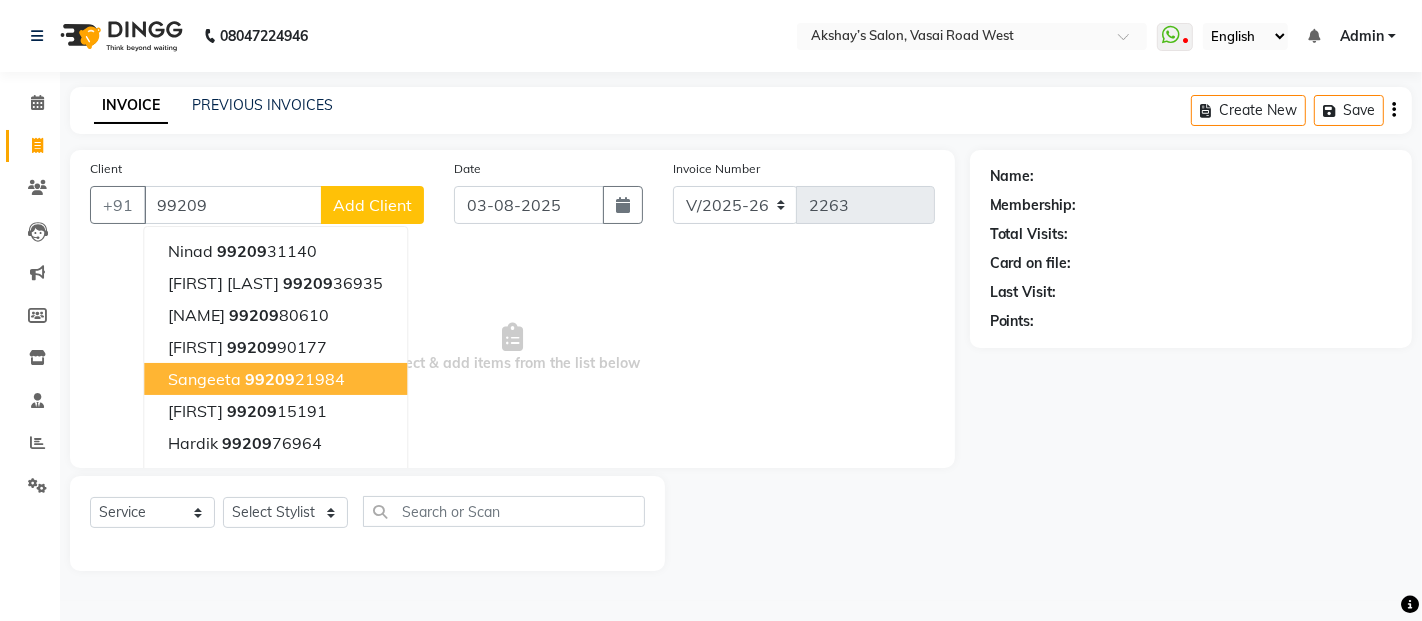 click on "99209" 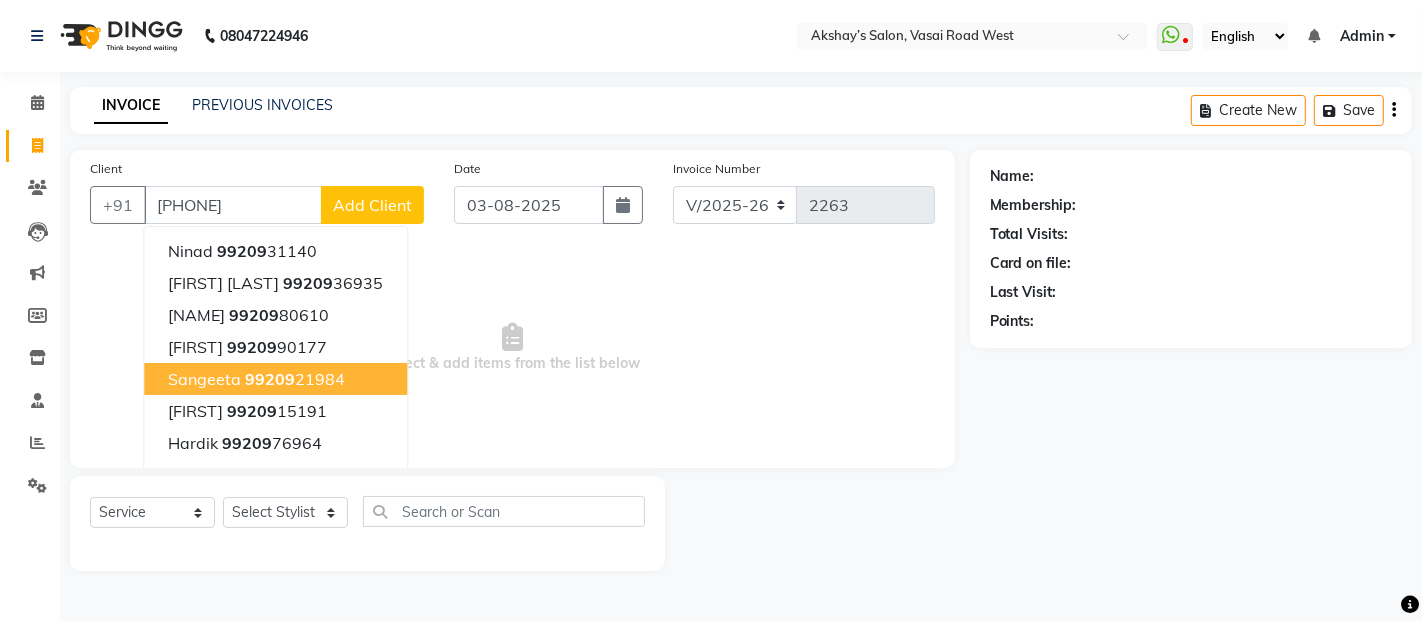 type on "9920921984" 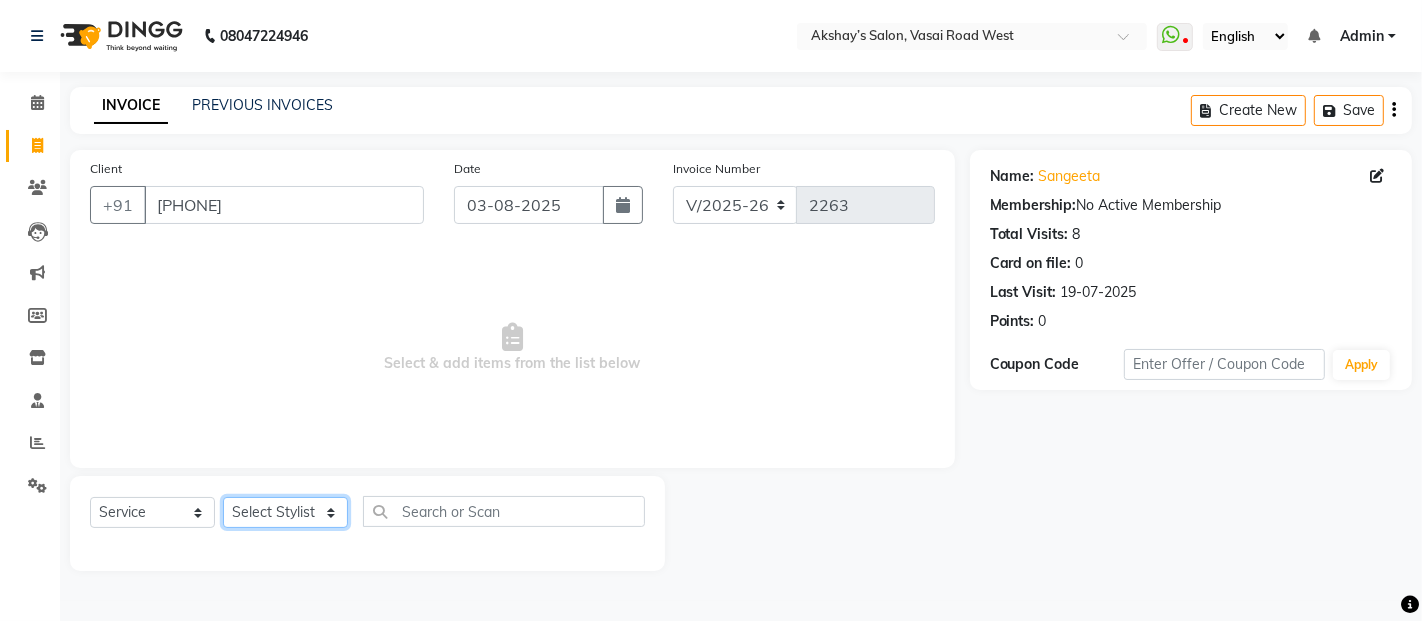 click on "[SERVICE] [STYLIST] [STYLIST] [STYLIST] [STYLIST] [STYLIST] [STYLIST] [STYLIST] [STYLIST] [STYLIST] [STYLIST] [STYLIST] [STYLIST] [STYLIST] [STYLIST] [STYLIST] [STYLIST] [STYLIST] [STYLIST] [STYLIST] [STYLIST] [STYLIST] [STYLIST] [STYLIST] [STYLIST] [STYLIST]" 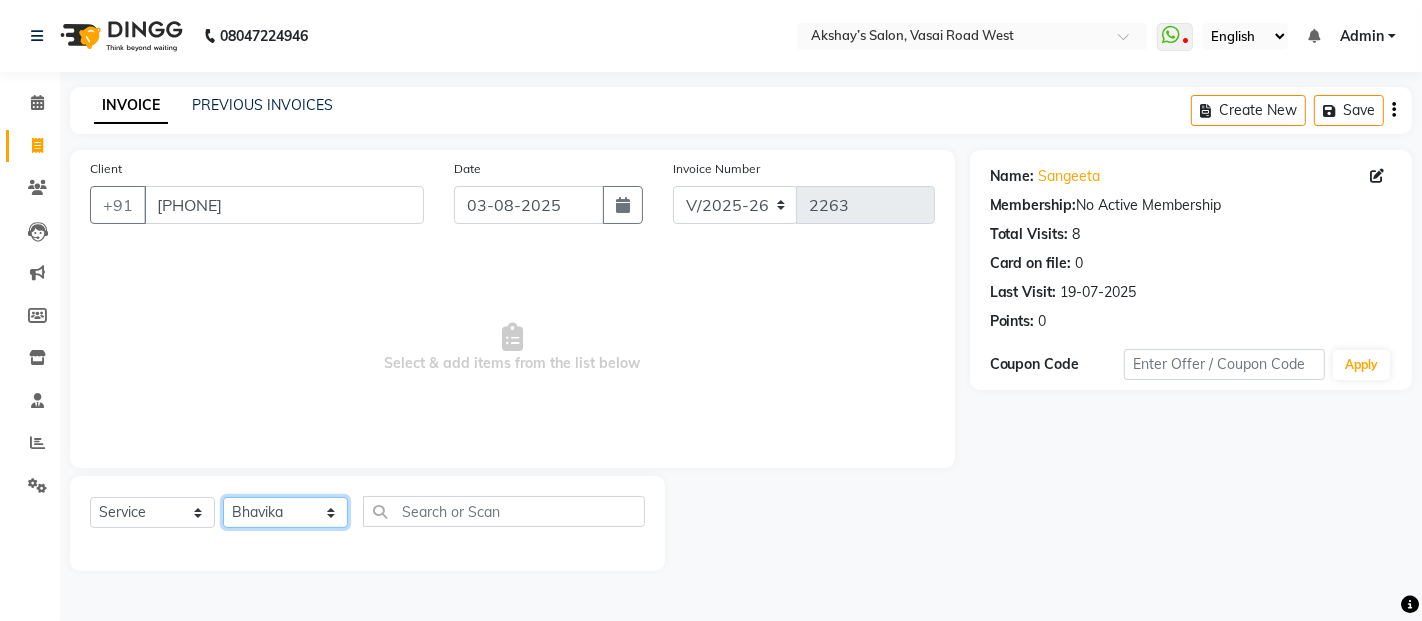 click on "[SERVICE] [STYLIST] [STYLIST] [STYLIST] [STYLIST] [STYLIST] [STYLIST] [STYLIST] [STYLIST] [STYLIST] [STYLIST] [STYLIST] [STYLIST] [STYLIST] [STYLIST] [STYLIST] [STYLIST] [STYLIST] [STYLIST] [STYLIST] [STYLIST] [STYLIST] [STYLIST] [STYLIST] [STYLIST] [STYLIST]" 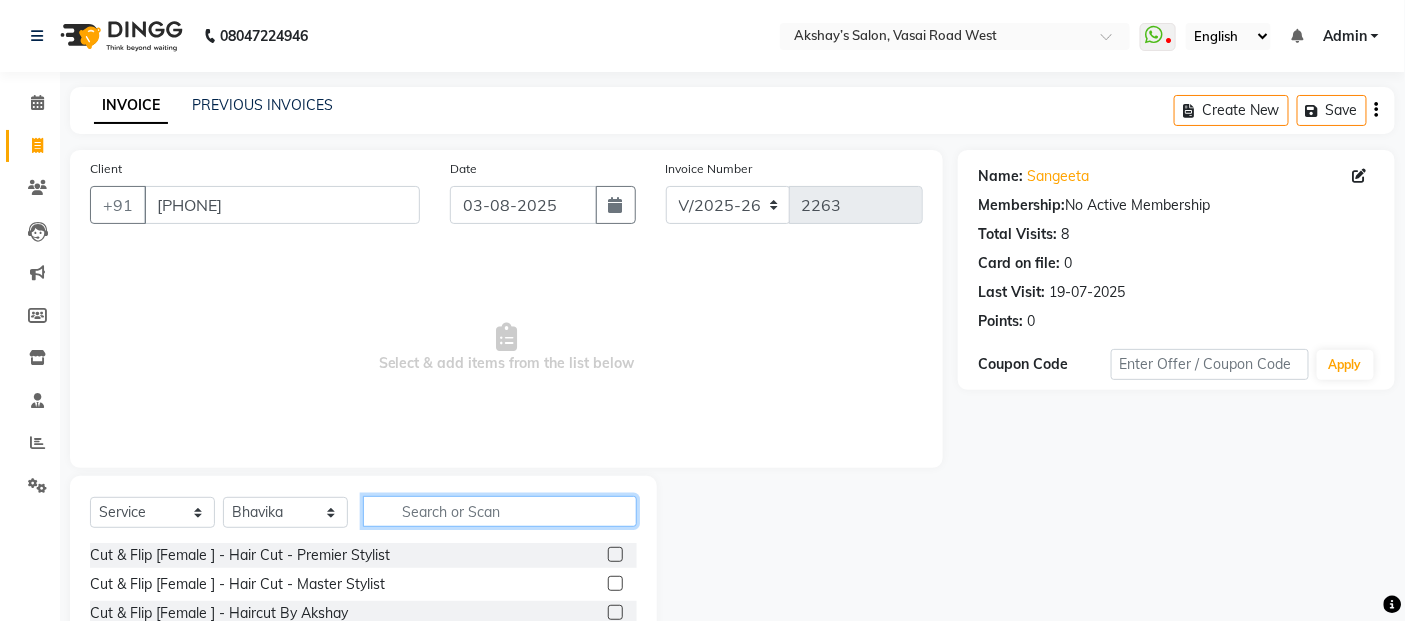click 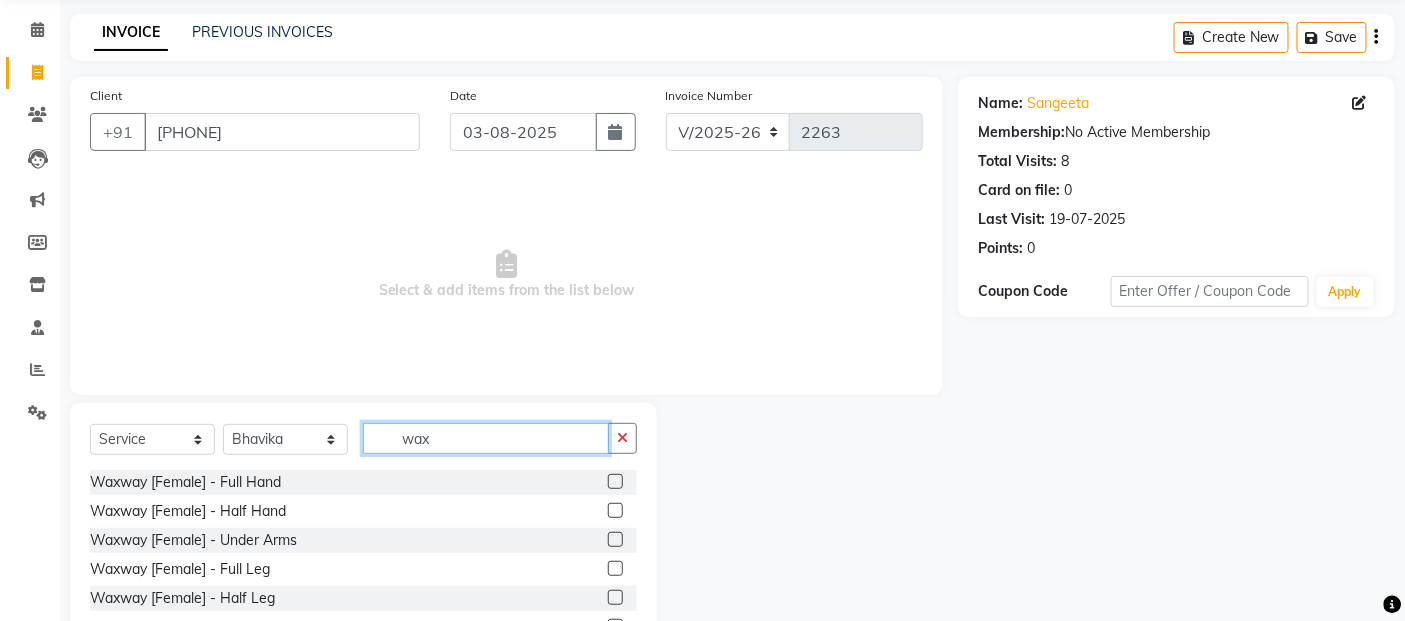 scroll, scrollTop: 111, scrollLeft: 0, axis: vertical 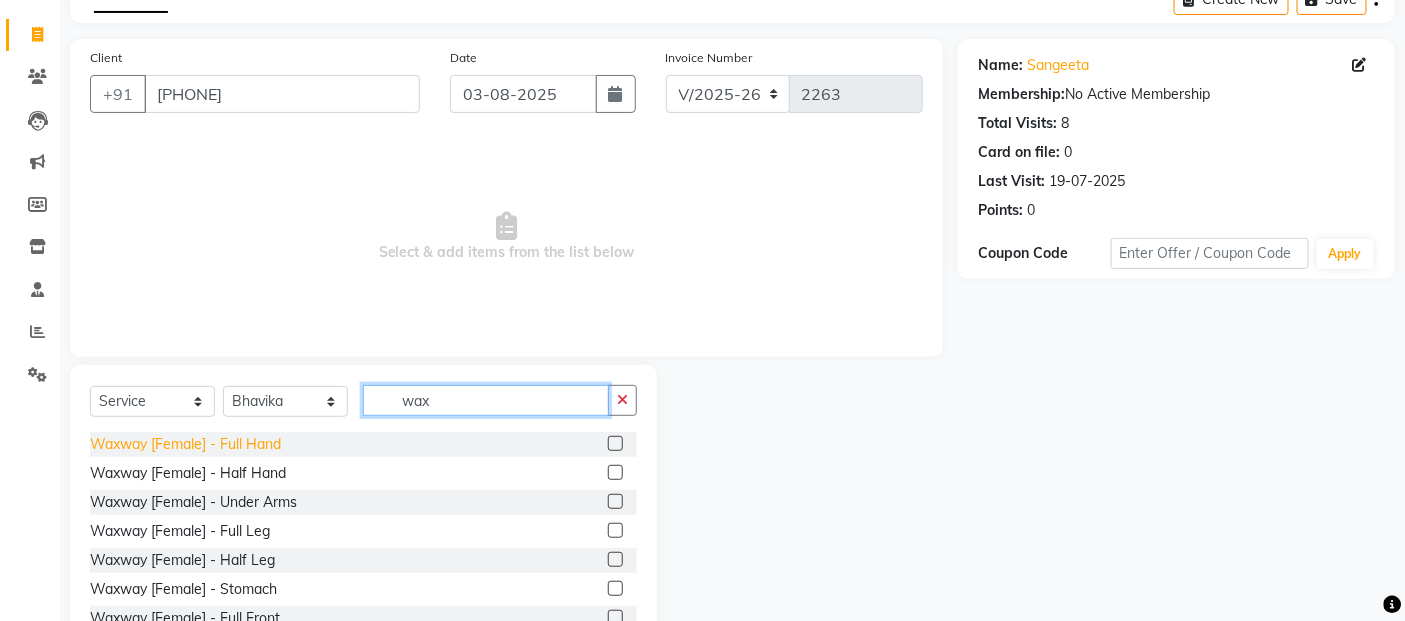 type on "wax" 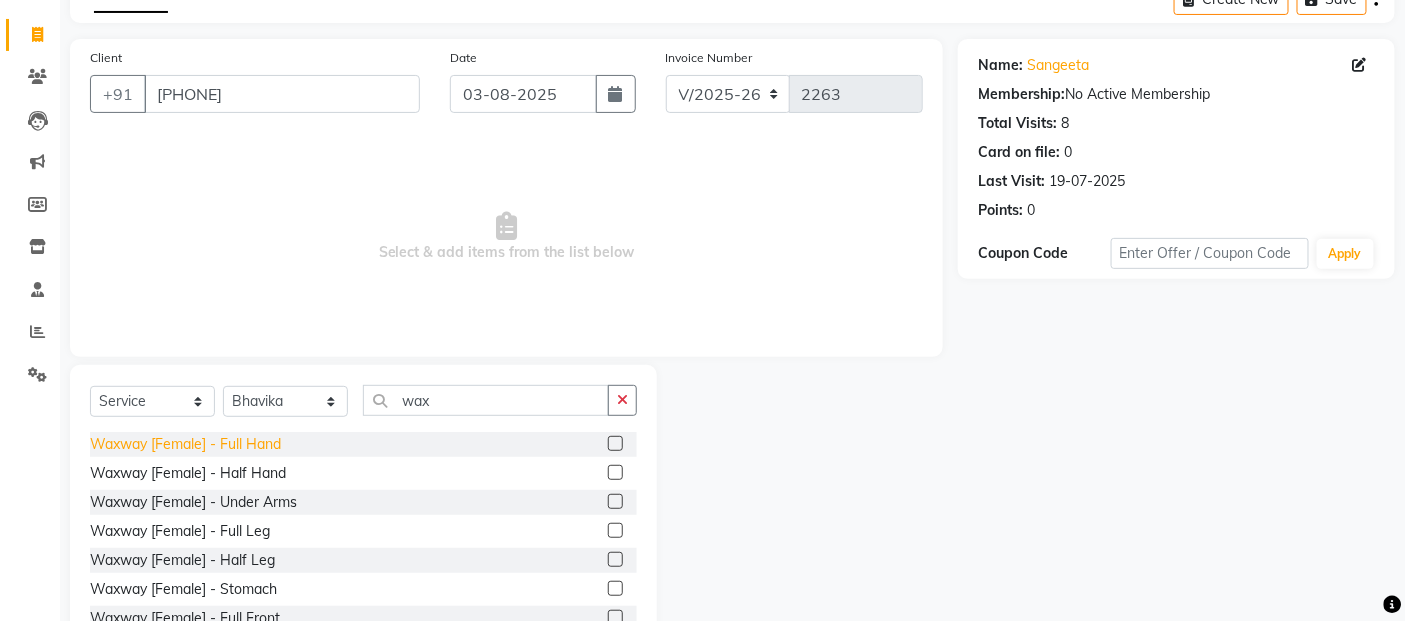 click on "Waxway    [Female] - Full Hand" 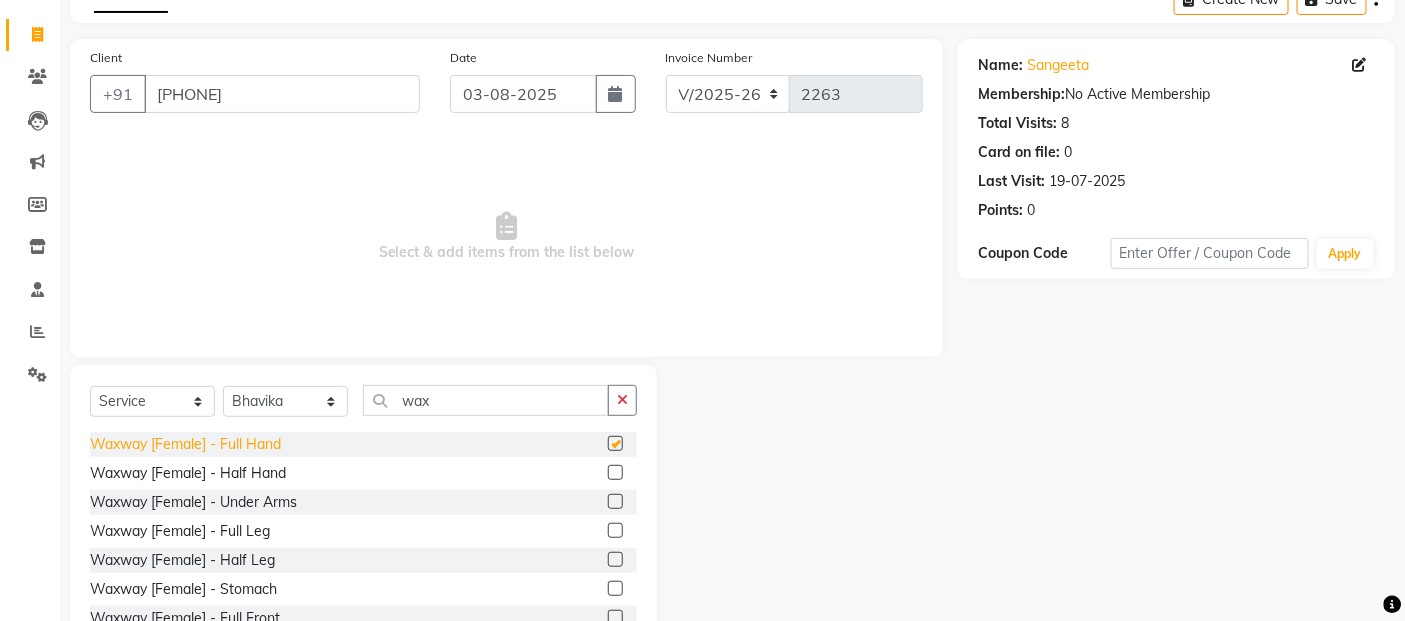 checkbox on "false" 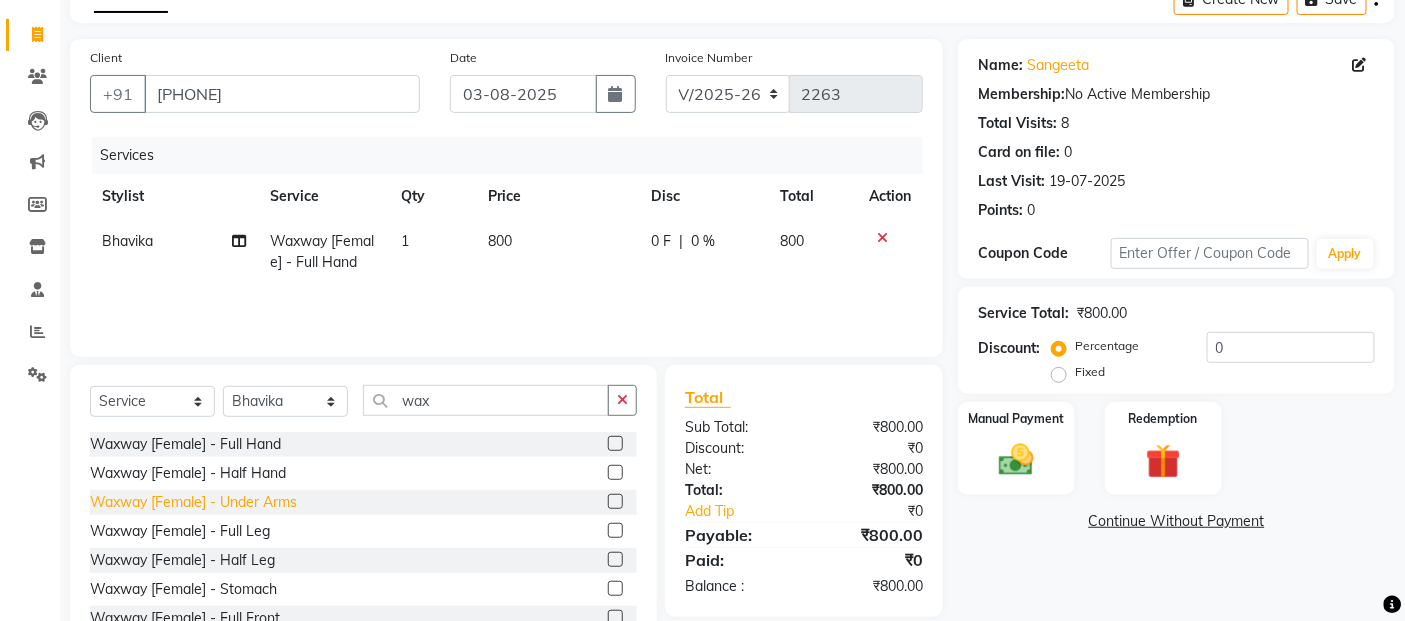 click on "Waxway    [Female] - Under Arms" 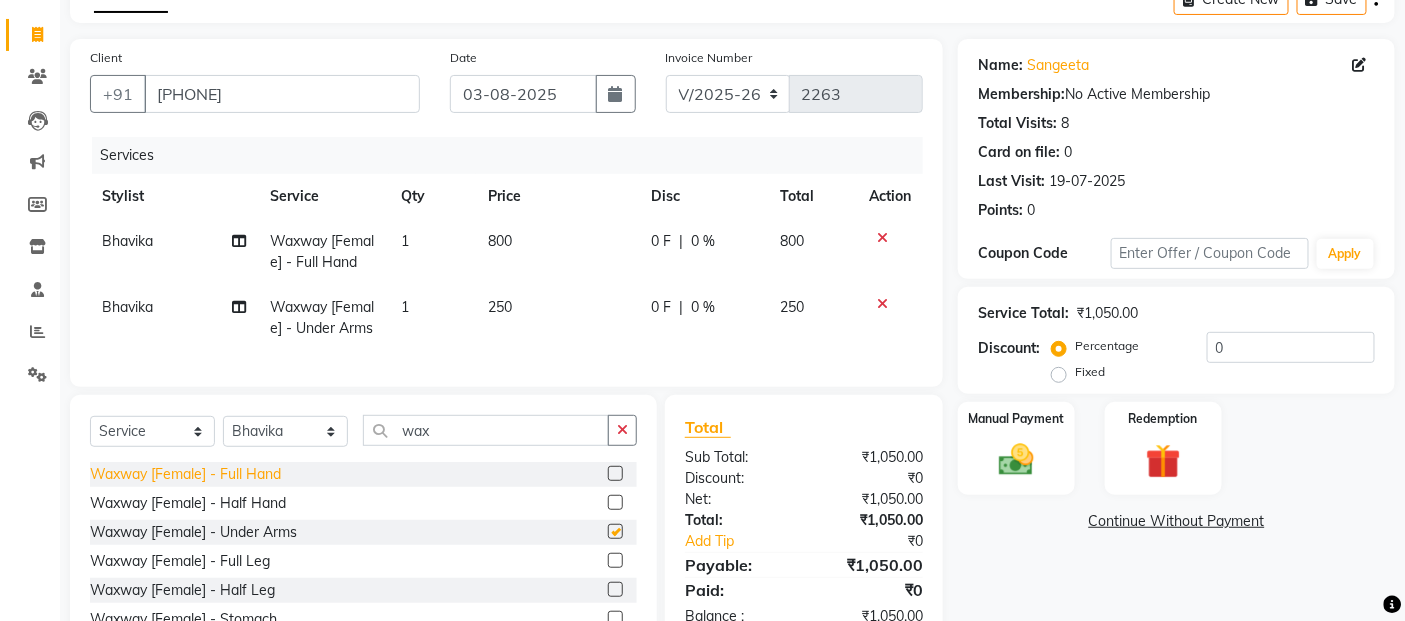 checkbox on "false" 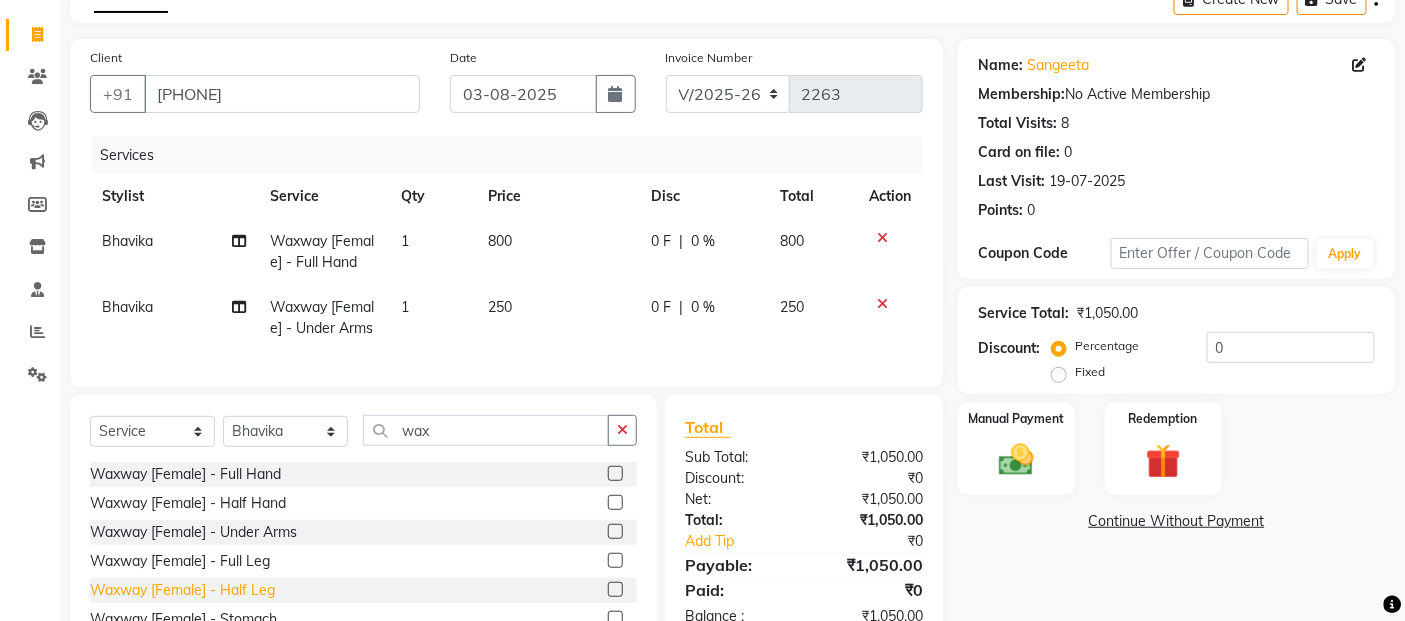 click on "Waxway    [Female] - Half Leg" 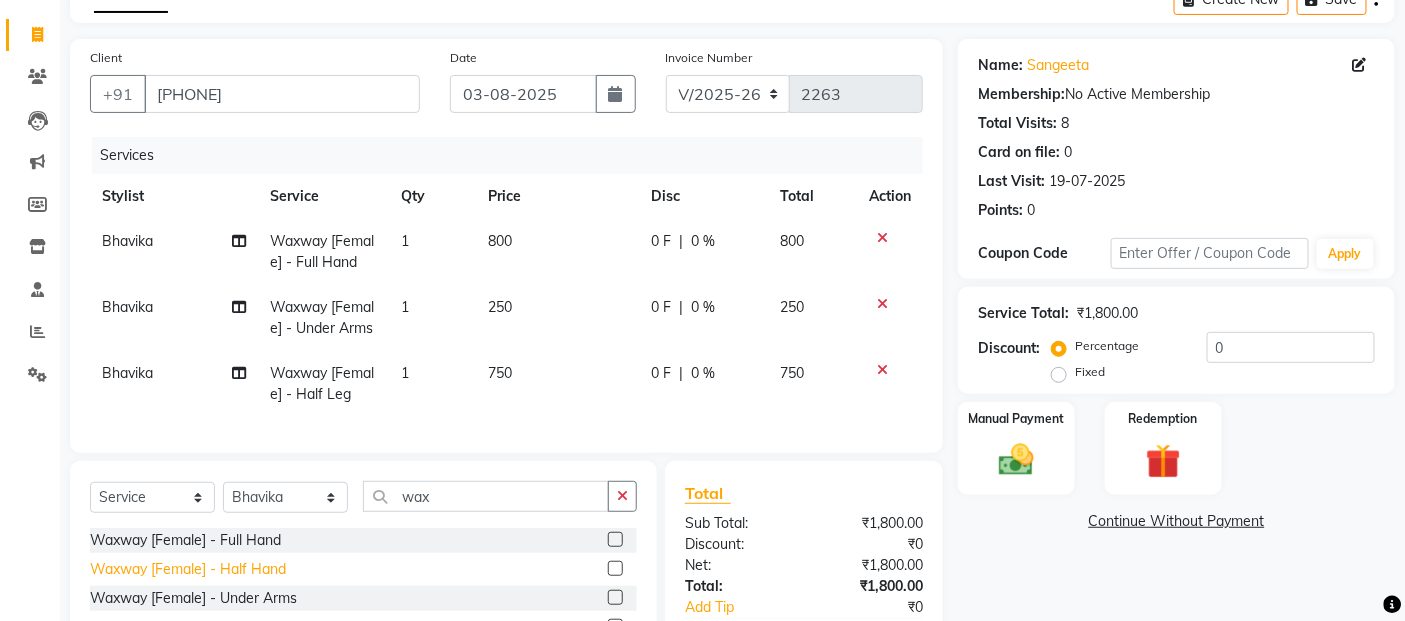 checkbox on "false" 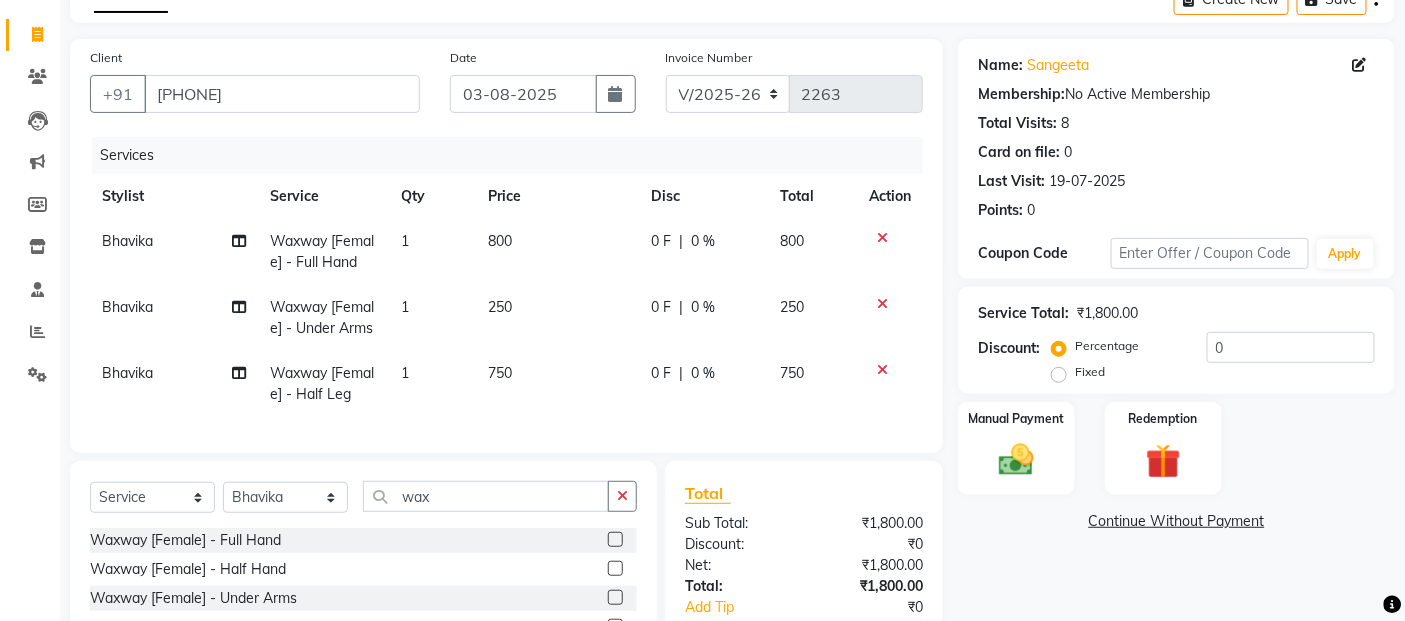 click on "800" 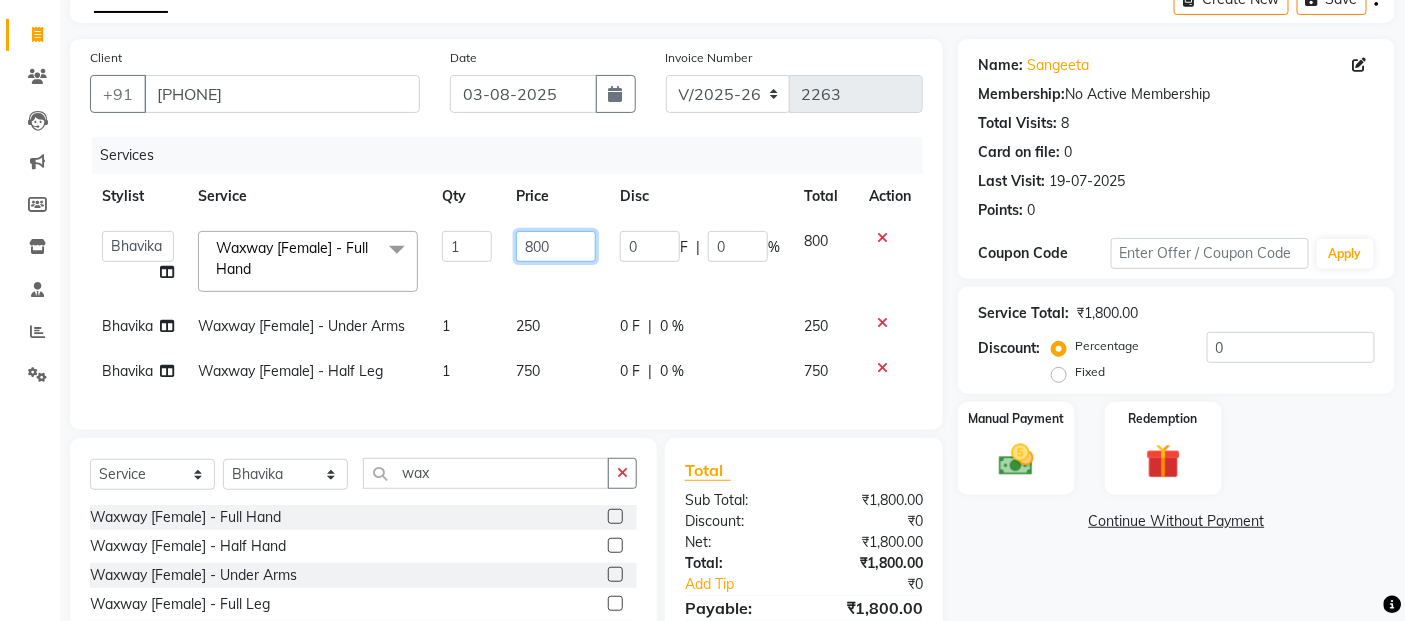 click on "800" 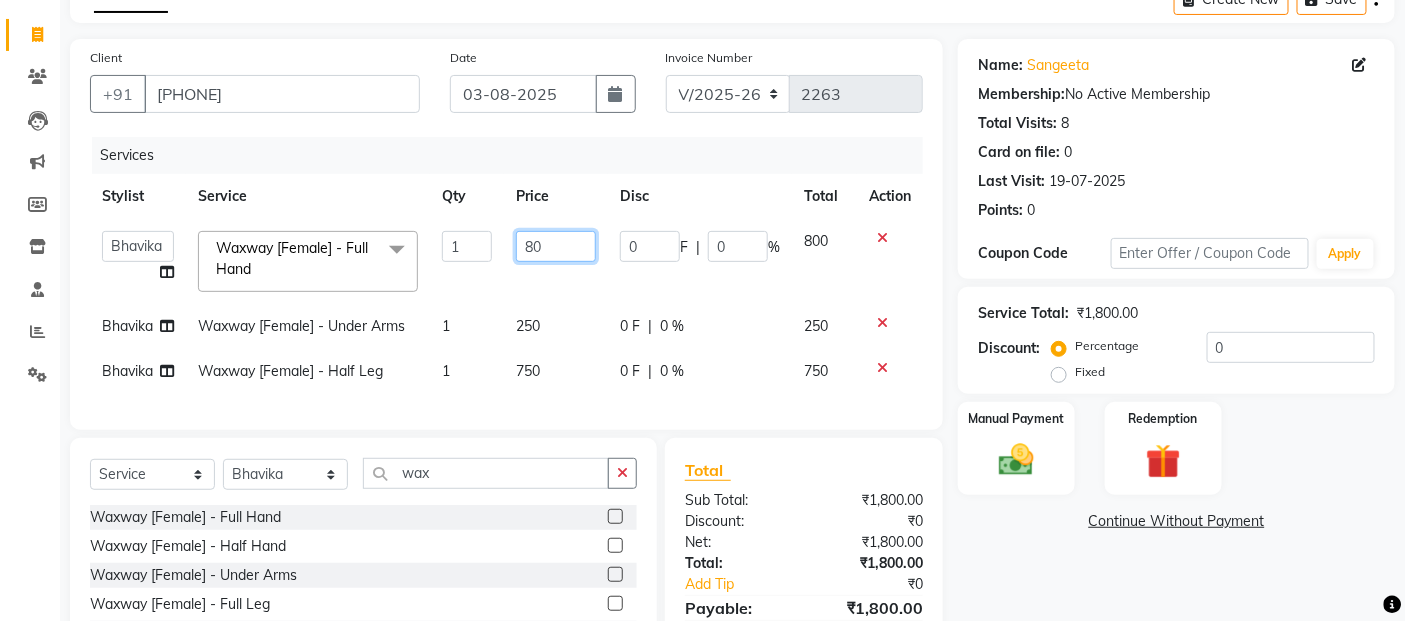 type on "8" 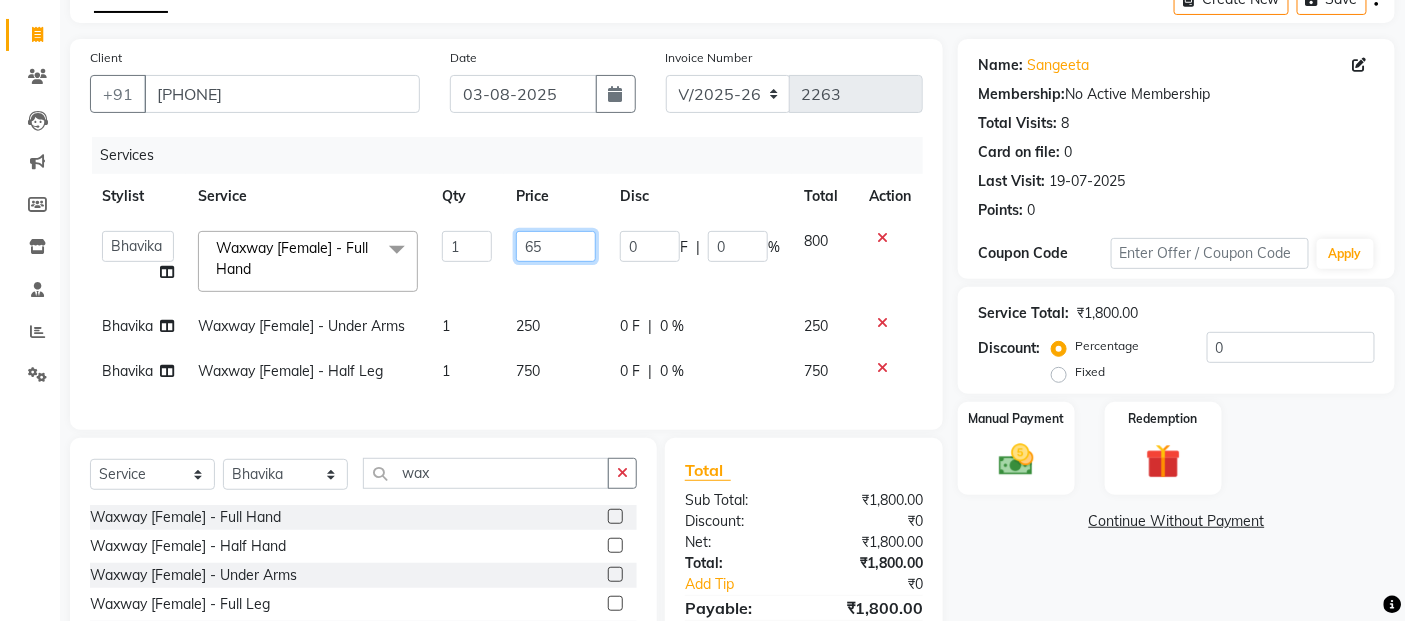 type on "650" 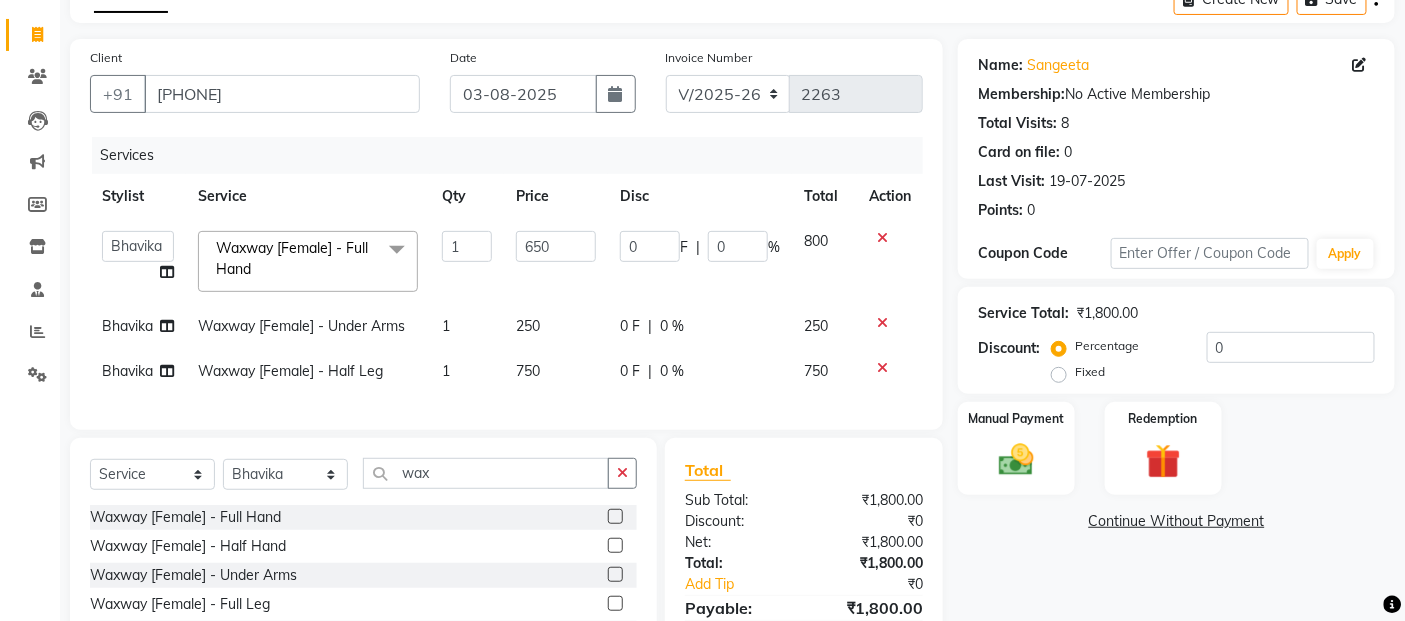 click on "750" 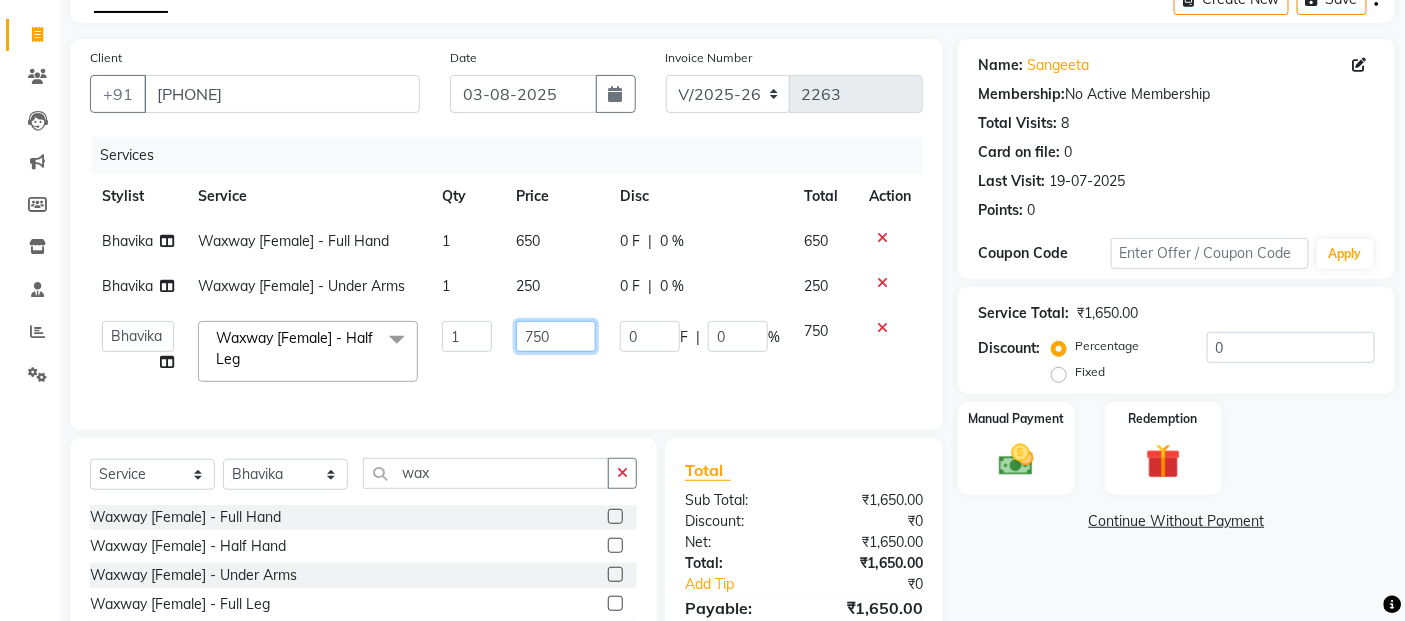 click on "750" 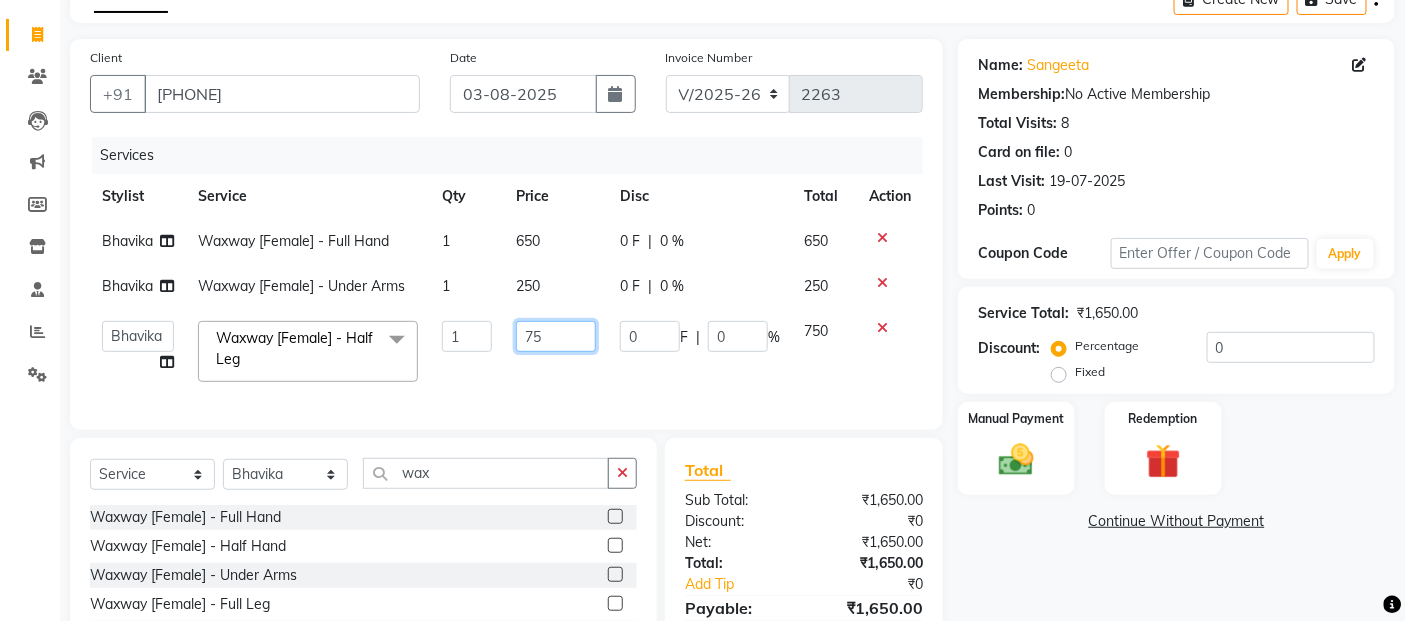 type on "7" 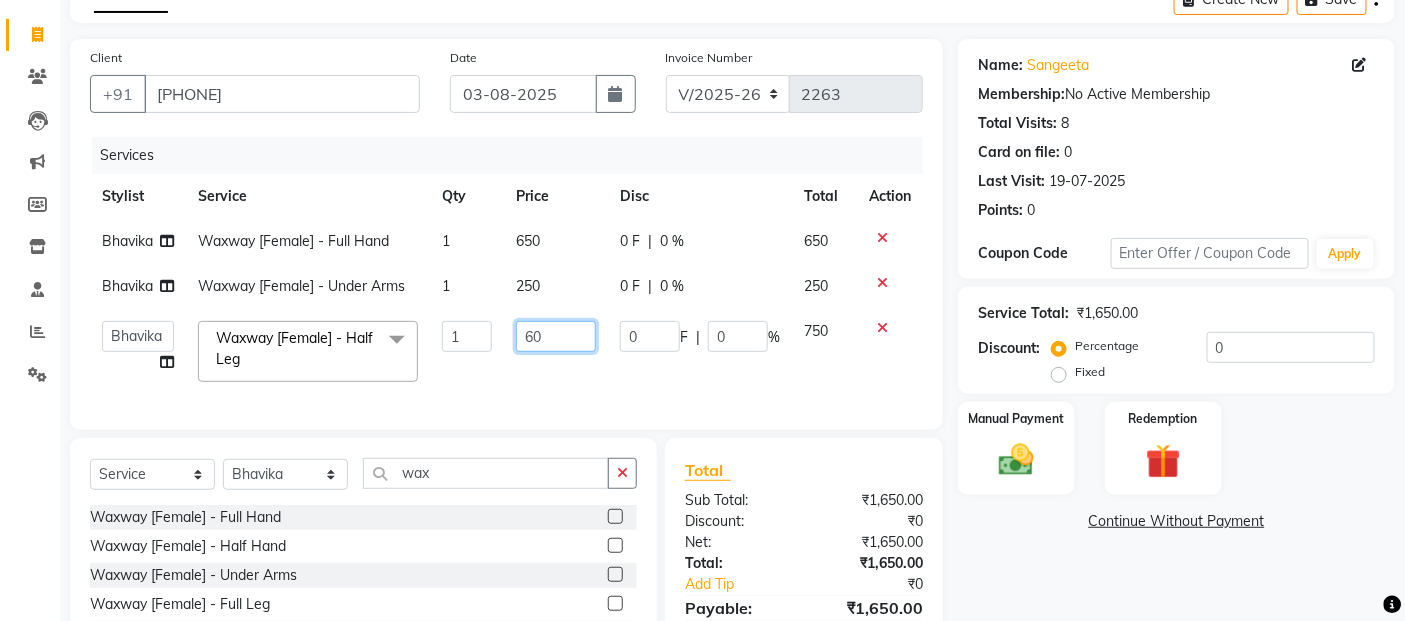 type on "600" 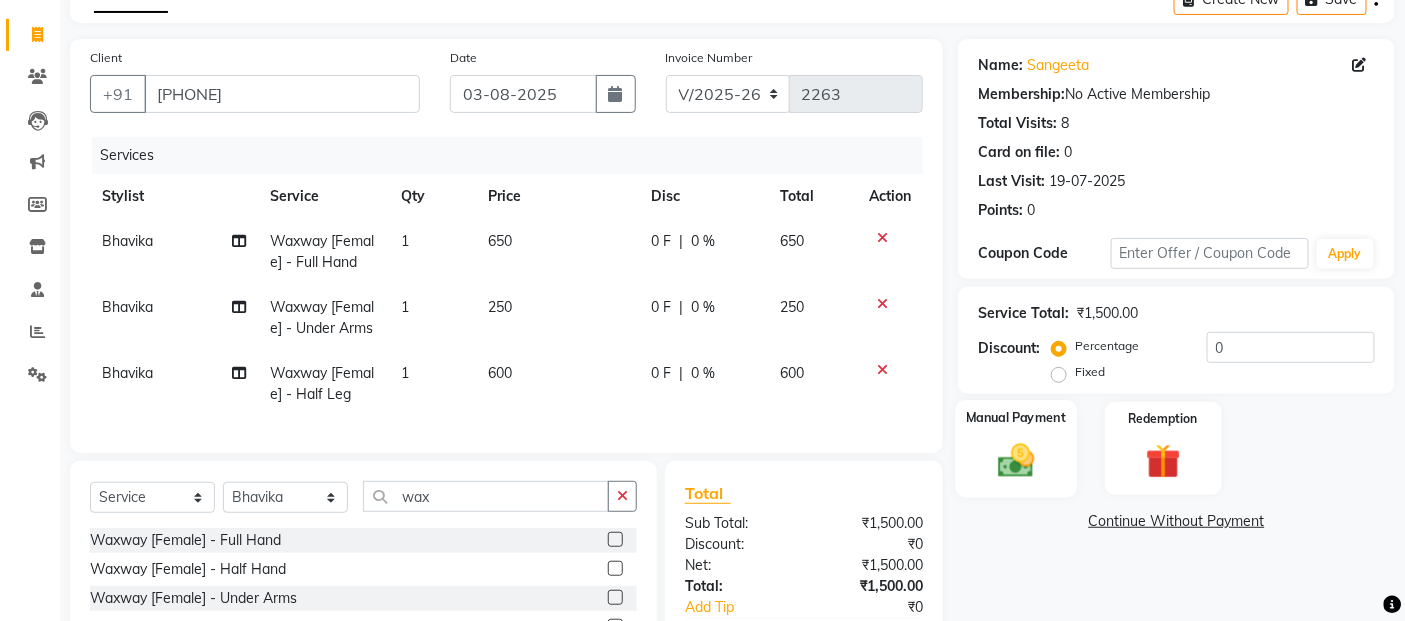 click on "Manual Payment" 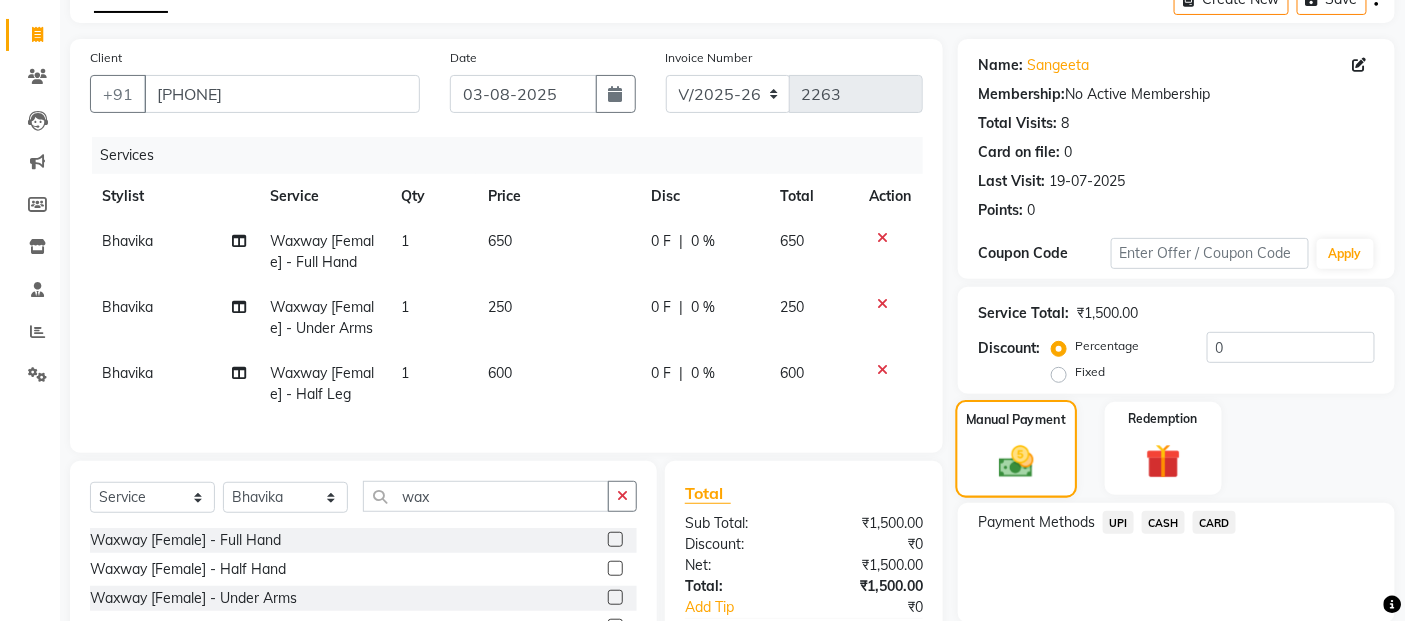click 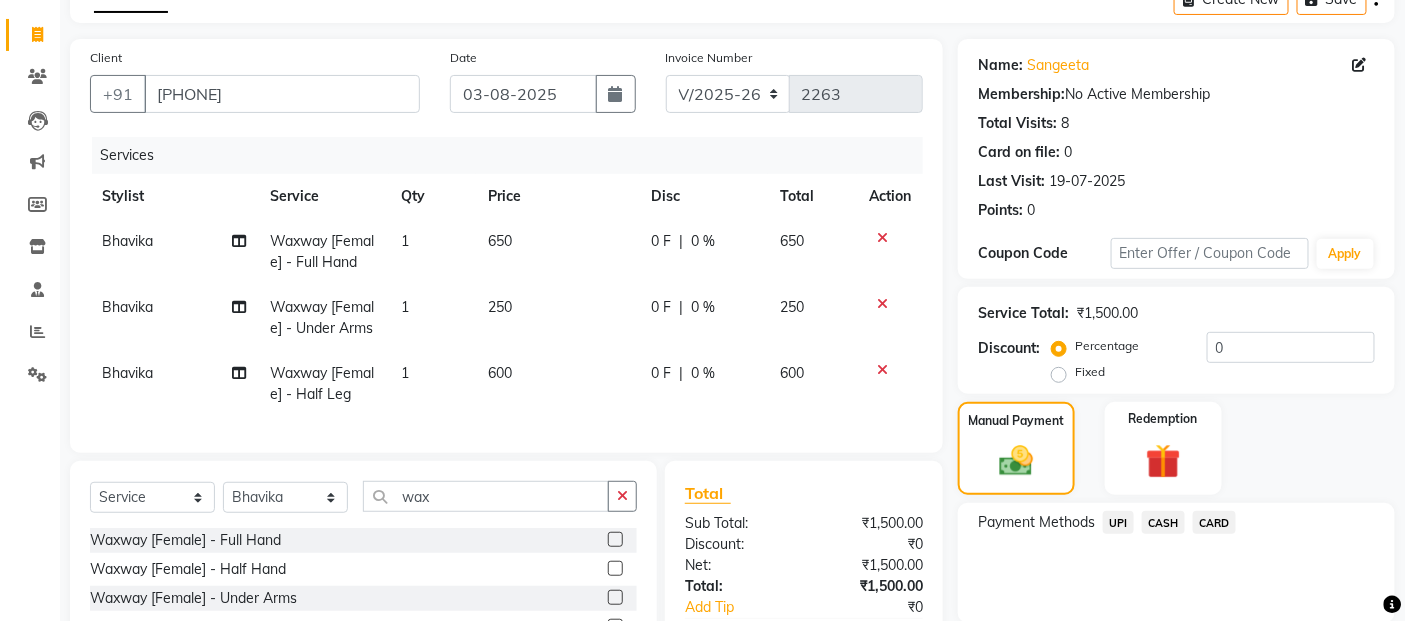 click on "UPI" 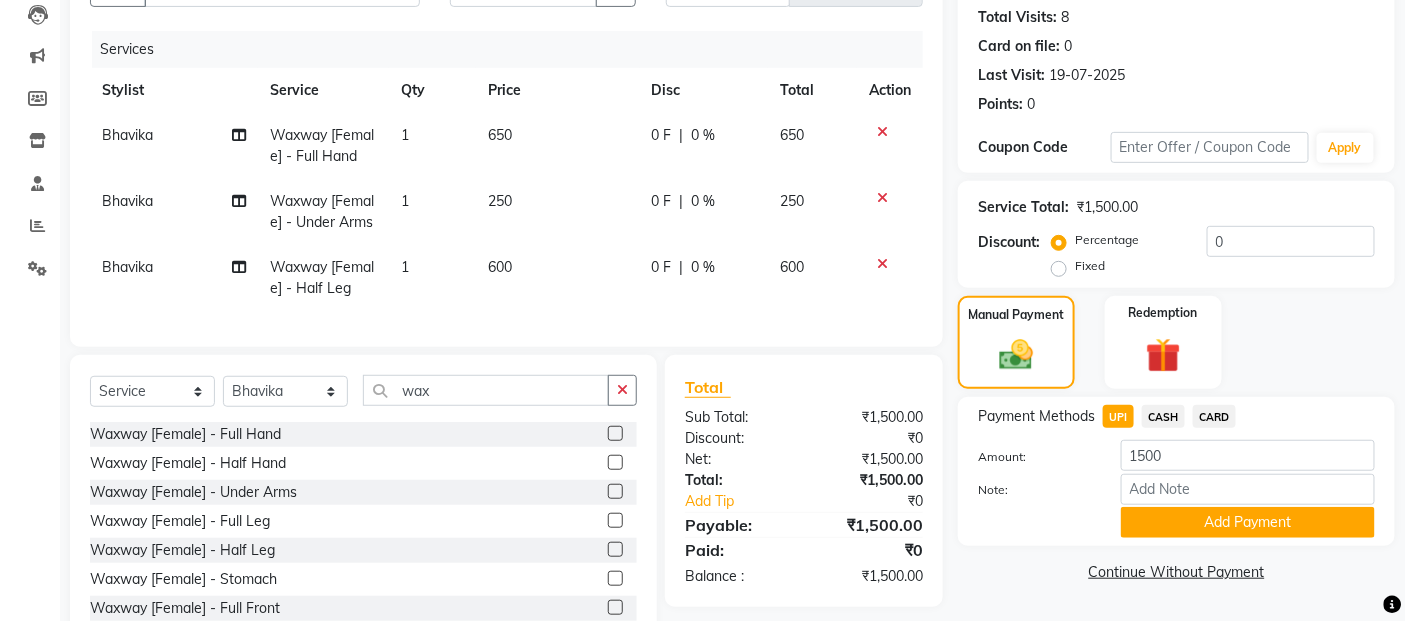 scroll, scrollTop: 293, scrollLeft: 0, axis: vertical 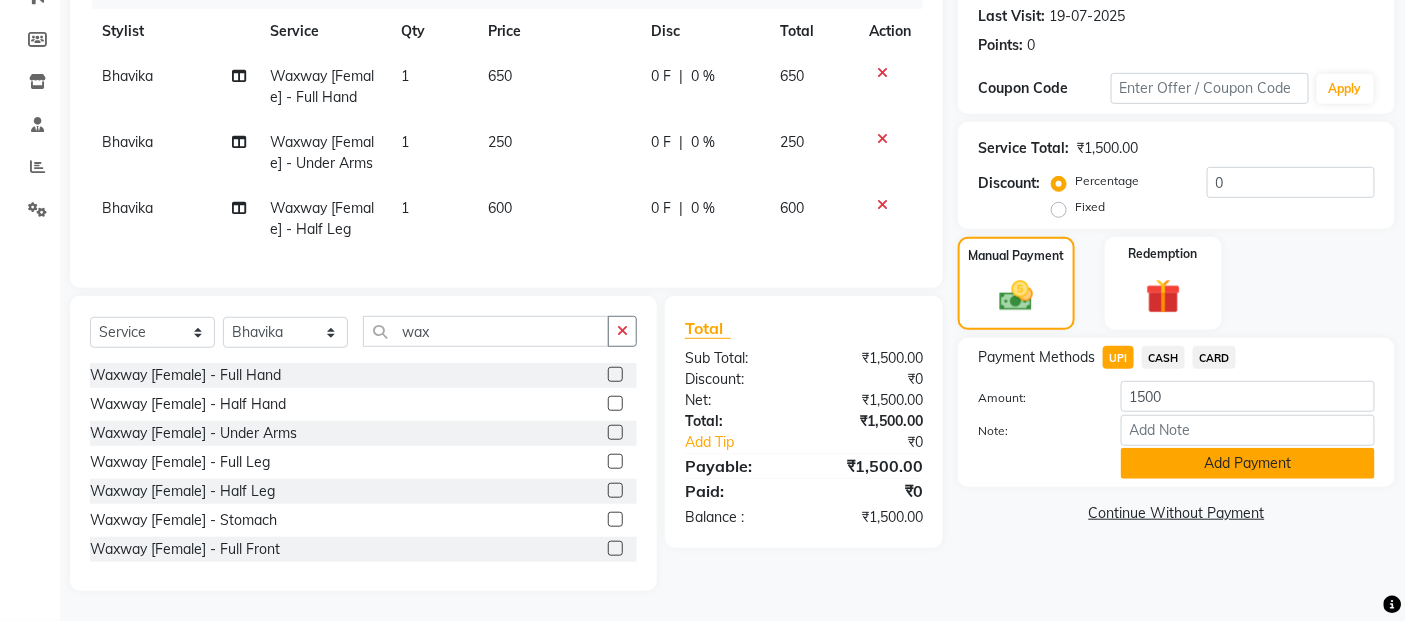 click on "Add Payment" 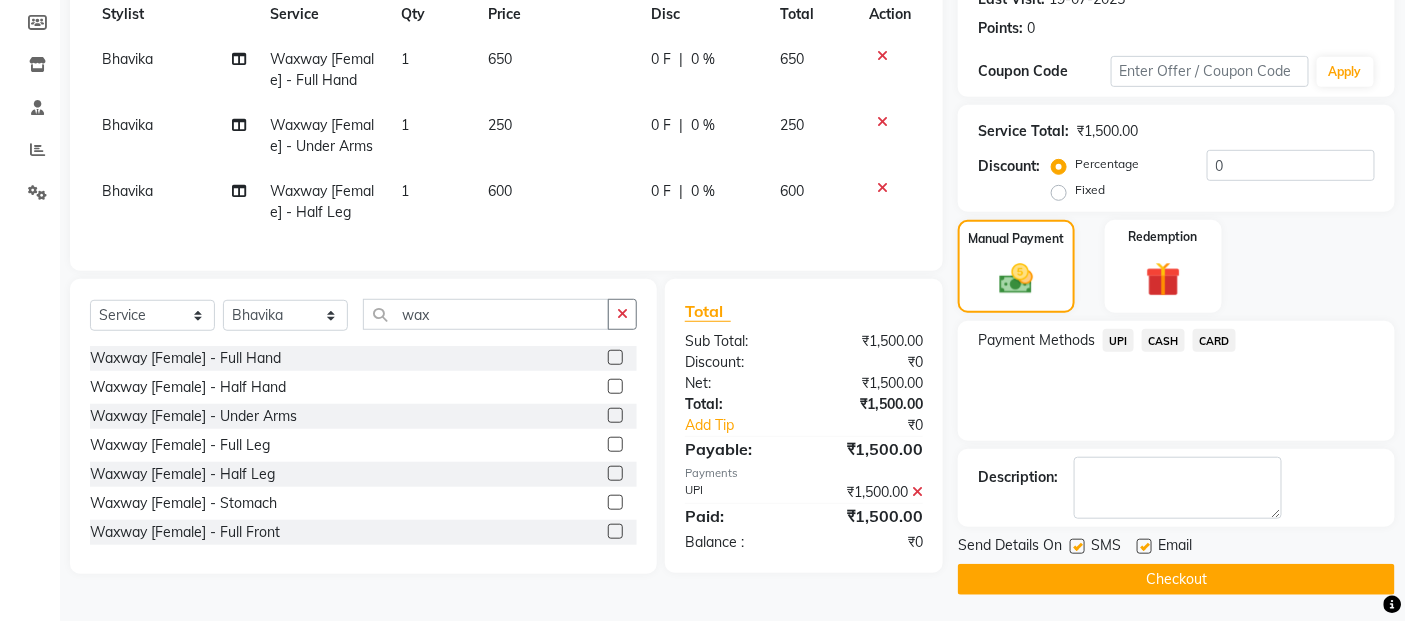 click on "Checkout" 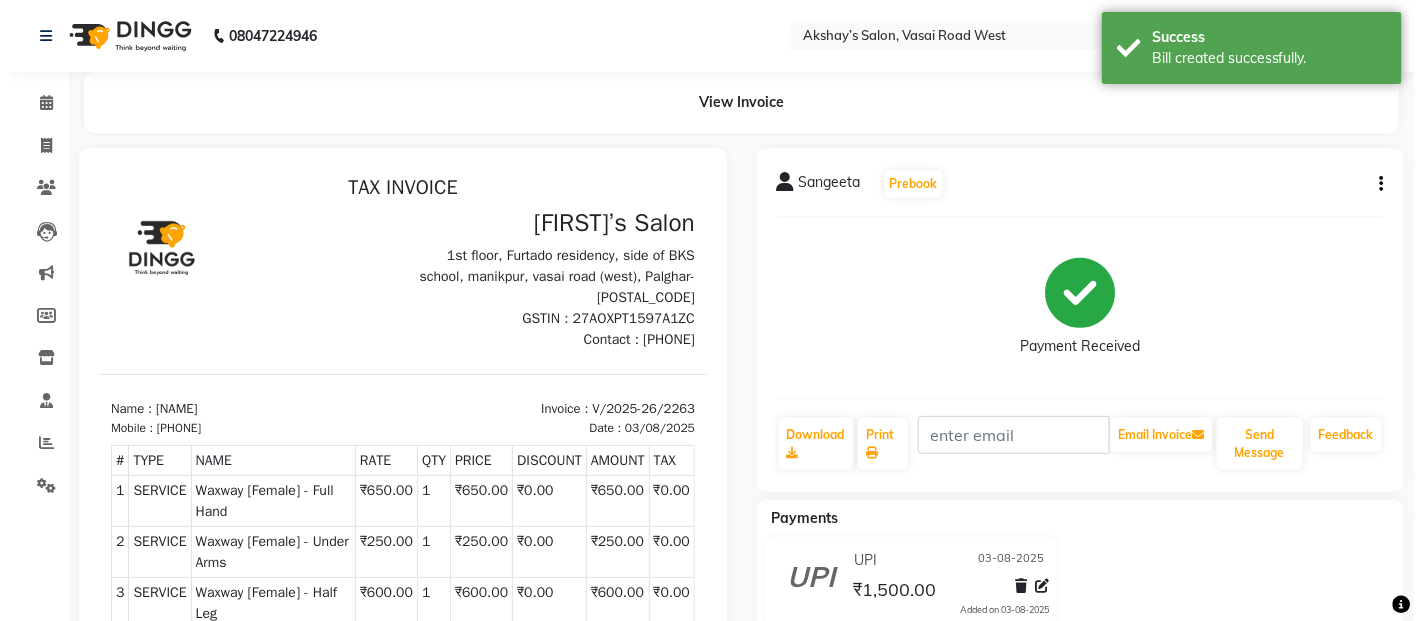 scroll, scrollTop: 0, scrollLeft: 0, axis: both 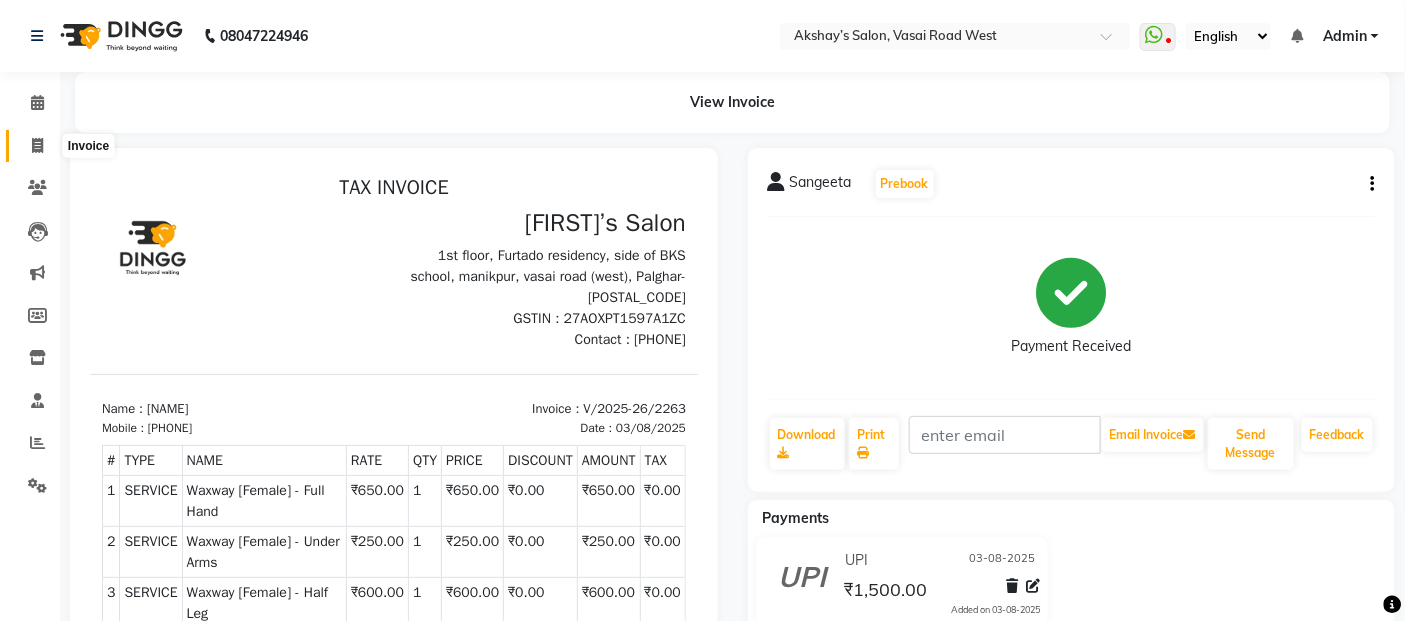 click 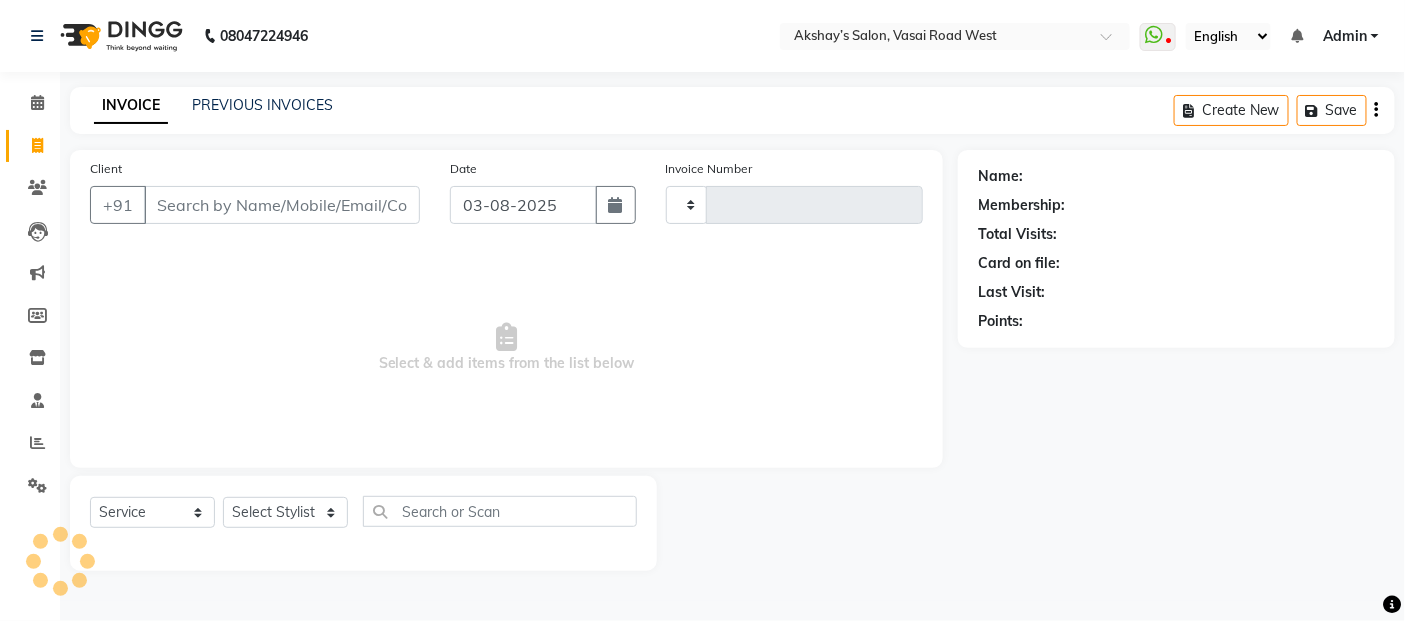 type on "2264" 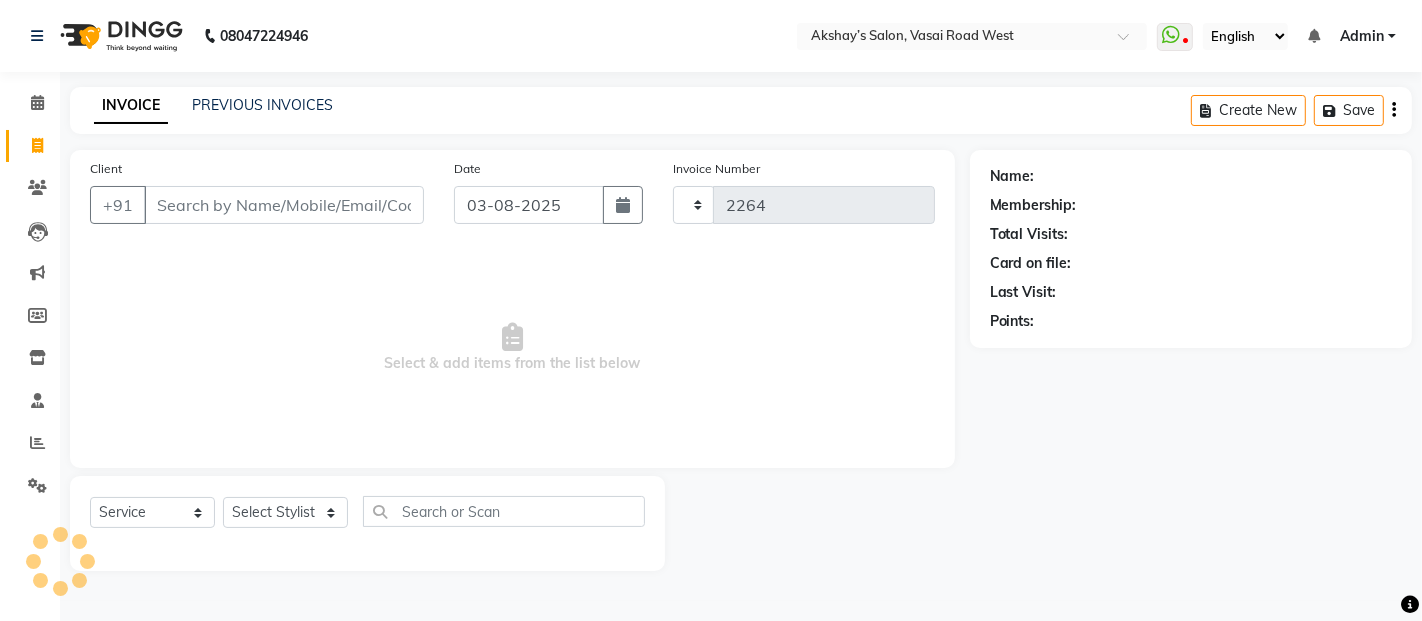 select on "5150" 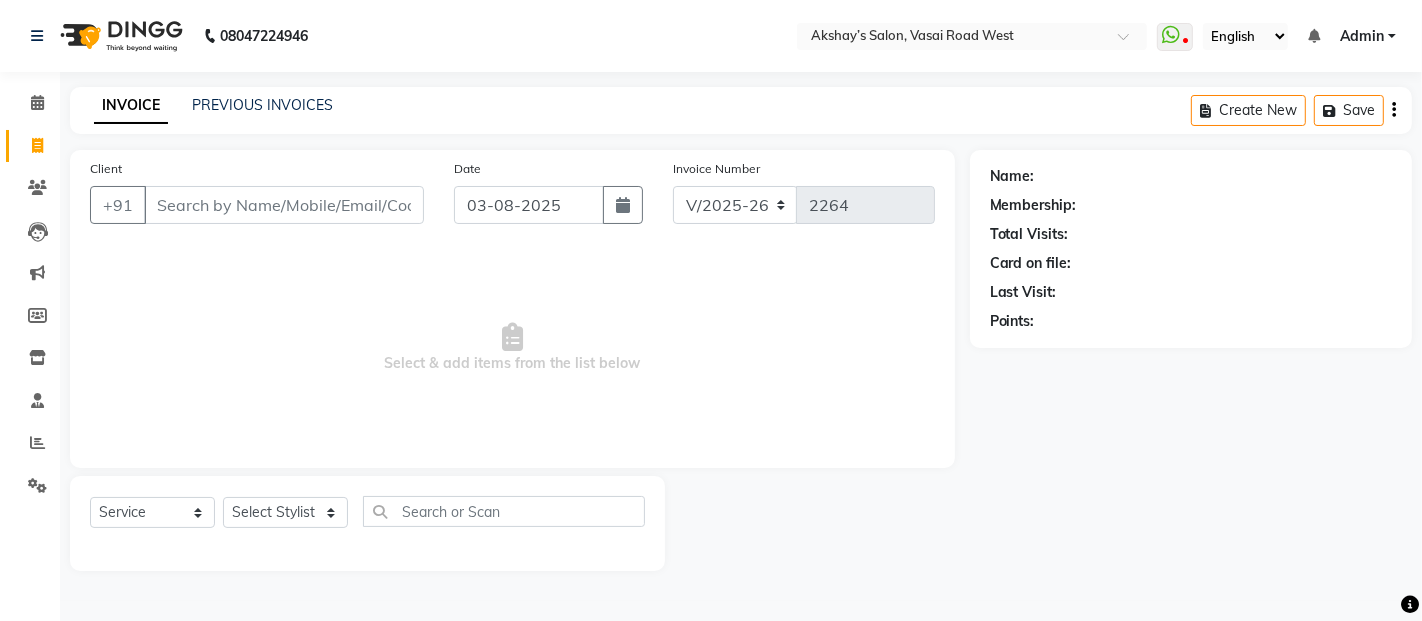 click on "Client" at bounding box center (284, 205) 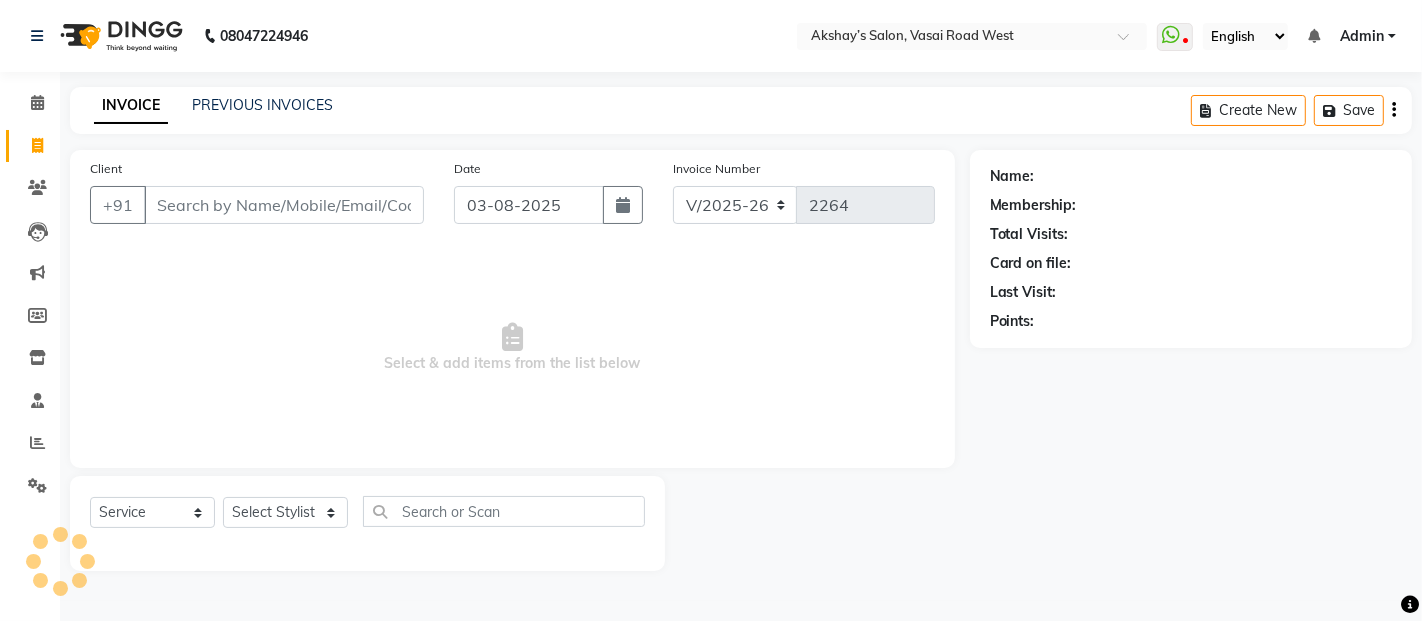 click on "Client" at bounding box center (284, 205) 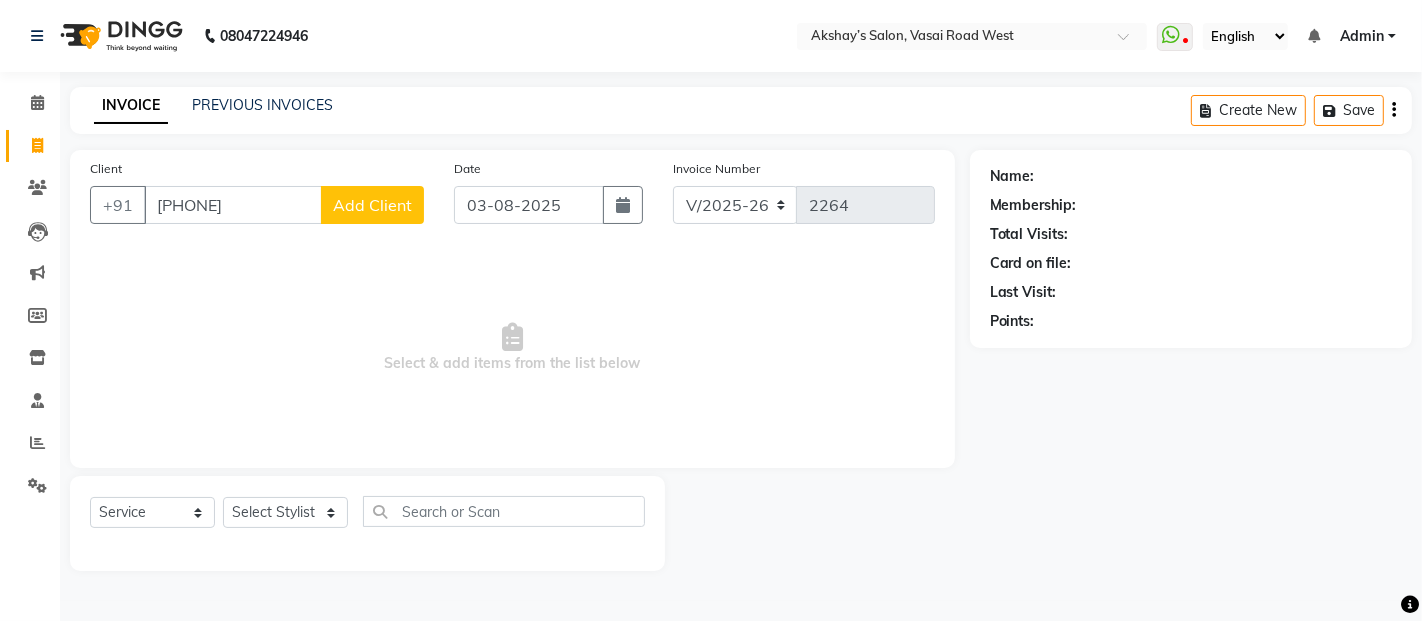 type on "9881181176" 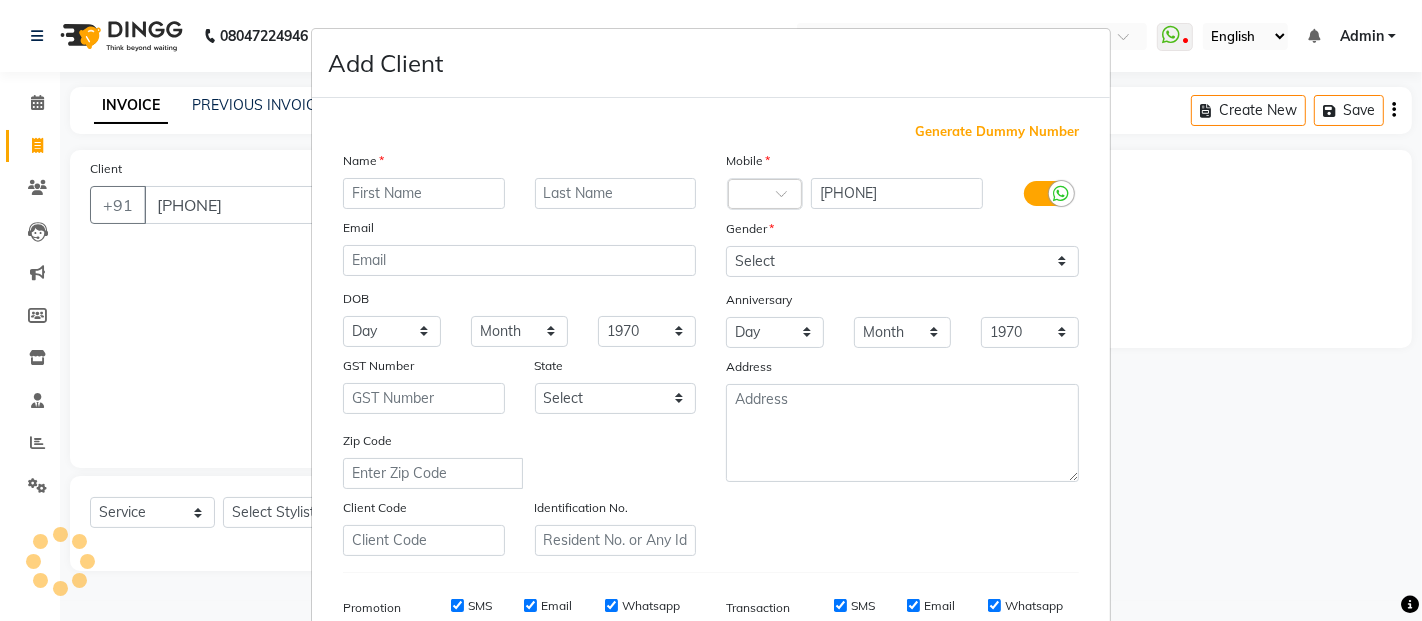 click at bounding box center [424, 193] 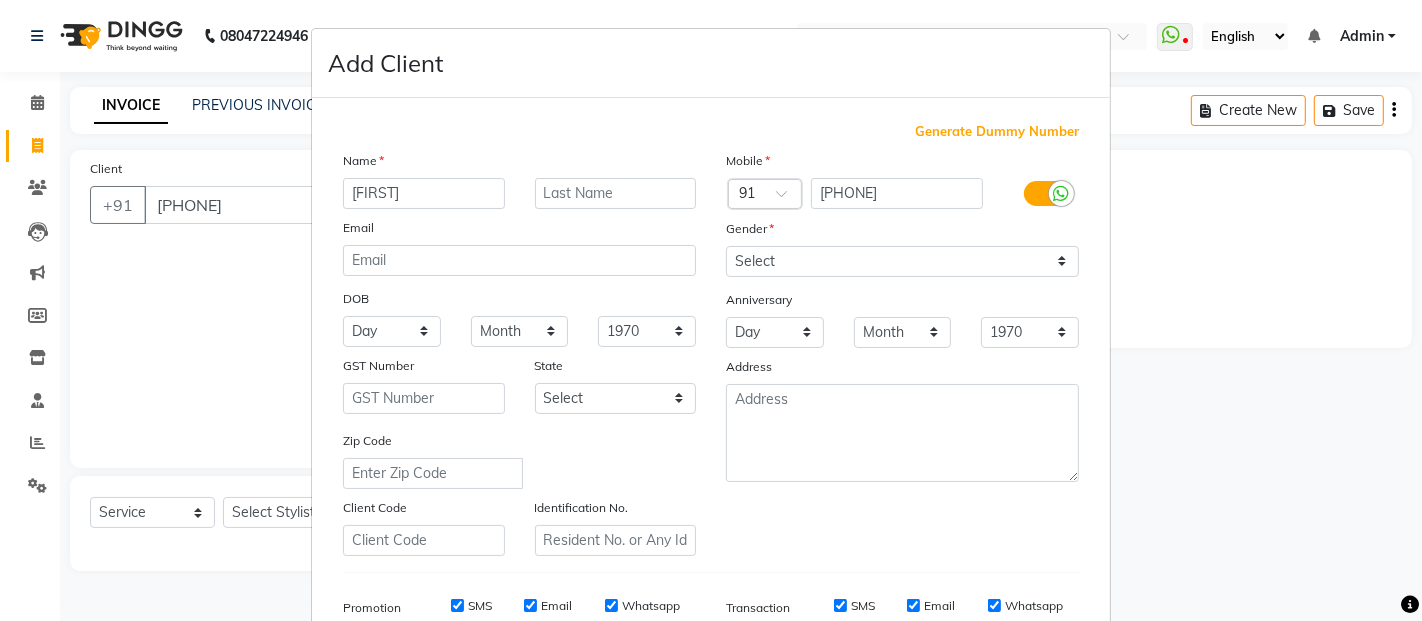 type on "Shriye" 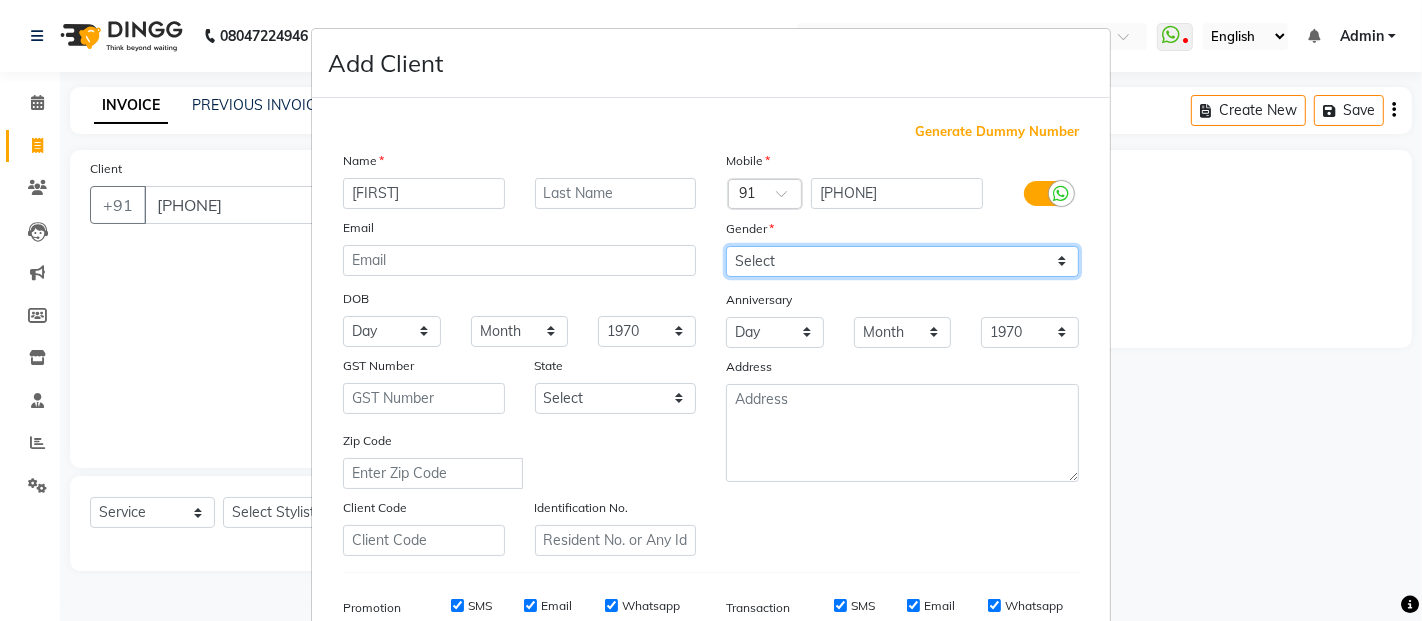 click on "Select Male Female Other Prefer Not To Say" at bounding box center [902, 261] 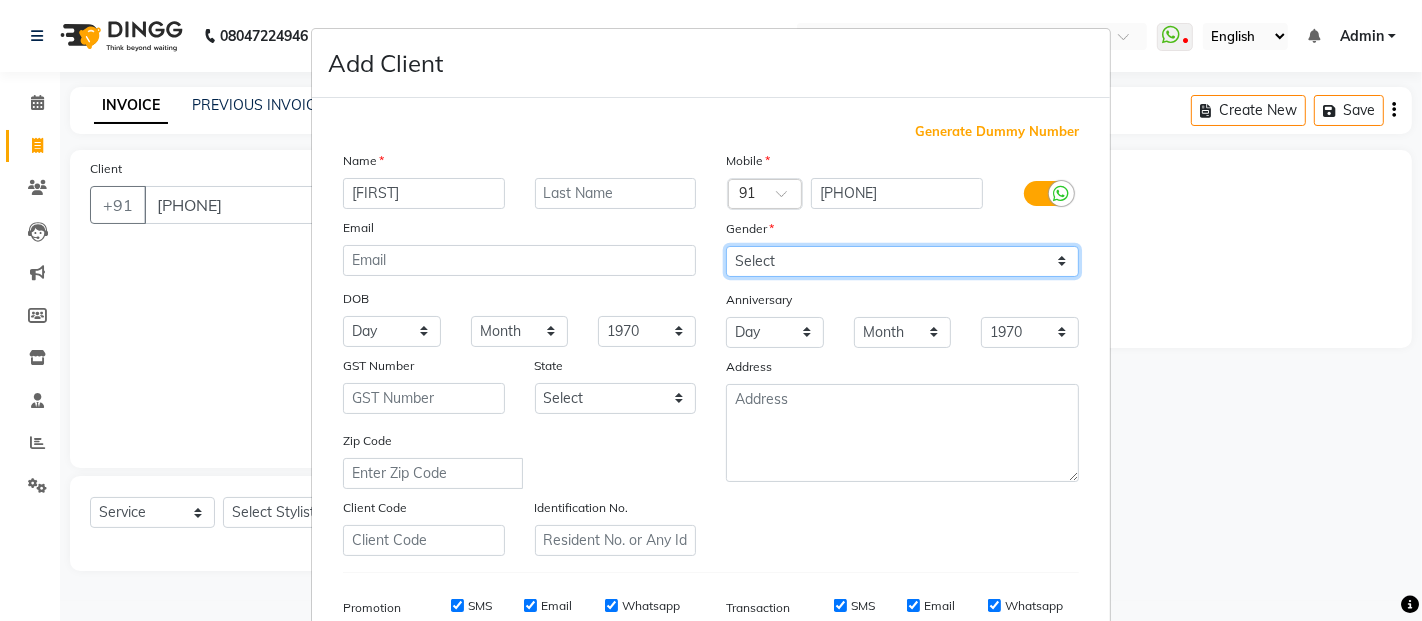 select on "female" 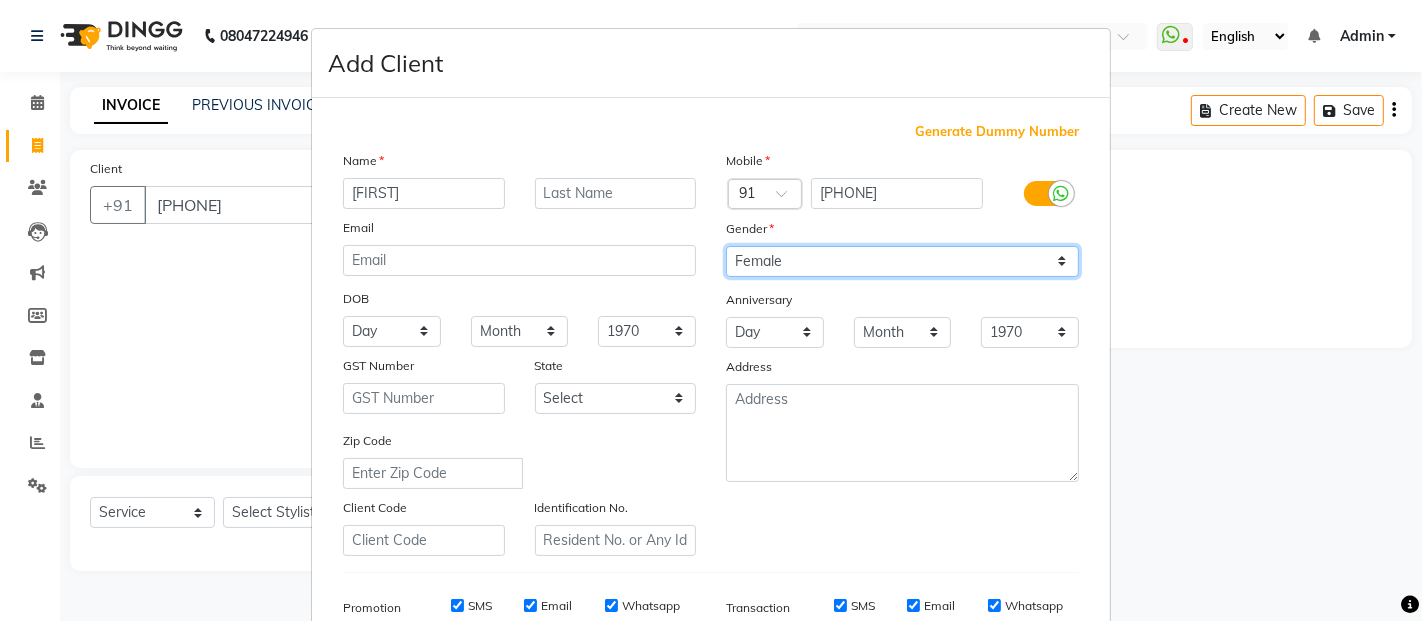 click on "Select Male Female Other Prefer Not To Say" at bounding box center (902, 261) 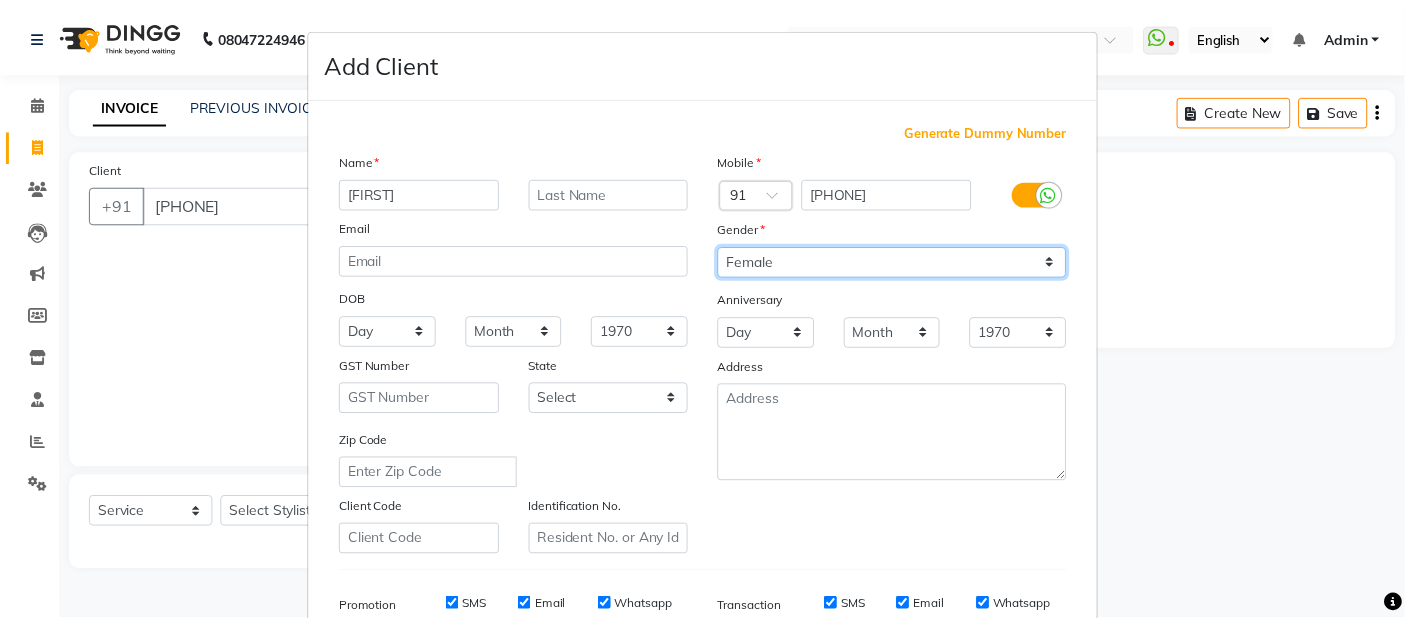 scroll, scrollTop: 303, scrollLeft: 0, axis: vertical 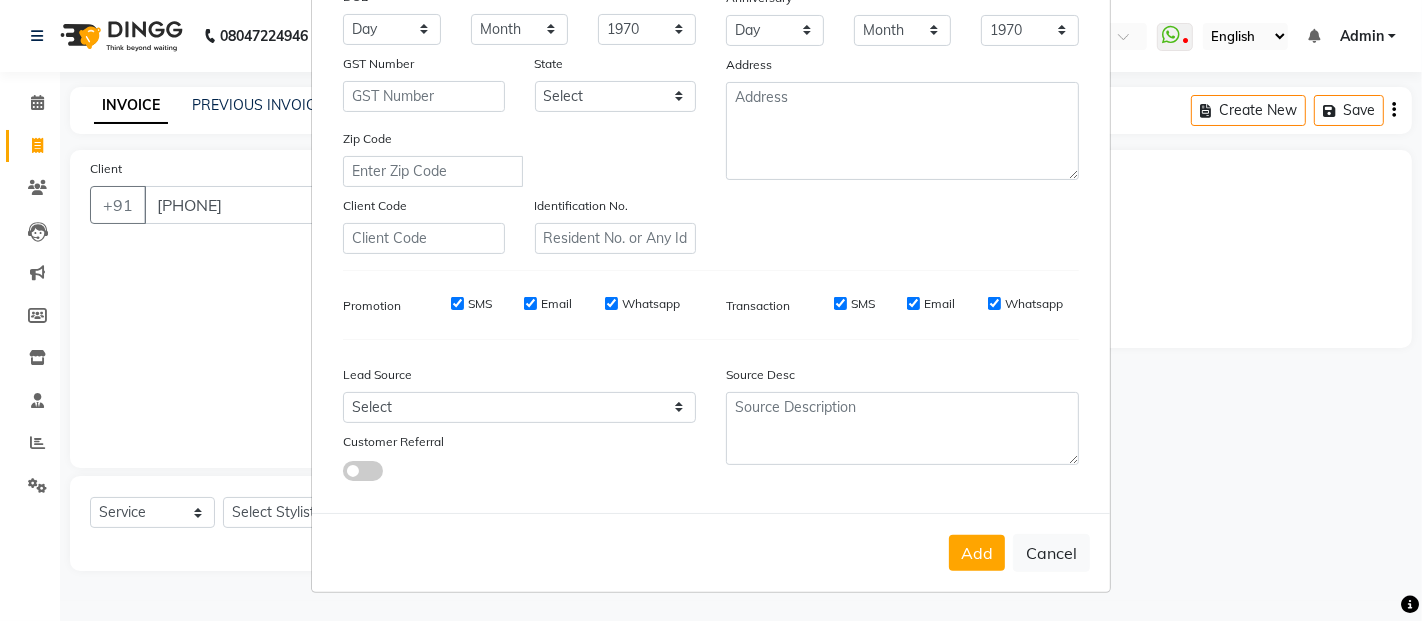drag, startPoint x: 966, startPoint y: 562, endPoint x: 916, endPoint y: 555, distance: 50.48762 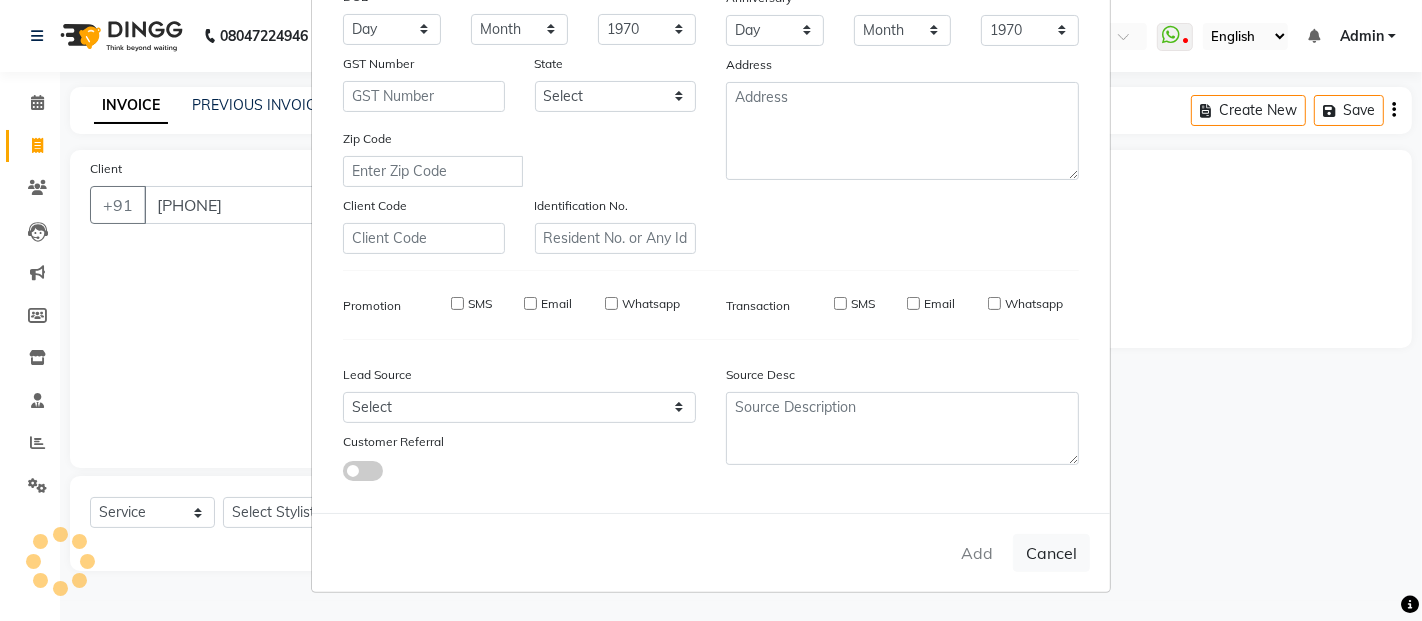 type 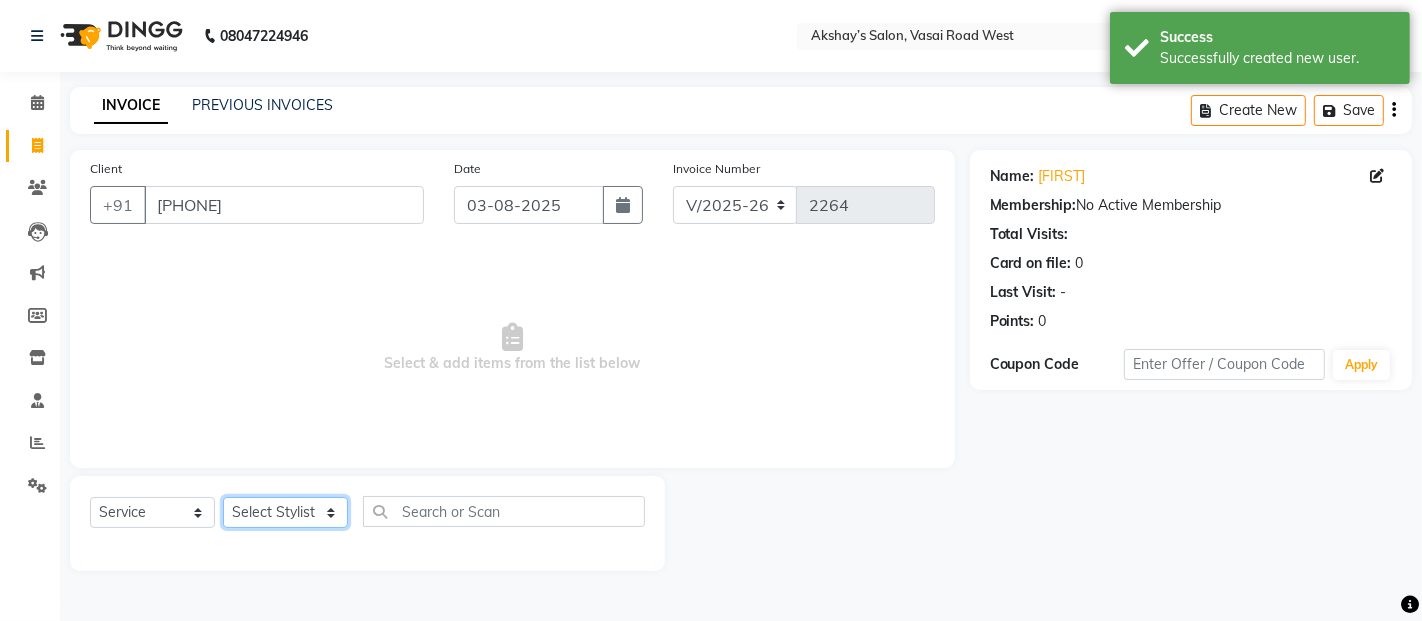 drag, startPoint x: 258, startPoint y: 515, endPoint x: 164, endPoint y: 246, distance: 284.95087 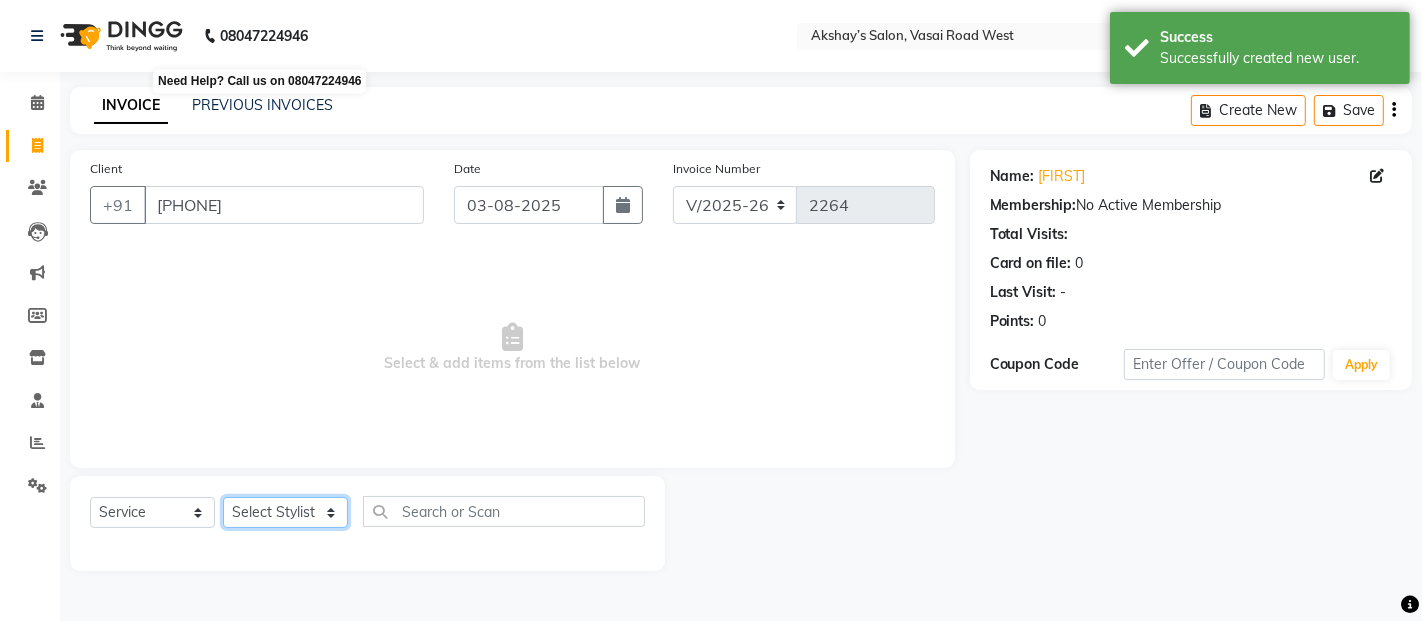 select on "32734" 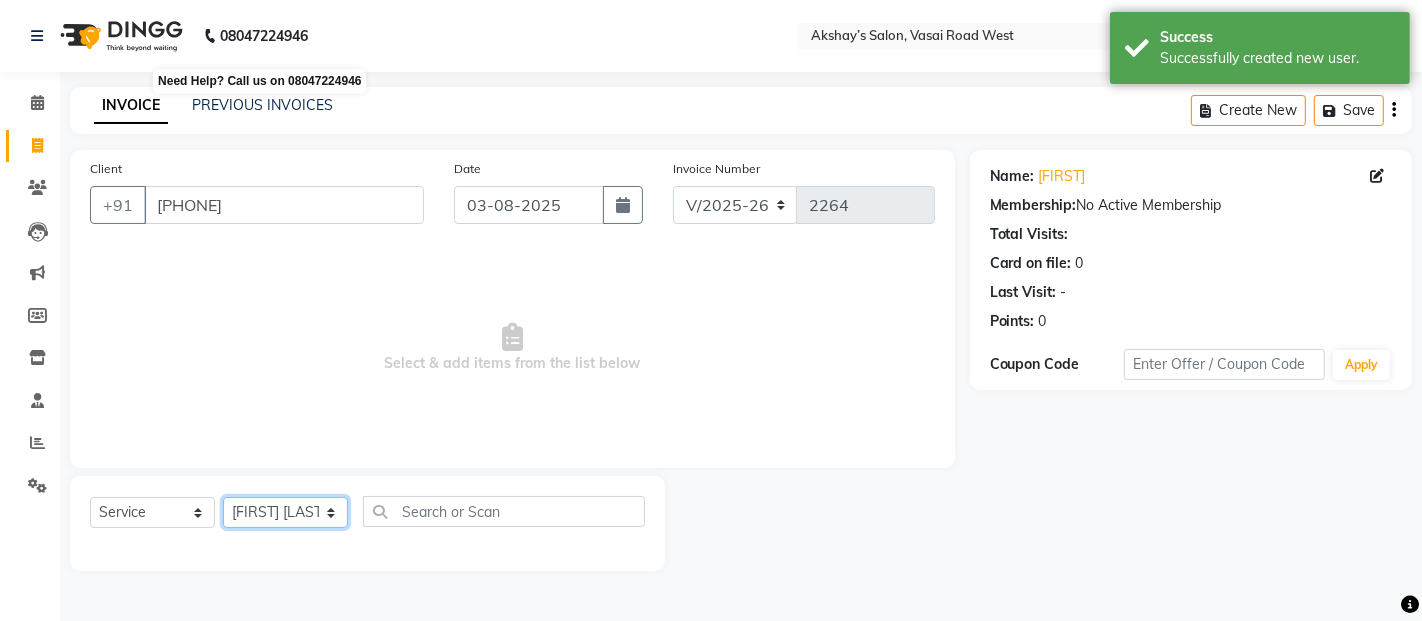 click on "[SERVICE] [STYLIST] [STYLIST] [STYLIST] [STYLIST] [STYLIST] [STYLIST] [STYLIST] [STYLIST] [STYLIST] [STYLIST] [STYLIST] [STYLIST] [STYLIST] [STYLIST] [STYLIST] [STYLIST] [STYLIST] [STYLIST] [STYLIST] [STYLIST] [STYLIST] [STYLIST] [STYLIST] [STYLIST] [STYLIST]" 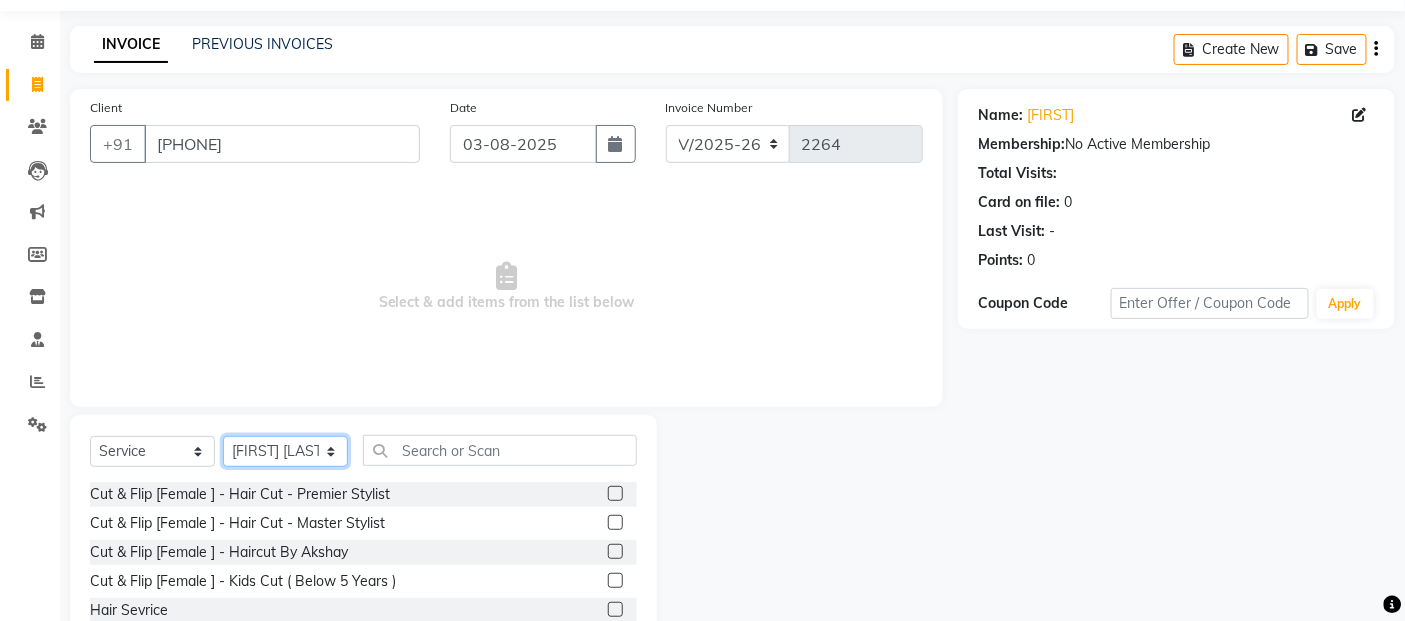 scroll, scrollTop: 111, scrollLeft: 0, axis: vertical 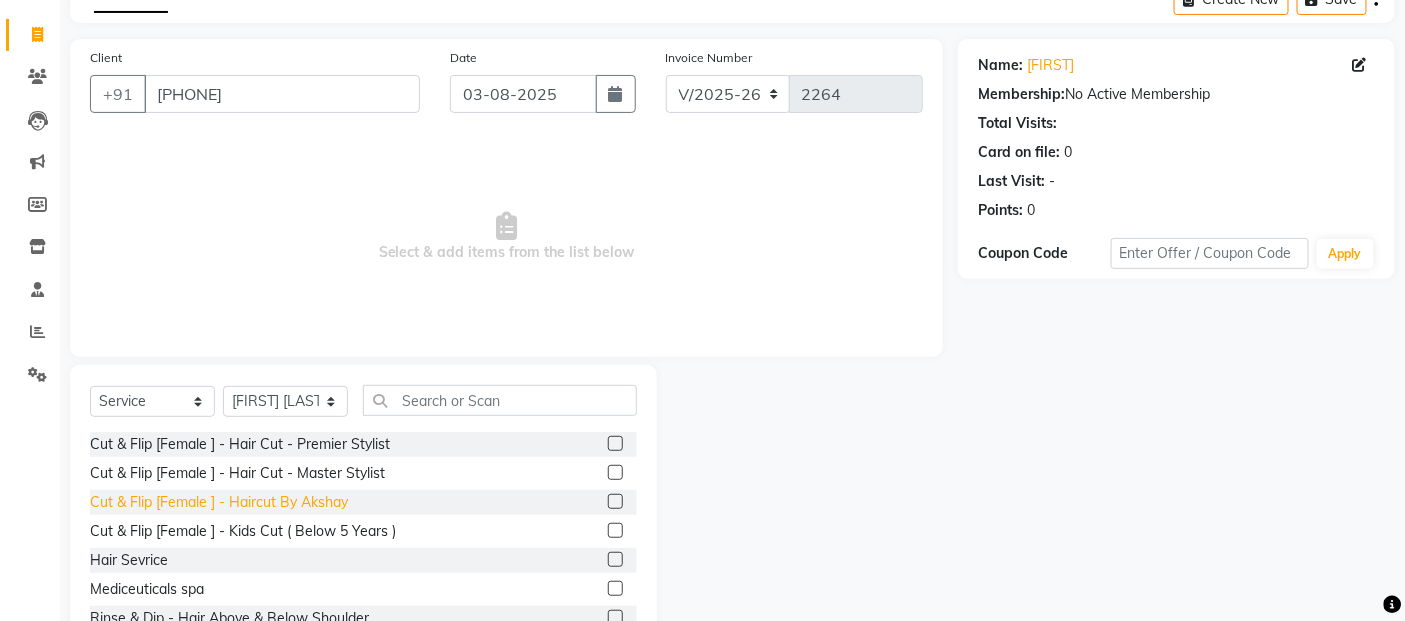 click on "[SERVICE] [FEMALE ] - [SERVICE] - [STYLIST]" 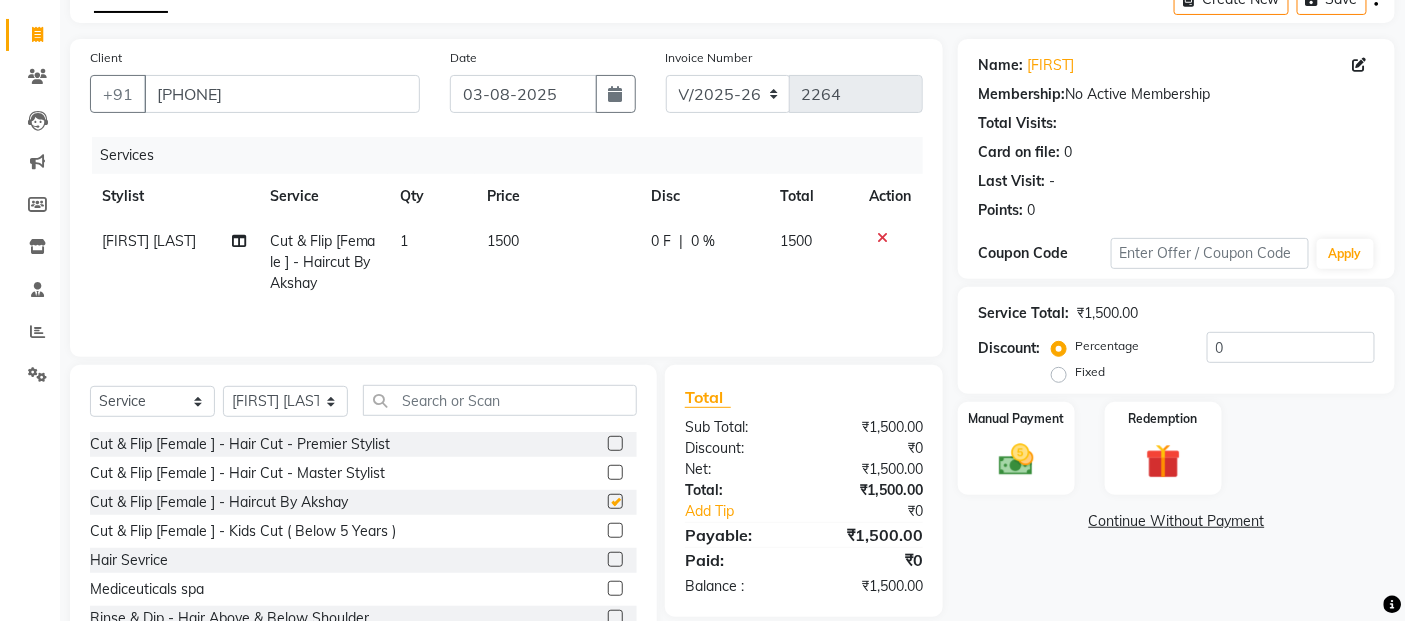 checkbox on "false" 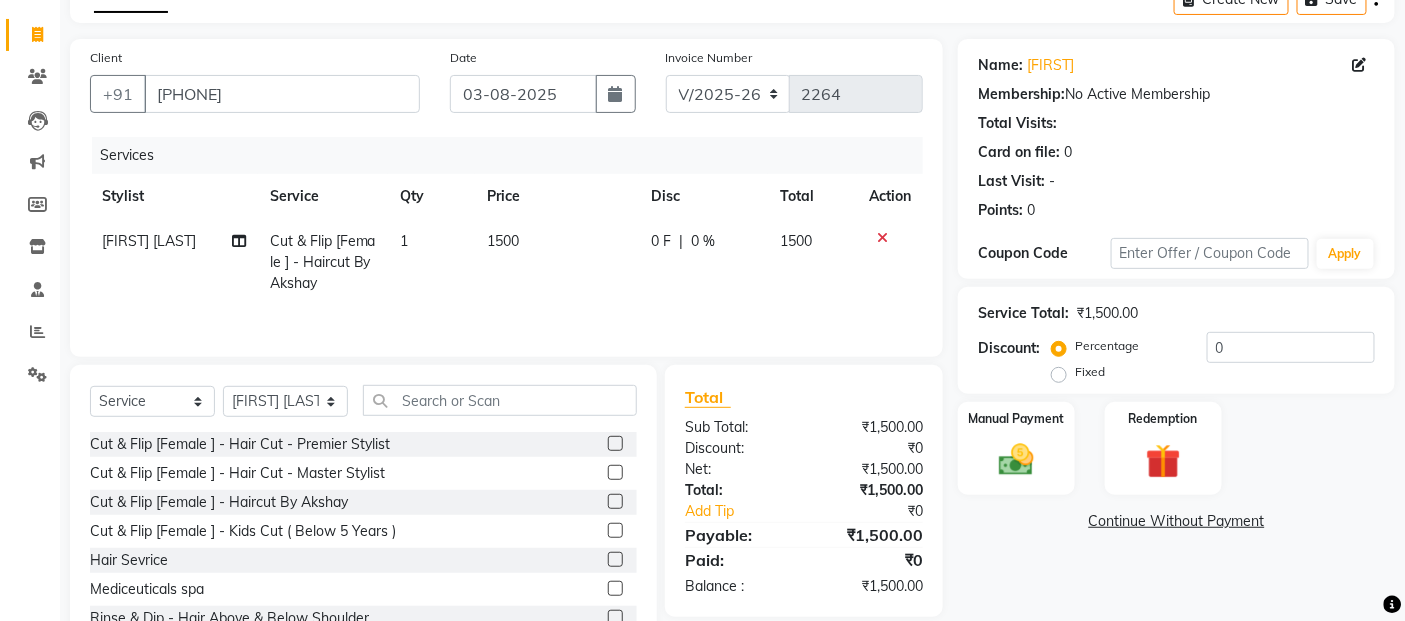 click on "1500" 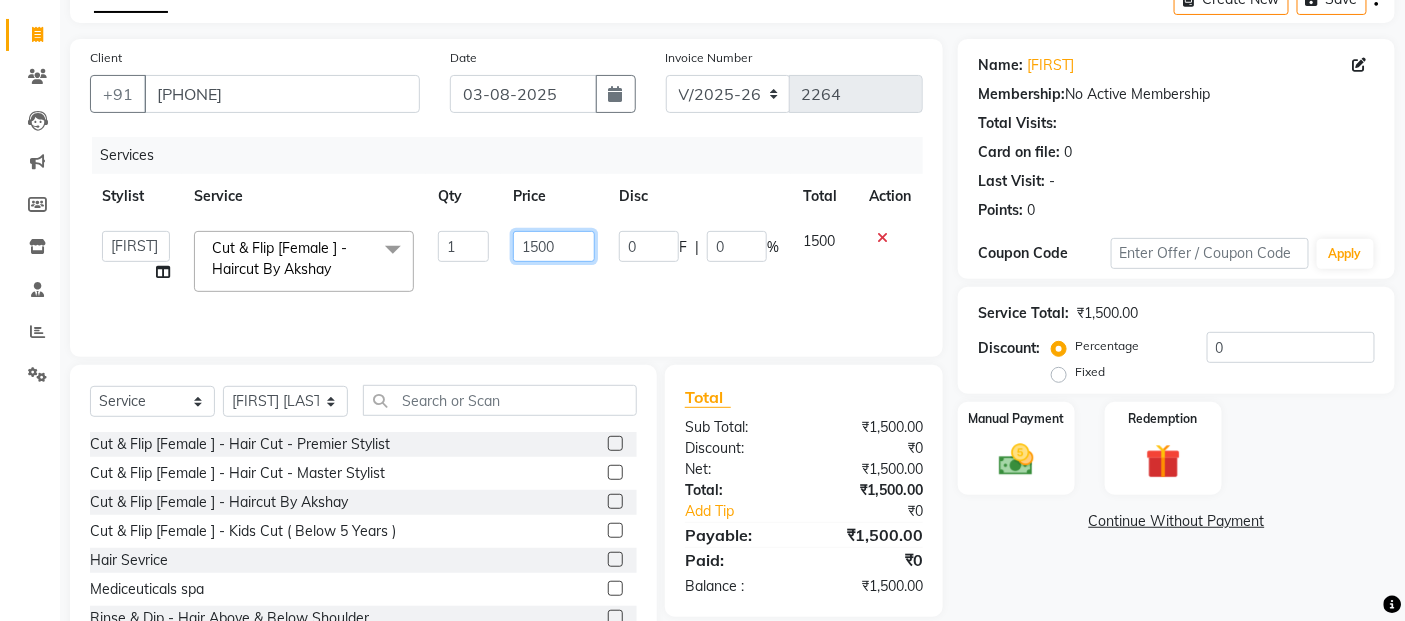click on "1500" 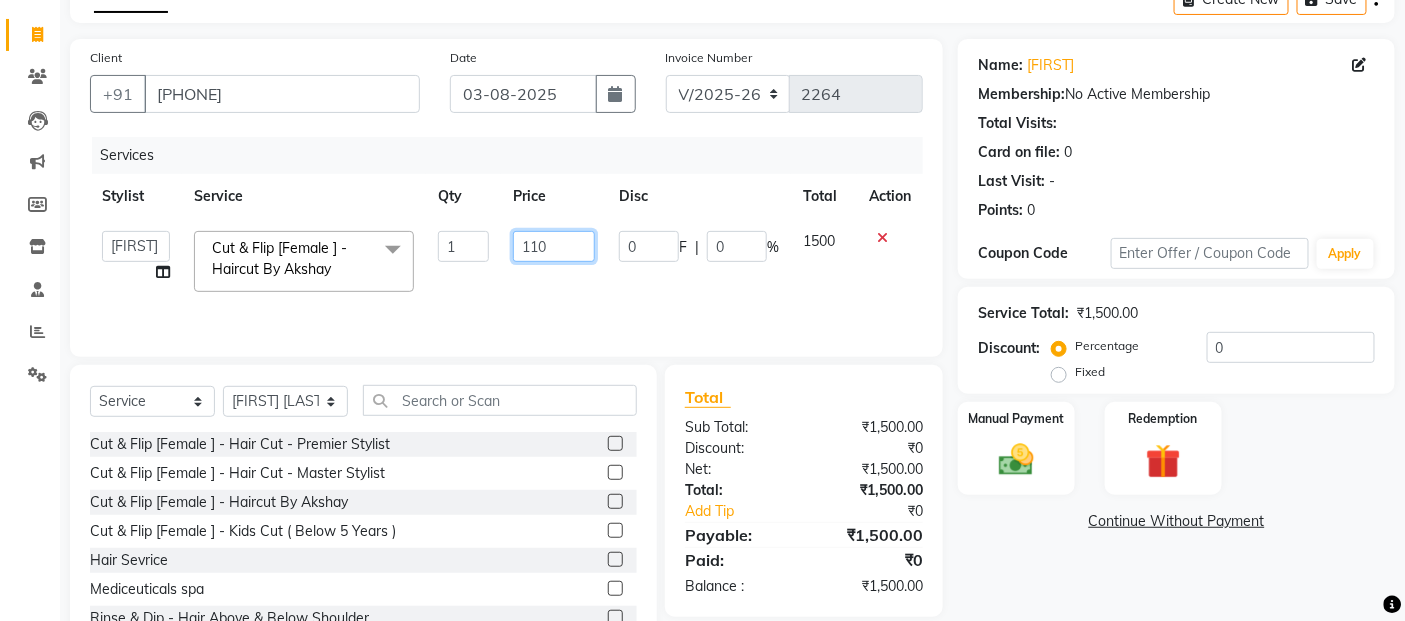 type on "1100" 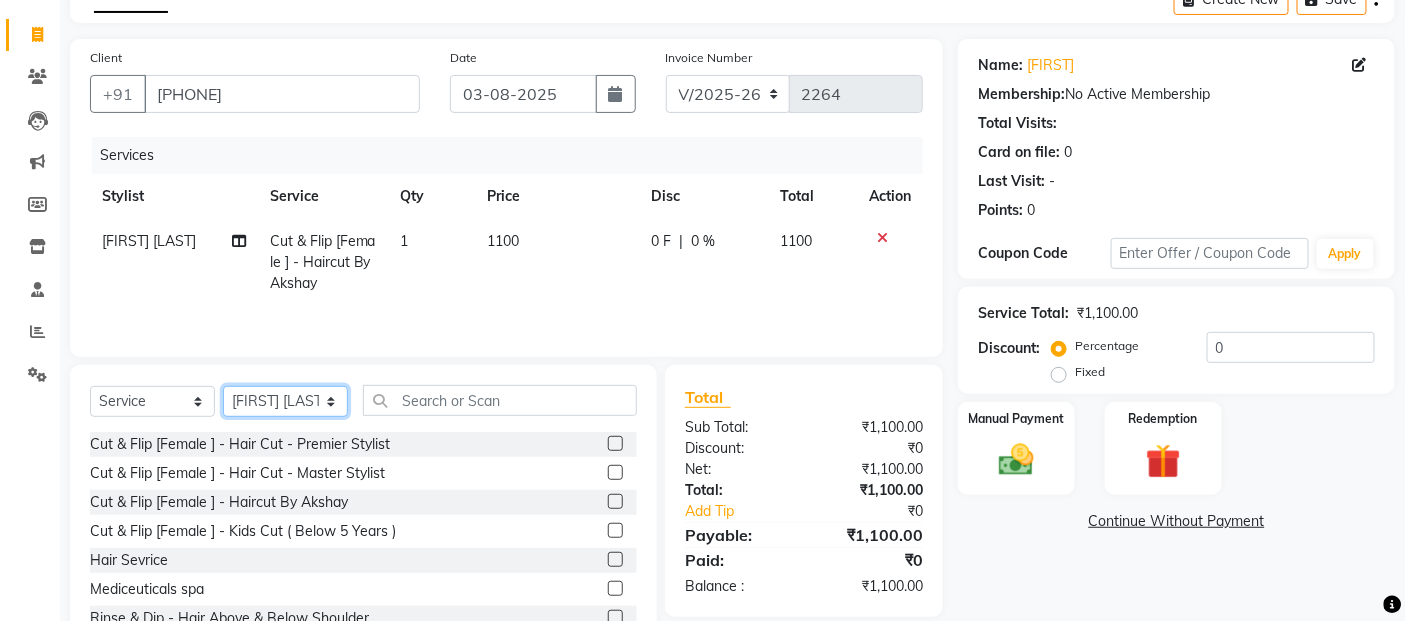 drag, startPoint x: 272, startPoint y: 401, endPoint x: 276, endPoint y: 388, distance: 13.601471 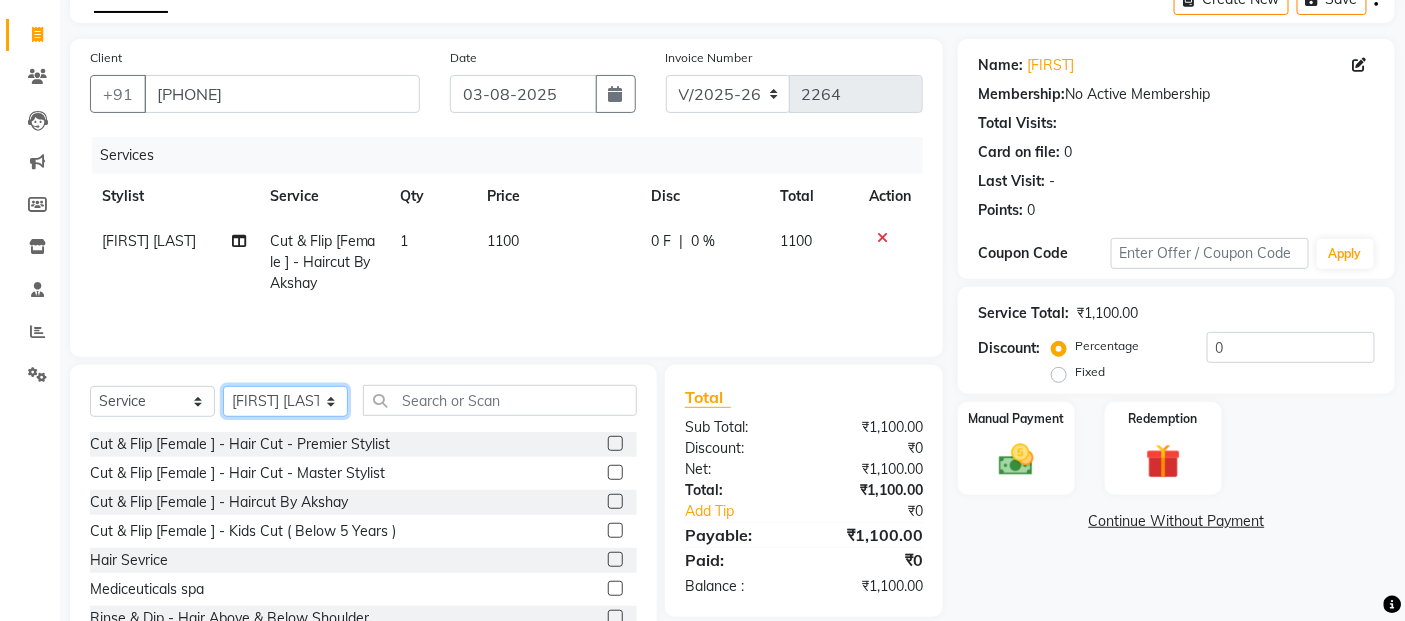 select on "68504" 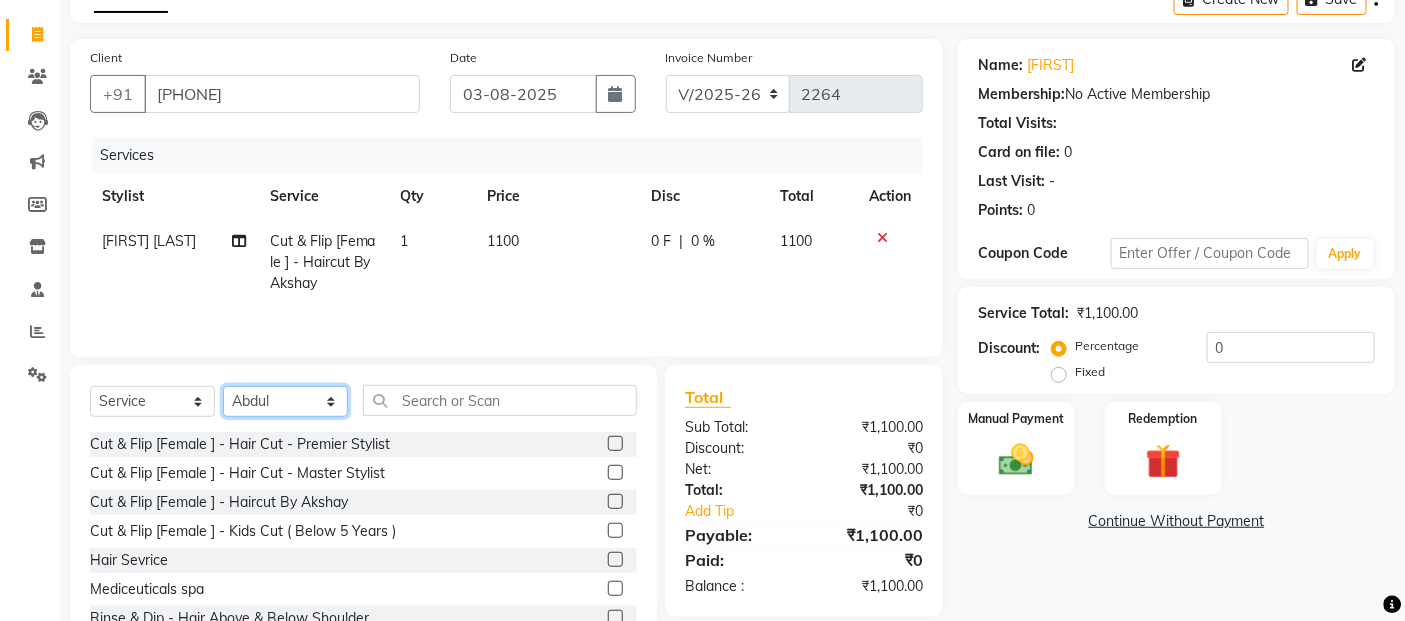 click on "[SERVICE] [STYLIST] [STYLIST] [STYLIST] [STYLIST] [STYLIST] [STYLIST] [STYLIST] [STYLIST] [STYLIST] [STYLIST] [STYLIST] [STYLIST] [STYLIST] [STYLIST] [STYLIST] [STYLIST] [STYLIST] [STYLIST] [STYLIST] [STYLIST] [STYLIST] [STYLIST] [STYLIST] [STYLIST] [STYLIST]" 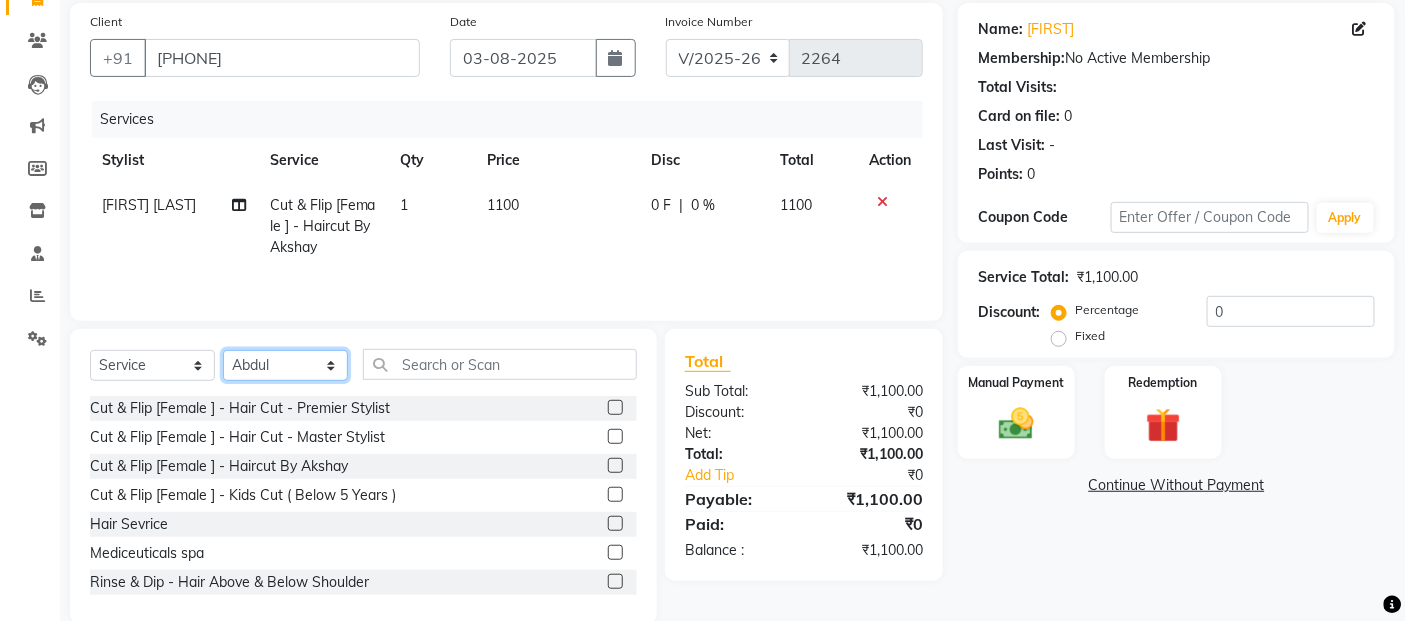 scroll, scrollTop: 182, scrollLeft: 0, axis: vertical 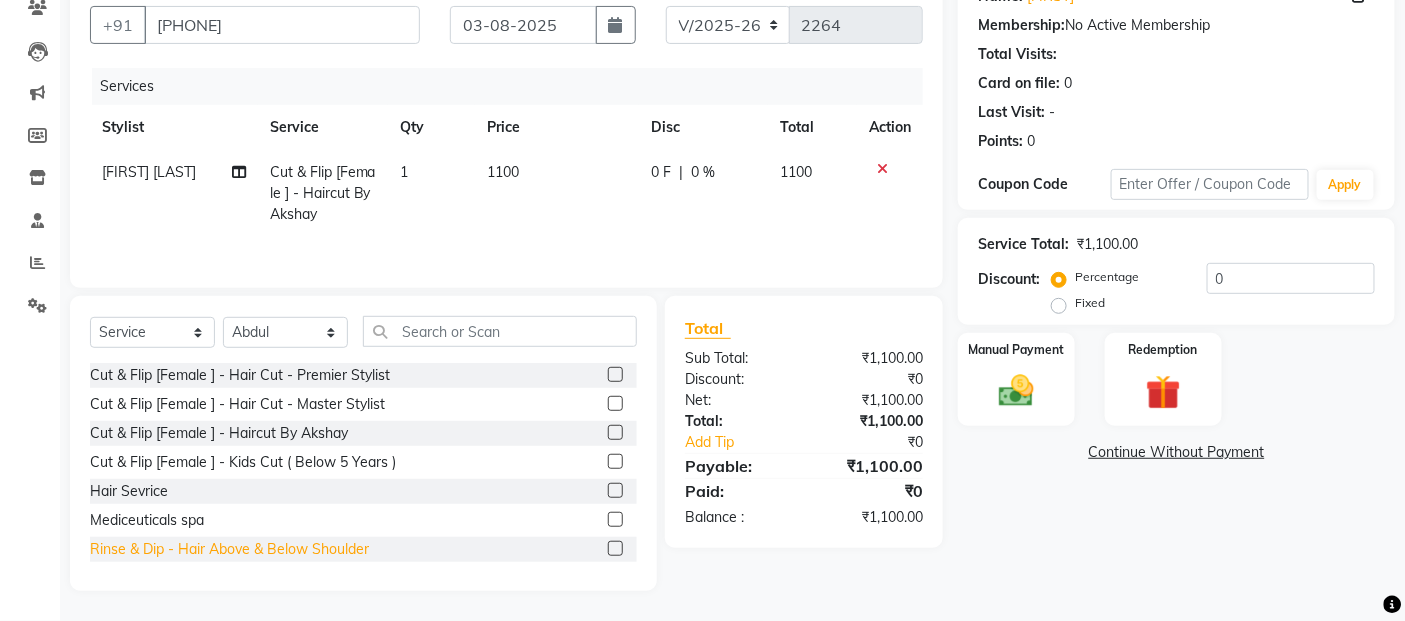 click on "Rinse & Dip - Hair Above & Below Shoulder" 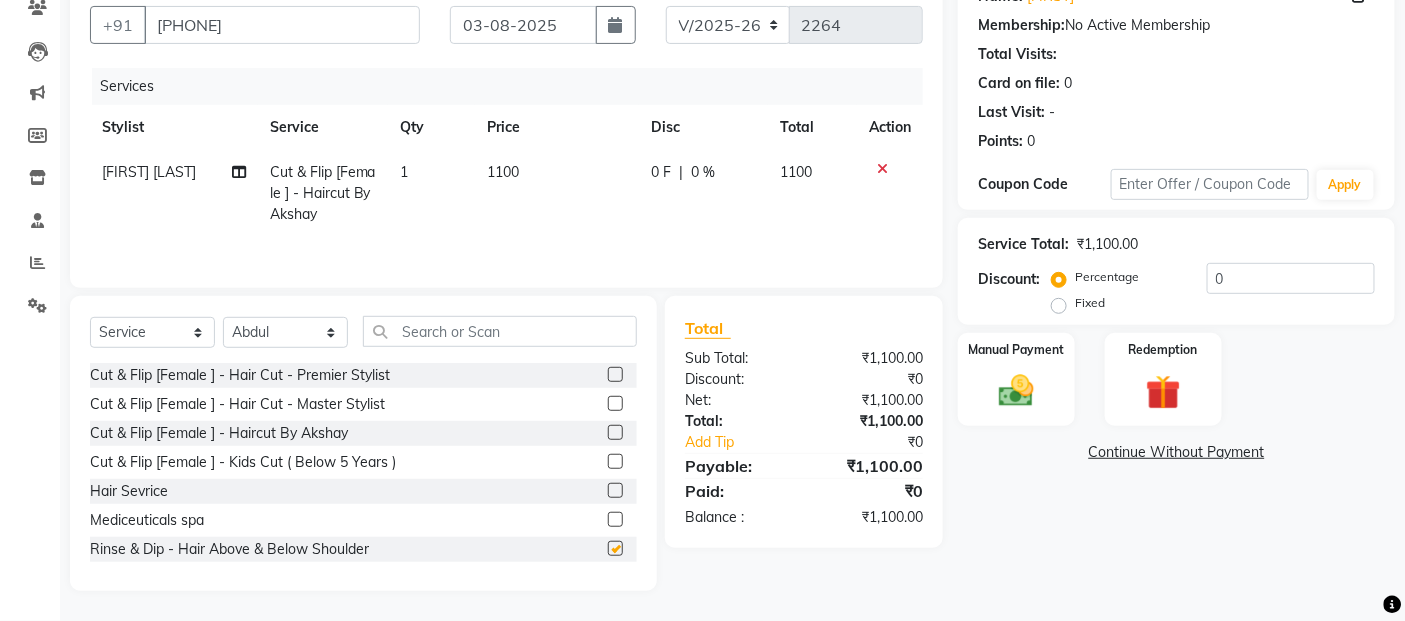 checkbox on "false" 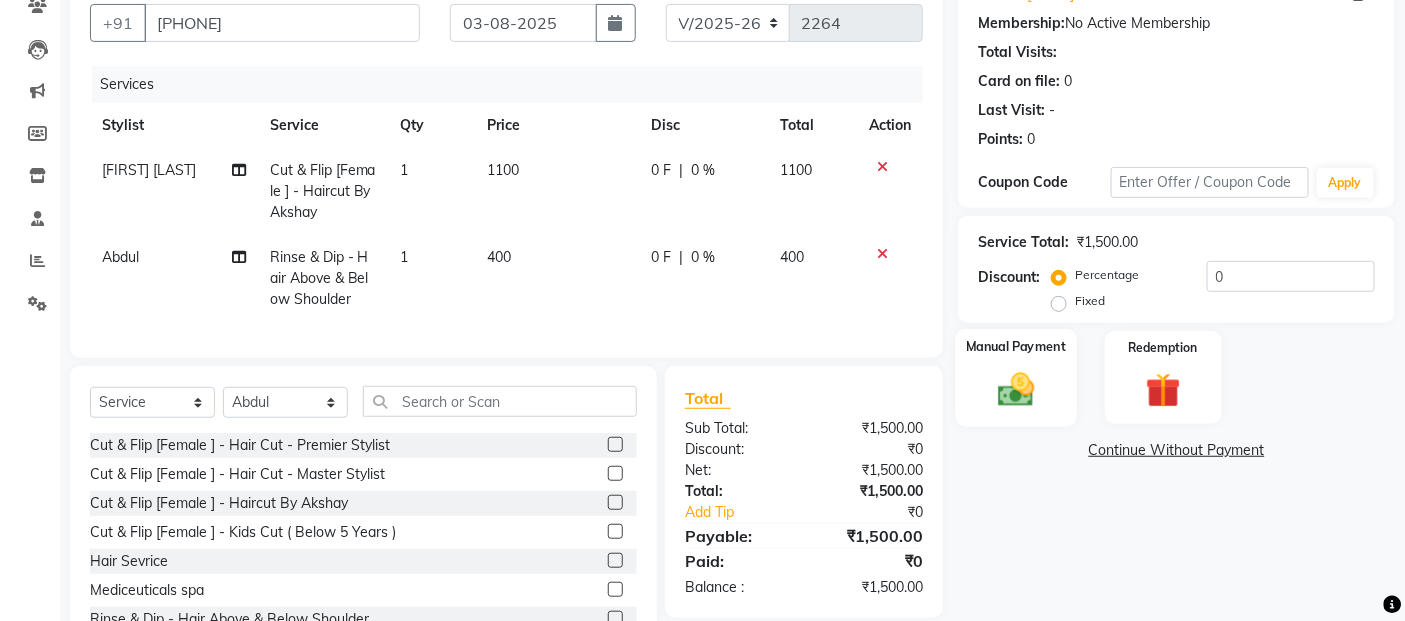 click on "Manual Payment" 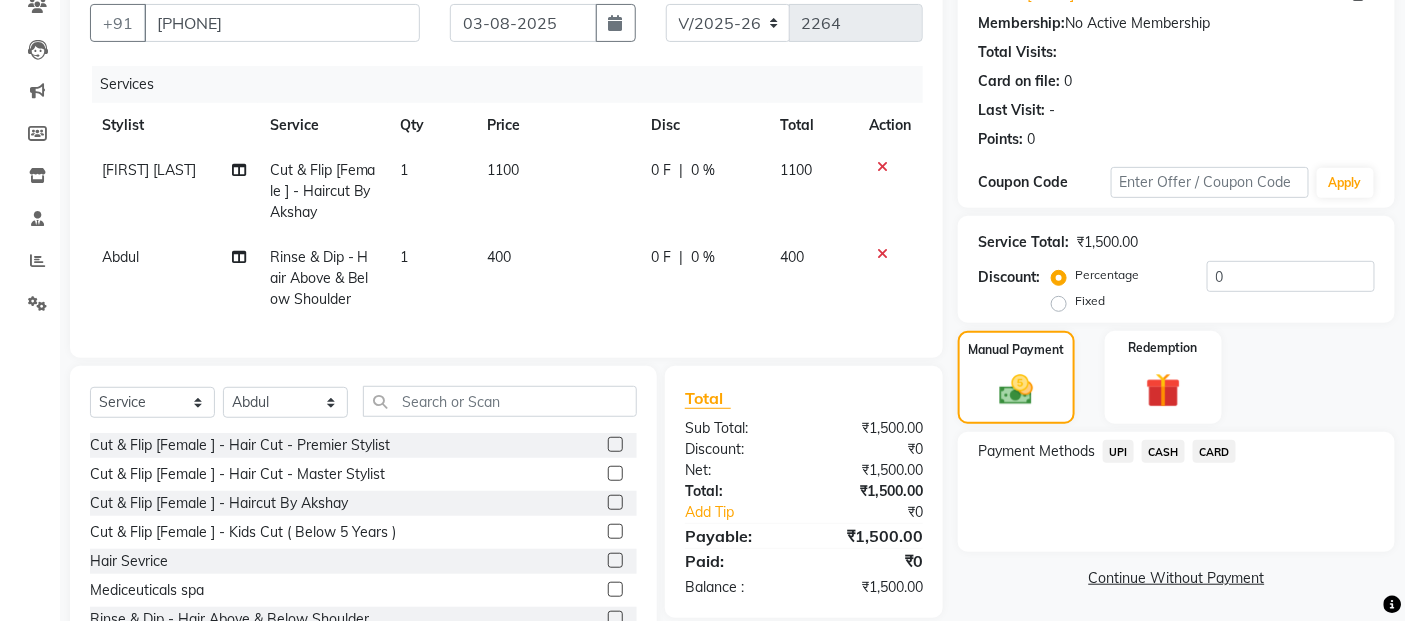 click on "UPI" 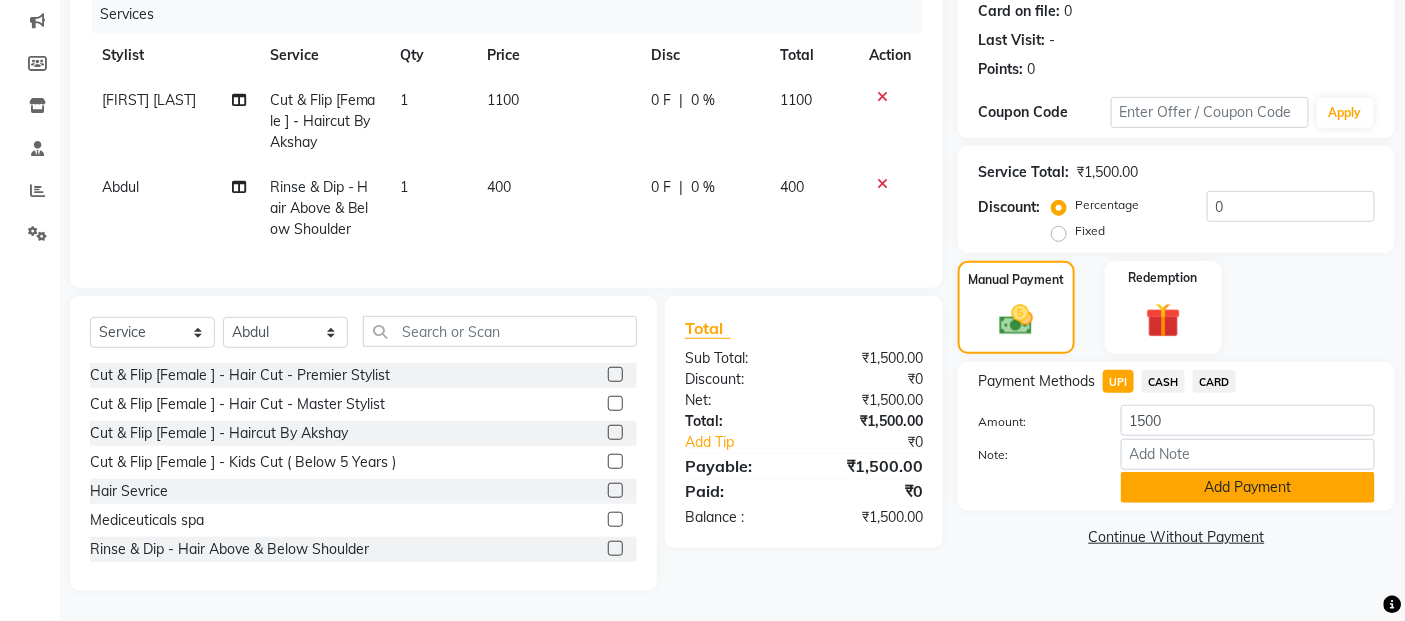 click on "Add Payment" 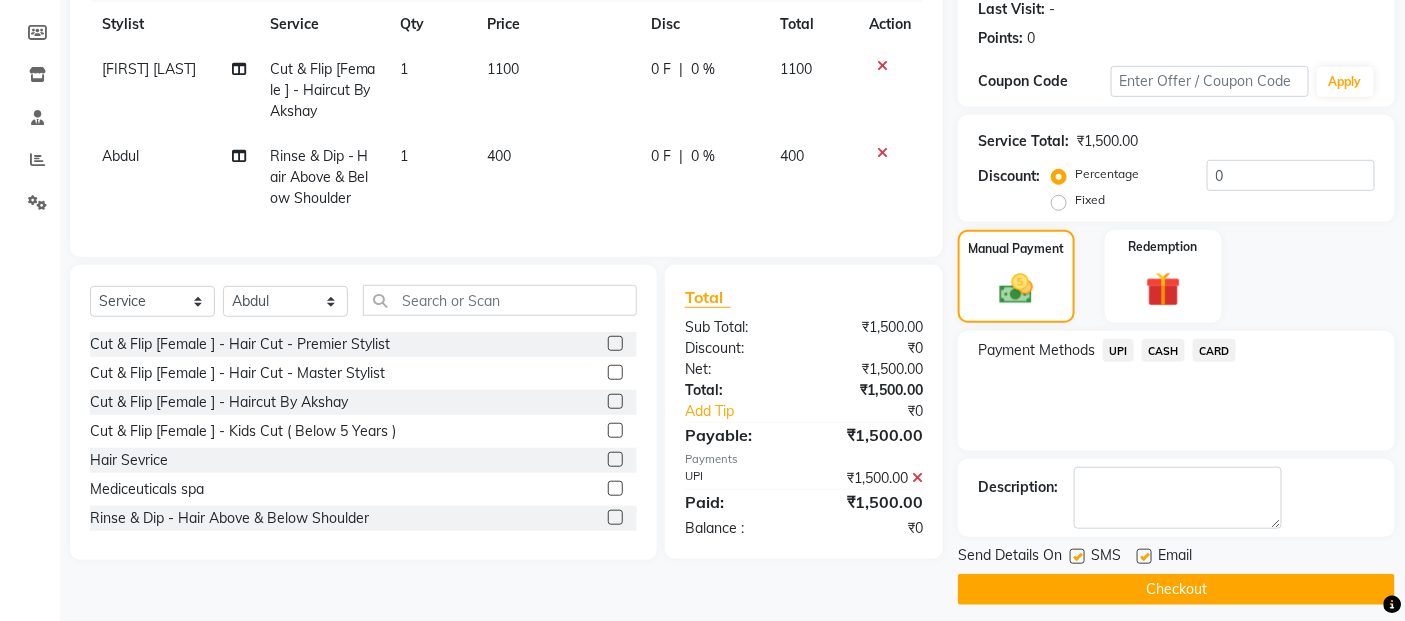 scroll, scrollTop: 297, scrollLeft: 0, axis: vertical 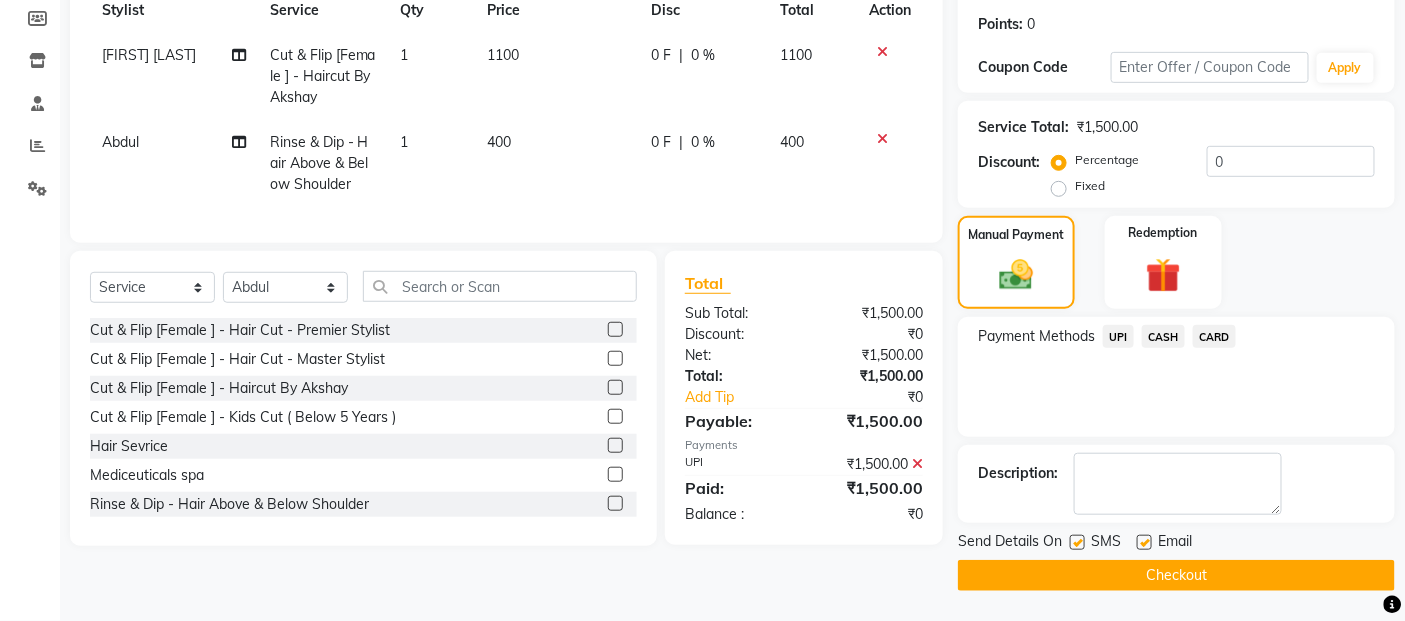 click on "Checkout" 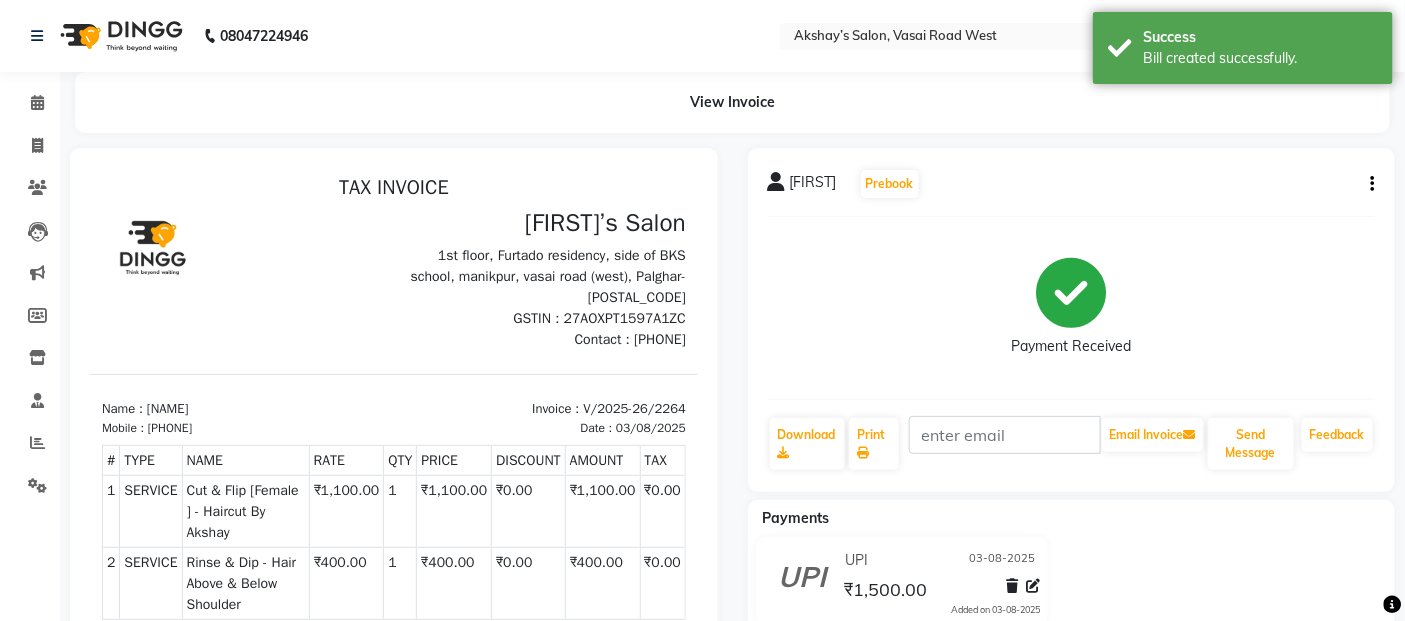 scroll, scrollTop: 0, scrollLeft: 0, axis: both 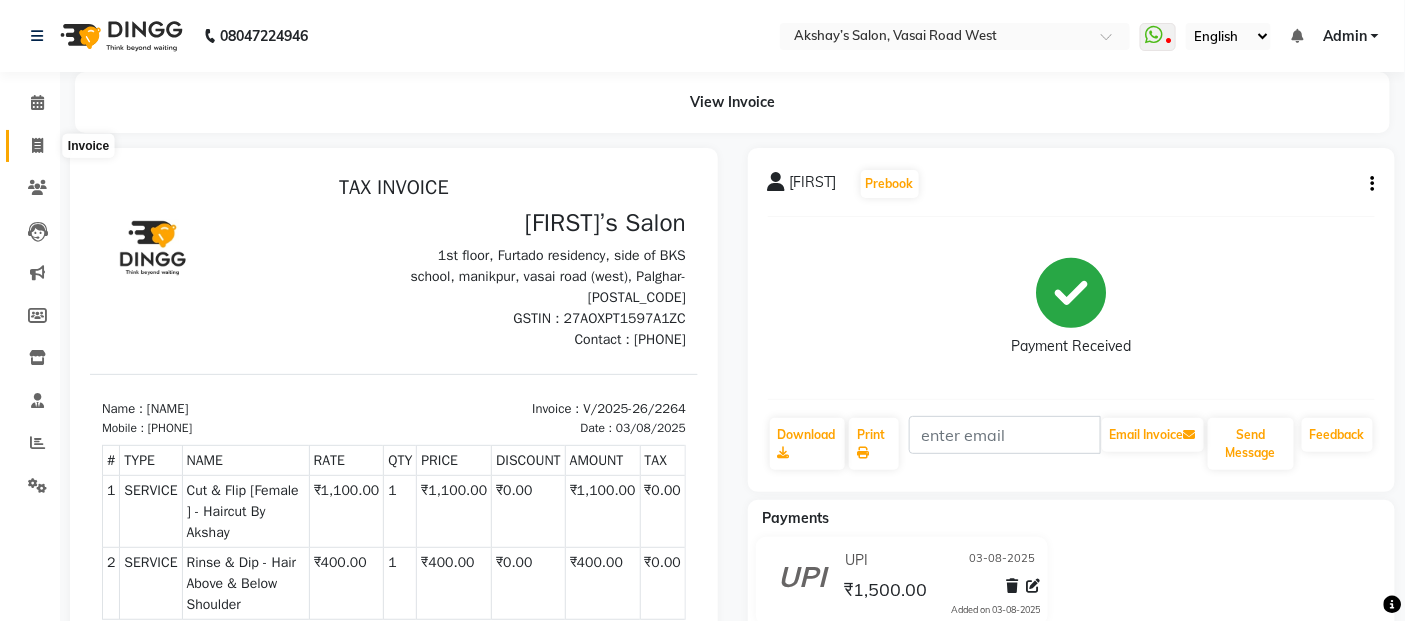 click 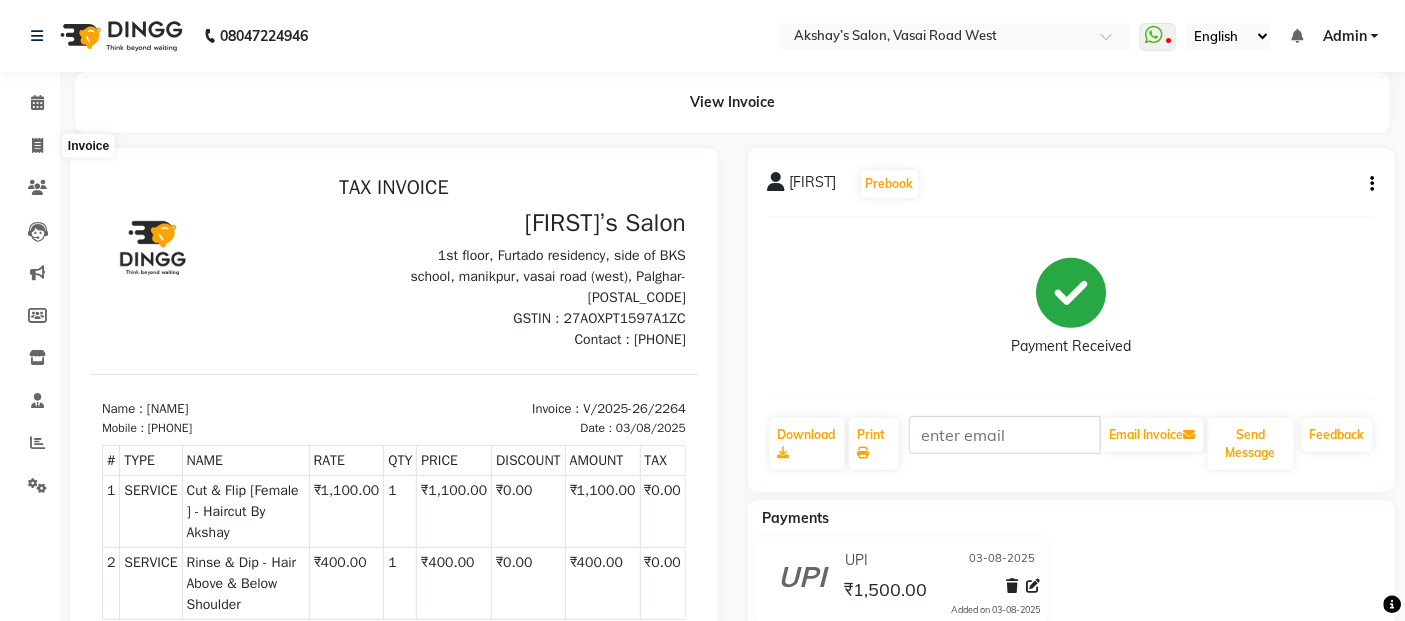 select on "5150" 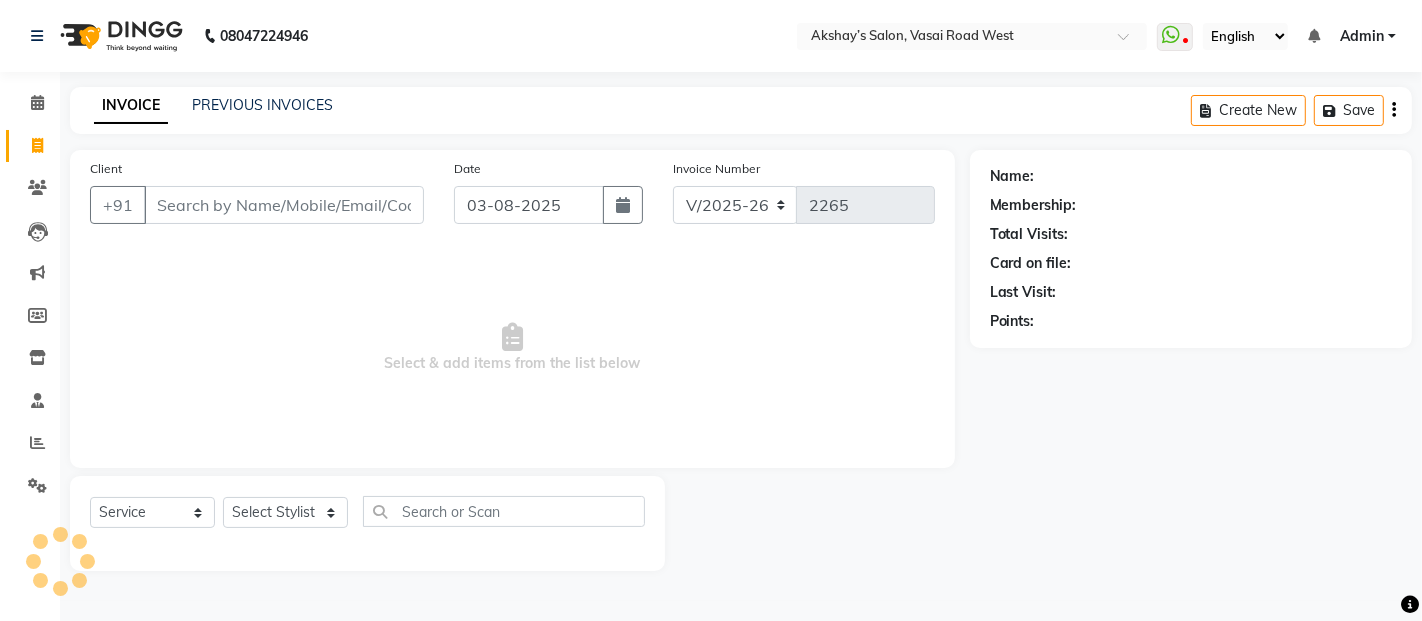 click on "Select & add items from the list below" at bounding box center [512, 348] 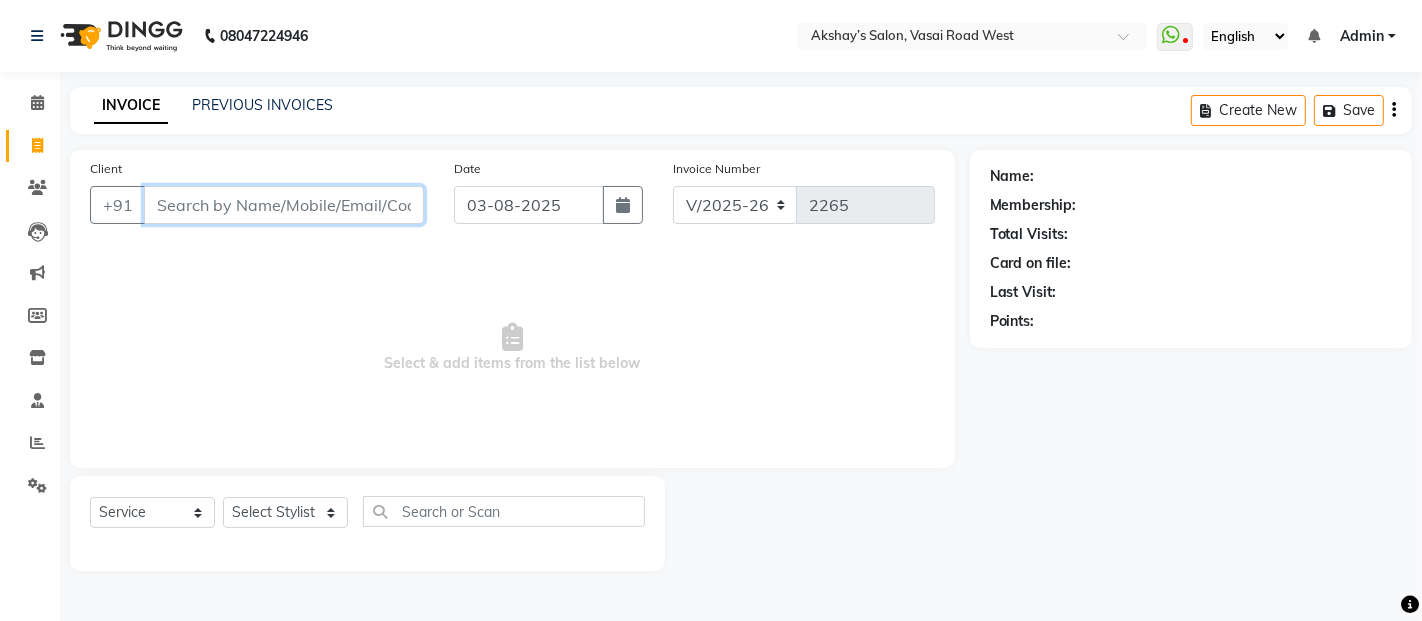 click on "Client" at bounding box center [284, 205] 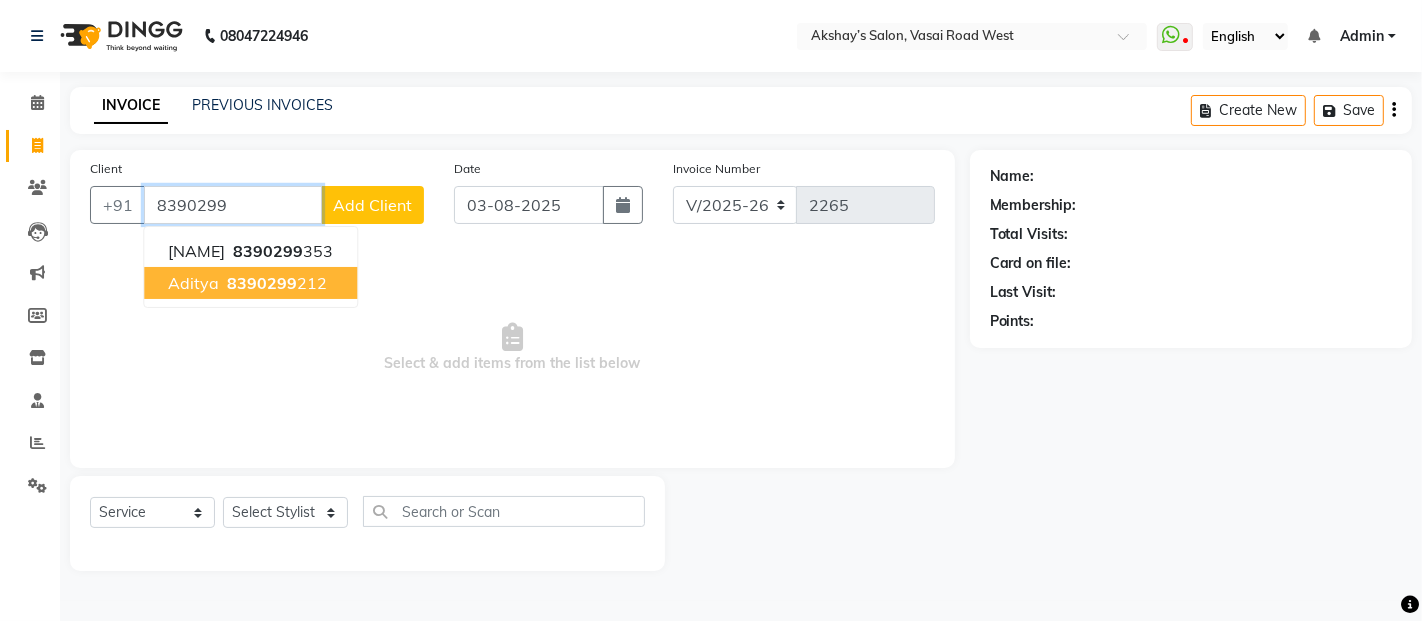 click on "8390299" at bounding box center (262, 283) 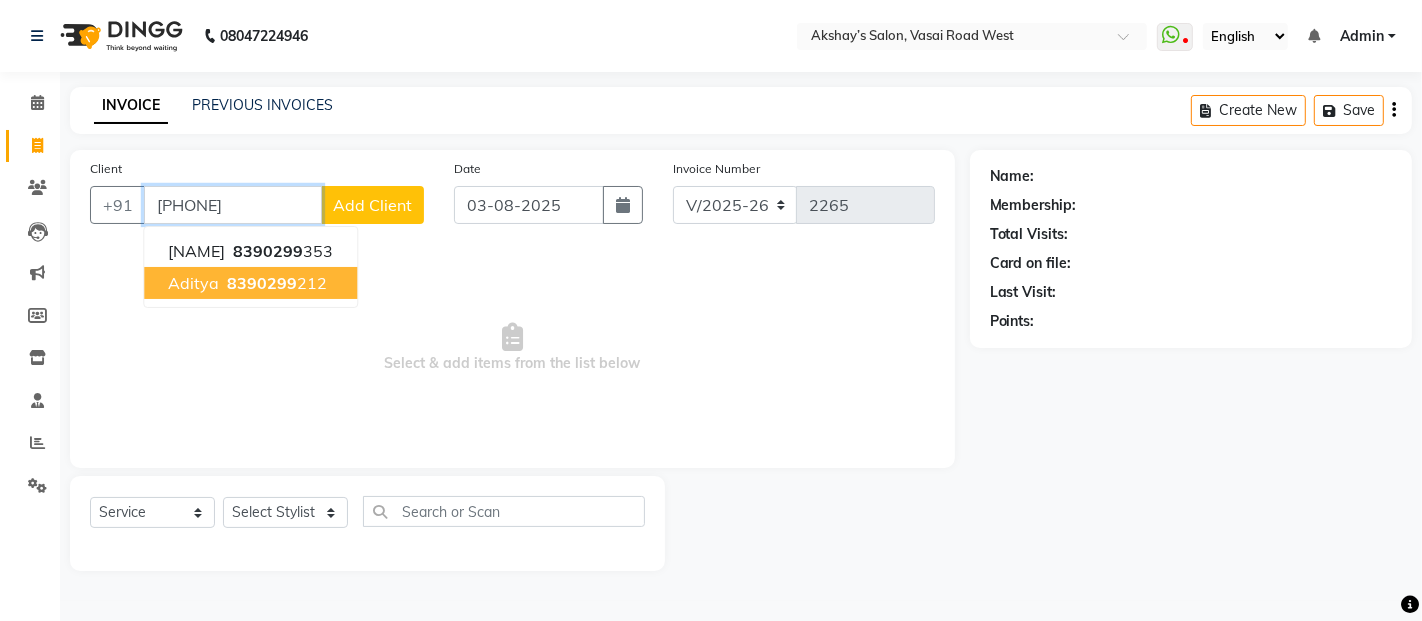 type on "8390299212" 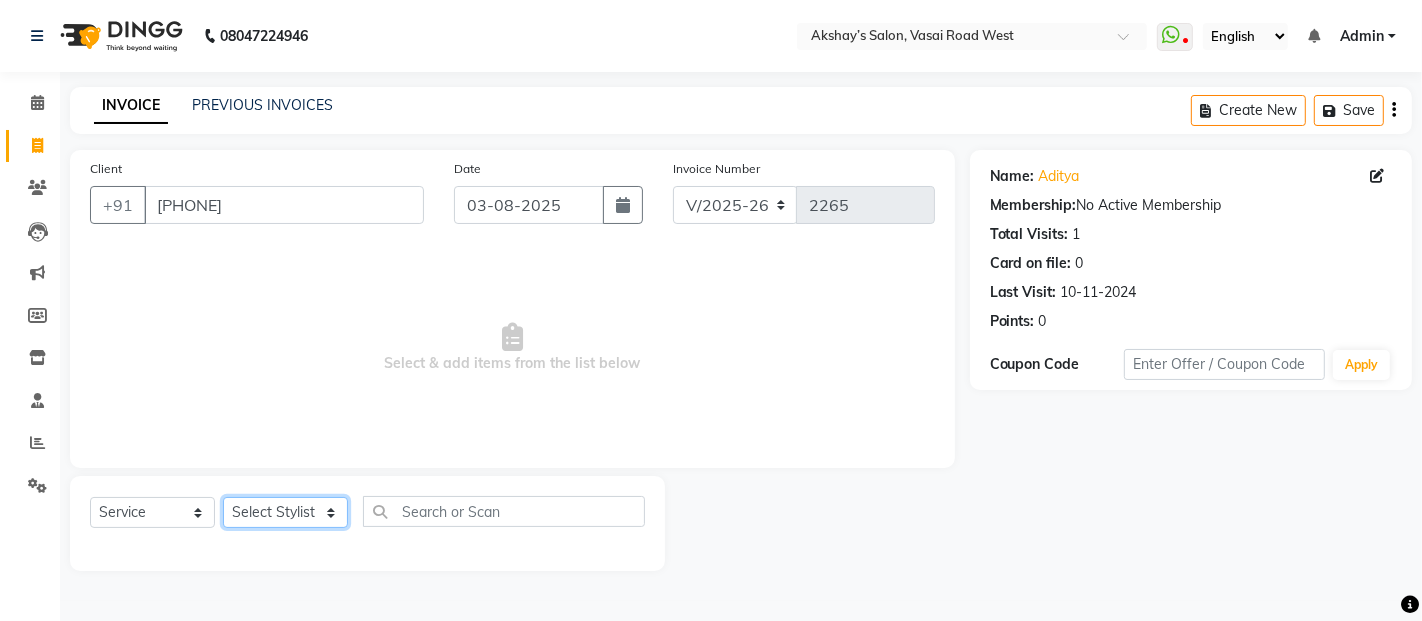 click on "[SERVICE] [STYLIST] [STYLIST] [STYLIST] [STYLIST] [STYLIST] [STYLIST] [STYLIST] [STYLIST] [STYLIST] [STYLIST] [STYLIST] [STYLIST] [STYLIST] [STYLIST] [STYLIST] [STYLIST] [STYLIST] [STYLIST] [STYLIST] [STYLIST] [STYLIST] [STYLIST] [STYLIST] [STYLIST] [STYLIST]" 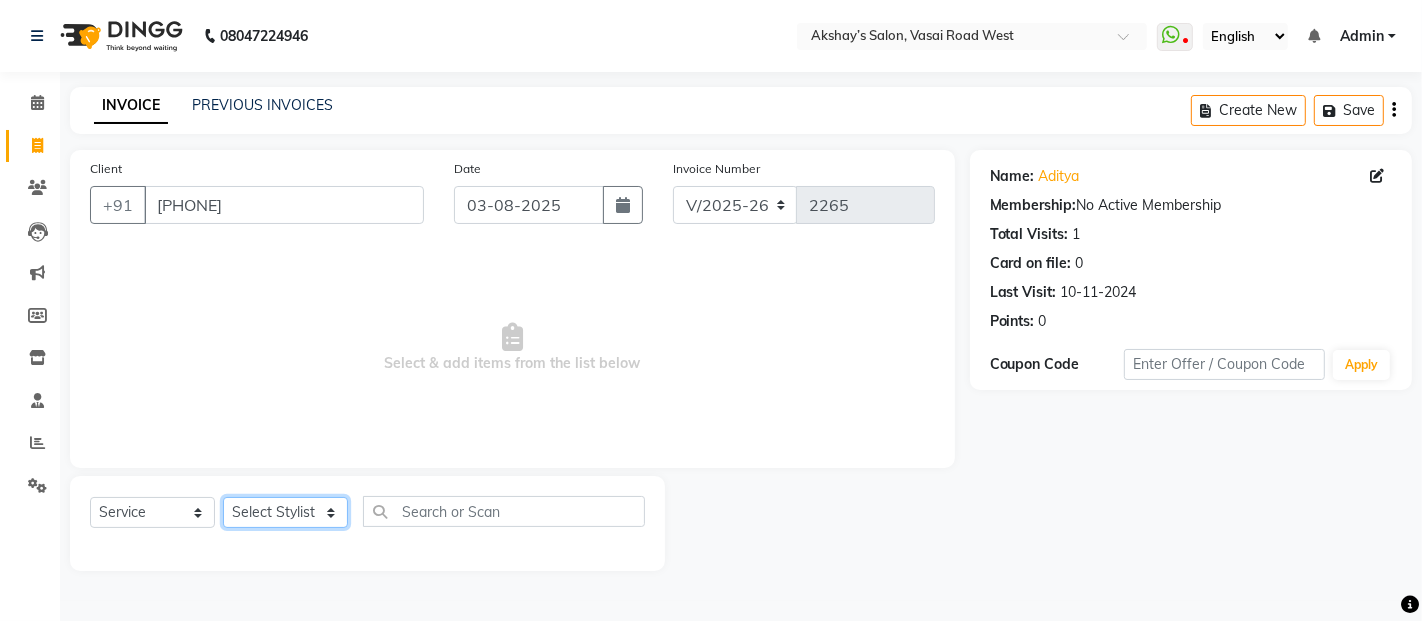 select on "35044" 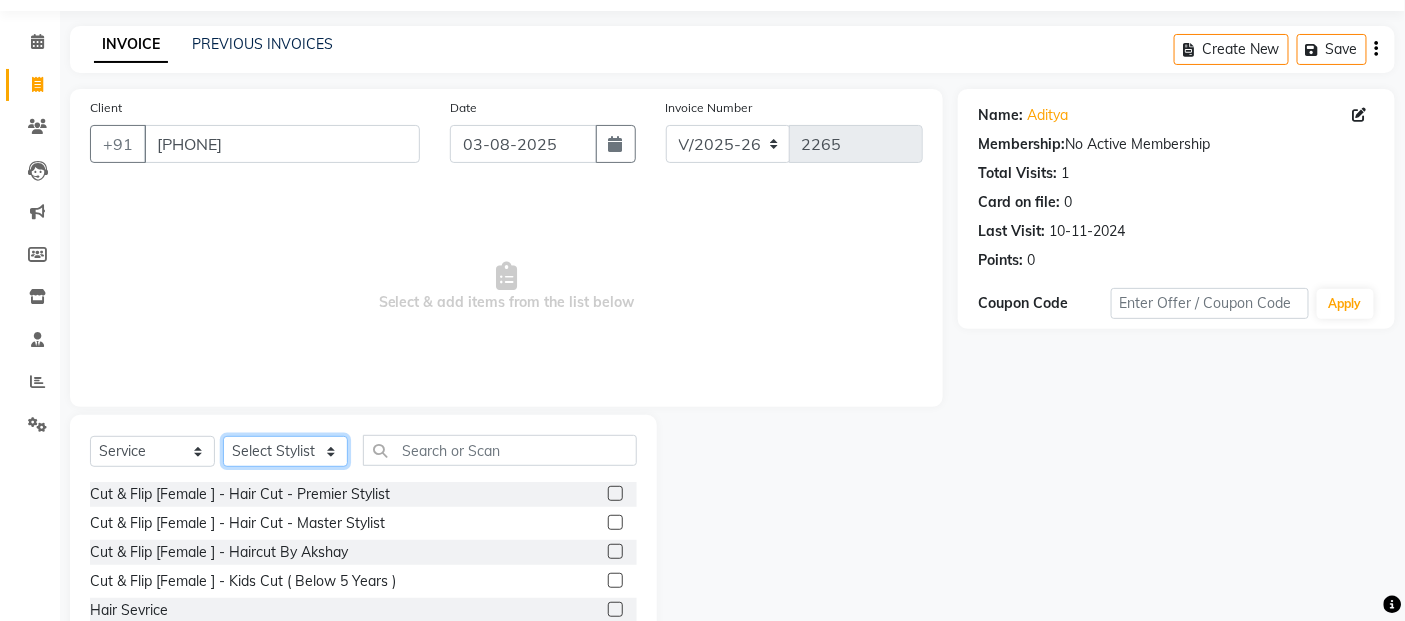 scroll, scrollTop: 180, scrollLeft: 0, axis: vertical 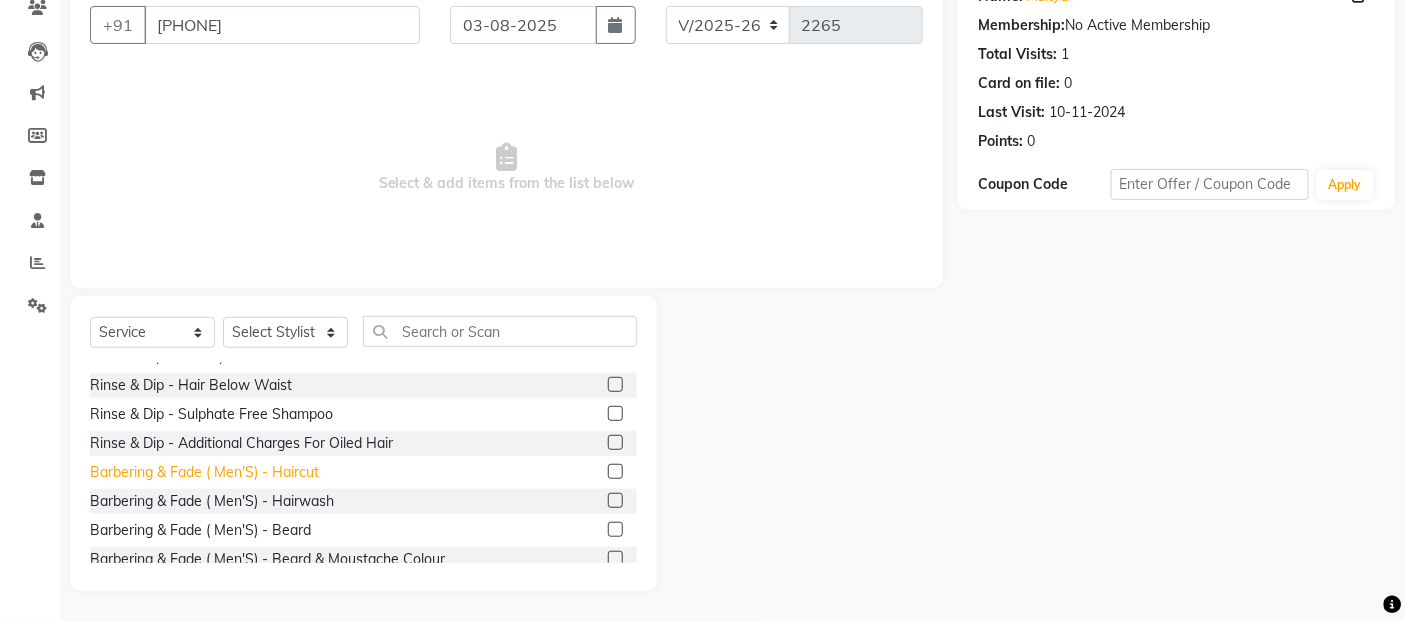 click on "Barbering & Fade  ( Men'S) - Haircut" 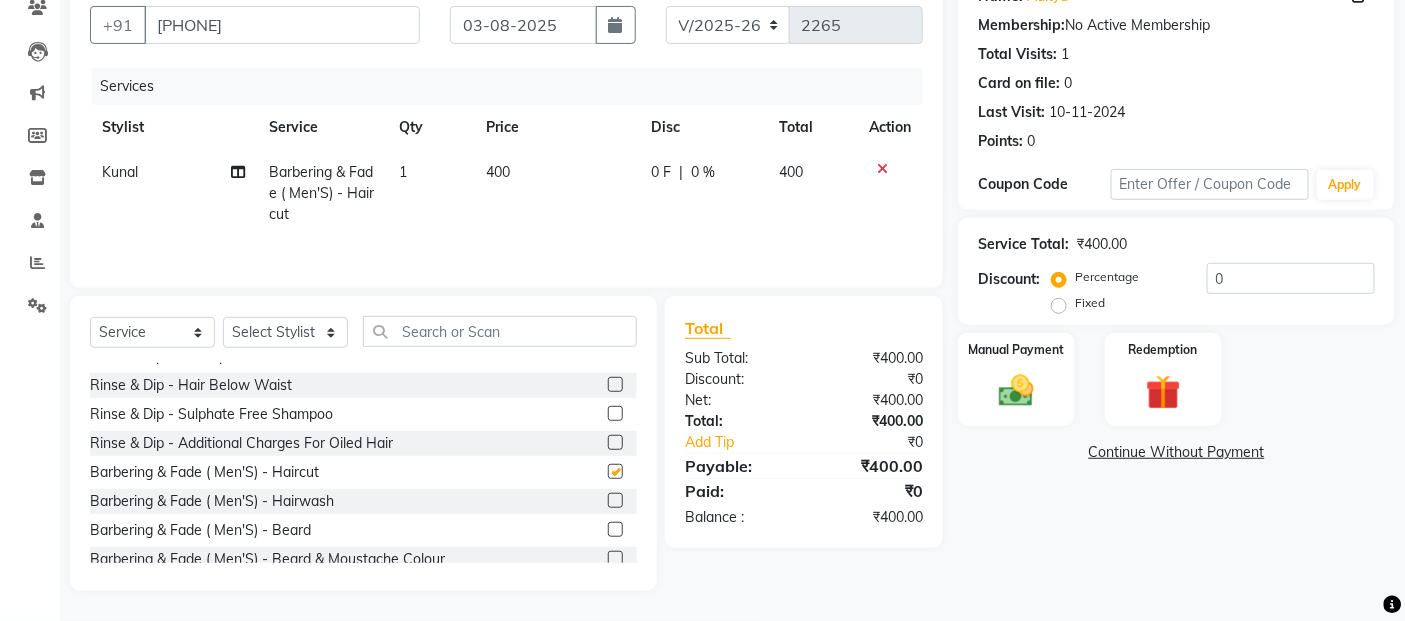 checkbox on "false" 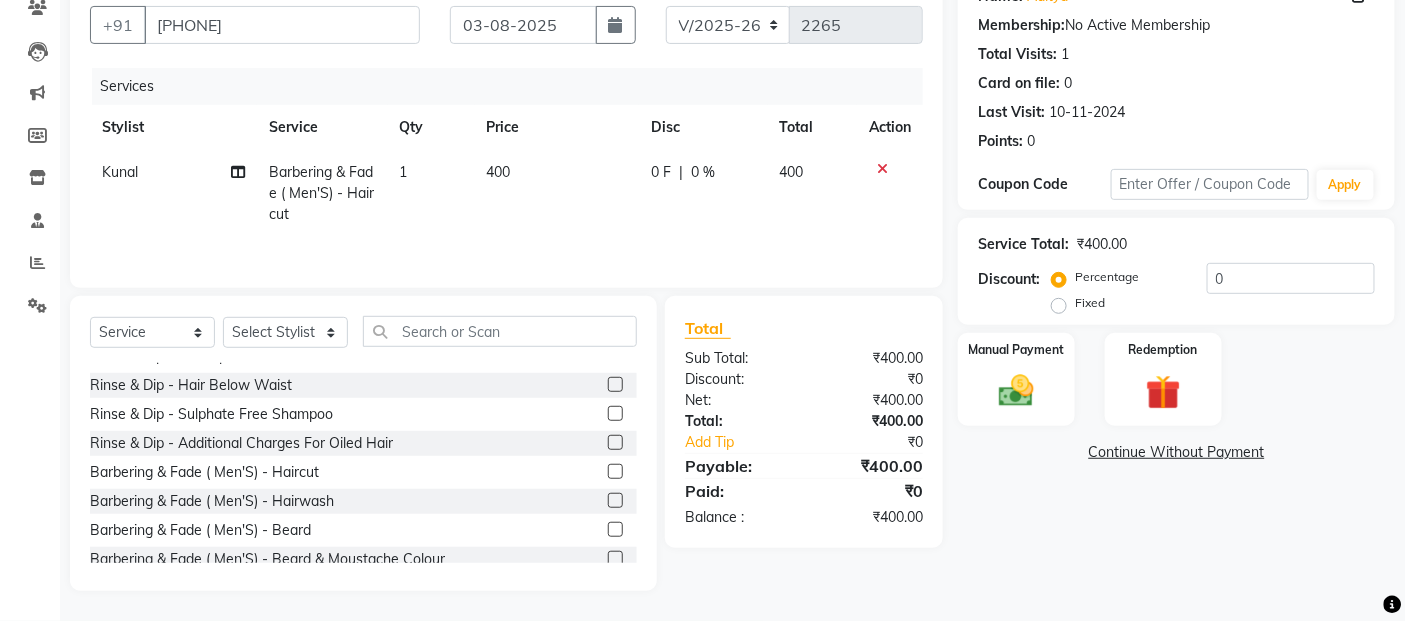 drag, startPoint x: 595, startPoint y: 222, endPoint x: 593, endPoint y: 201, distance: 21.095022 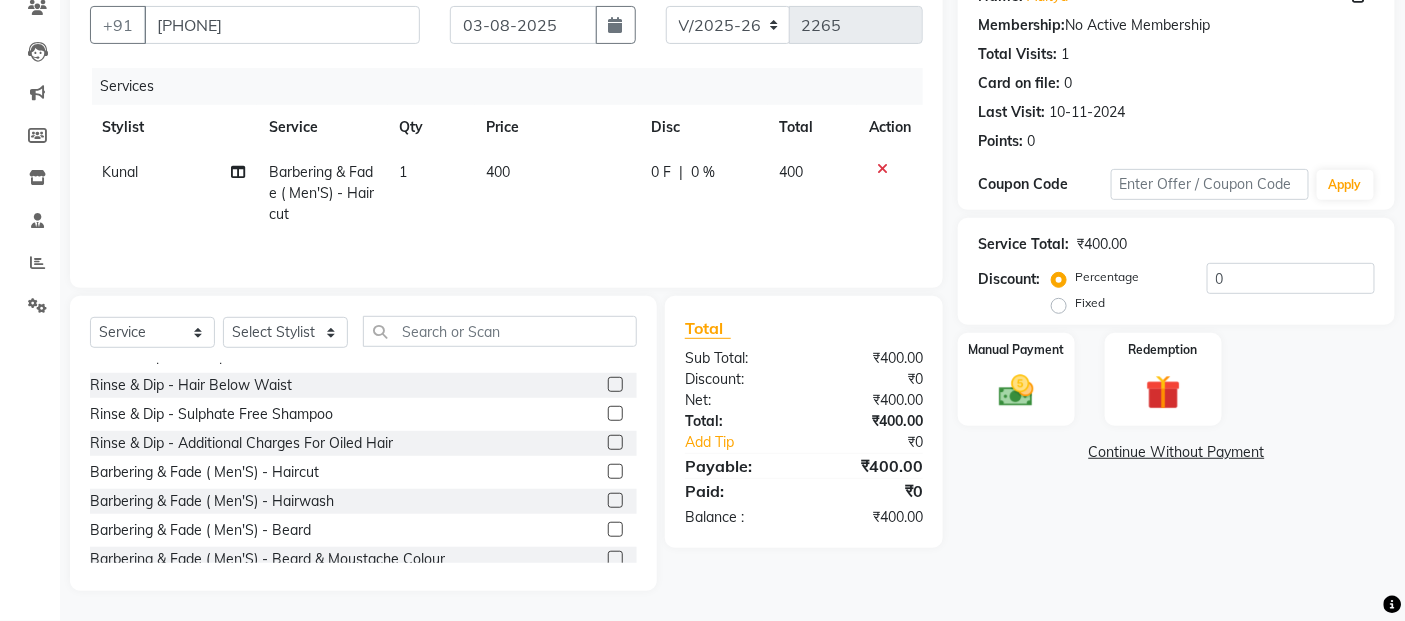 select on "35044" 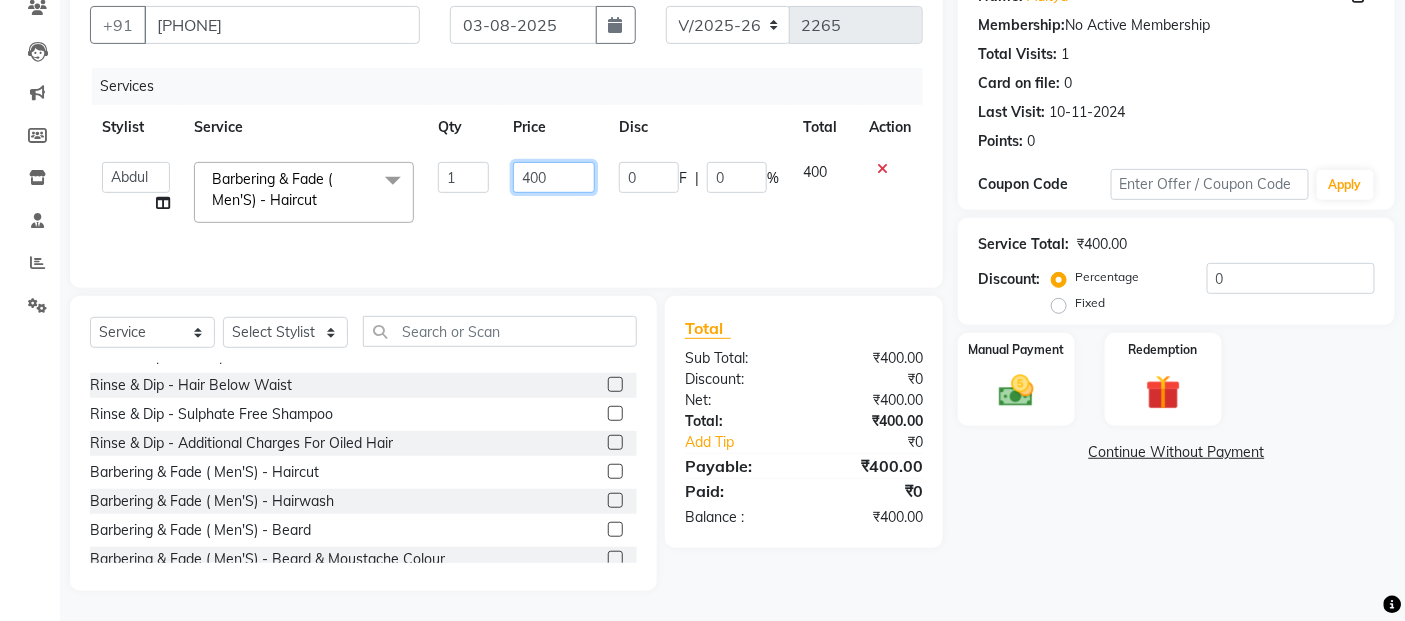 click on "400" 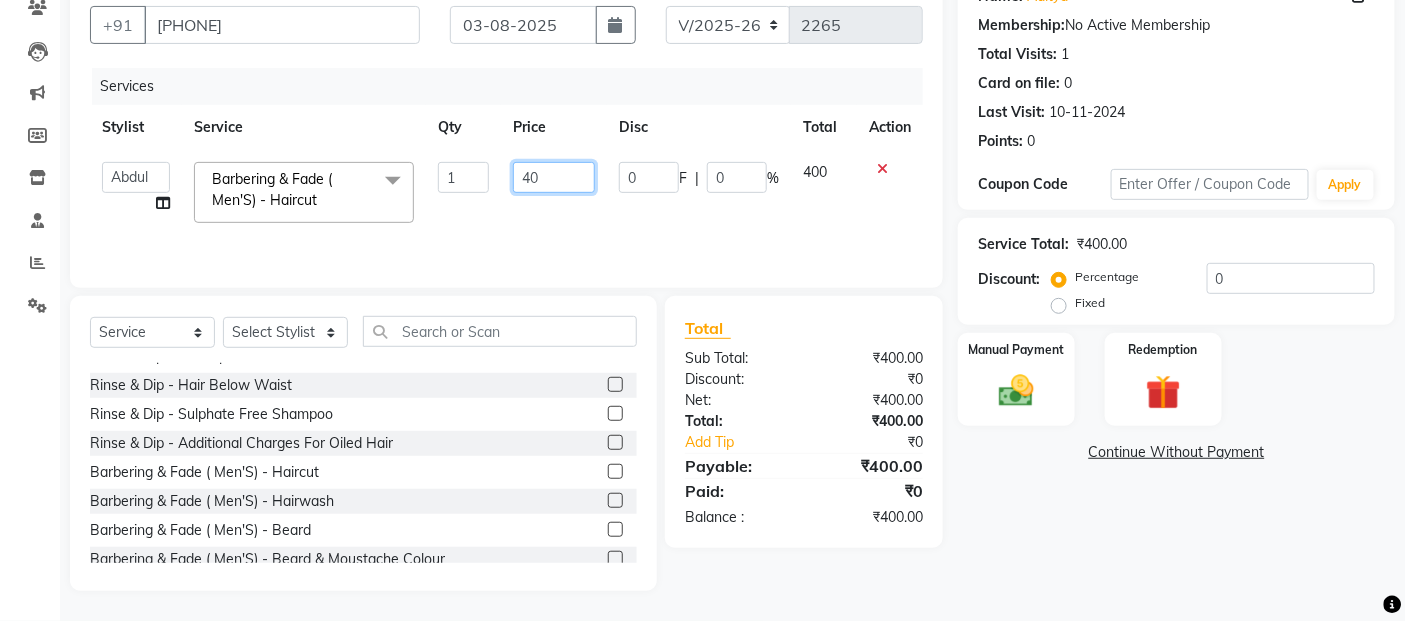type on "4" 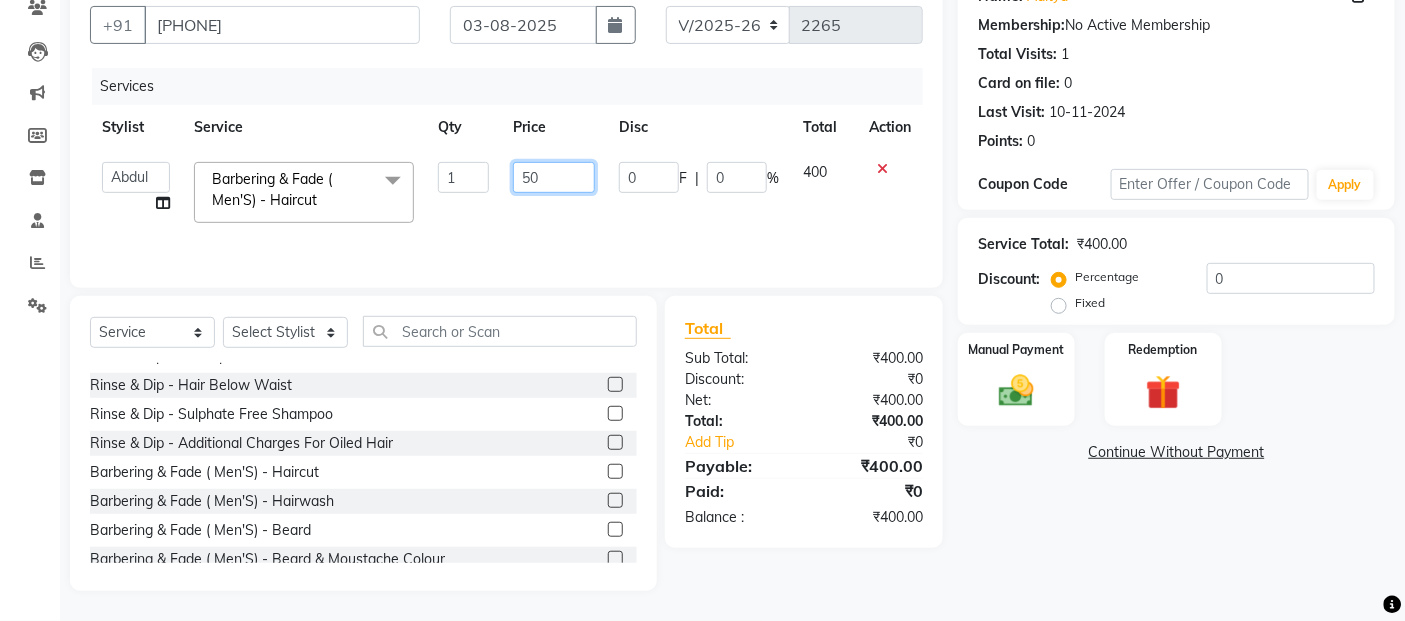 type on "500" 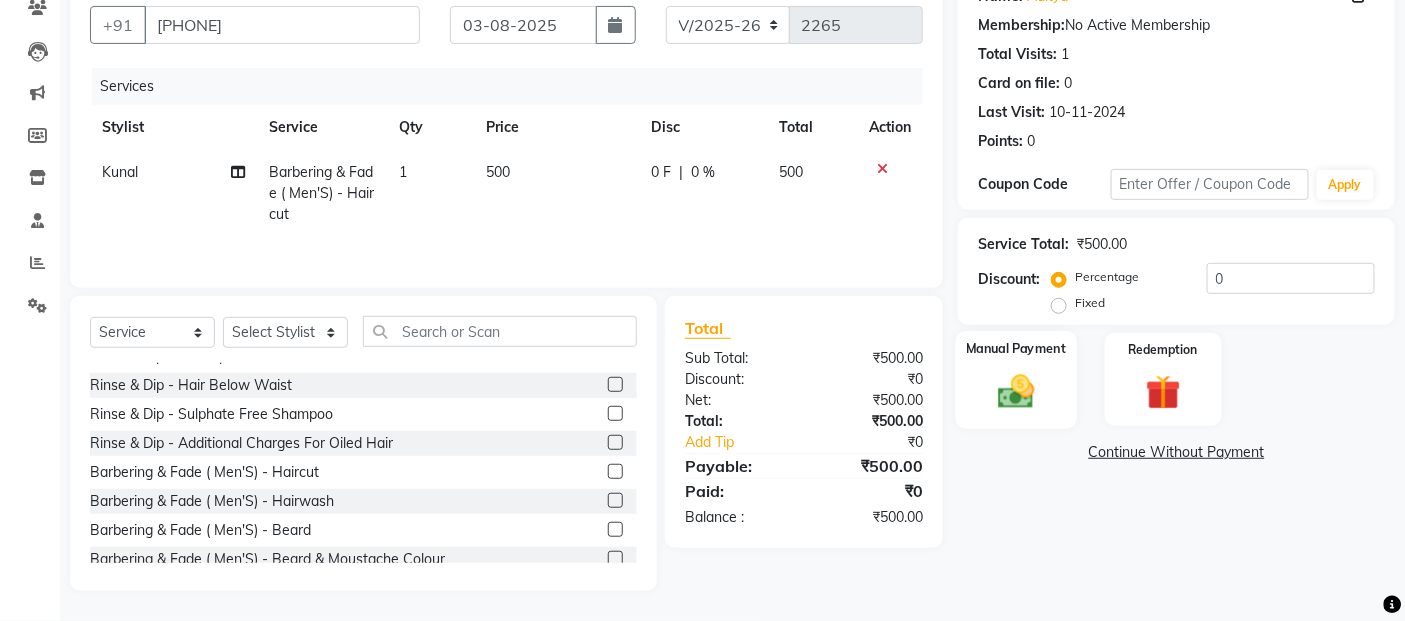 click 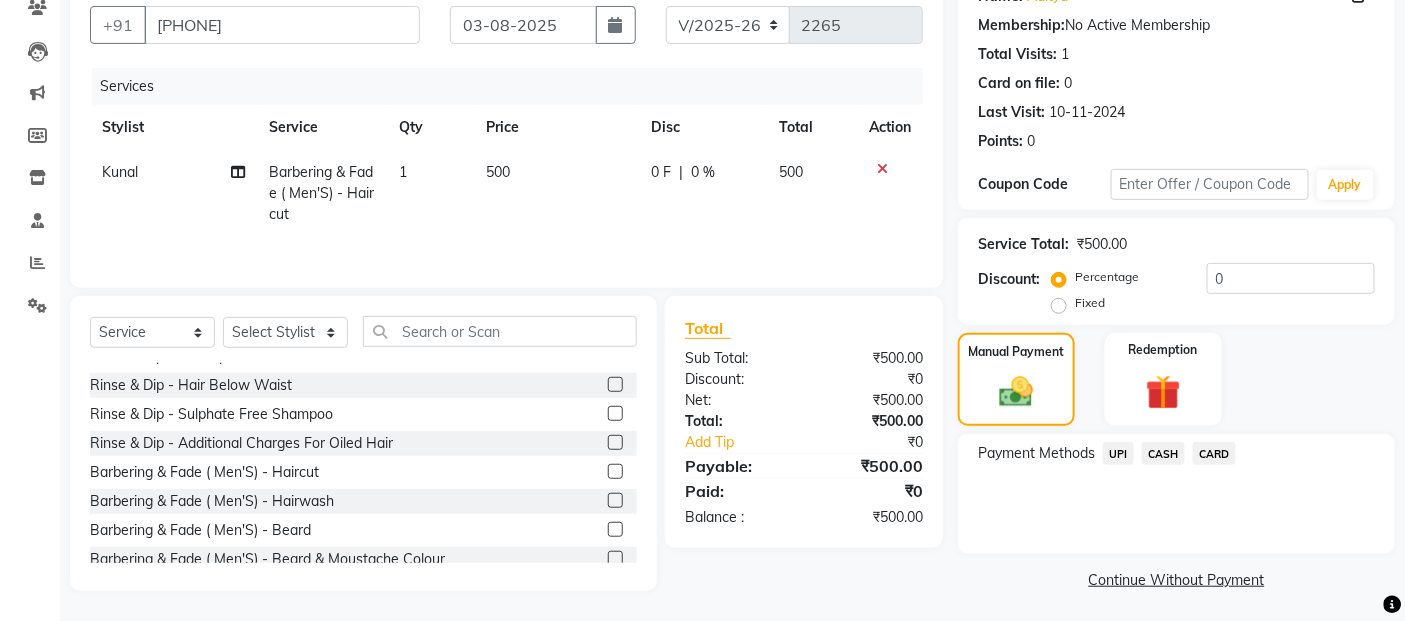 click on "CARD" 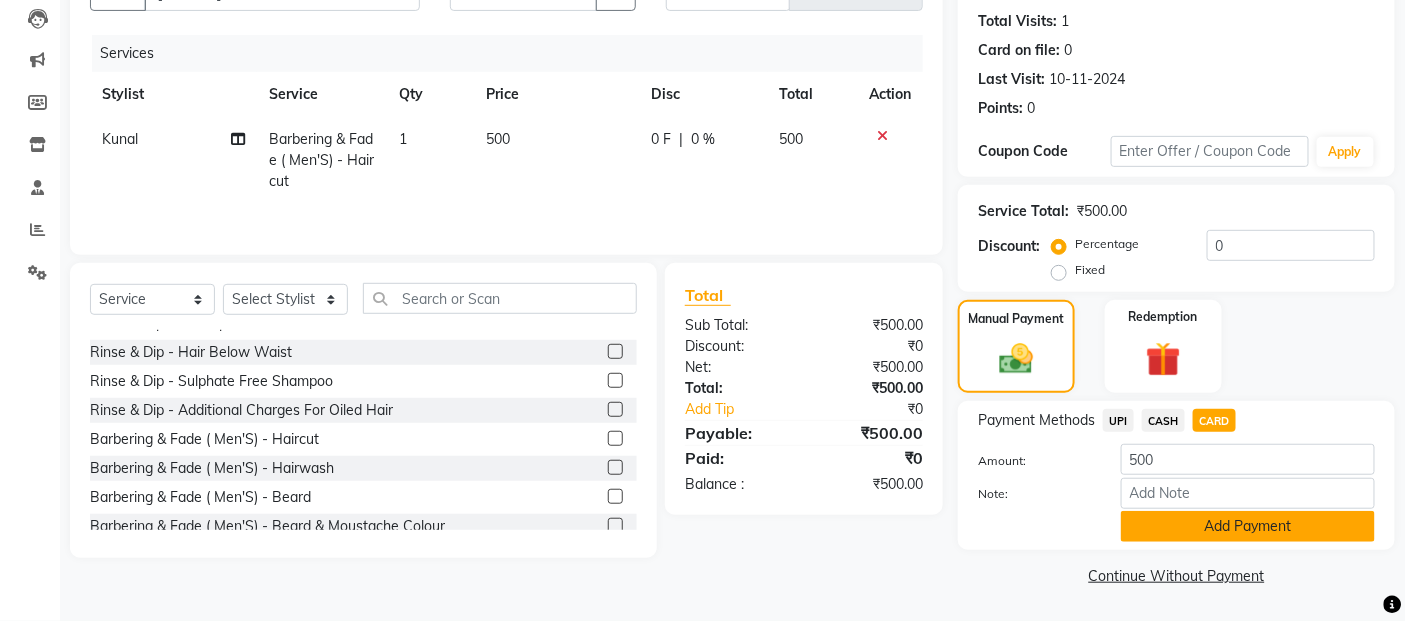 click on "Add Payment" 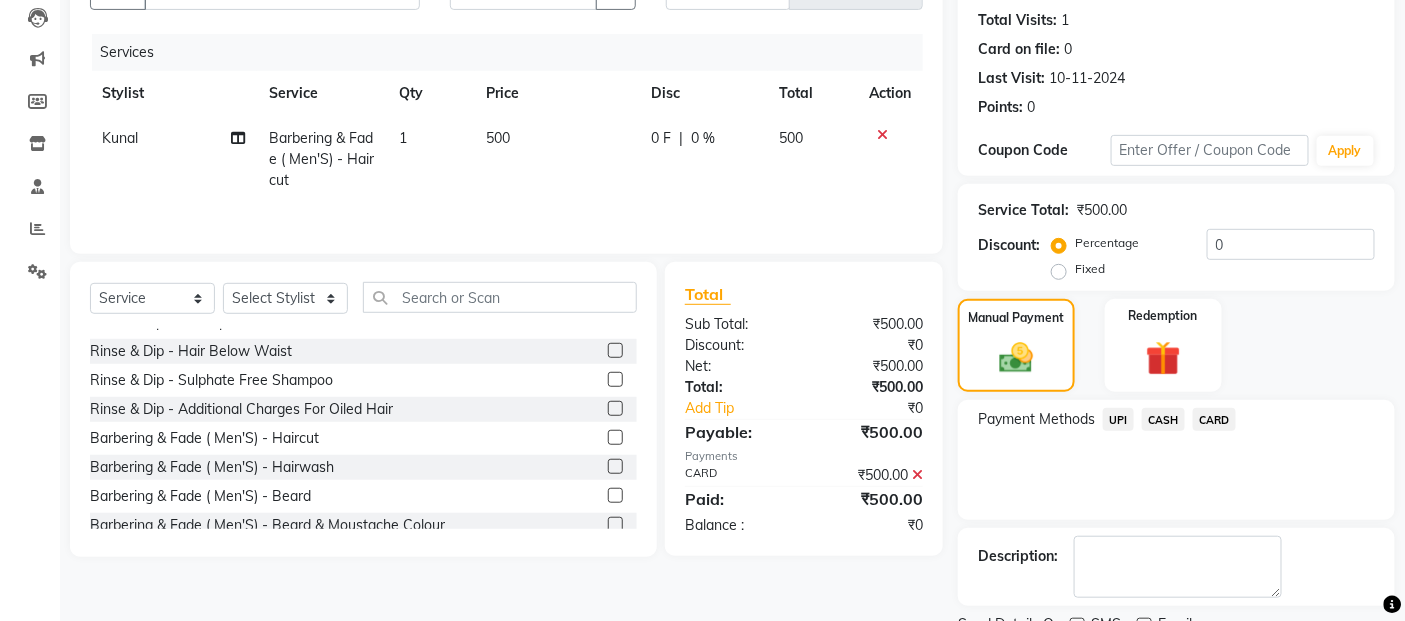 scroll, scrollTop: 297, scrollLeft: 0, axis: vertical 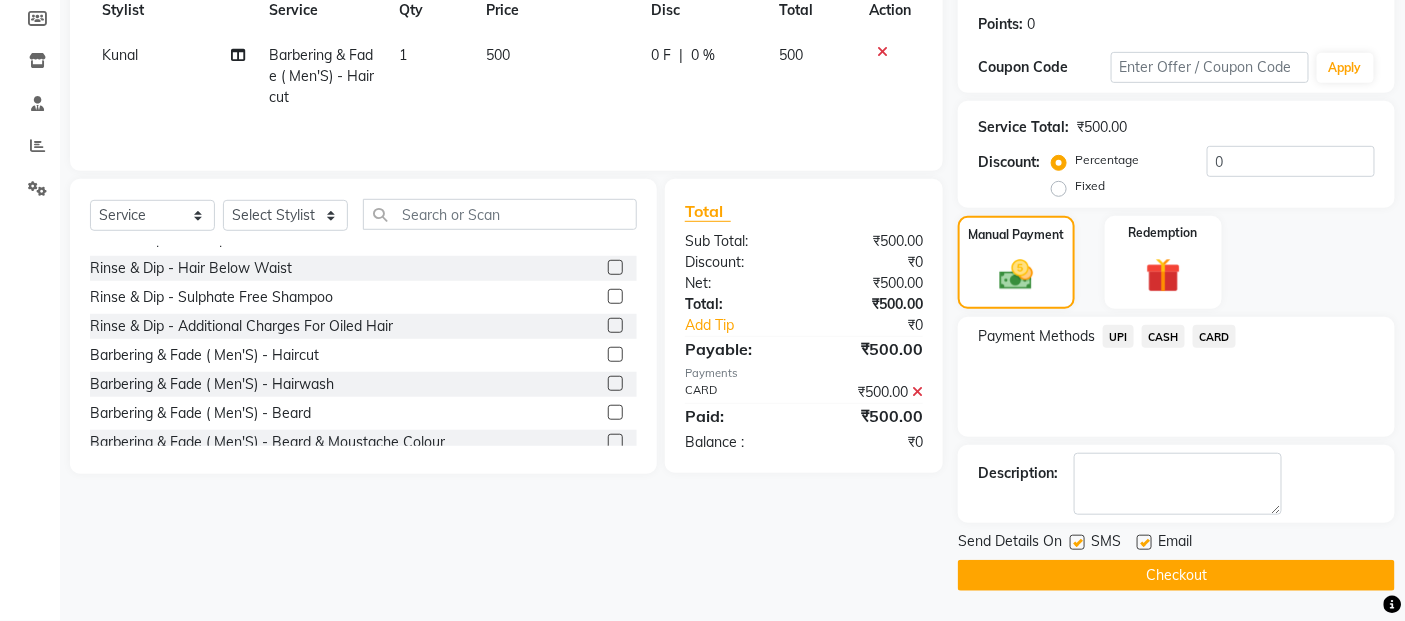 click on "Checkout" 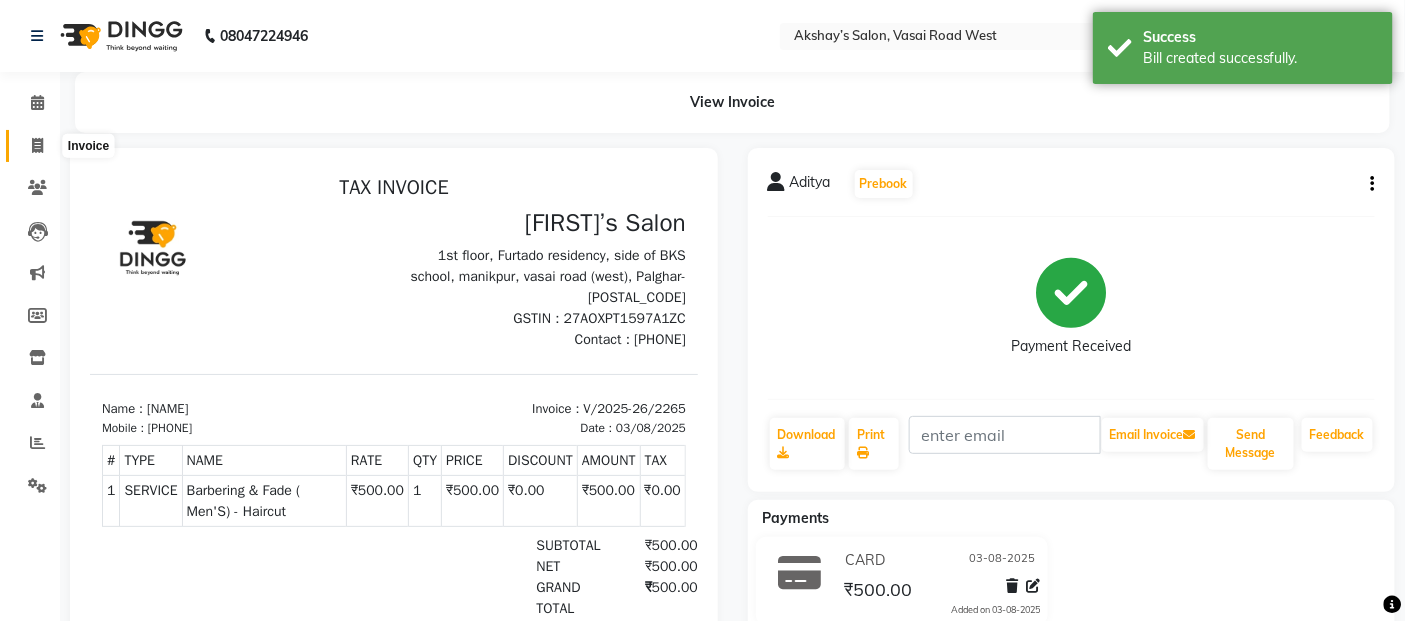 scroll, scrollTop: 0, scrollLeft: 0, axis: both 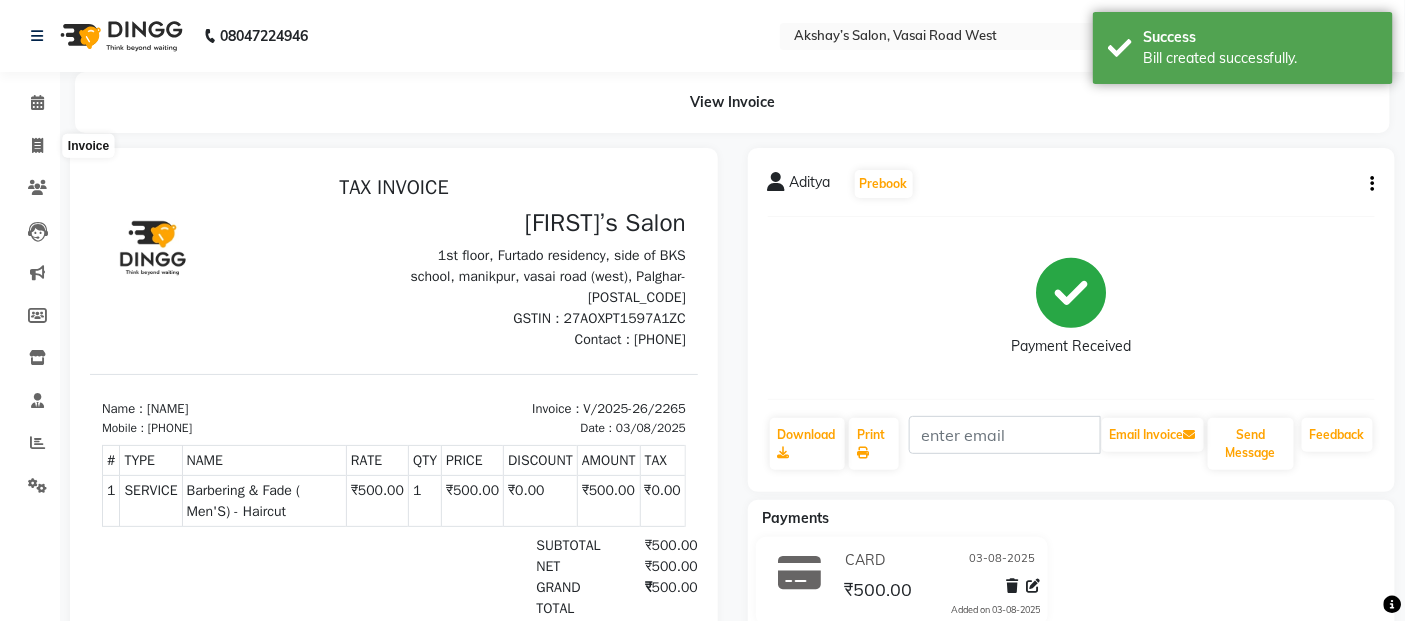 select on "5150" 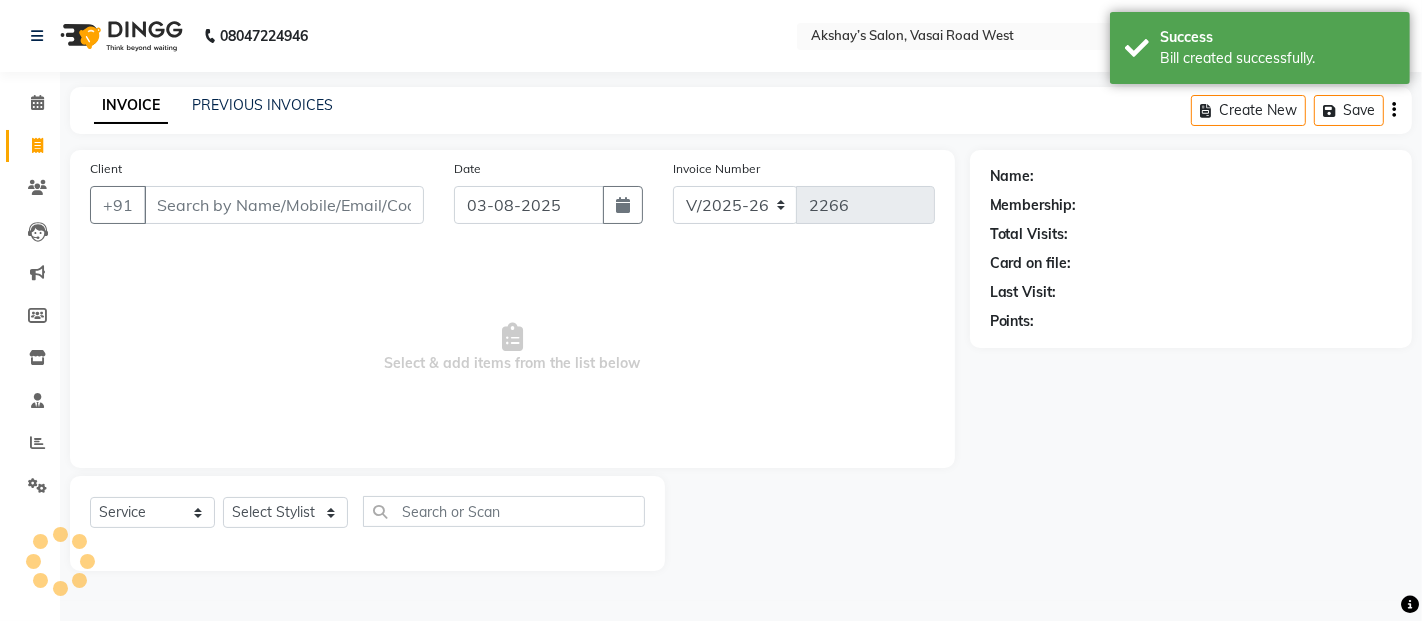 click on "Client" at bounding box center [284, 205] 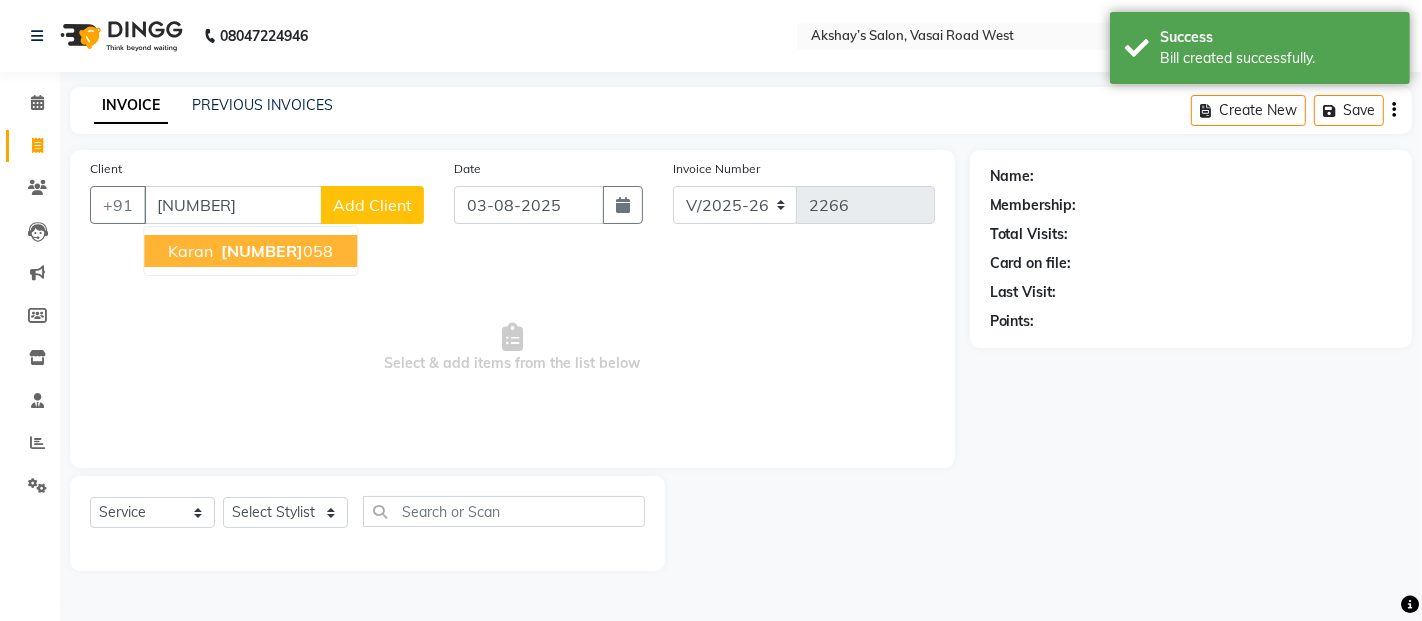click on "7387122" at bounding box center (262, 251) 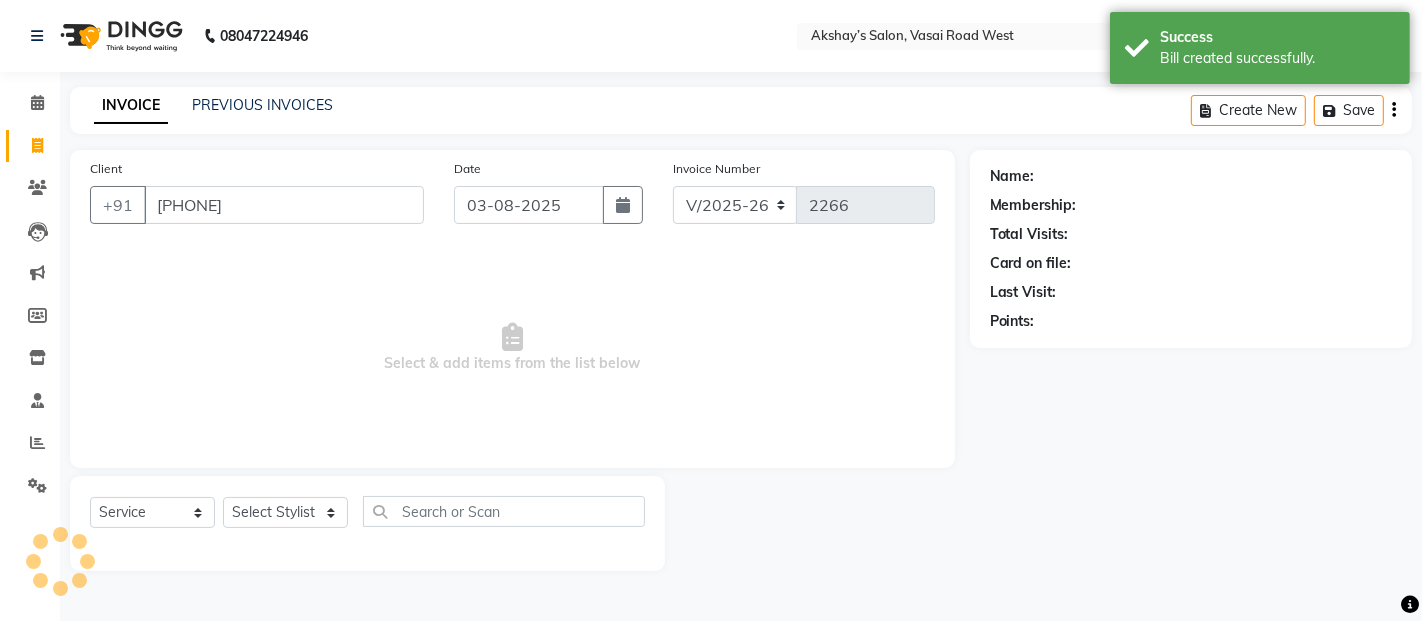 type on "7387122058" 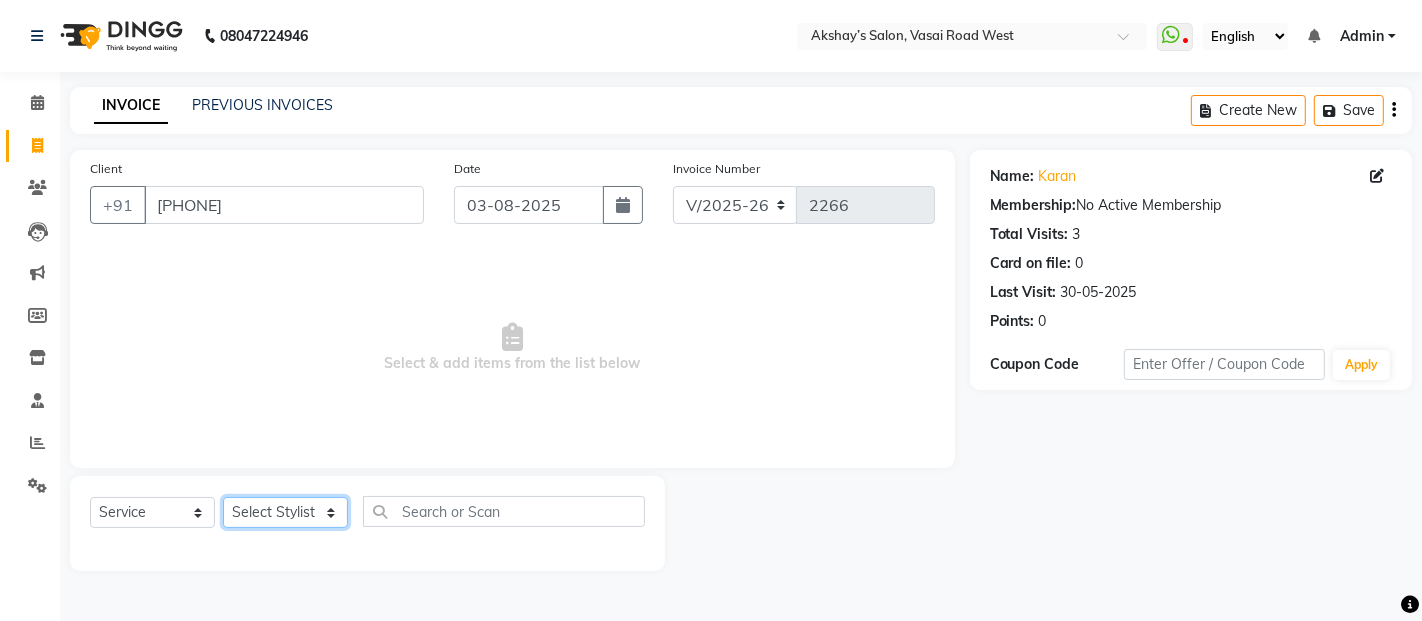 click on "[SERVICE] [STYLIST] [STYLIST] [STYLIST] [STYLIST] [STYLIST] [STYLIST] [STYLIST] [STYLIST] [STYLIST] [STYLIST] [STYLIST] [STYLIST] [STYLIST] [STYLIST] [STYLIST] [STYLIST] [STYLIST] [STYLIST] [STYLIST] [STYLIST] [STYLIST] [STYLIST] [STYLIST] [STYLIST] [STYLIST]" 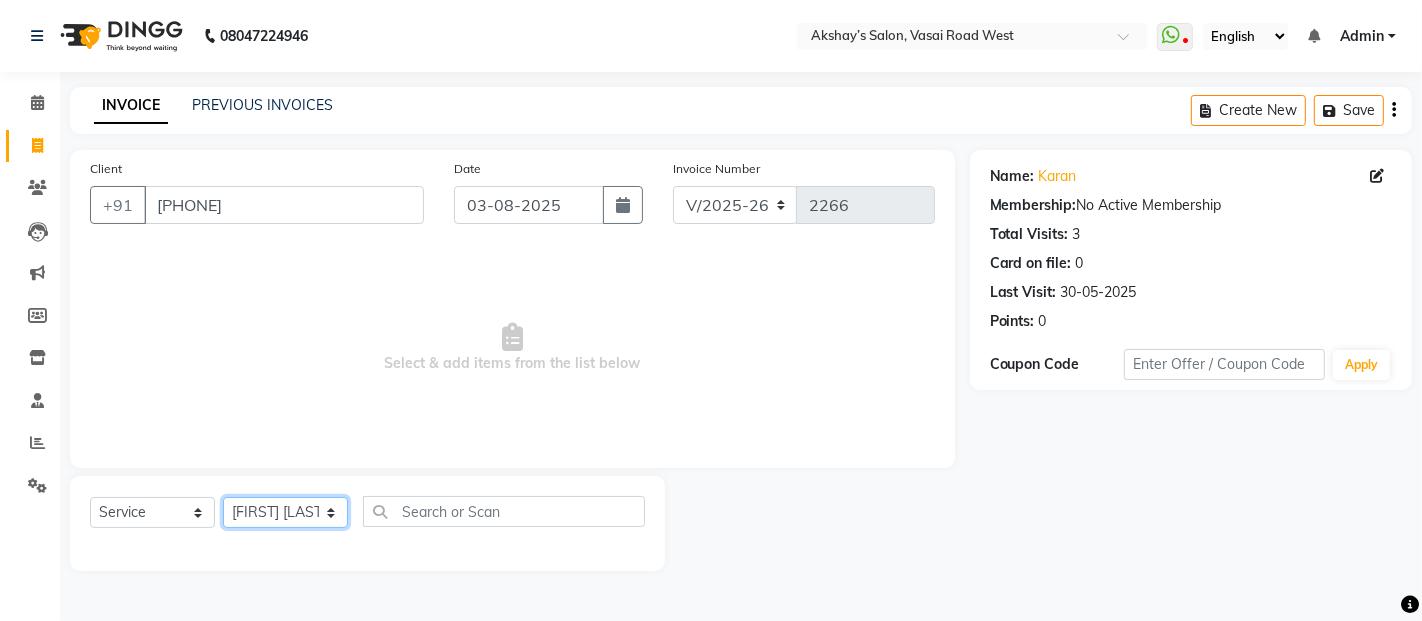 click on "[SERVICE] [STYLIST] [STYLIST] [STYLIST] [STYLIST] [STYLIST] [STYLIST] [STYLIST] [STYLIST] [STYLIST] [STYLIST] [STYLIST] [STYLIST] [STYLIST] [STYLIST] [STYLIST] [STYLIST] [STYLIST] [STYLIST] [STYLIST] [STYLIST] [STYLIST] [STYLIST] [STYLIST] [STYLIST] [STYLIST]" 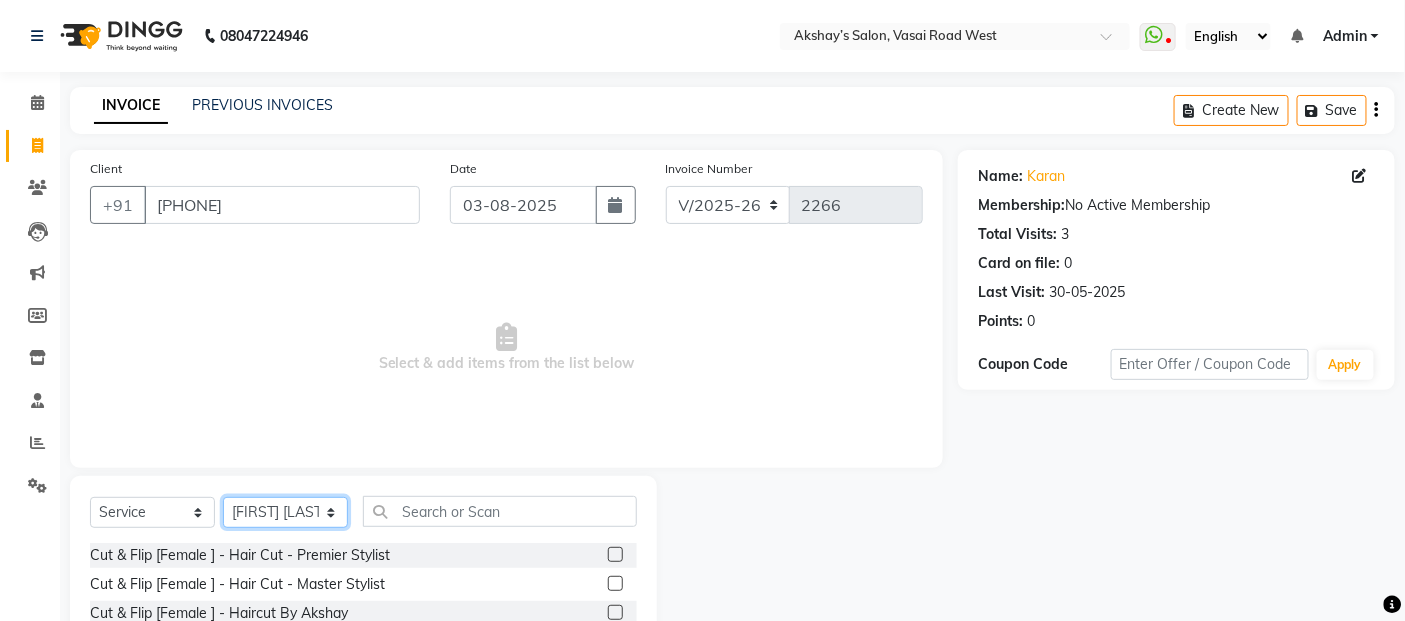 scroll, scrollTop: 180, scrollLeft: 0, axis: vertical 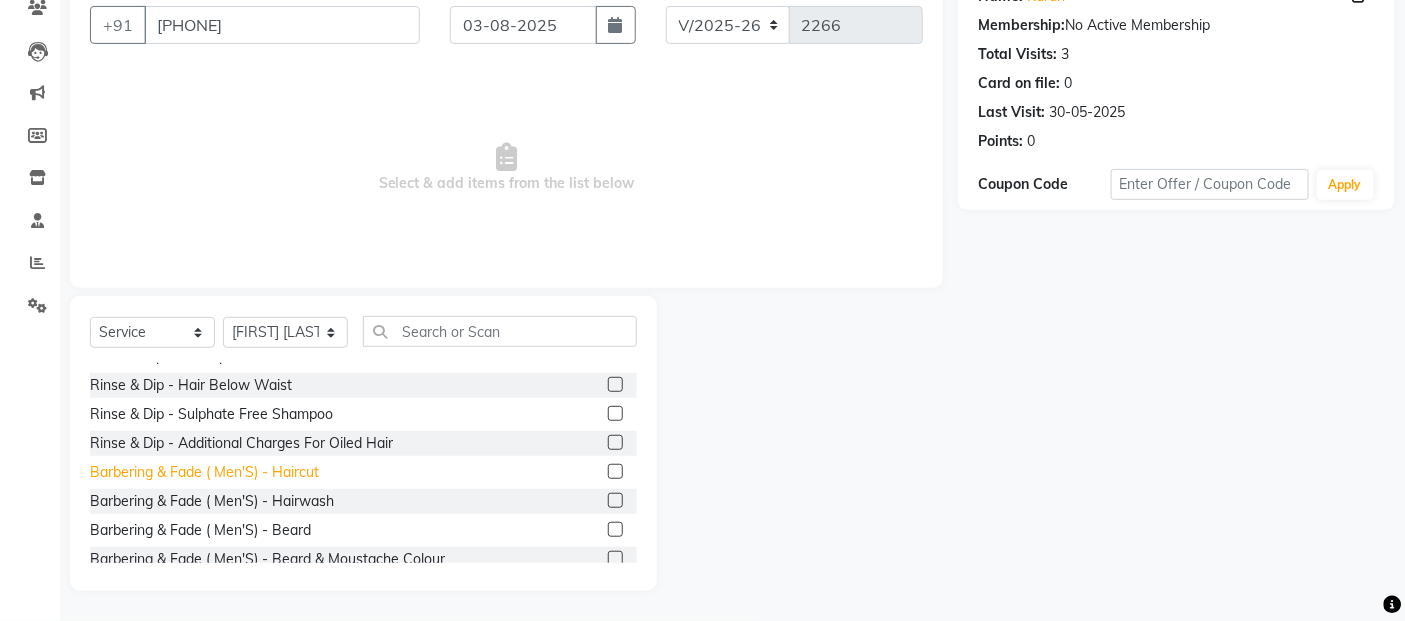 click on "Barbering & Fade  ( Men'S) - Haircut" 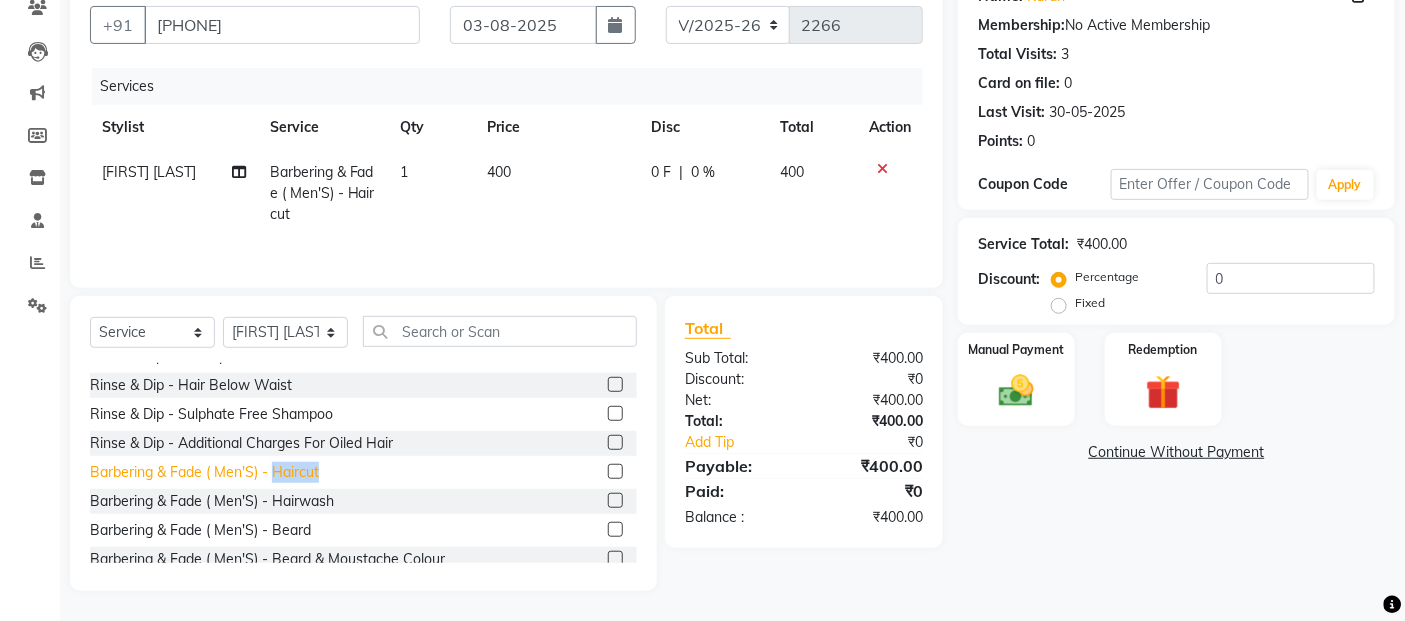 click on "Barbering & Fade  ( Men'S) - Haircut" 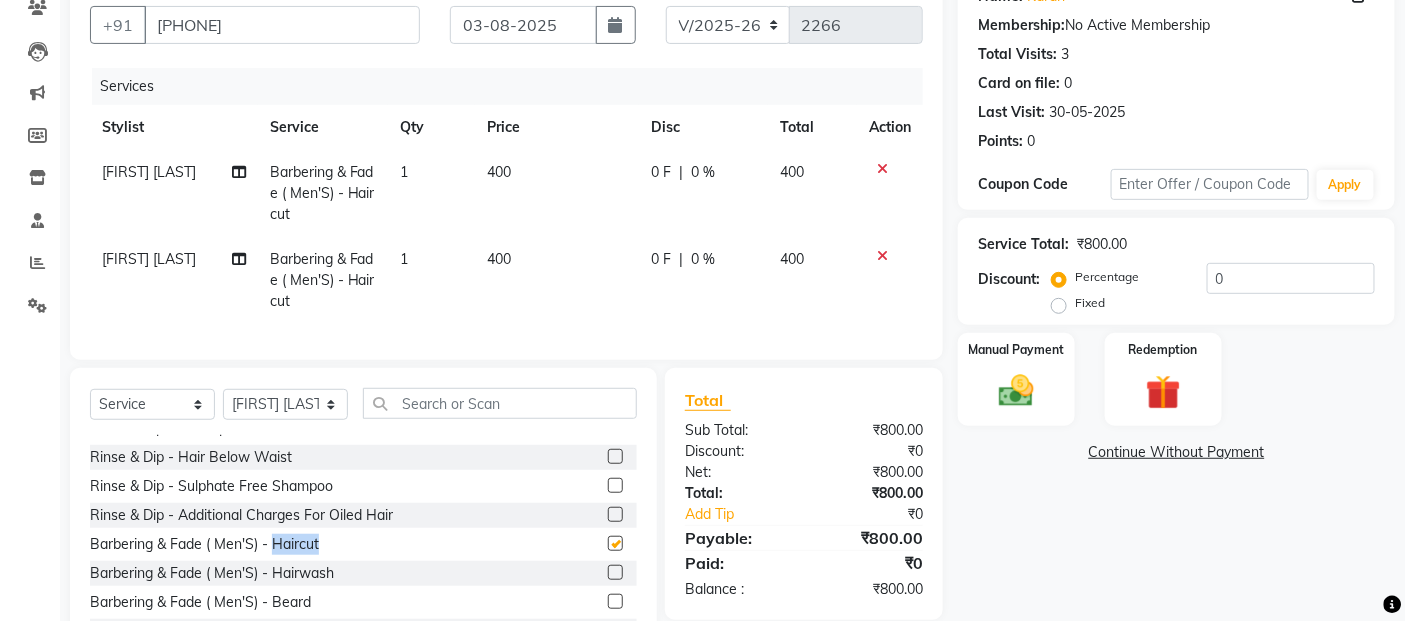 checkbox on "false" 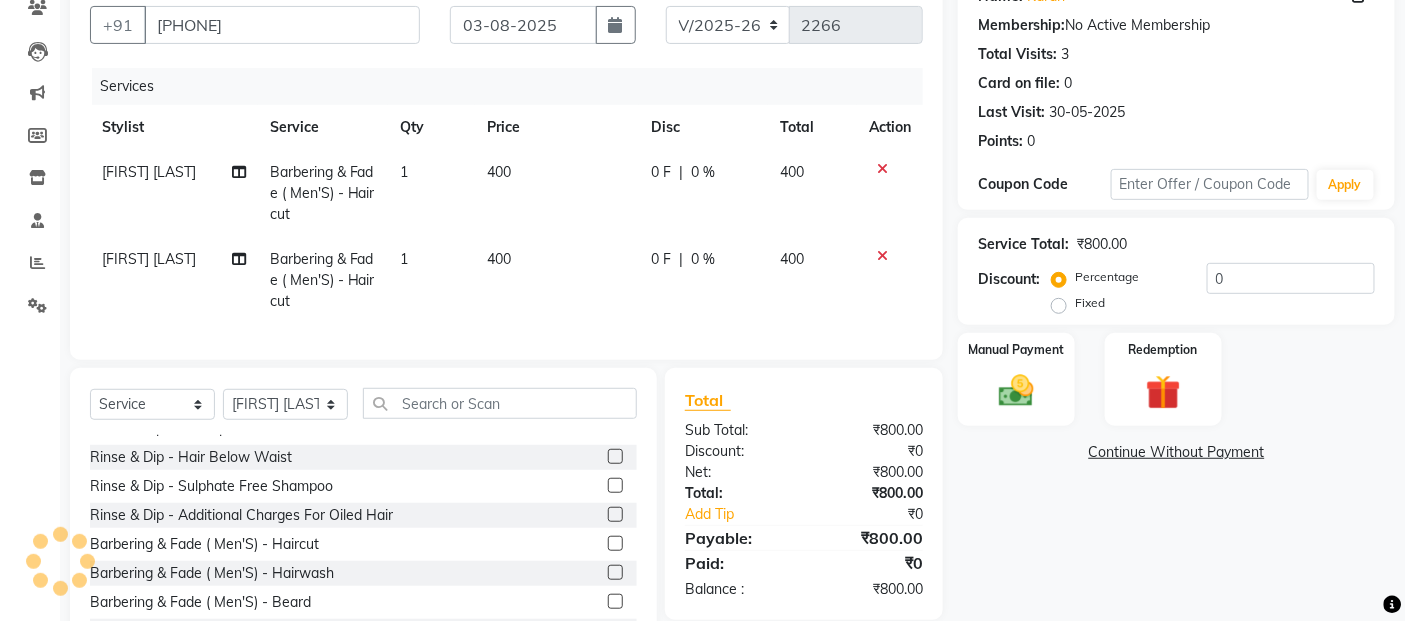click on "400" 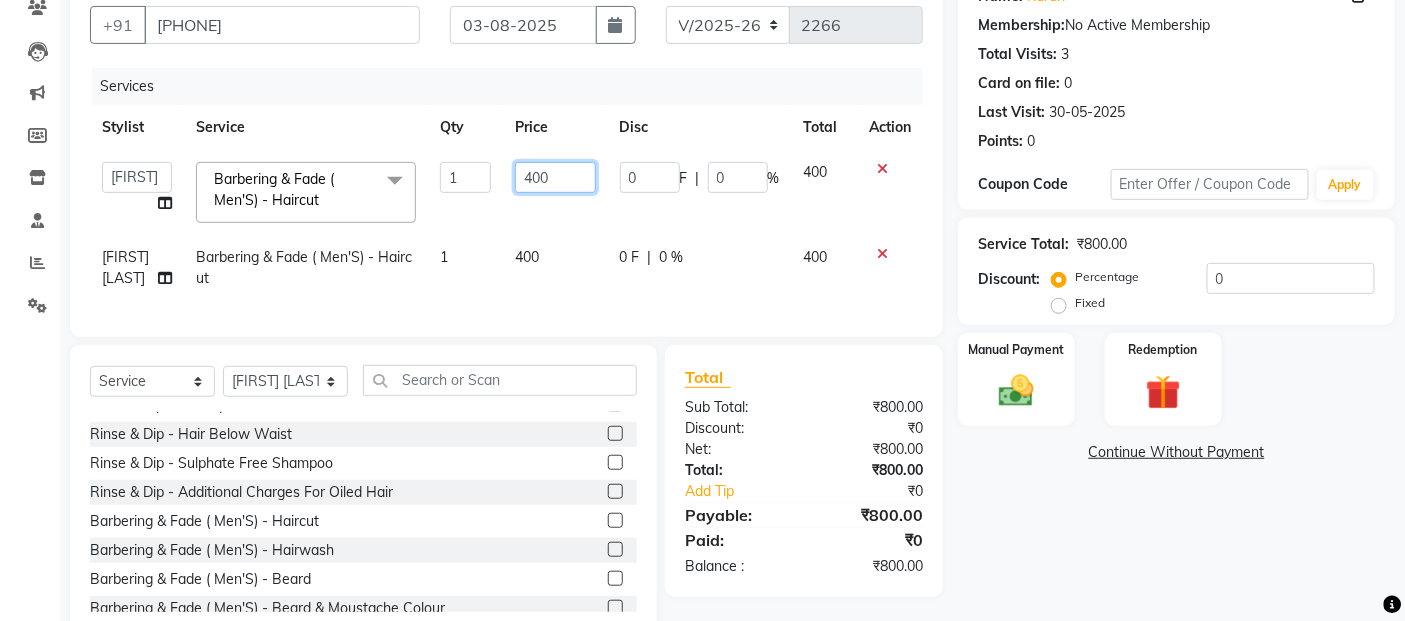 click on "400" 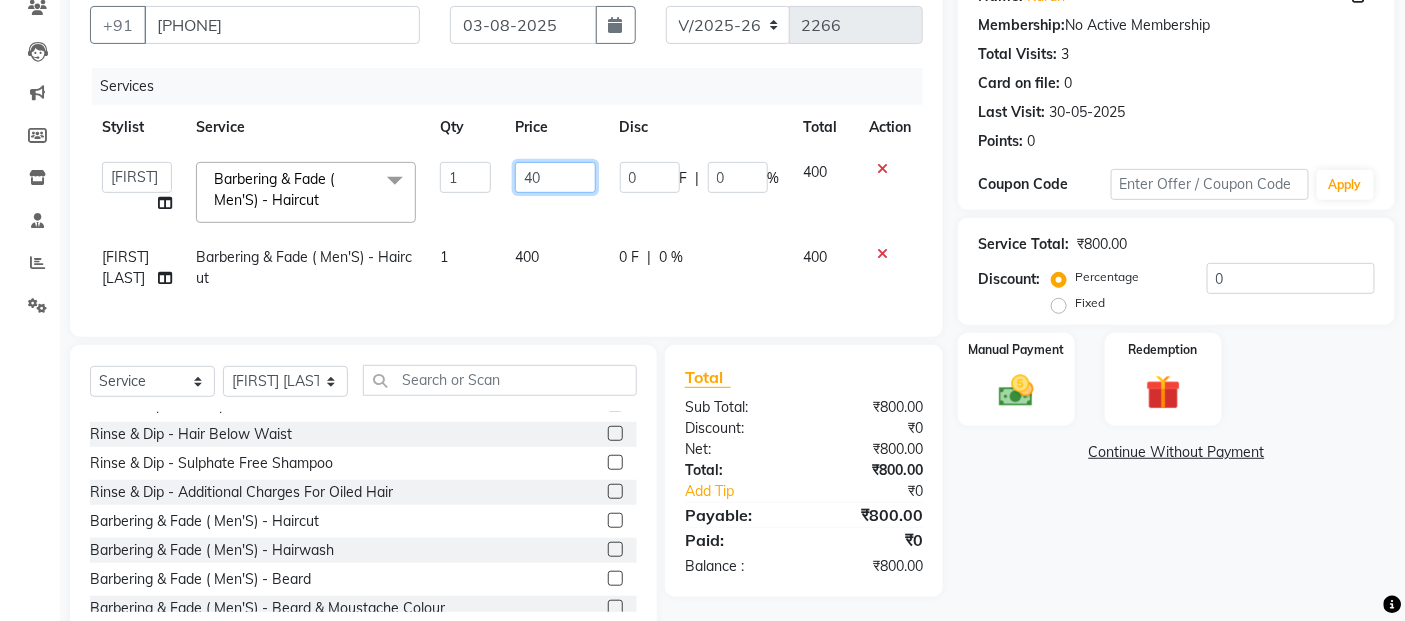 type on "4" 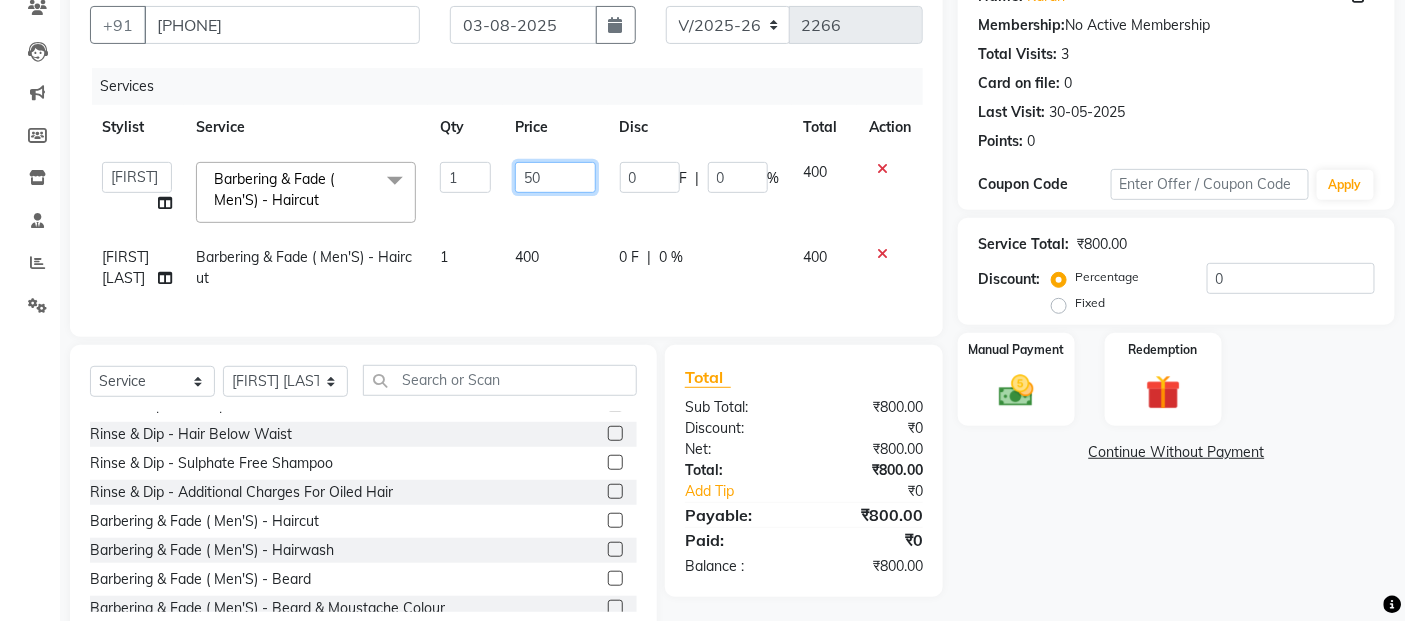 type on "500" 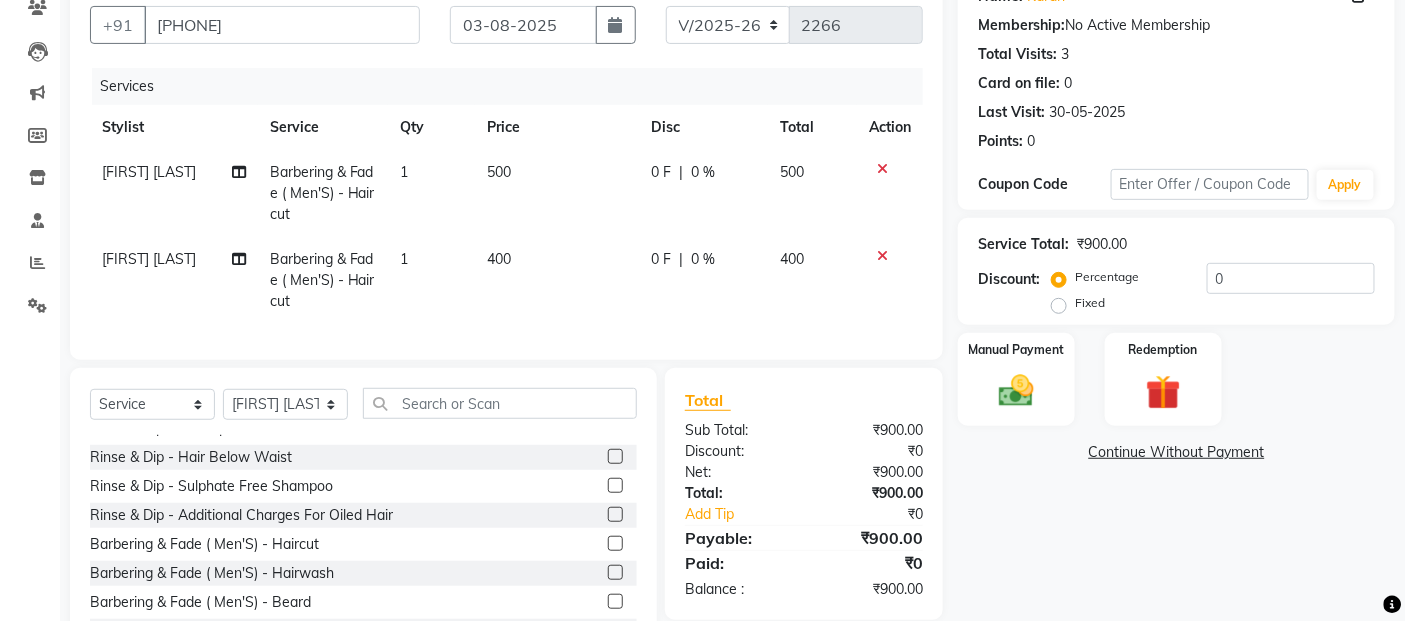 click on "[FIRST] [LAST]" 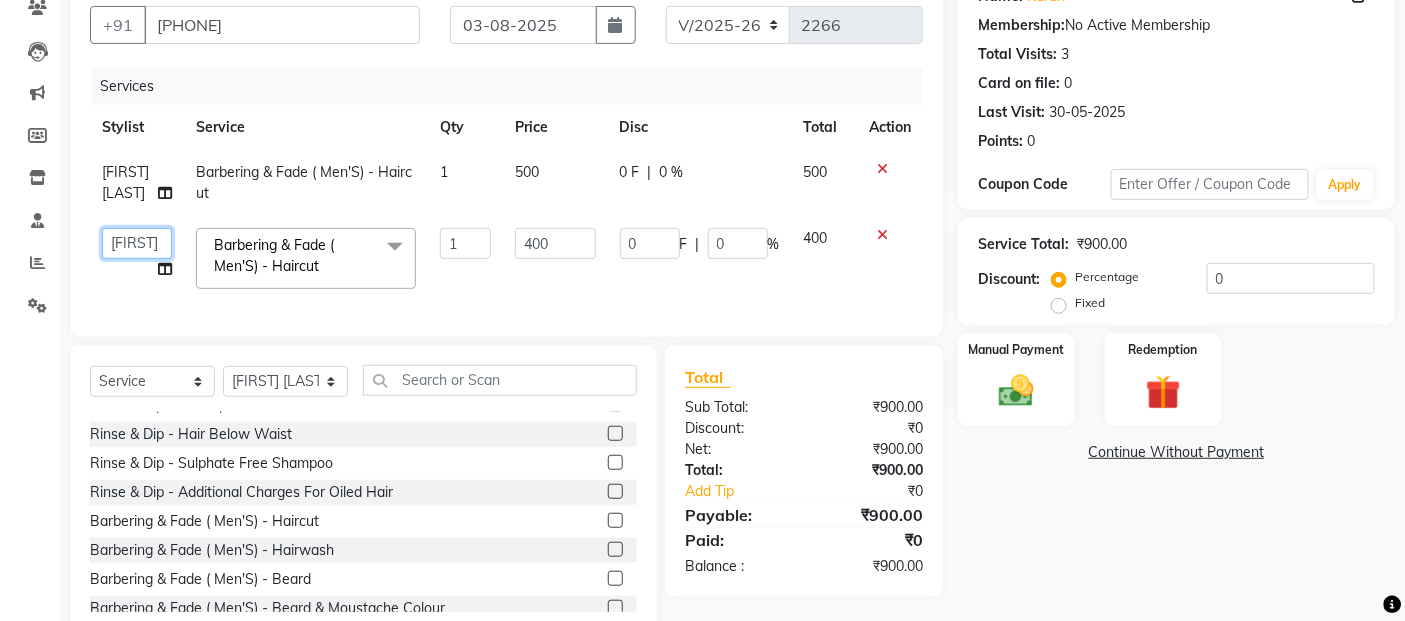 click on "Abdul   Adil salmani   Akshay thombare   ali   ANAS   Ayaan   Bhavika   Gauri   Kunal   Manager   Naaz   Payal   sahil   Shlok   Shruti   Soni   Srushti   Swara Angre" 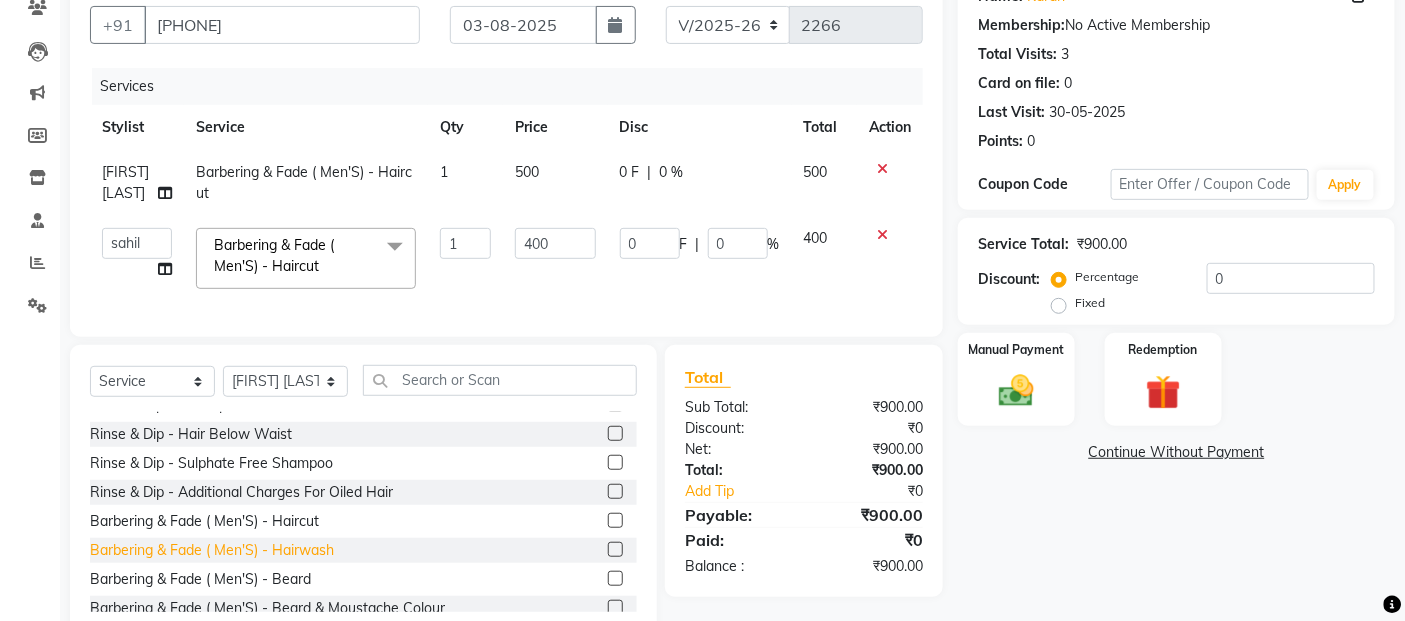 select on "46161" 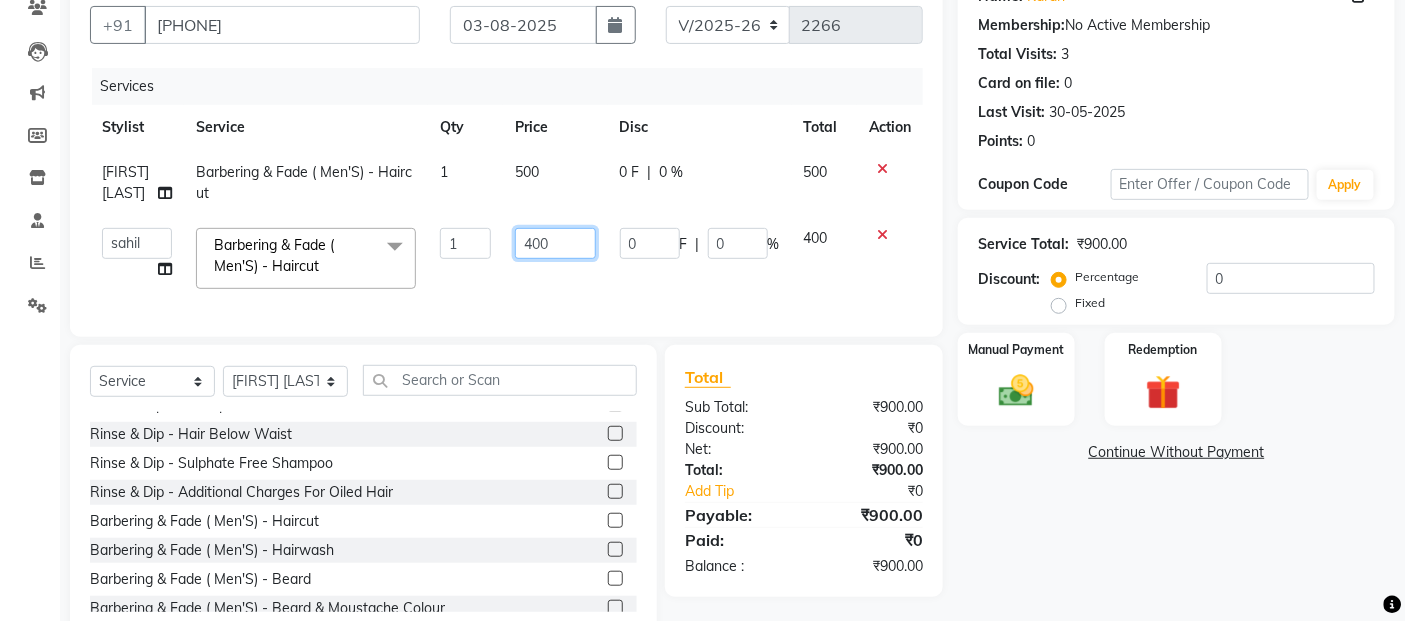 click on "400" 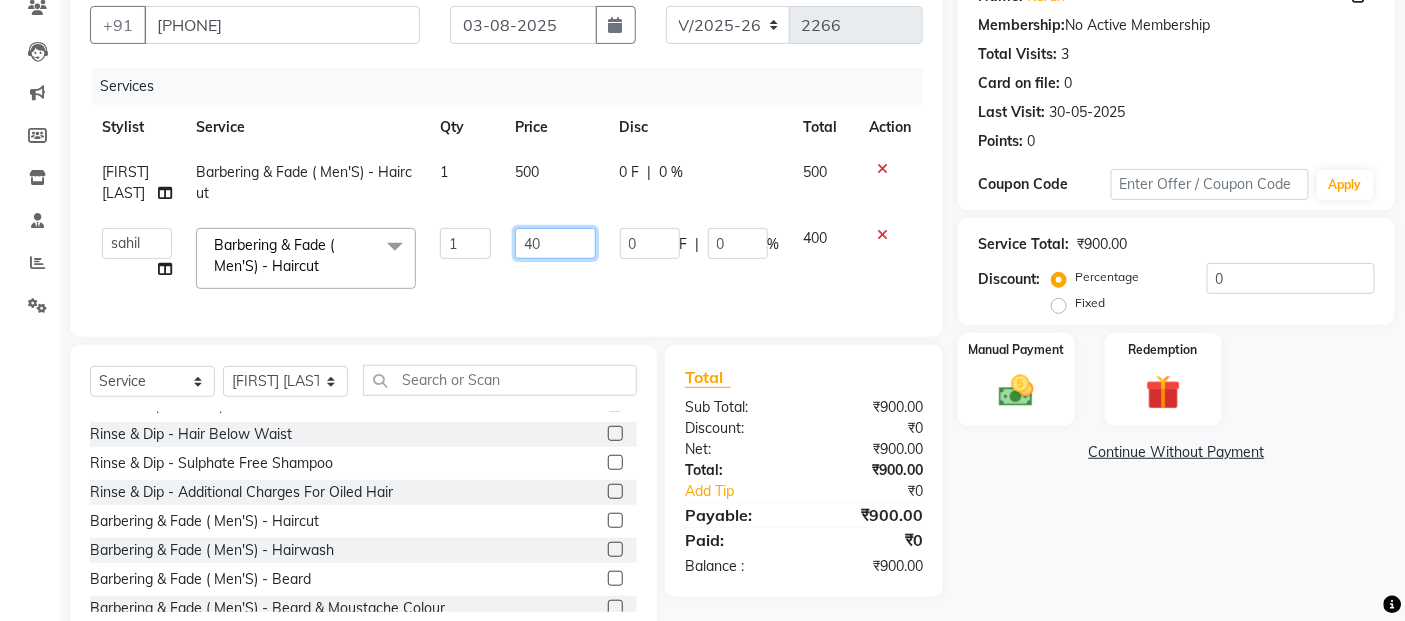 type on "4" 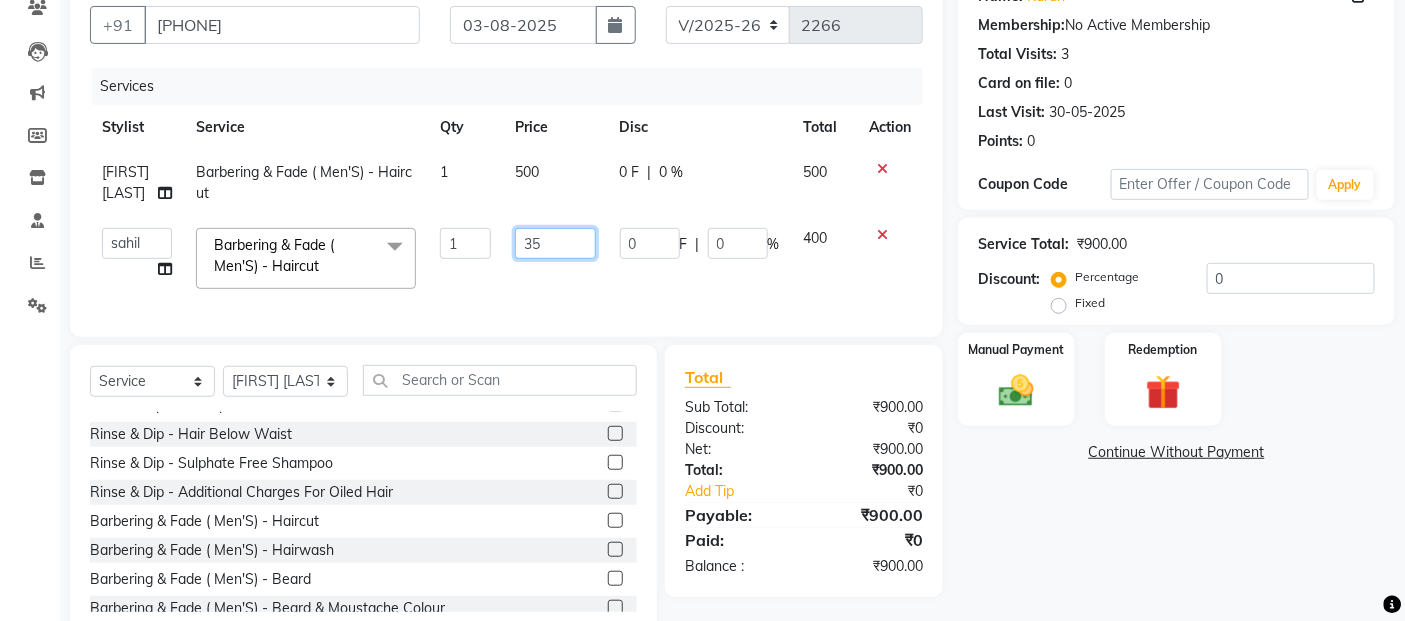type on "350" 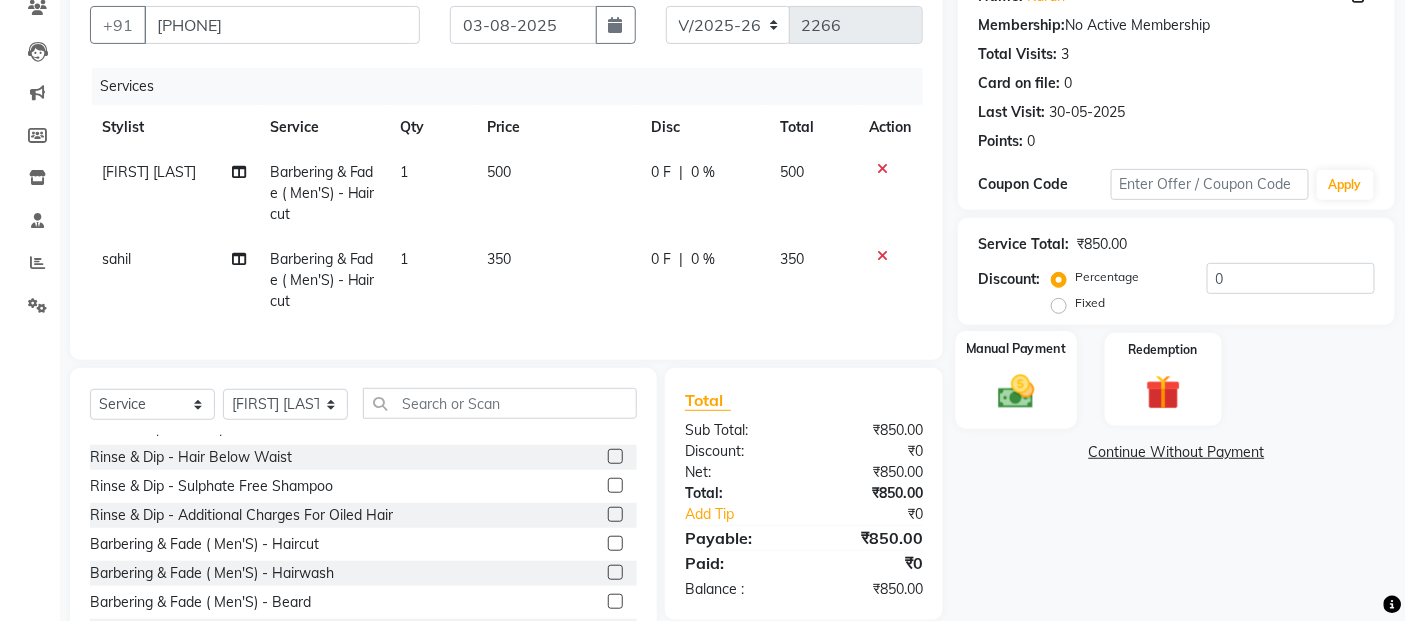 click 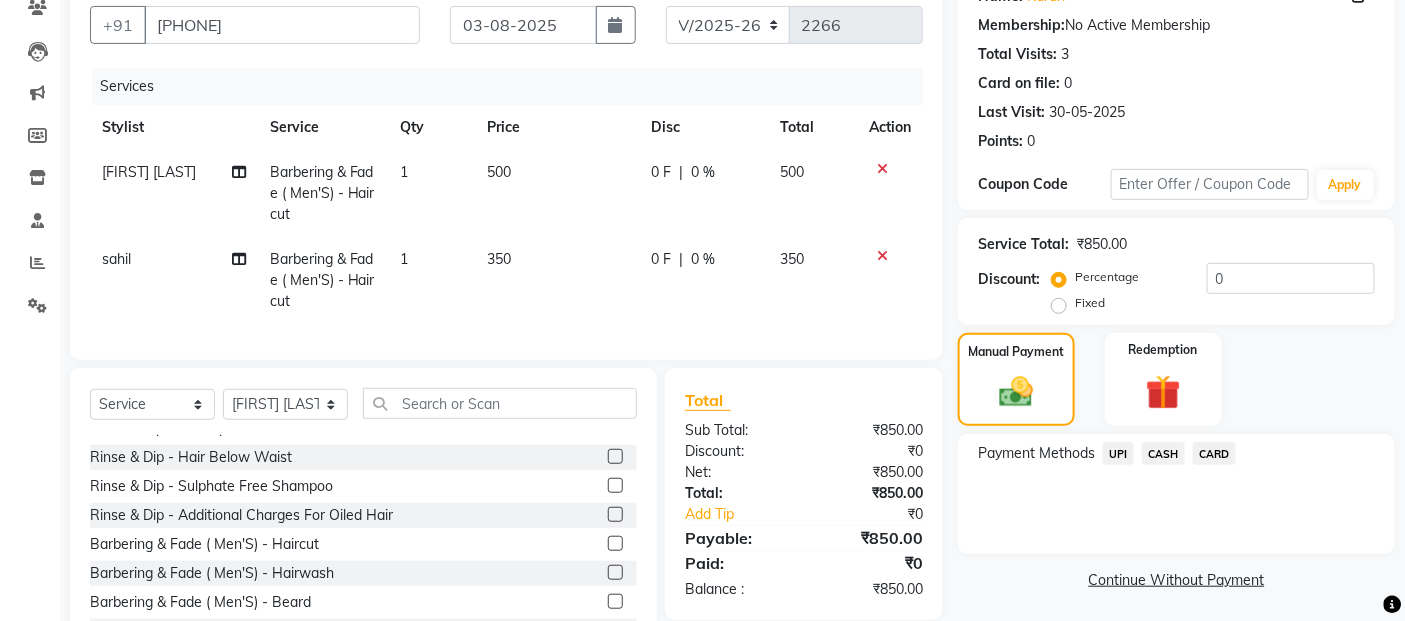 click on "UPI" 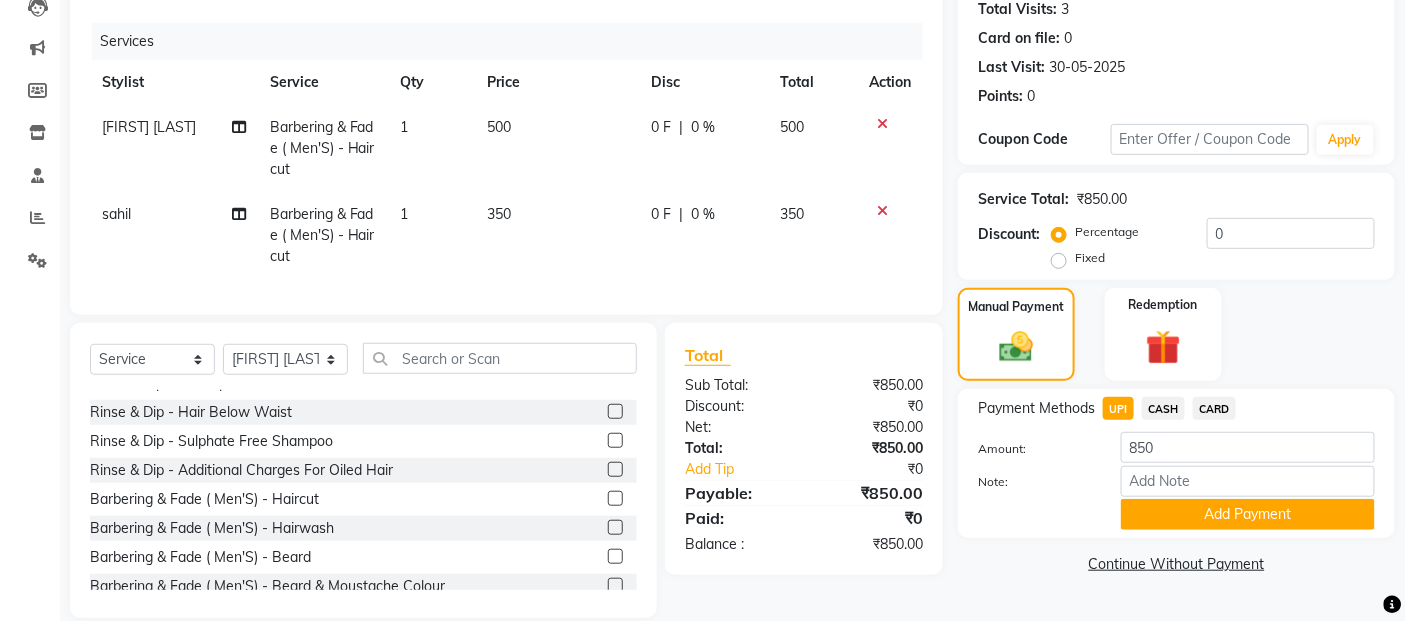 scroll, scrollTop: 268, scrollLeft: 0, axis: vertical 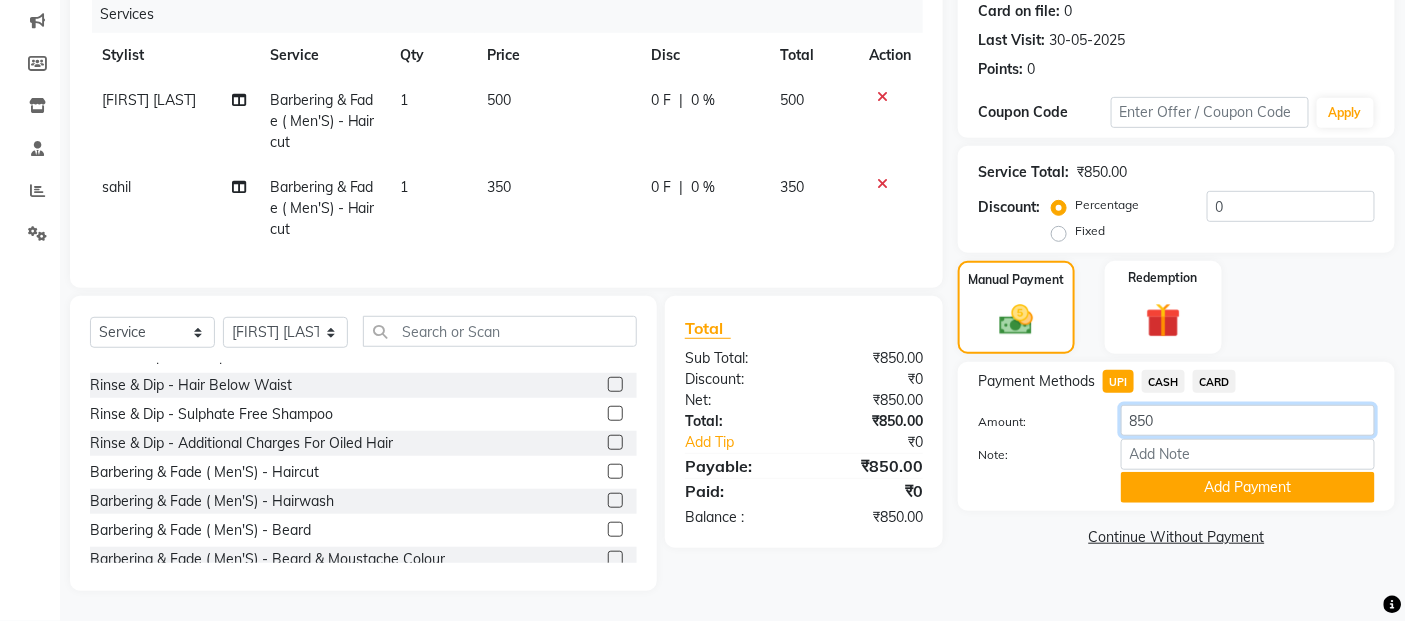 click on "850" 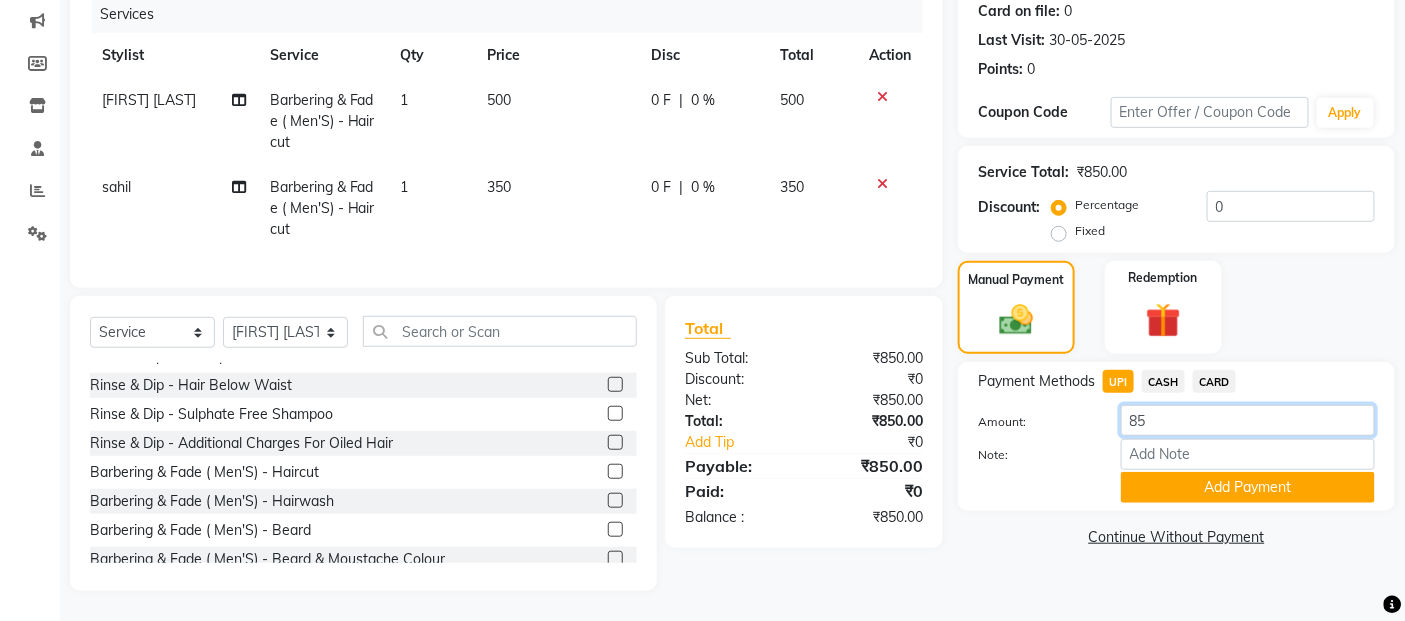 type on "8" 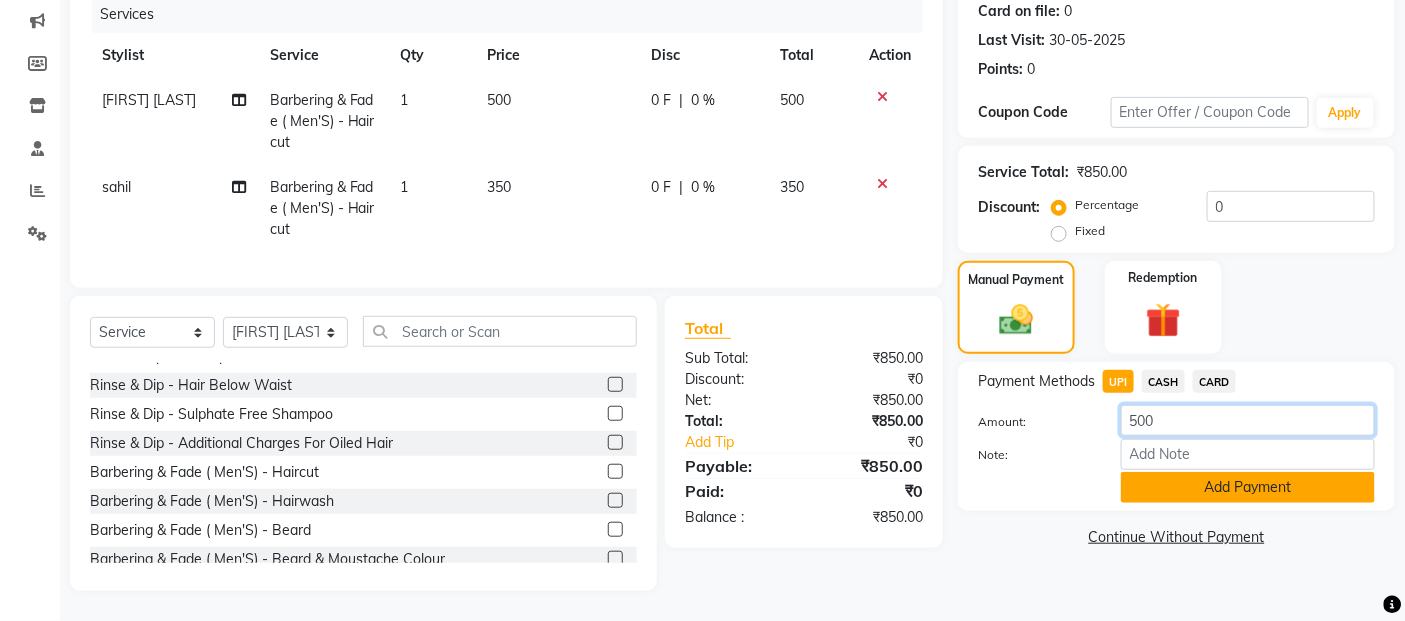 type on "500" 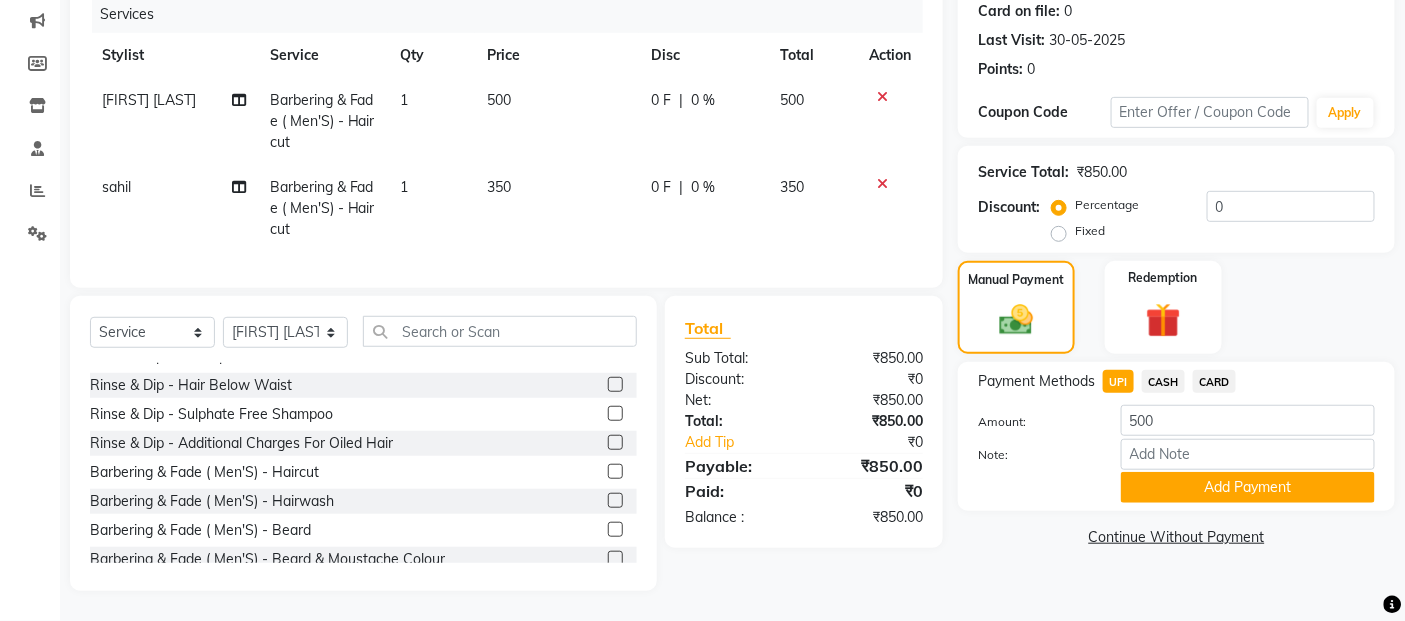 drag, startPoint x: 1180, startPoint y: 470, endPoint x: 1193, endPoint y: 423, distance: 48.76474 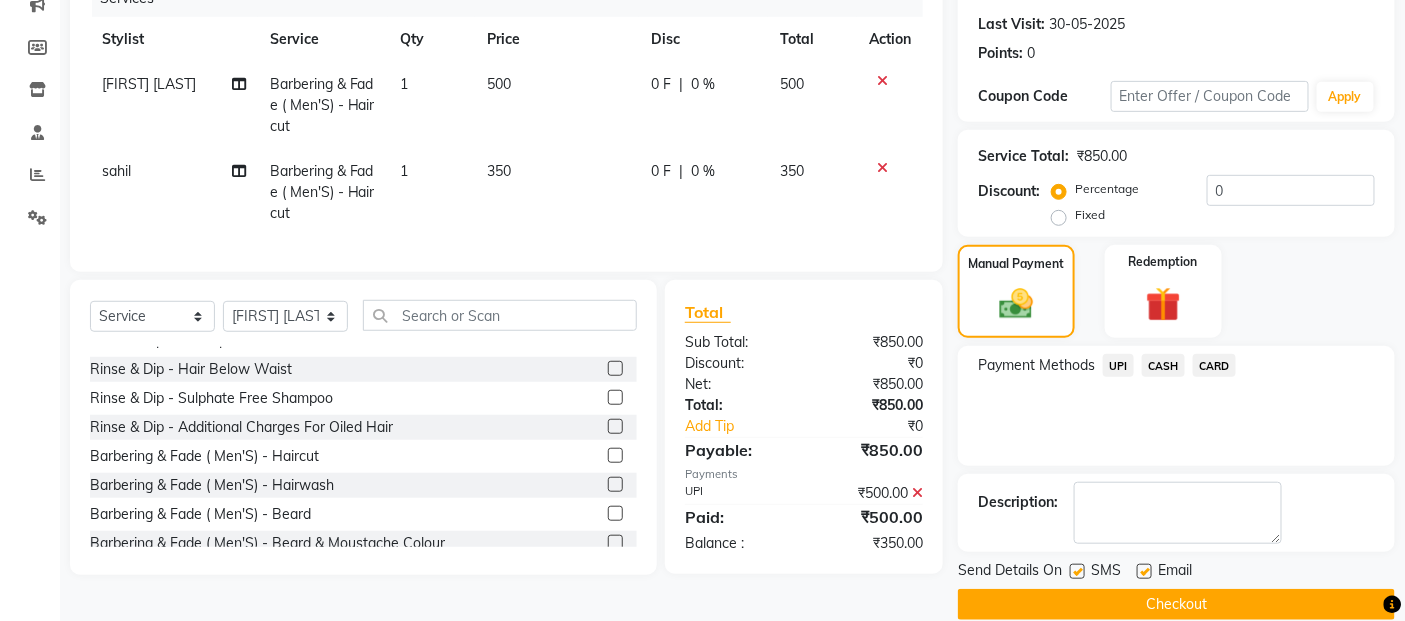 click on "CASH" 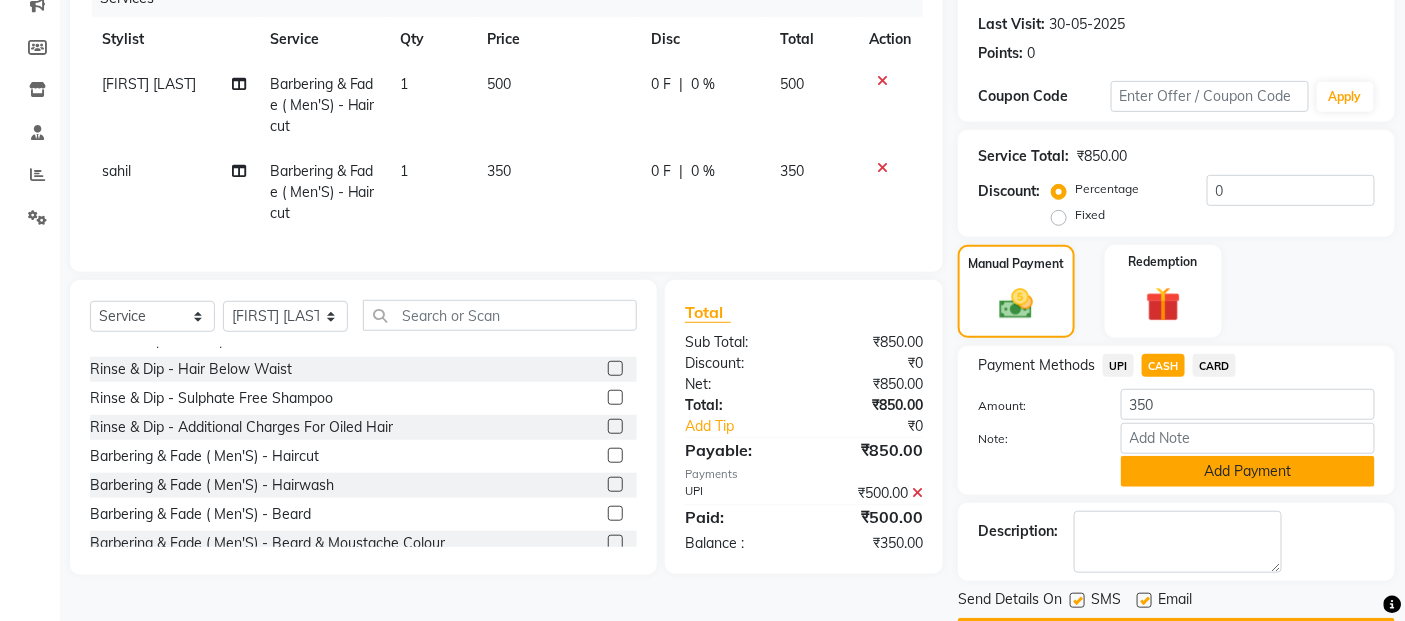 click on "Add Payment" 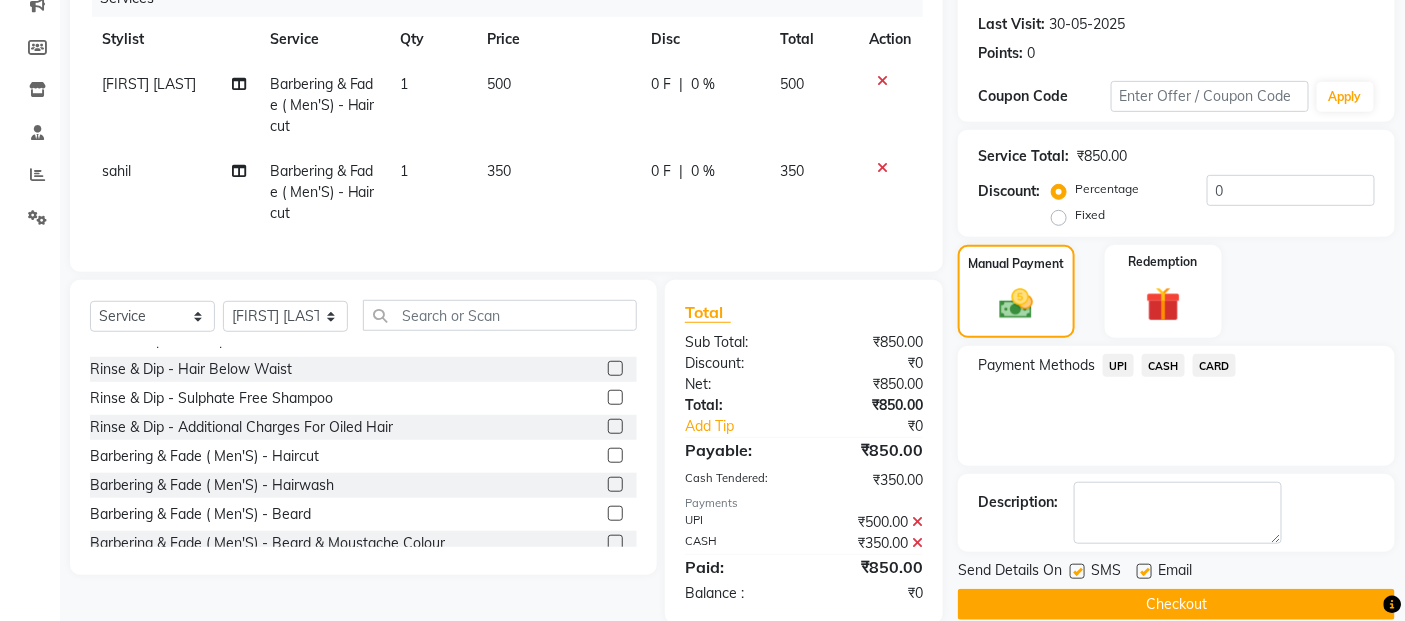 scroll, scrollTop: 317, scrollLeft: 0, axis: vertical 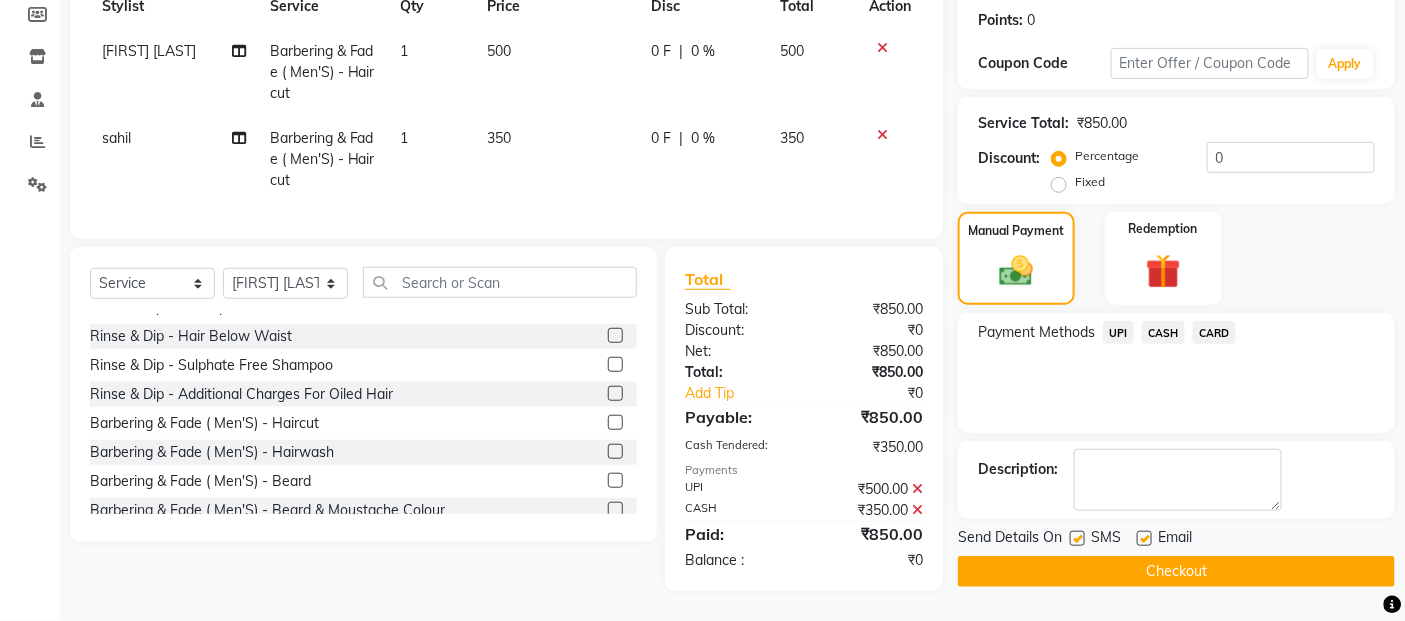 click on "Checkout" 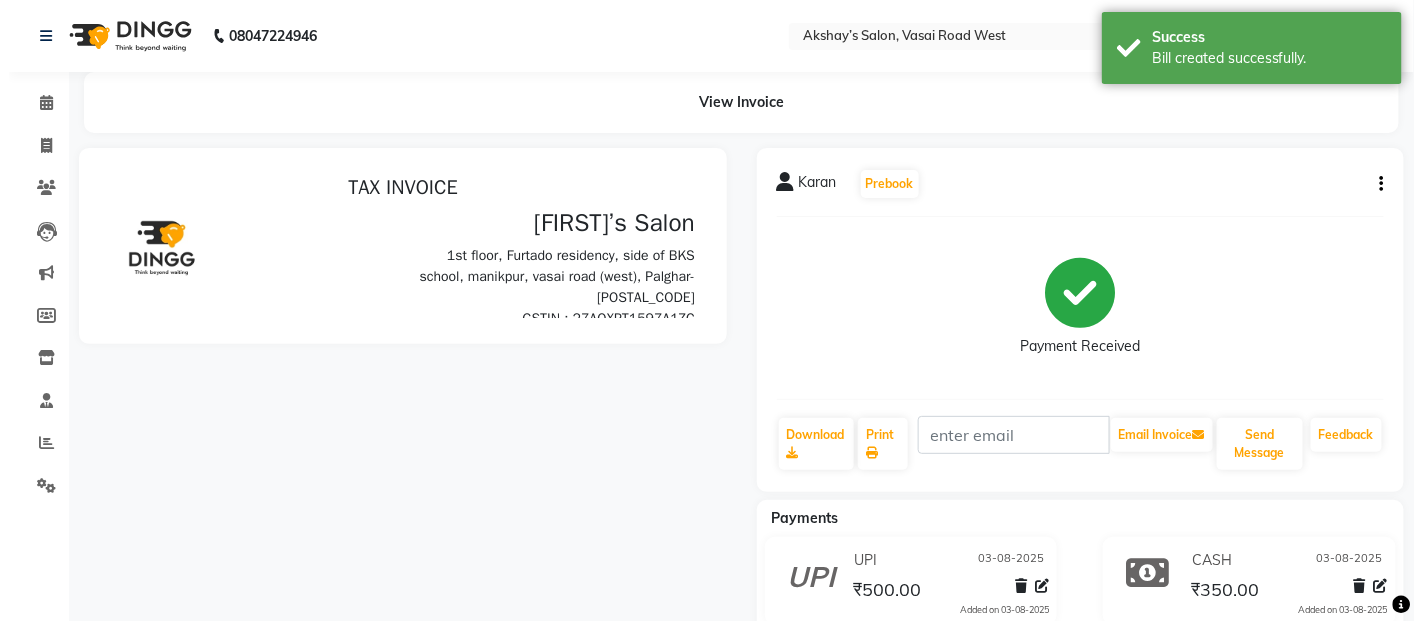 scroll, scrollTop: 0, scrollLeft: 0, axis: both 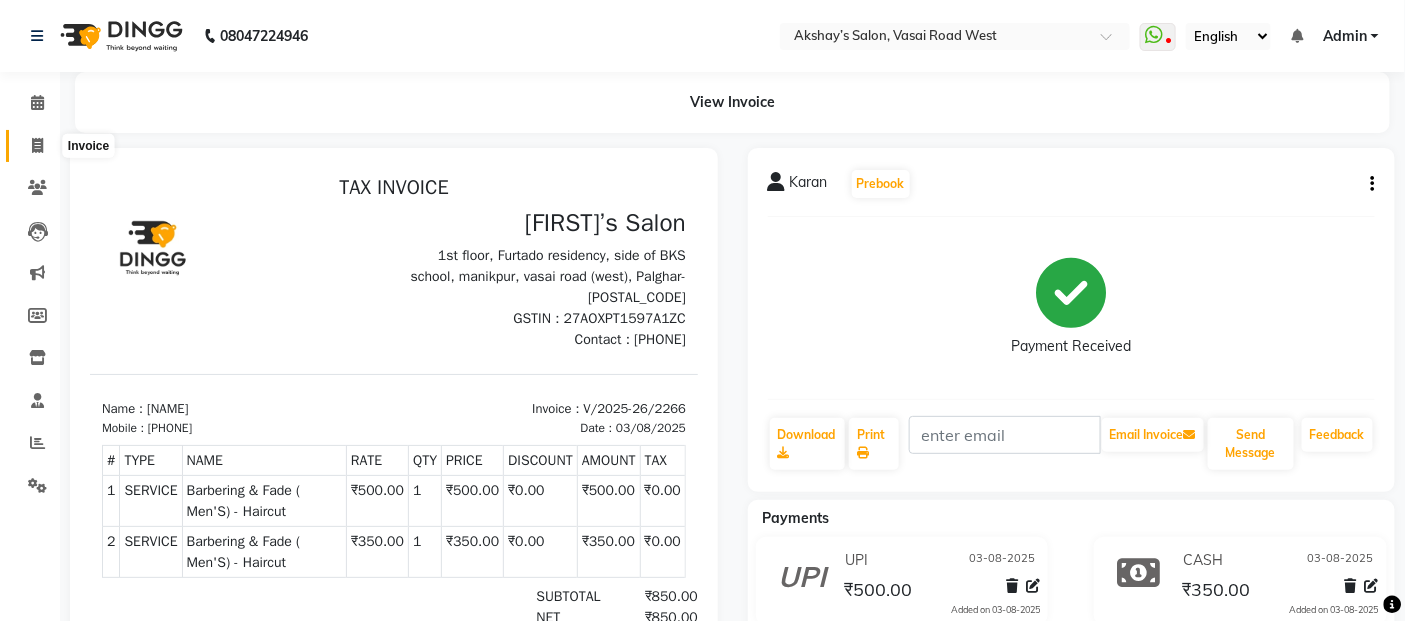 click 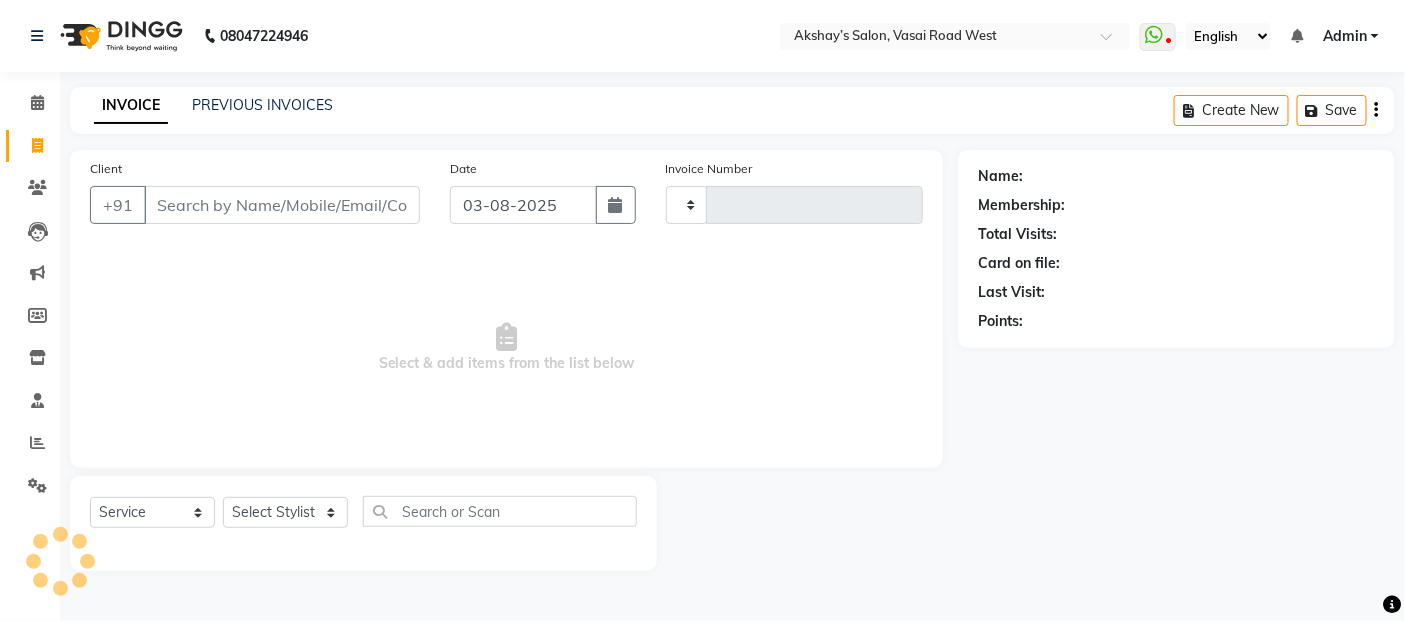 type on "2267" 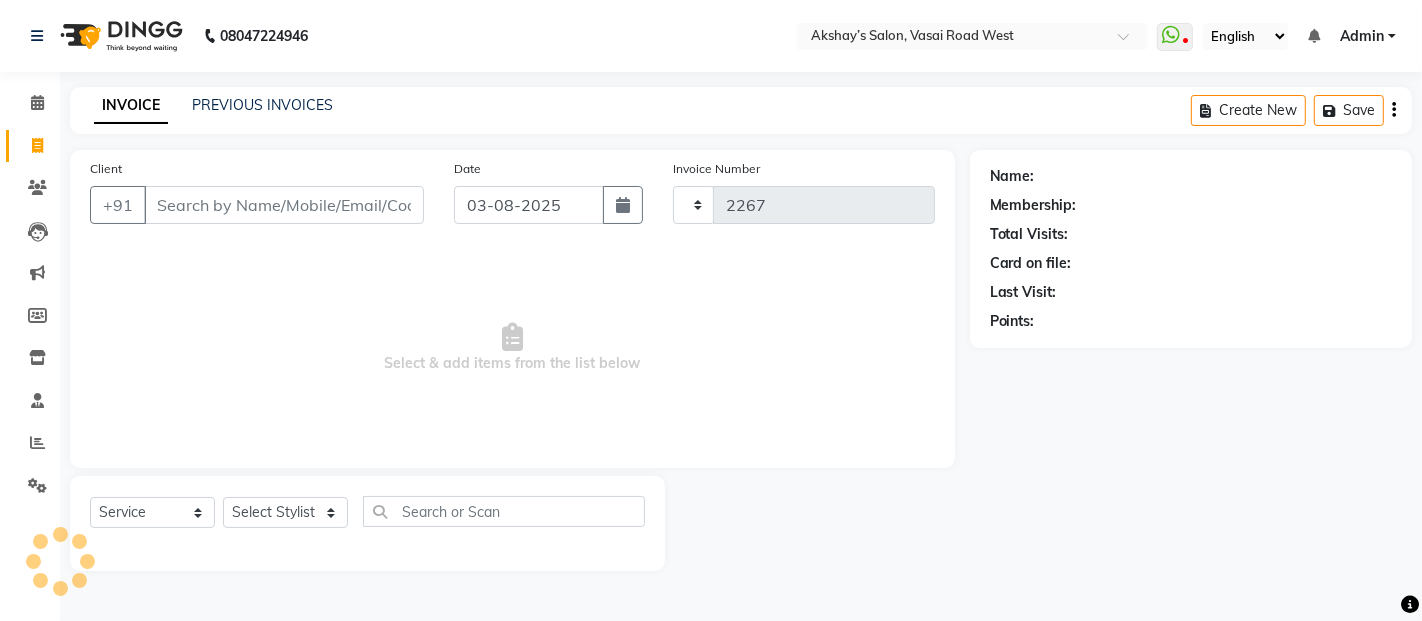 select on "5150" 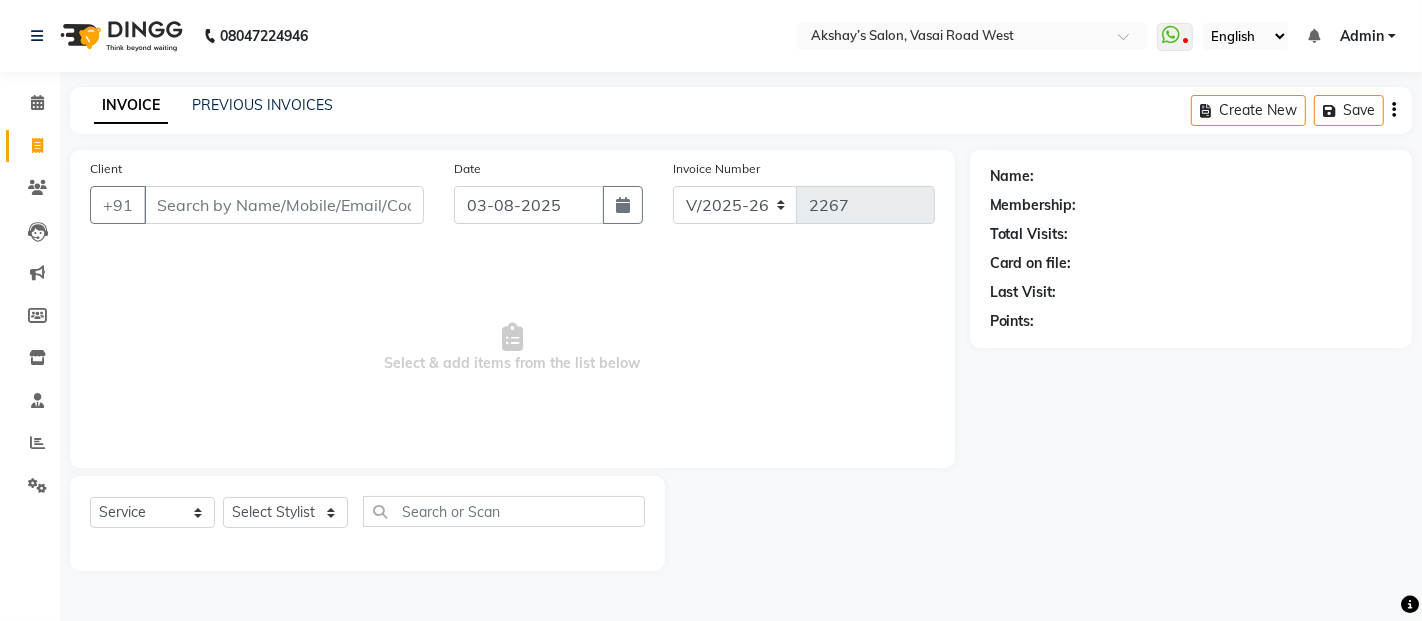 click on "Client" at bounding box center (284, 205) 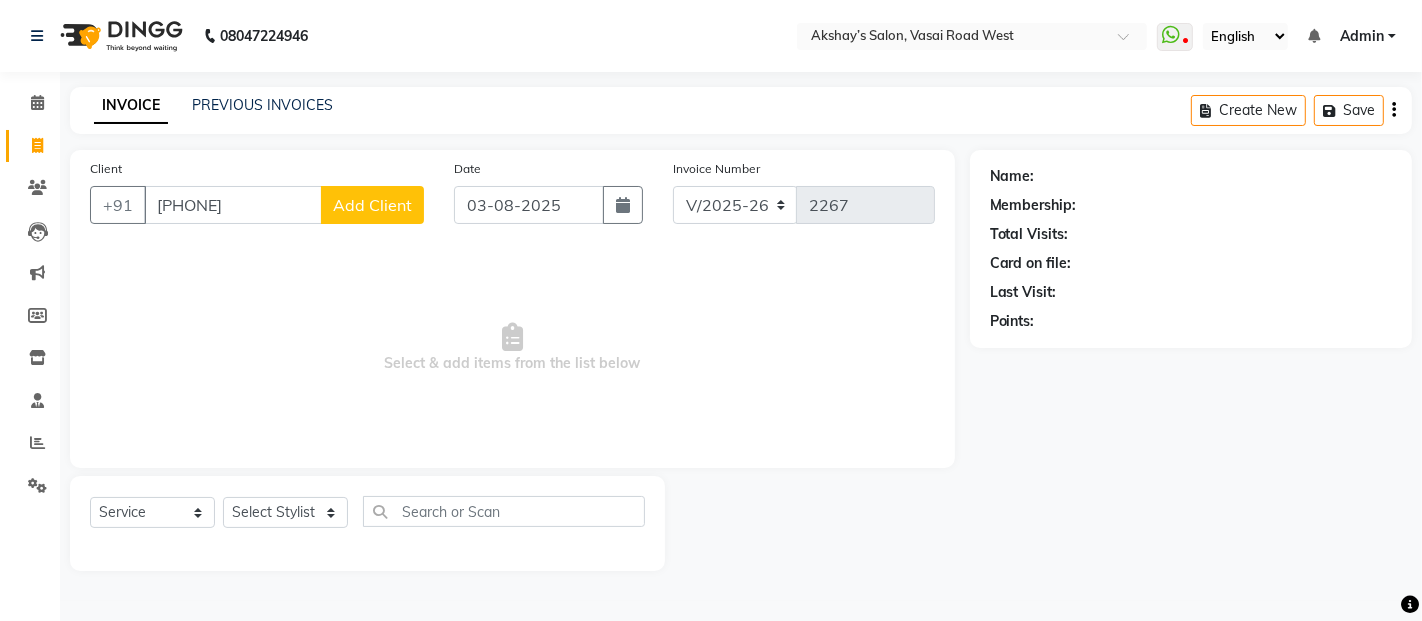 type on "9172792955" 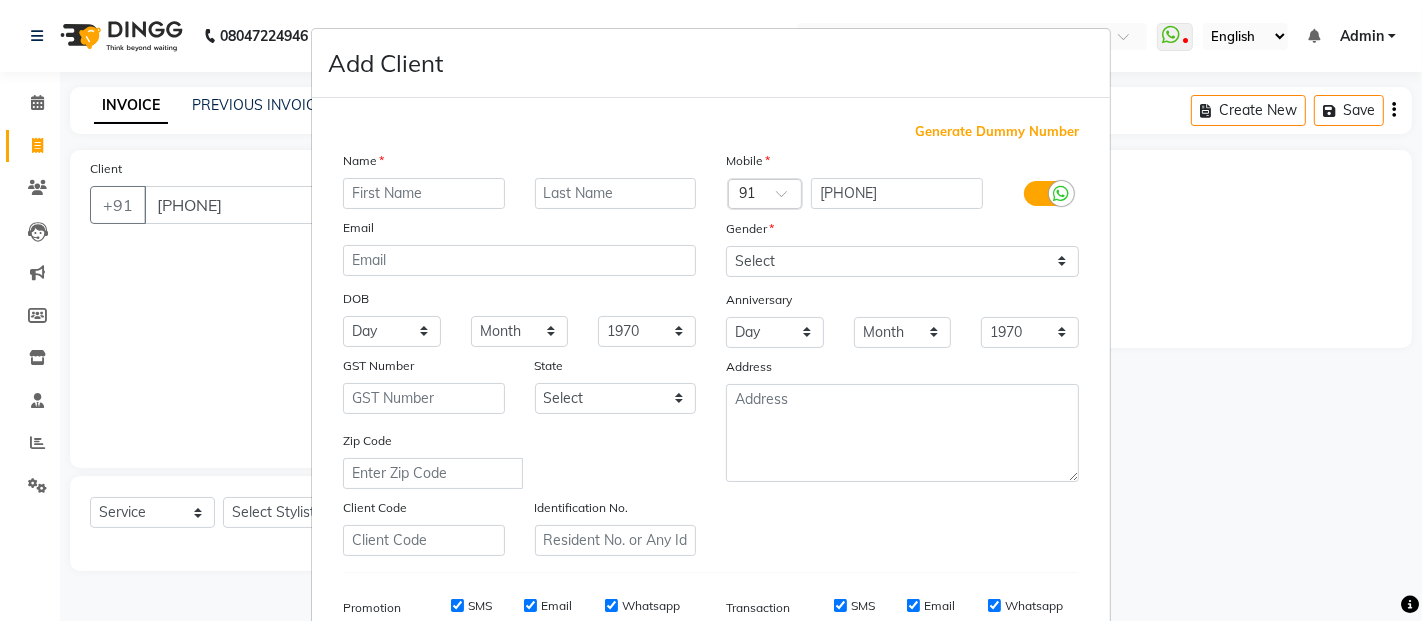 click at bounding box center [424, 193] 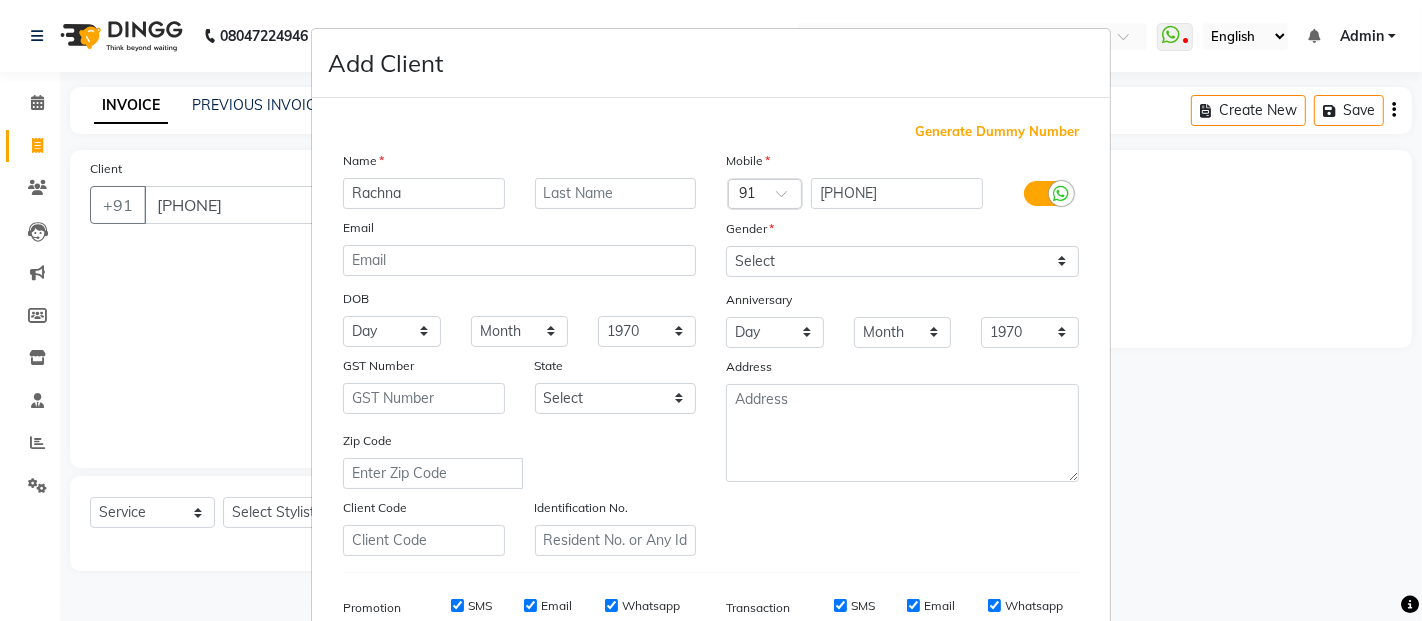 type on "Rachna" 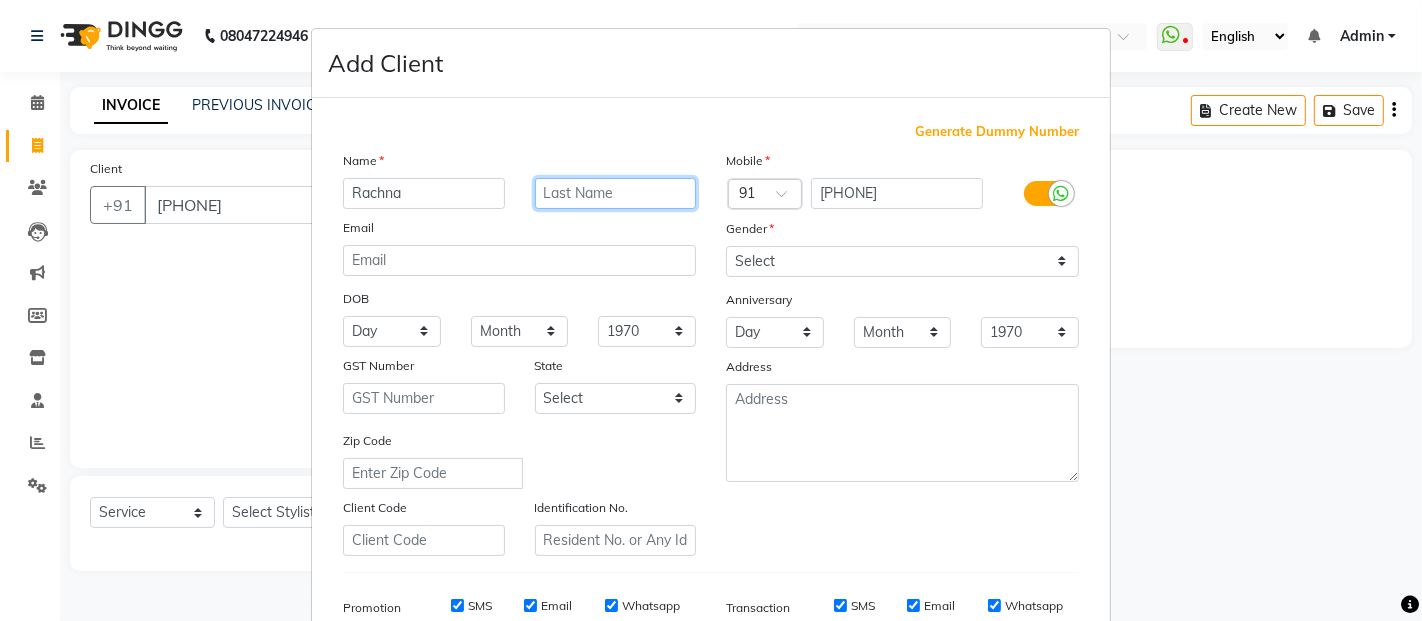 click at bounding box center (616, 193) 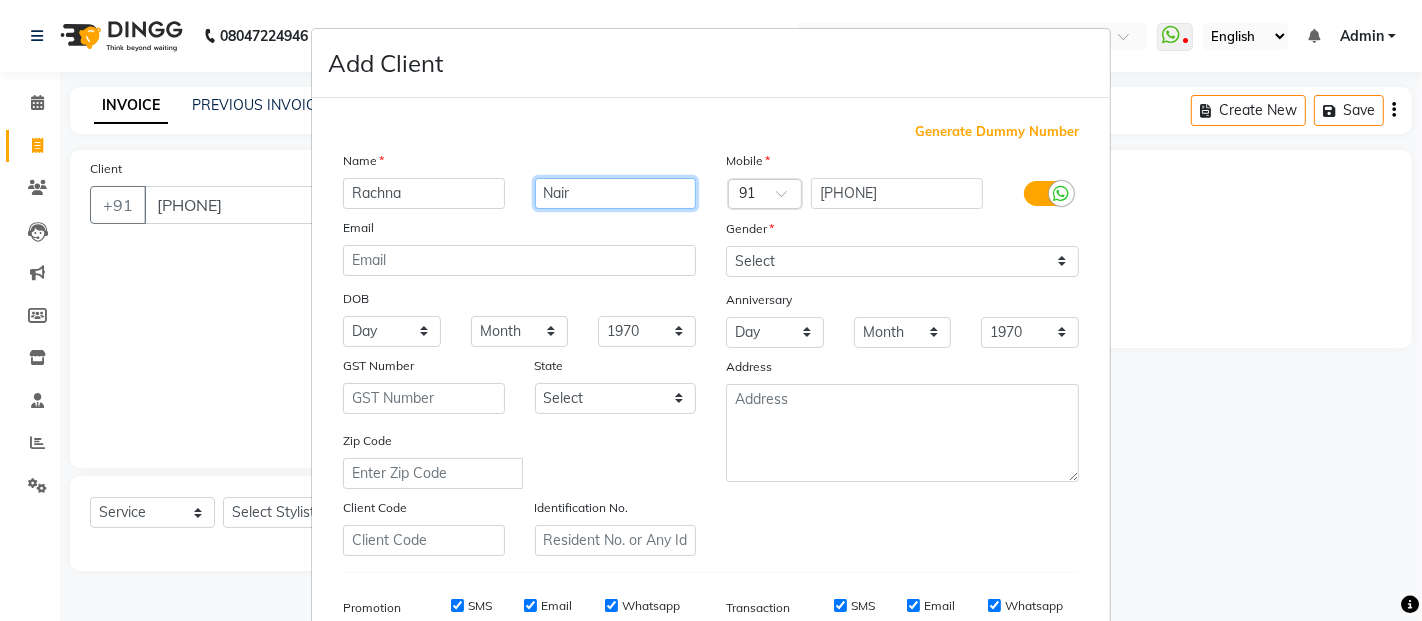 type on "Nair" 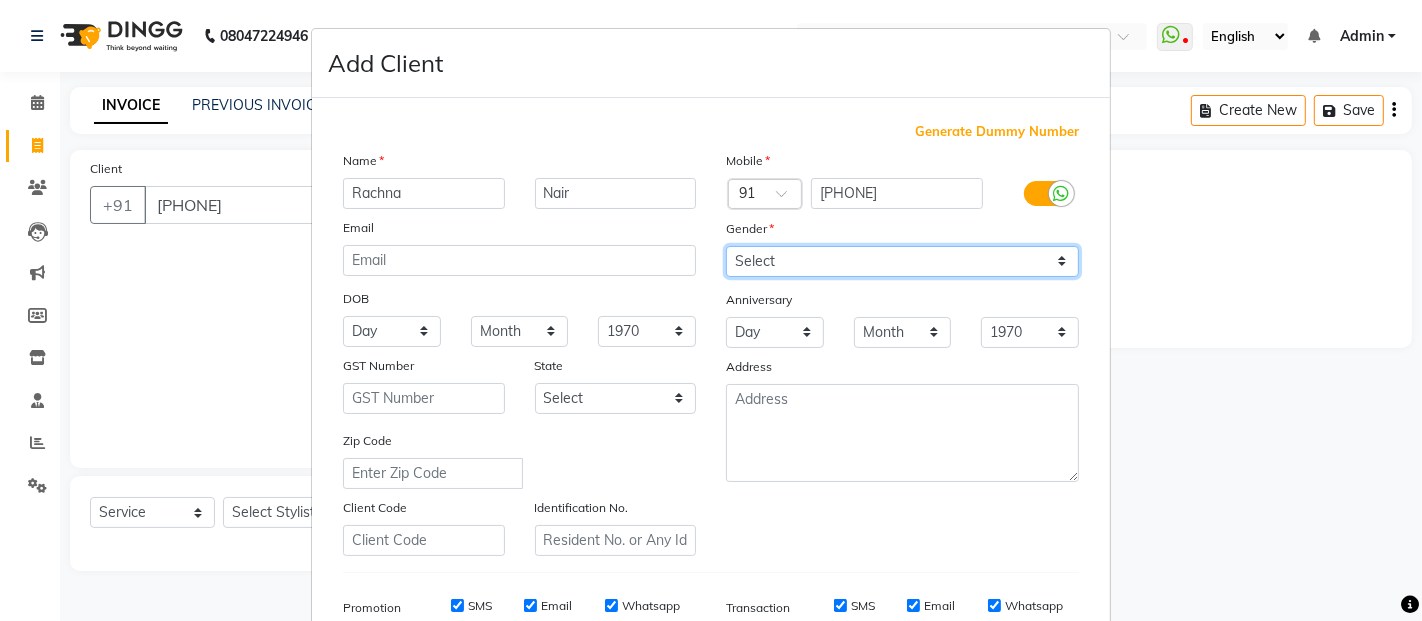 click on "Select Male Female Other Prefer Not To Say" at bounding box center (902, 261) 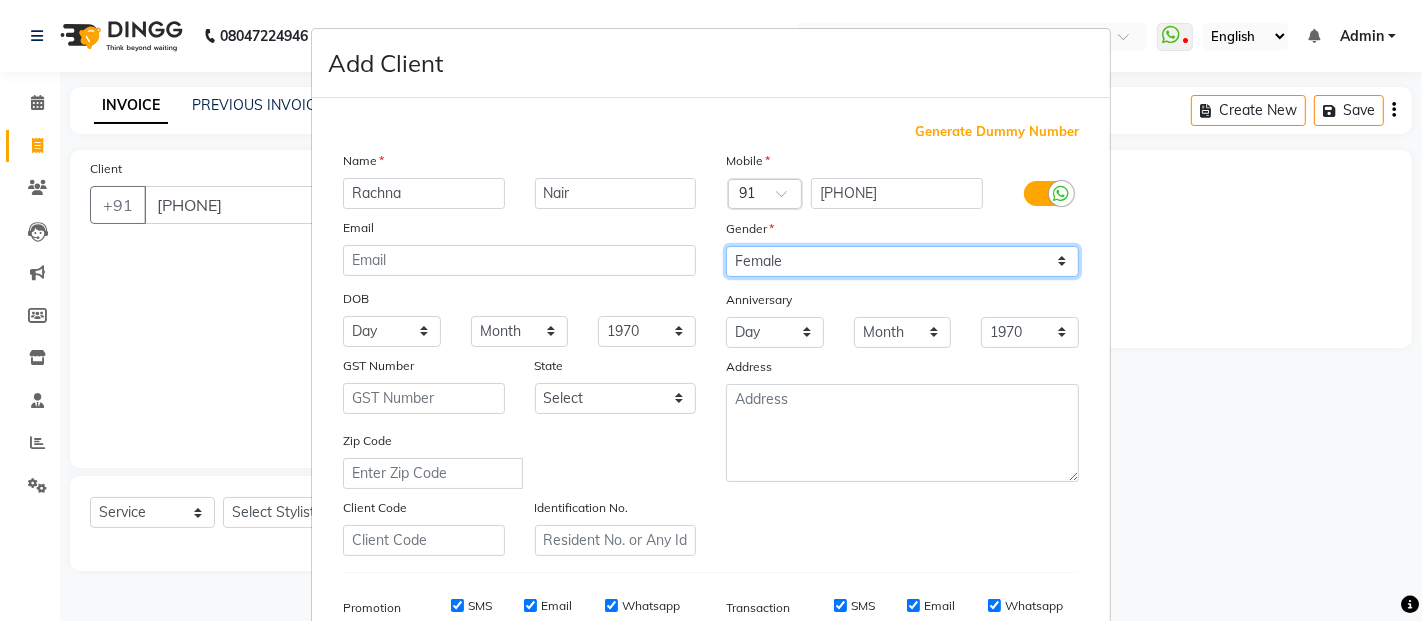 click on "Select Male Female Other Prefer Not To Say" at bounding box center (902, 261) 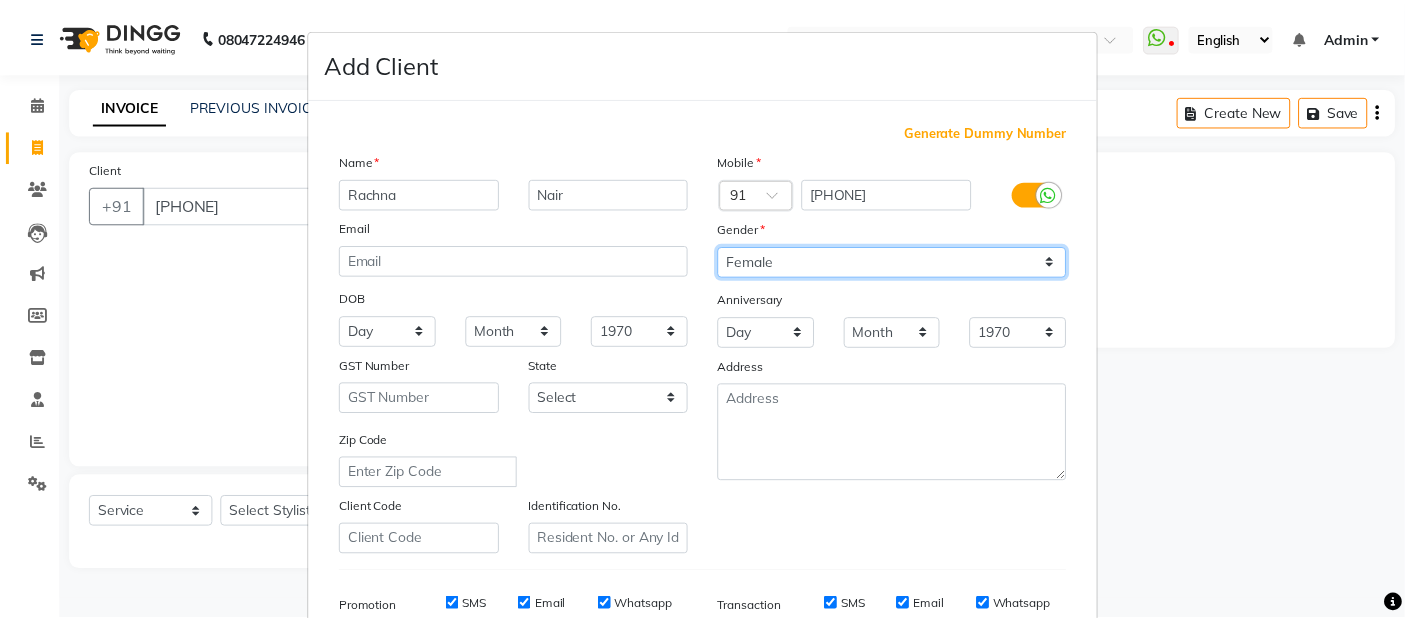 scroll, scrollTop: 303, scrollLeft: 0, axis: vertical 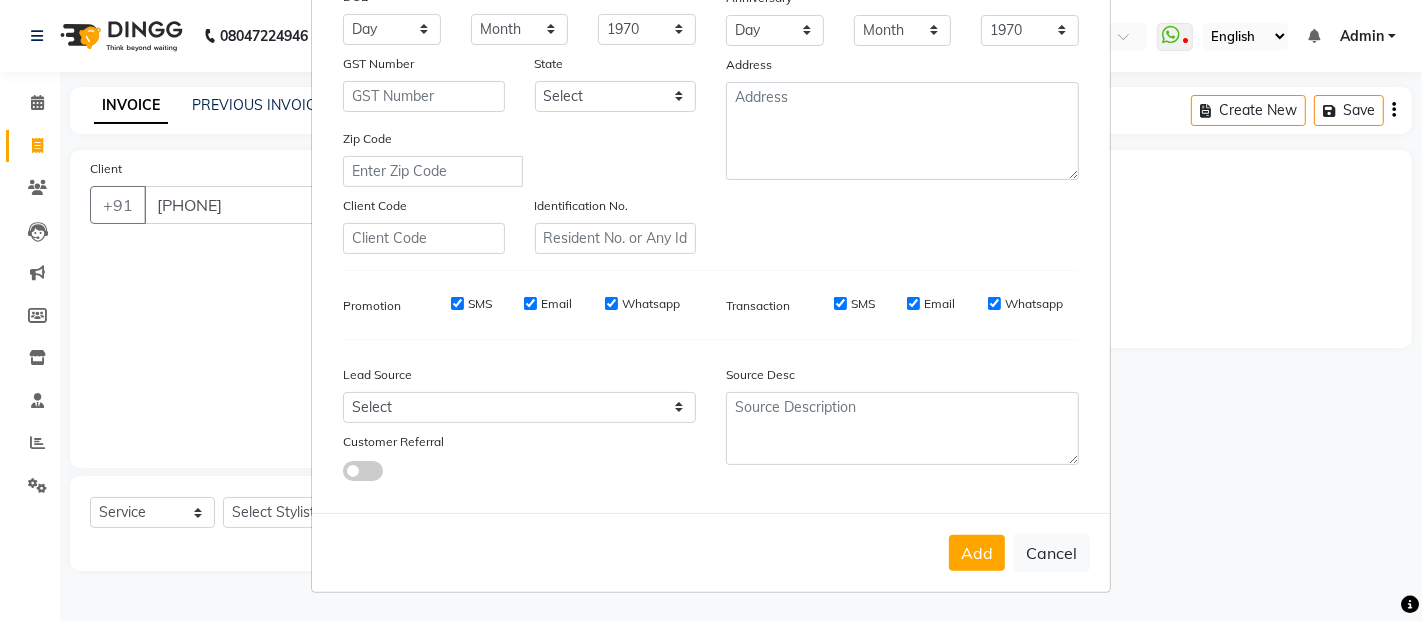 click on "Add   Cancel" at bounding box center [711, 552] 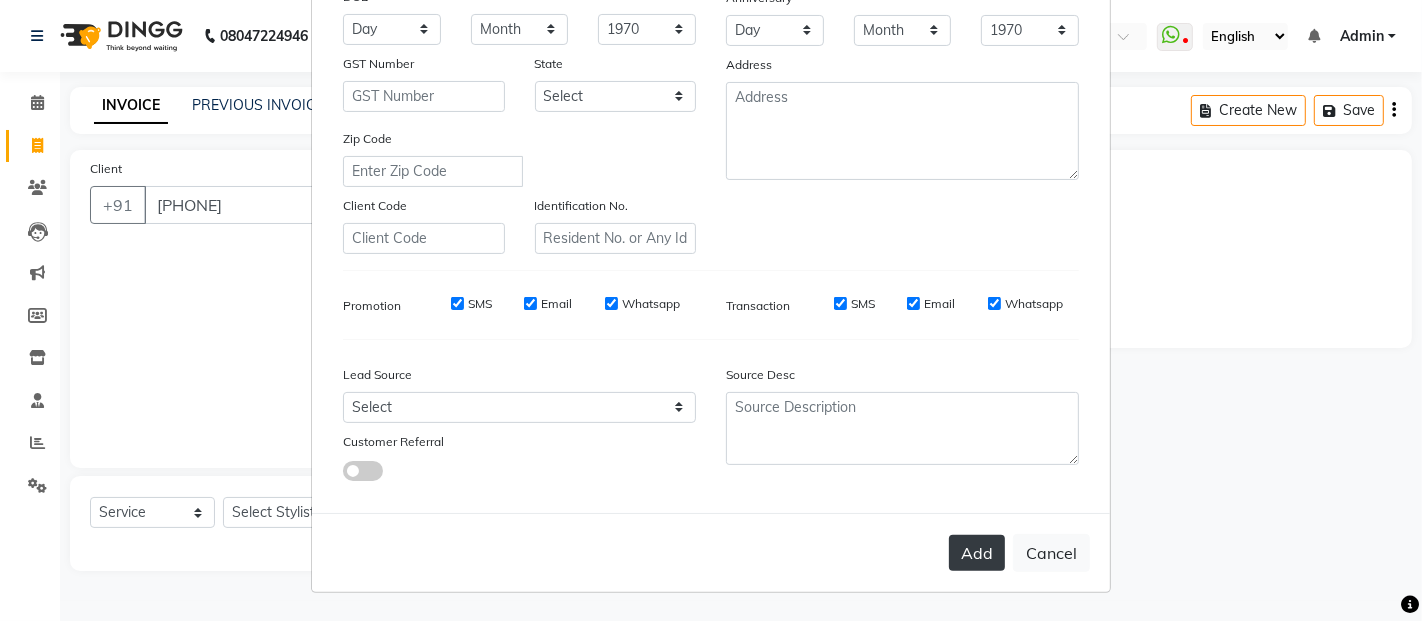 click on "Add" at bounding box center (977, 553) 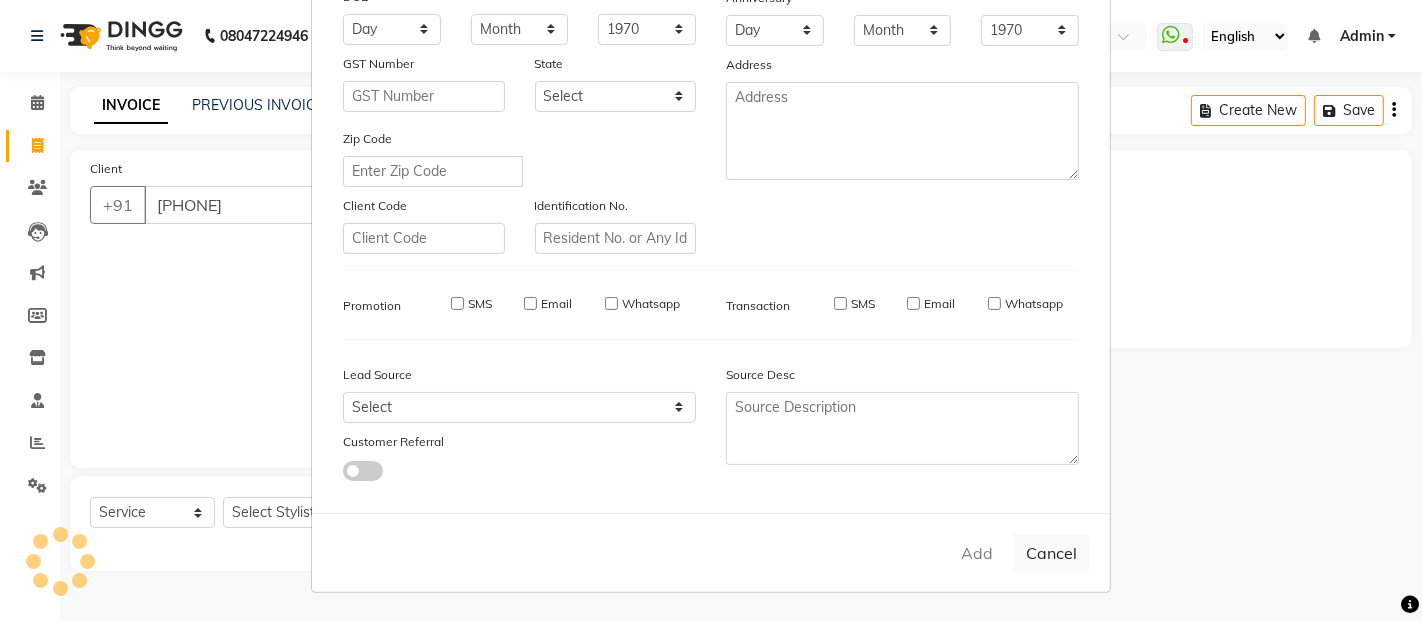 type 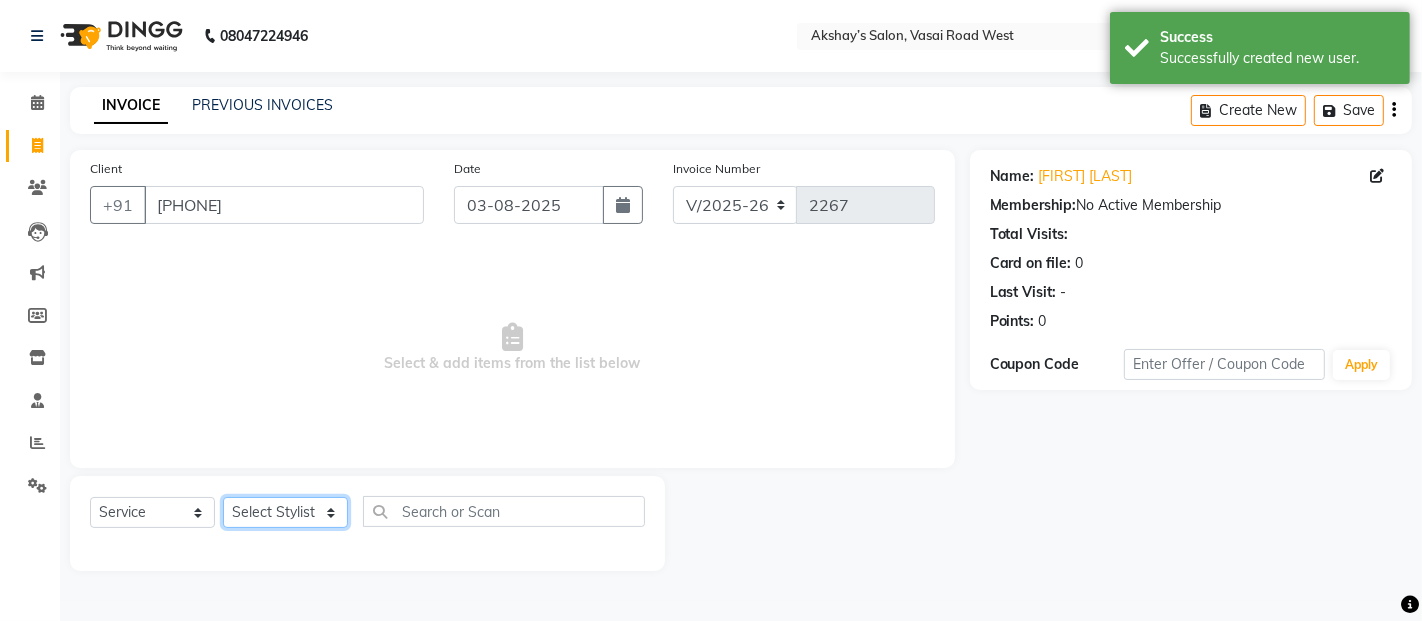 click on "[SERVICE] [STYLIST] [STYLIST] [STYLIST] [STYLIST] [STYLIST] [STYLIST] [STYLIST] [STYLIST] [STYLIST] [STYLIST] [STYLIST] [STYLIST] [STYLIST] [STYLIST] [STYLIST] [STYLIST] [STYLIST] [STYLIST] [STYLIST] [STYLIST] [STYLIST] [STYLIST] [STYLIST] [STYLIST] [STYLIST]" 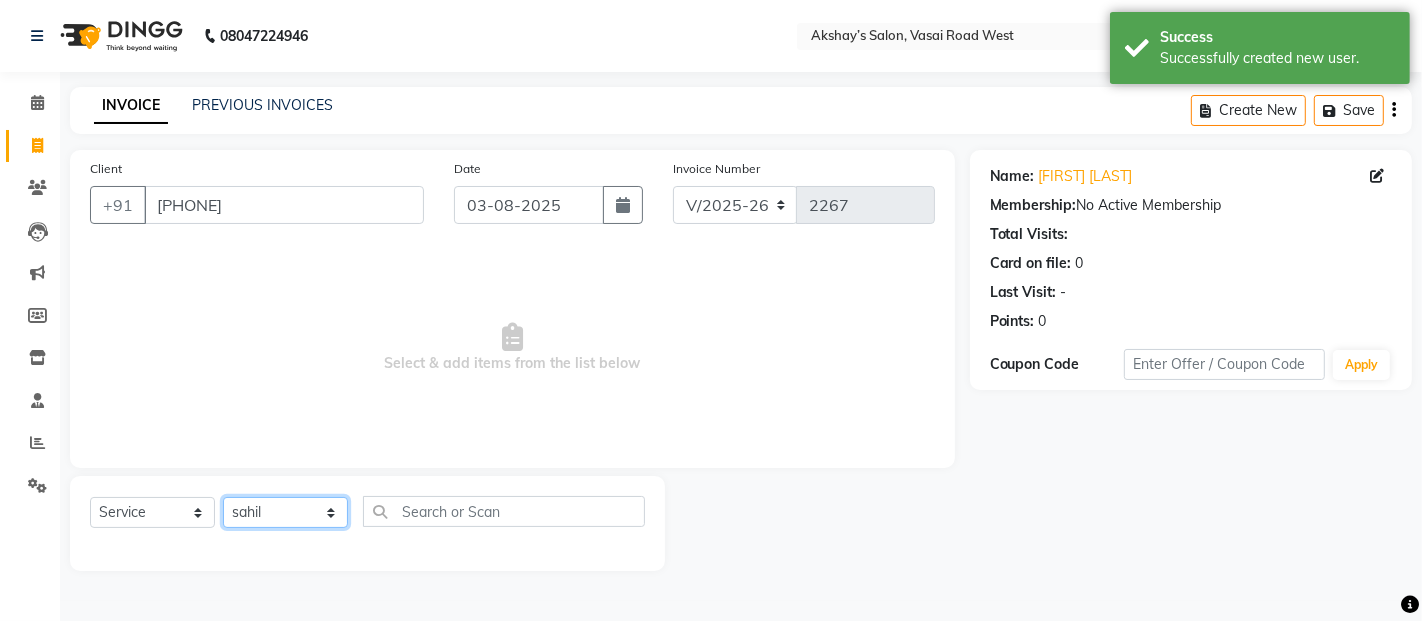 click on "[SERVICE] [STYLIST] [STYLIST] [STYLIST] [STYLIST] [STYLIST] [STYLIST] [STYLIST] [STYLIST] [STYLIST] [STYLIST] [STYLIST] [STYLIST] [STYLIST] [STYLIST] [STYLIST] [STYLIST] [STYLIST] [STYLIST] [STYLIST] [STYLIST] [STYLIST] [STYLIST] [STYLIST] [STYLIST] [STYLIST]" 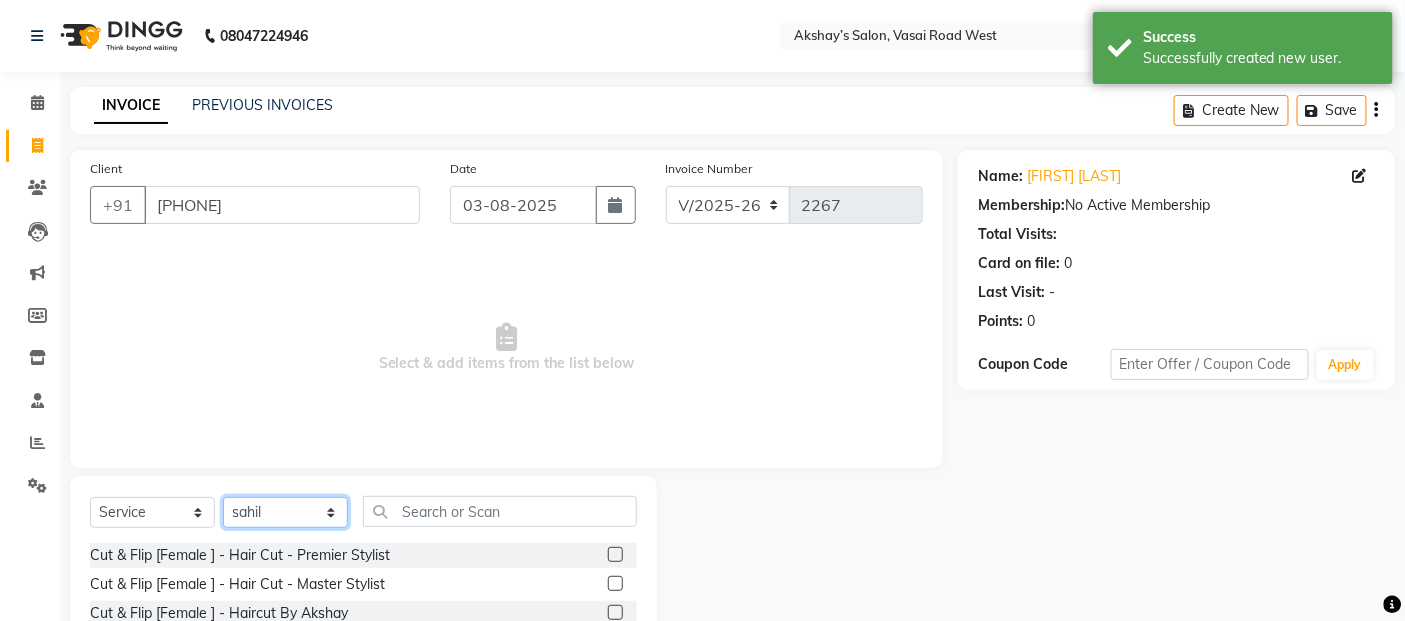 drag, startPoint x: 278, startPoint y: 518, endPoint x: 283, endPoint y: 506, distance: 13 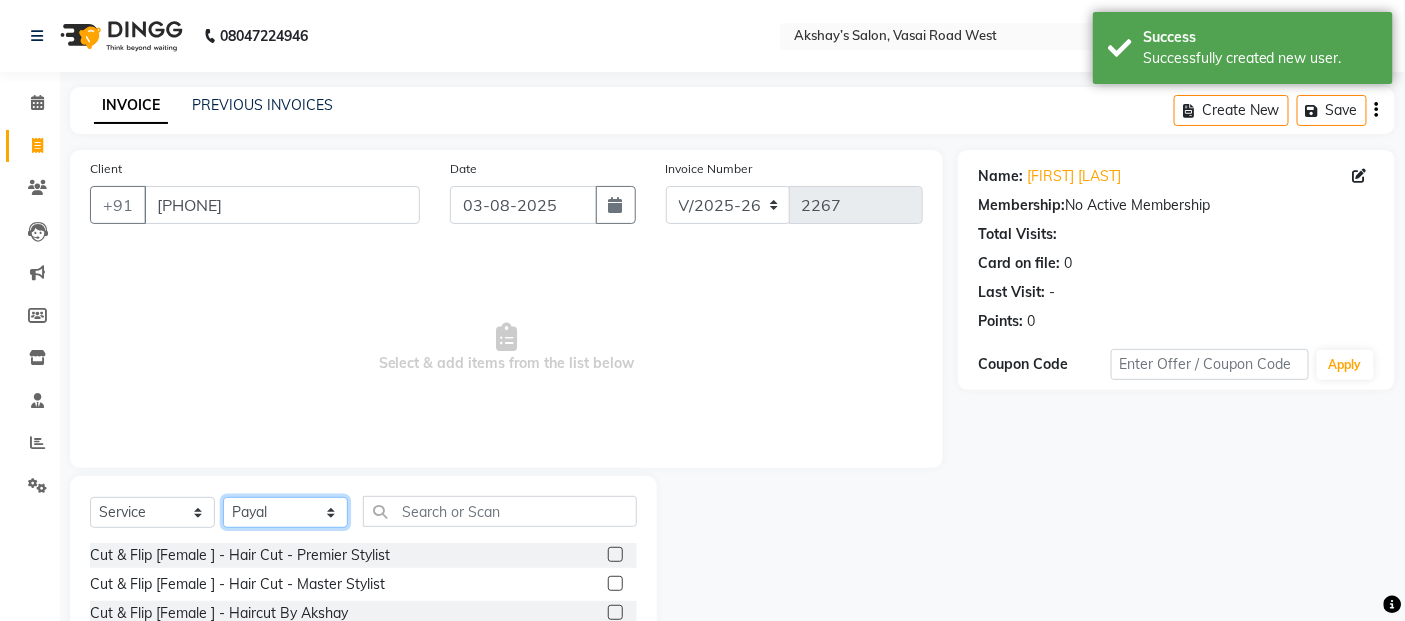 click on "[SERVICE] [STYLIST] [STYLIST] [STYLIST] [STYLIST] [STYLIST] [STYLIST] [STYLIST] [STYLIST] [STYLIST] [STYLIST] [STYLIST] [STYLIST] [STYLIST] [STYLIST] [STYLIST] [STYLIST] [STYLIST] [STYLIST] [STYLIST] [STYLIST] [STYLIST] [STYLIST] [STYLIST] [STYLIST] [STYLIST]" 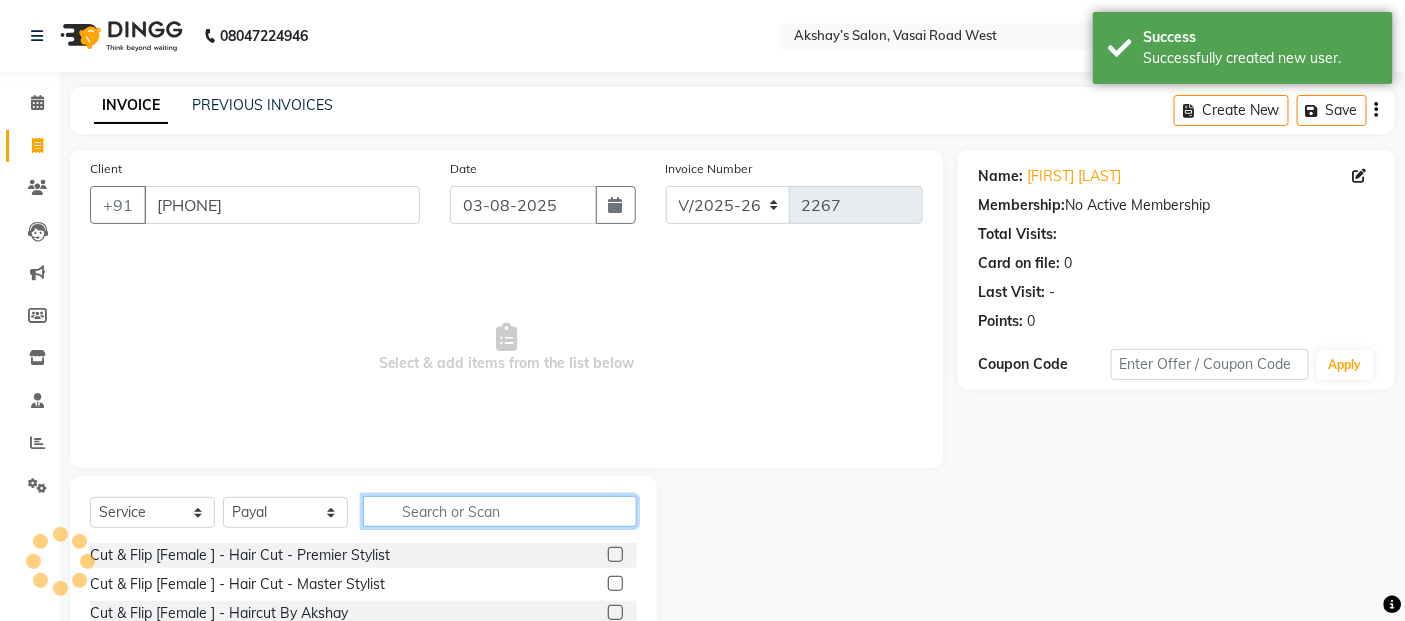 click 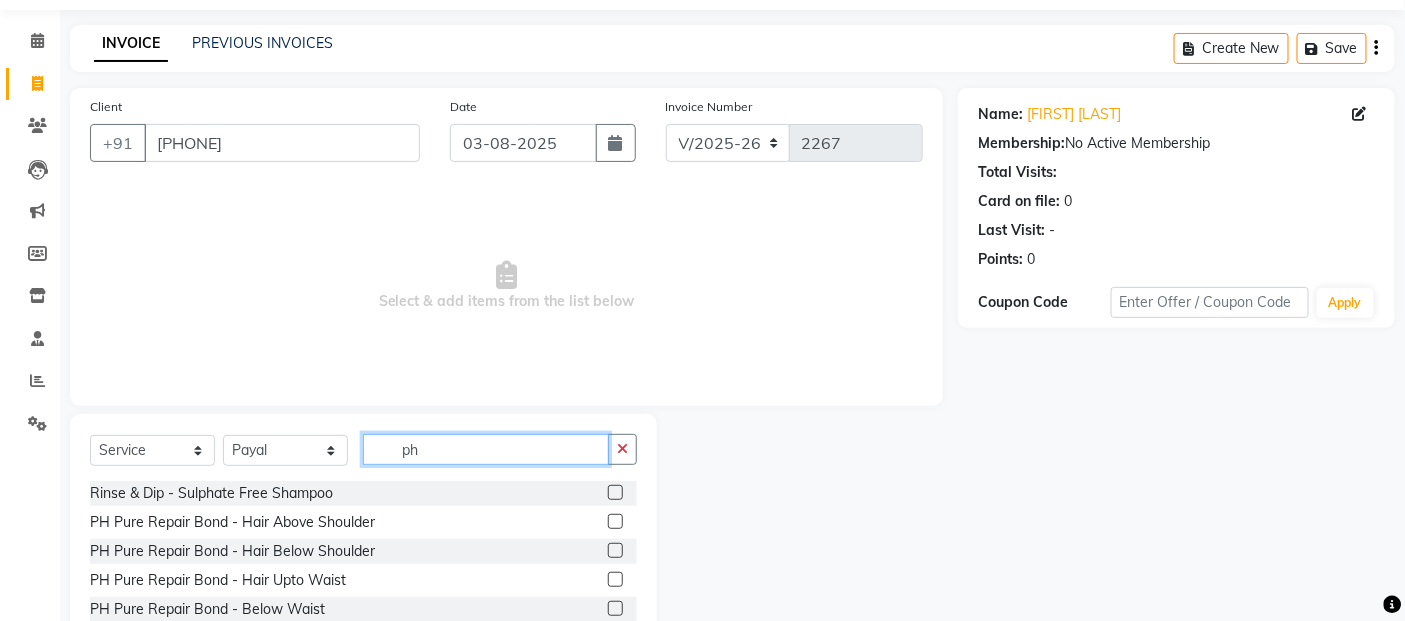 scroll, scrollTop: 125, scrollLeft: 0, axis: vertical 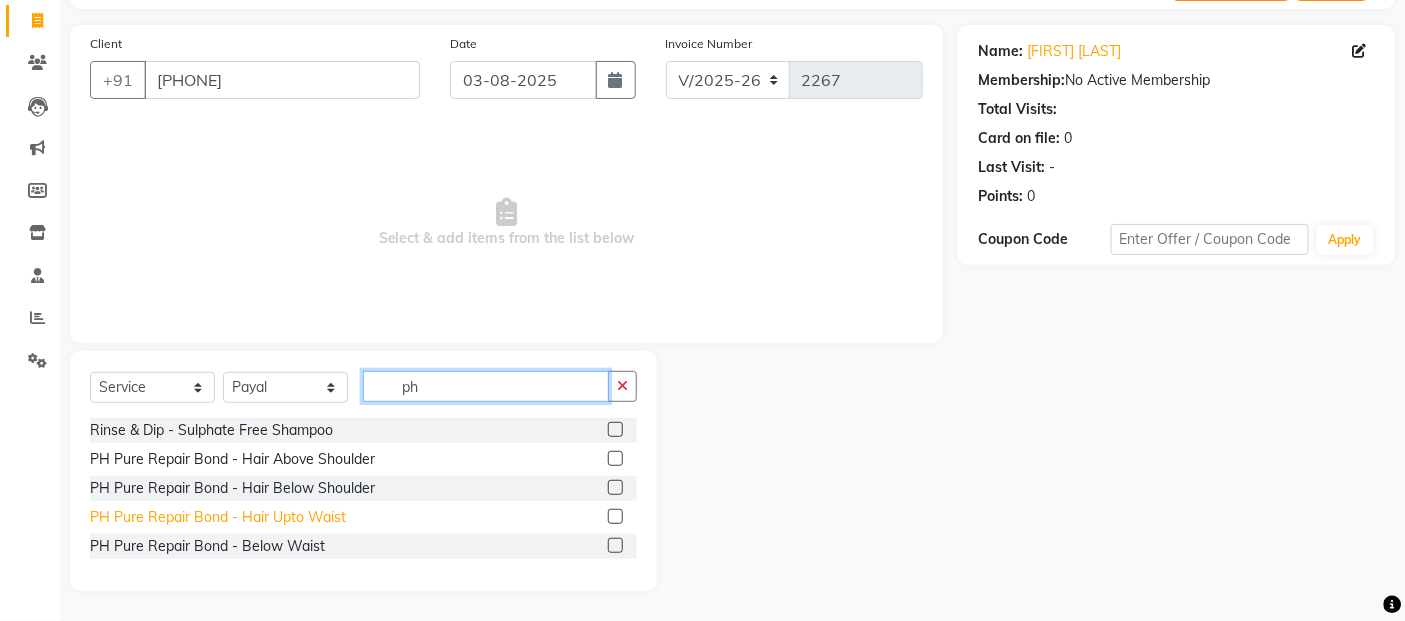 type on "ph" 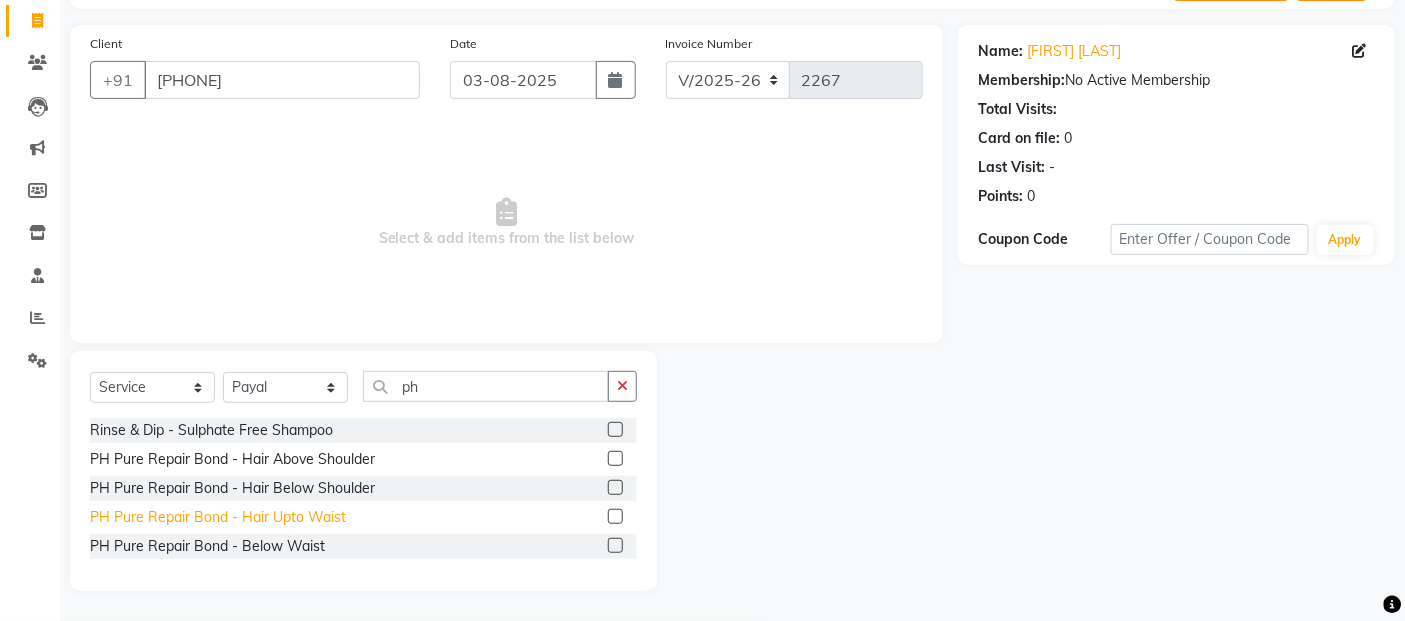 click on "PH Pure Repair Bond - Hair Upto Waist" 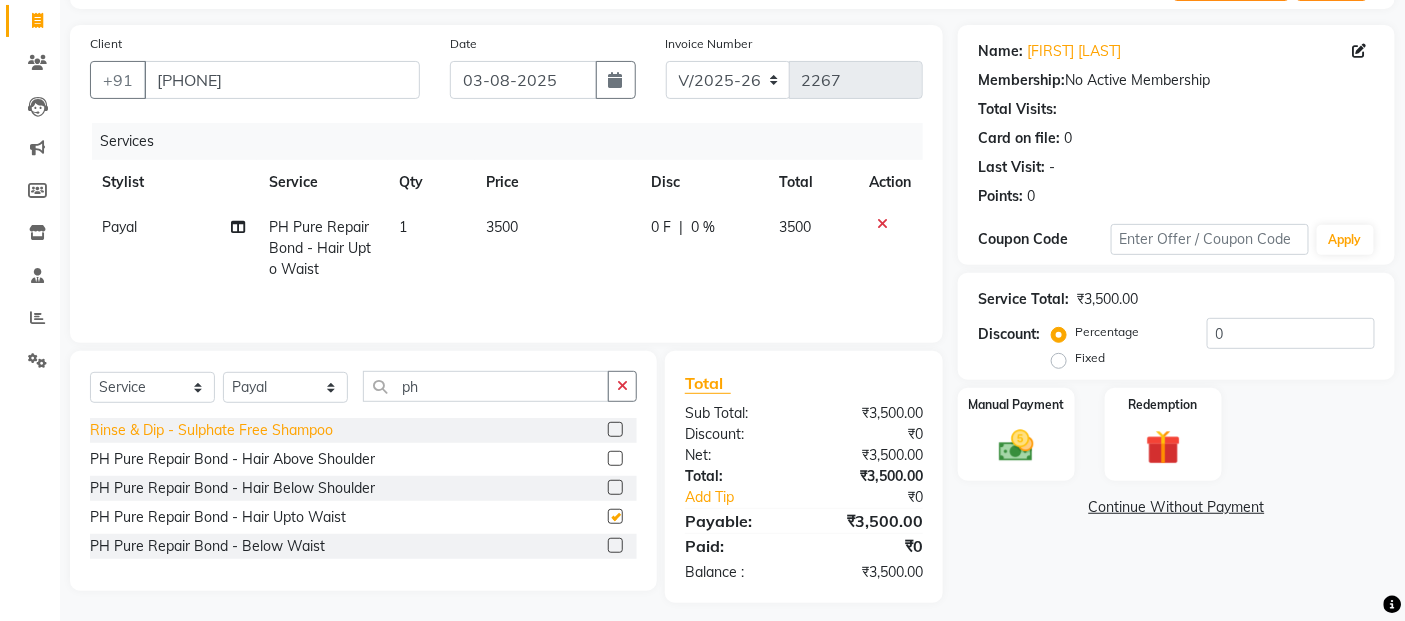 type 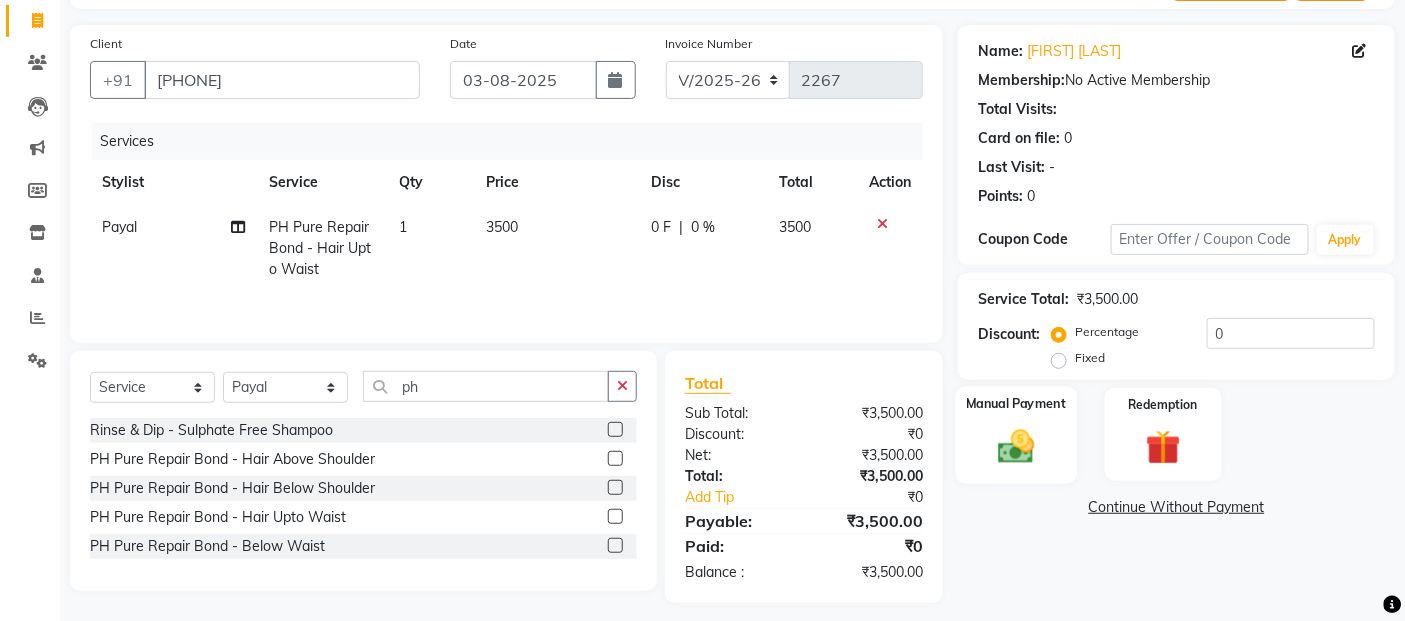click 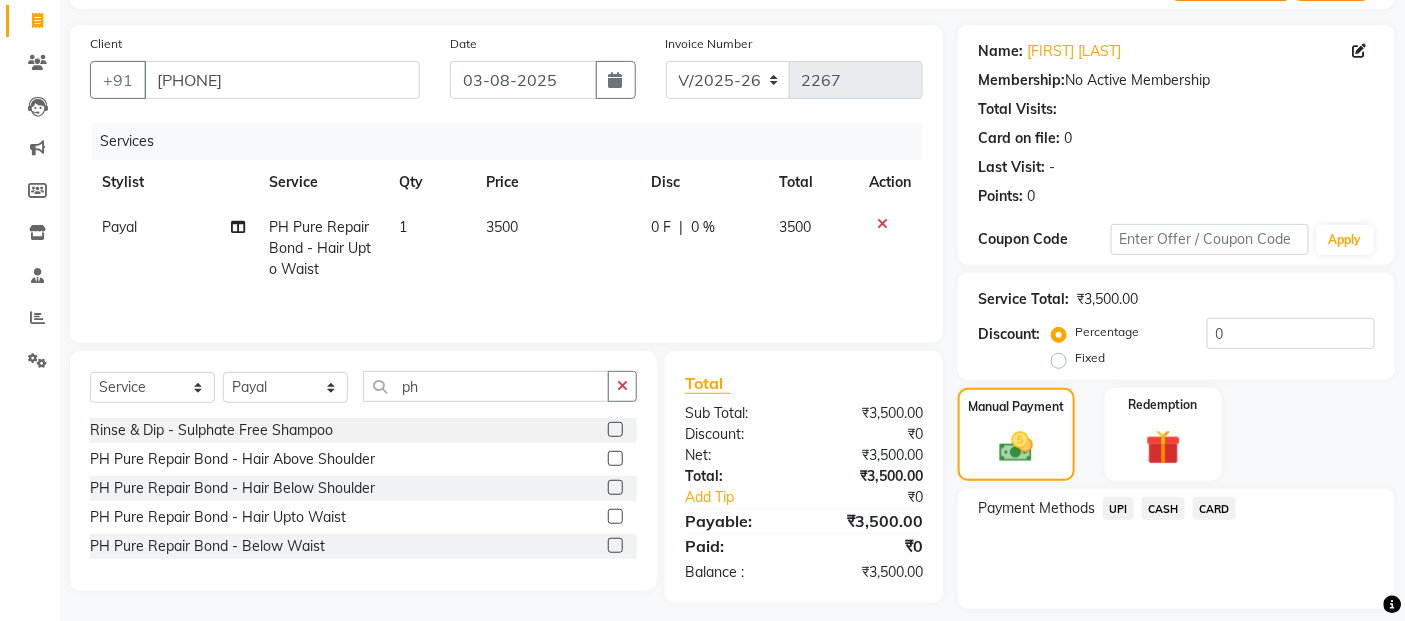 click on "UPI" 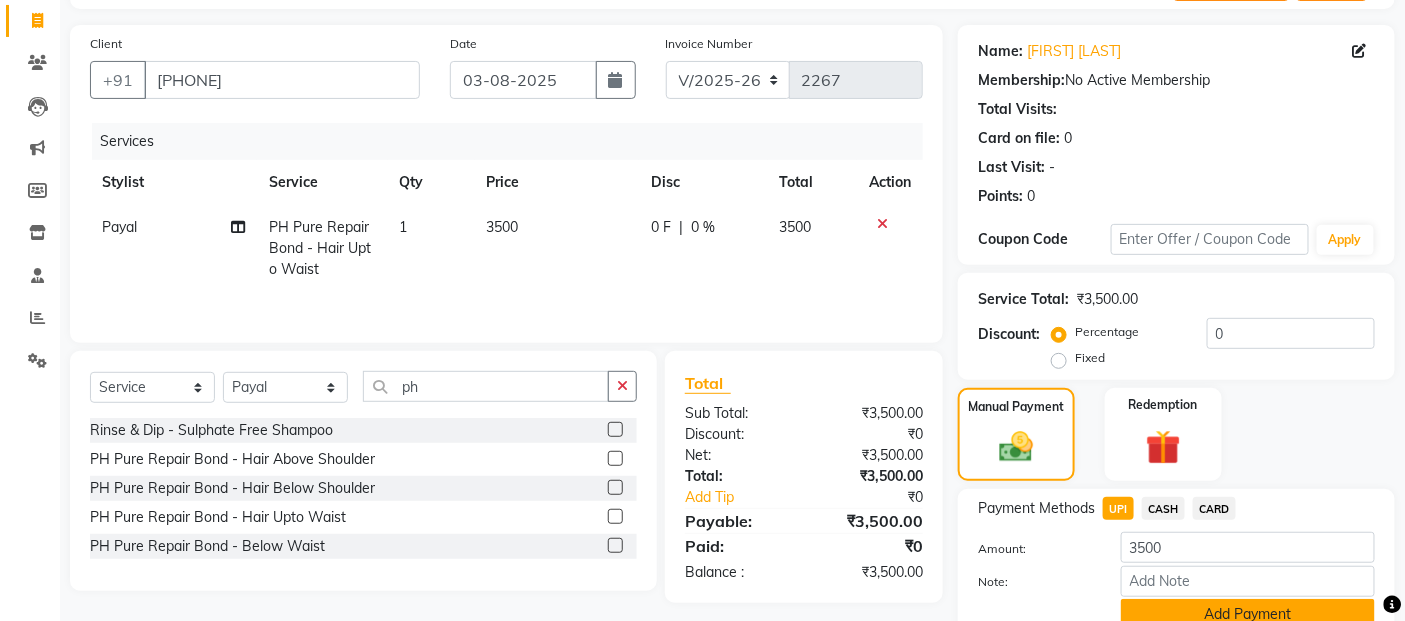 click on "Add Payment" 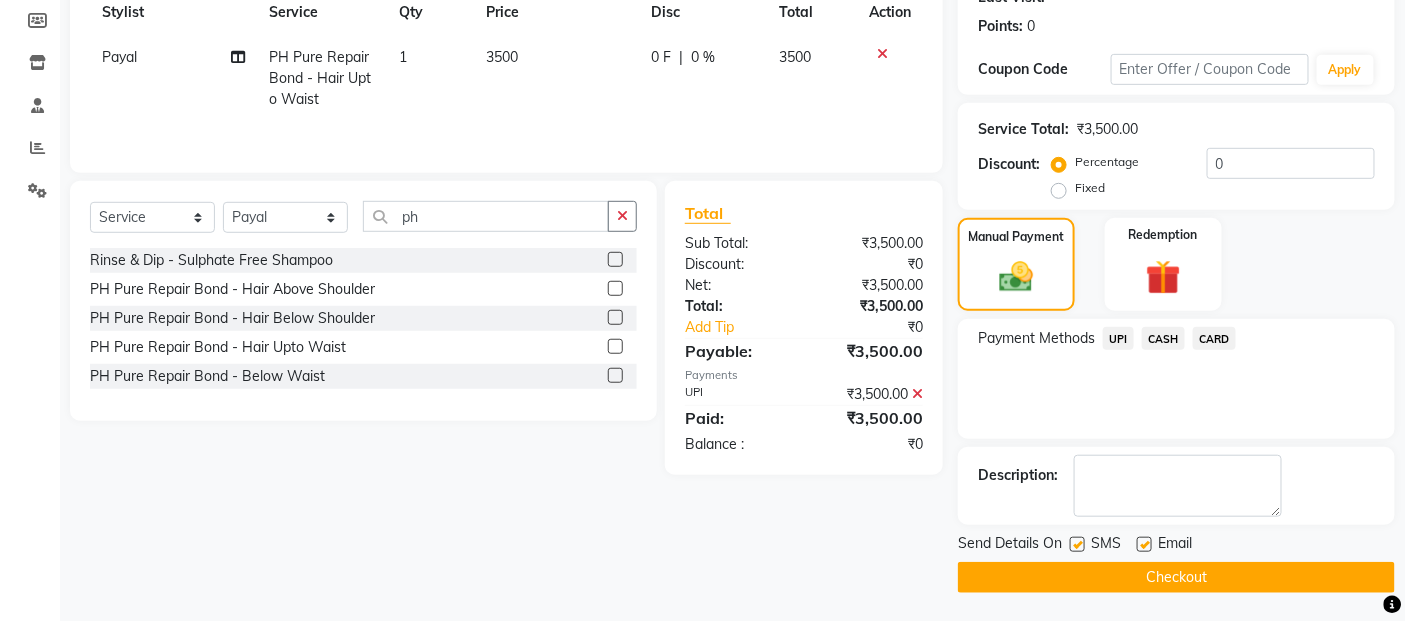 scroll, scrollTop: 297, scrollLeft: 0, axis: vertical 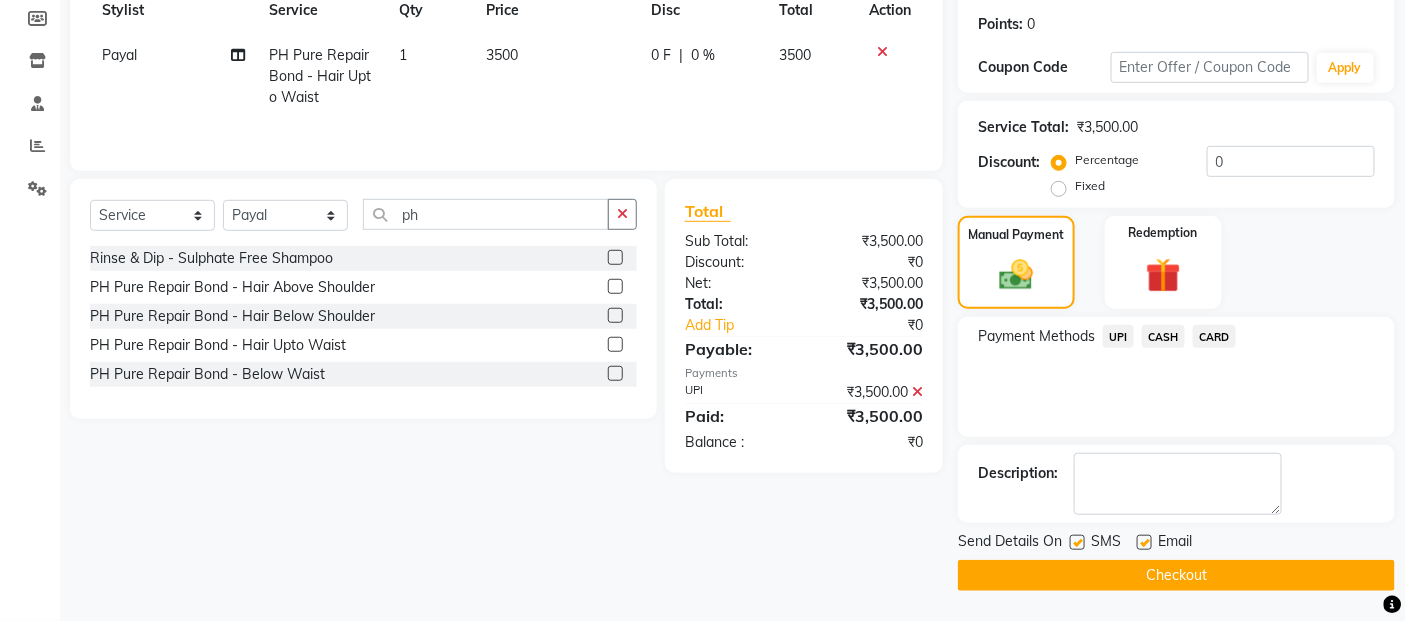 click on "Checkout" 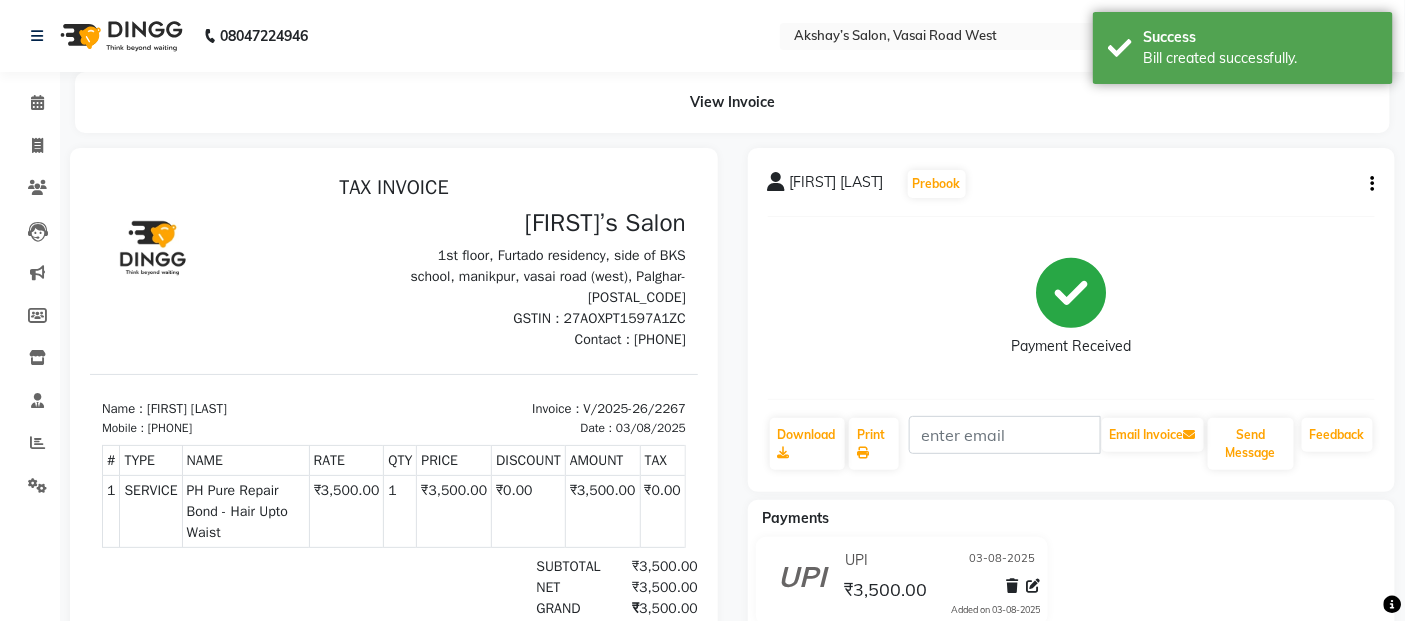 scroll, scrollTop: 0, scrollLeft: 0, axis: both 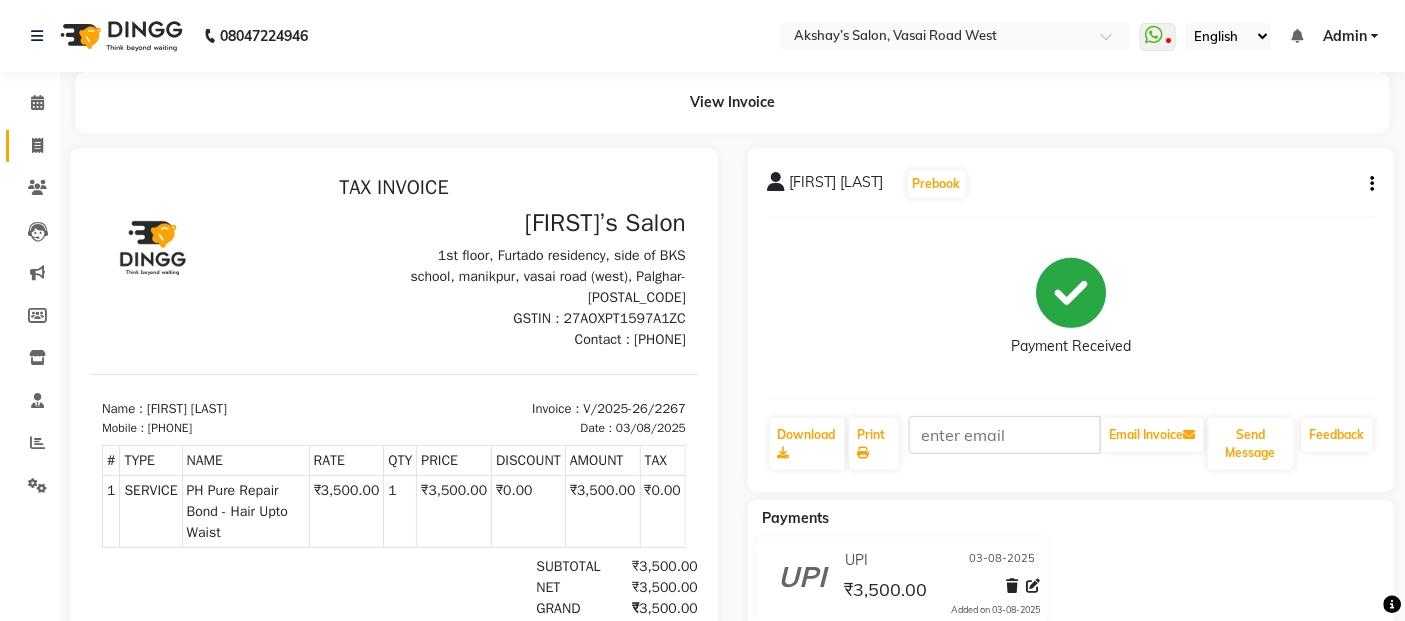 click on "Invoice" 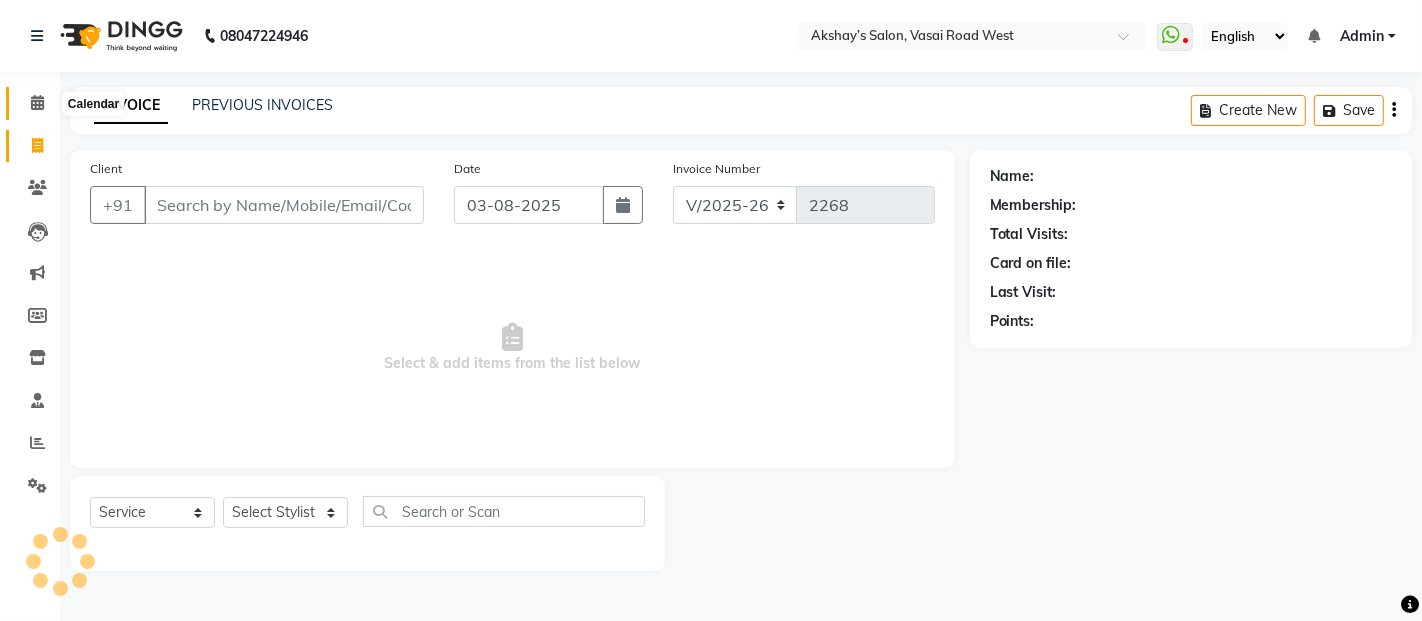 click 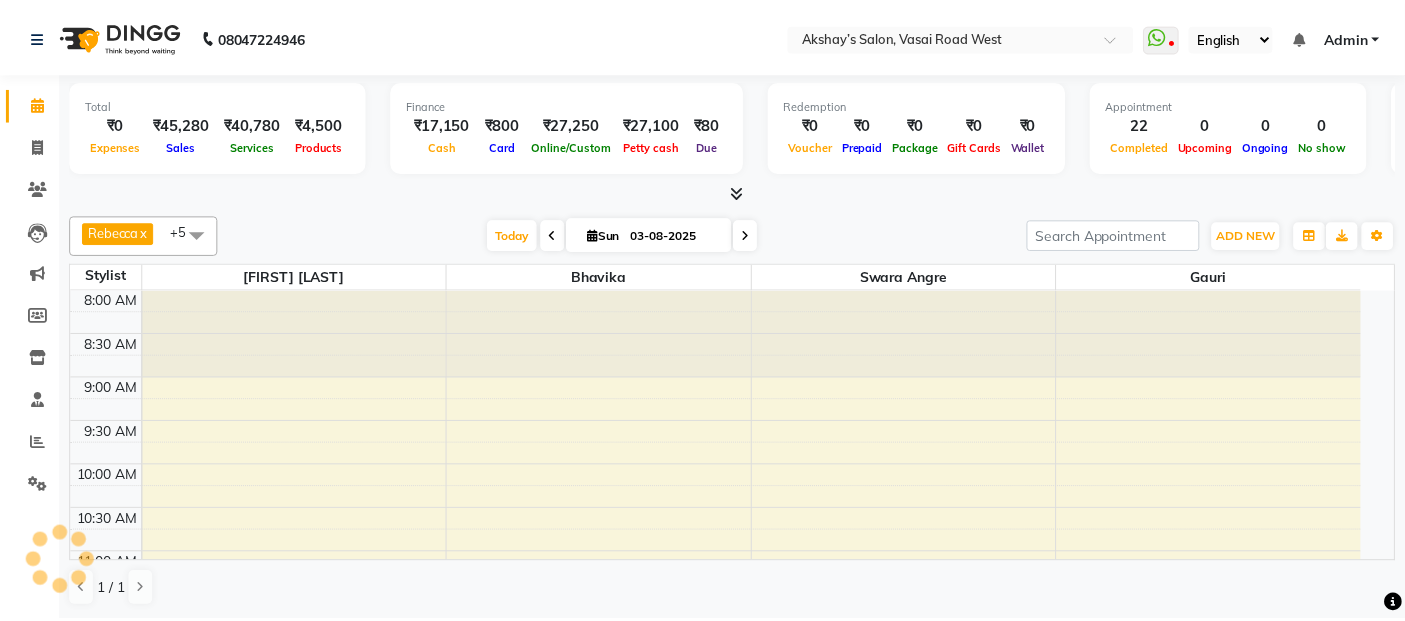 scroll, scrollTop: 0, scrollLeft: 0, axis: both 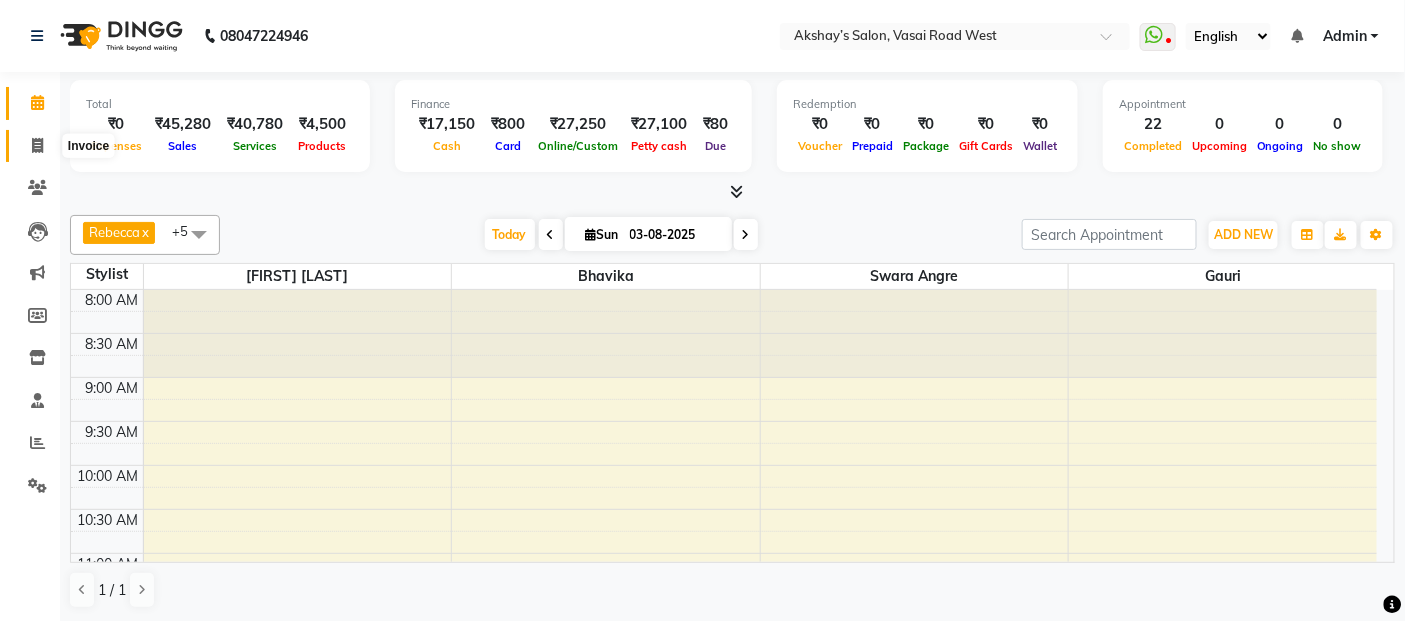 click 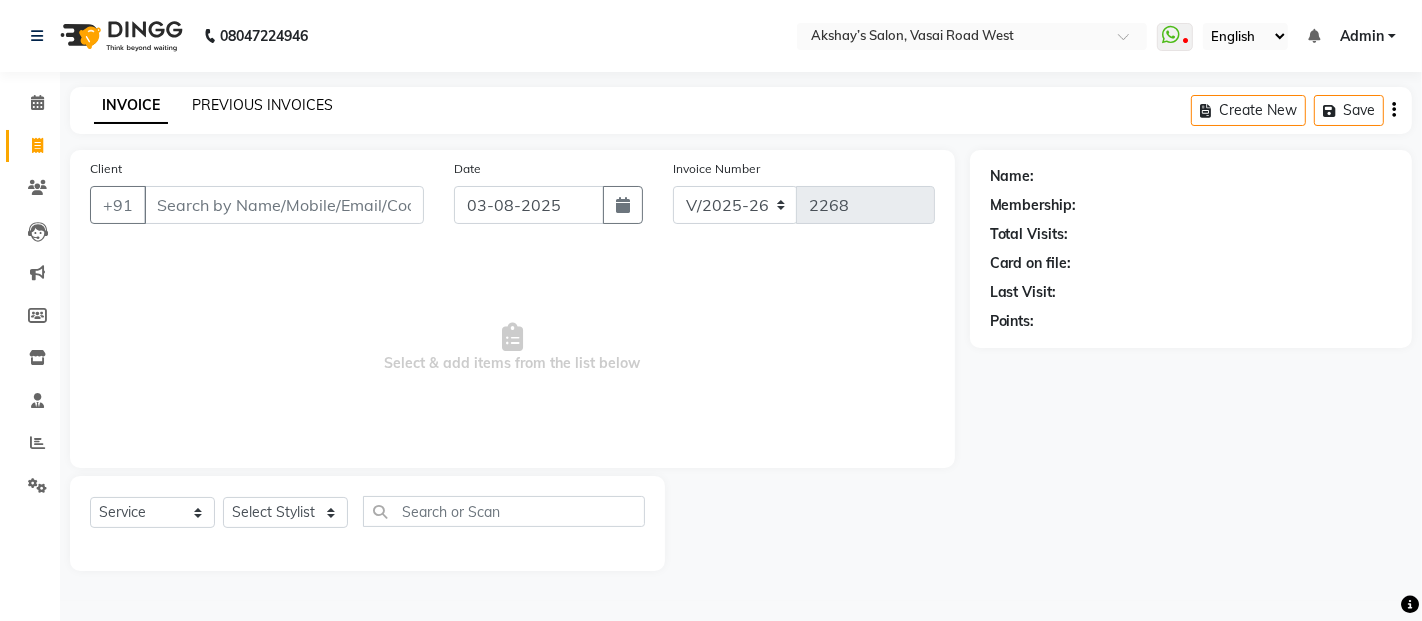 click on "PREVIOUS INVOICES" 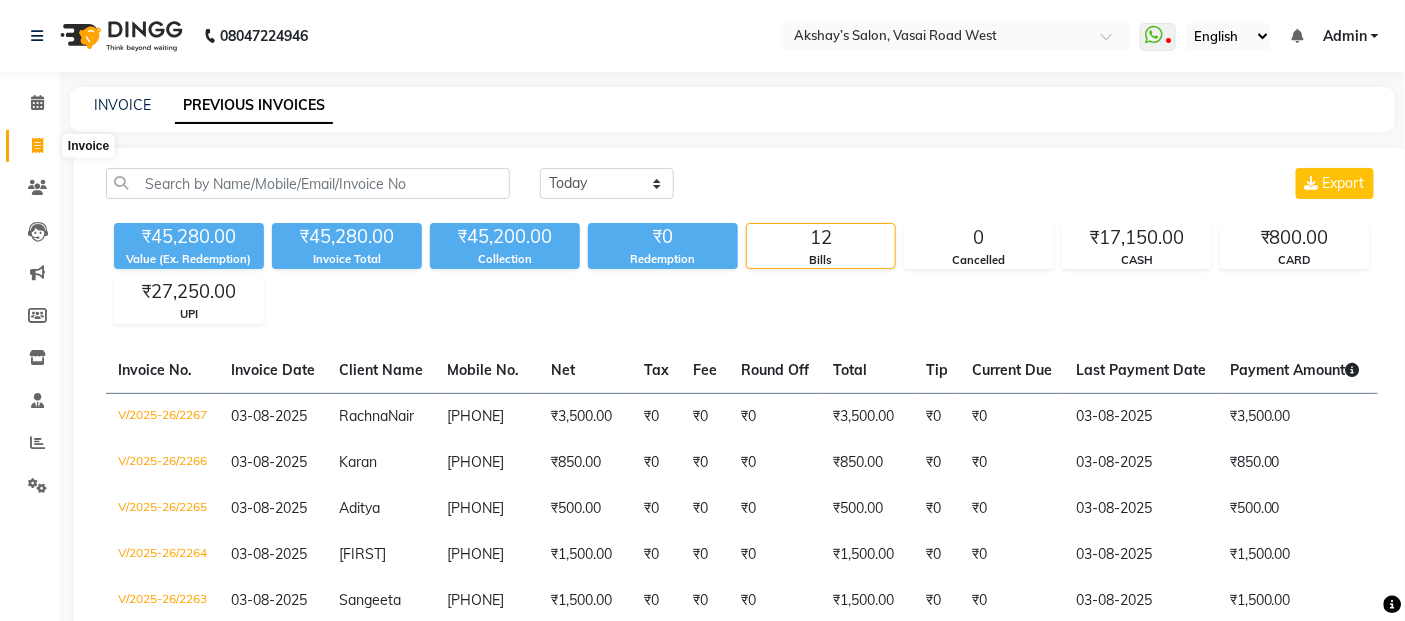 click 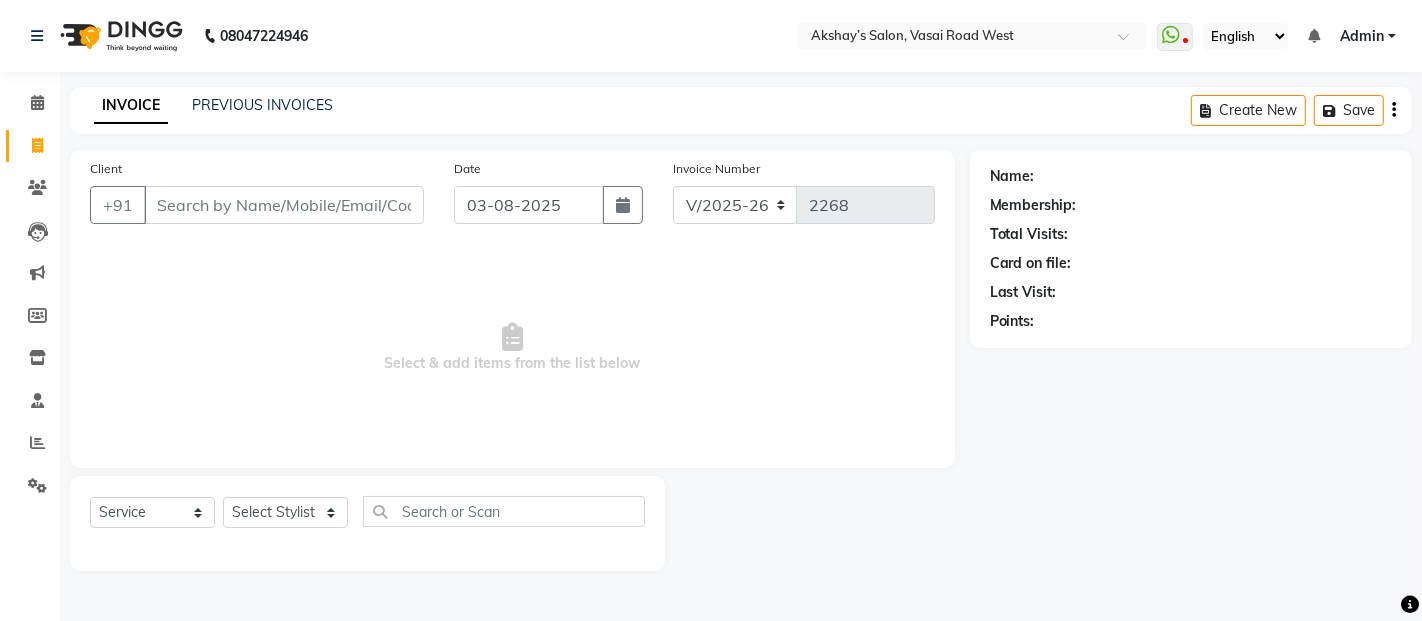 click on "Client" at bounding box center (284, 205) 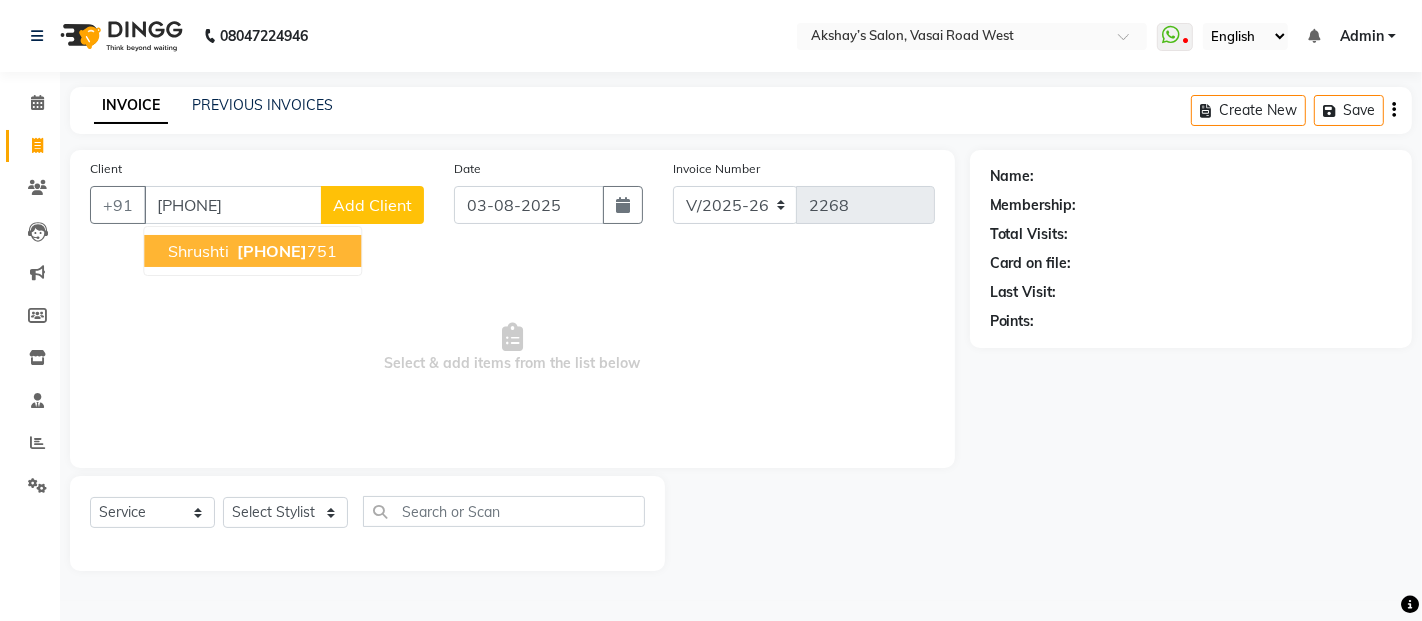 click on "Shrushti   9518586 751" at bounding box center (252, 251) 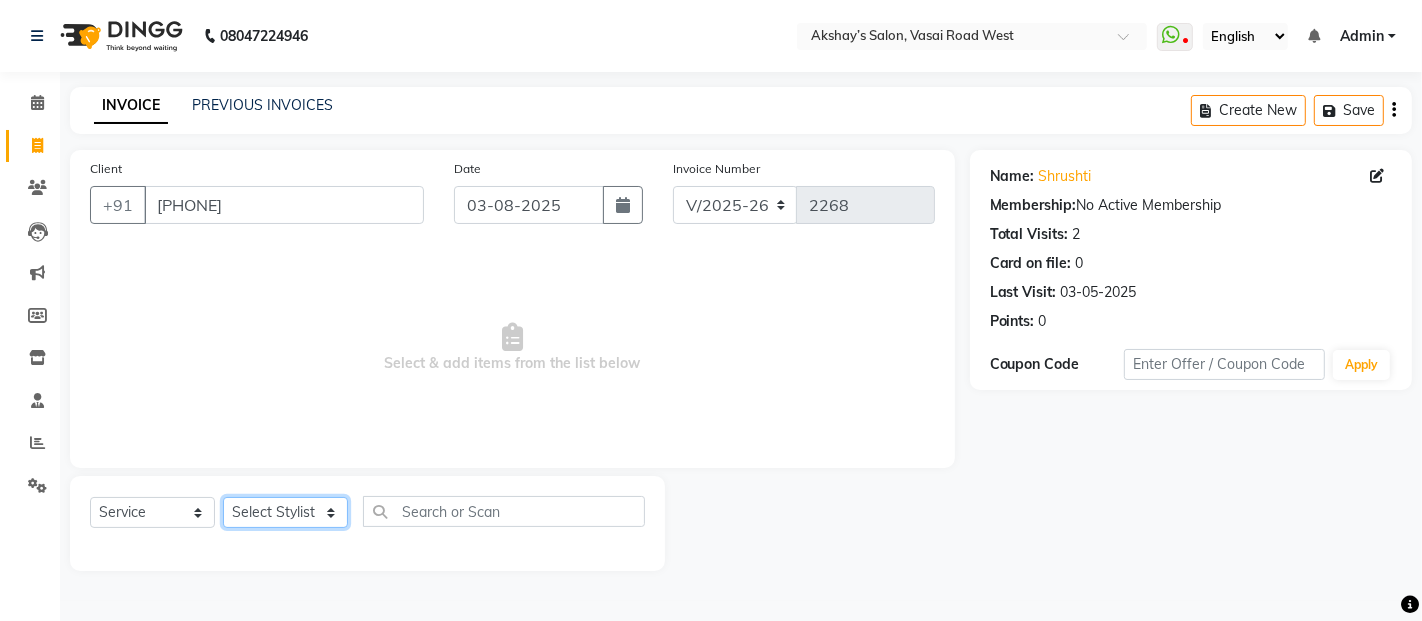click on "[SERVICE] [STYLIST] [STYLIST] [STYLIST] [STYLIST] [STYLIST] [STYLIST] [STYLIST] [STYLIST] [STYLIST] [STYLIST] [STYLIST] [STYLIST] [STYLIST] [STYLIST] [STYLIST] [STYLIST] [STYLIST] [STYLIST] [STYLIST] [STYLIST] [STYLIST] [STYLIST] [STYLIST] [STYLIST] [STYLIST]" 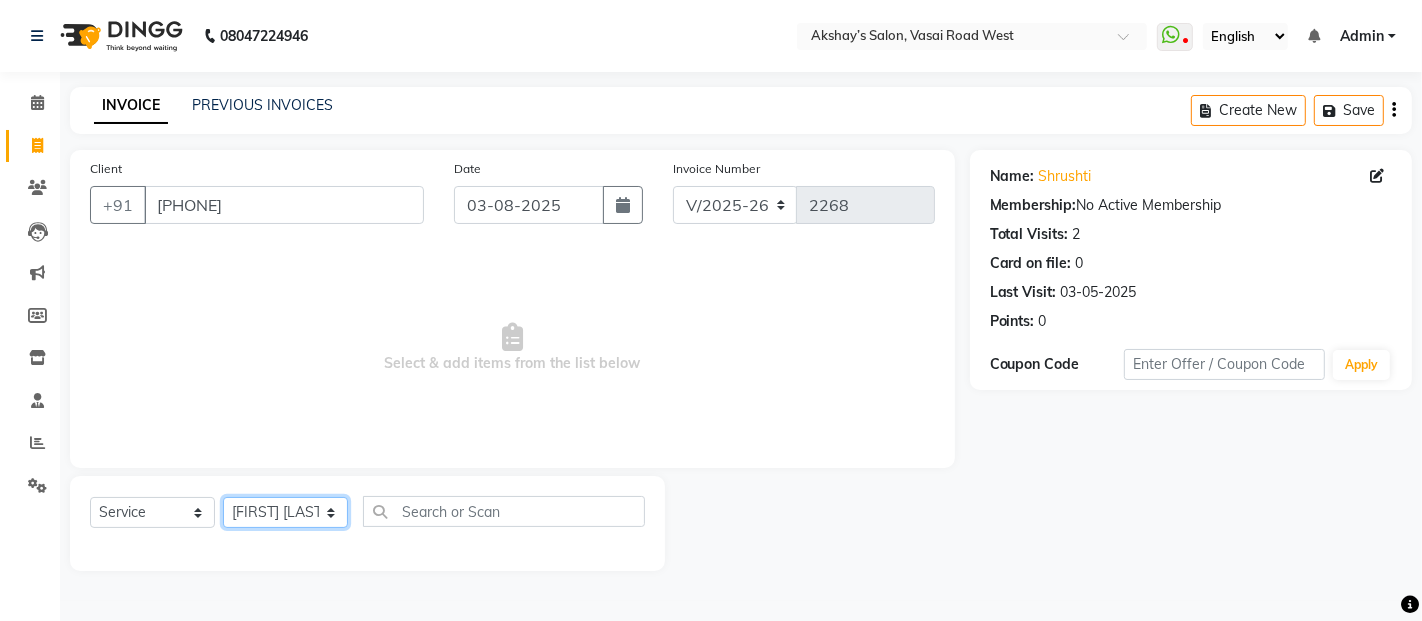 click on "[SERVICE] [STYLIST] [STYLIST] [STYLIST] [STYLIST] [STYLIST] [STYLIST] [STYLIST] [STYLIST] [STYLIST] [STYLIST] [STYLIST] [STYLIST] [STYLIST] [STYLIST] [STYLIST] [STYLIST] [STYLIST] [STYLIST] [STYLIST] [STYLIST] [STYLIST] [STYLIST] [STYLIST] [STYLIST] [STYLIST]" 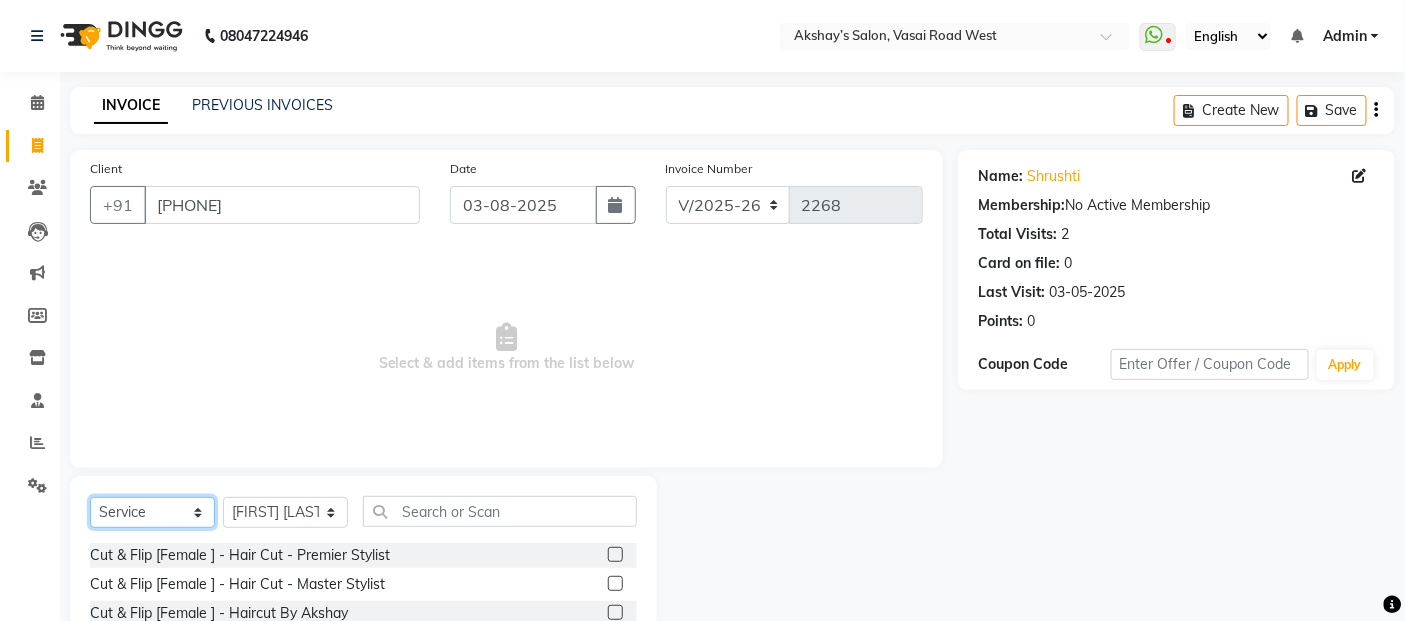 click on "Select  Service  Product  Membership  Package Voucher Prepaid Gift Card" 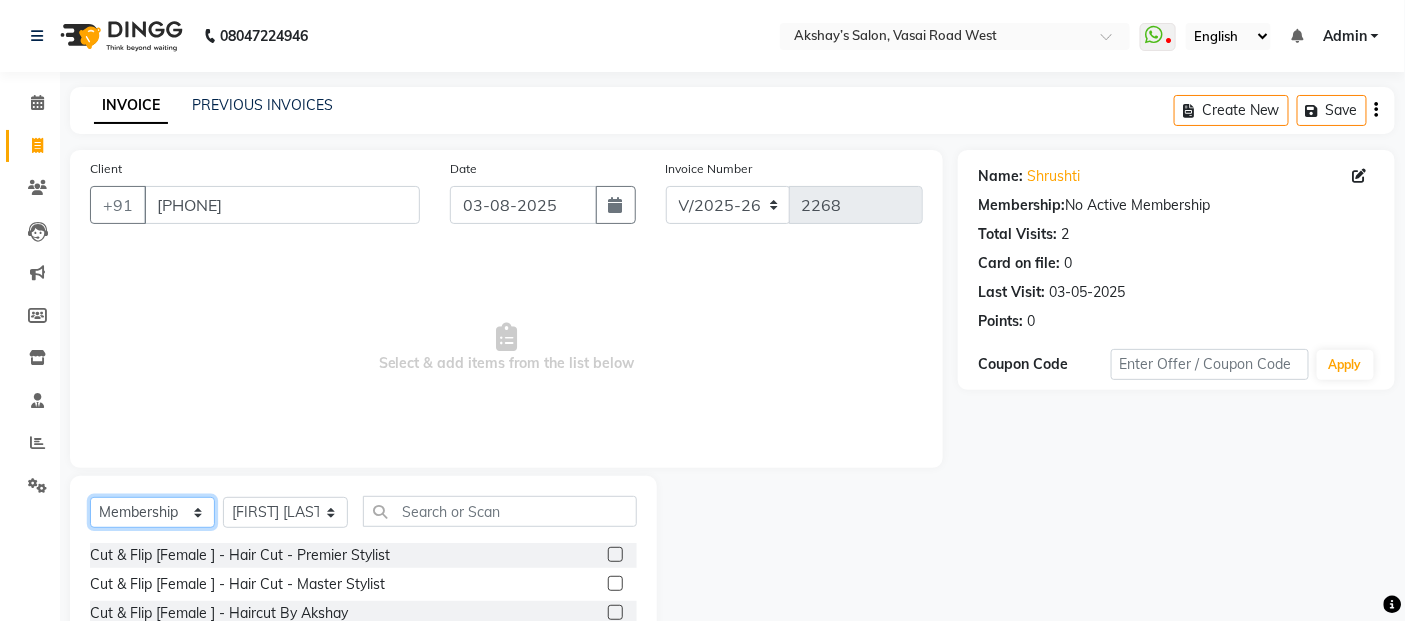 click on "Select  Service  Product  Membership  Package Voucher Prepaid Gift Card" 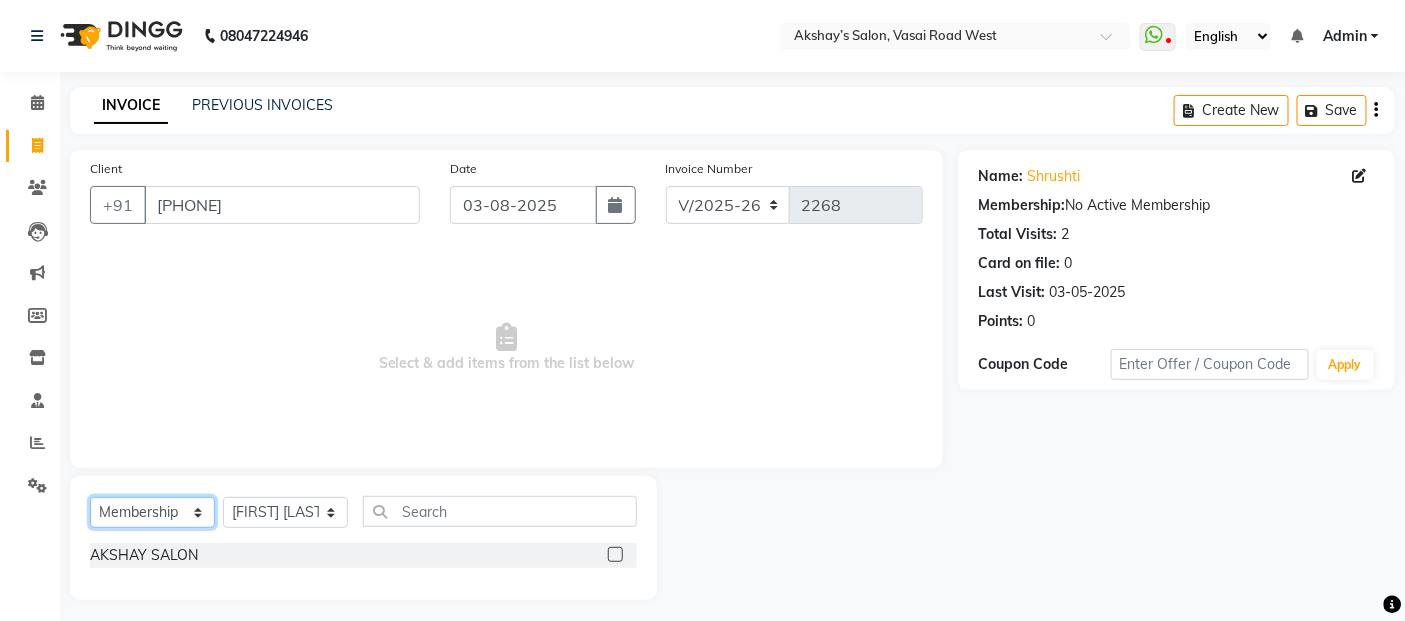 scroll, scrollTop: 8, scrollLeft: 0, axis: vertical 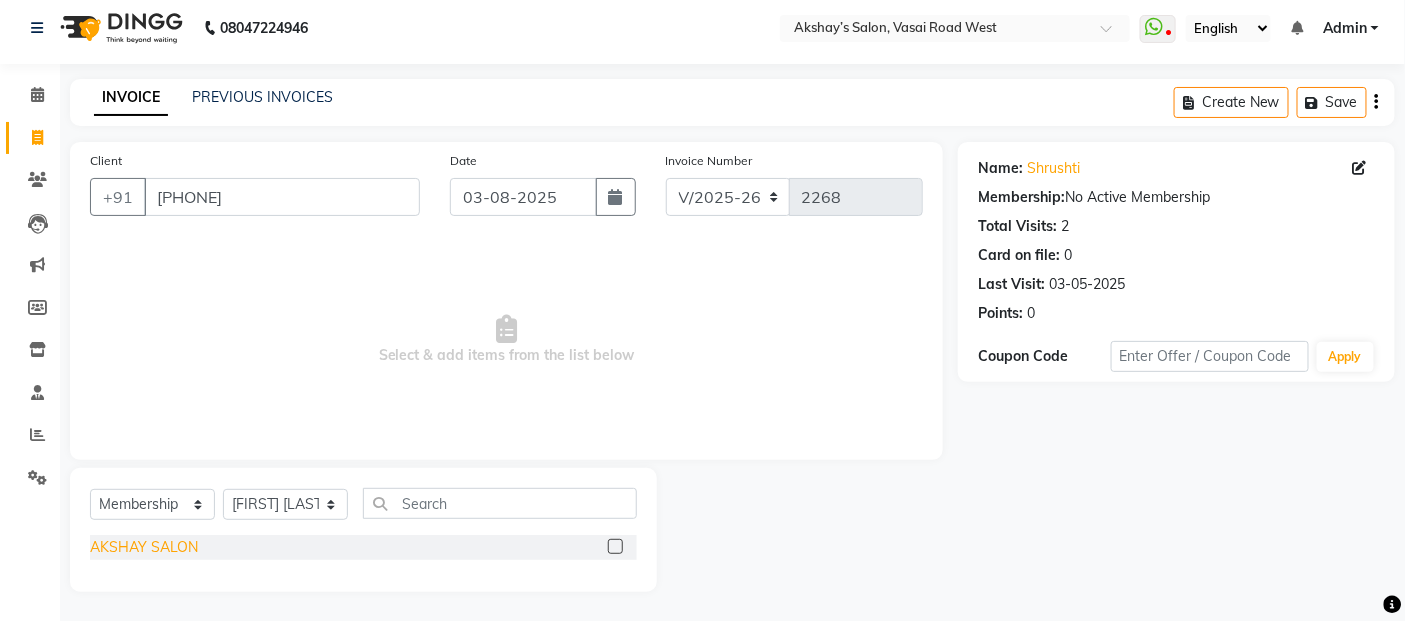 click on "AKSHAY SALON" 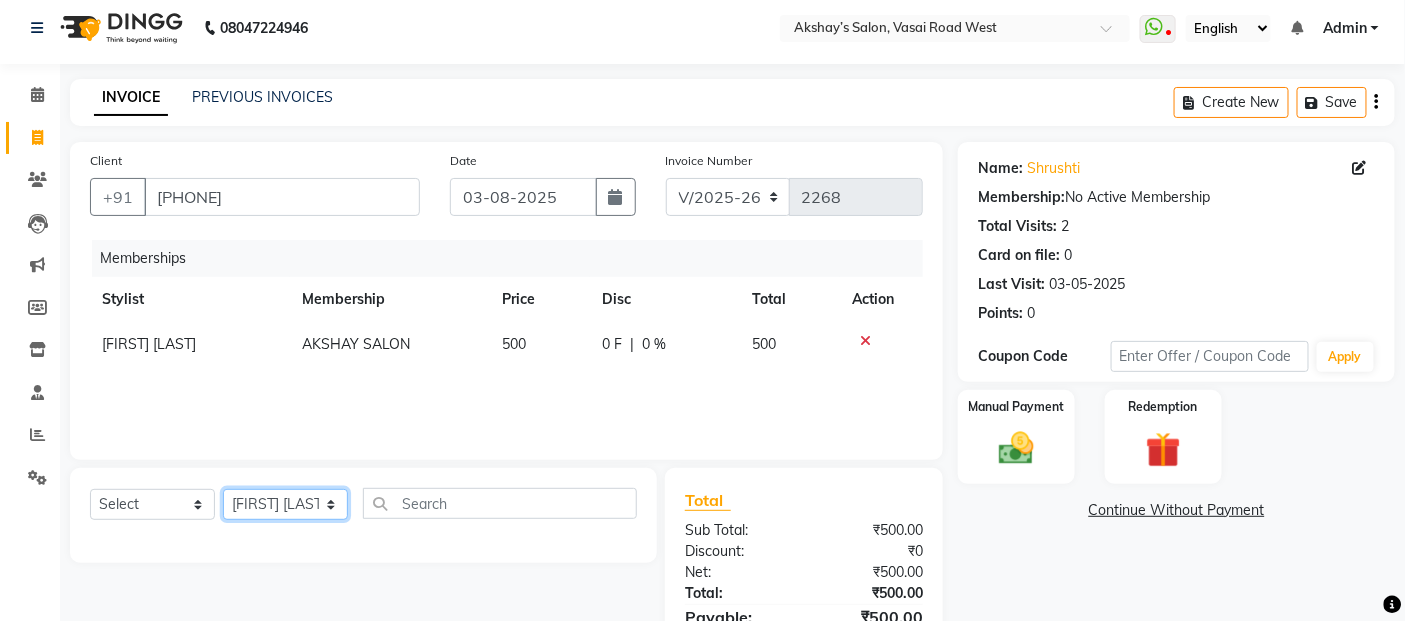 click on "[SERVICE] [STYLIST] [STYLIST] [STYLIST] [STYLIST] [STYLIST] [STYLIST] [STYLIST] [STYLIST] [STYLIST] [STYLIST] [STYLIST] [STYLIST] [STYLIST] [STYLIST] [STYLIST] [STYLIST] [STYLIST] [STYLIST] [STYLIST] [STYLIST] [STYLIST] [STYLIST] [STYLIST] [STYLIST] [STYLIST]" 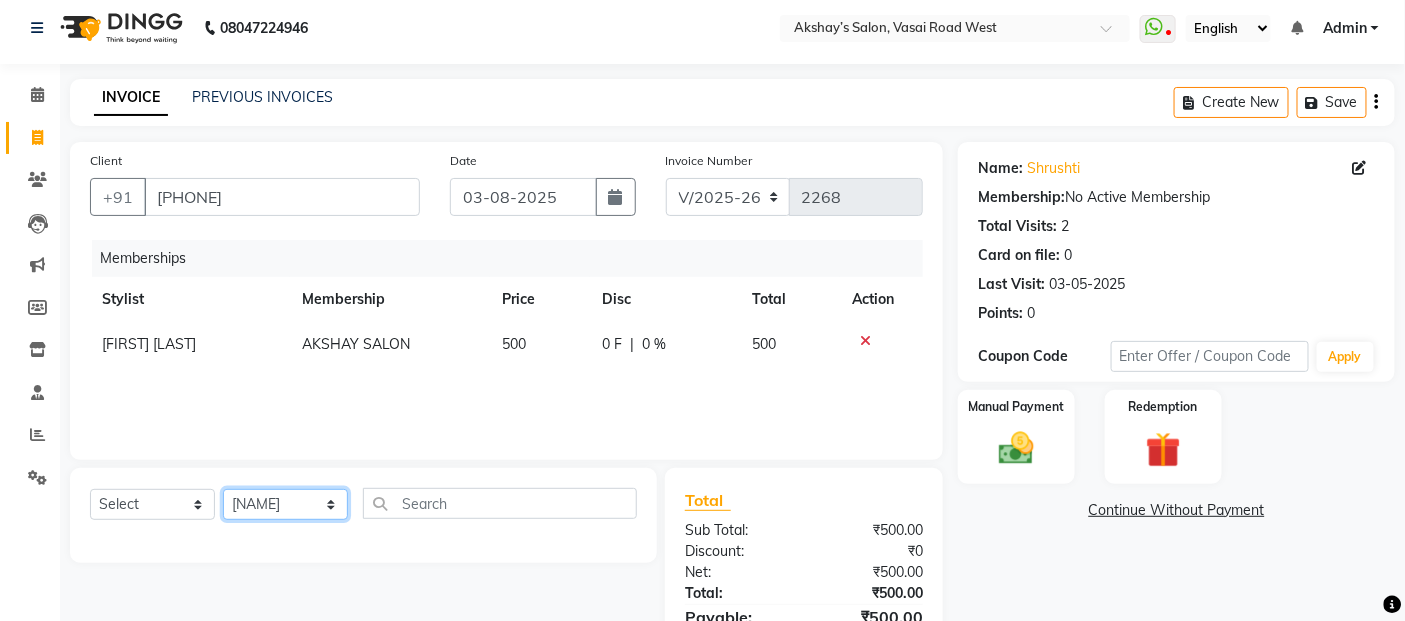 click on "[SERVICE] [STYLIST] [STYLIST] [STYLIST] [STYLIST] [STYLIST] [STYLIST] [STYLIST] [STYLIST] [STYLIST] [STYLIST] [STYLIST] [STYLIST] [STYLIST] [STYLIST] [STYLIST] [STYLIST] [STYLIST] [STYLIST] [STYLIST] [STYLIST] [STYLIST] [STYLIST] [STYLIST] [STYLIST] [STYLIST]" 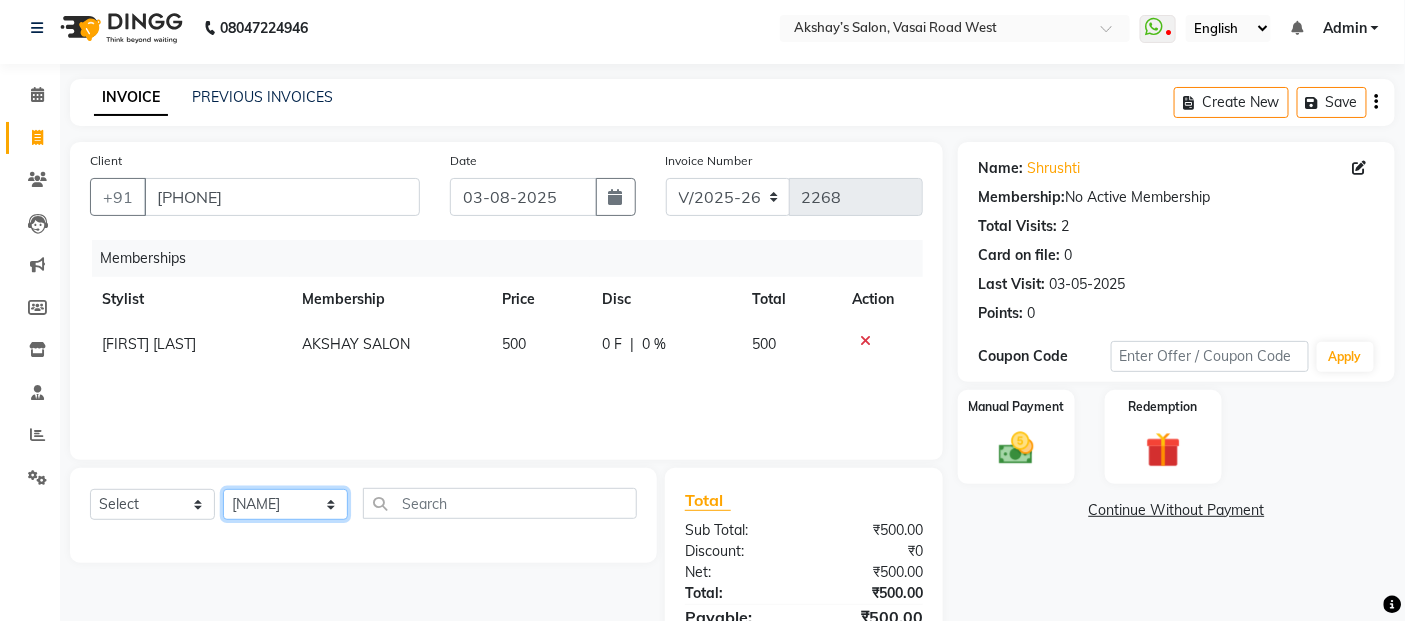 scroll, scrollTop: 116, scrollLeft: 0, axis: vertical 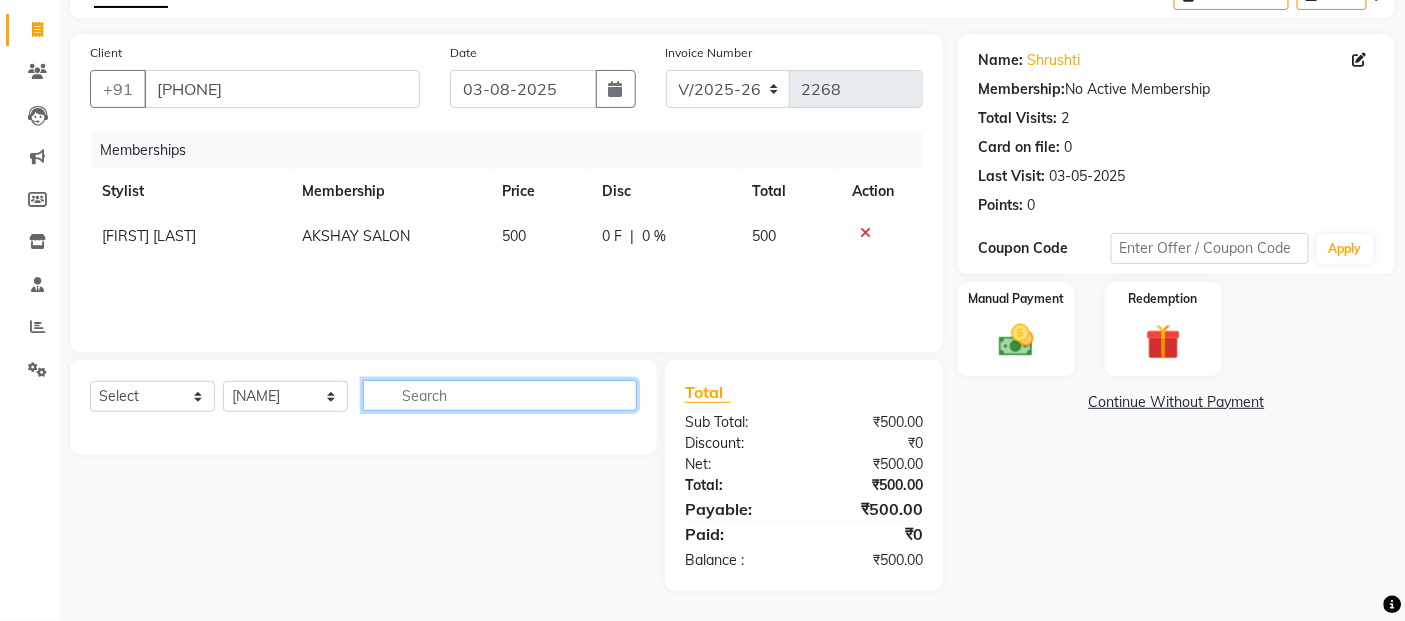 click 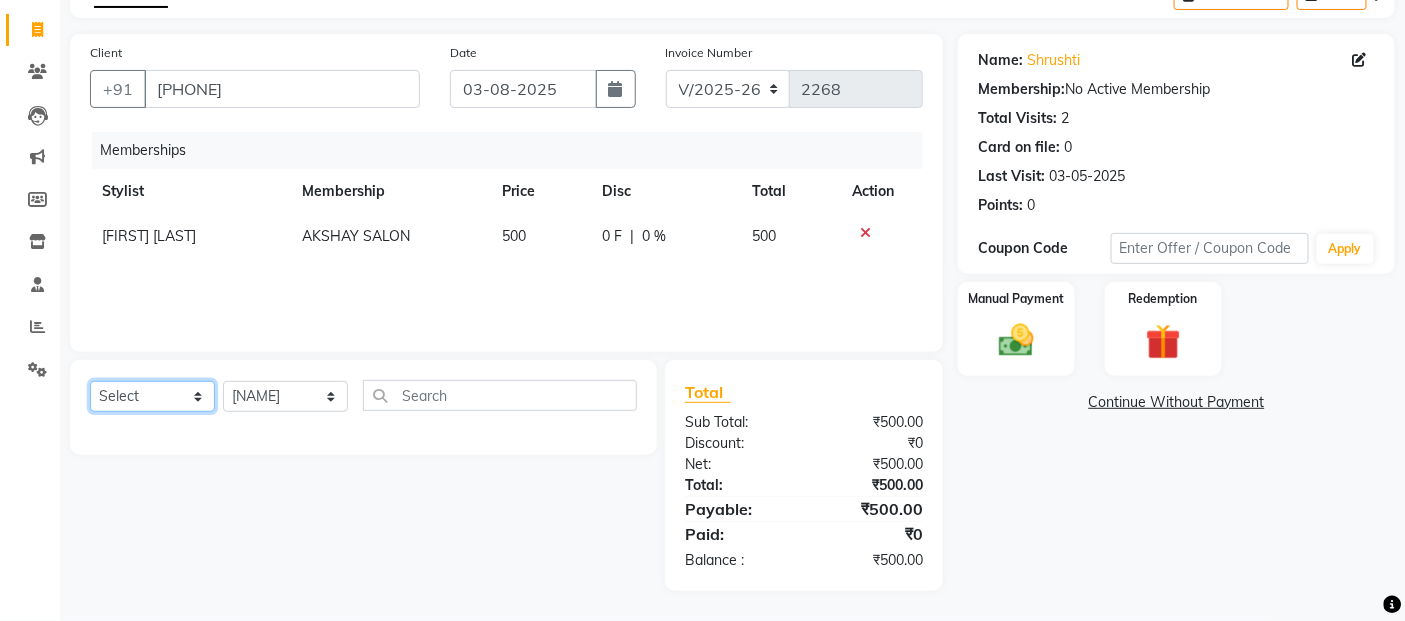 click on "Select  Service  Product  Package Voucher Prepaid Gift Card" 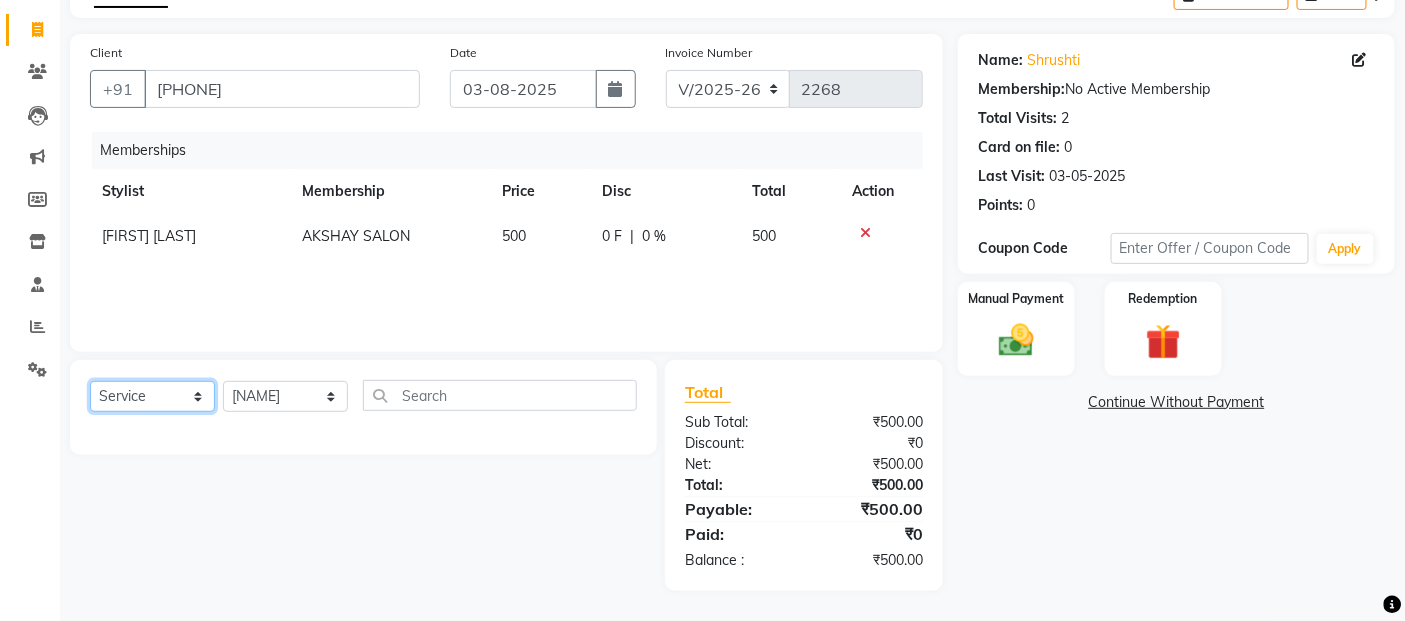 click on "Select  Service  Product  Package Voucher Prepaid Gift Card" 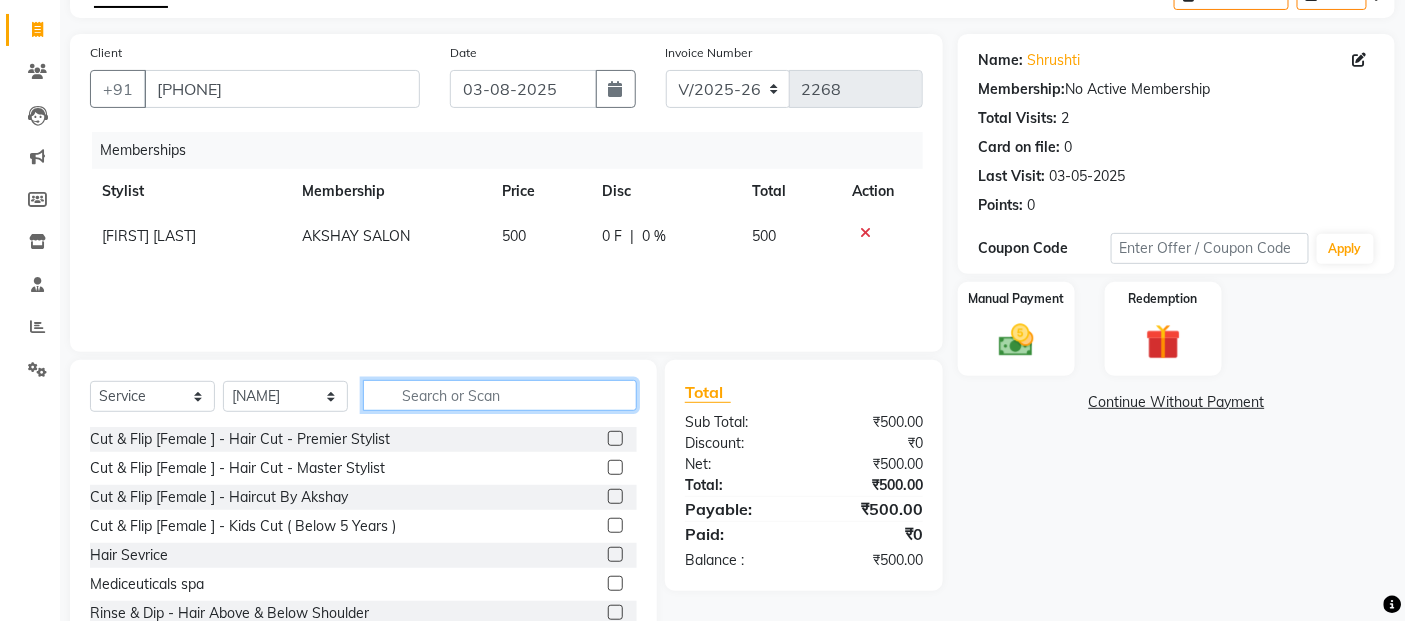 drag, startPoint x: 437, startPoint y: 387, endPoint x: 431, endPoint y: 405, distance: 18.973665 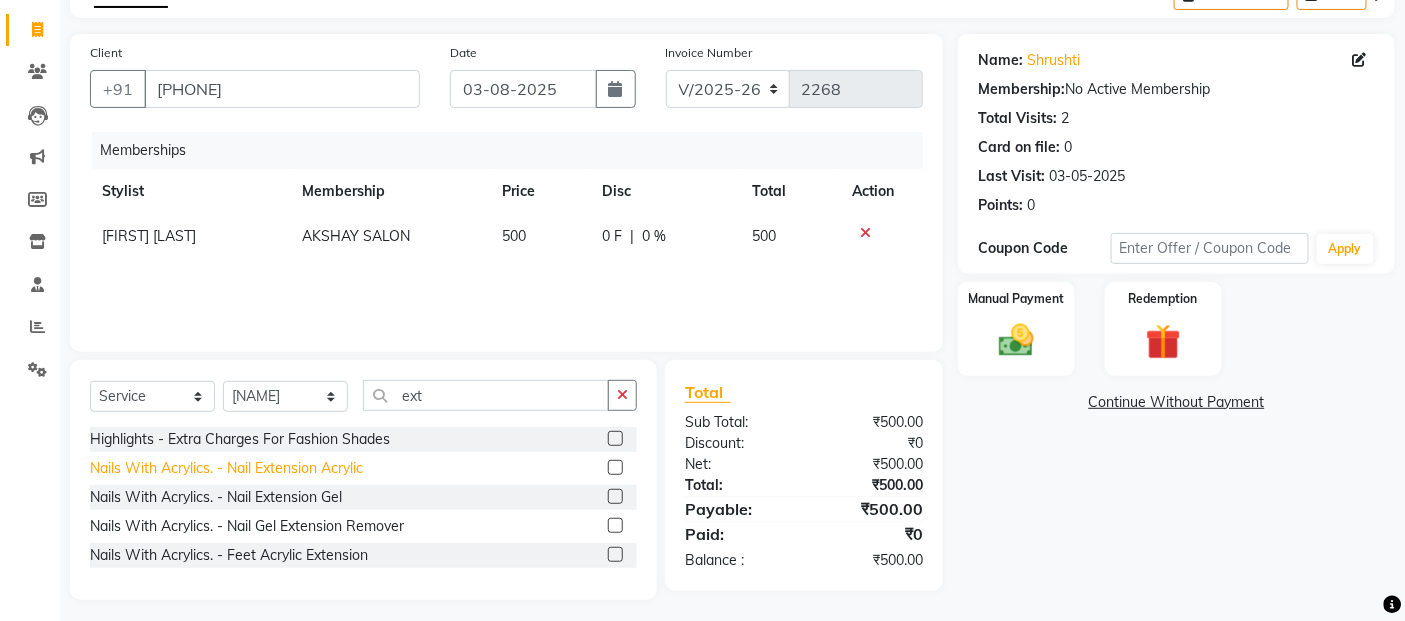 click on "Nails With Acrylics. - Nail Extension Acrylic" 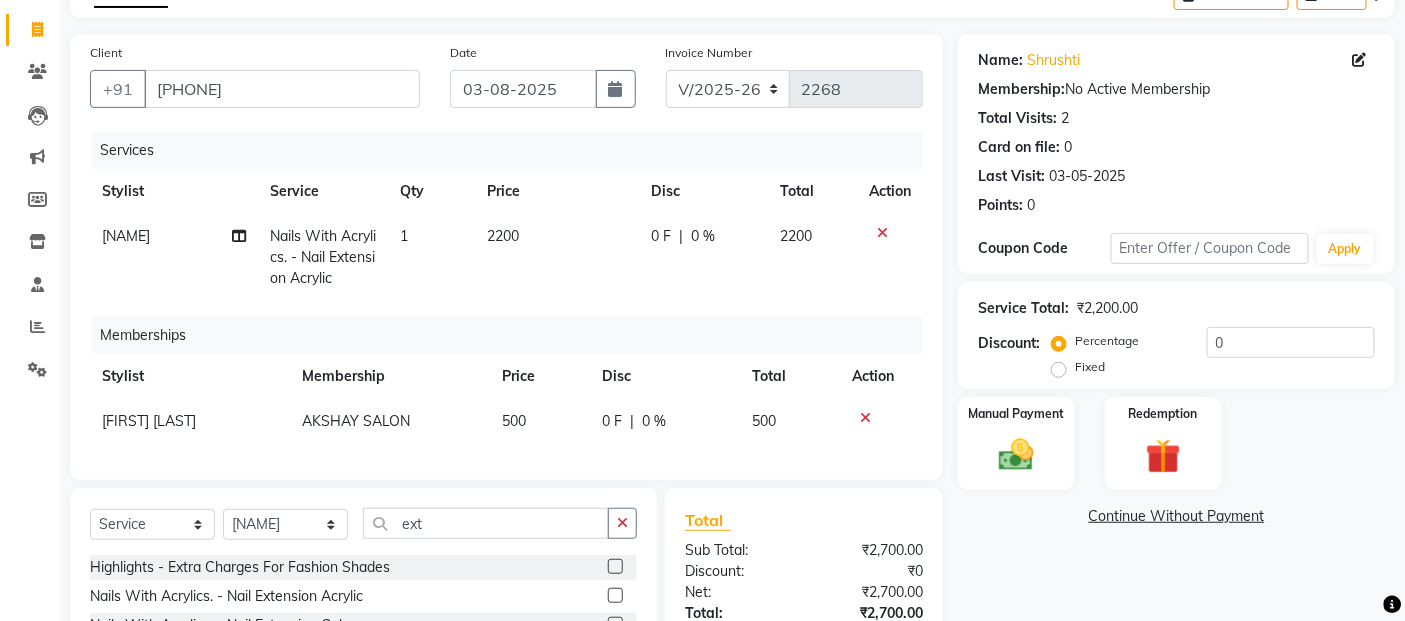 drag, startPoint x: 571, startPoint y: 280, endPoint x: 578, endPoint y: 258, distance: 23.086792 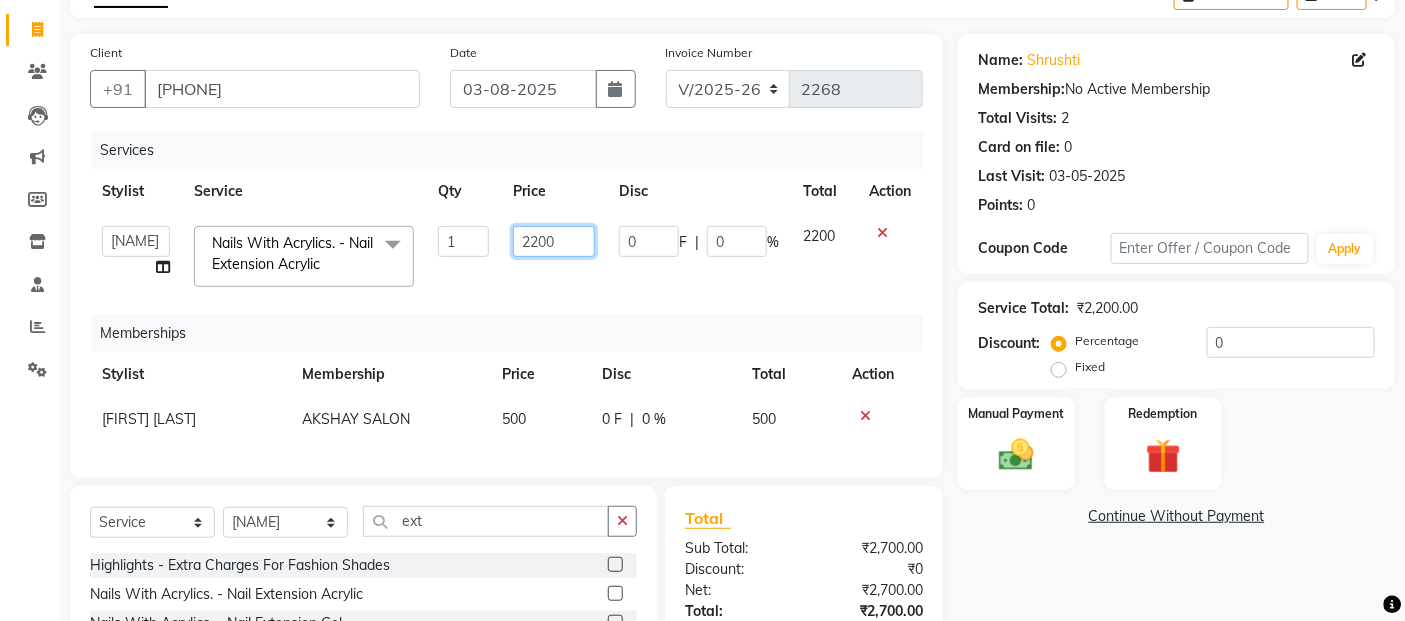click on "2200" 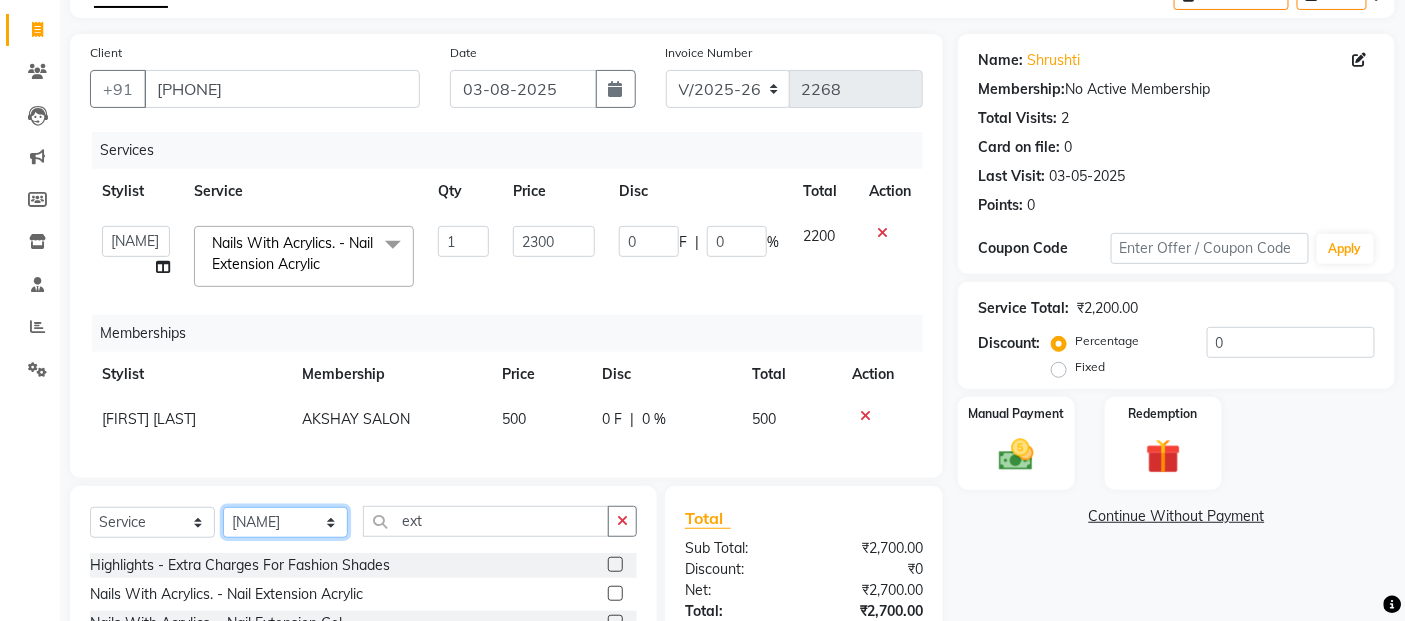 click on "[SERVICE] [STYLIST] [STYLIST] [STYLIST] [STYLIST] [STYLIST] [STYLIST] [STYLIST] [STYLIST] [STYLIST] [STYLIST] [STYLIST] [STYLIST] [STYLIST] [STYLIST] [STYLIST] [STYLIST] [STYLIST] [STYLIST] [STYLIST] [STYLIST] [STYLIST] [STYLIST] [STYLIST] [STYLIST] [STYLIST]" 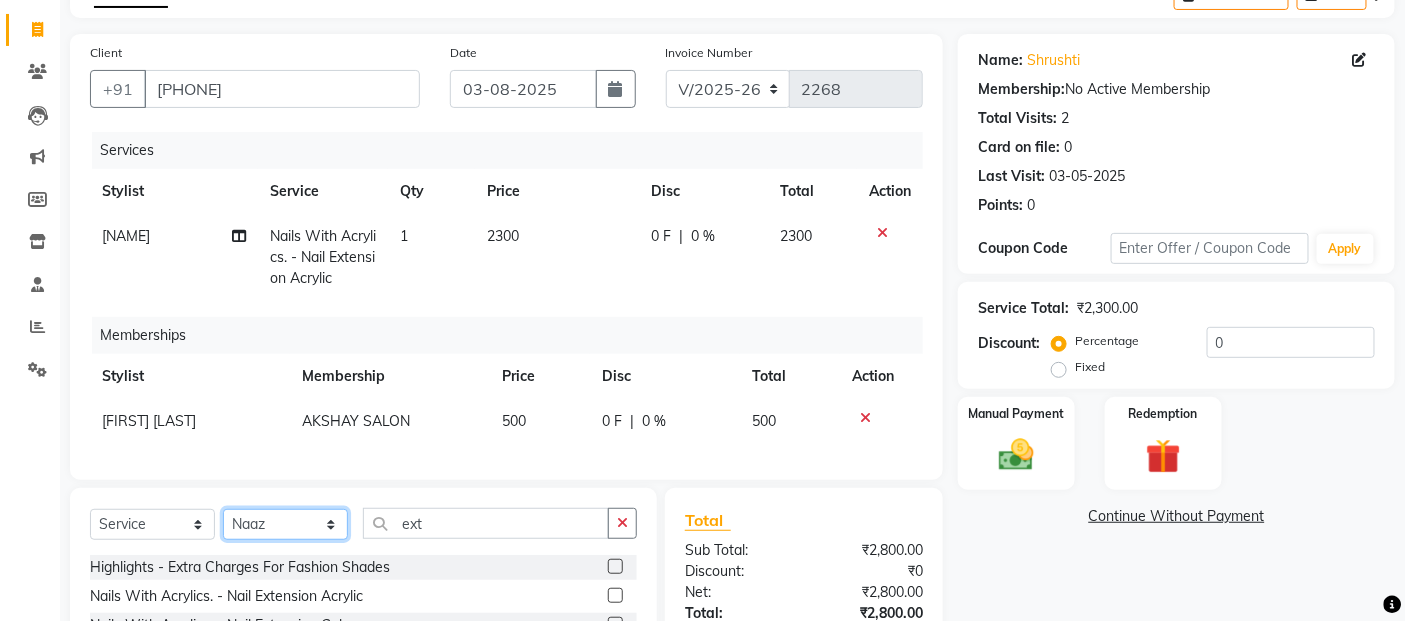 click on "[SERVICE] [STYLIST] [STYLIST] [STYLIST] [STYLIST] [STYLIST] [STYLIST] [STYLIST] [STYLIST] [STYLIST] [STYLIST] [STYLIST] [STYLIST] [STYLIST] [STYLIST] [STYLIST] [STYLIST] [STYLIST] [STYLIST] [STYLIST] [STYLIST] [STYLIST] [STYLIST] [STYLIST] [STYLIST] [STYLIST]" 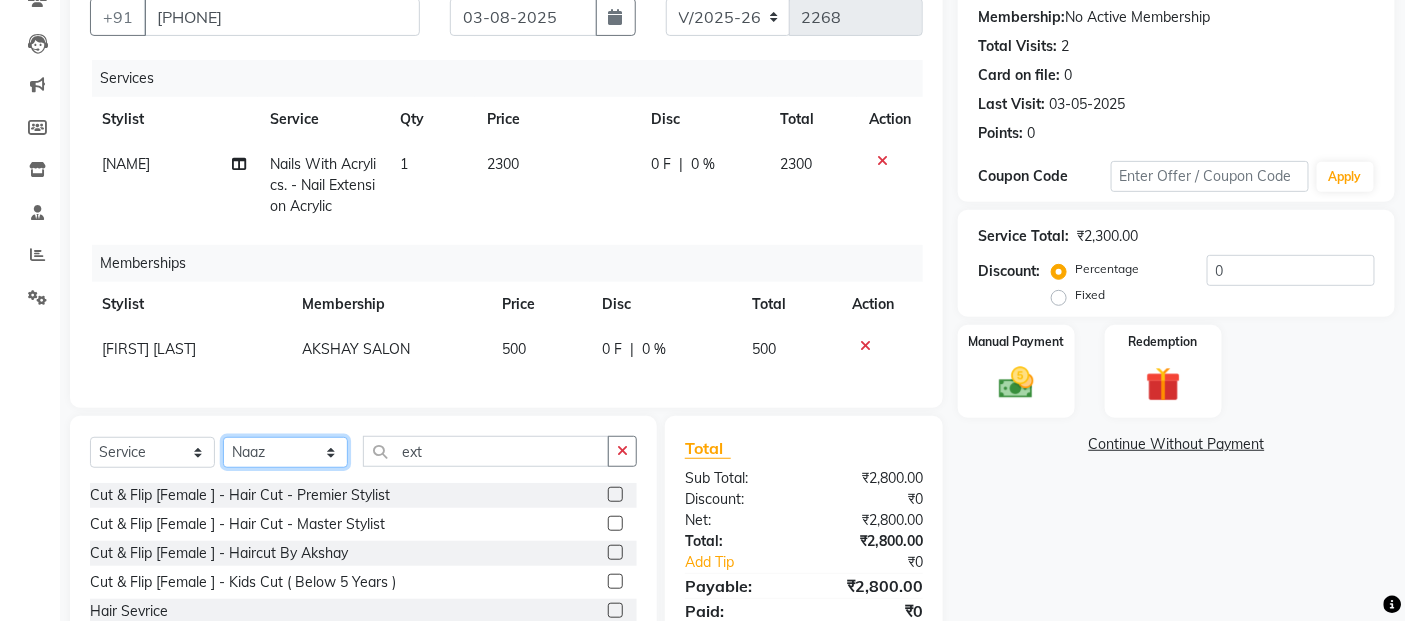 scroll, scrollTop: 227, scrollLeft: 0, axis: vertical 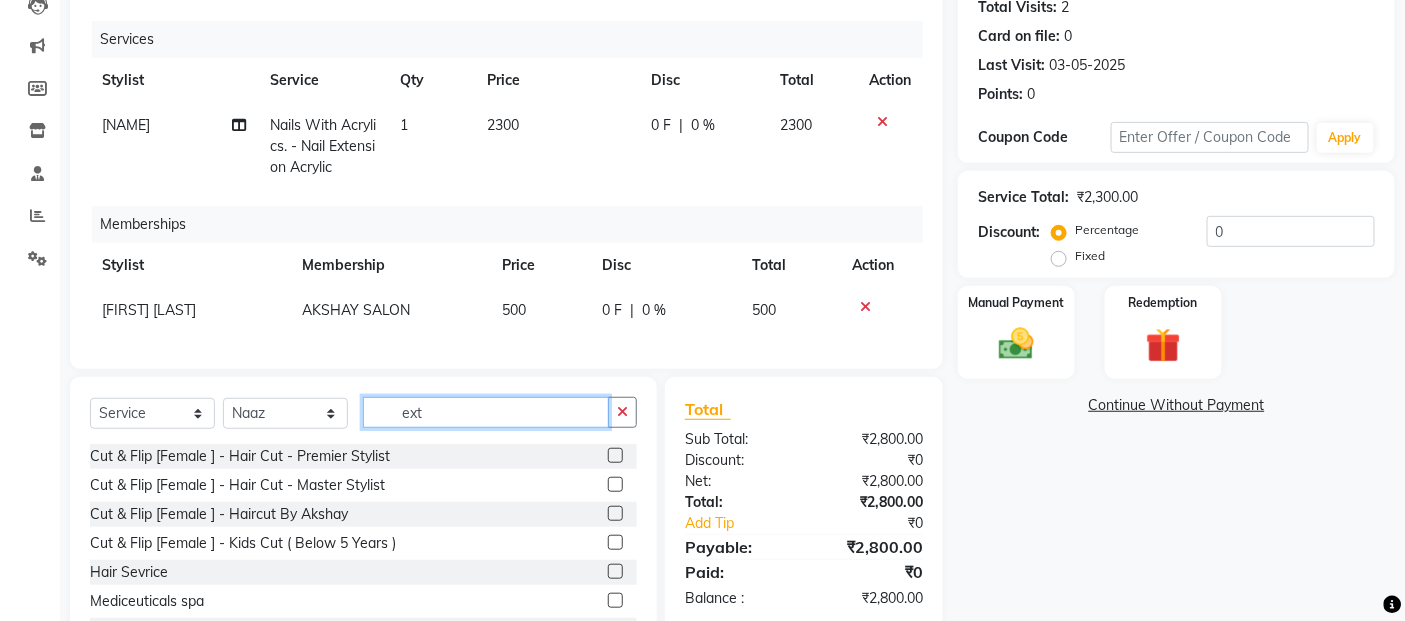 click on "ext" 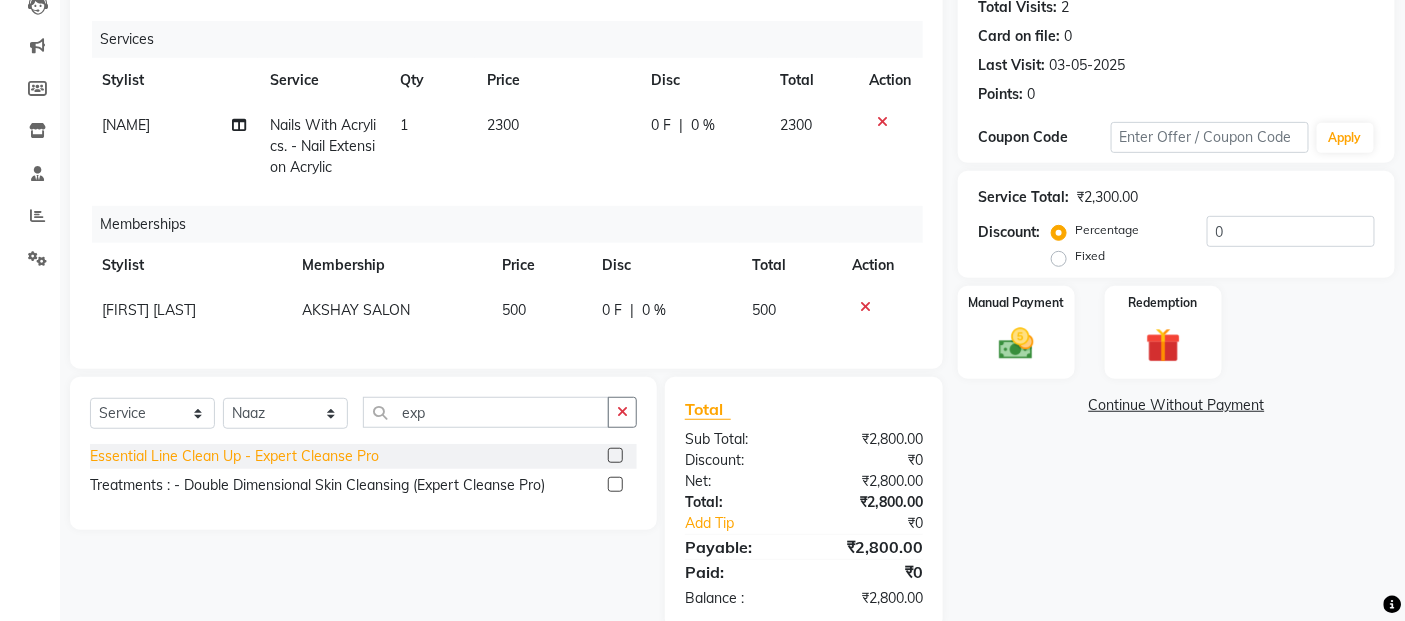 click on "Essential Line Clean Up   - Expert Cleanse Pro" 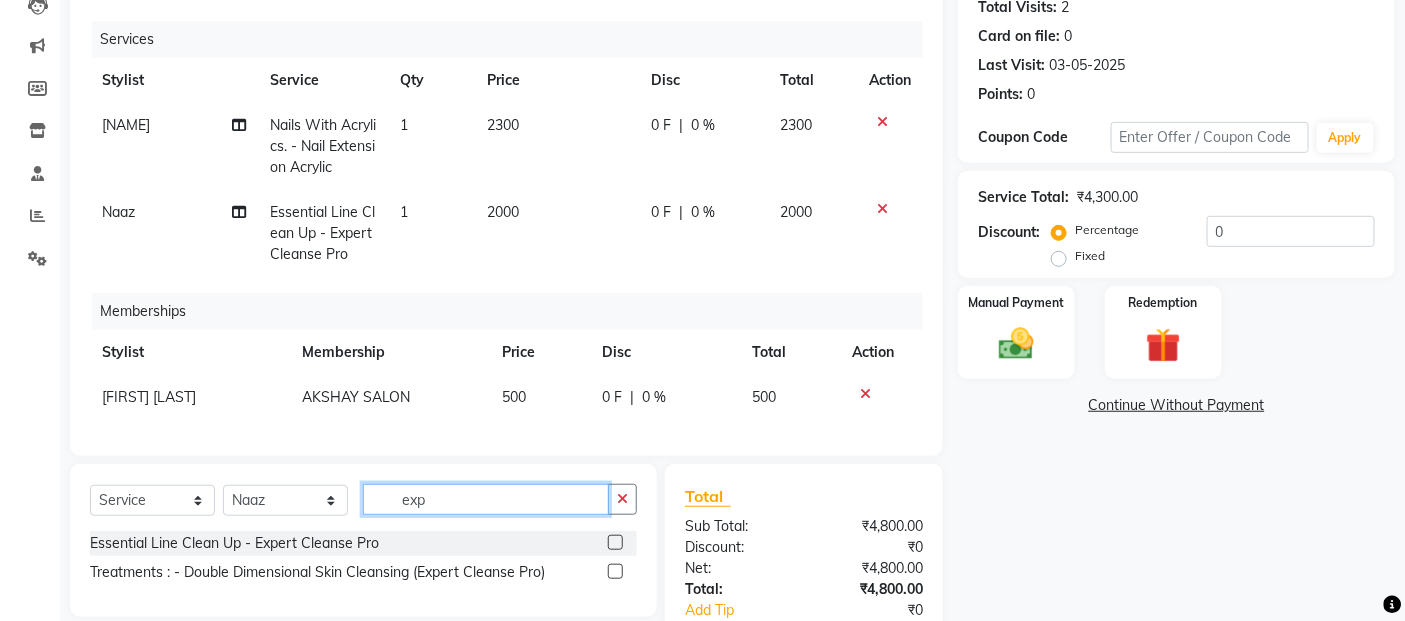 click on "exp" 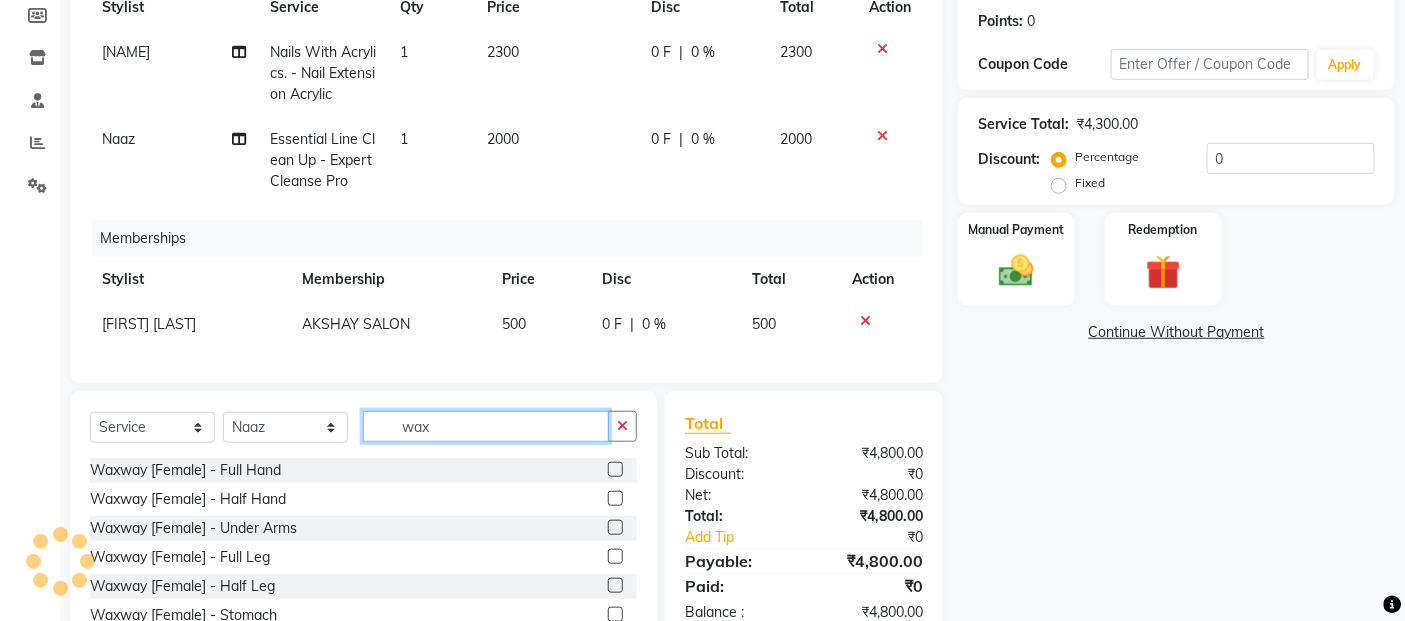 scroll, scrollTop: 338, scrollLeft: 0, axis: vertical 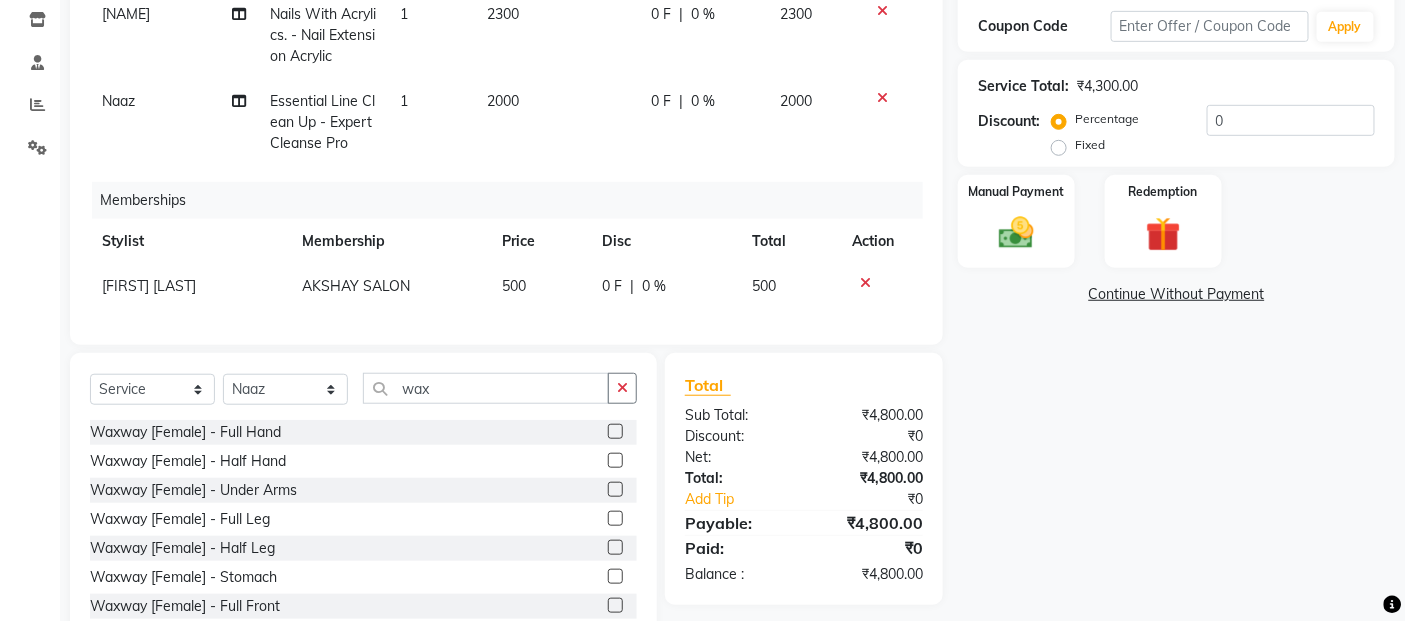 drag, startPoint x: 275, startPoint y: 447, endPoint x: 277, endPoint y: 423, distance: 24.083189 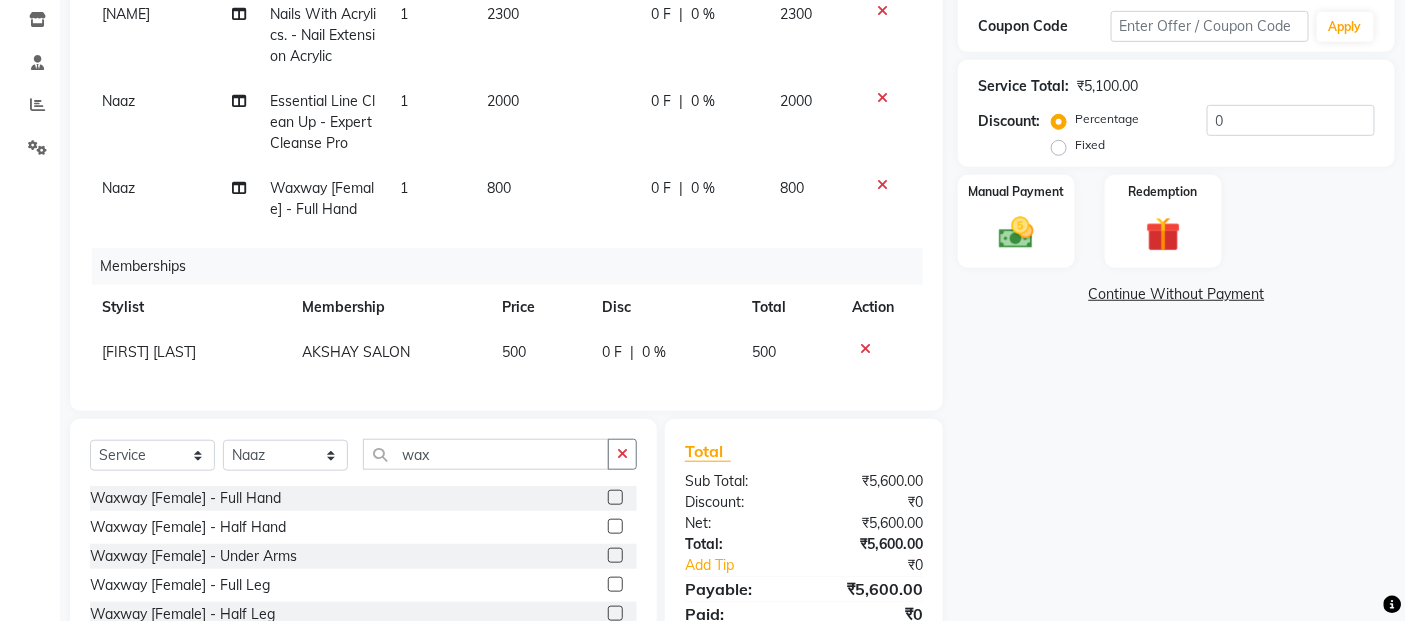 click on "2000" 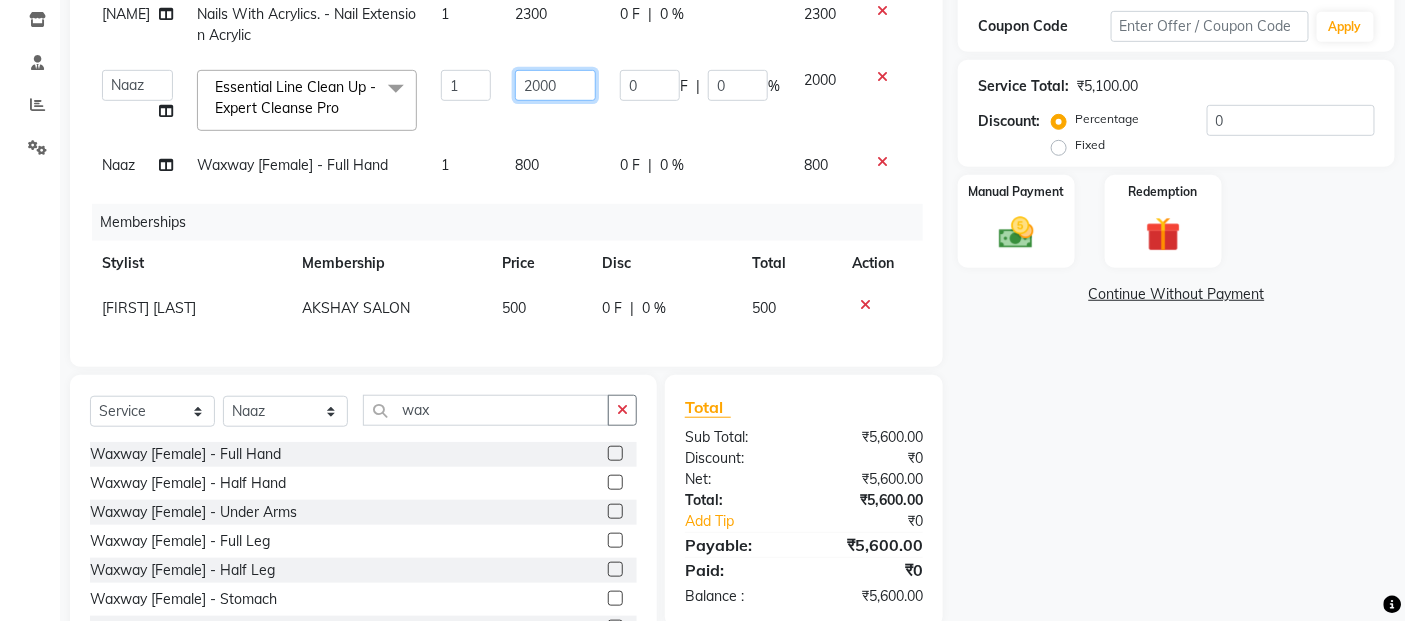 click on "2000" 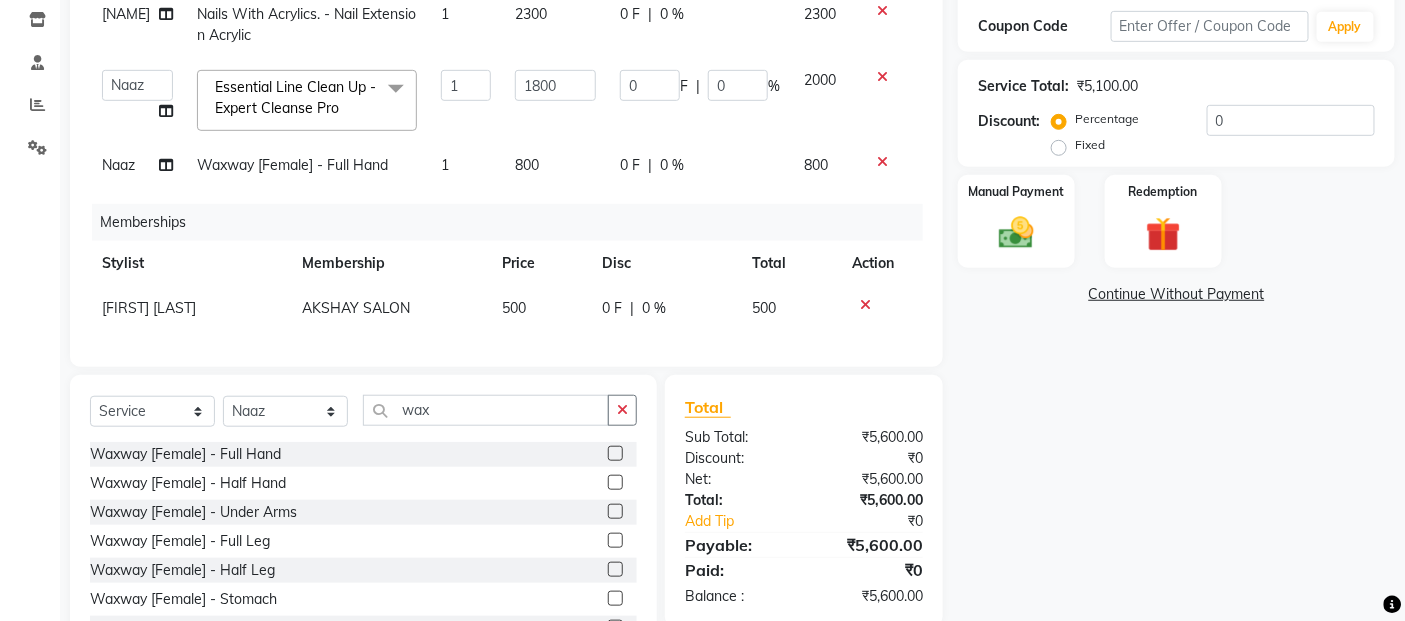 click on "Shlok Nails With Acrylics. - Nail Extension Acrylic 1 2300 0 F | 0 % 2300  Abdul   Adil salmani   Akshay thombare   ali   ANAS   Ayaan   Bhavika   Gauri   Kunal   Manager   Naaz   Payal   sahil   Shlok   Shruti   Soni   Srushti   Swara Angre  Essential Line Clean Up   - Expert Cleanse Pro  x Cut & Flip [Female ] - Hair Cut - Premier Stylist Cut & Flip [Female ] - Hair Cut - Master Stylist Cut & Flip [Female ] - Haircut By Akshay Cut & Flip [Female ] - Kids Cut ( Below 5 Years ) Hair Sevrice Mediceuticals  spa Rinse & Dip - Hair Above & Below Shoulder Rinse & Dip - Hair Upto Waist Rinse & Dip - Hair Below Waist Rinse & Dip - Sulphate Free Shampoo Rinse & Dip - Additional Charges For Oiled Hair Barbering & Fade  ( Men'S) - Haircut Barbering & Fade  ( Men'S) - Hairwash Barbering & Fade  ( Men'S) - Beard Barbering & Fade  ( Men'S) - Beard & Moustache Colour Global Colour ( Men'S) - Ammonia Base Colour Global Colour ( Men'S) - Ammonia -Free Colour Global Colour ( Men'S) - Hair Density (Add -On-Charges) packages 1" 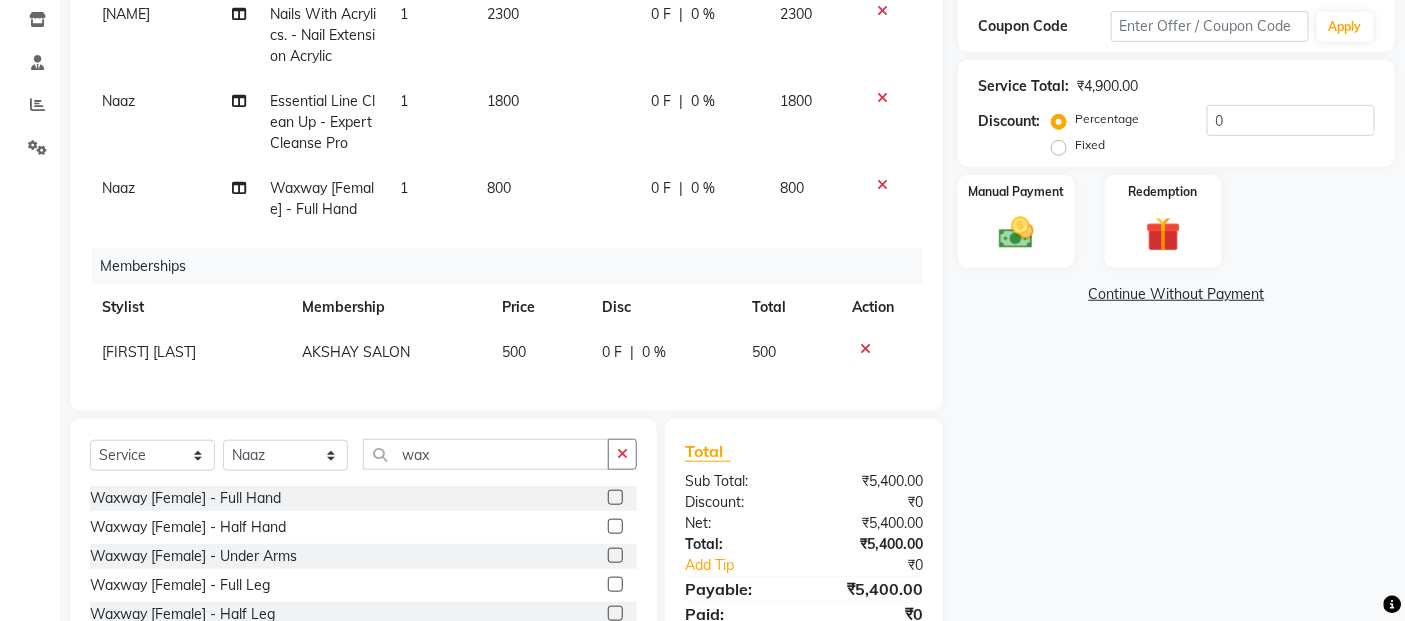 click on "800" 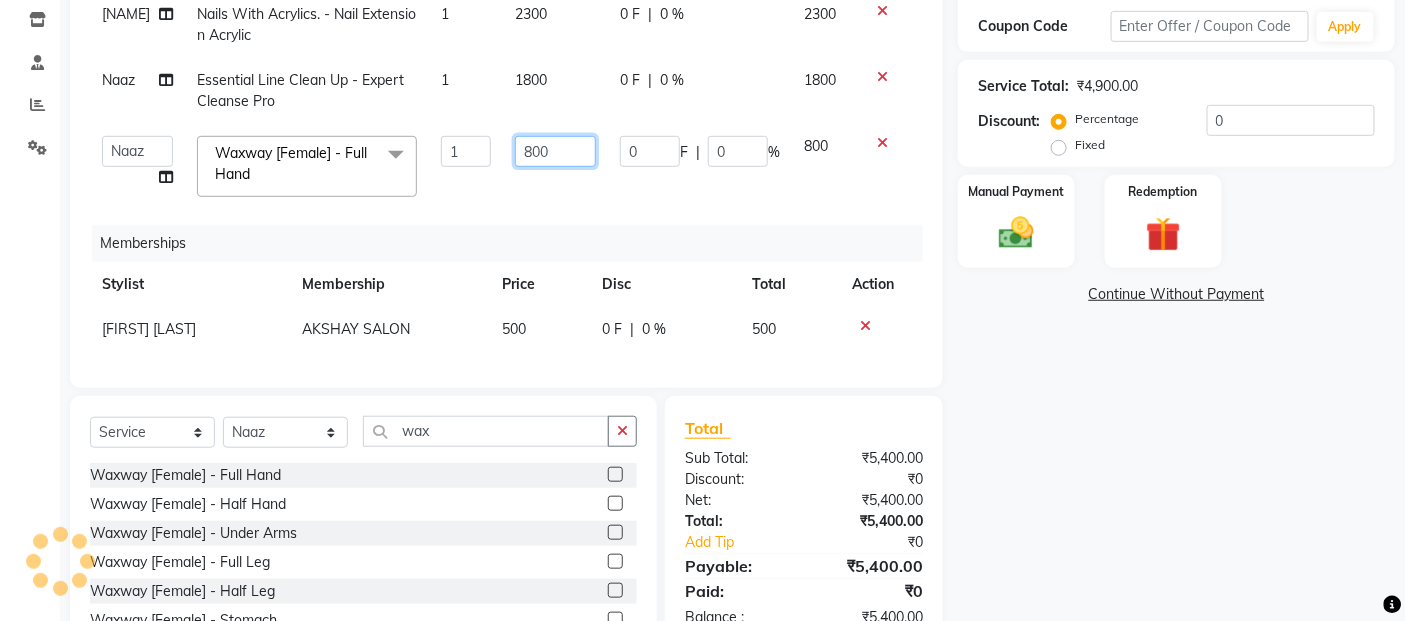 click on "800" 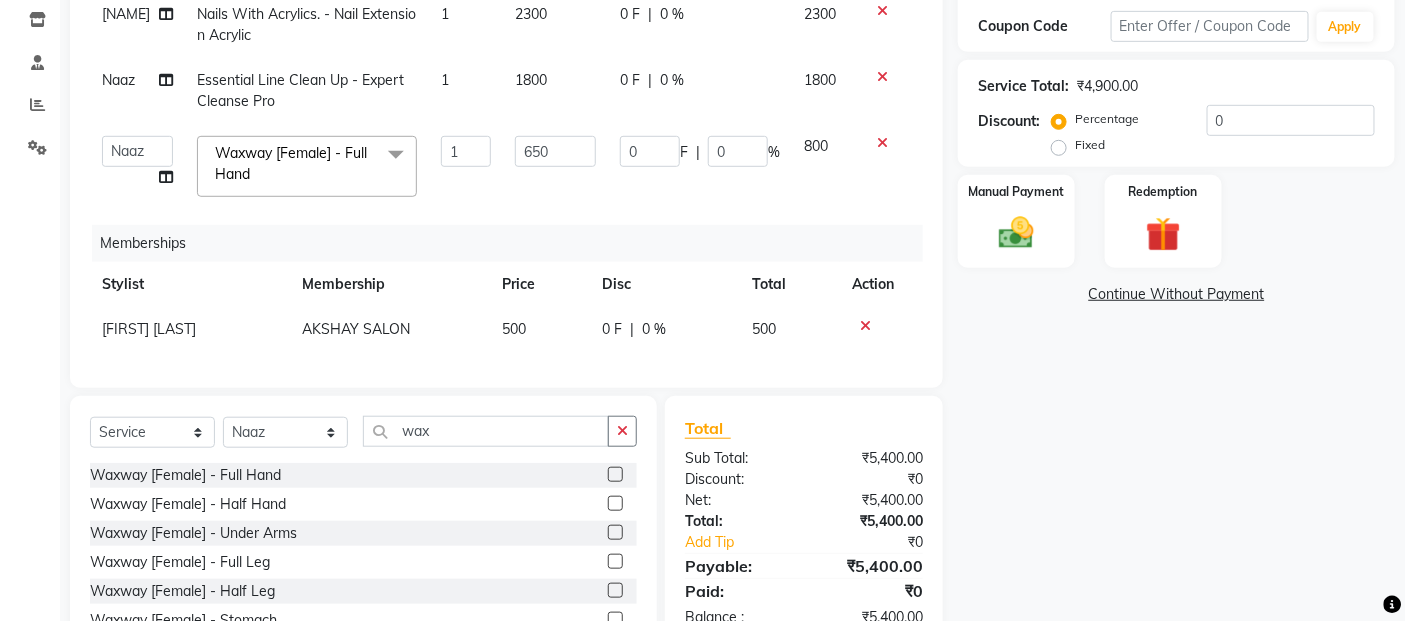 click on "Name: Shrushti  Membership:  No Active Membership  Total Visits:  2 Card on file:  0 Last Visit:   03-05-2025 Points:   0  Coupon Code Apply Service Total:  ₹4,900.00  Discount:  Percentage   Fixed  0 Manual Payment Redemption  Continue Without Payment" 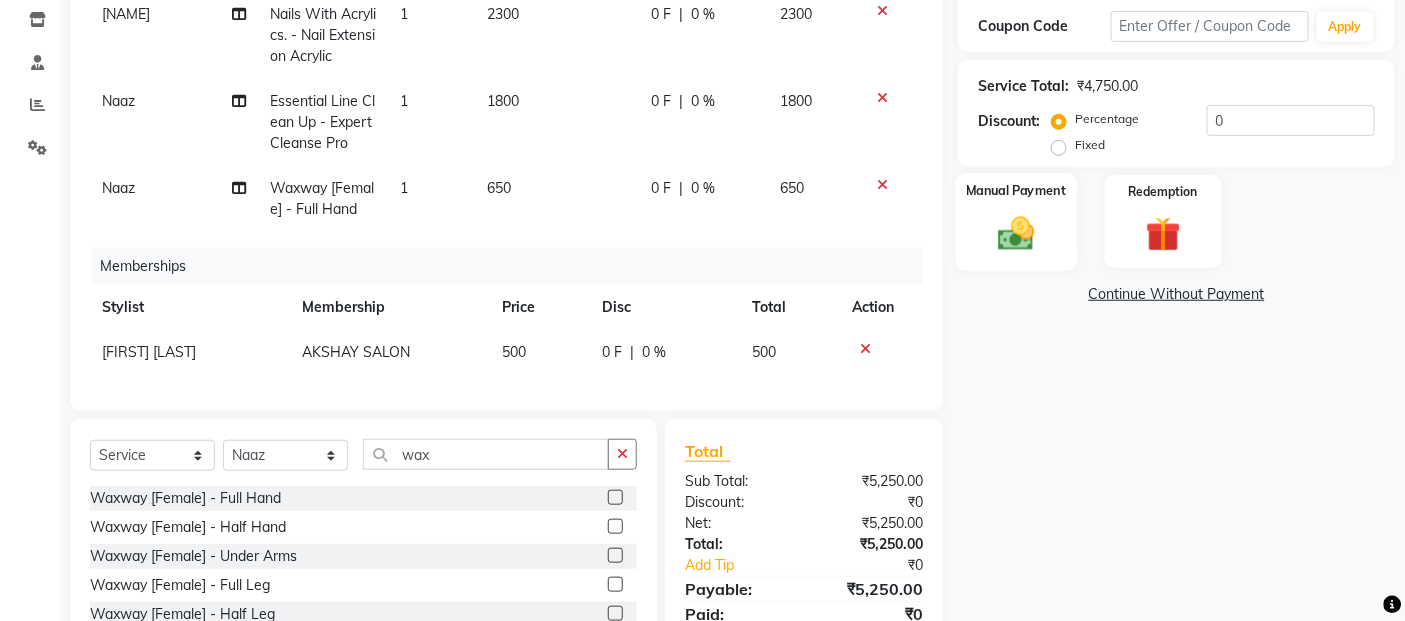 click 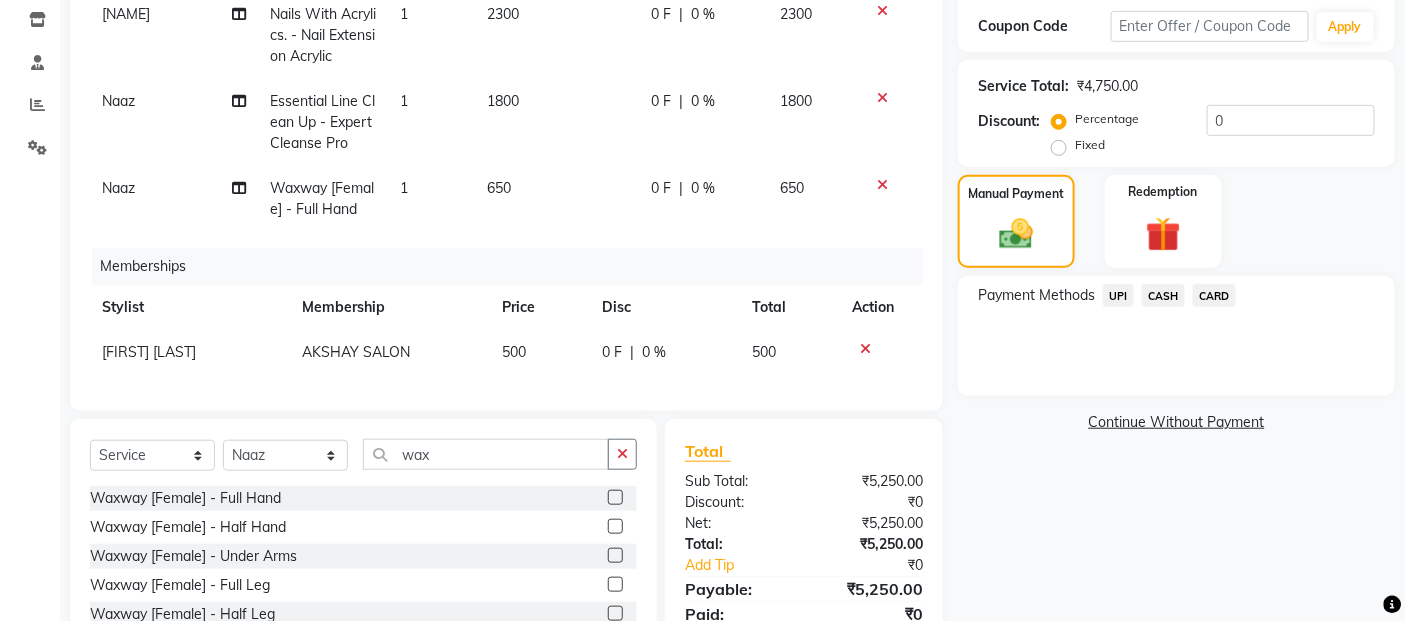 click on "UPI" 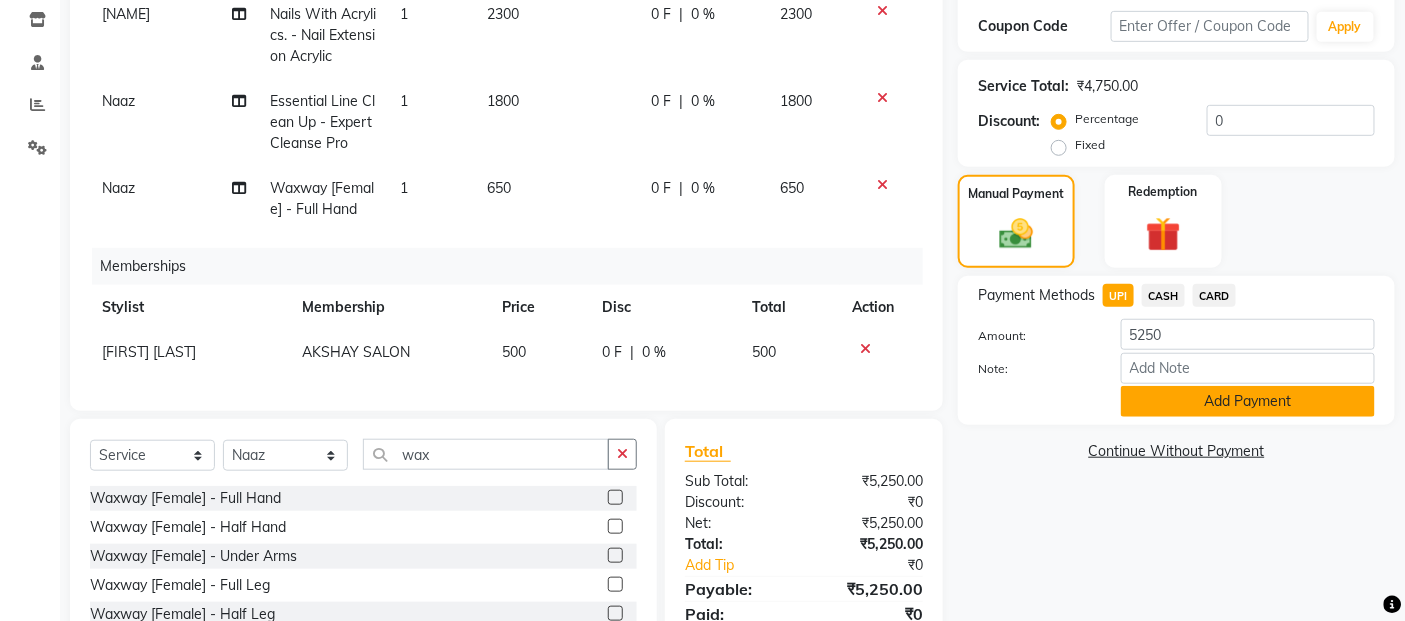click on "Add Payment" 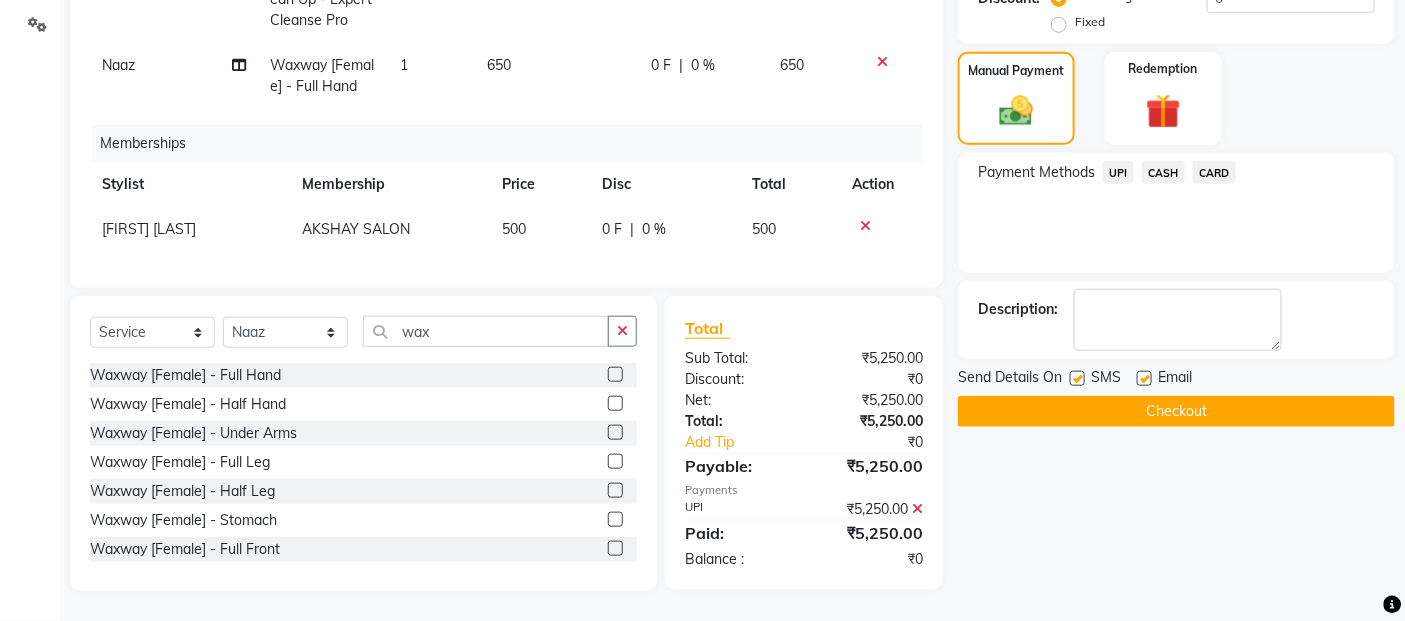 scroll, scrollTop: 477, scrollLeft: 0, axis: vertical 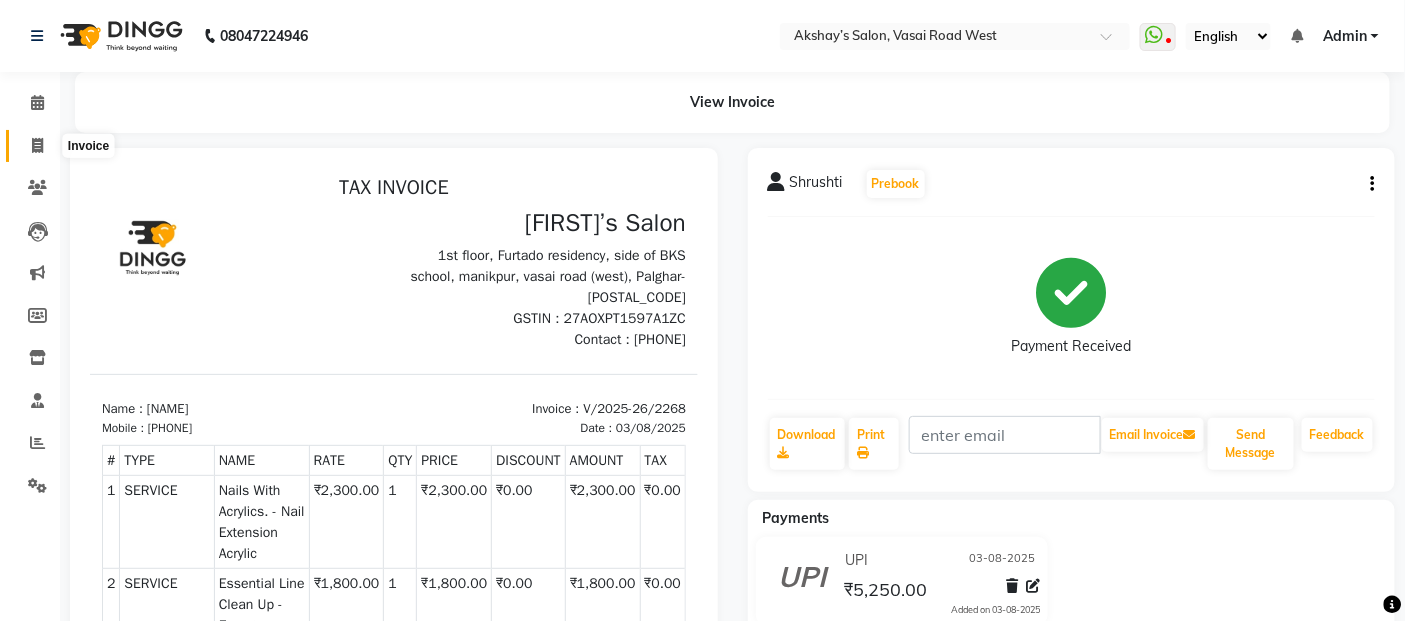 click 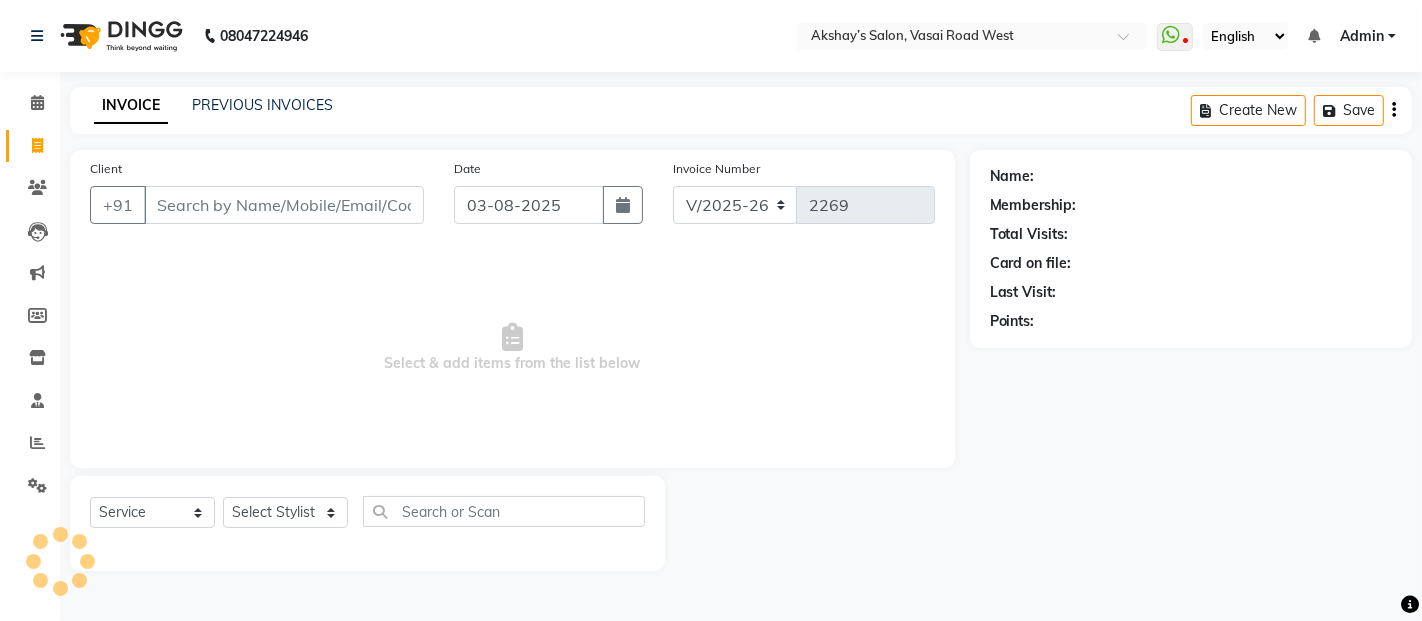 click on "Client" at bounding box center (284, 205) 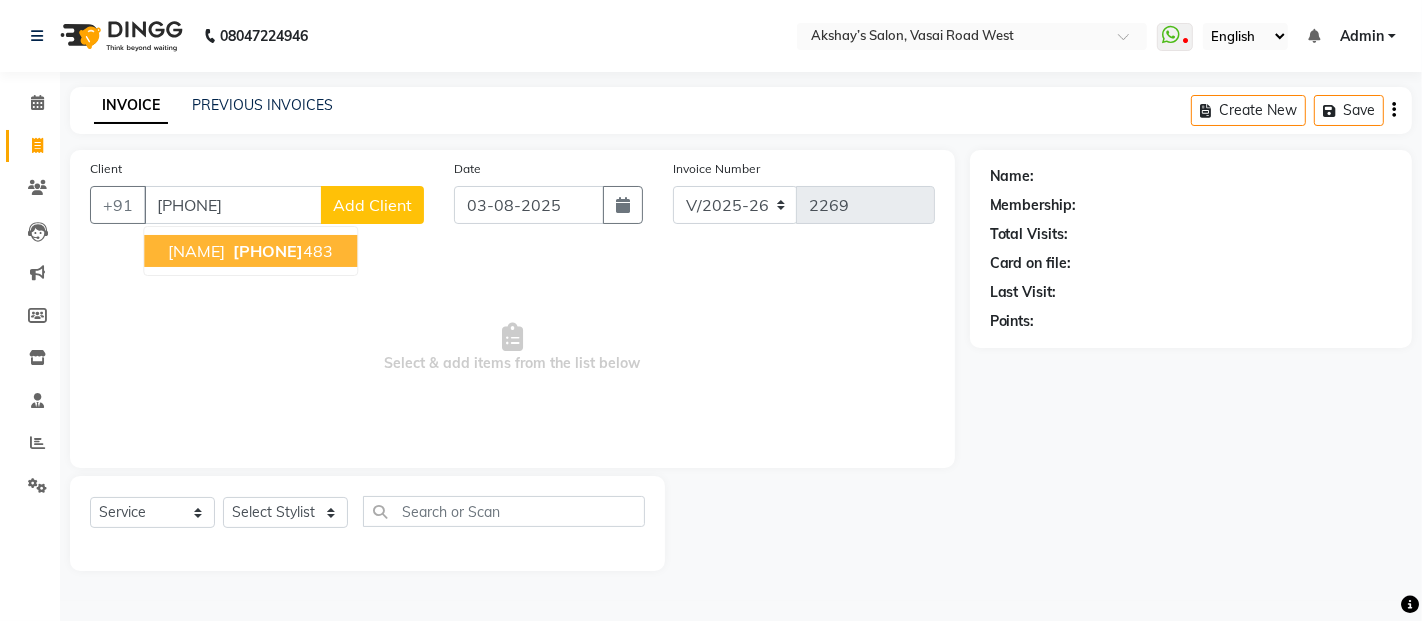 click on "Dezmond" at bounding box center [196, 251] 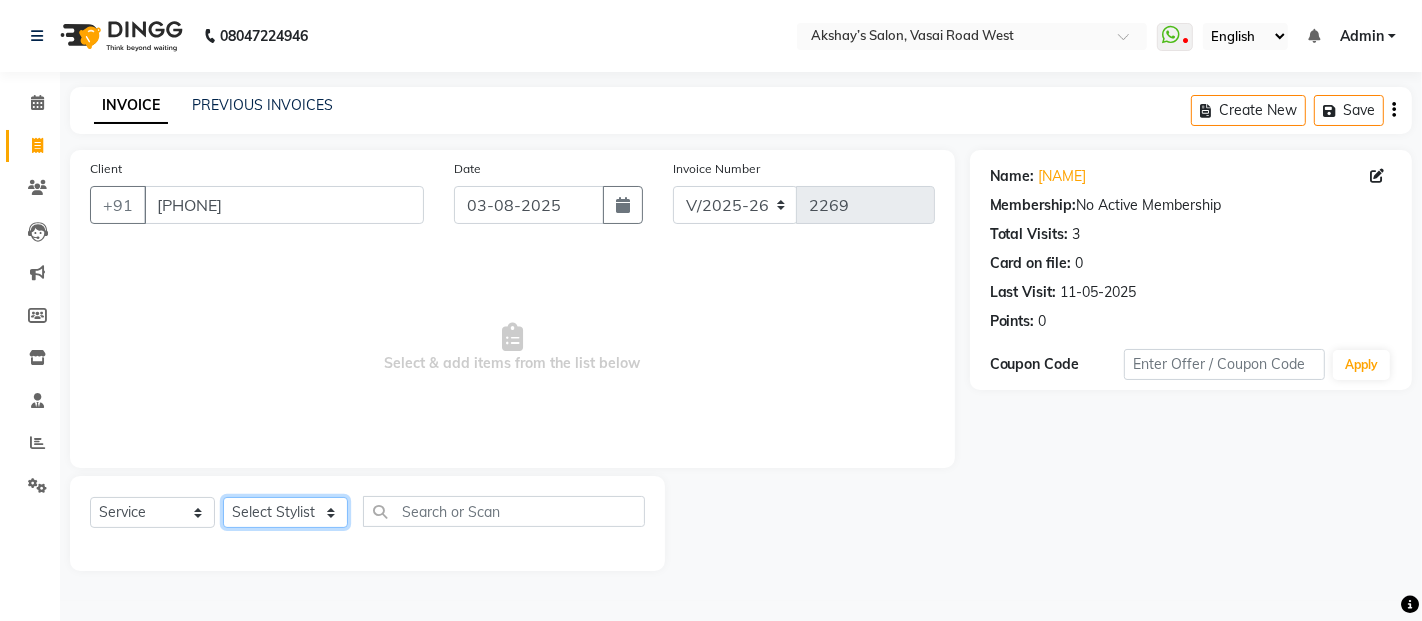 click on "[SERVICE] [STYLIST] [STYLIST] [STYLIST] [STYLIST] [STYLIST] [STYLIST] [STYLIST] [STYLIST] [STYLIST] [STYLIST] [STYLIST] [STYLIST] [STYLIST] [STYLIST] [STYLIST] [STYLIST] [STYLIST] [STYLIST] [STYLIST] [STYLIST] [STYLIST] [STYLIST] [STYLIST] [STYLIST] [STYLIST]" 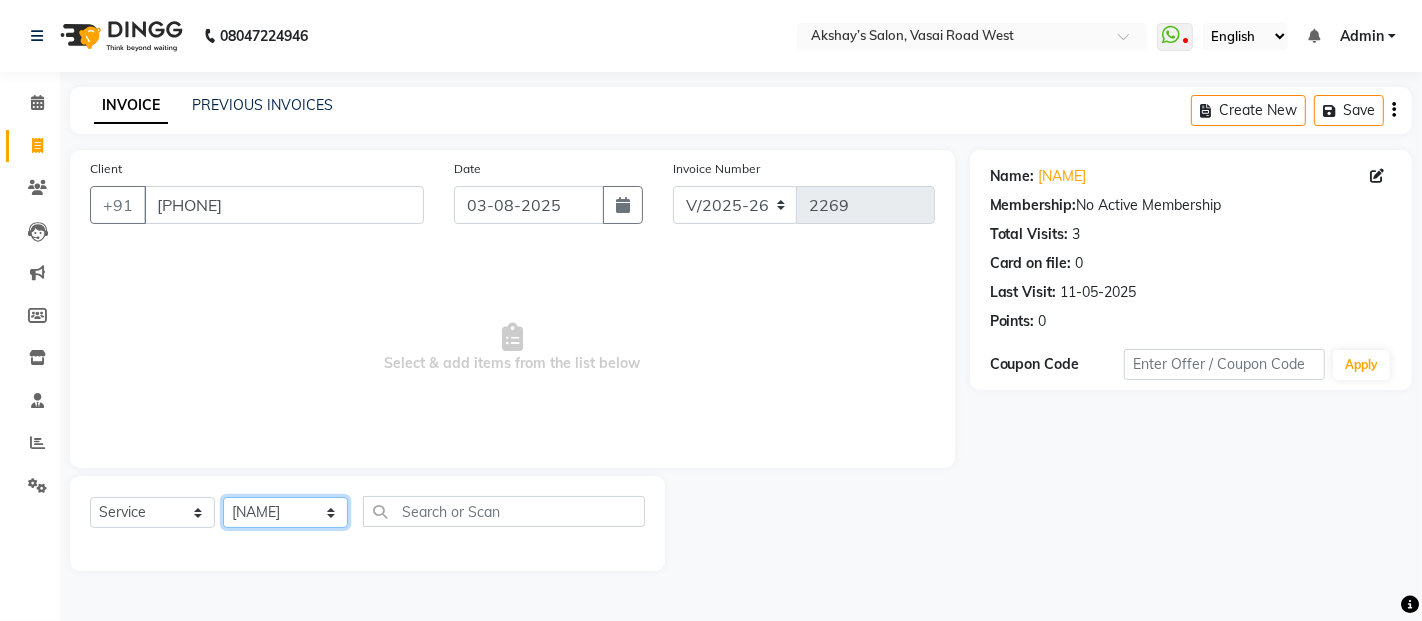 click on "[SERVICE] [STYLIST] [STYLIST] [STYLIST] [STYLIST] [STYLIST] [STYLIST] [STYLIST] [STYLIST] [STYLIST] [STYLIST] [STYLIST] [STYLIST] [STYLIST] [STYLIST] [STYLIST] [STYLIST] [STYLIST] [STYLIST] [STYLIST] [STYLIST] [STYLIST] [STYLIST] [STYLIST] [STYLIST] [STYLIST]" 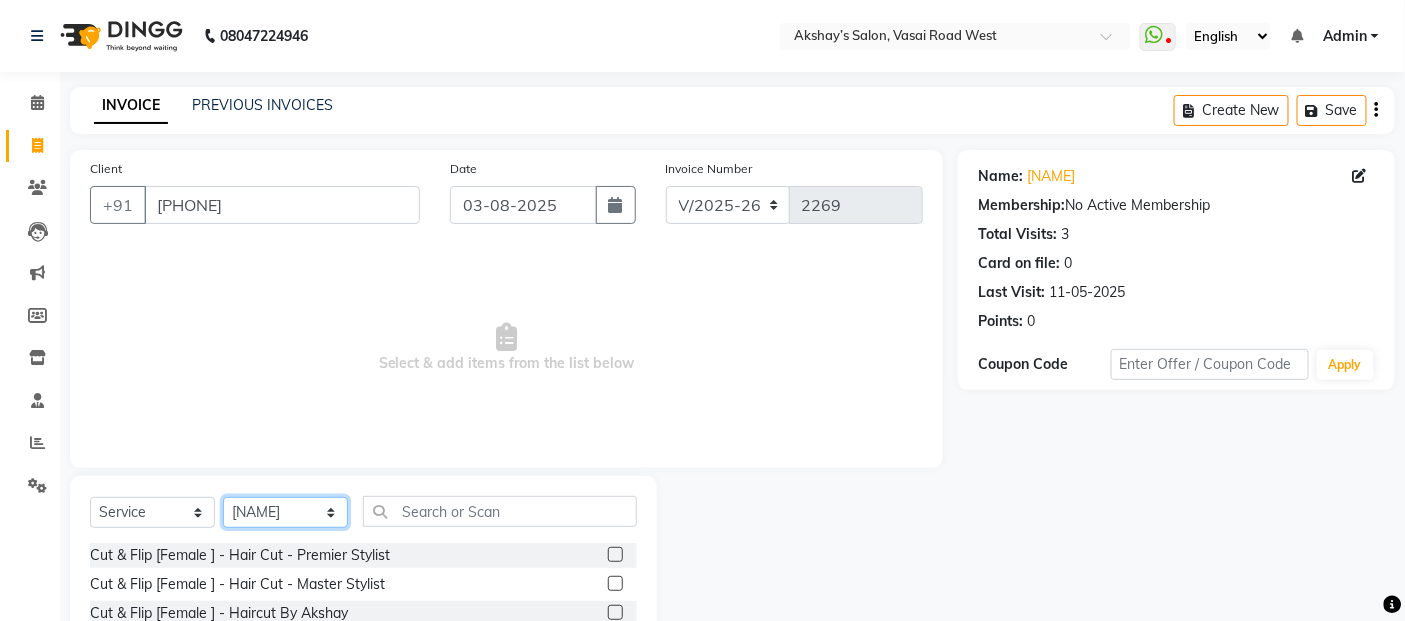 click on "[SERVICE] [STYLIST] [STYLIST] [STYLIST] [STYLIST] [STYLIST] [STYLIST] [STYLIST] [STYLIST] [STYLIST] [STYLIST] [STYLIST] [STYLIST] [STYLIST] [STYLIST] [STYLIST] [STYLIST] [STYLIST] [STYLIST] [STYLIST] [STYLIST] [STYLIST] [STYLIST] [STYLIST] [STYLIST] [STYLIST]" 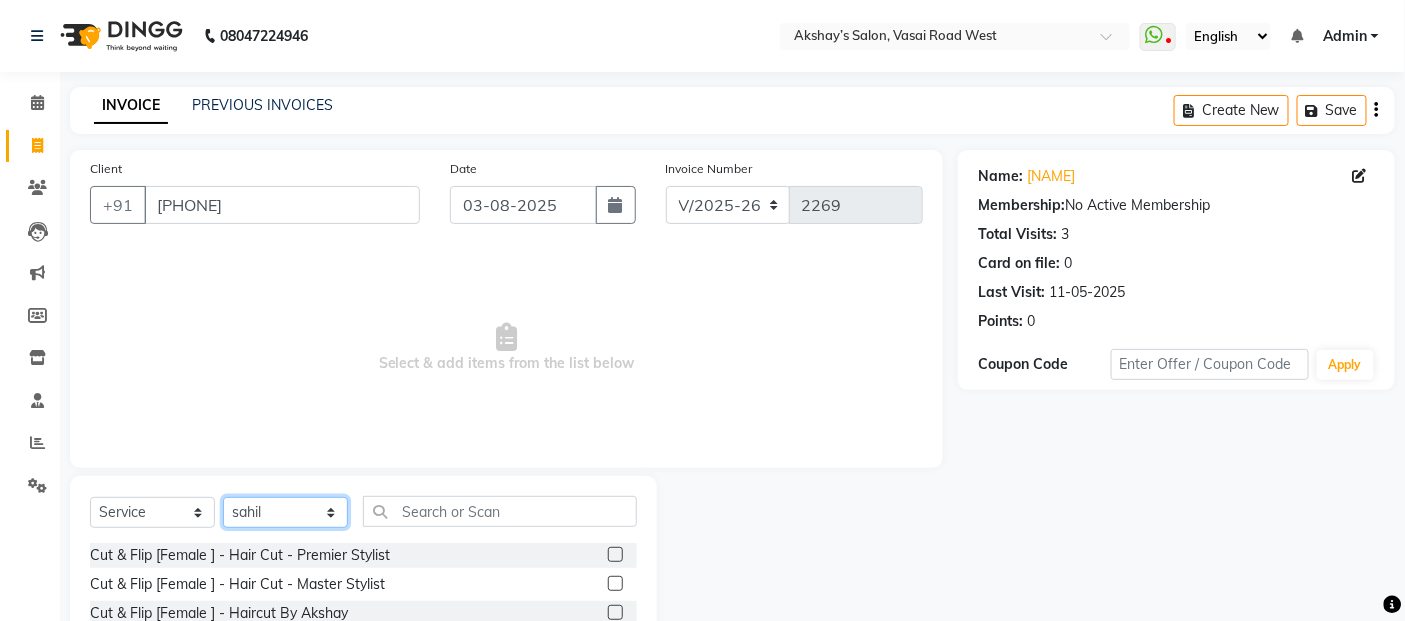 click on "[SERVICE] [STYLIST] [STYLIST] [STYLIST] [STYLIST] [STYLIST] [STYLIST] [STYLIST] [STYLIST] [STYLIST] [STYLIST] [STYLIST] [STYLIST] [STYLIST] [STYLIST] [STYLIST] [STYLIST] [STYLIST] [STYLIST] [STYLIST] [STYLIST] [STYLIST] [STYLIST] [STYLIST] [STYLIST] [STYLIST]" 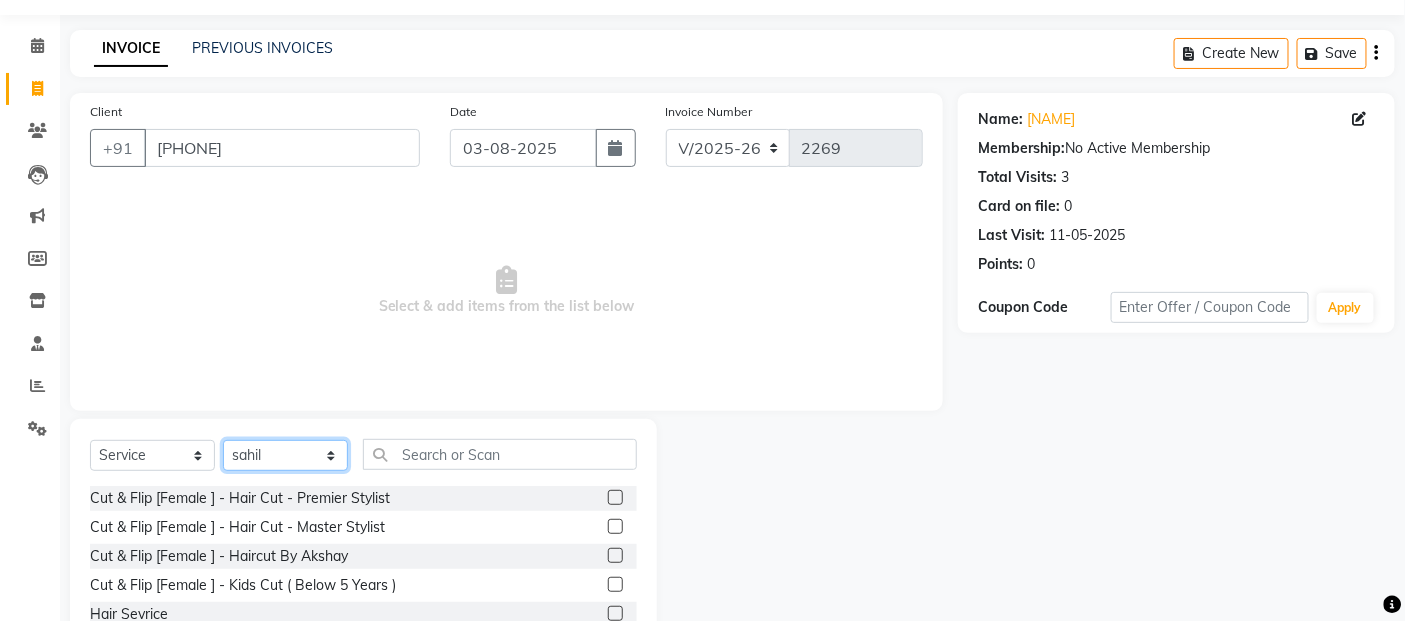 scroll, scrollTop: 111, scrollLeft: 0, axis: vertical 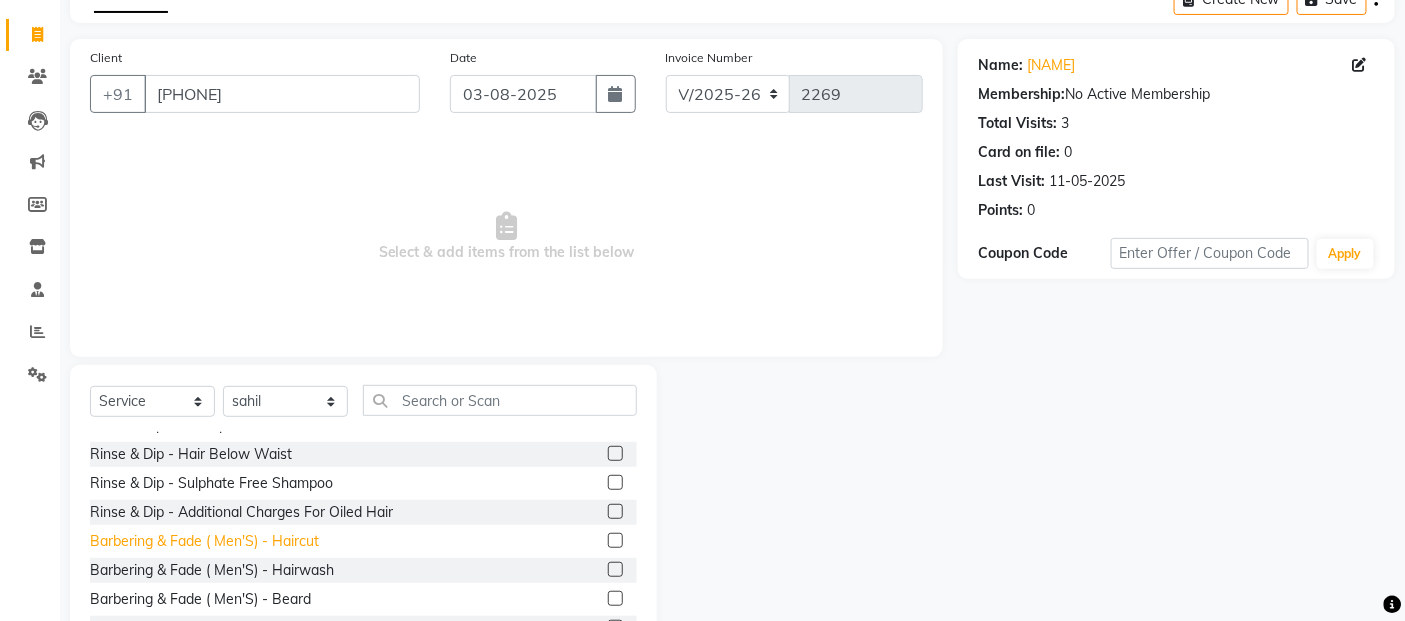 click on "Barbering & Fade  ( Men'S) - Haircut" 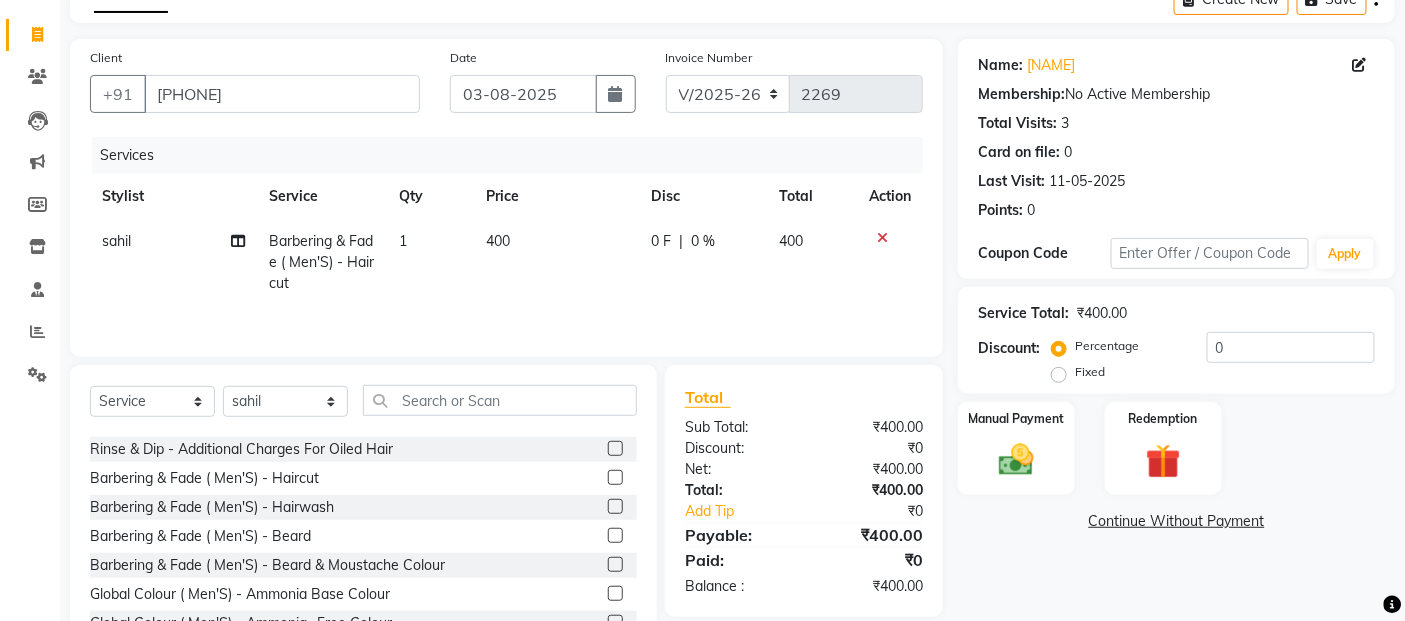 scroll, scrollTop: 333, scrollLeft: 0, axis: vertical 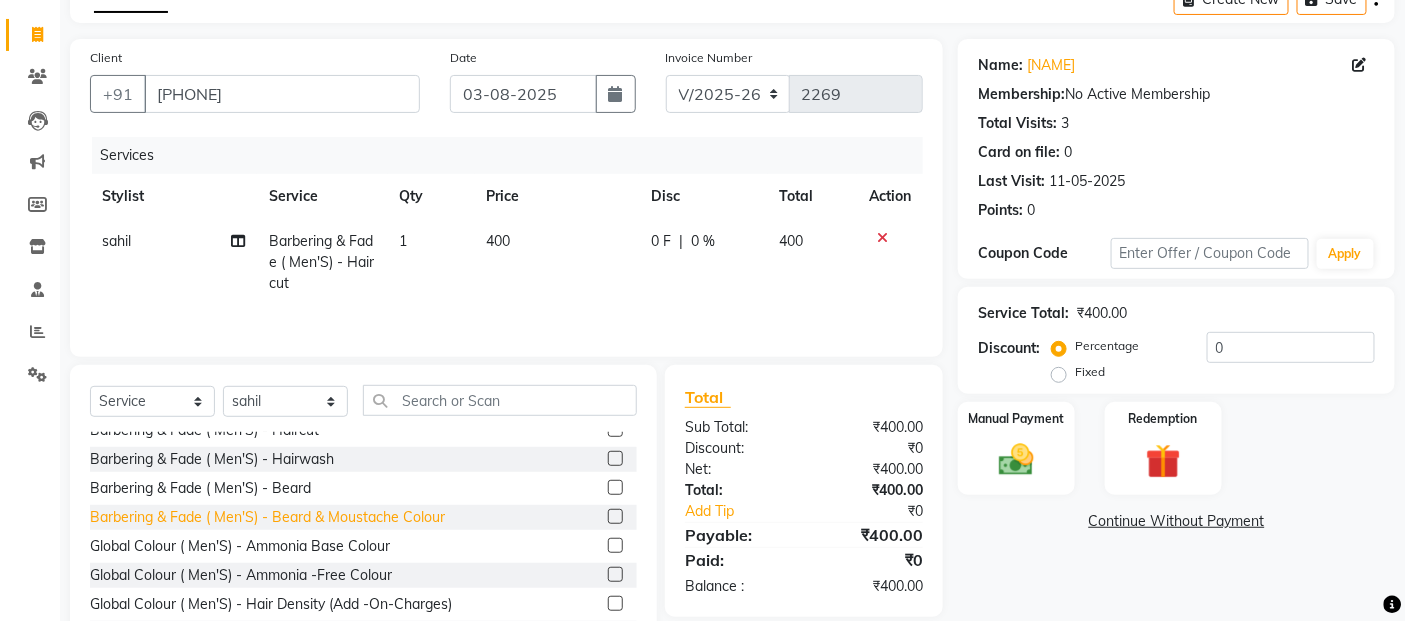 click on "[SERVICE] ( [GENDER] ) - [BODY_PART] [SERVICE]" 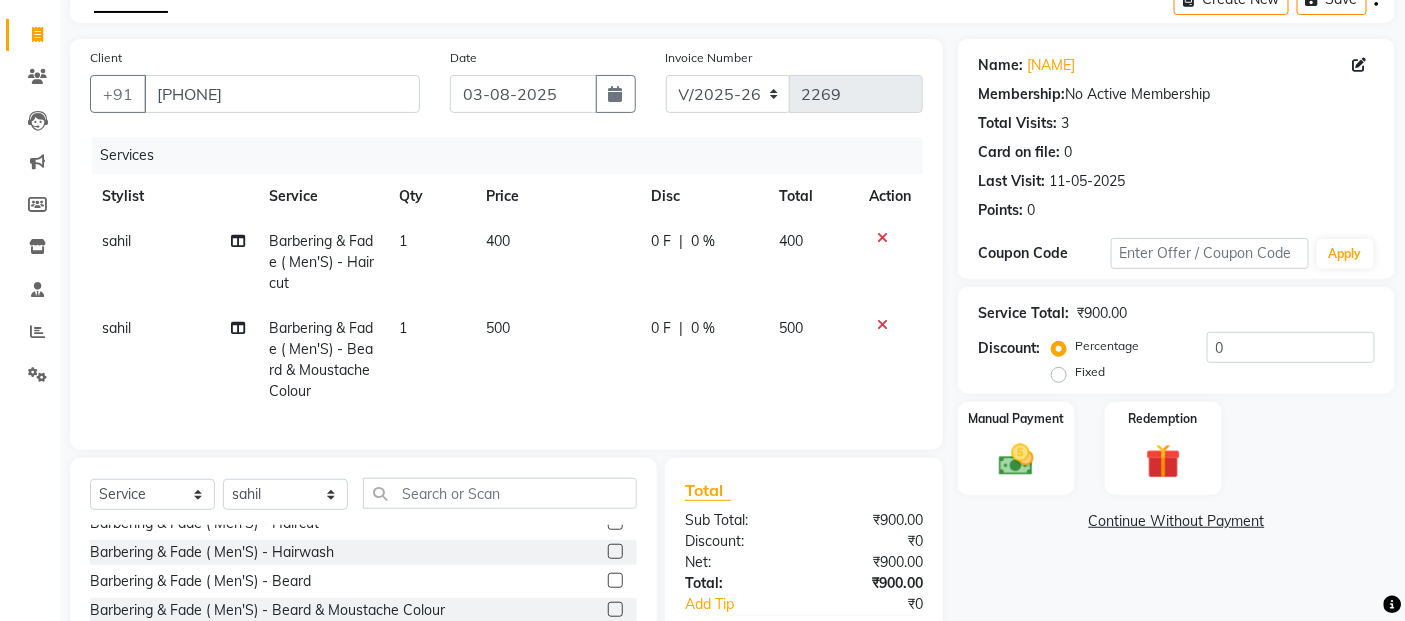 scroll, scrollTop: 222, scrollLeft: 0, axis: vertical 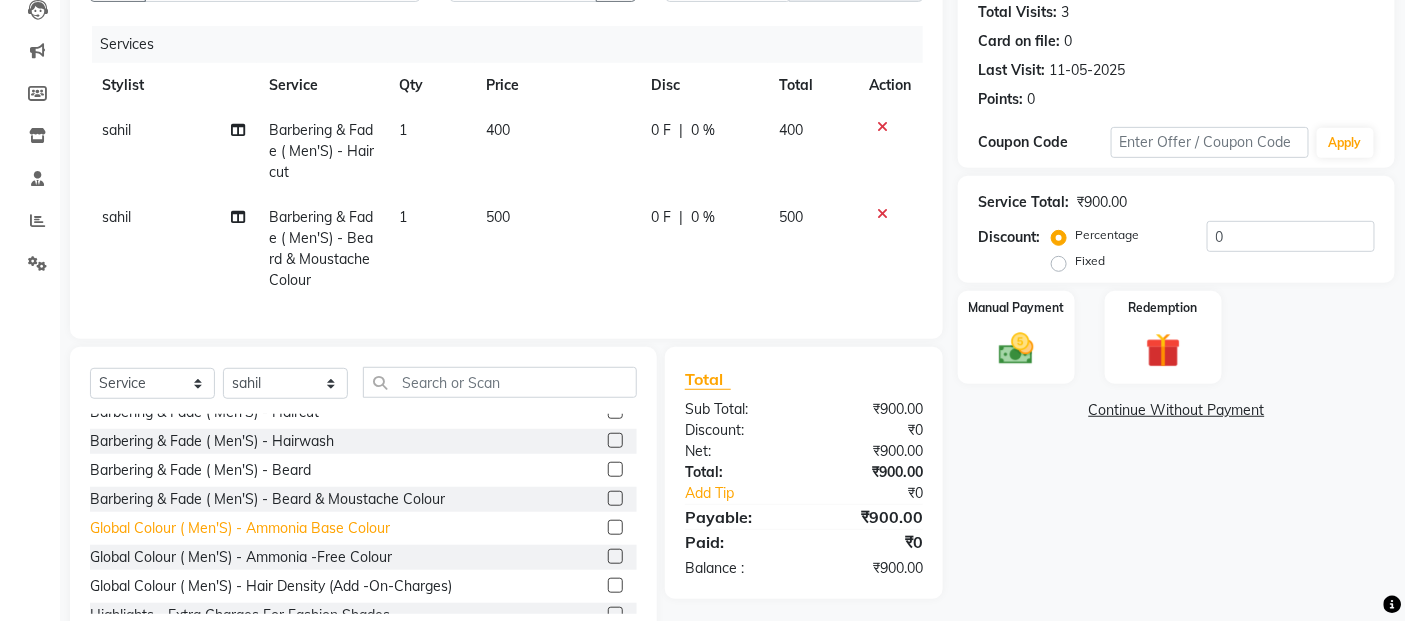 click on "Global Colour ( Men'S) - Ammonia Base Colour" 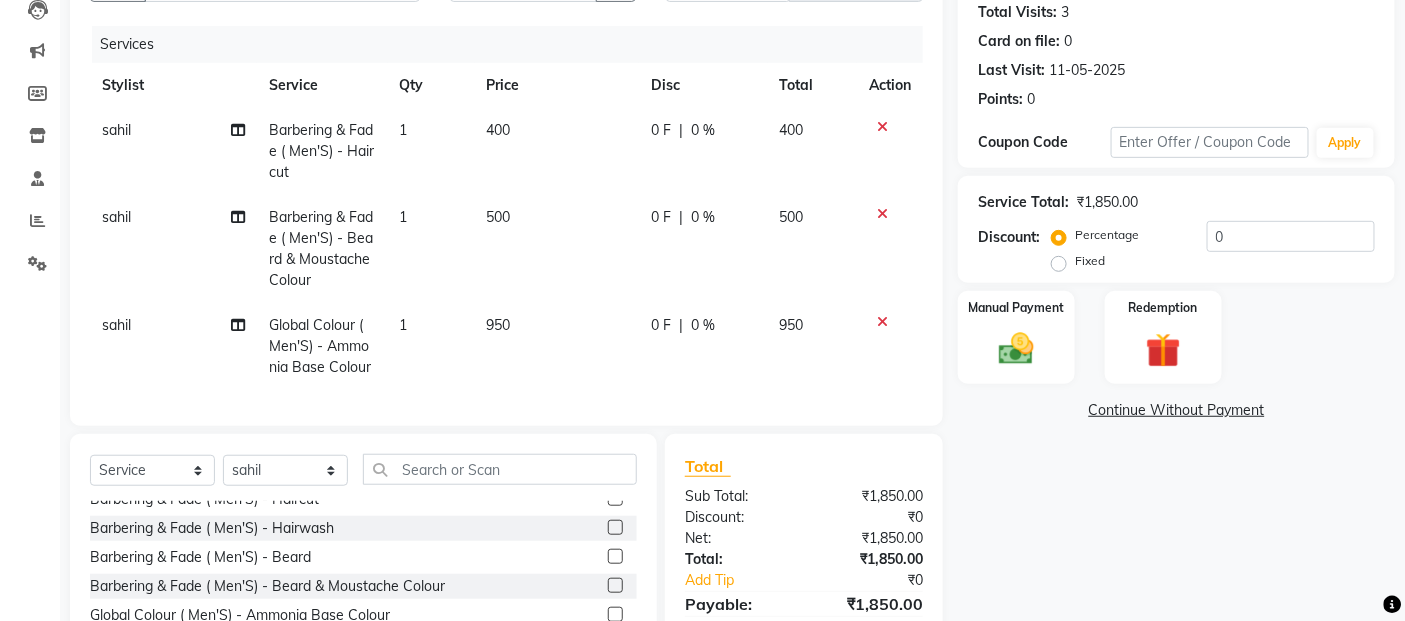 click on "950" 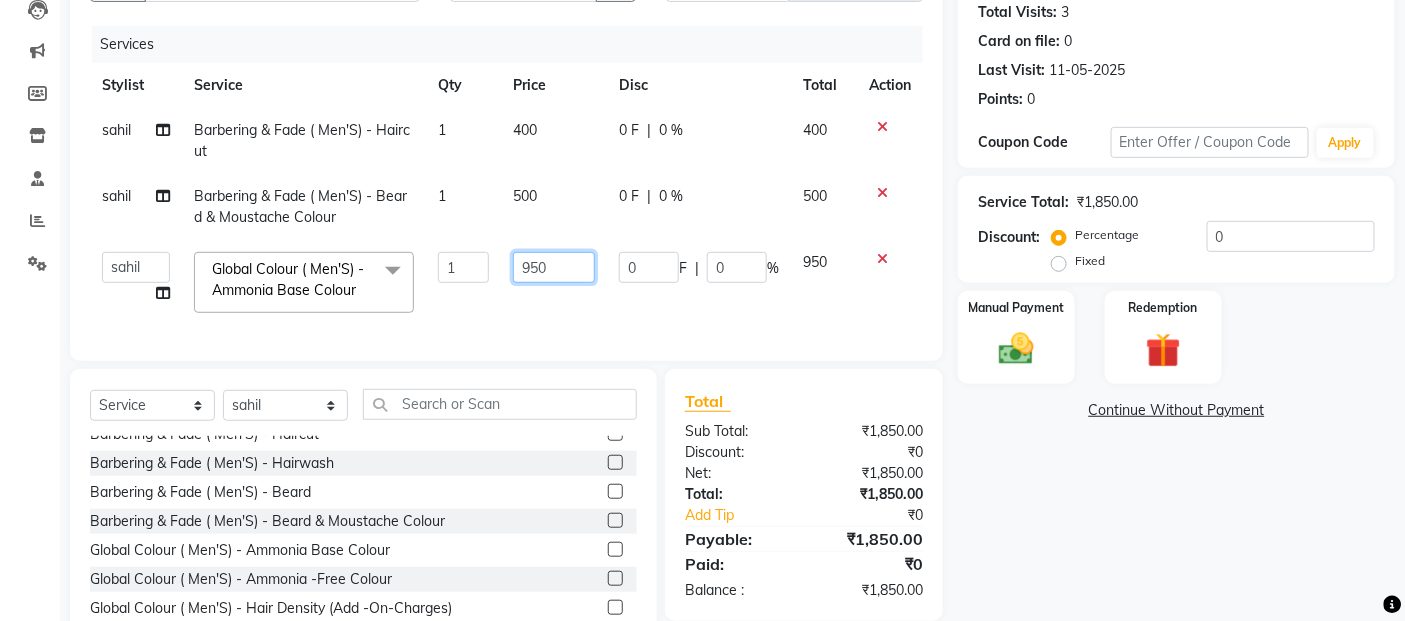 click on "950" 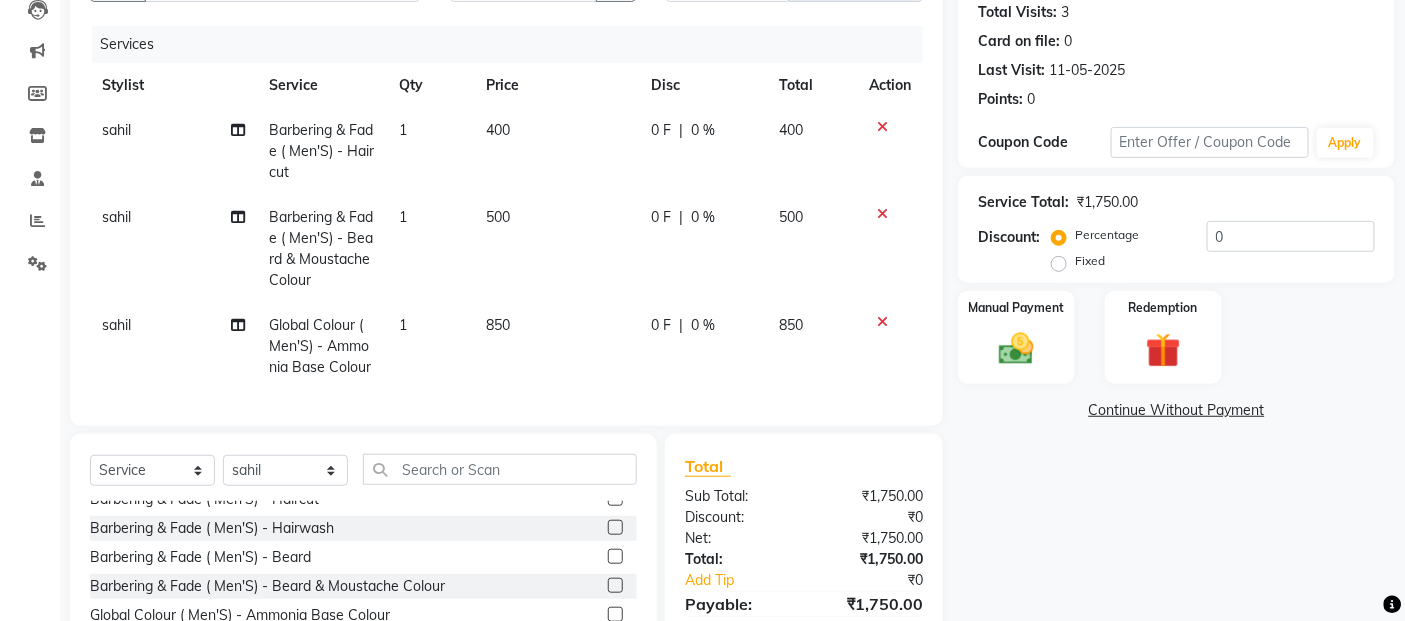 click on "Name: Dezmond  Membership:  No Active Membership  Total Visits:  3 Card on file:  0 Last Visit:   11-05-2025 Points:   0  Coupon Code Apply Service Total:  ₹1,750.00  Discount:  Percentage   Fixed  0 Manual Payment Redemption  Continue Without Payment" 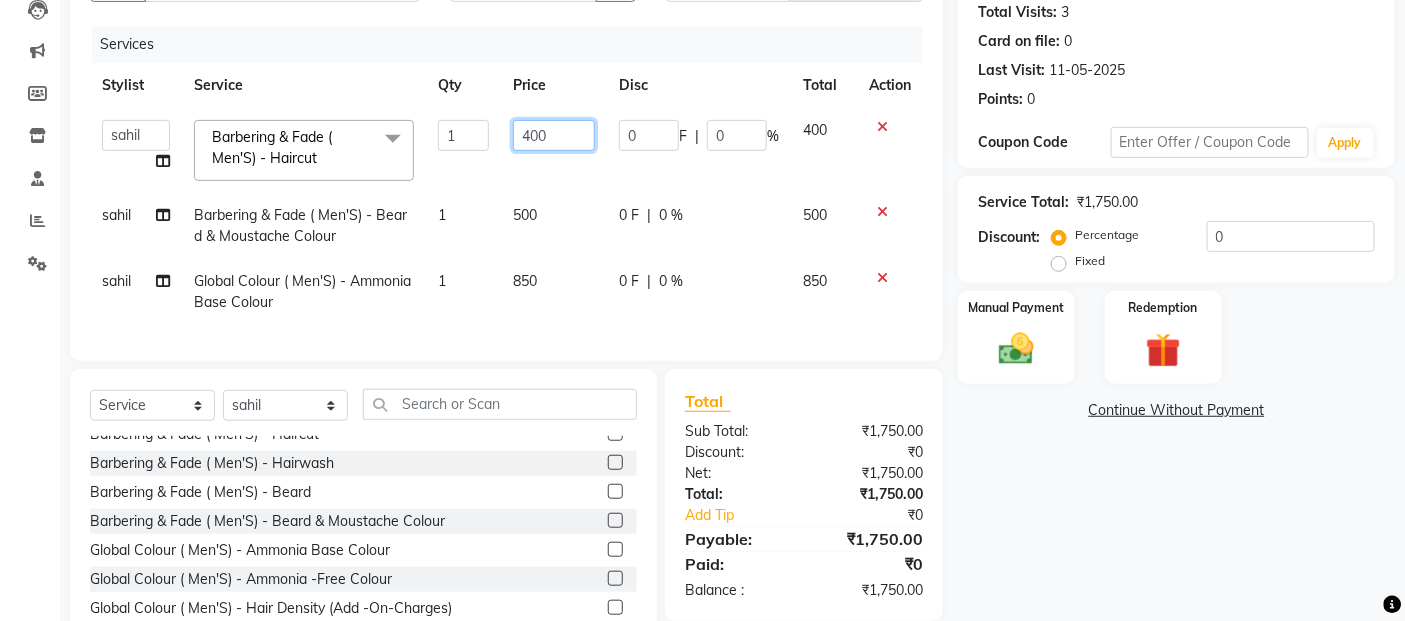 click on "400" 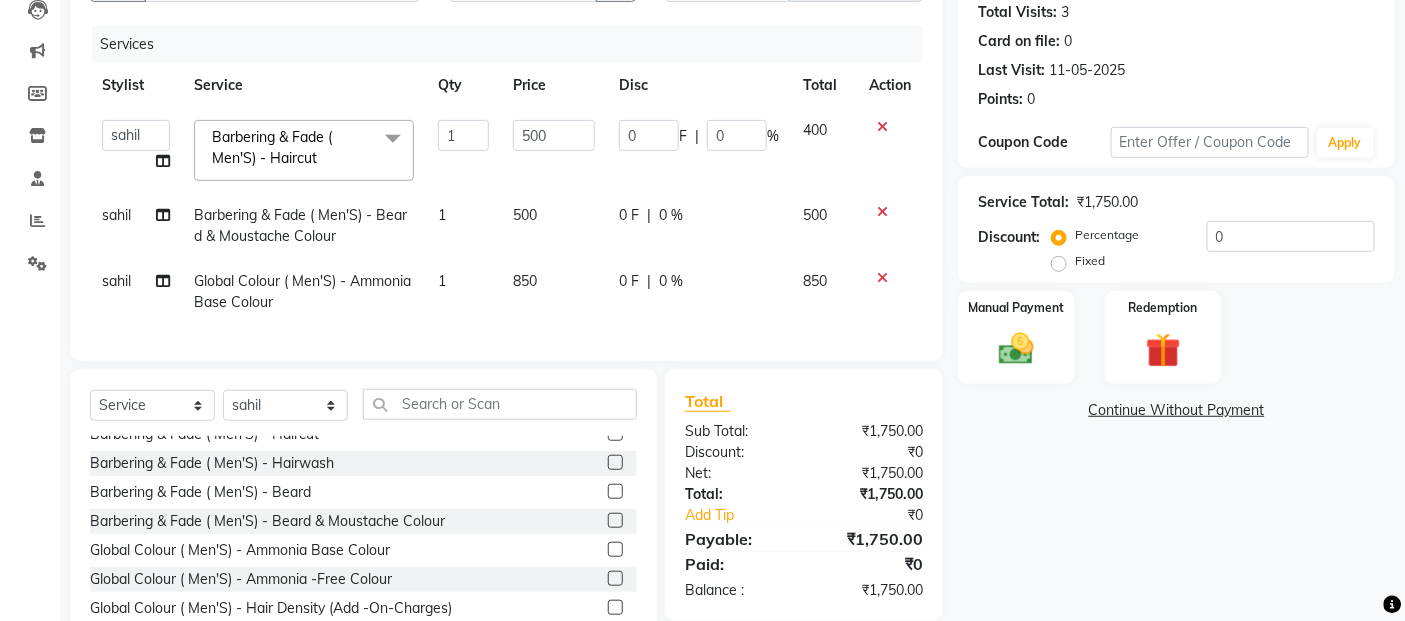 click on "500" 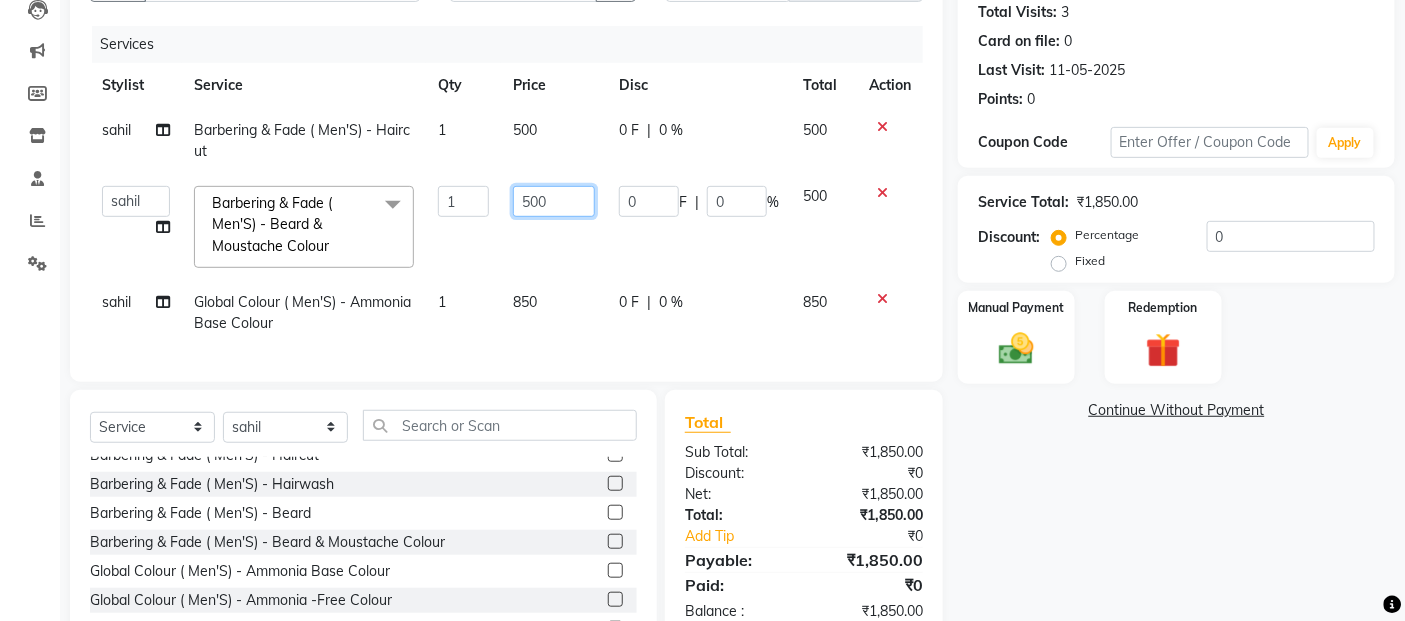 click on "500" 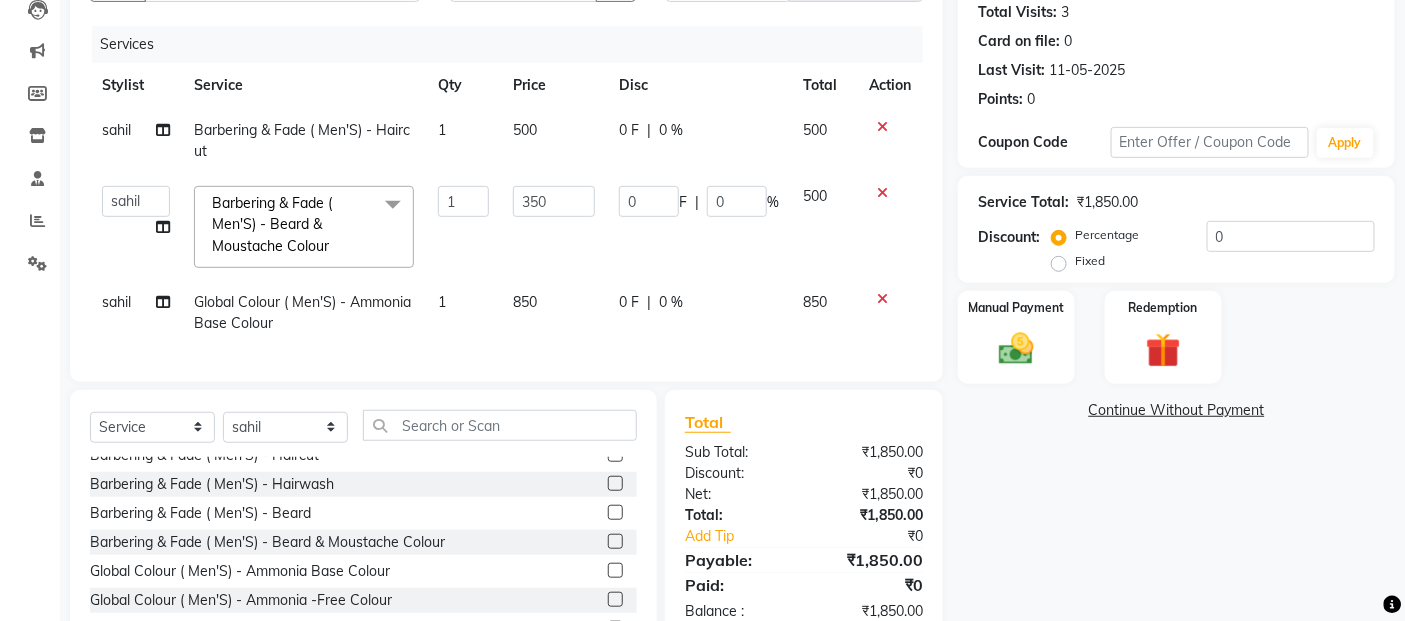 click on "Name: Dezmond  Membership:  No Active Membership  Total Visits:  3 Card on file:  0 Last Visit:   11-05-2025 Points:   0  Coupon Code Apply Service Total:  ₹1,850.00  Discount:  Percentage   Fixed  0 Manual Payment Redemption  Continue Without Payment" 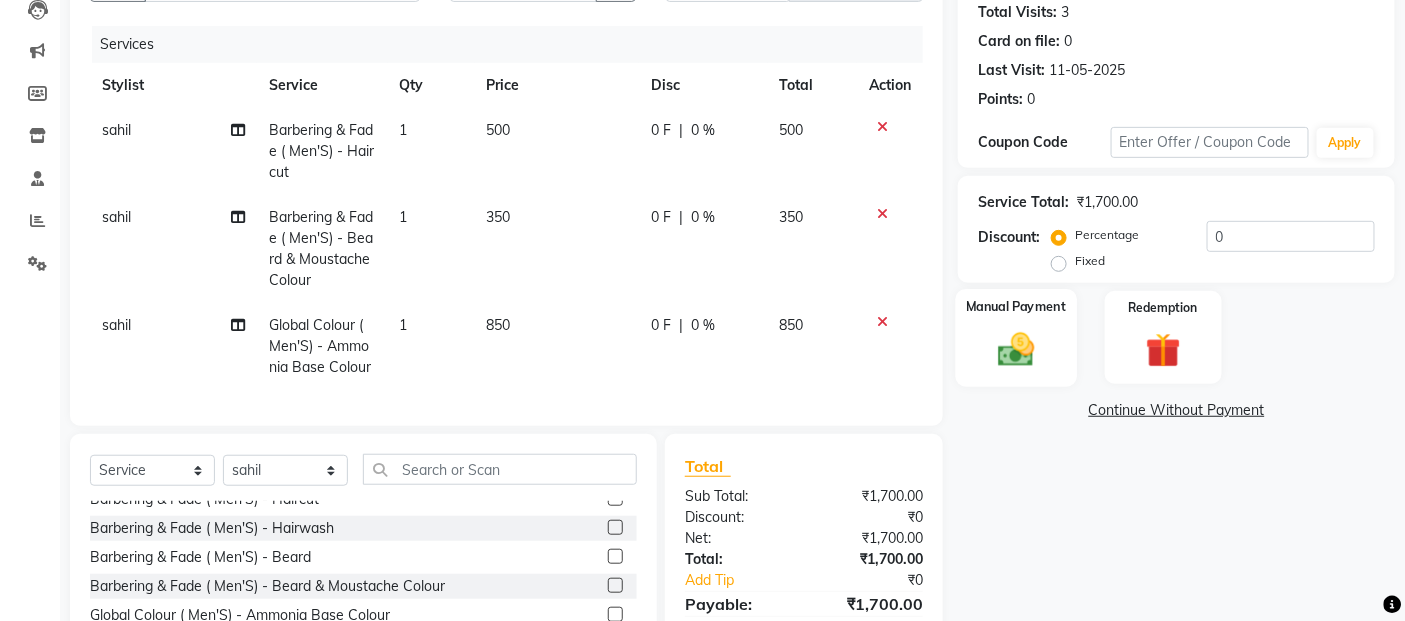 click 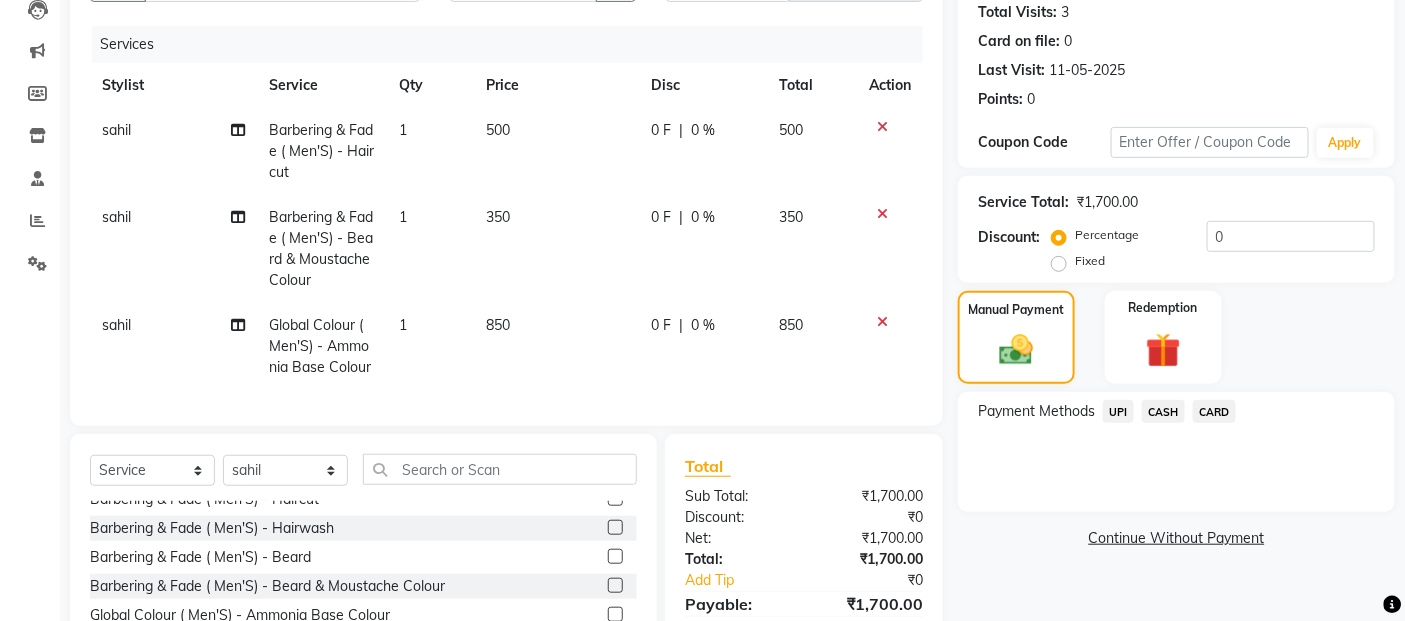 click on "CARD" 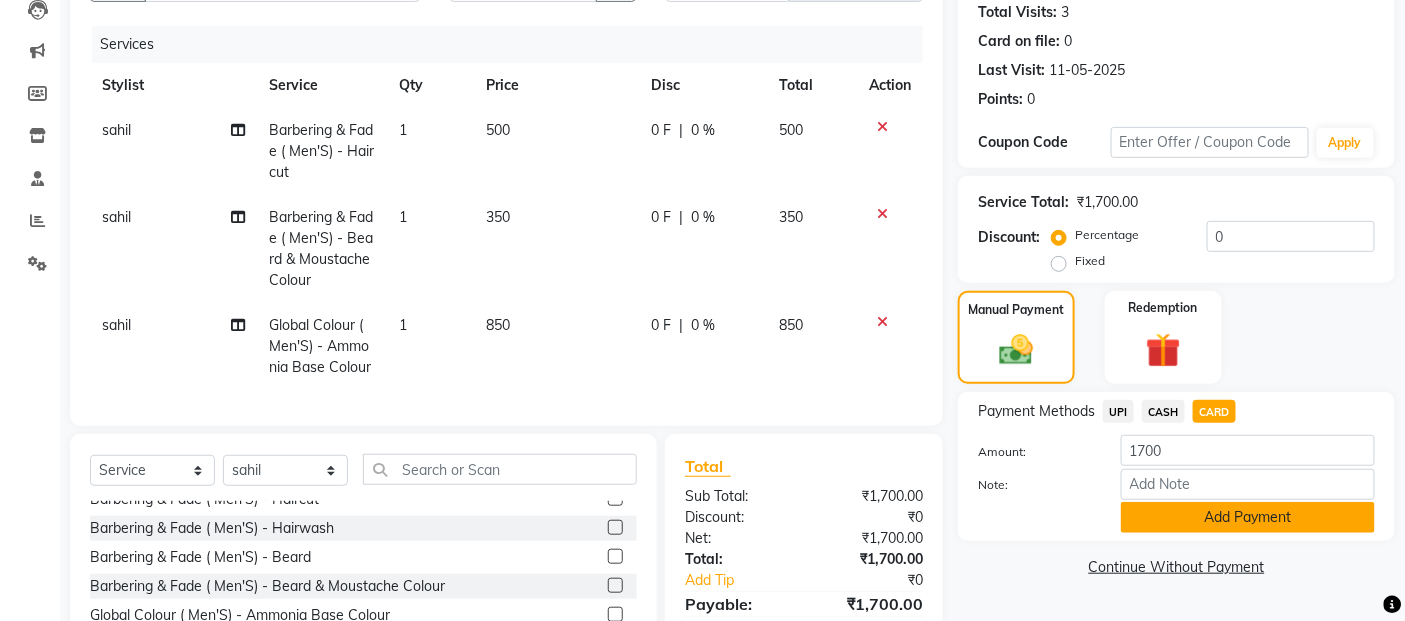 drag, startPoint x: 1221, startPoint y: 537, endPoint x: 1221, endPoint y: 520, distance: 17 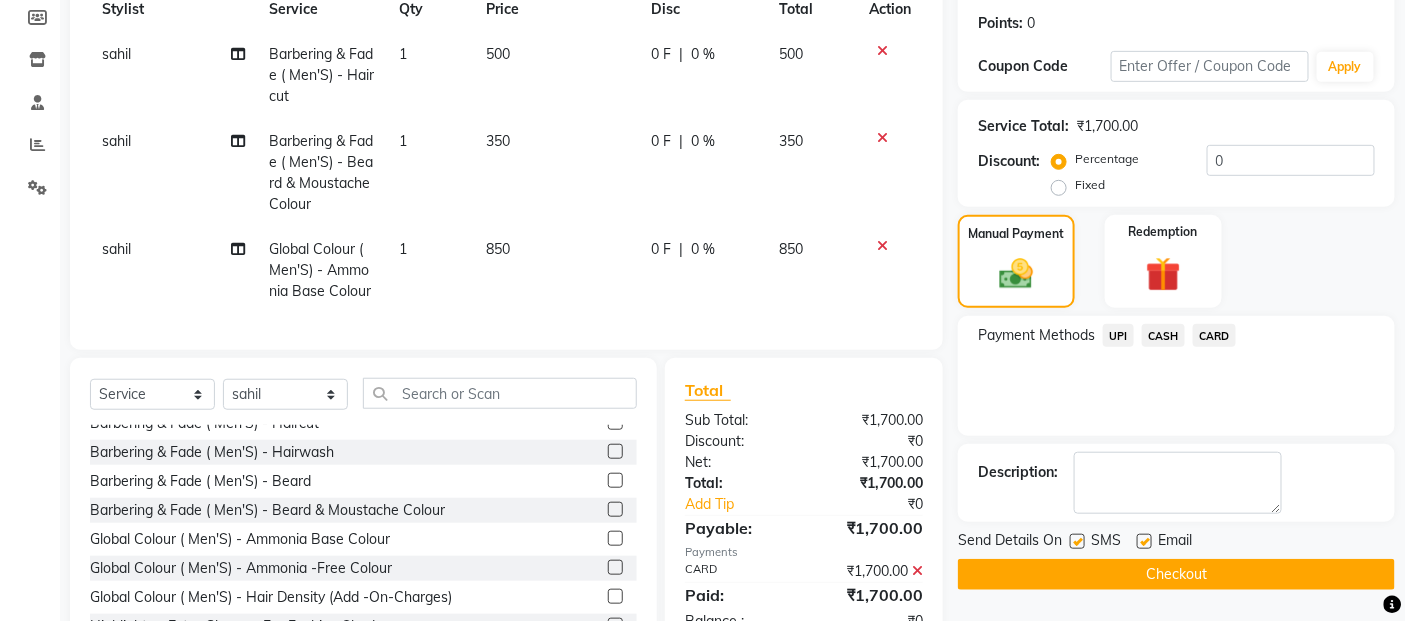 scroll, scrollTop: 376, scrollLeft: 0, axis: vertical 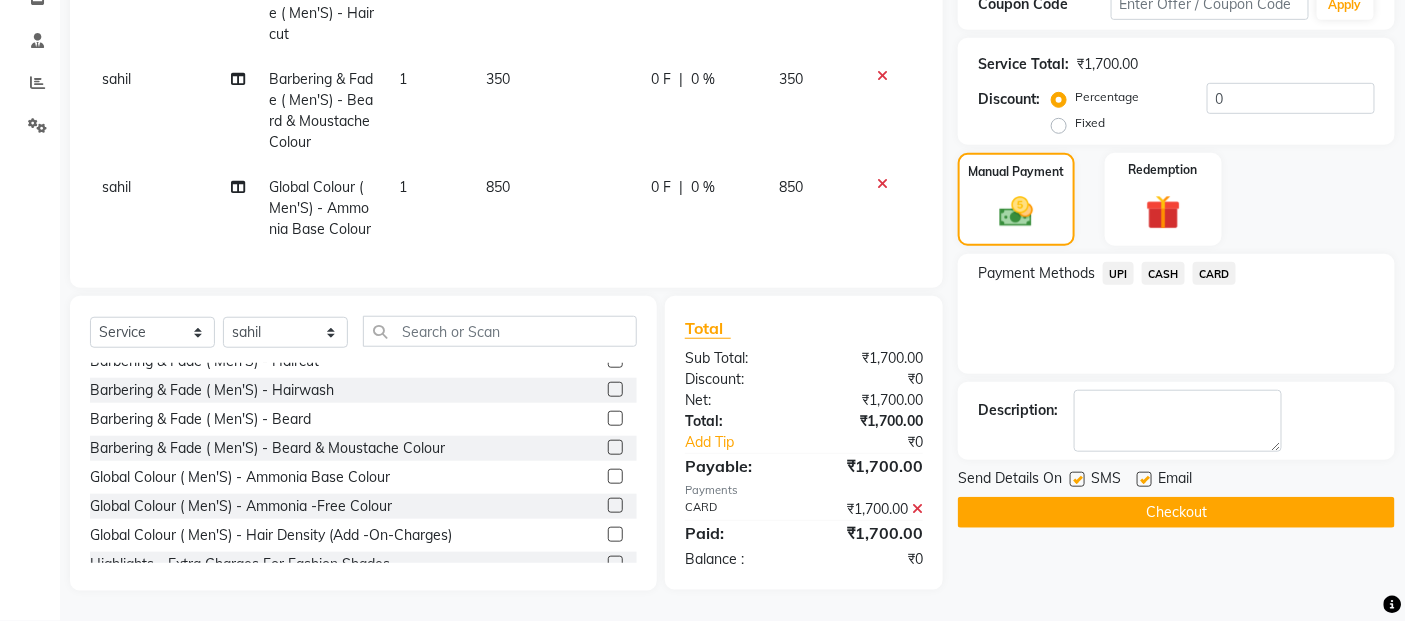 click on "Checkout" 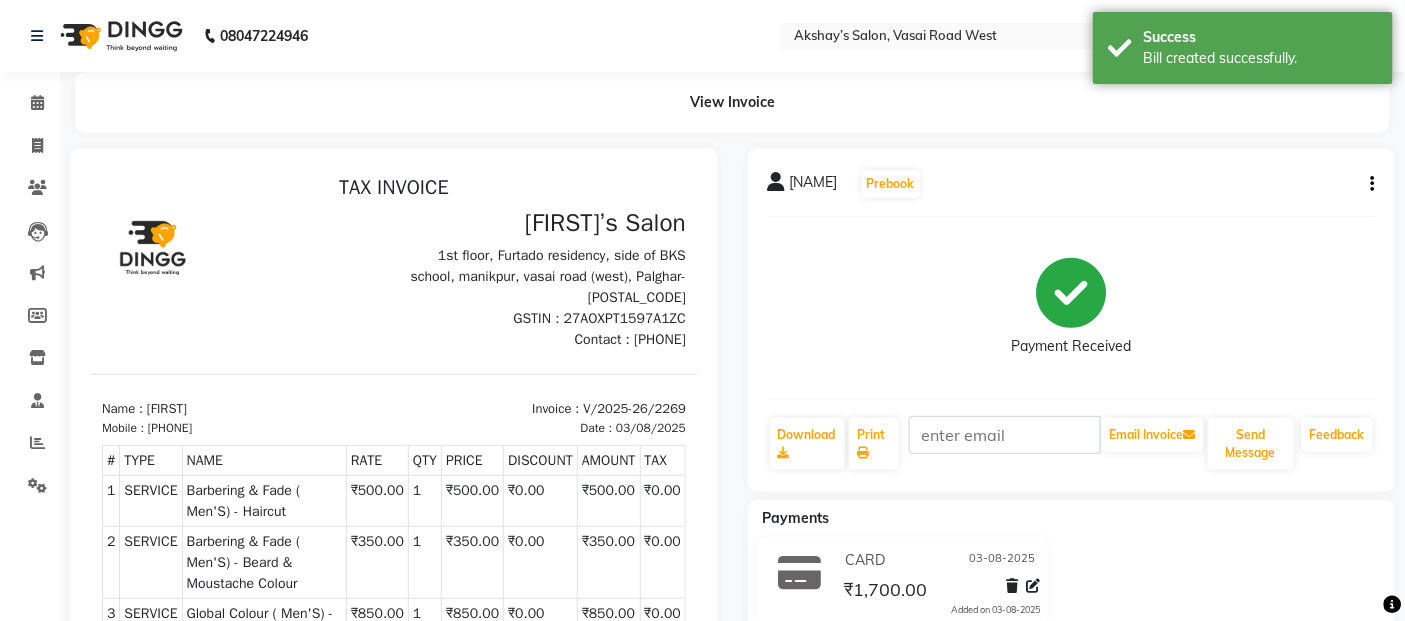 scroll, scrollTop: 0, scrollLeft: 0, axis: both 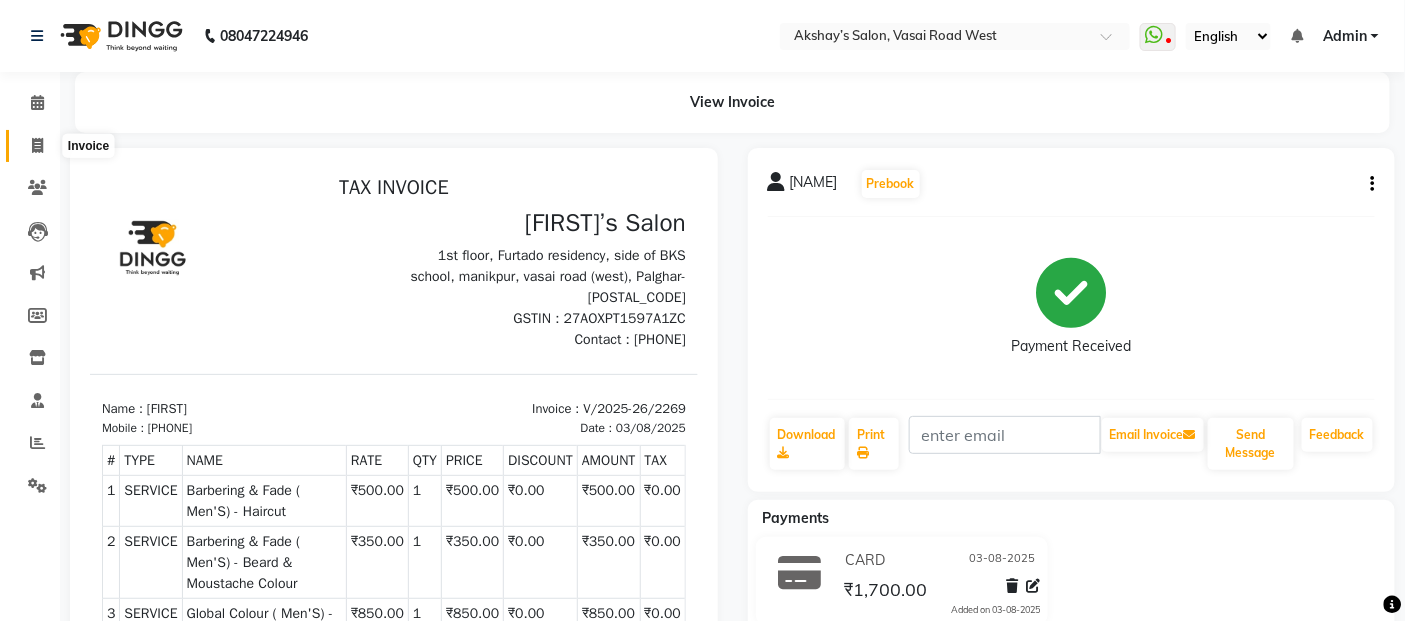click 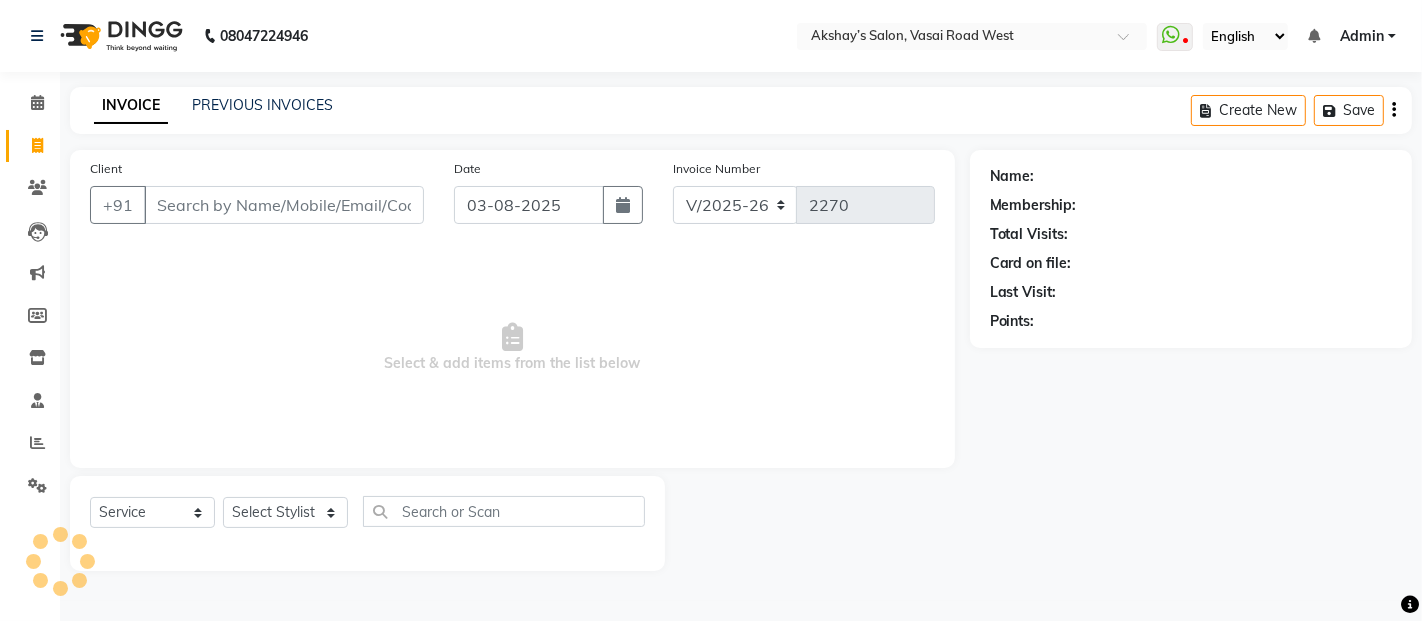 click on "Client" at bounding box center [284, 205] 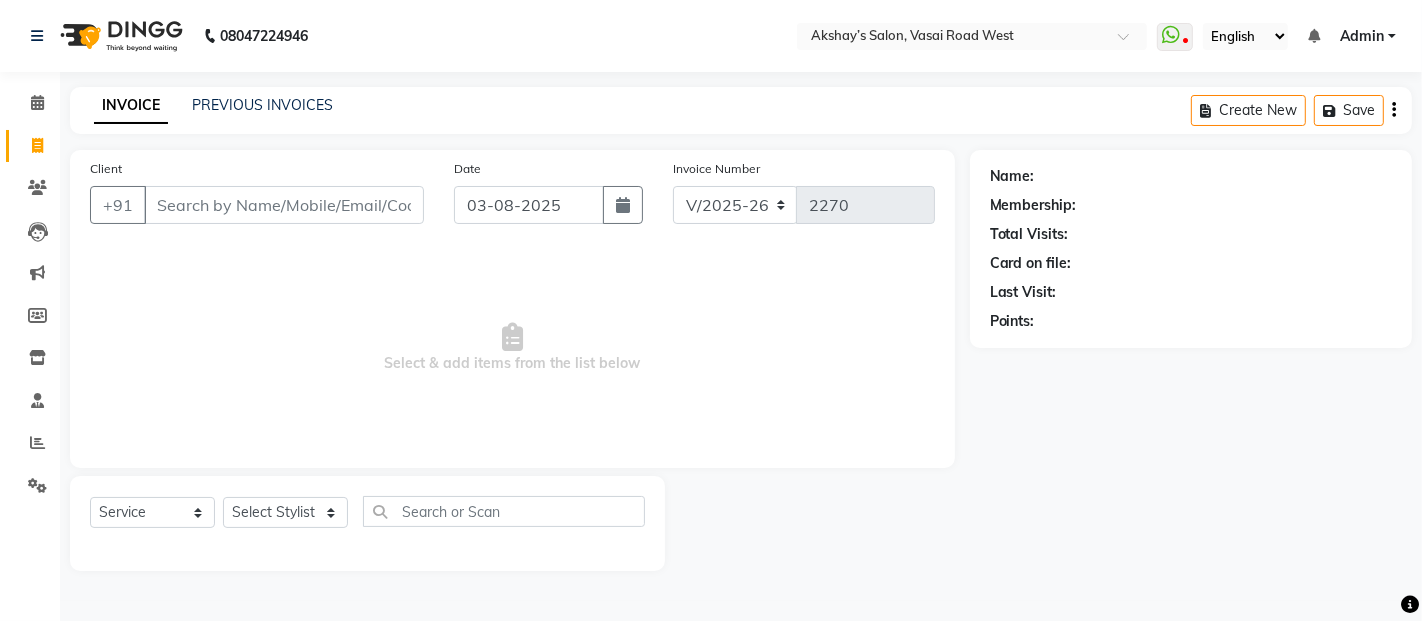 click on "Client" at bounding box center [284, 205] 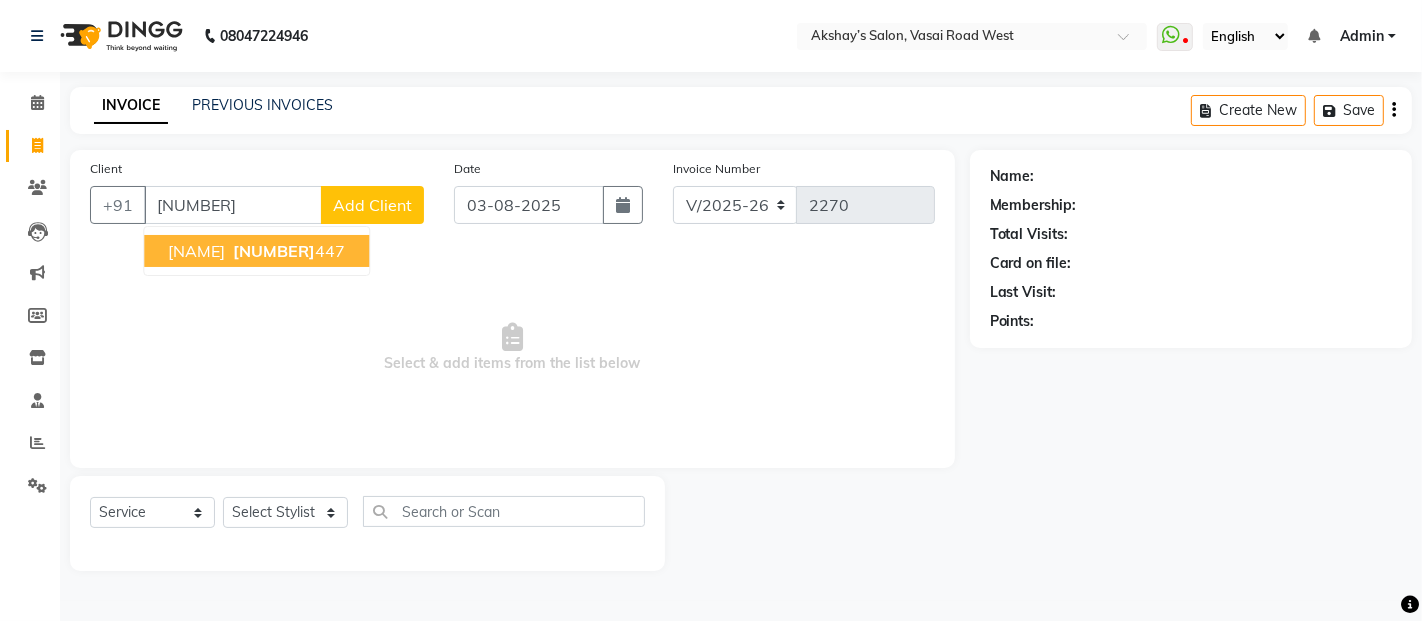 click on "Sayali MAHTRE" at bounding box center [196, 251] 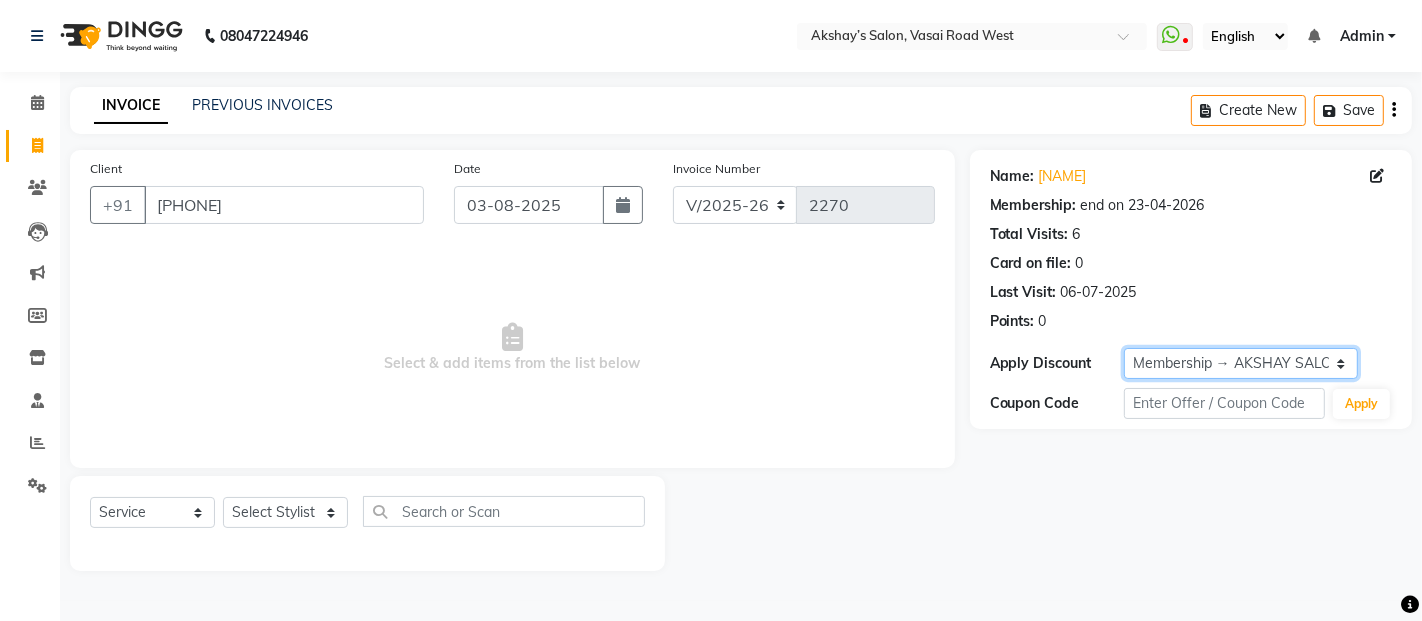 click on "Select Membership → AKSHAY SALON" 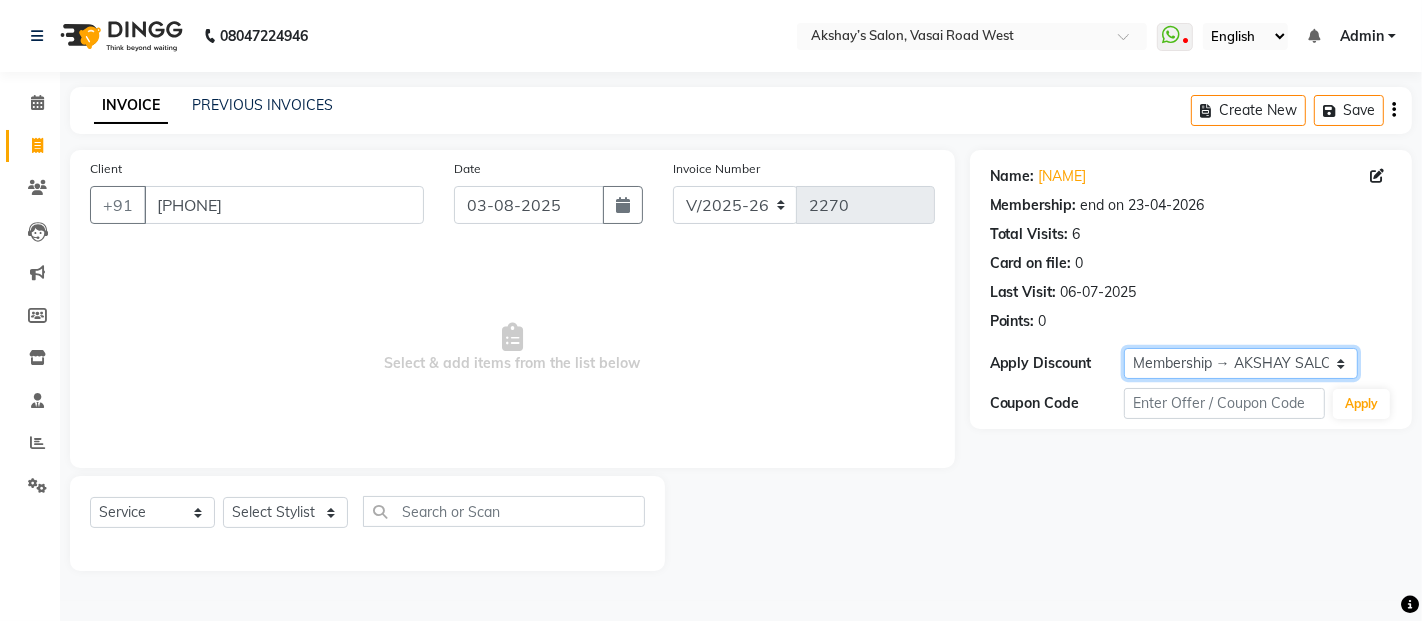 click on "Select Membership → AKSHAY SALON" 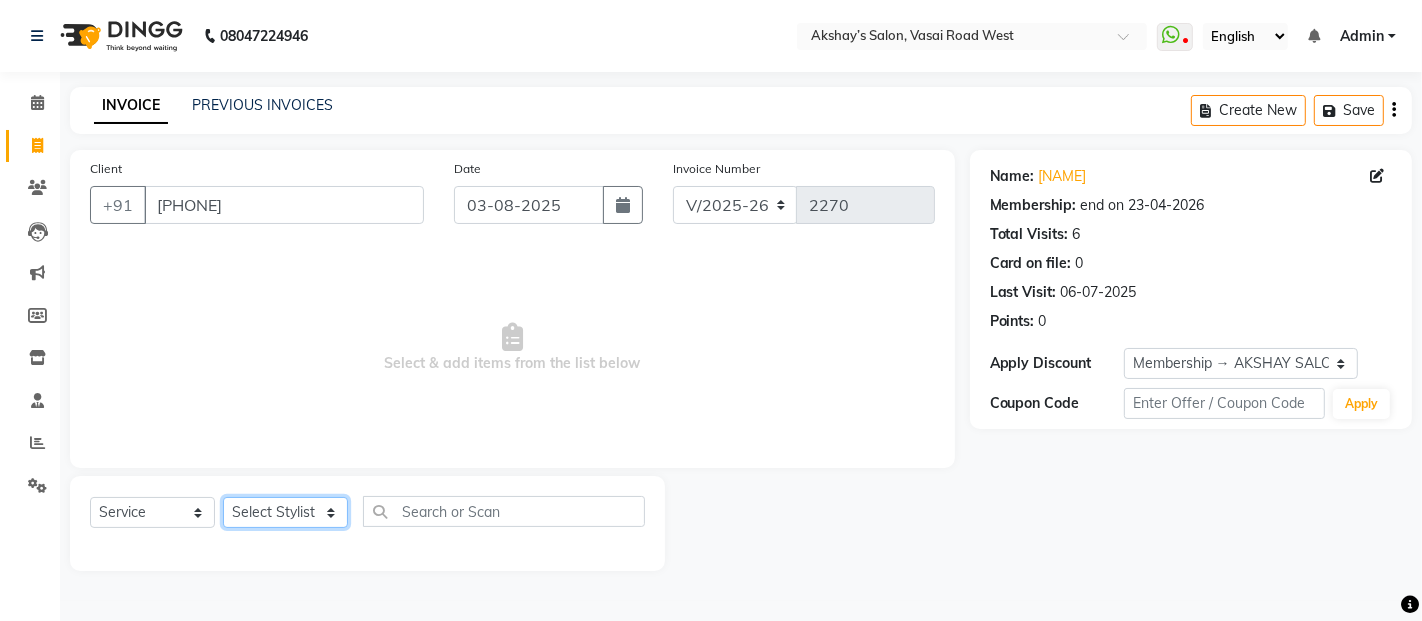 click on "[SERVICE] [STYLIST] [STYLIST] [STYLIST] [STYLIST] [STYLIST] [STYLIST] [STYLIST] [STYLIST] [STYLIST] [STYLIST] [STYLIST] [STYLIST] [STYLIST] [STYLIST] [STYLIST] [STYLIST] [STYLIST] [STYLIST] [STYLIST] [STYLIST] [STYLIST] [STYLIST] [STYLIST] [STYLIST] [STYLIST]" 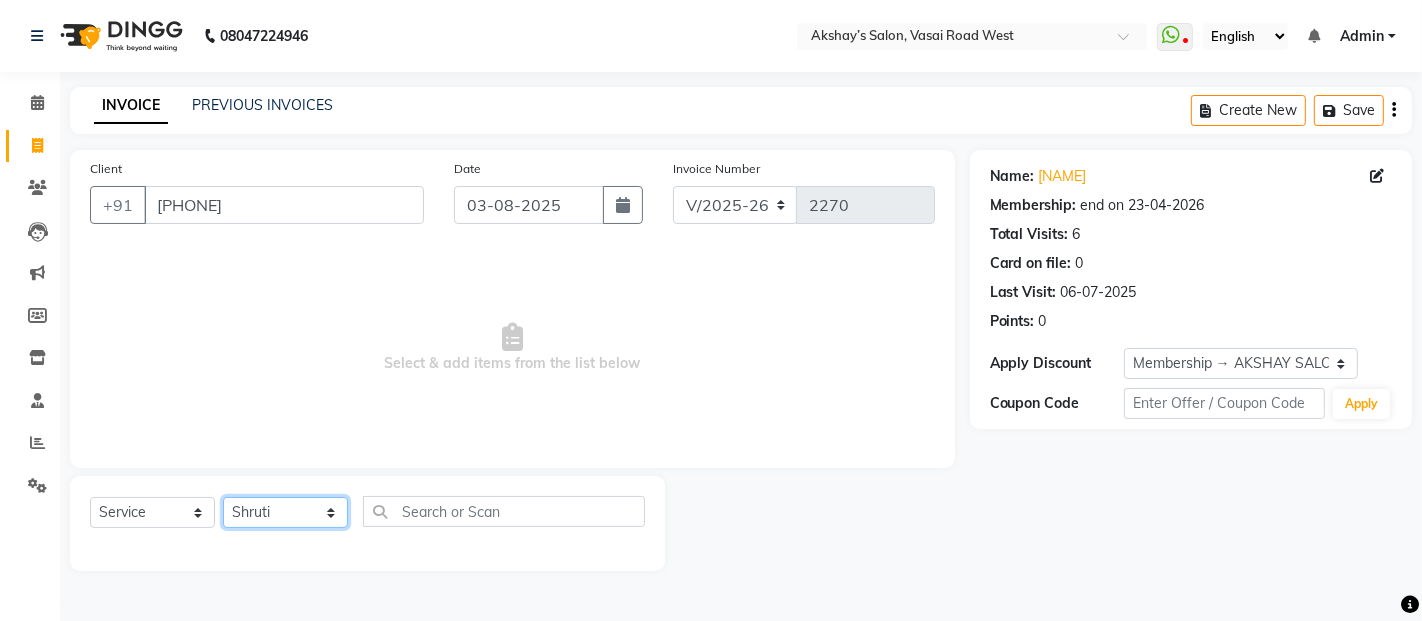 click on "[SERVICE] [STYLIST] [STYLIST] [STYLIST] [STYLIST] [STYLIST] [STYLIST] [STYLIST] [STYLIST] [STYLIST] [STYLIST] [STYLIST] [STYLIST] [STYLIST] [STYLIST] [STYLIST] [STYLIST] [STYLIST] [STYLIST] [STYLIST] [STYLIST] [STYLIST] [STYLIST] [STYLIST] [STYLIST] [STYLIST]" 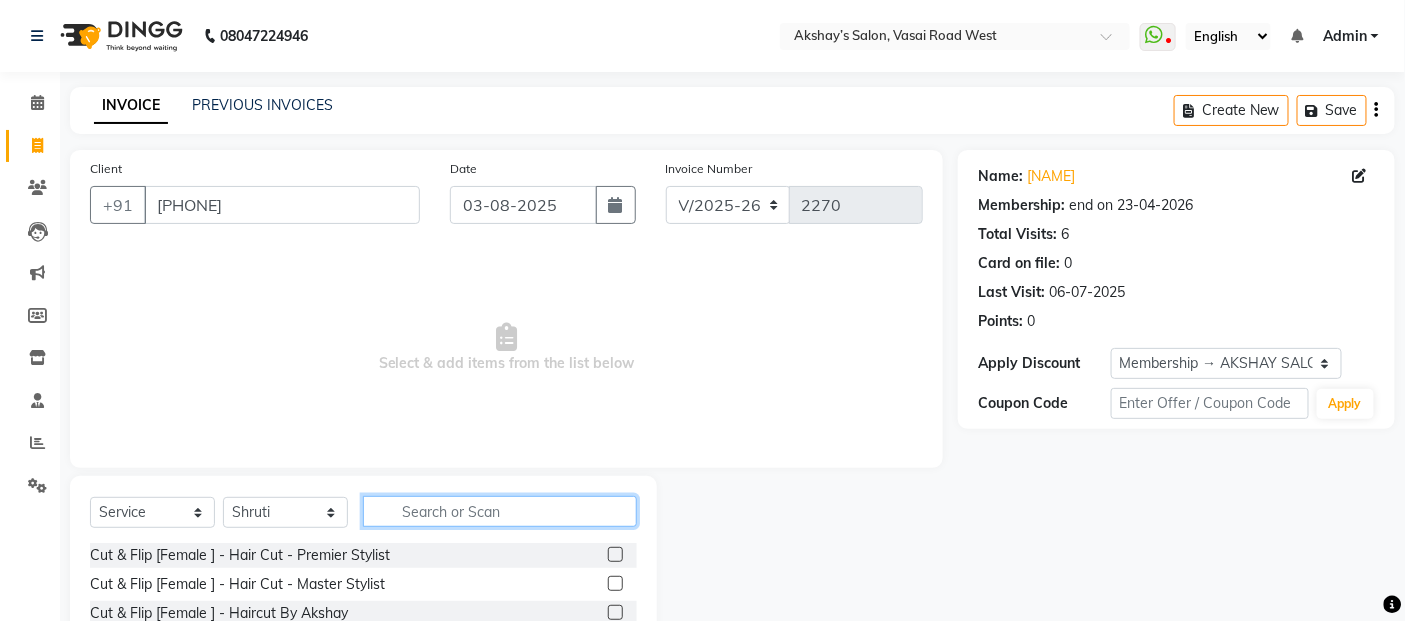 click 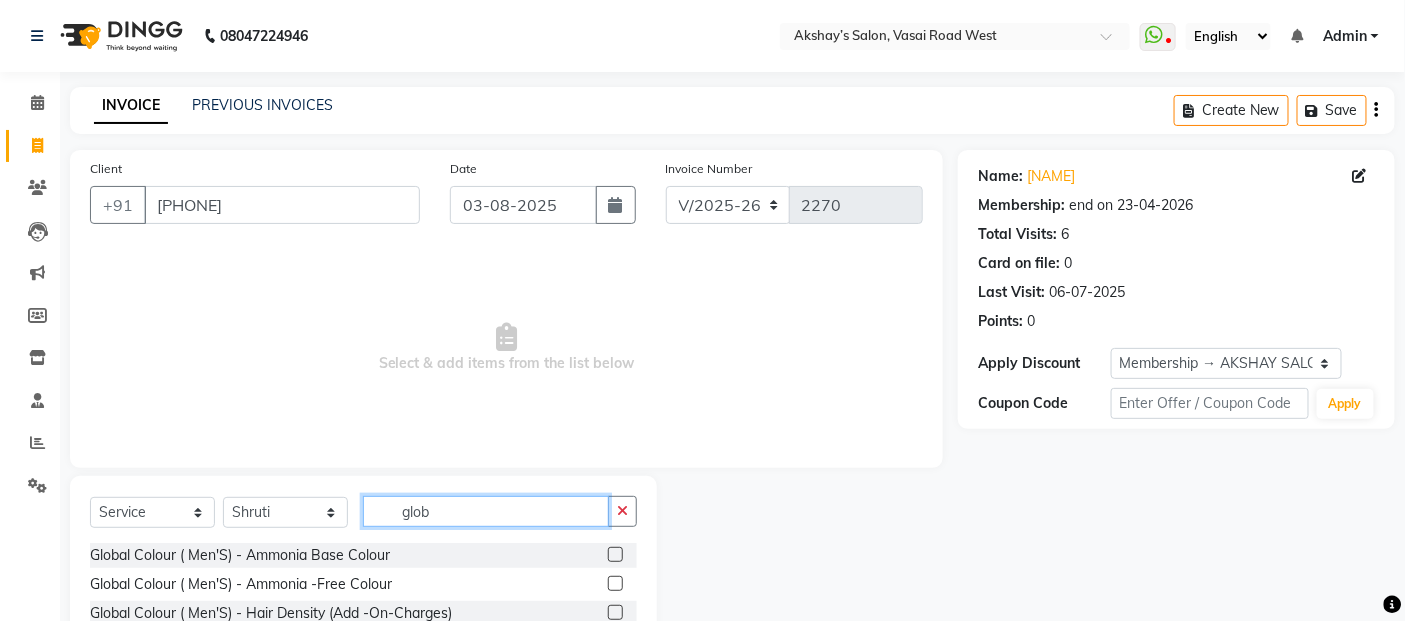 scroll, scrollTop: 111, scrollLeft: 0, axis: vertical 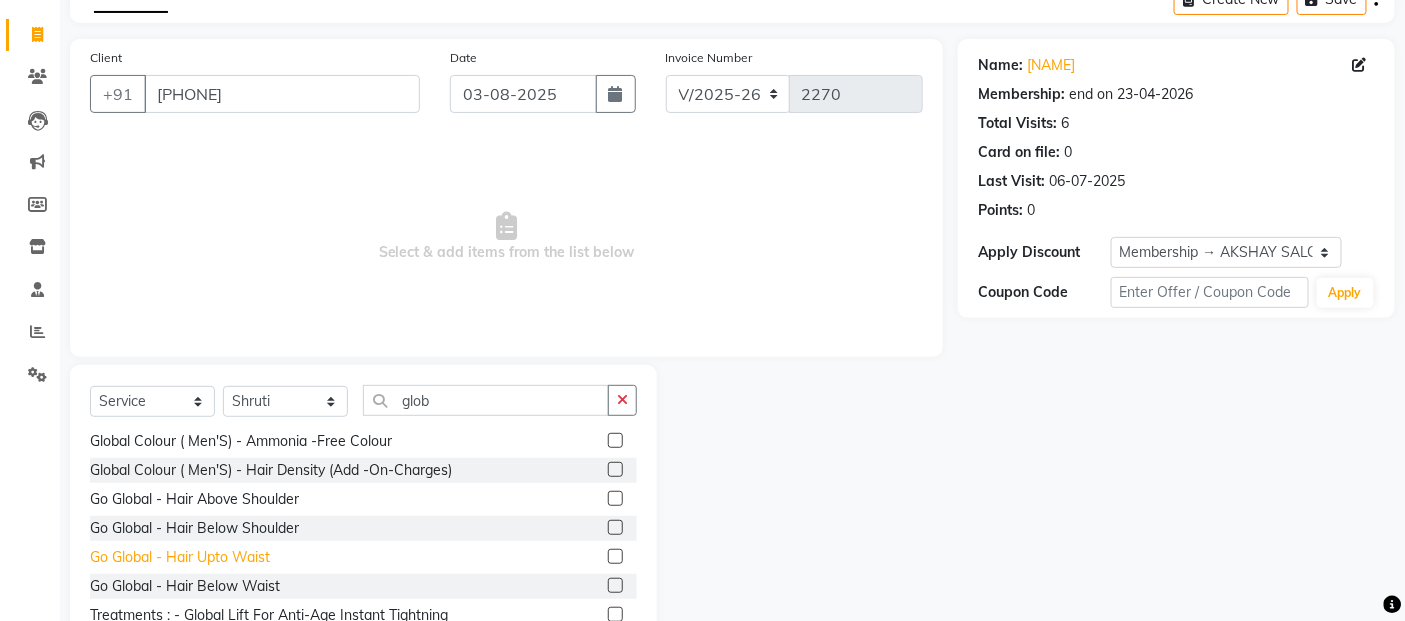 click on "Go Global   - Hair Upto Waist" 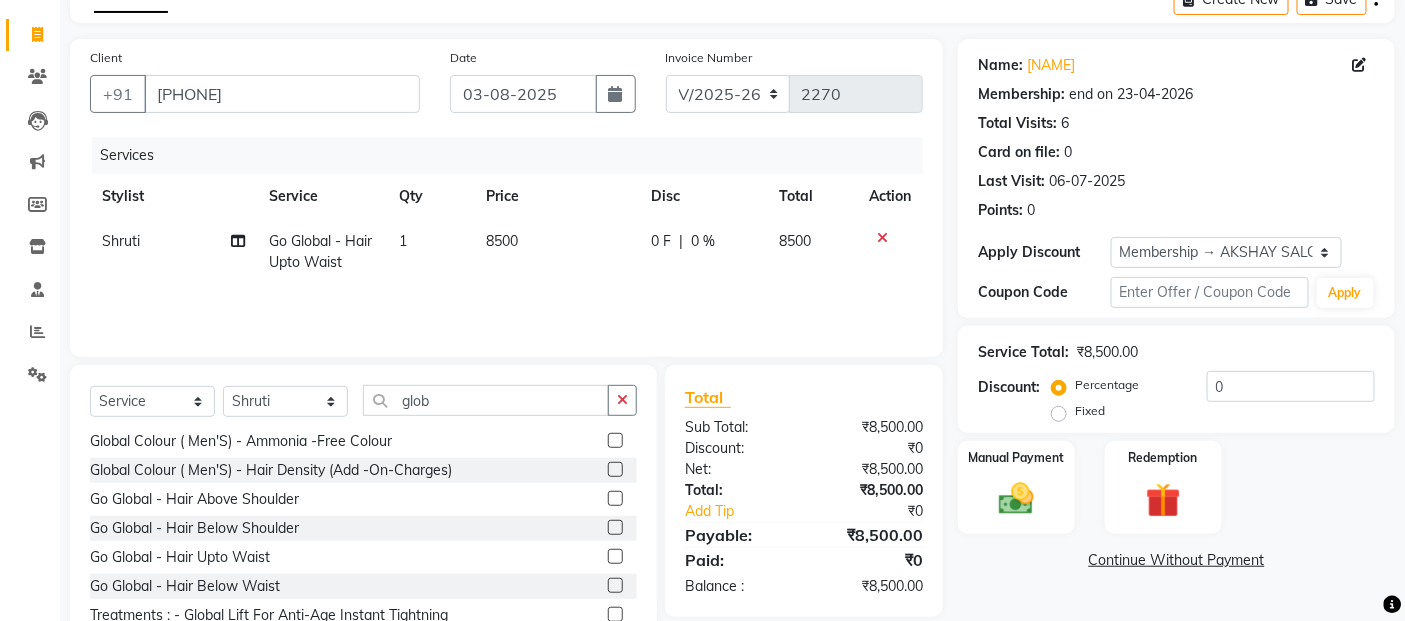 click 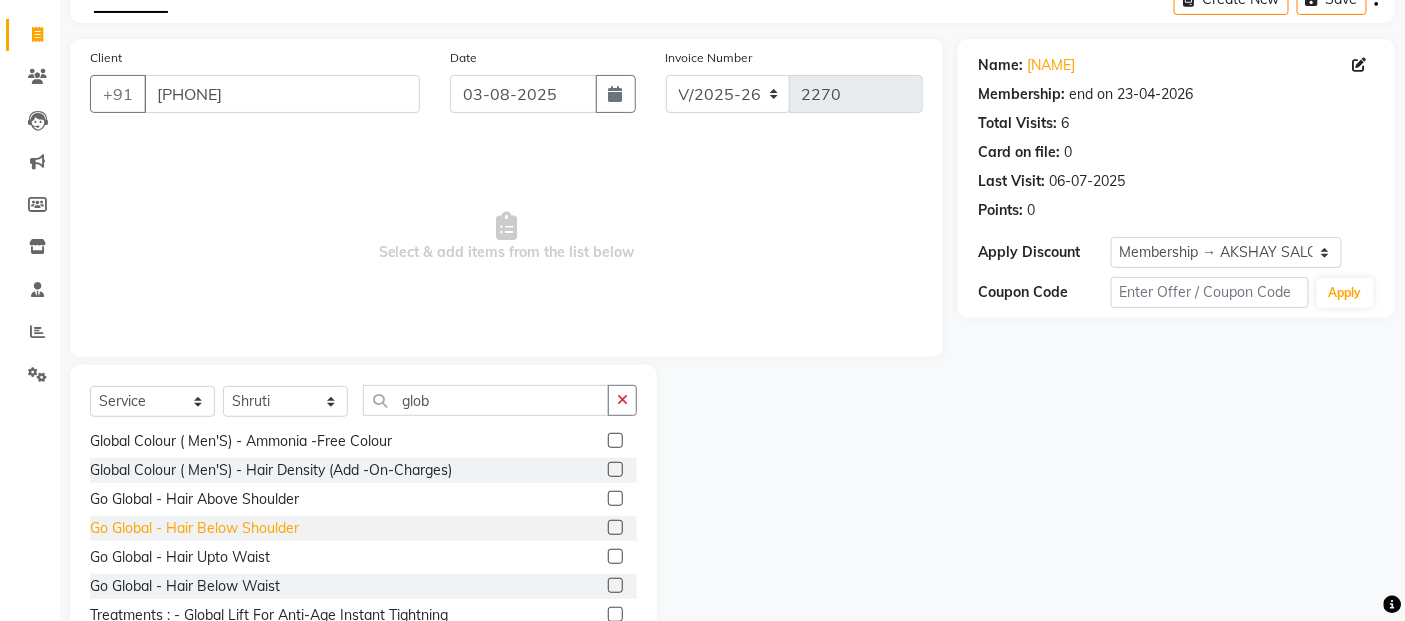 click on "Go Global   - Hair Below Shoulder" 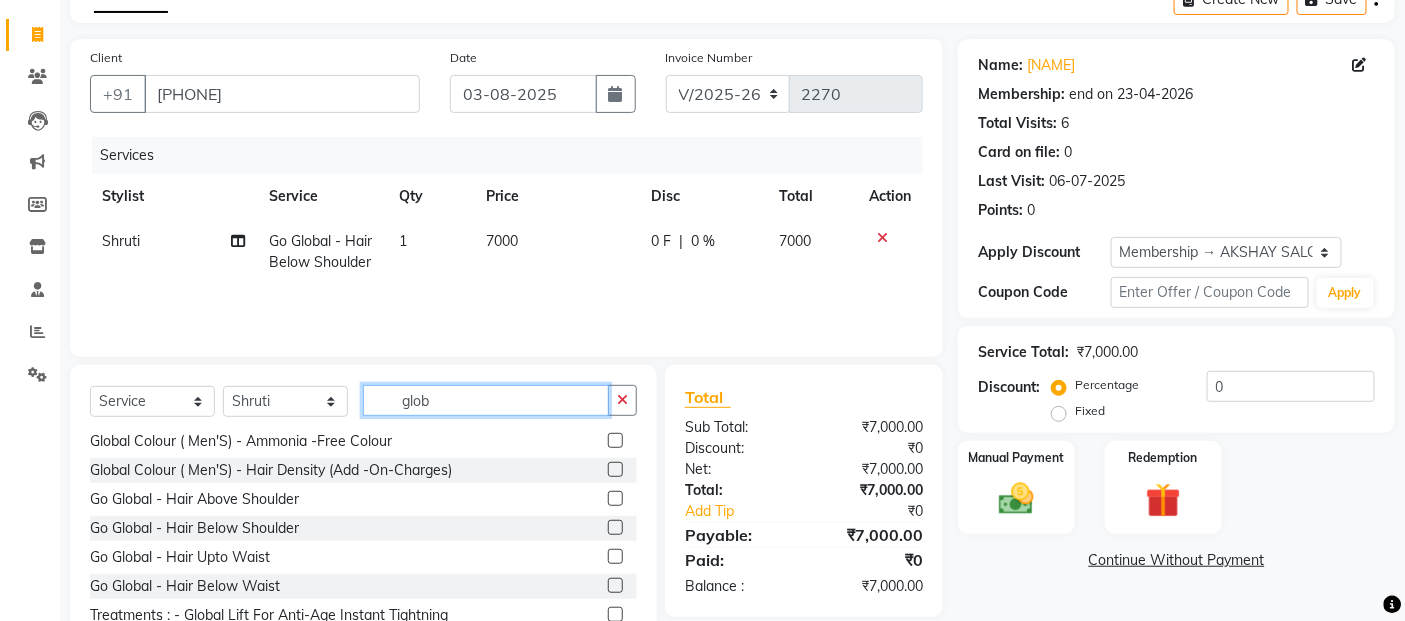 click on "glob" 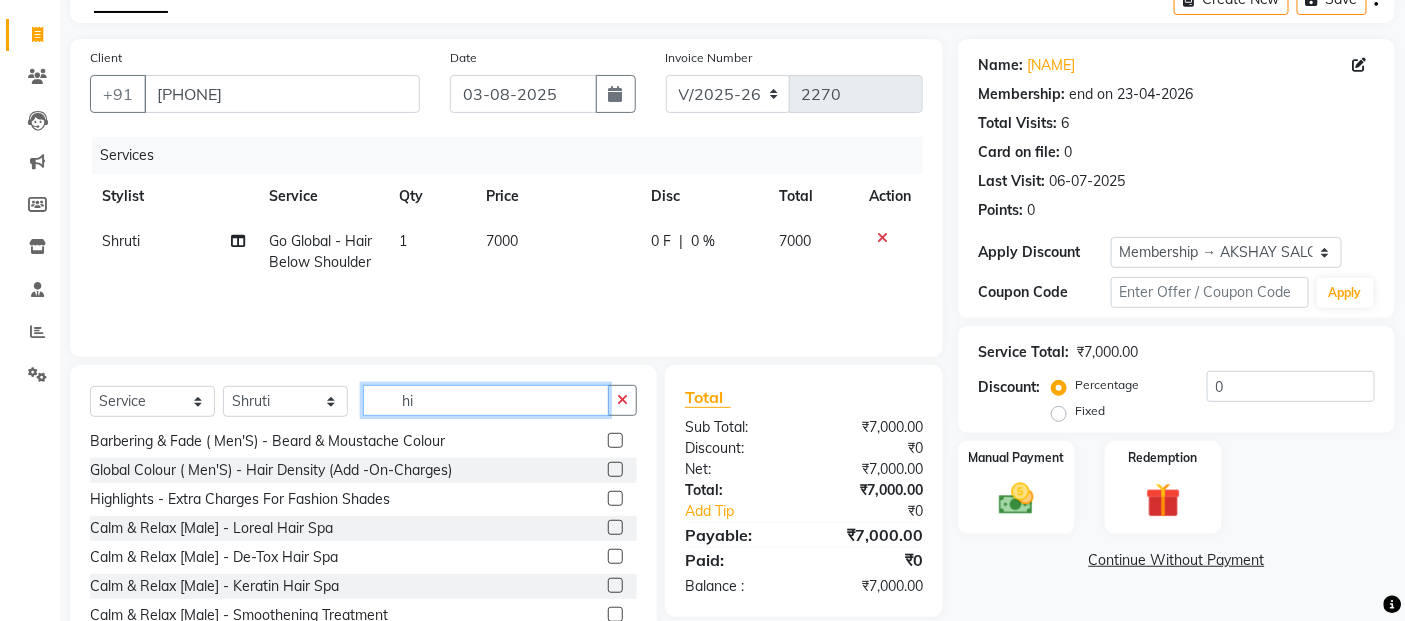 scroll, scrollTop: 0, scrollLeft: 0, axis: both 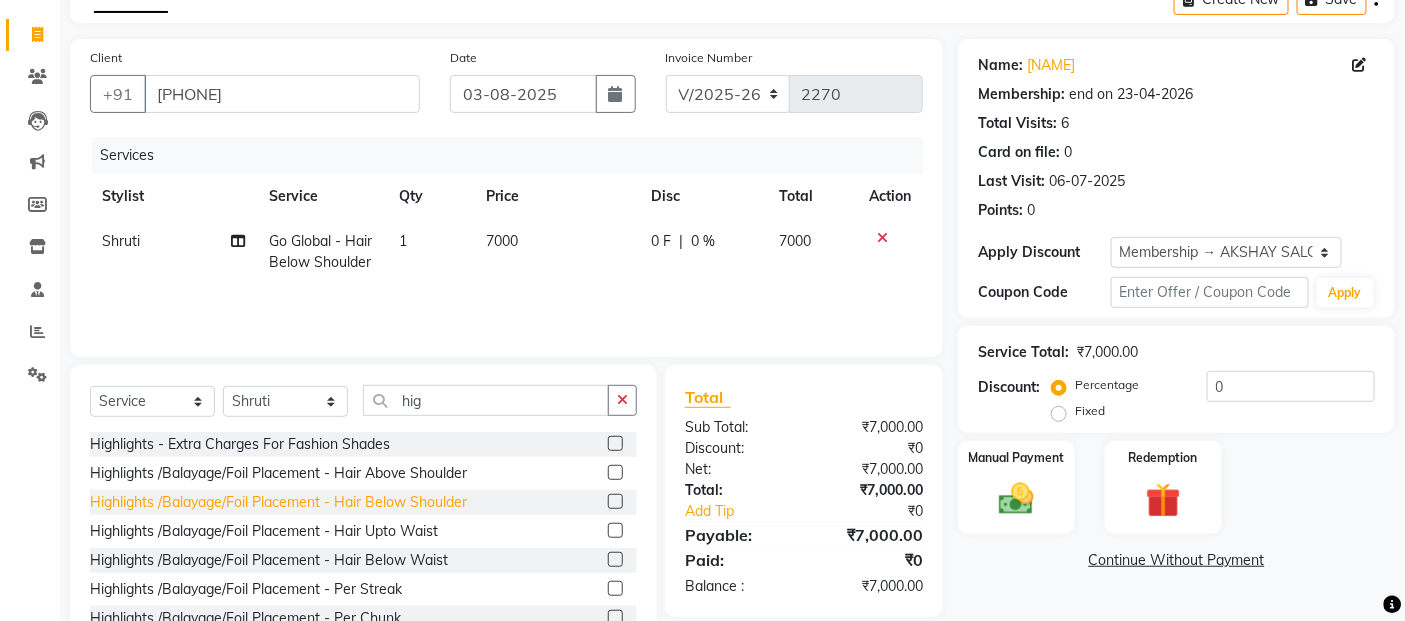 click on "Highlights /Balayage/Foil Placement - Hair Below Shoulder" 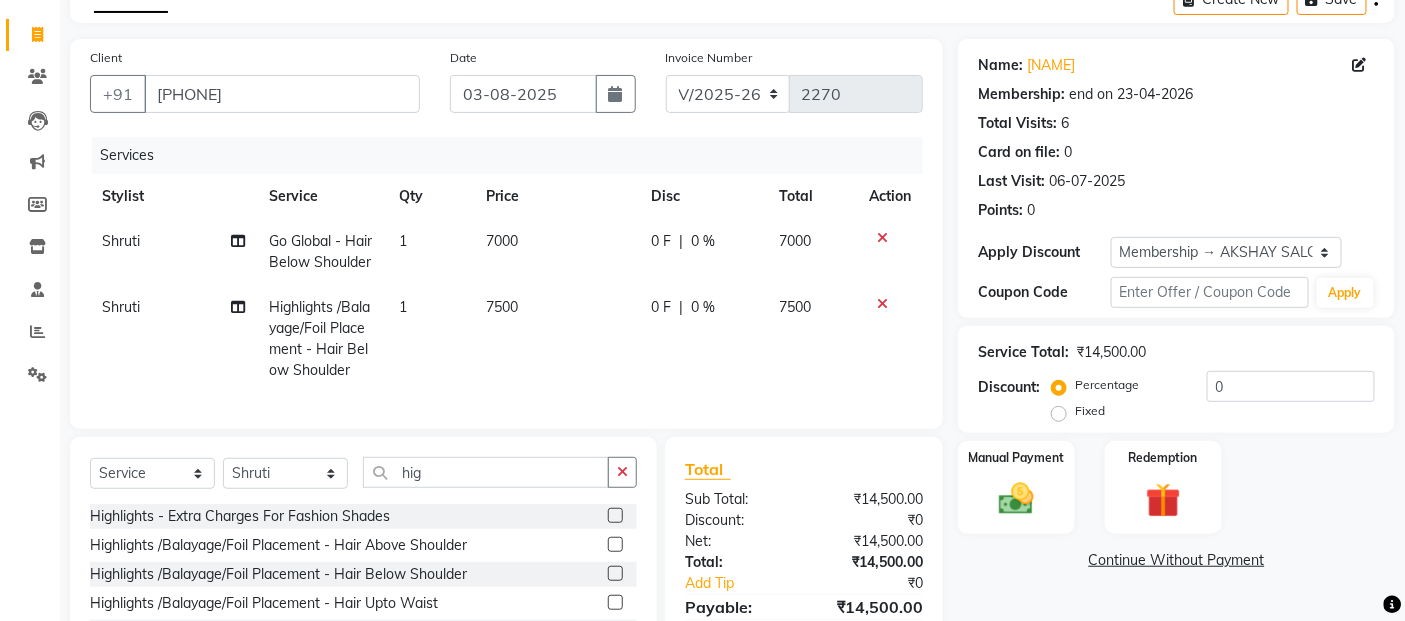 click on "7500" 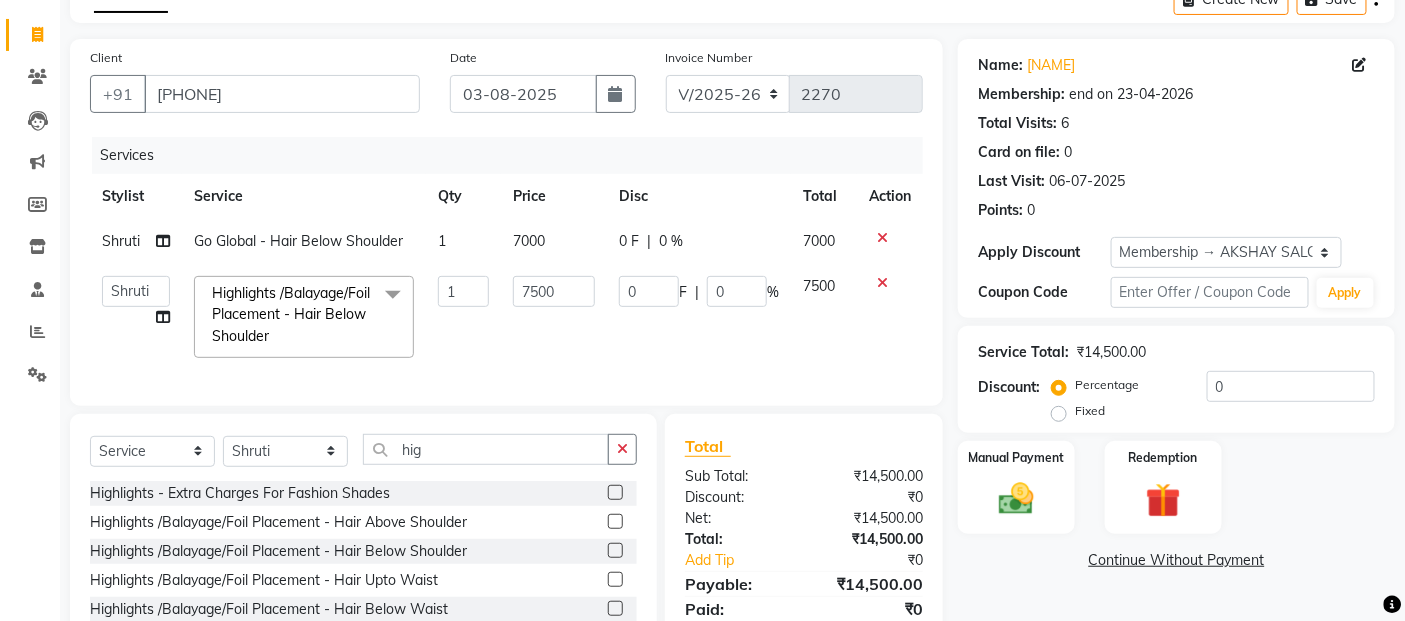 click on "7000" 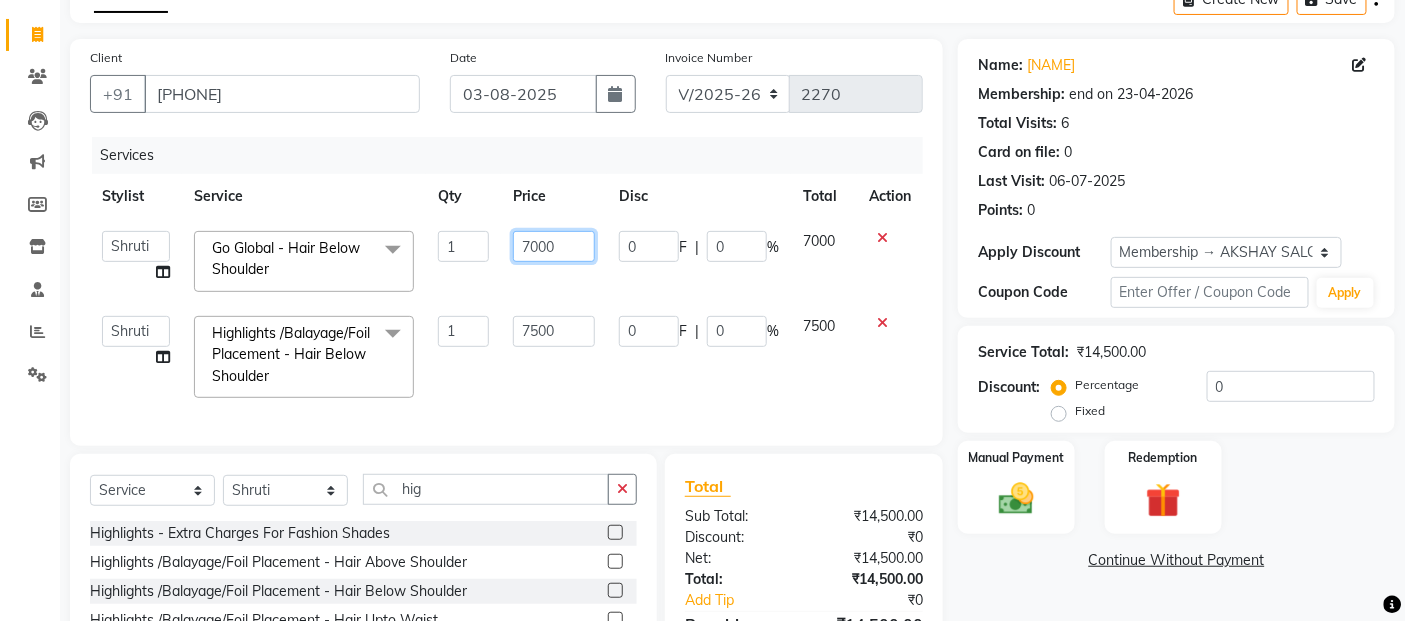 click on "7000" 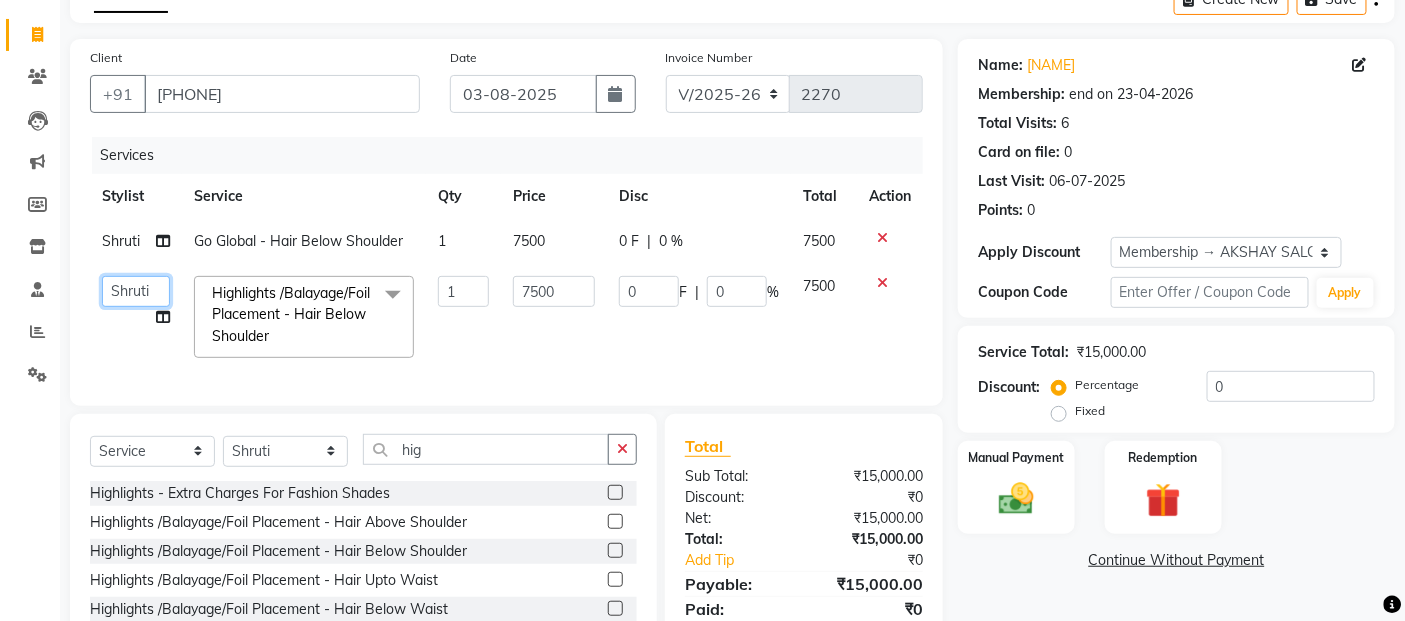 click on "Abdul   Adil salmani   Akshay thombare   ali   ANAS   Ayaan   Bhavika   Gauri   Kunal   Manager   Naaz   Payal   sahil   Shlok   Shruti   Soni   Srushti   Swara Angre" 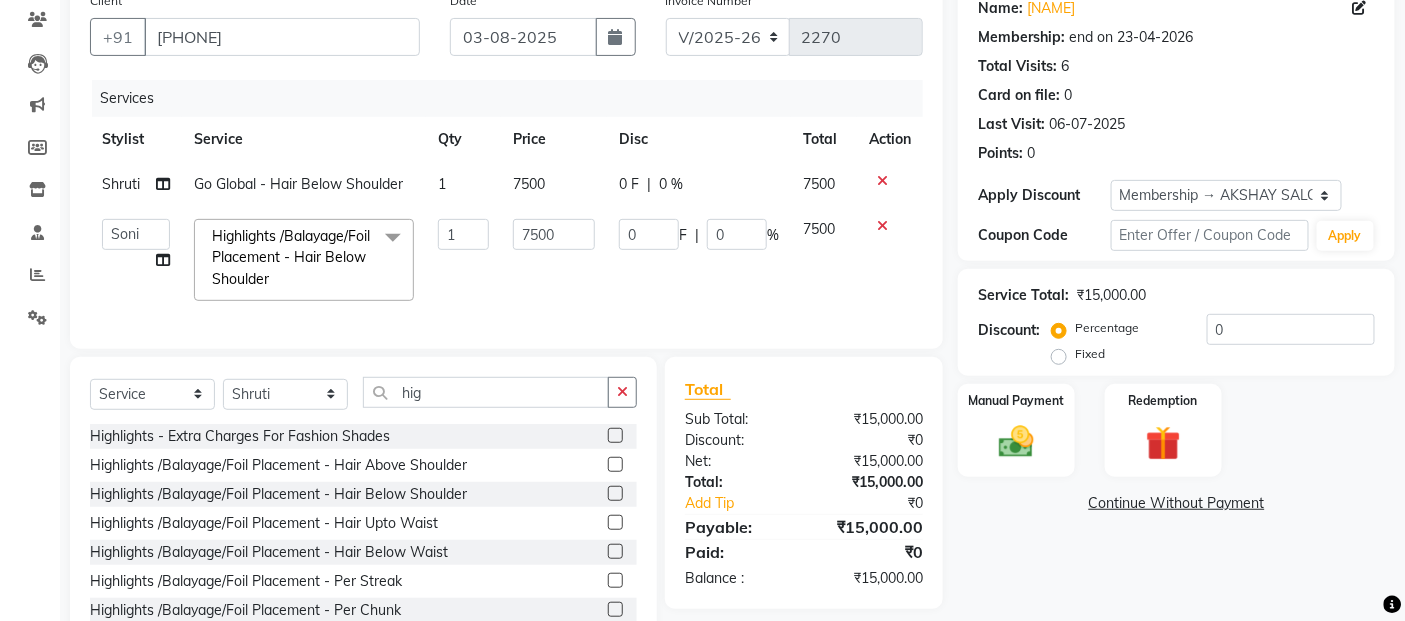 scroll, scrollTop: 246, scrollLeft: 0, axis: vertical 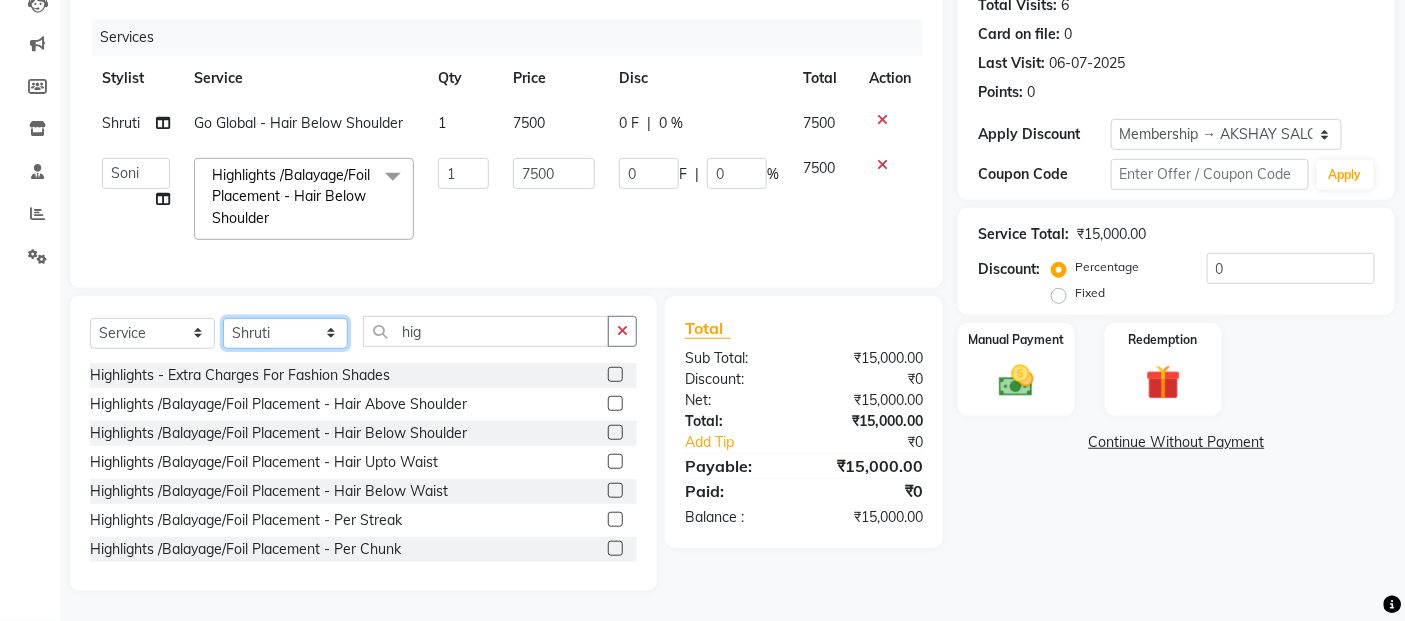 click on "[SERVICE] [STYLIST] [STYLIST] [STYLIST] [STYLIST] [STYLIST] [STYLIST] [STYLIST] [STYLIST] [STYLIST] [STYLIST] [STYLIST] [STYLIST] [STYLIST] [STYLIST] [STYLIST] [STYLIST] [STYLIST] [STYLIST] [STYLIST] [STYLIST] [STYLIST] [STYLIST] [STYLIST] [STYLIST] [STYLIST]" 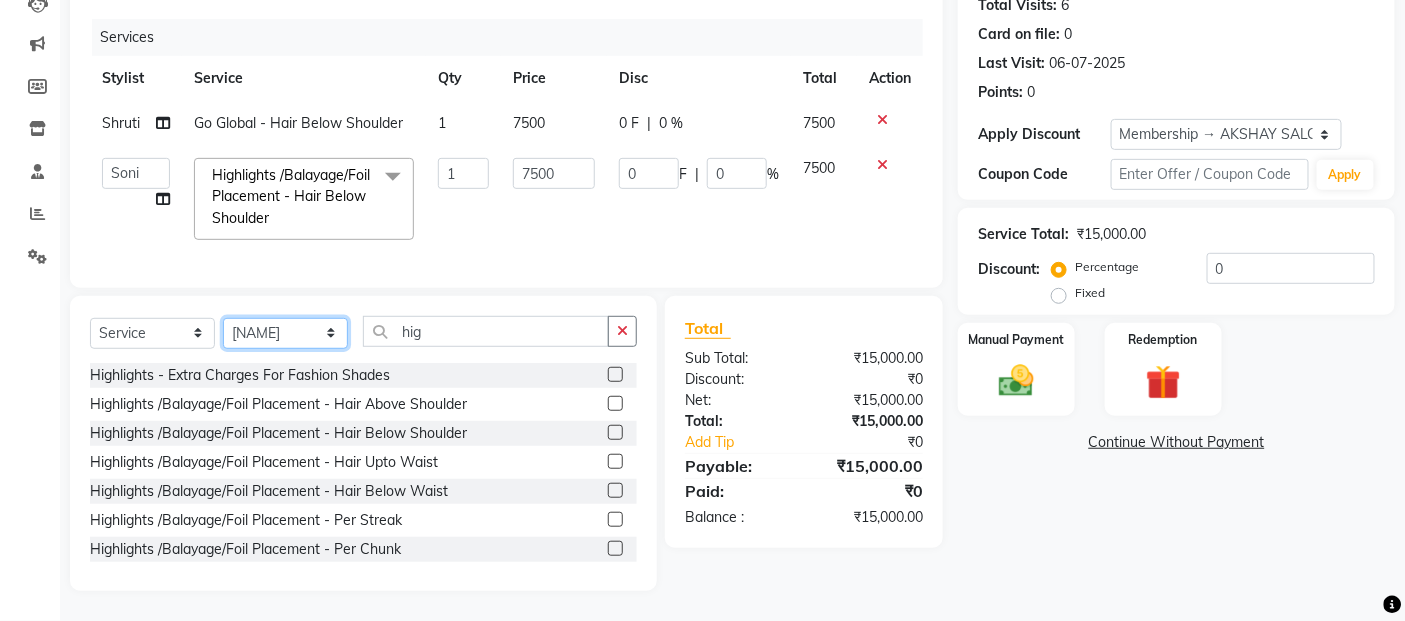 click on "[SERVICE] [STYLIST] [STYLIST] [STYLIST] [STYLIST] [STYLIST] [STYLIST] [STYLIST] [STYLIST] [STYLIST] [STYLIST] [STYLIST] [STYLIST] [STYLIST] [STYLIST] [STYLIST] [STYLIST] [STYLIST] [STYLIST] [STYLIST] [STYLIST] [STYLIST] [STYLIST] [STYLIST] [STYLIST] [STYLIST]" 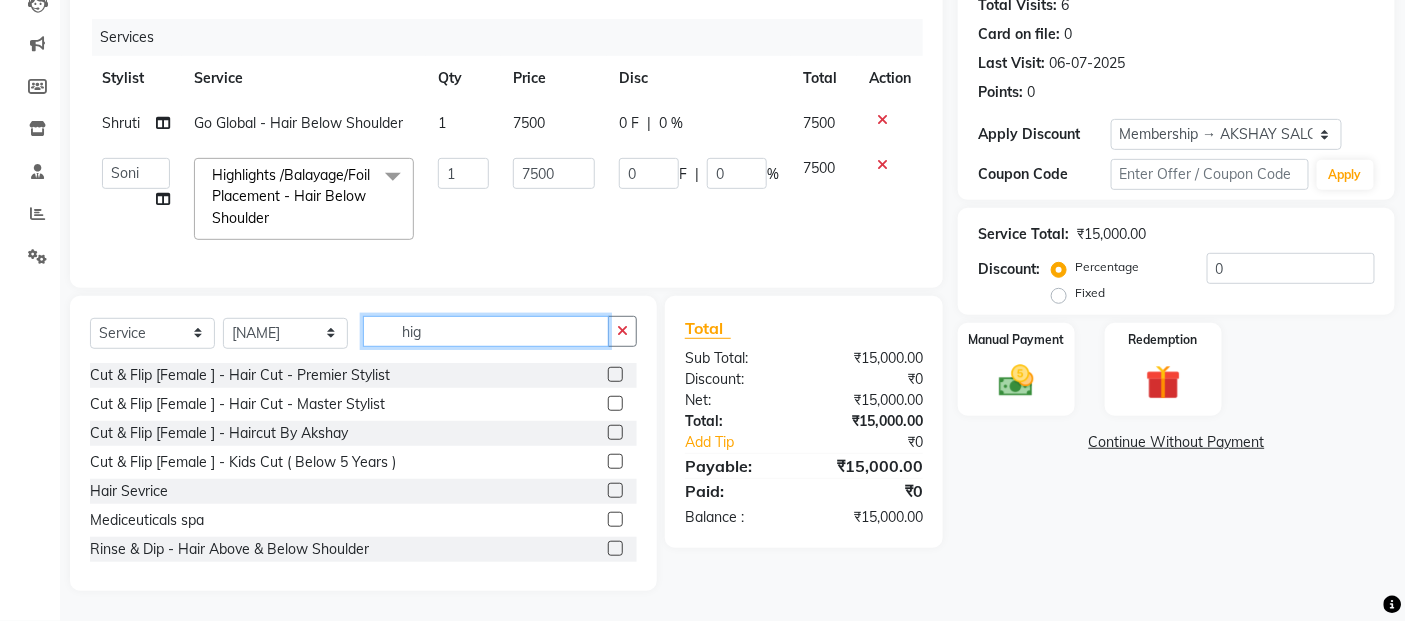 click on "hig" 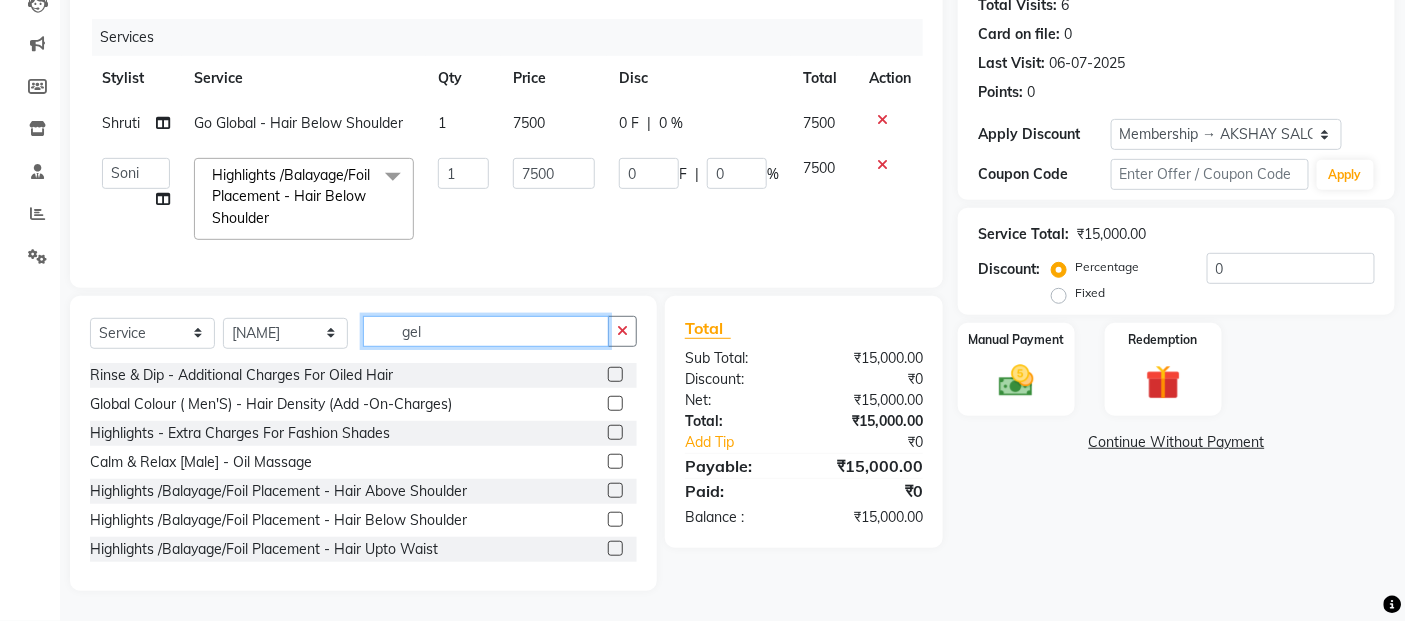 scroll, scrollTop: 203, scrollLeft: 0, axis: vertical 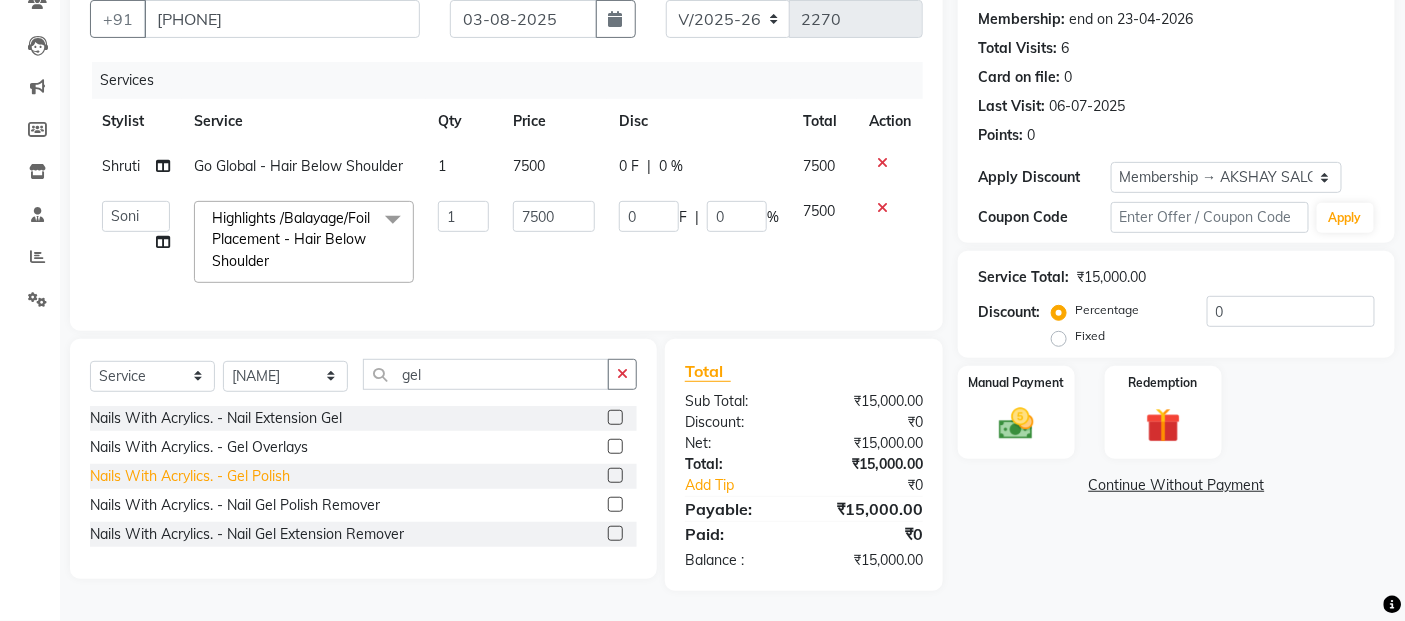 click on "Nails With Acrylics. - Gel Polish" 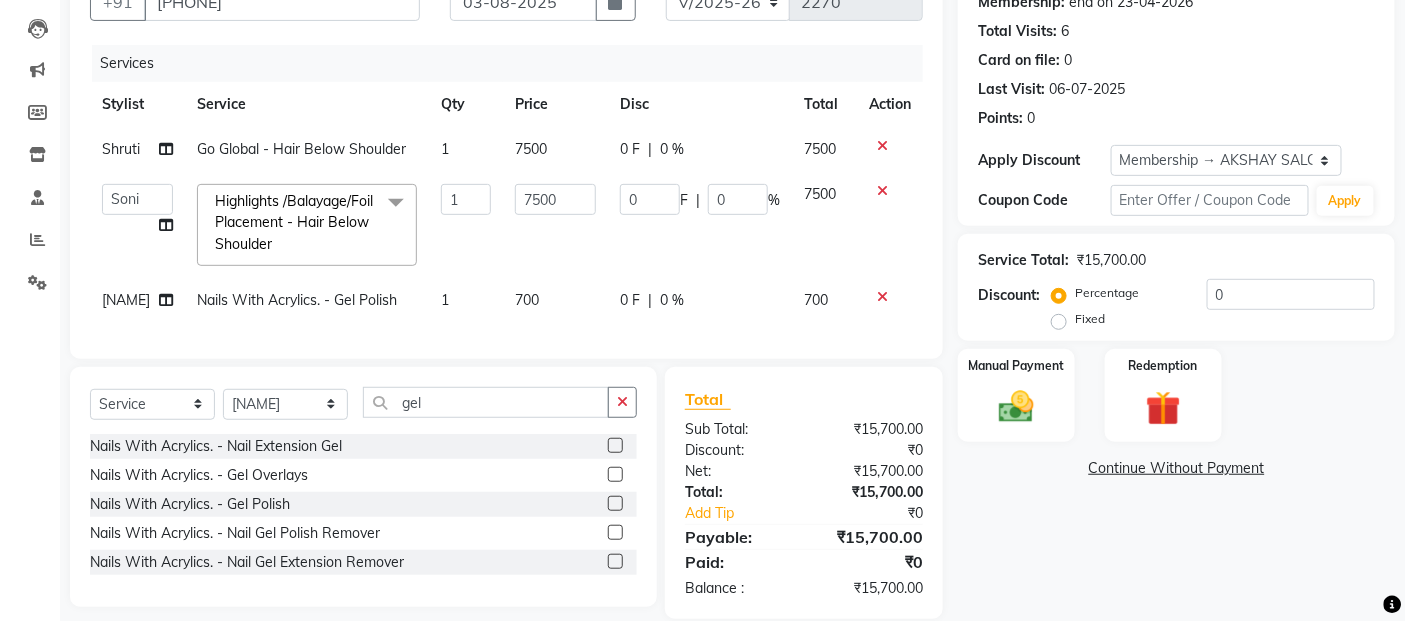 click on "700" 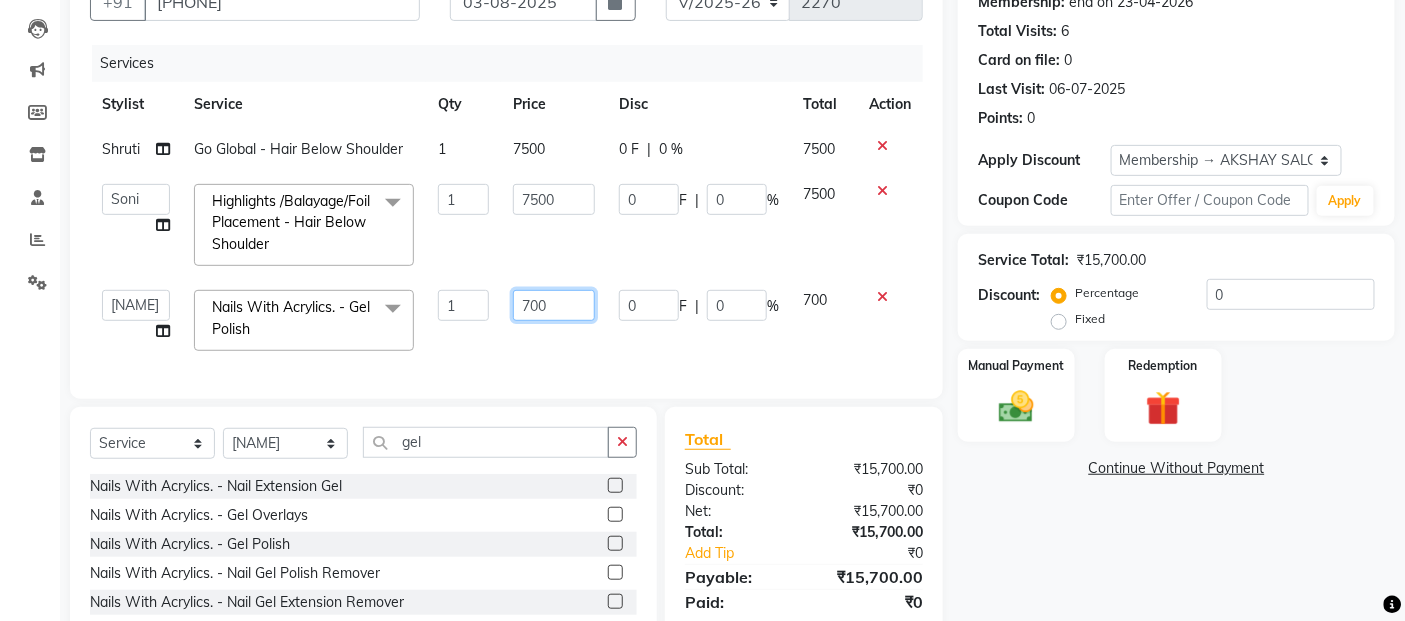 click on "700" 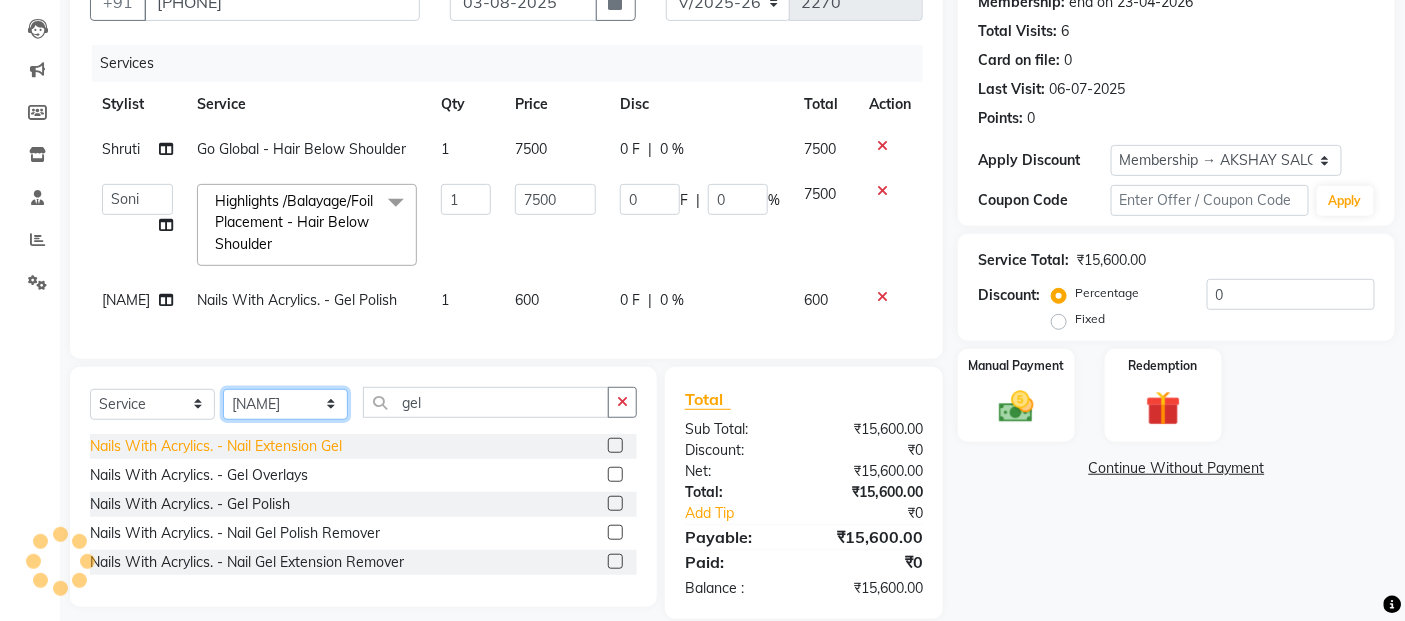 click on "Select  Service  Product  Membership  Package Voucher Prepaid Gift Card  Select Stylist Abdul Adil salmani Akshay thombare ali ANAS Ayaan Bhavika Gauri Kunal Manager Naaz Payal sahil Shlok Shruti Soni Srushti Swara Angre gel Nails With Acrylics. - Nail Extension Gel  Nails With Acrylics. - Gel Overlays  Nails With Acrylics. - Gel Polish  Nails With Acrylics. - Nail Gel Polish Remover  Nails With Acrylics. - Nail Gel Extension Remover" 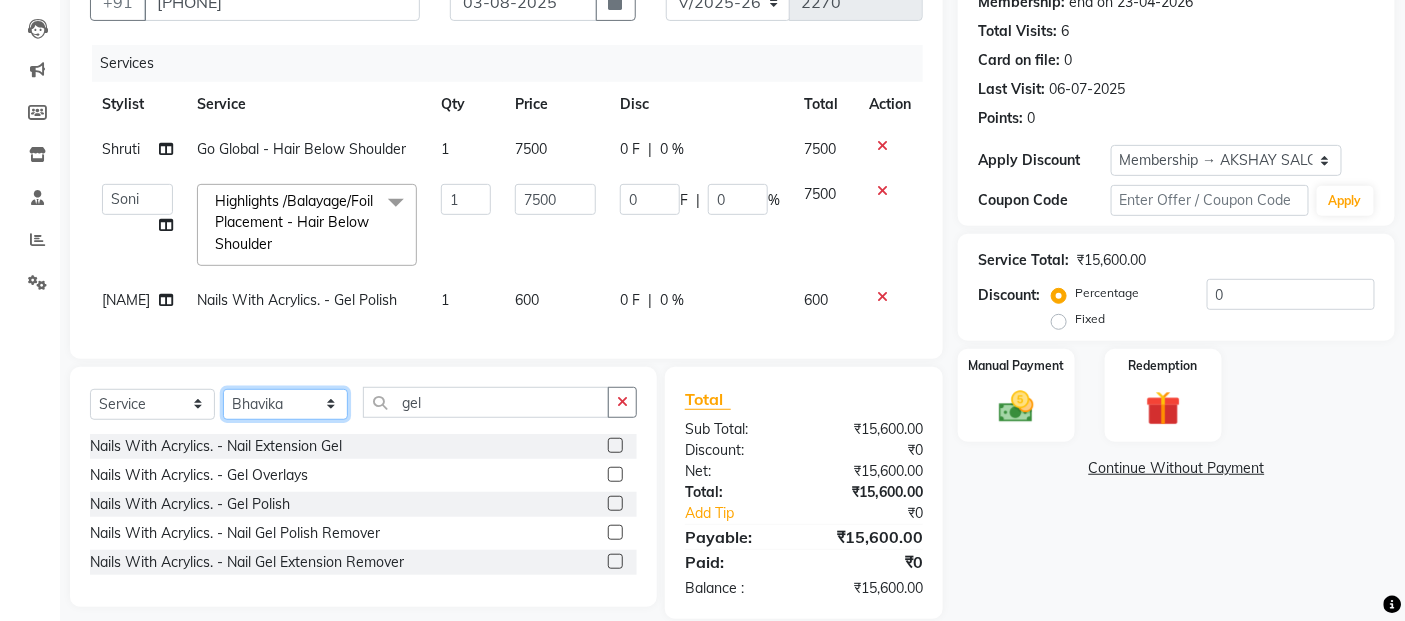 click on "[SERVICE] [STYLIST] [STYLIST] [STYLIST] [STYLIST] [STYLIST] [STYLIST] [STYLIST] [STYLIST] [STYLIST] [STYLIST] [STYLIST] [STYLIST] [STYLIST] [STYLIST] [STYLIST] [STYLIST] [STYLIST] [STYLIST] [STYLIST] [STYLIST] [STYLIST] [STYLIST] [STYLIST] [STYLIST] [STYLIST]" 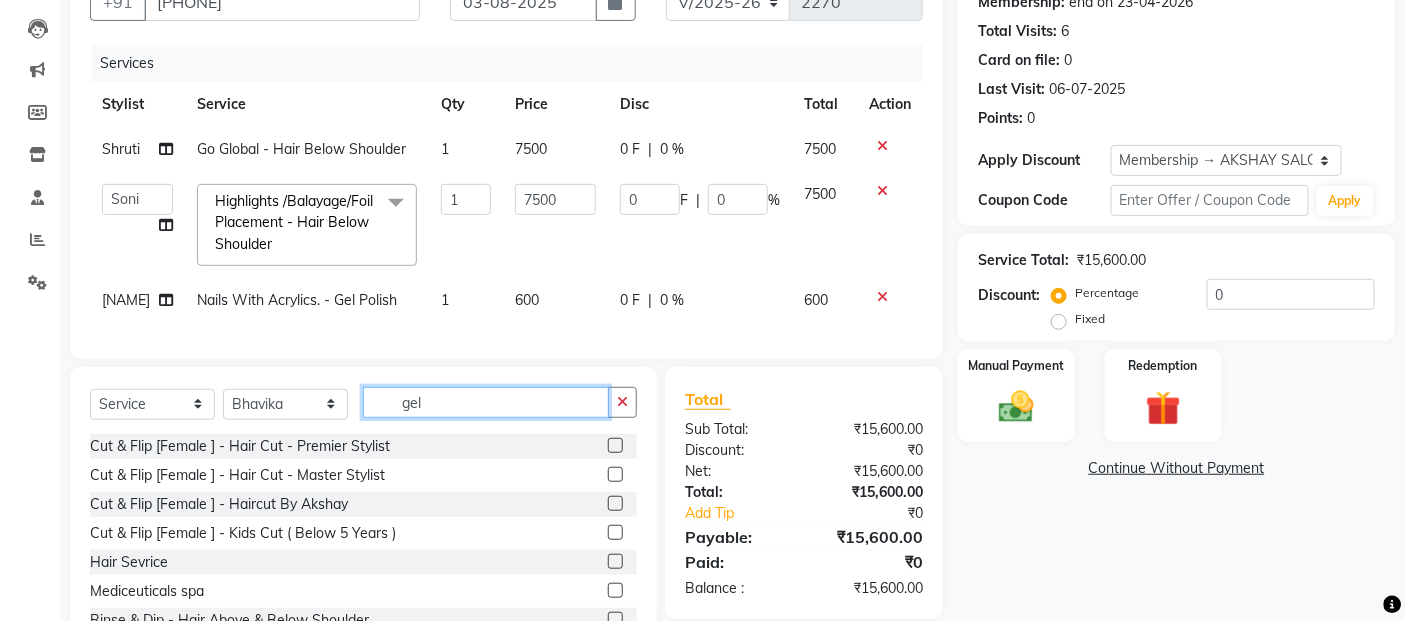 click on "gel" 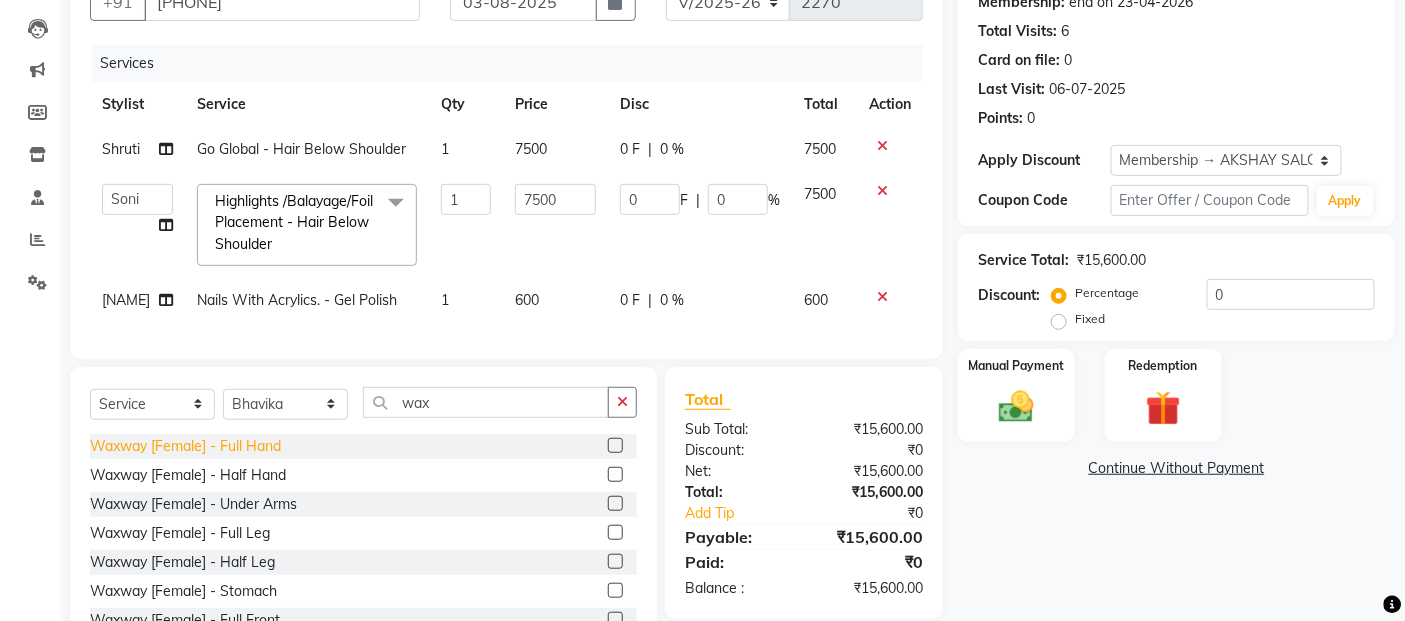 click on "Waxway    [Female] - Full Hand" 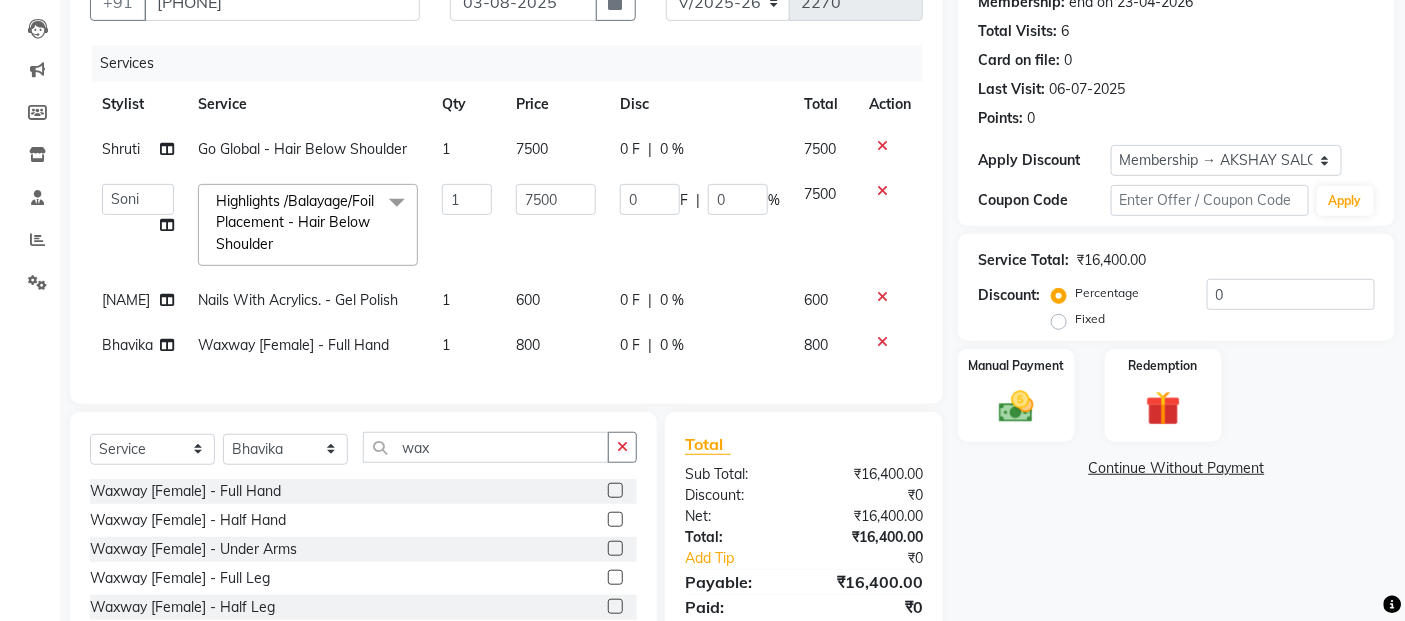 click on "800" 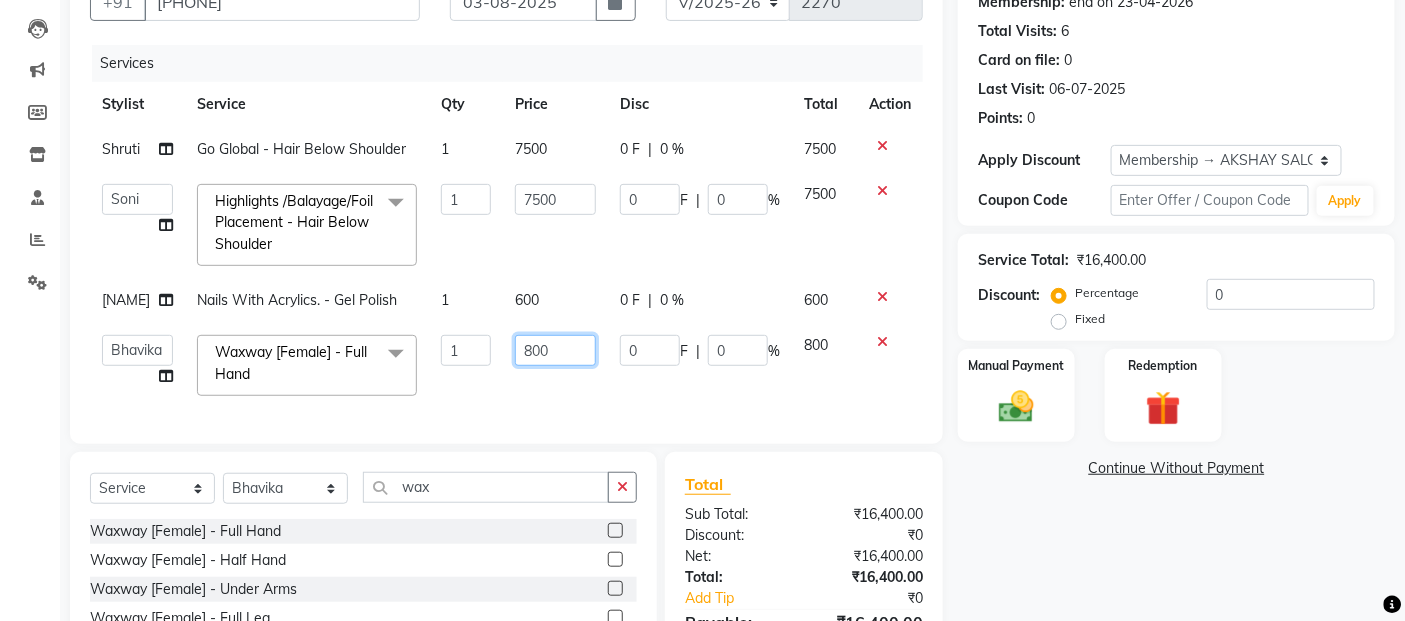 click on "800" 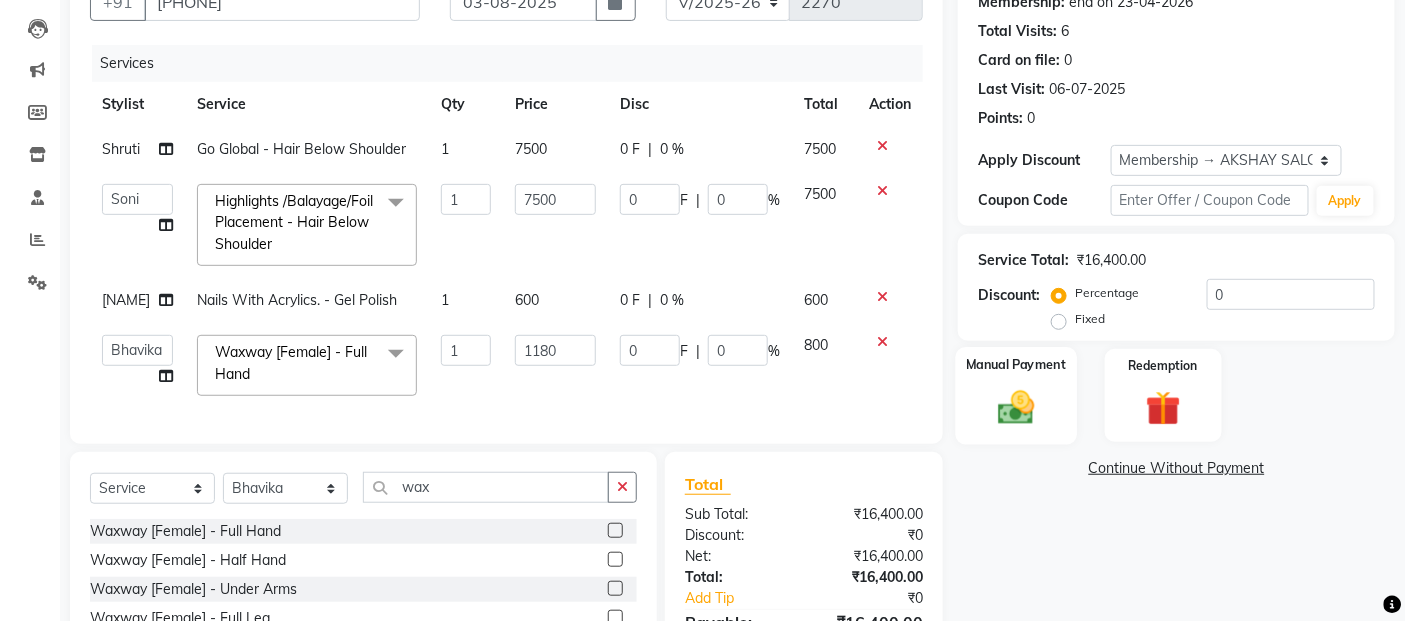 click 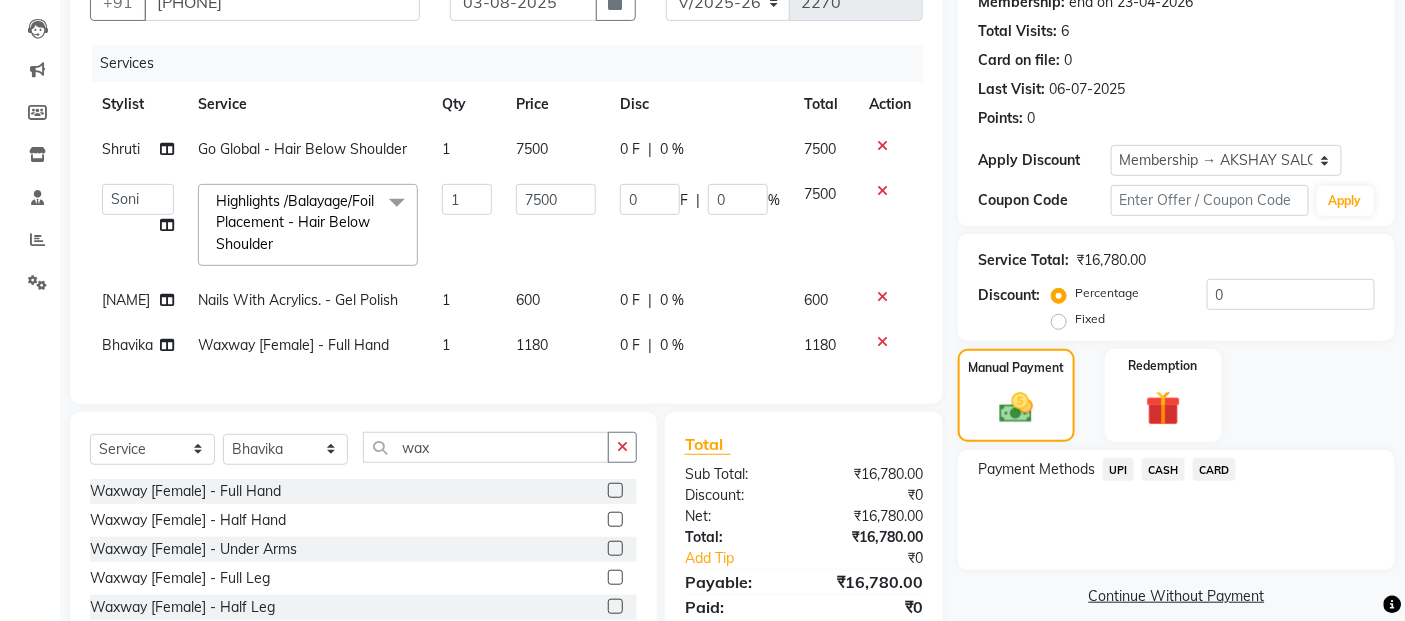 click on "CARD" 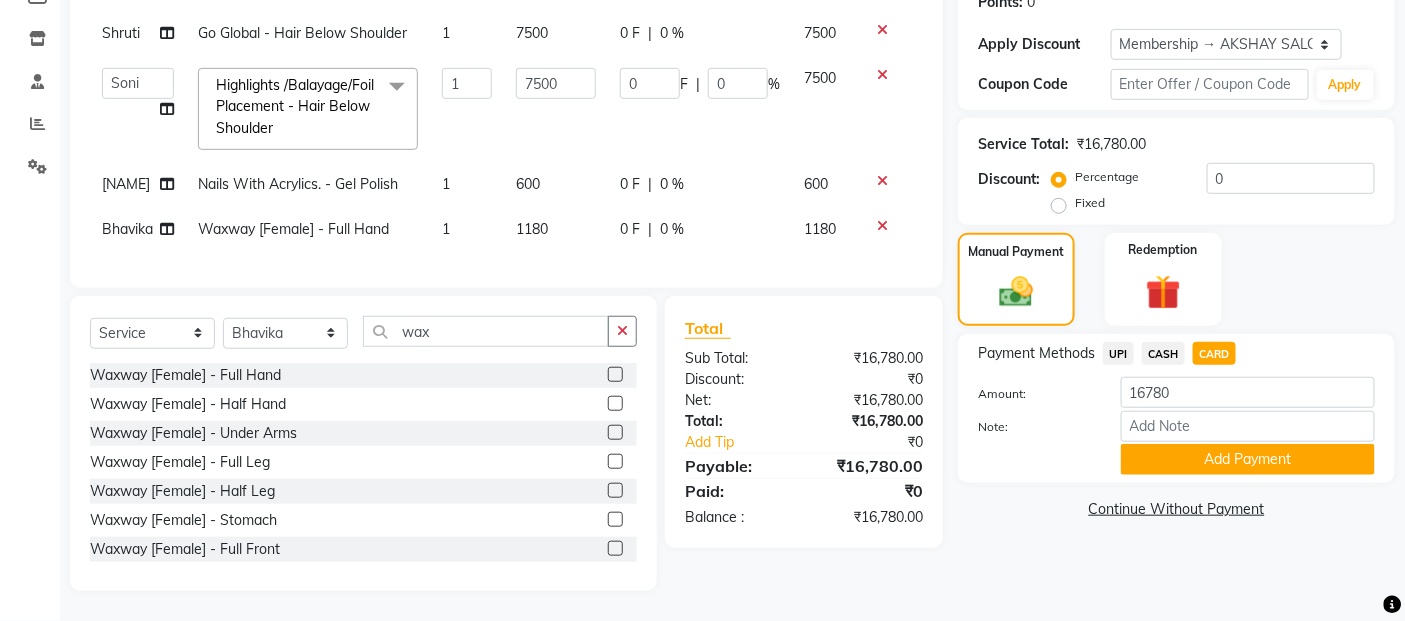 scroll, scrollTop: 336, scrollLeft: 0, axis: vertical 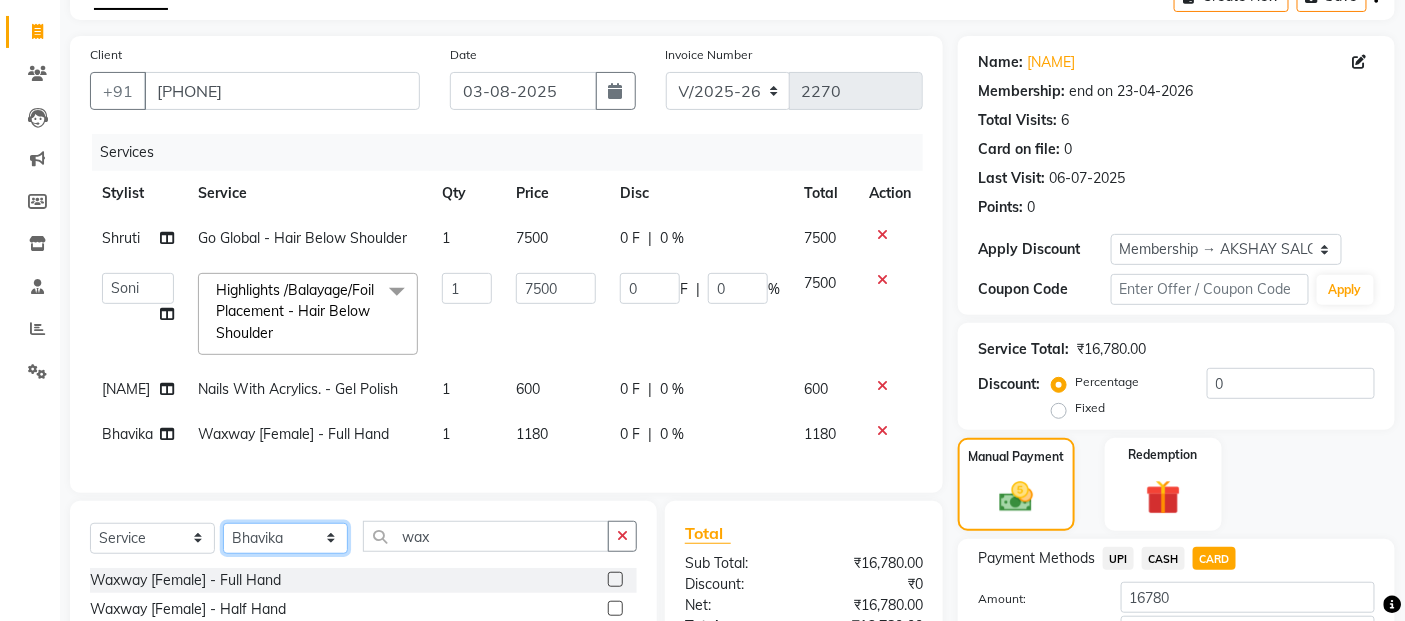 click on "[SERVICE] [STYLIST] [STYLIST] [STYLIST] [STYLIST] [STYLIST] [STYLIST] [STYLIST] [STYLIST] [STYLIST] [STYLIST] [STYLIST] [STYLIST] [STYLIST] [STYLIST] [STYLIST] [STYLIST] [STYLIST] [STYLIST] [STYLIST] [STYLIST] [STYLIST] [STYLIST] [STYLIST] [STYLIST] [STYLIST]" 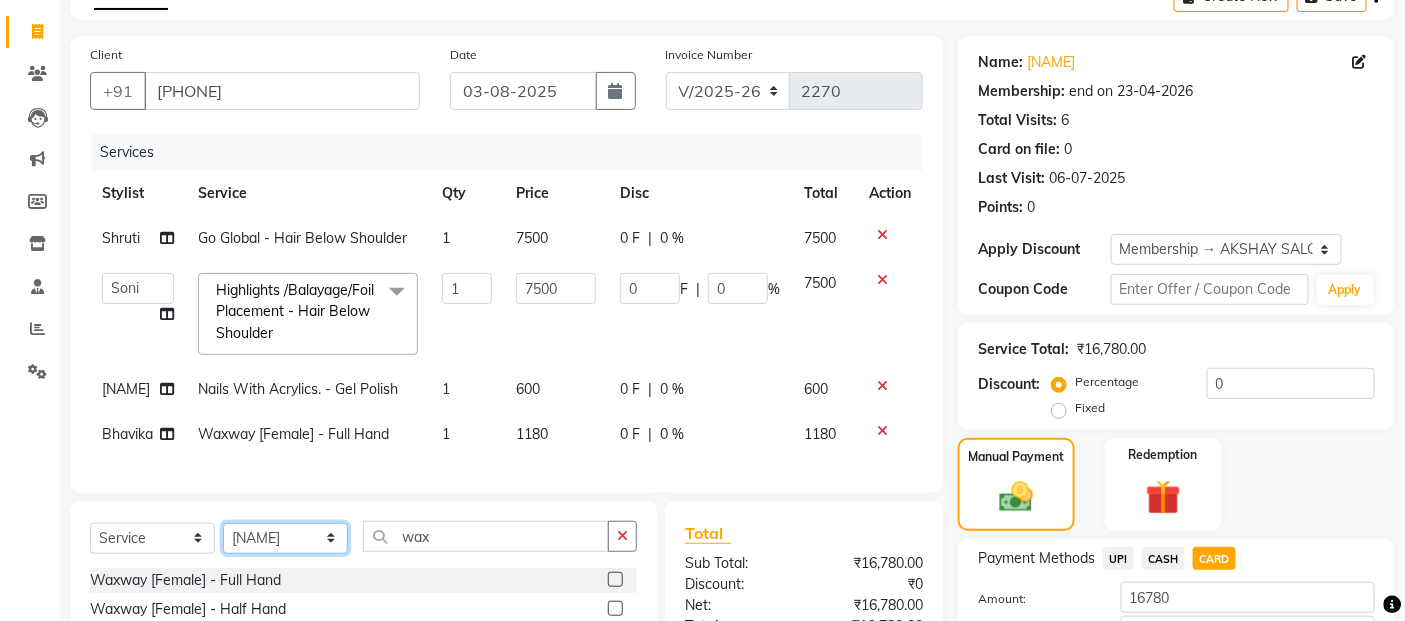click on "[SERVICE] [STYLIST] [STYLIST] [STYLIST] [STYLIST] [STYLIST] [STYLIST] [STYLIST] [STYLIST] [STYLIST] [STYLIST] [STYLIST] [STYLIST] [STYLIST] [STYLIST] [STYLIST] [STYLIST] [STYLIST] [STYLIST] [STYLIST] [STYLIST] [STYLIST] [STYLIST] [STYLIST] [STYLIST] [STYLIST]" 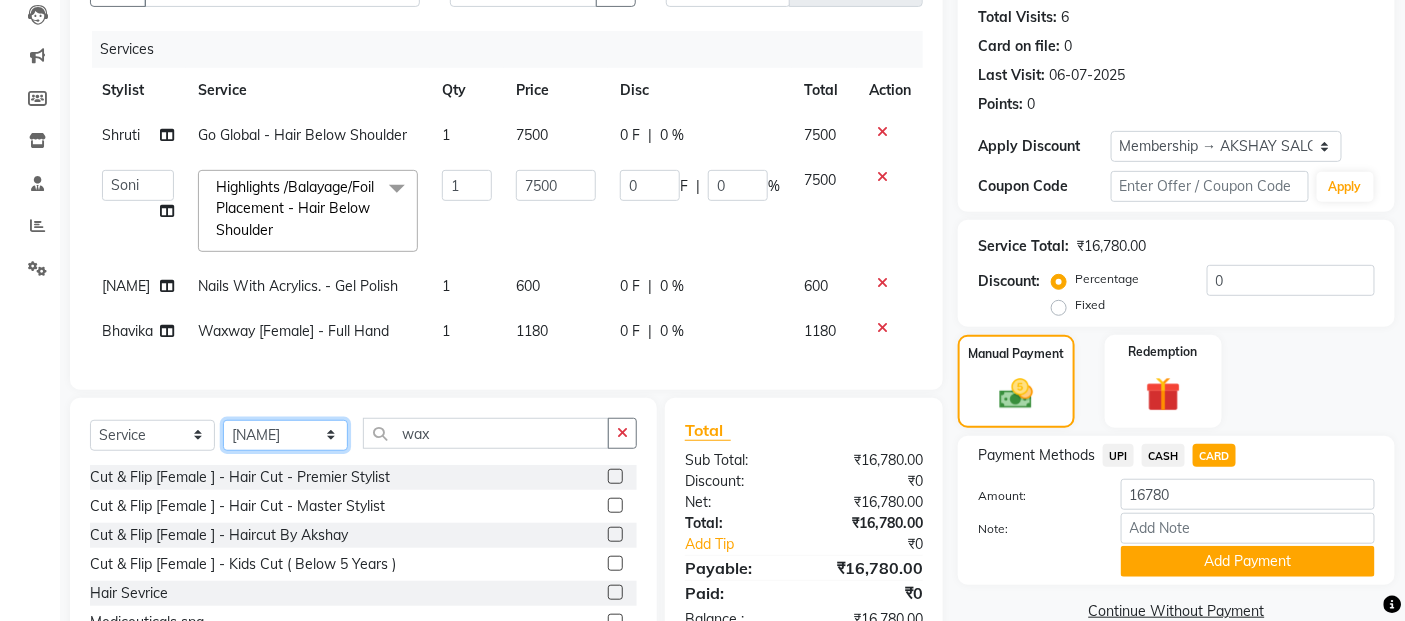 scroll, scrollTop: 225, scrollLeft: 0, axis: vertical 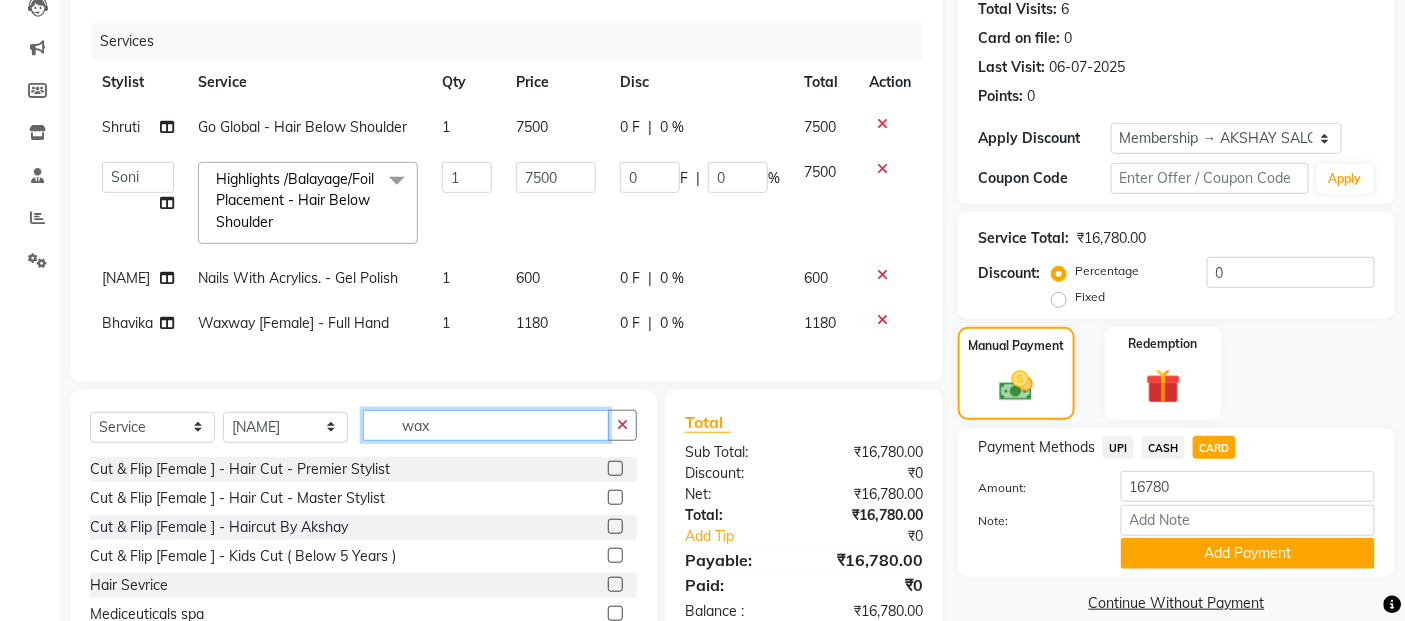 click on "wax" 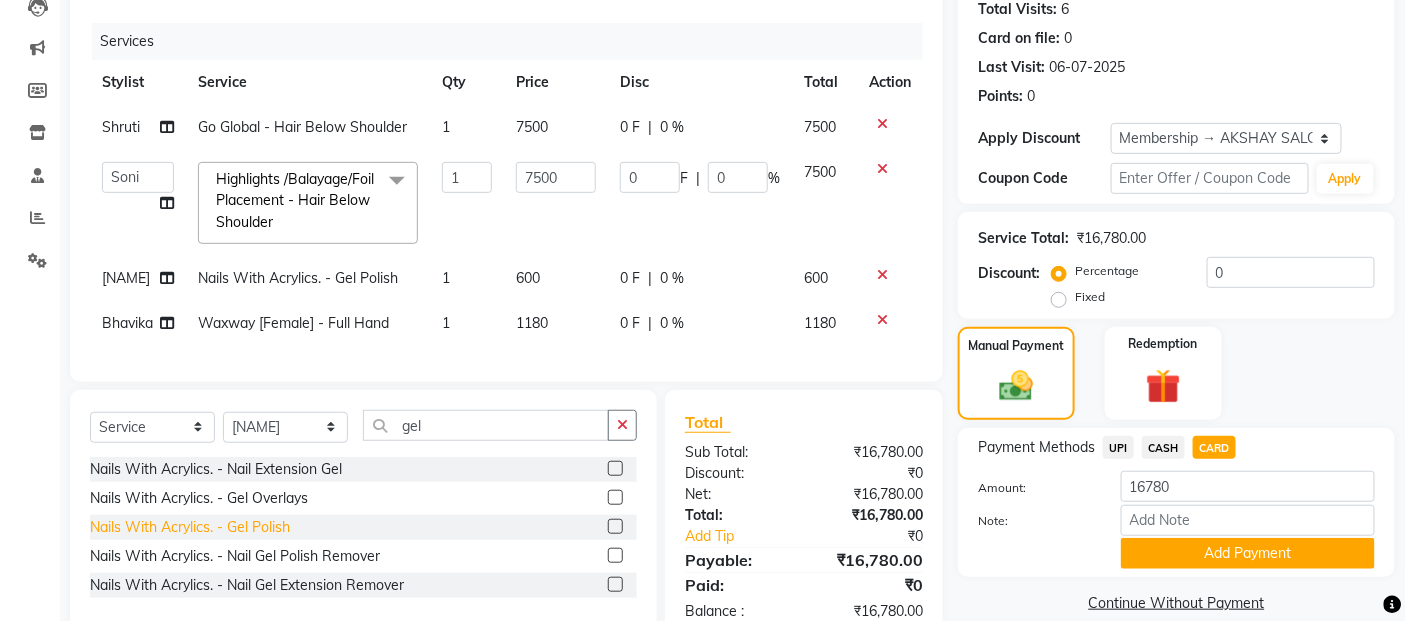 click on "Nails With Acrylics. - Gel Polish" 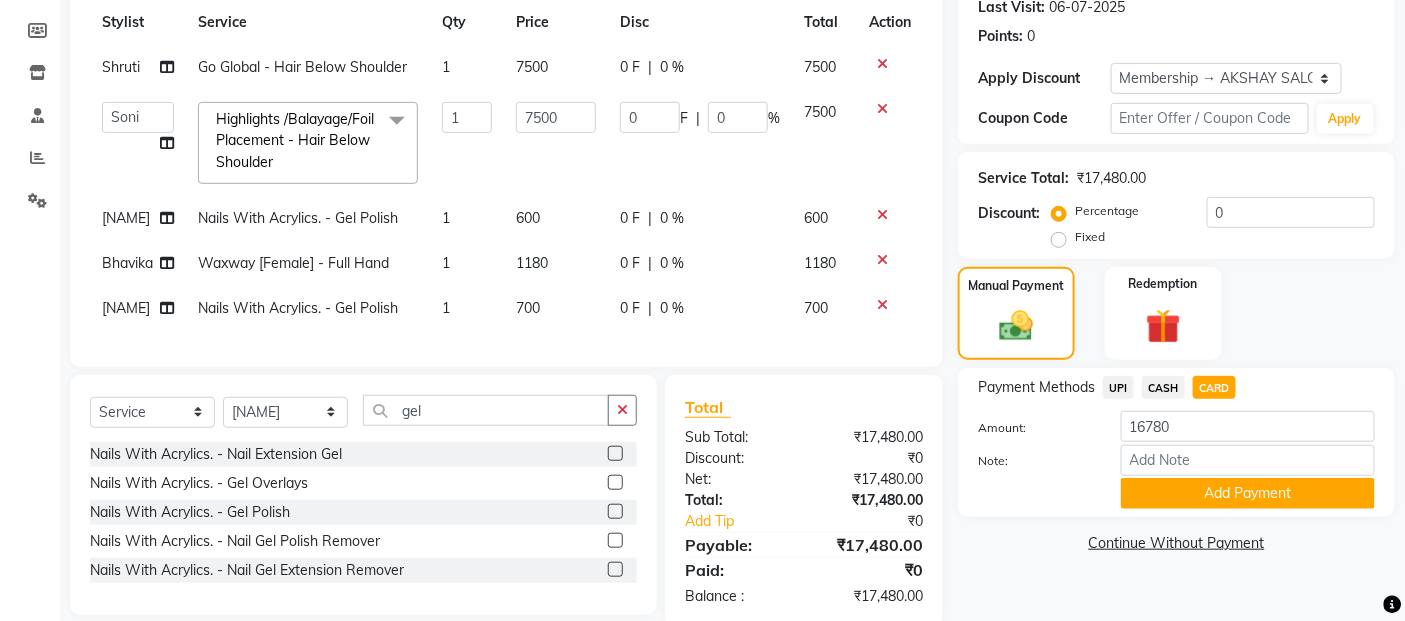 scroll, scrollTop: 337, scrollLeft: 0, axis: vertical 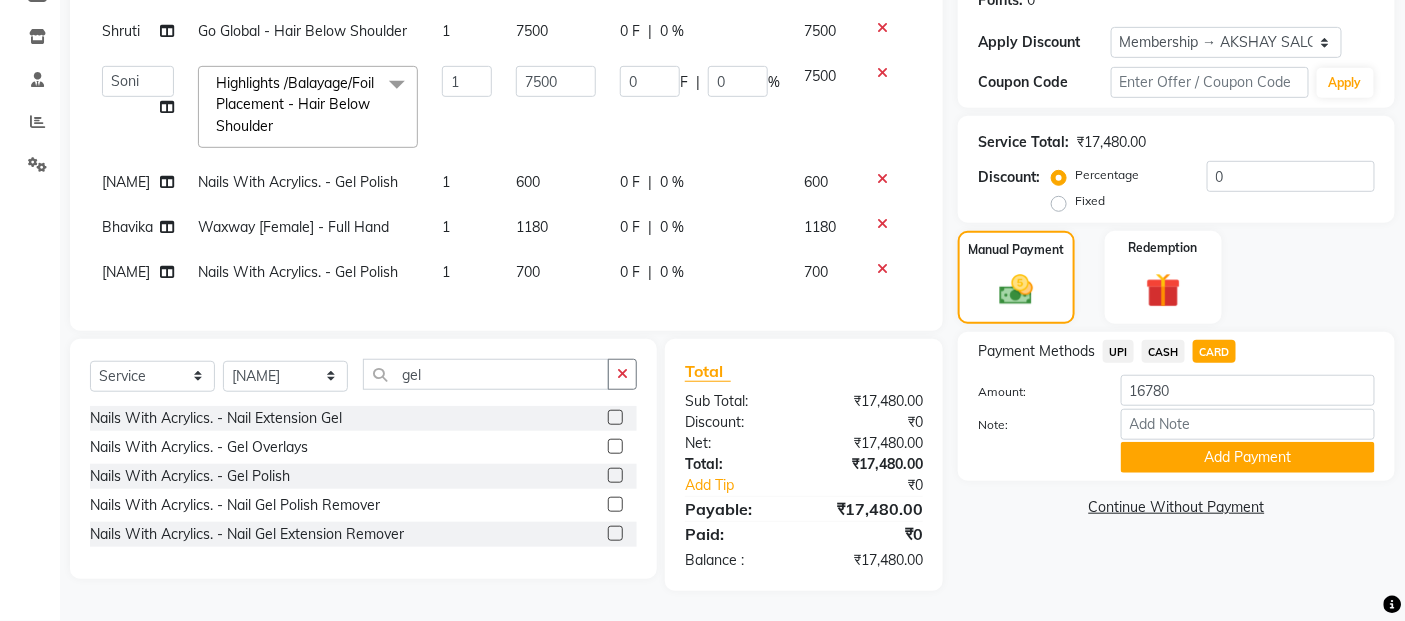click on "700" 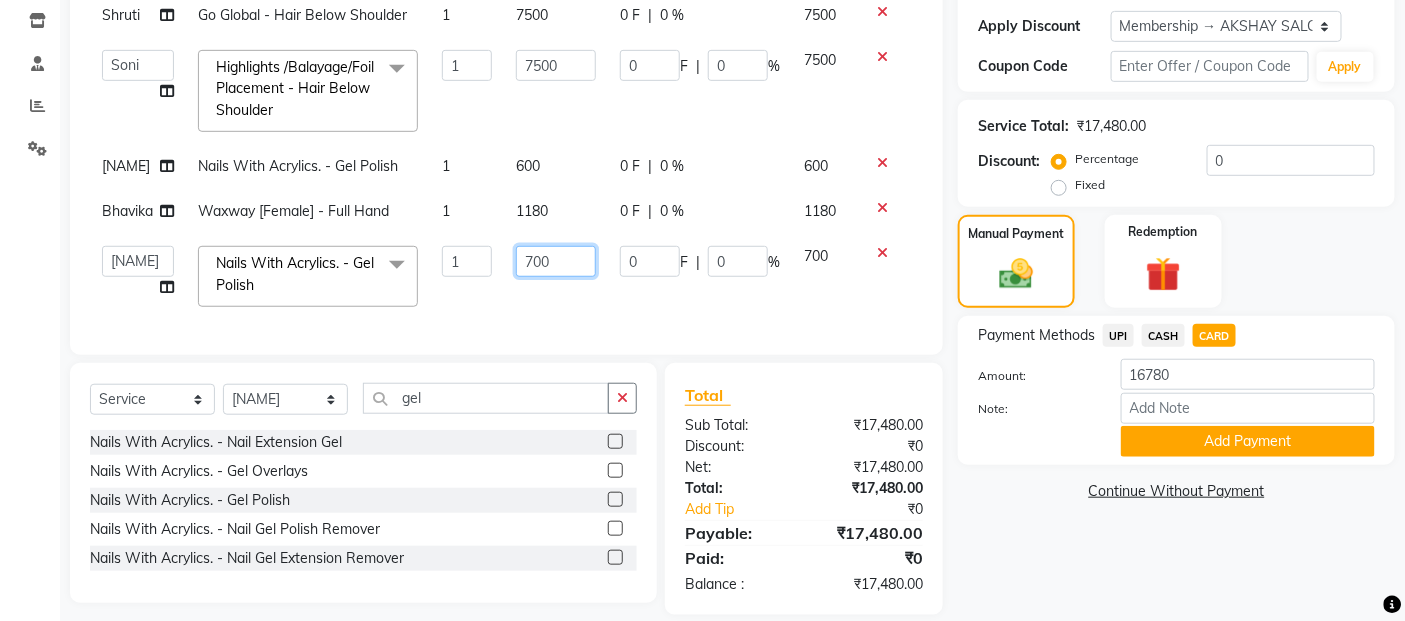 click on "700" 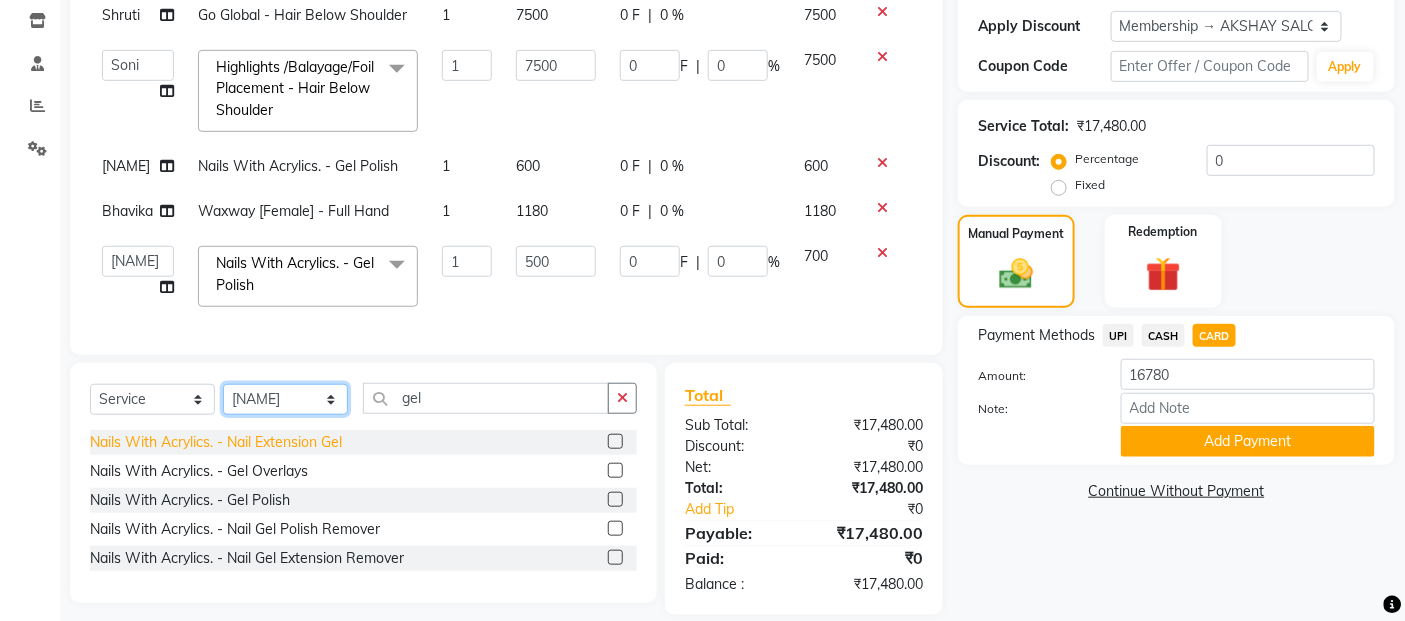 click on "Select  Service  Product  Membership  Package Voucher Prepaid Gift Card  Select Stylist Abdul Adil salmani Akshay thombare ali ANAS Ayaan Bhavika Gauri Kunal Manager Naaz Payal sahil Shlok Shruti Soni Srushti Swara Angre gel Nails With Acrylics. - Nail Extension Gel  Nails With Acrylics. - Gel Overlays  Nails With Acrylics. - Gel Polish  Nails With Acrylics. - Nail Gel Polish Remover  Nails With Acrylics. - Nail Gel Extension Remover" 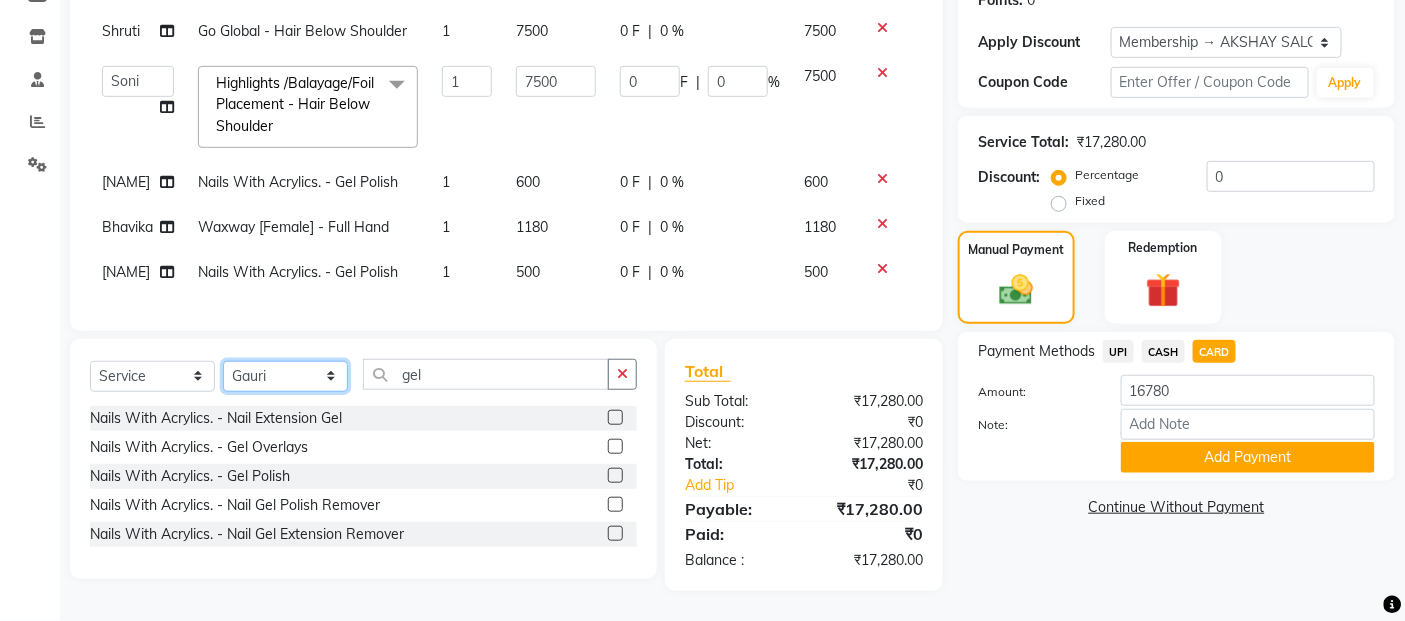 click on "[SERVICE] [STYLIST] [STYLIST] [STYLIST] [STYLIST] [STYLIST] [STYLIST] [STYLIST] [STYLIST] [STYLIST] [STYLIST] [STYLIST] [STYLIST] [STYLIST] [STYLIST] [STYLIST] [STYLIST] [STYLIST] [STYLIST] [STYLIST] [STYLIST] [STYLIST] [STYLIST] [STYLIST] [STYLIST] [STYLIST]" 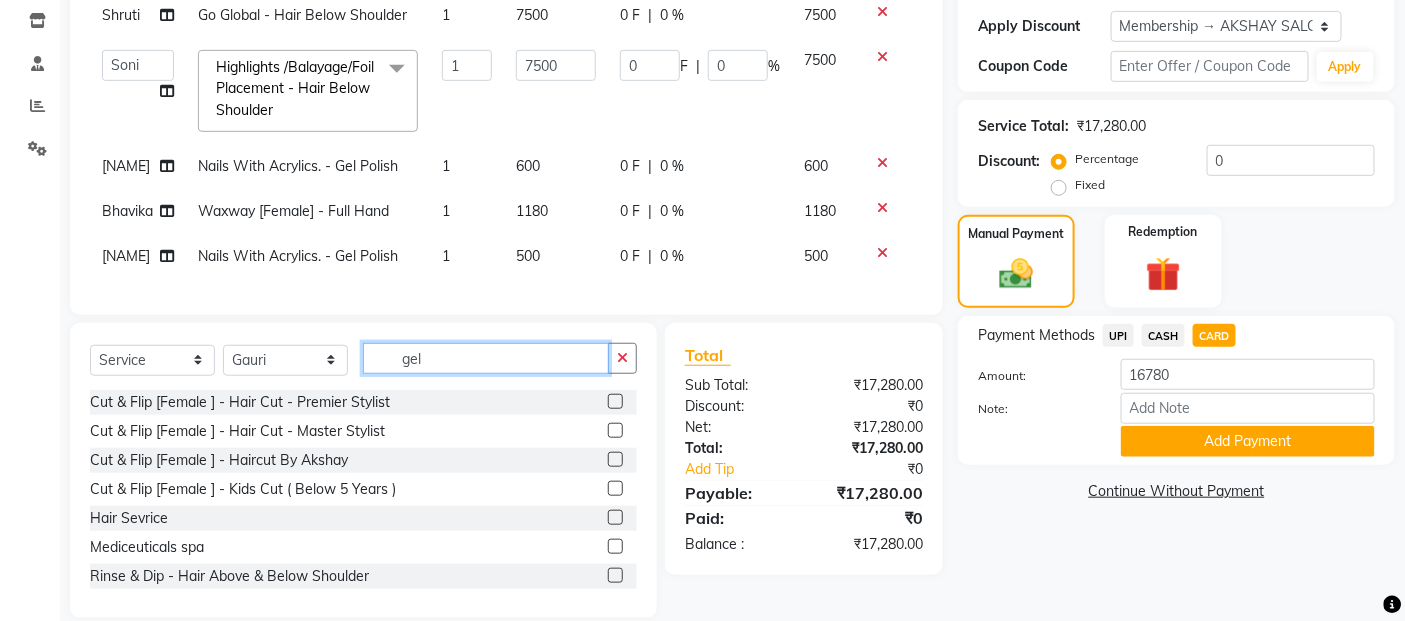 click on "gel" 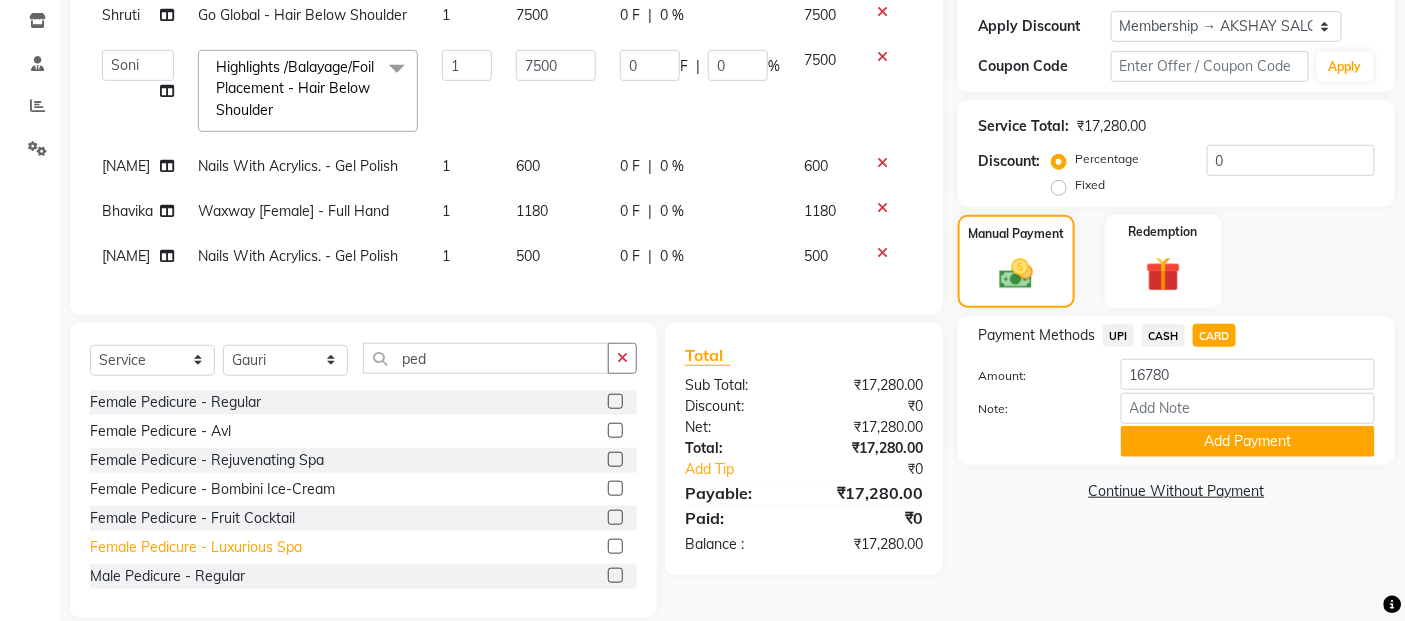 click on "Female Pedicure - Luxurious Spa" 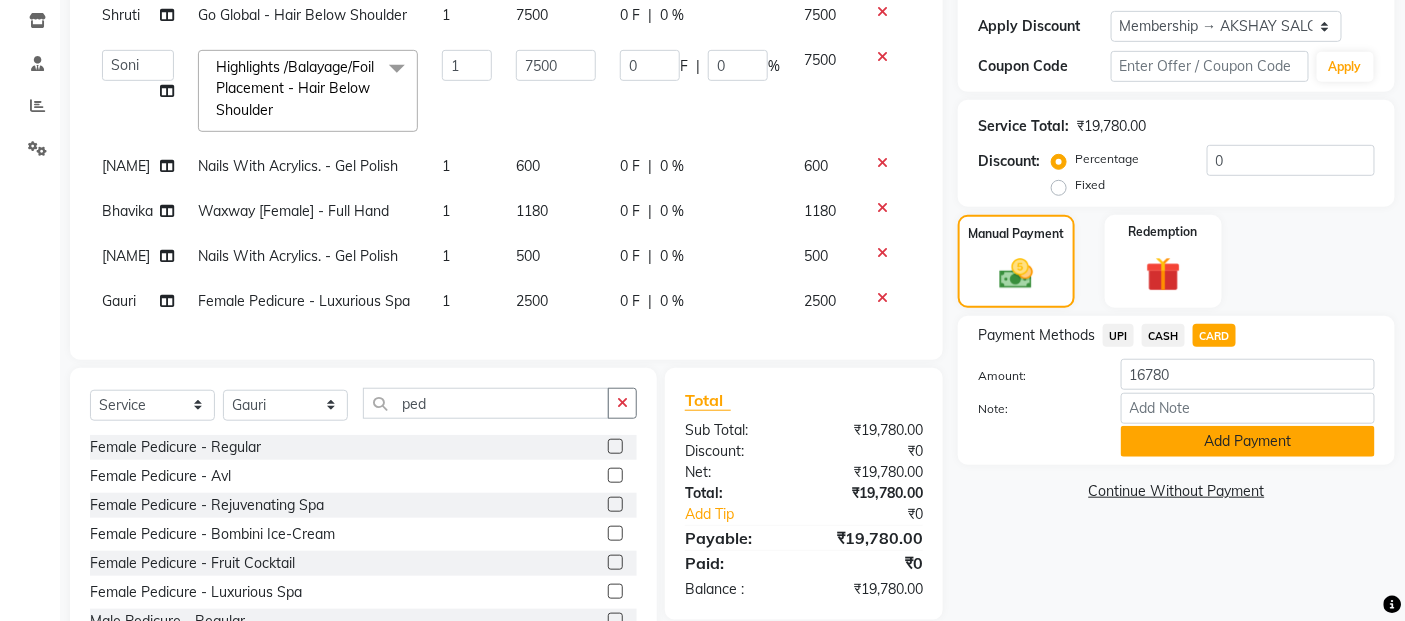 click on "Add Payment" 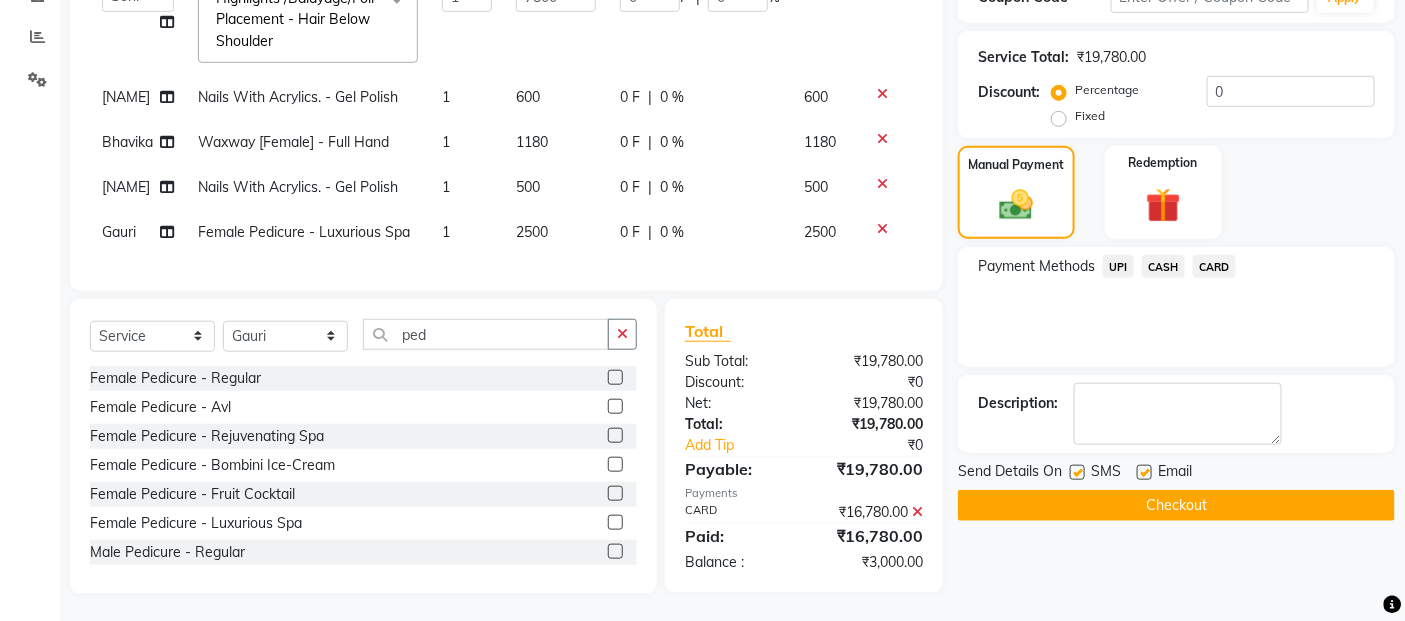 scroll, scrollTop: 426, scrollLeft: 0, axis: vertical 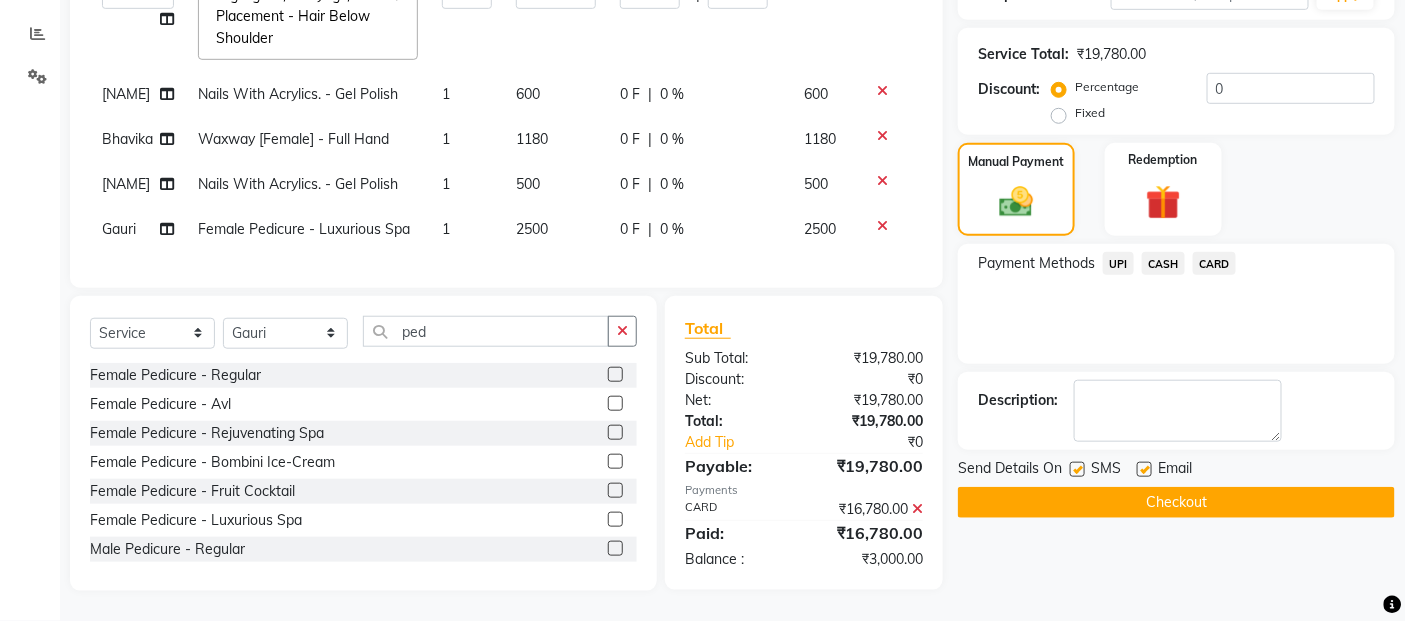 click on "Checkout" 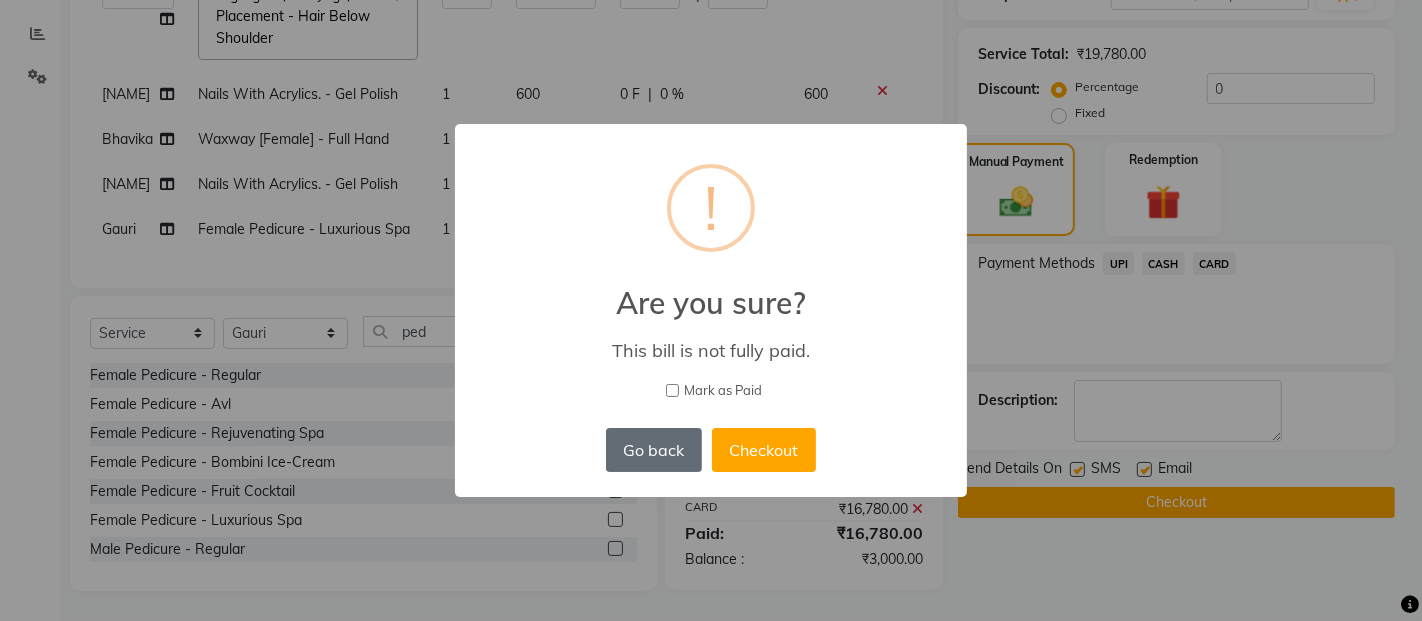 click on "Go back" at bounding box center (654, 450) 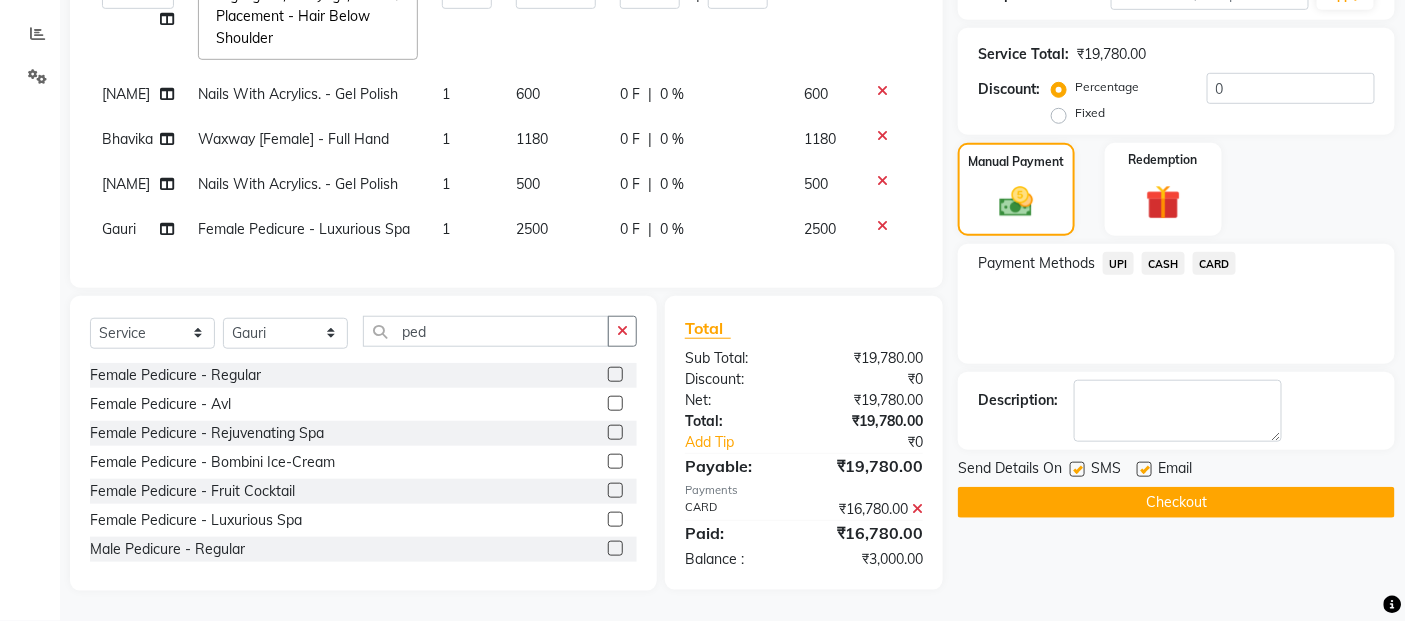 click on "Checkout" 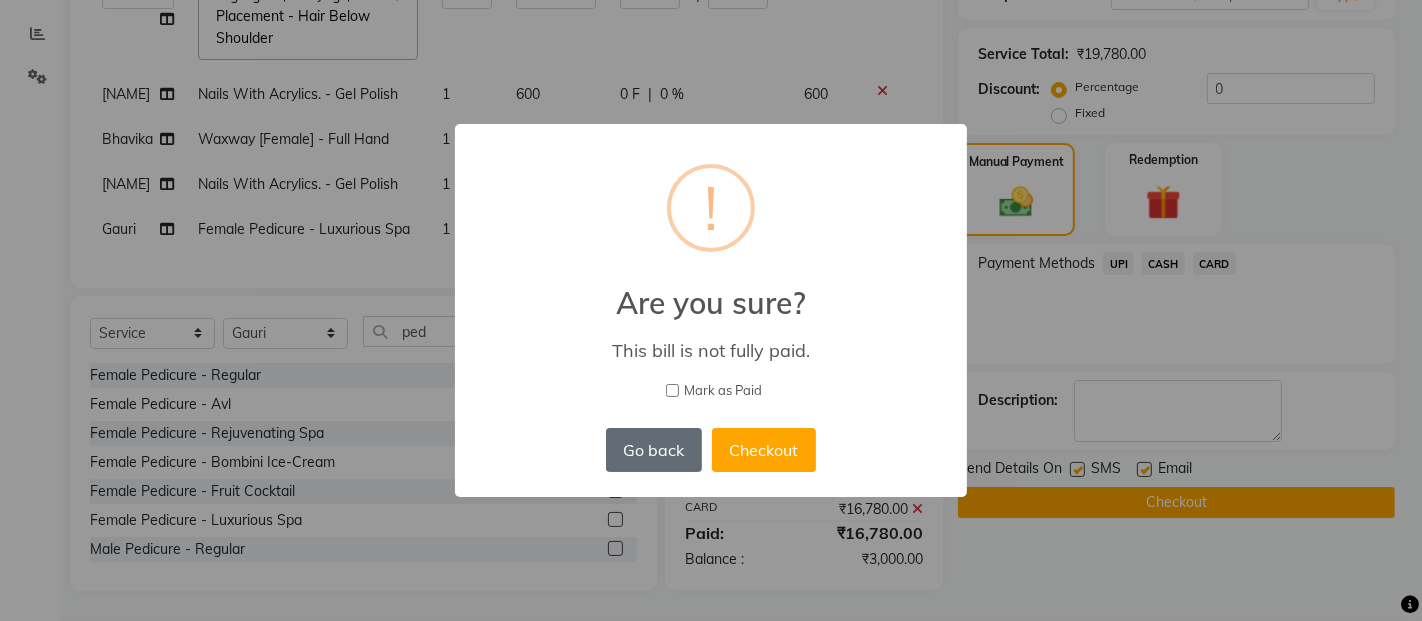 click on "Go back" at bounding box center (654, 450) 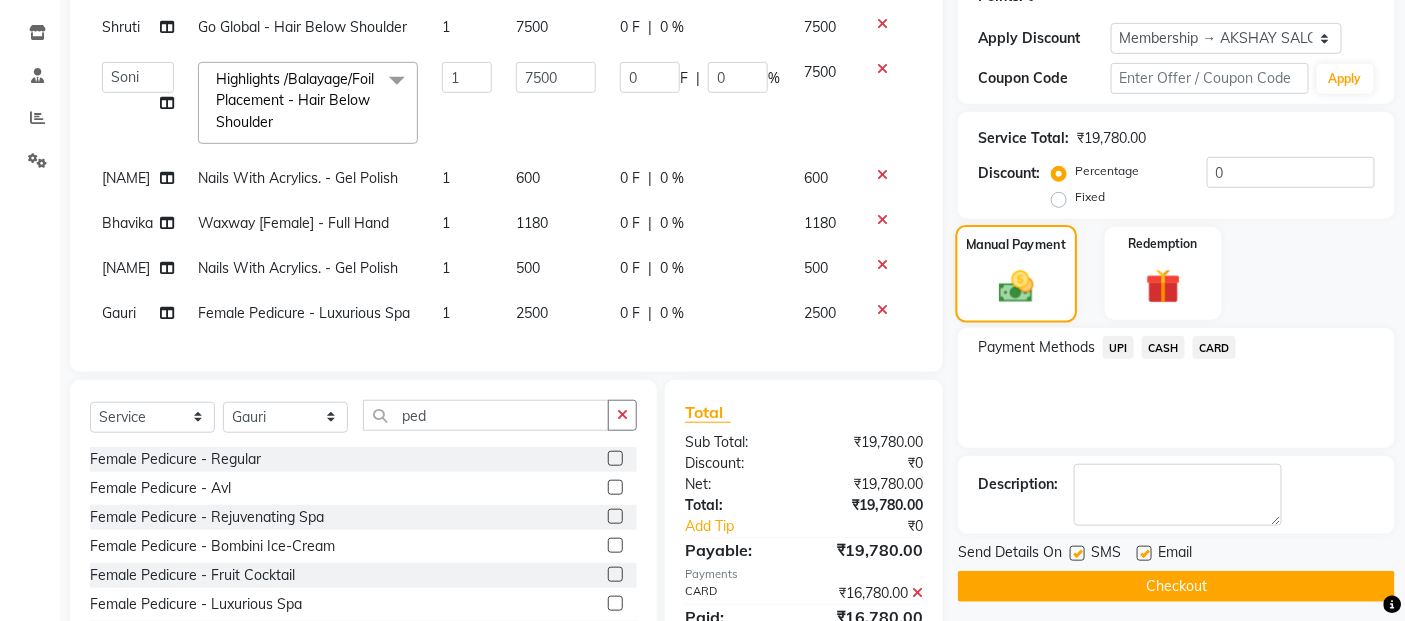 scroll, scrollTop: 426, scrollLeft: 0, axis: vertical 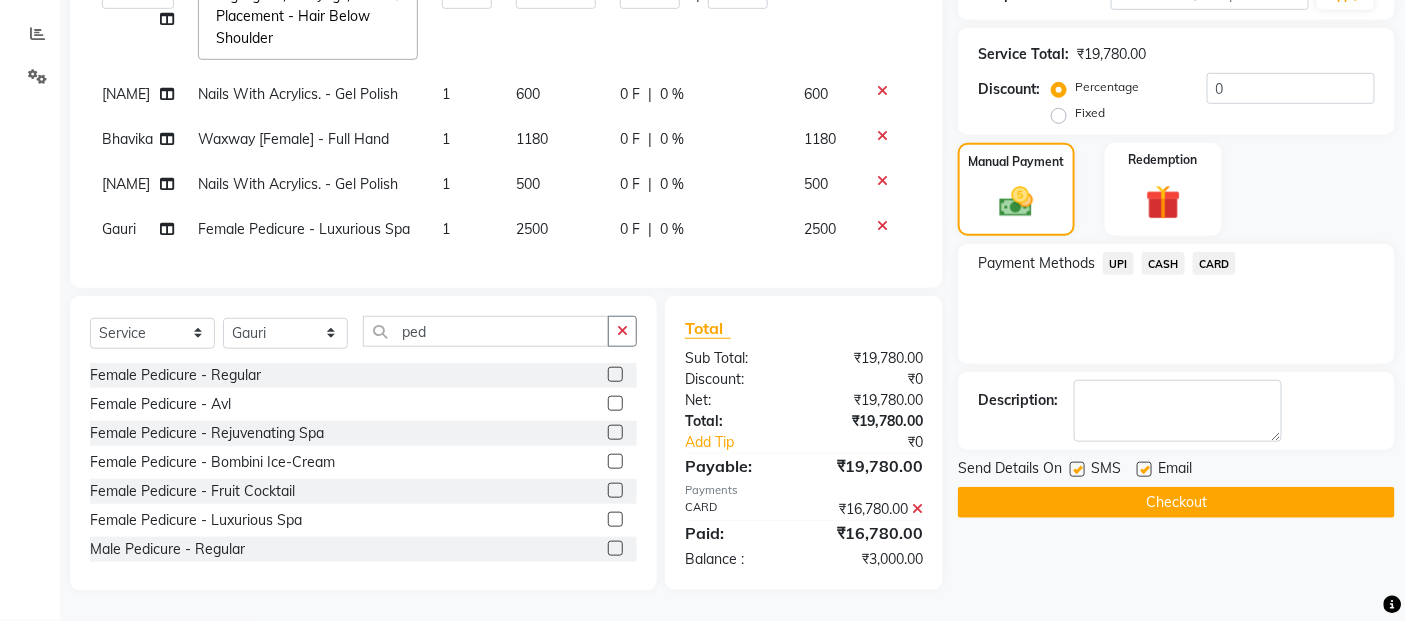 click on "CARD" 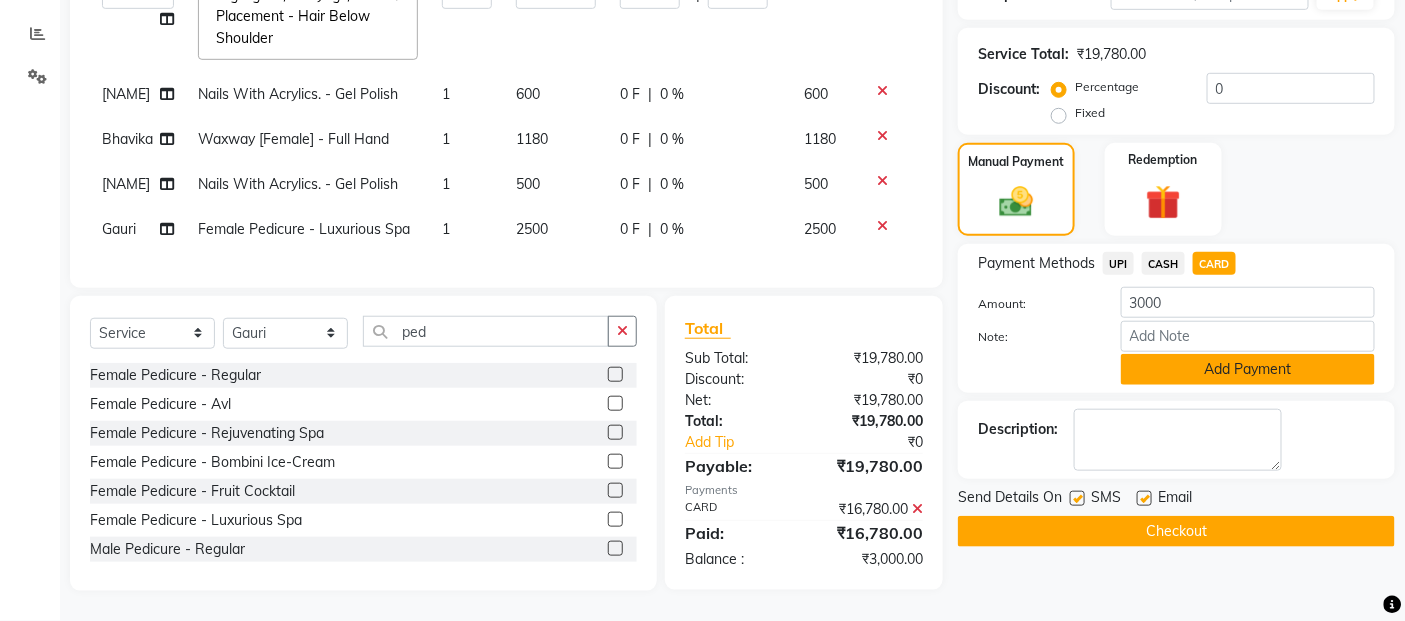 click on "Add Payment" 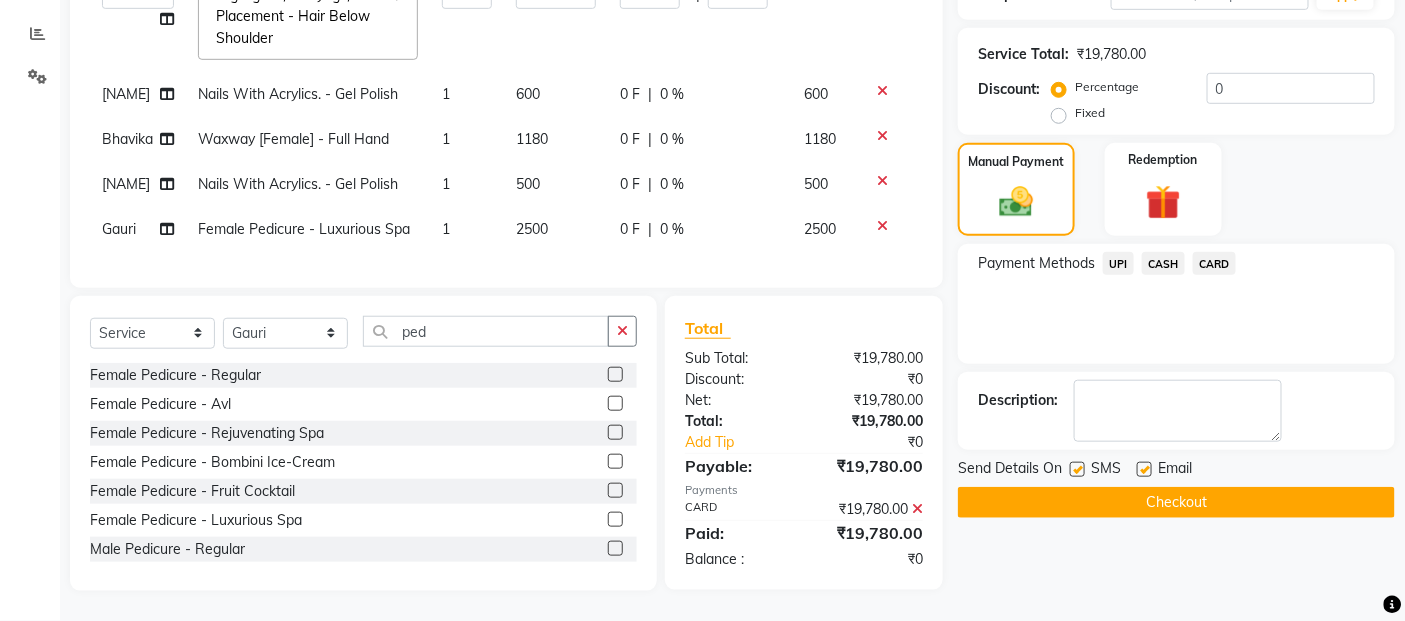 drag, startPoint x: 1180, startPoint y: 482, endPoint x: 1126, endPoint y: 460, distance: 58.30952 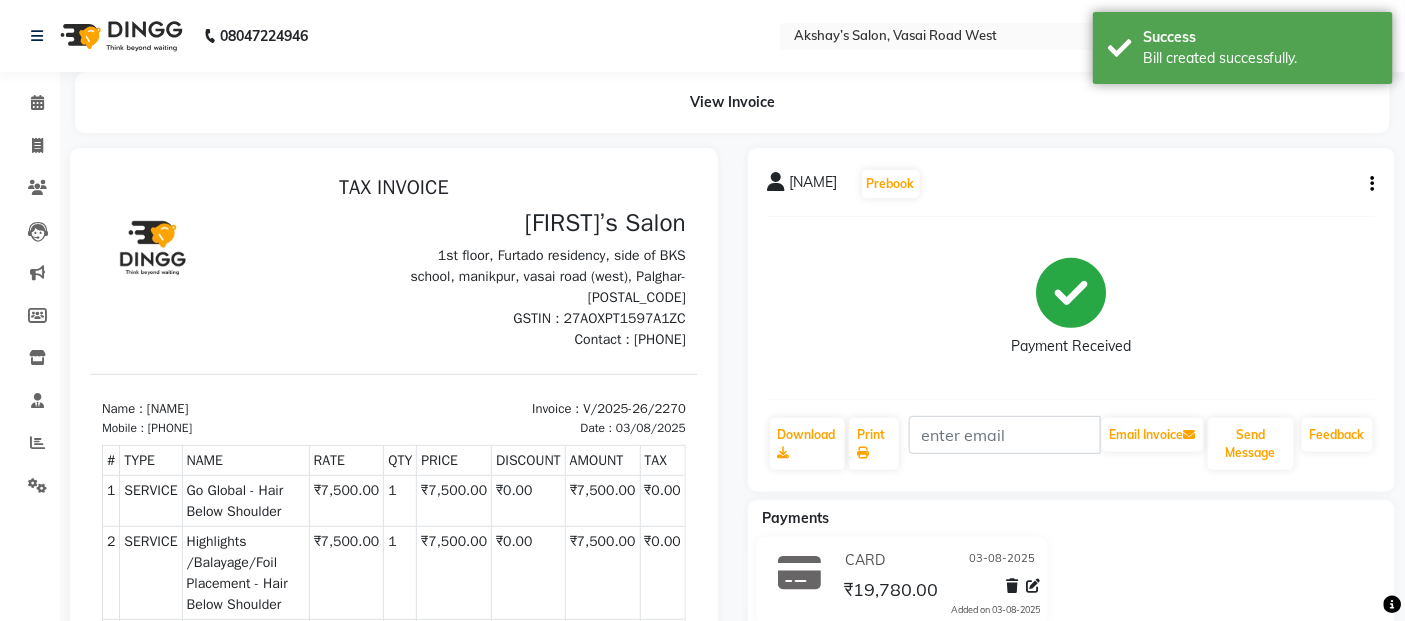 scroll, scrollTop: 0, scrollLeft: 0, axis: both 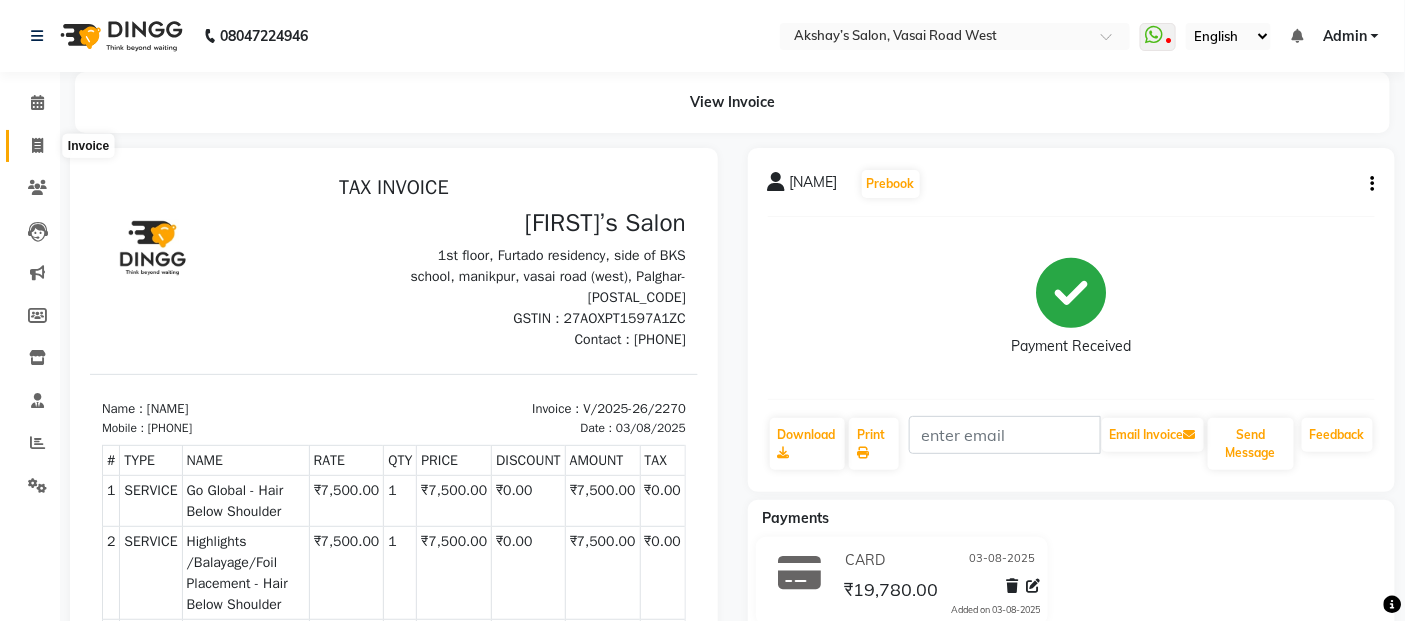 click 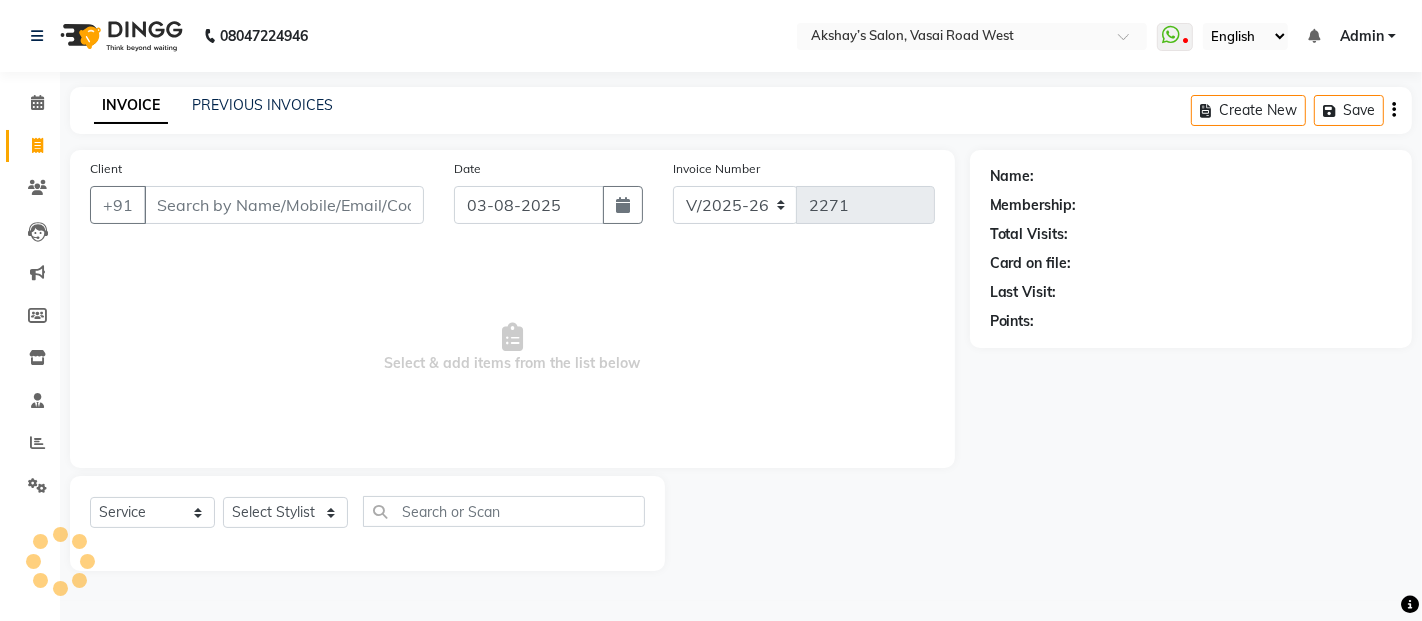 click on "Client" at bounding box center [284, 205] 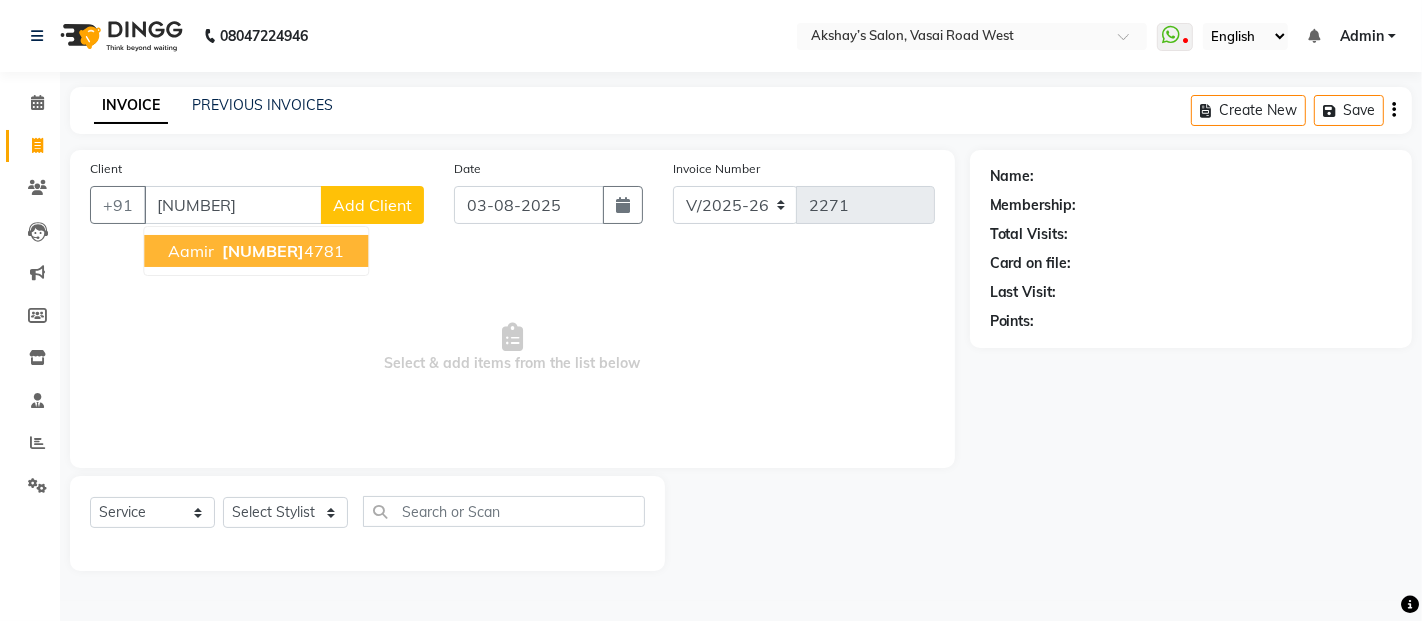 click on "Aamir" at bounding box center [191, 251] 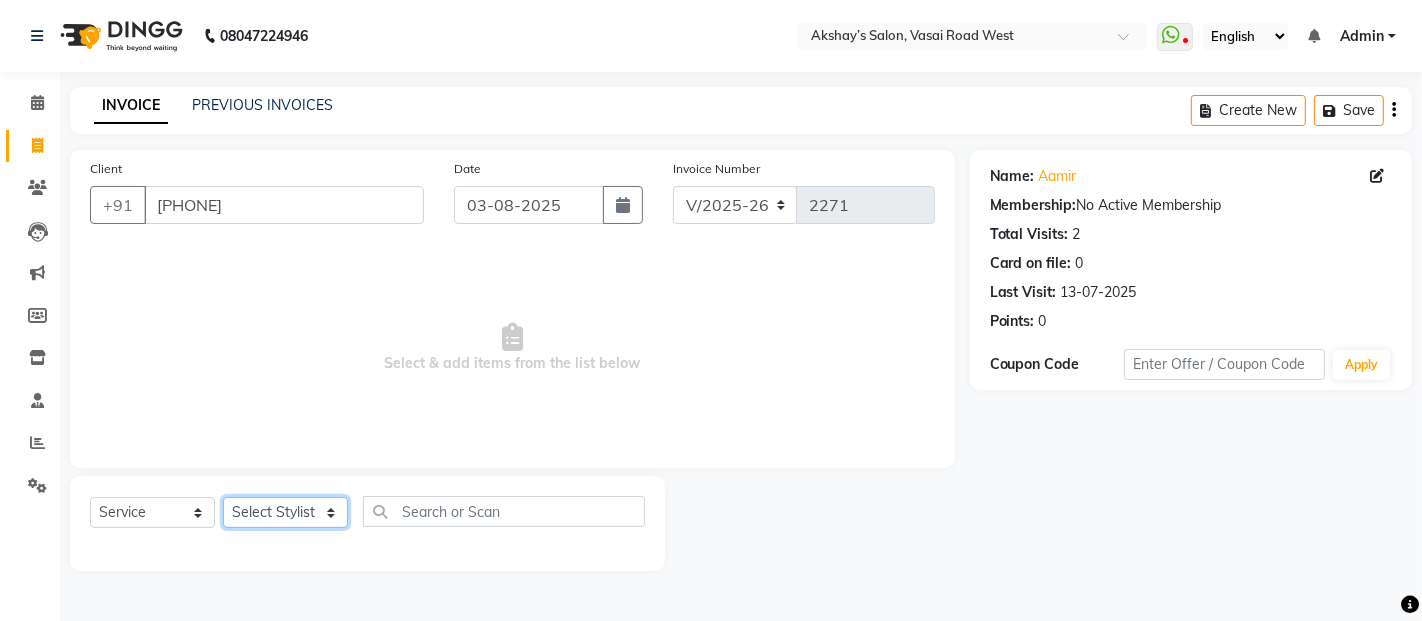 drag, startPoint x: 276, startPoint y: 511, endPoint x: 275, endPoint y: 497, distance: 14.035668 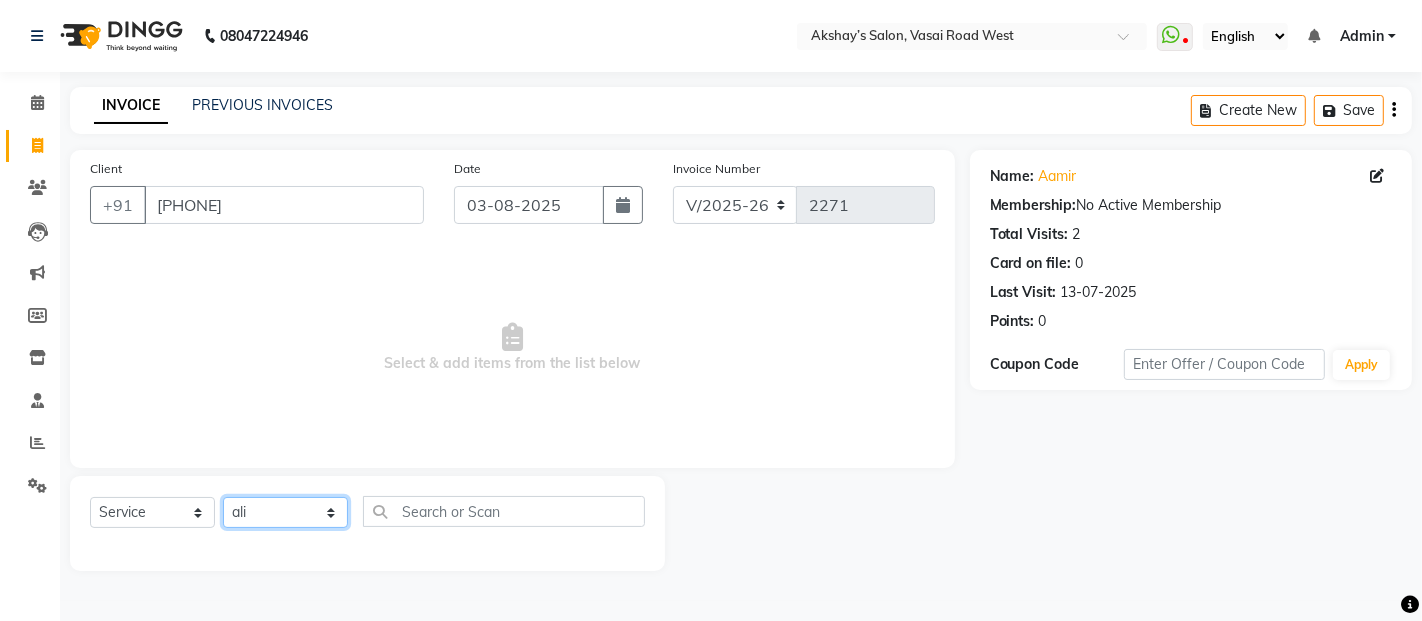 click on "[SERVICE] [STYLIST] [STYLIST] [STYLIST] [STYLIST] [STYLIST] [STYLIST] [STYLIST] [STYLIST] [STYLIST] [STYLIST] [STYLIST] [STYLIST] [STYLIST] [STYLIST] [STYLIST] [STYLIST] [STYLIST] [STYLIST] [STYLIST] [STYLIST] [STYLIST] [STYLIST] [STYLIST] [STYLIST] [STYLIST]" 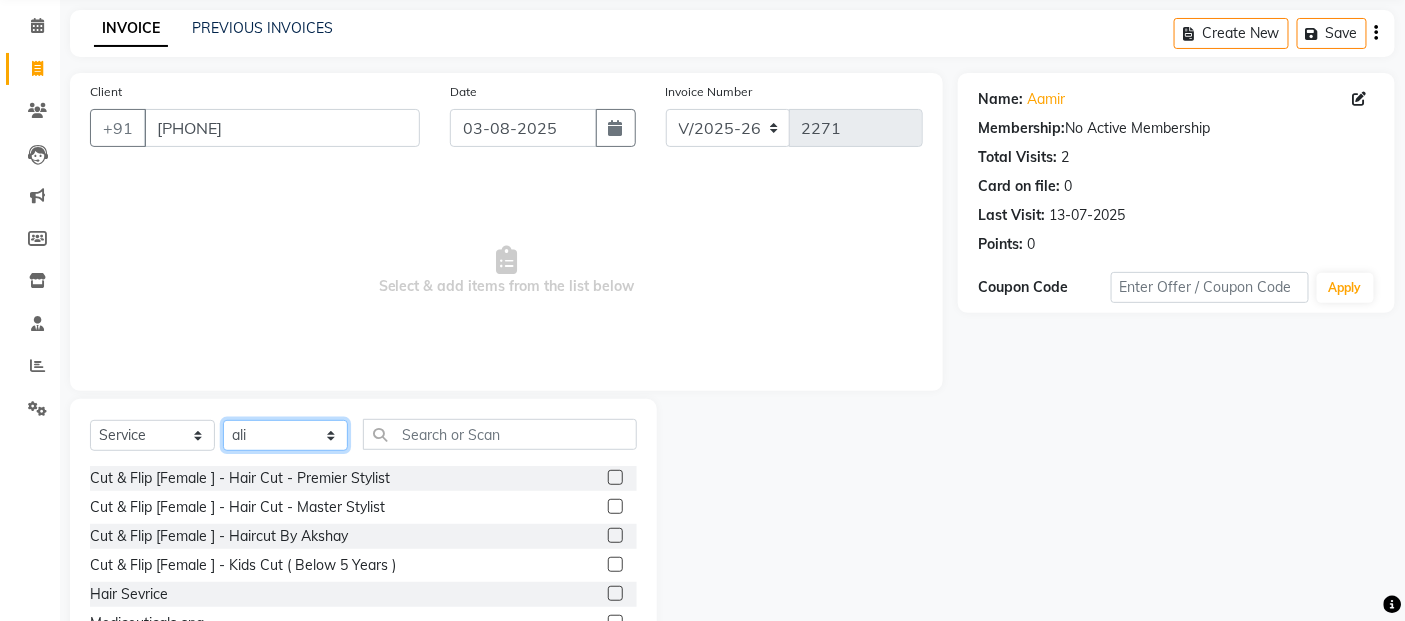 scroll, scrollTop: 180, scrollLeft: 0, axis: vertical 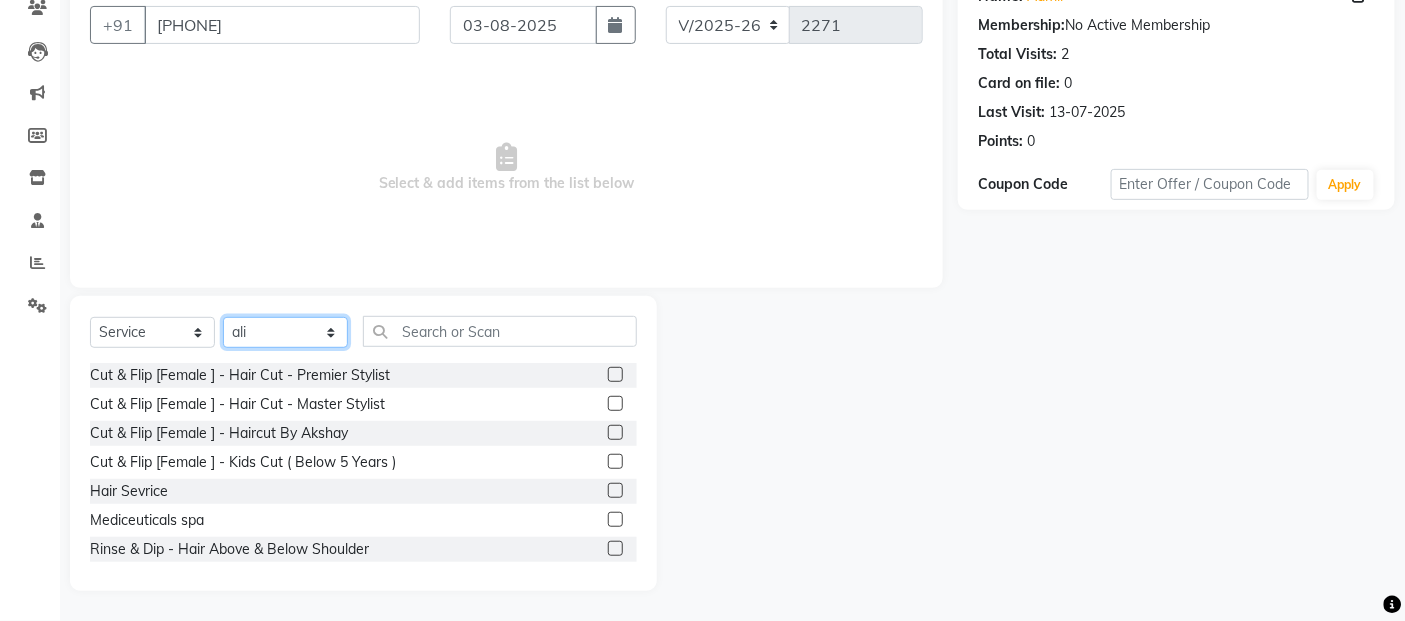 click on "[SERVICE] [STYLIST] [STYLIST] [STYLIST] [STYLIST] [STYLIST] [STYLIST] [STYLIST] [STYLIST] [STYLIST] [STYLIST] [STYLIST] [STYLIST] [STYLIST] [STYLIST] [STYLIST] [STYLIST] [STYLIST] [STYLIST] [STYLIST] [STYLIST] [STYLIST] [STYLIST] [STYLIST] [STYLIST] [STYLIST]" 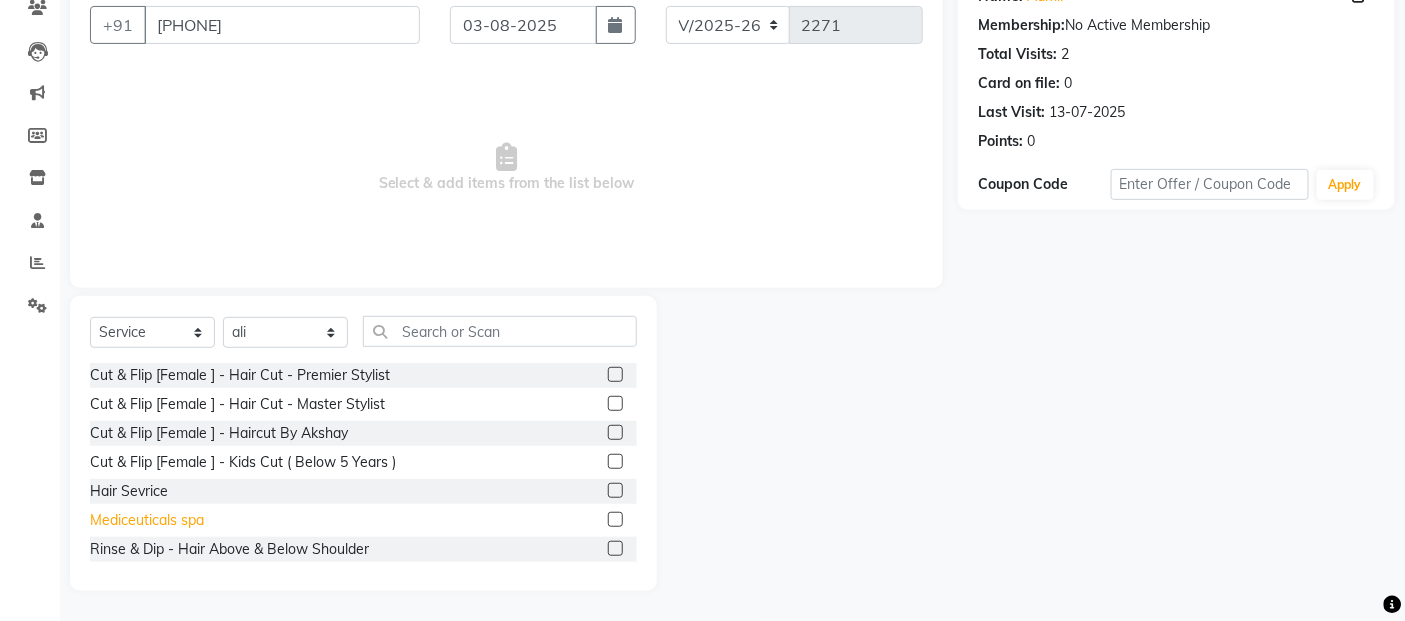 click on "Mediceuticals  spa" 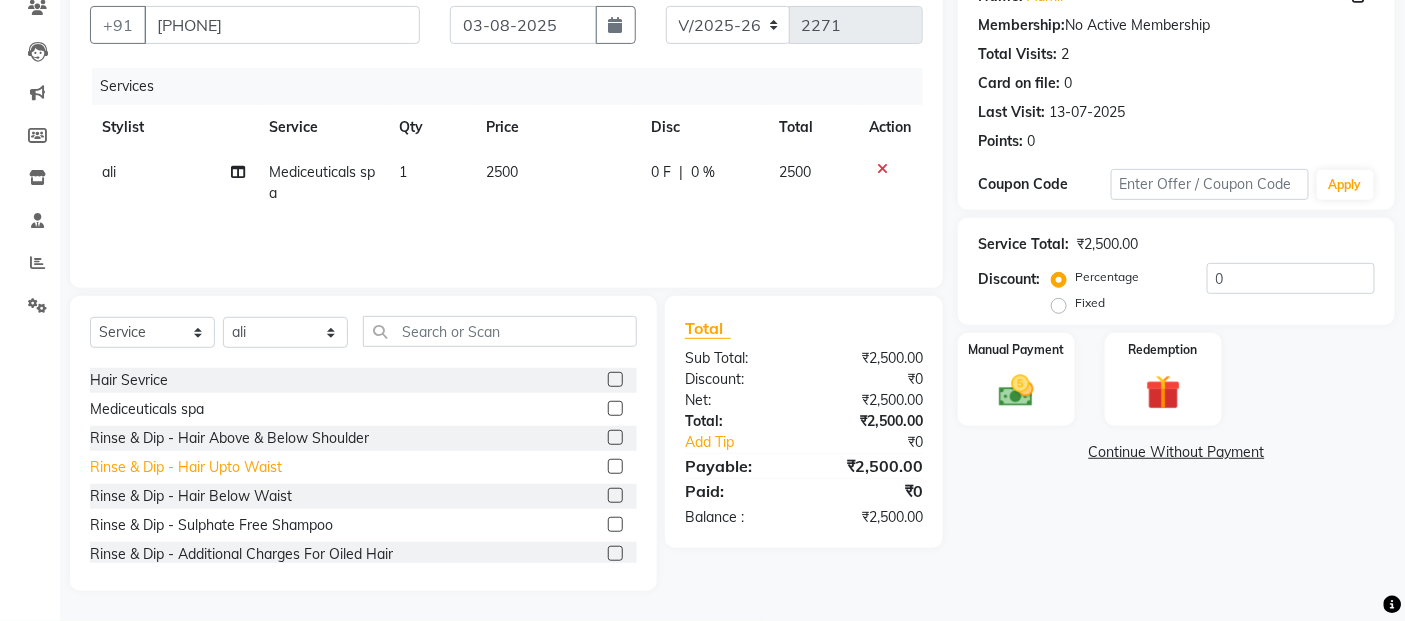 scroll, scrollTop: 222, scrollLeft: 0, axis: vertical 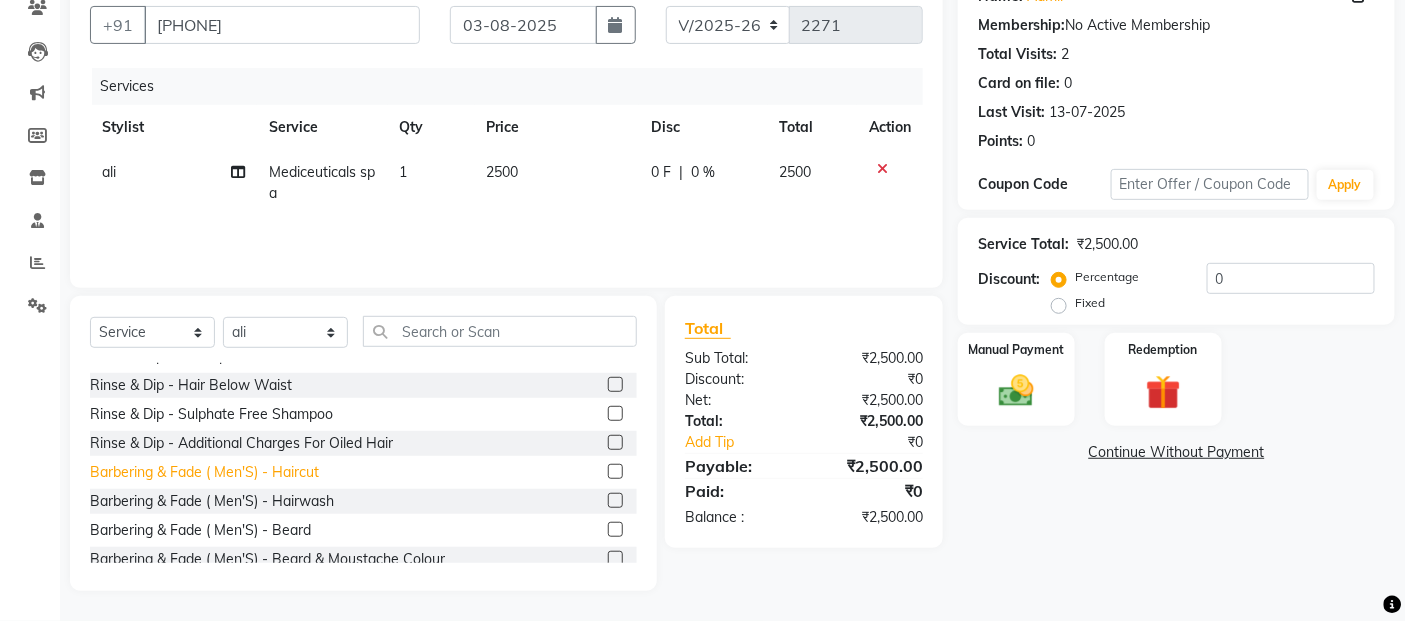 click on "Barbering & Fade  ( Men'S) - Haircut" 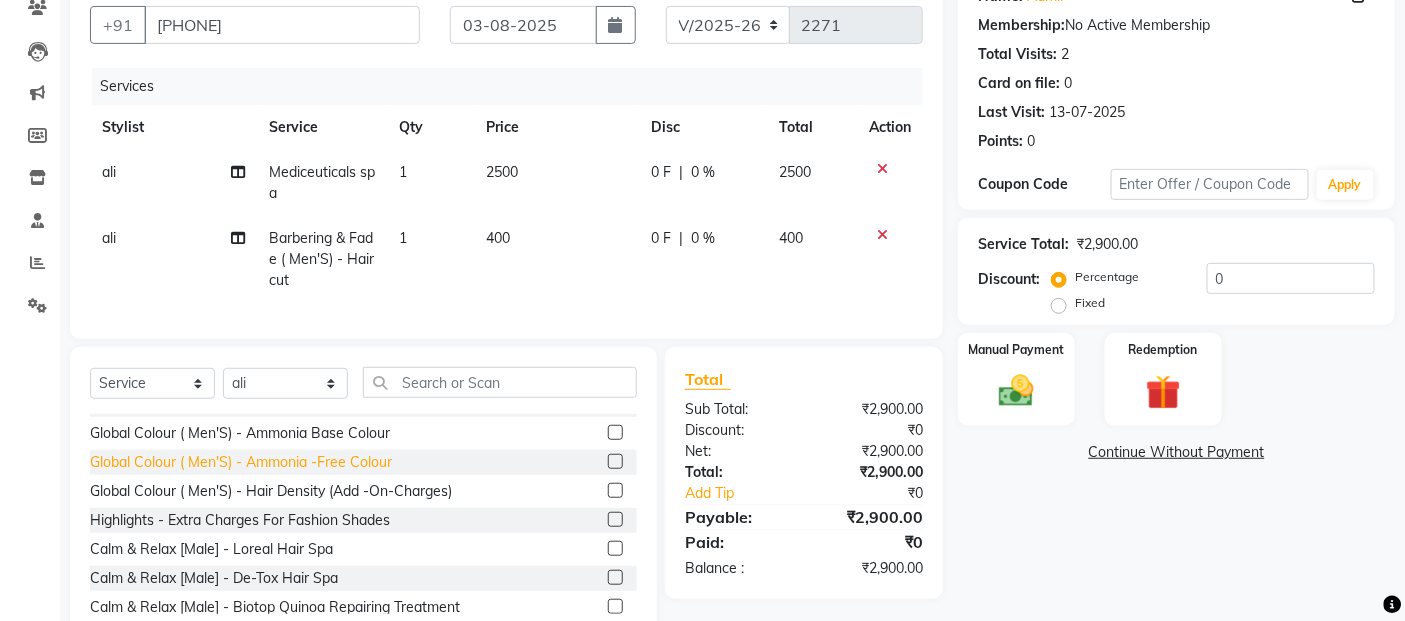 scroll, scrollTop: 444, scrollLeft: 0, axis: vertical 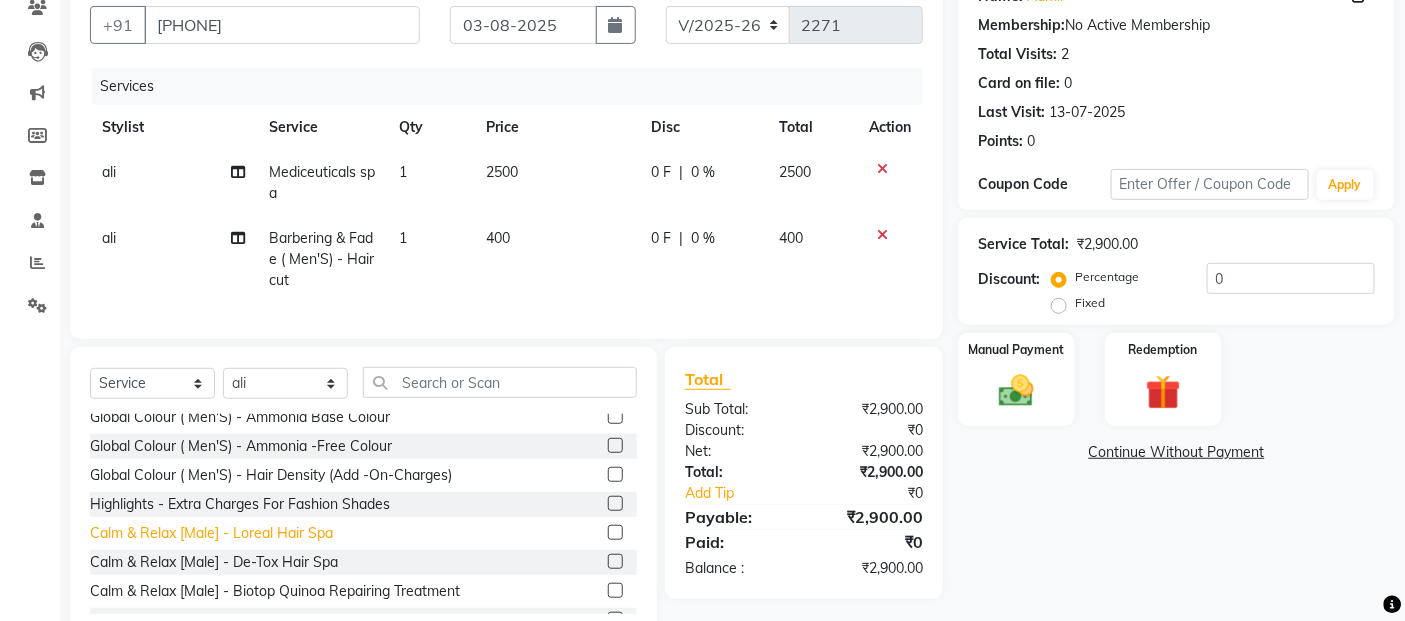 click on "[SERVICE] [MALE] - [SERVICE]" 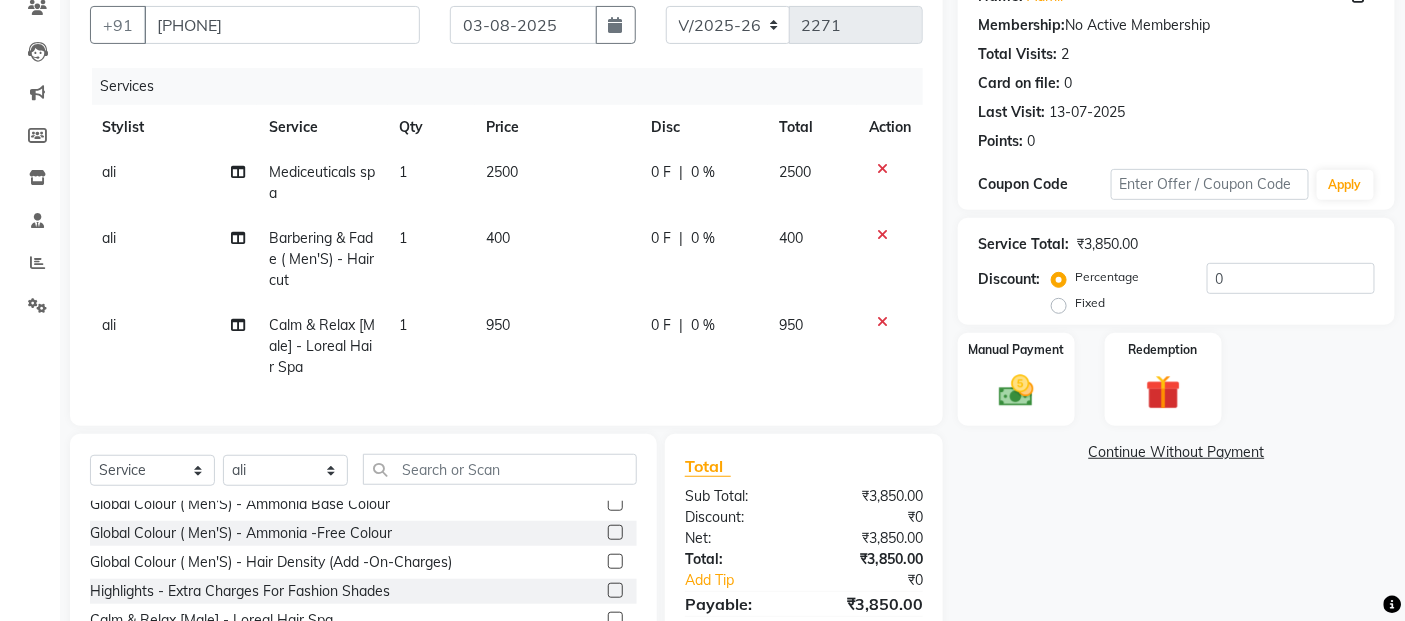 click on "2500" 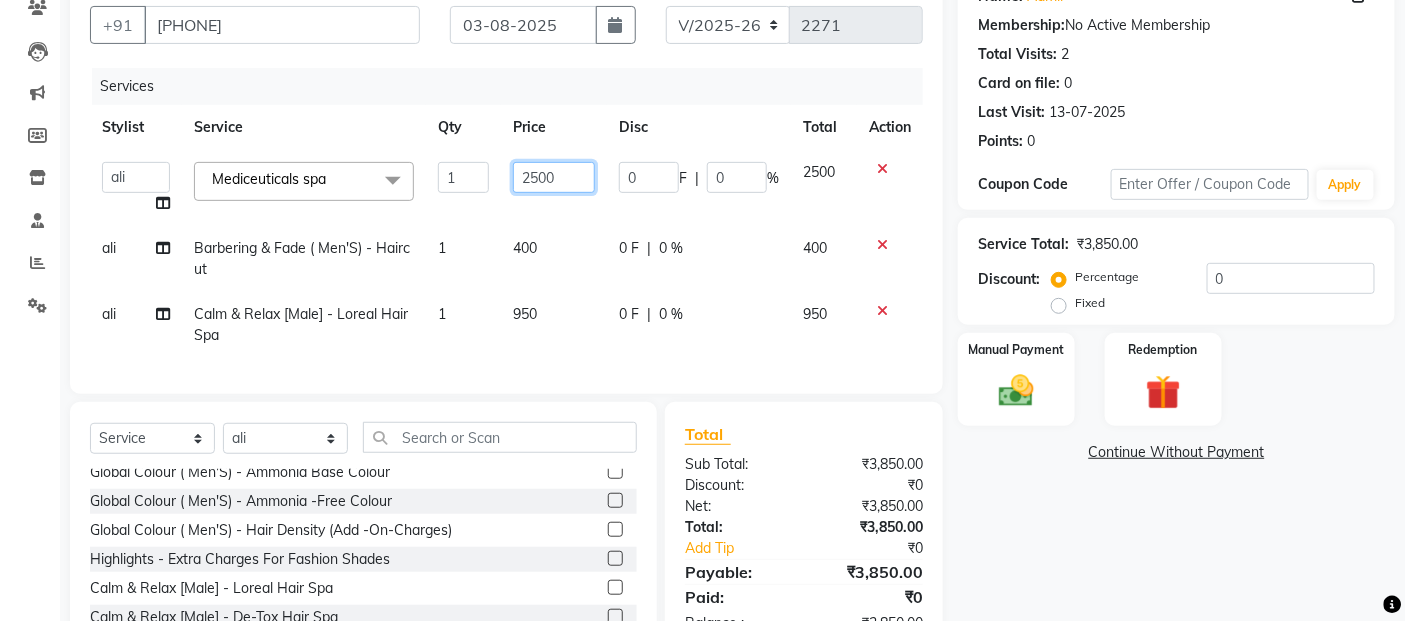 click on "2500" 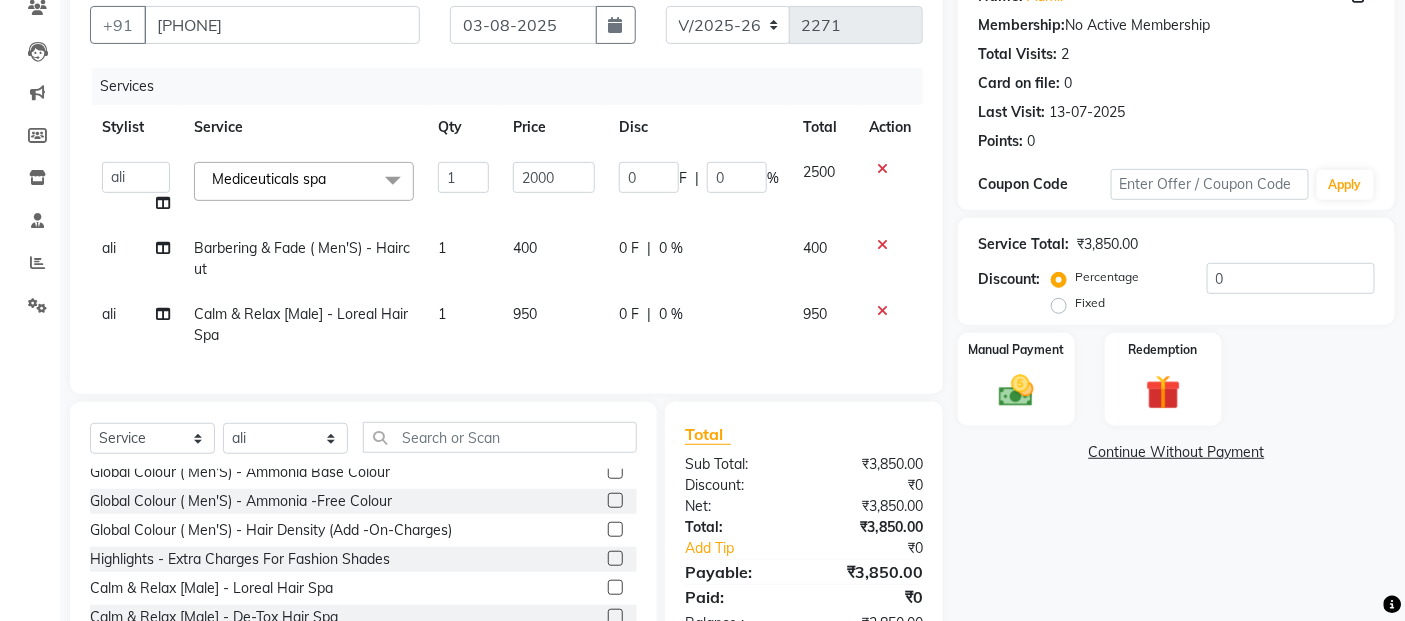 drag, startPoint x: 573, startPoint y: 225, endPoint x: 567, endPoint y: 238, distance: 14.3178215 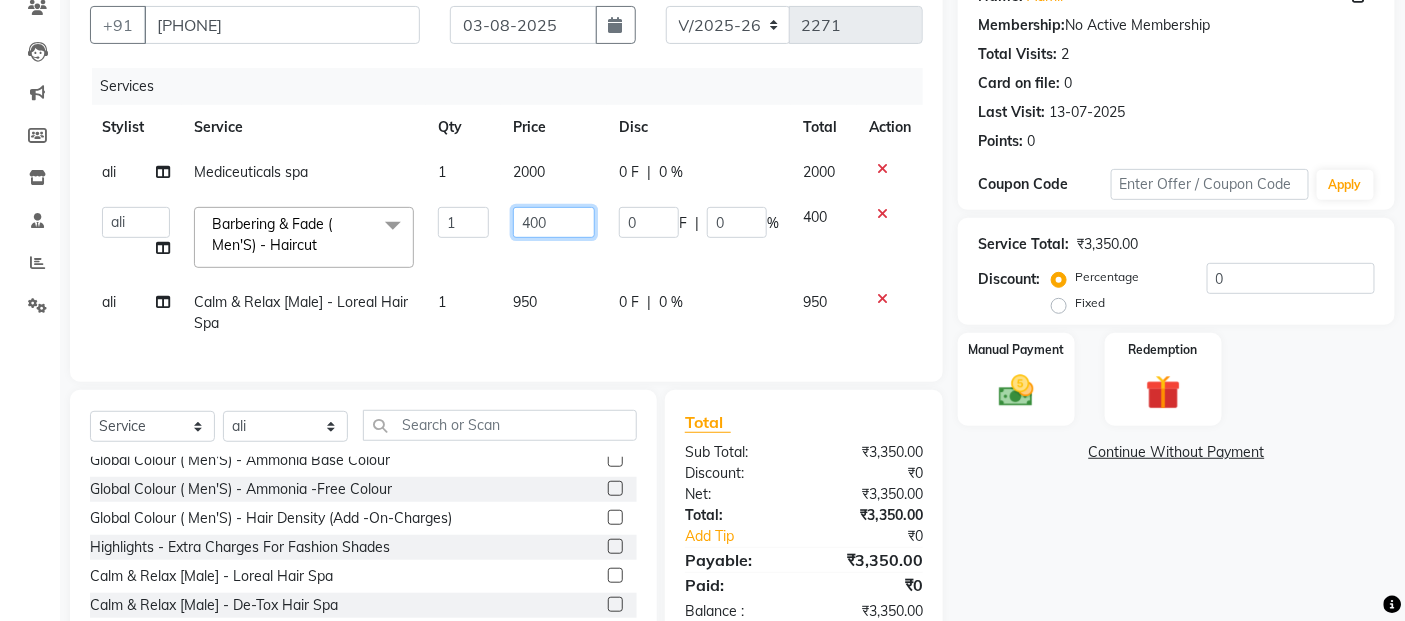 click on "400" 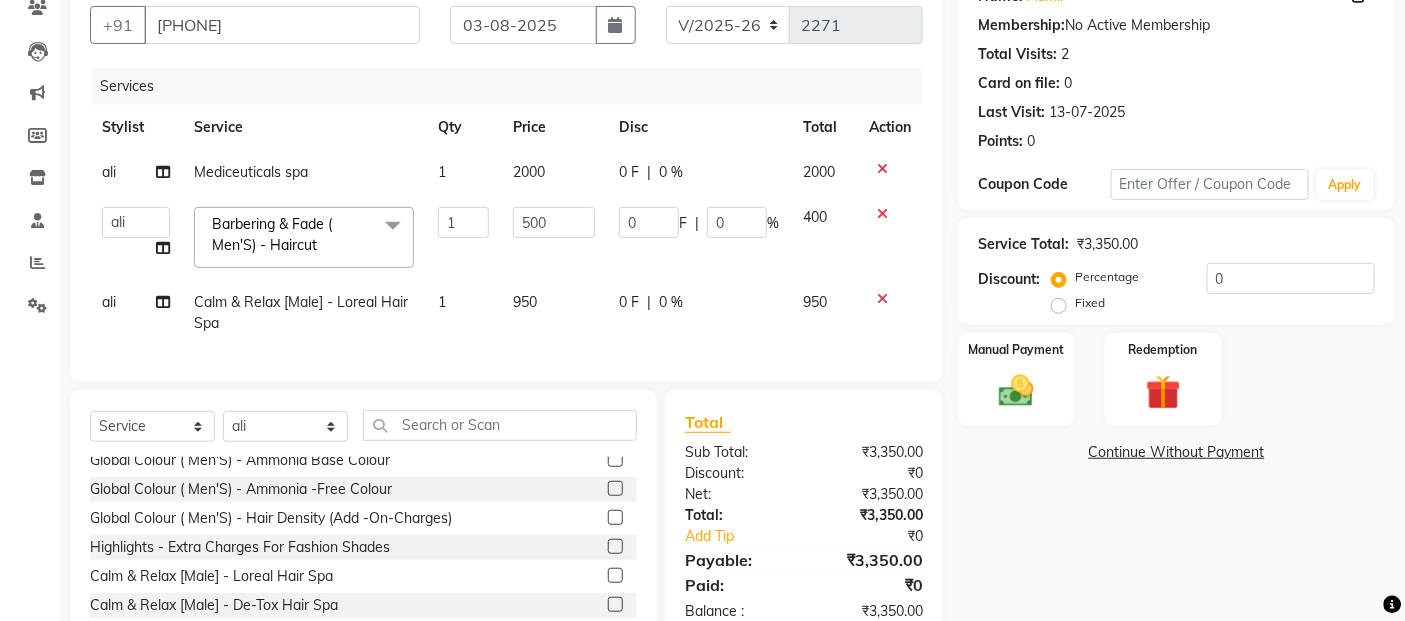 click on "ali Mediceuticals  spa 1 2000 0 F | 0 % 2000  Abdul   Adil salmani   Akshay thombare   ali   ANAS   Ayaan   Bhavika   Gauri   Kunal   Manager   Naaz   Payal   sahil   Shlok   Shruti   Soni   Srushti   Swara Angre  Barbering & Fade  ( Men'S) - Haircut  x Cut & Flip [Female ] - Hair Cut - Premier Stylist Cut & Flip [Female ] - Hair Cut - Master Stylist Cut & Flip [Female ] - Haircut By Akshay Cut & Flip [Female ] - Kids Cut ( Below 5 Years ) Hair Sevrice Mediceuticals  spa Rinse & Dip - Hair Above & Below Shoulder Rinse & Dip - Hair Upto Waist Rinse & Dip - Hair Below Waist Rinse & Dip - Sulphate Free Shampoo Rinse & Dip - Additional Charges For Oiled Hair Barbering & Fade  ( Men'S) - Haircut Barbering & Fade  ( Men'S) - Hairwash Barbering & Fade  ( Men'S) - Beard Barbering & Fade  ( Men'S) - Beard & Moustache Colour Global Colour ( Men'S) - Ammonia Base Colour Global Colour ( Men'S) - Ammonia -Free Colour Global Colour ( Men'S) - Hair Density (Add -On-Charges) Highlights - Extra Charges For Fashion Shades 1 0" 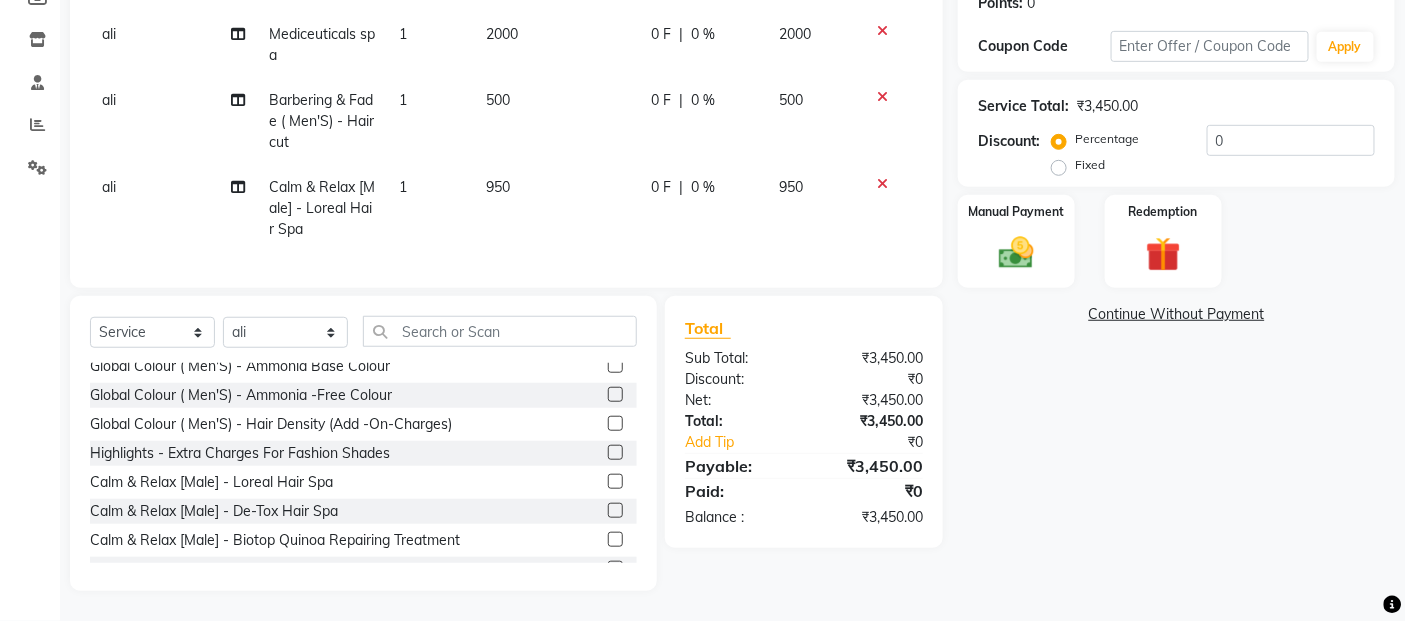 scroll, scrollTop: 334, scrollLeft: 0, axis: vertical 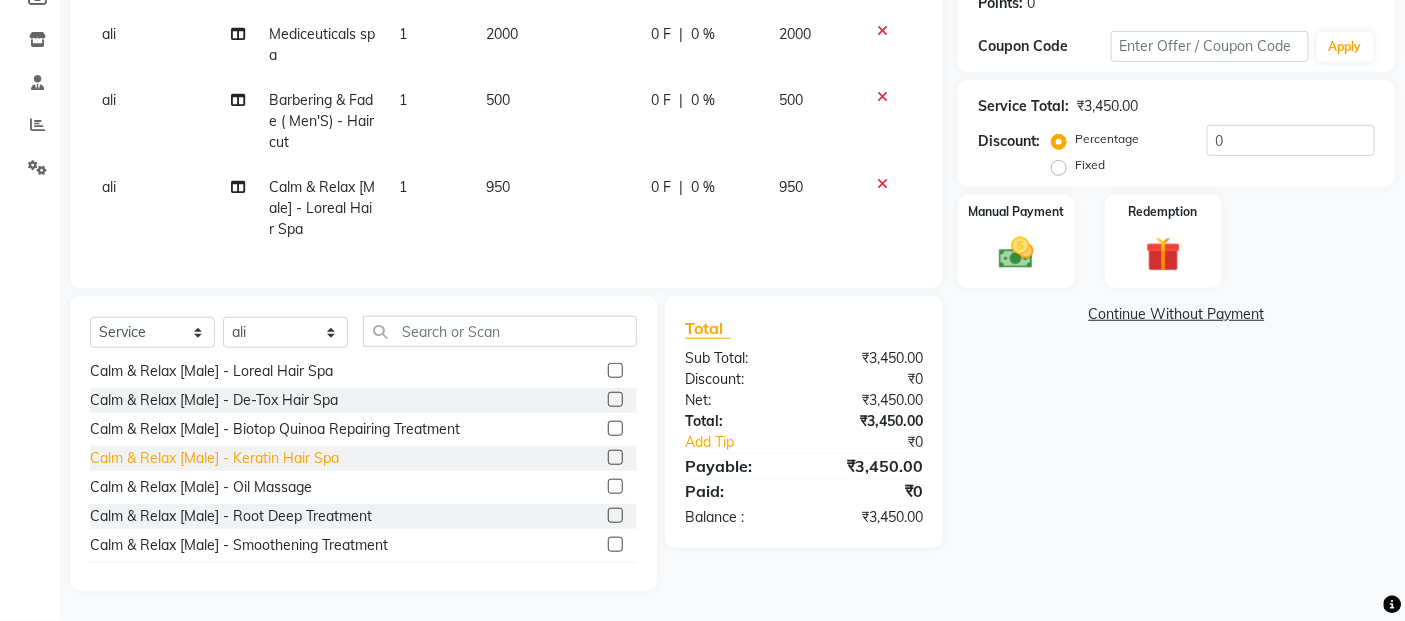 click on "Calm & Relax [Male] - Keratin Hair Spa" 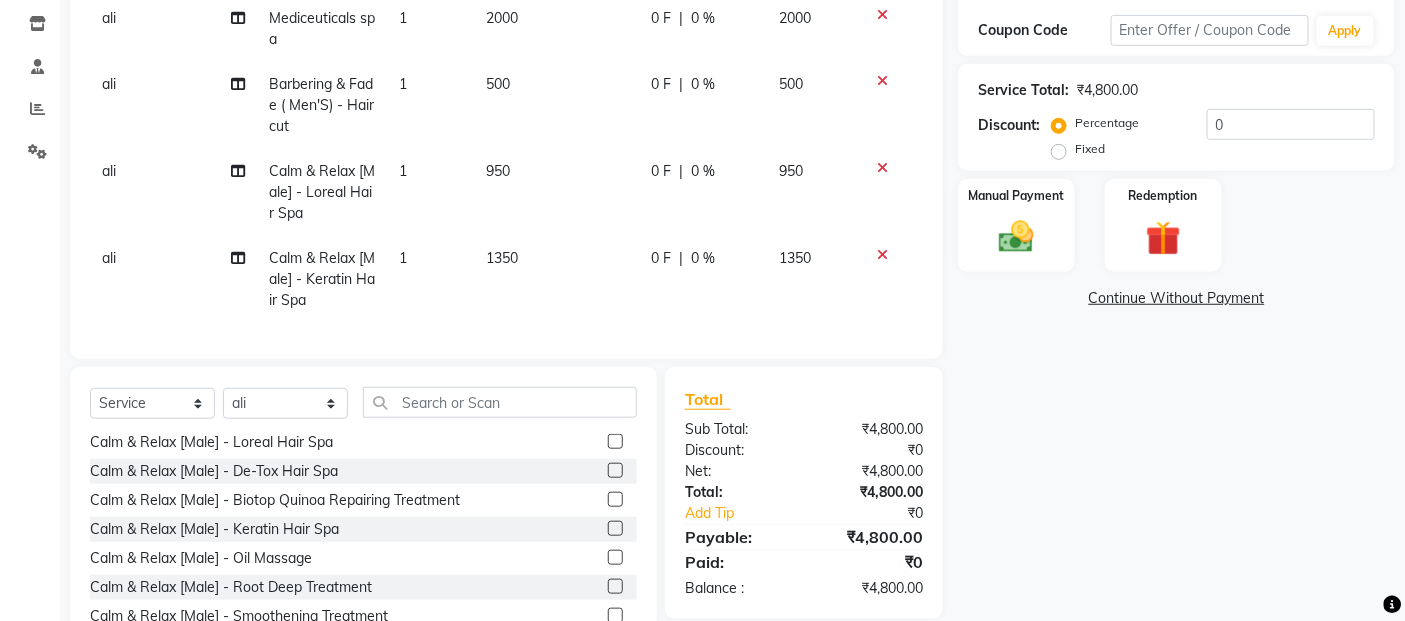 scroll, scrollTop: 223, scrollLeft: 0, axis: vertical 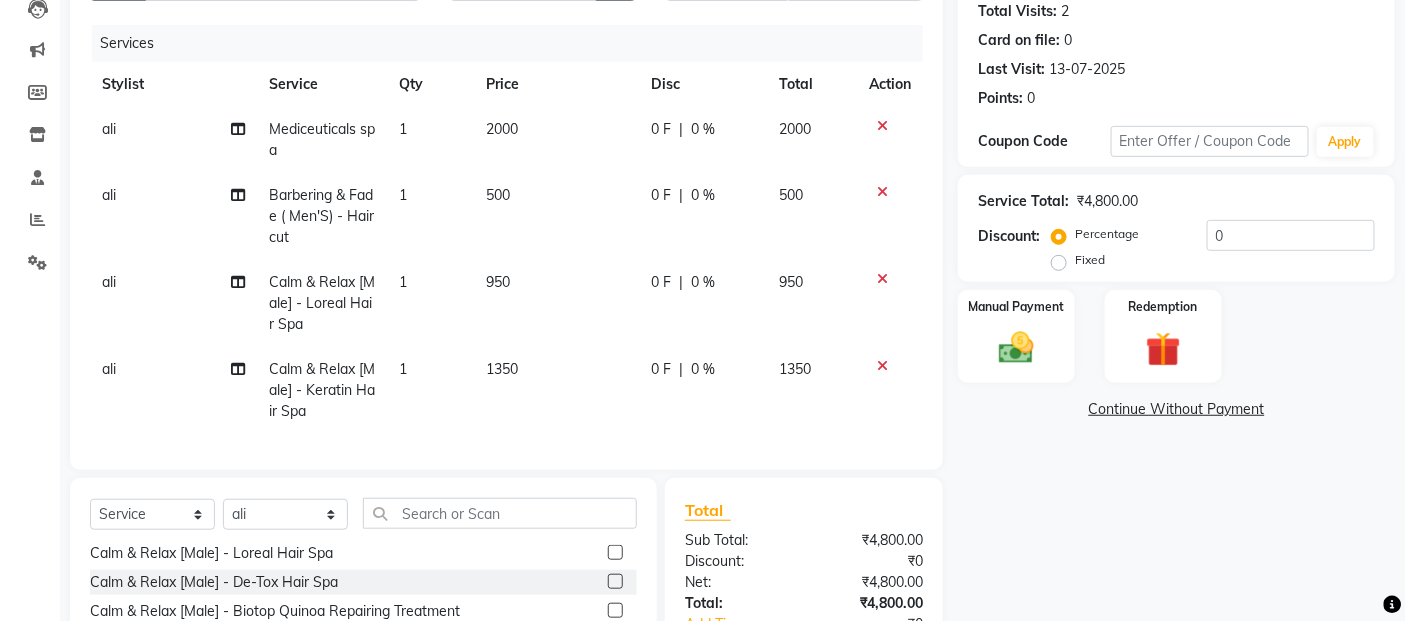 click 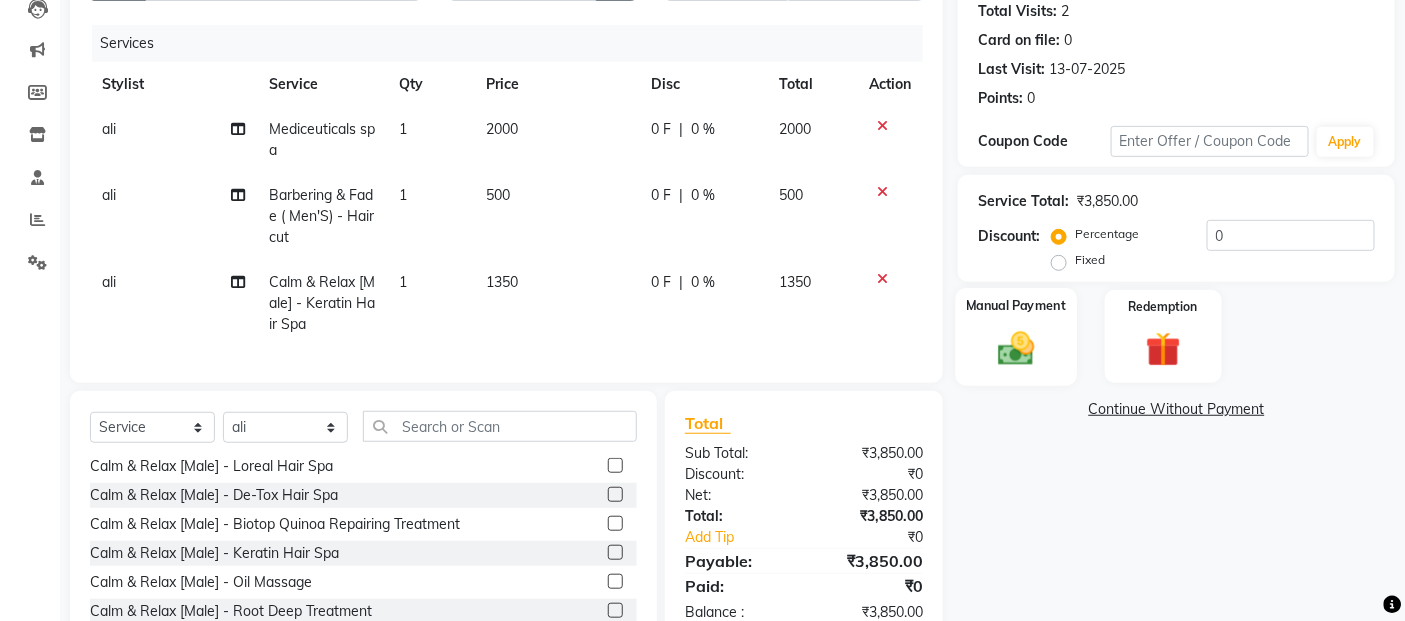 click 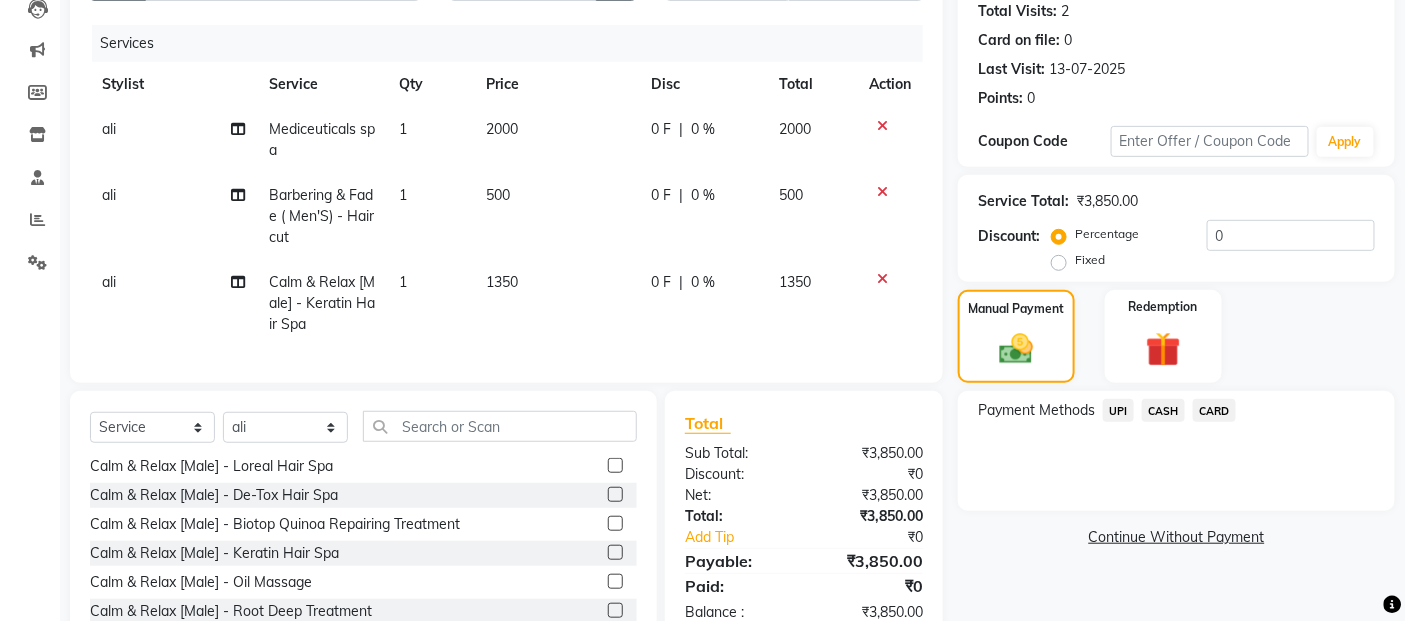 click on "CASH" 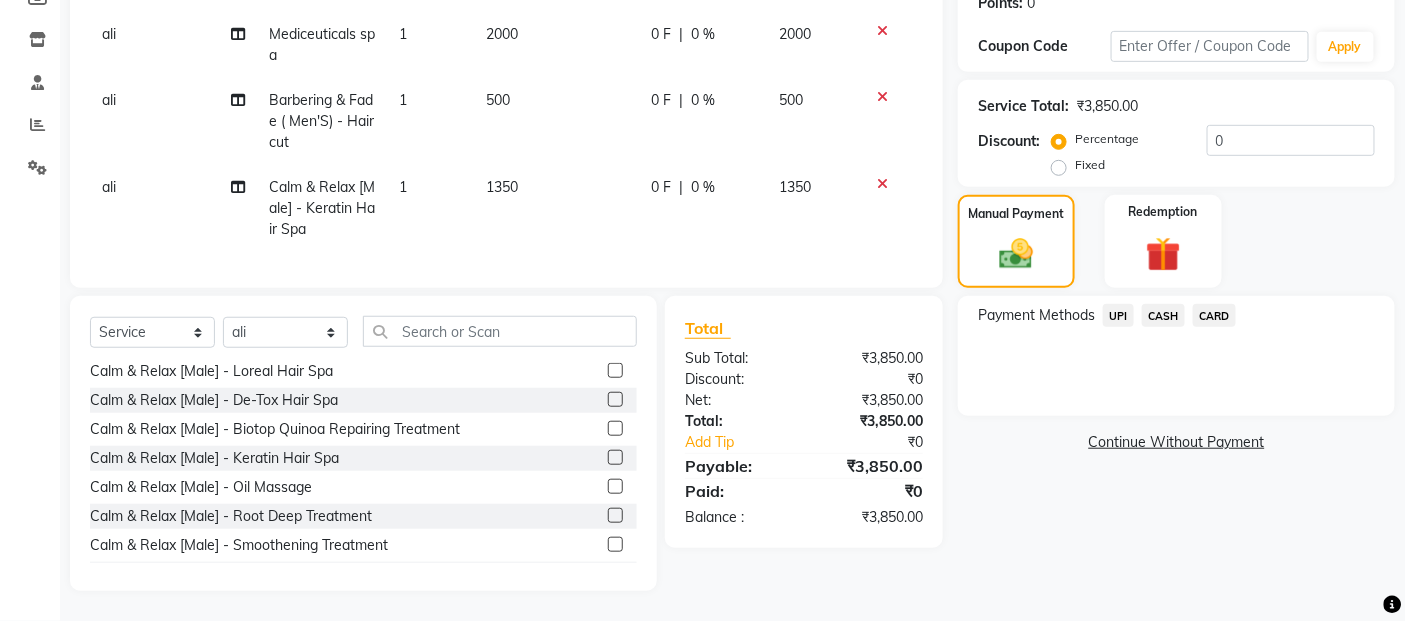 click on "CASH" 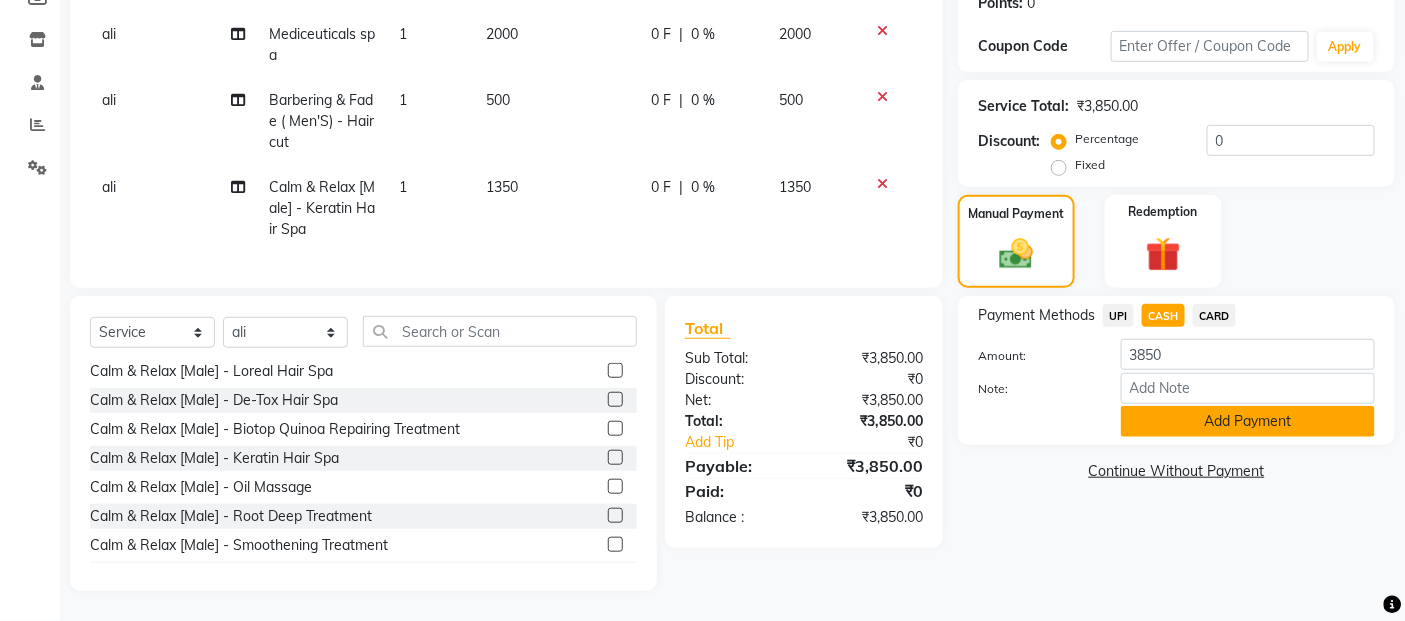 click on "Add Payment" 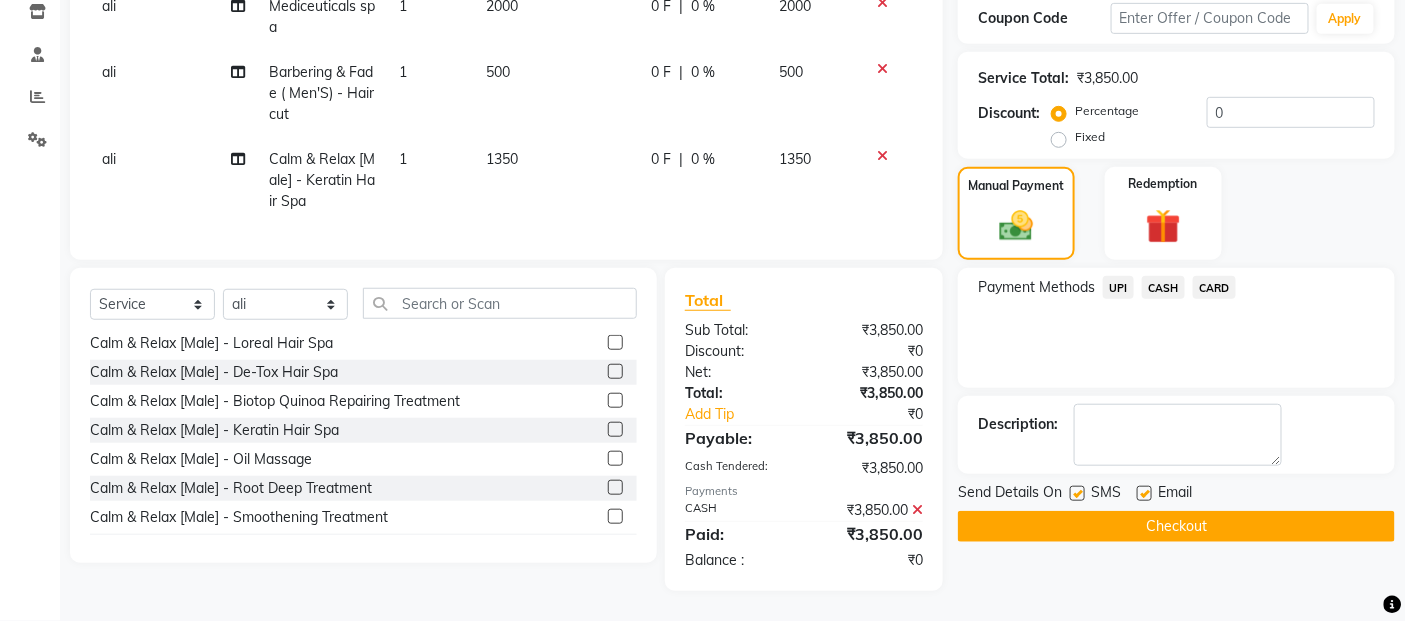 scroll, scrollTop: 362, scrollLeft: 0, axis: vertical 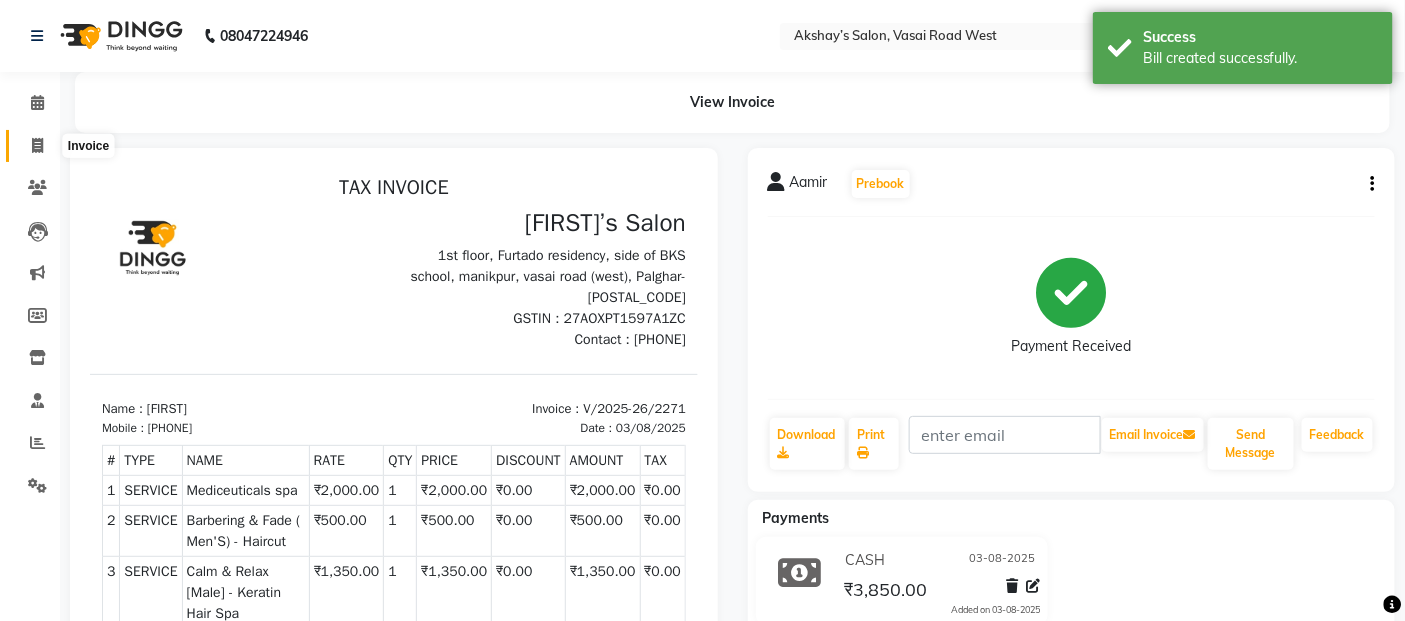 click 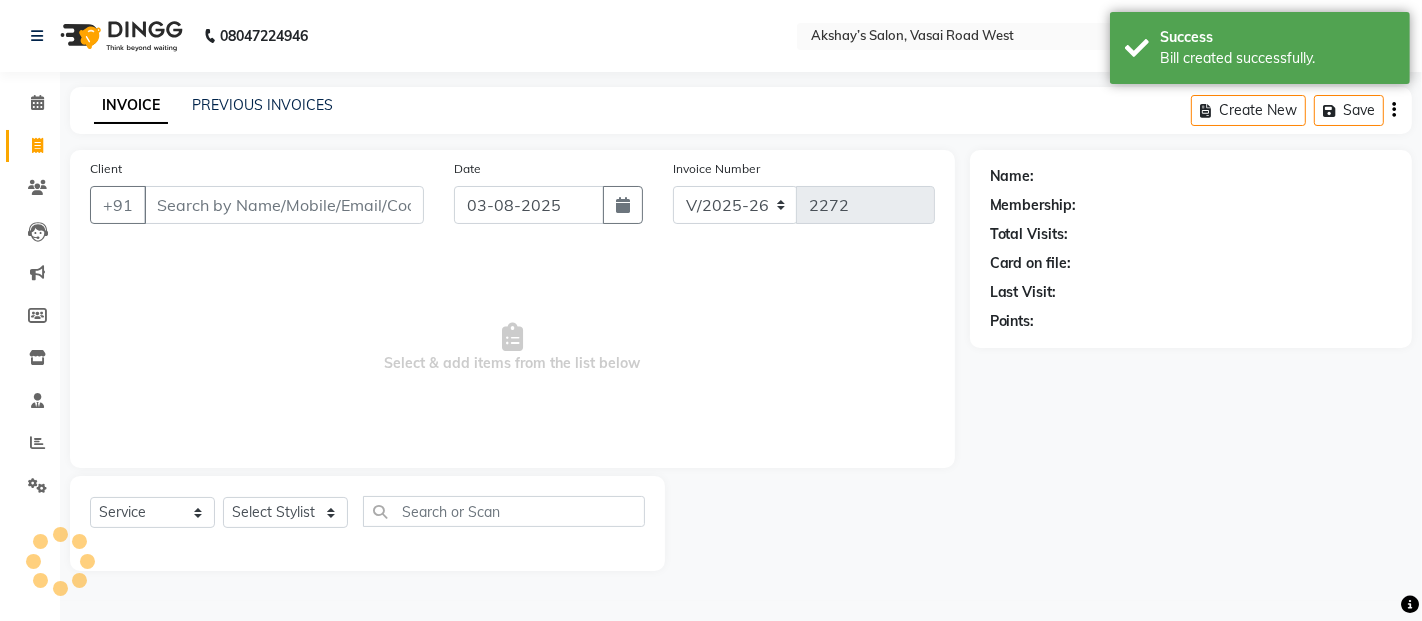 click on "Client" at bounding box center [284, 205] 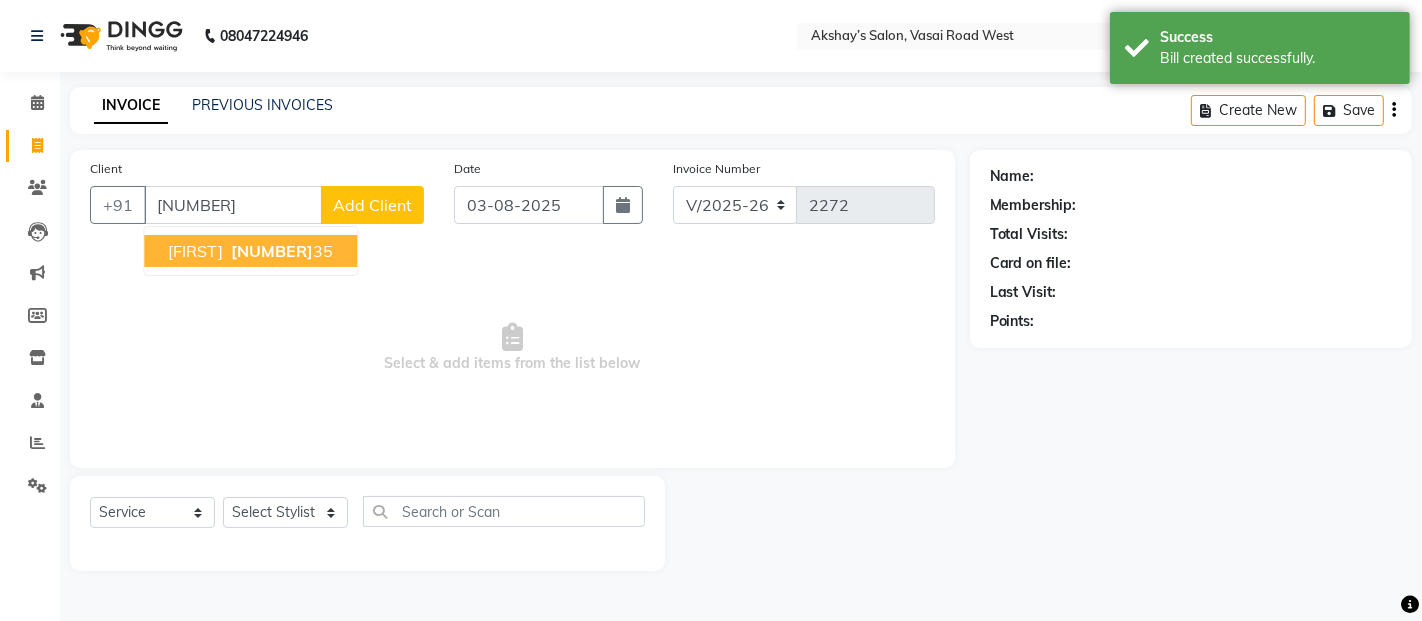 click on "Niki" at bounding box center [195, 251] 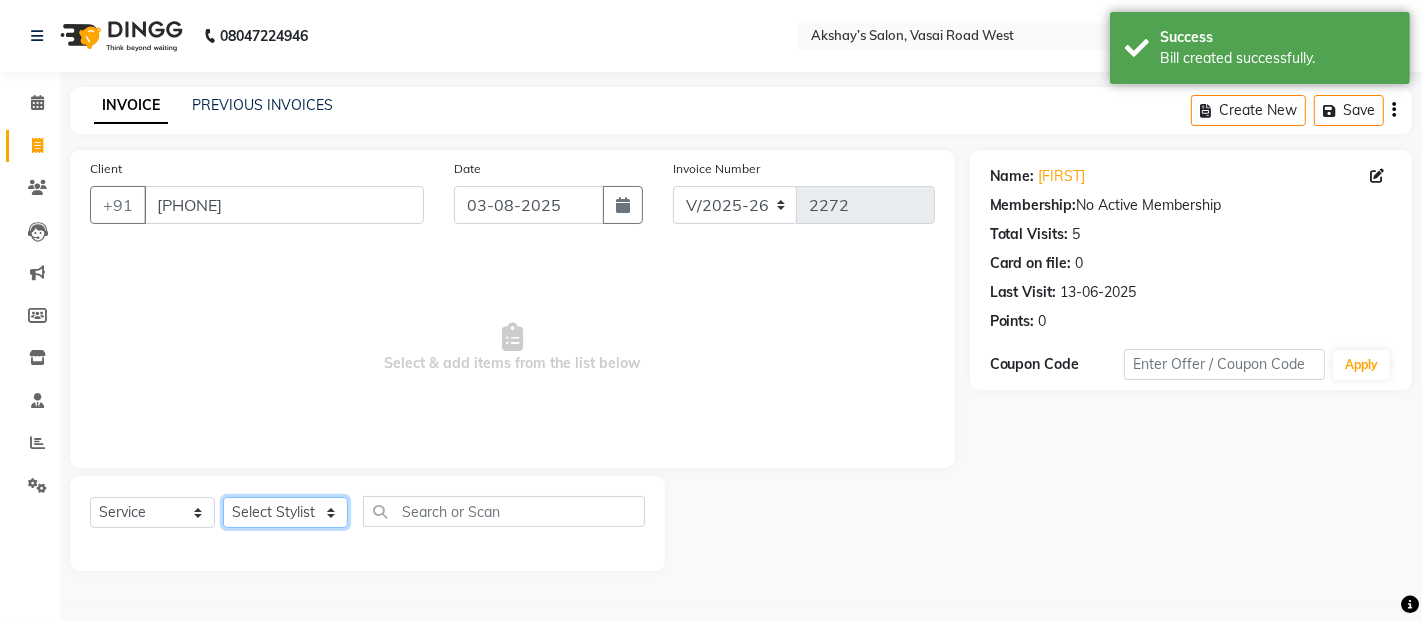 click on "[SERVICE] [STYLIST] [STYLIST] [STYLIST] [STYLIST] [STYLIST] [STYLIST] [STYLIST] [STYLIST] [STYLIST] [STYLIST] [STYLIST] [STYLIST] [STYLIST] [STYLIST] [STYLIST] [STYLIST] [STYLIST] [STYLIST] [STYLIST] [STYLIST] [STYLIST] [STYLIST] [STYLIST] [STYLIST] [STYLIST]" 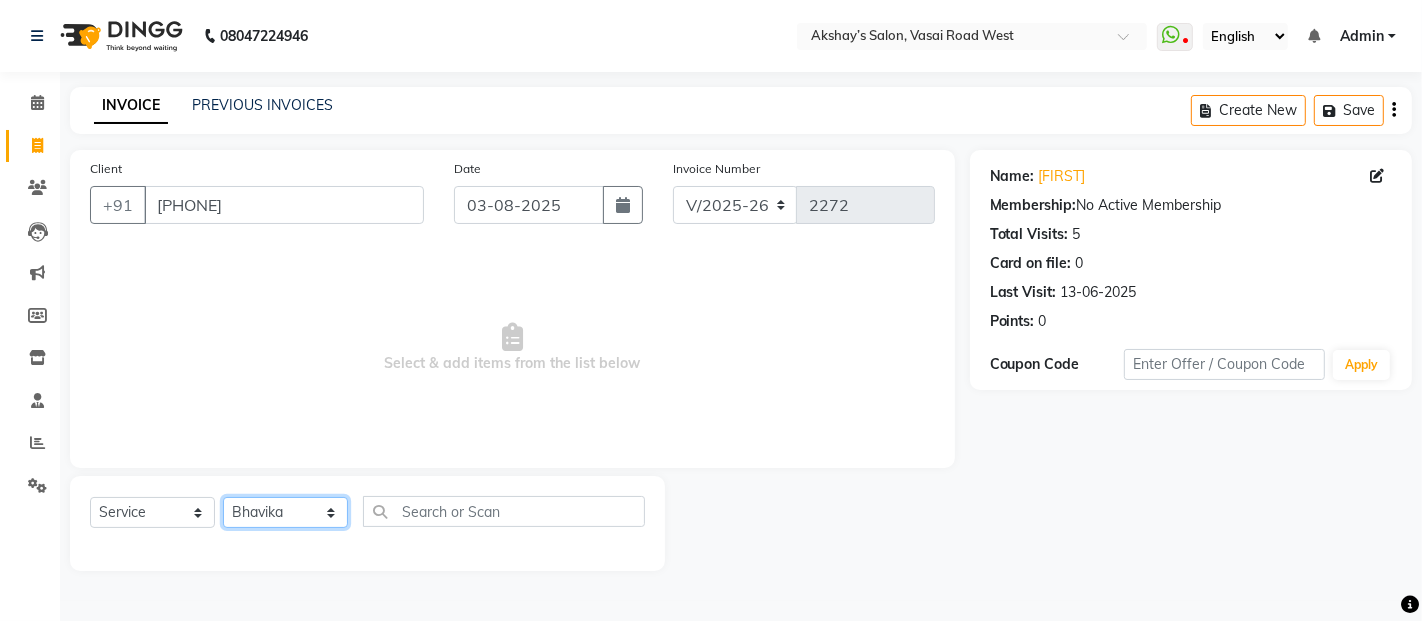 click on "[SERVICE] [STYLIST] [STYLIST] [STYLIST] [STYLIST] [STYLIST] [STYLIST] [STYLIST] [STYLIST] [STYLIST] [STYLIST] [STYLIST] [STYLIST] [STYLIST] [STYLIST] [STYLIST] [STYLIST] [STYLIST] [STYLIST] [STYLIST] [STYLIST] [STYLIST] [STYLIST] [STYLIST] [STYLIST] [STYLIST]" 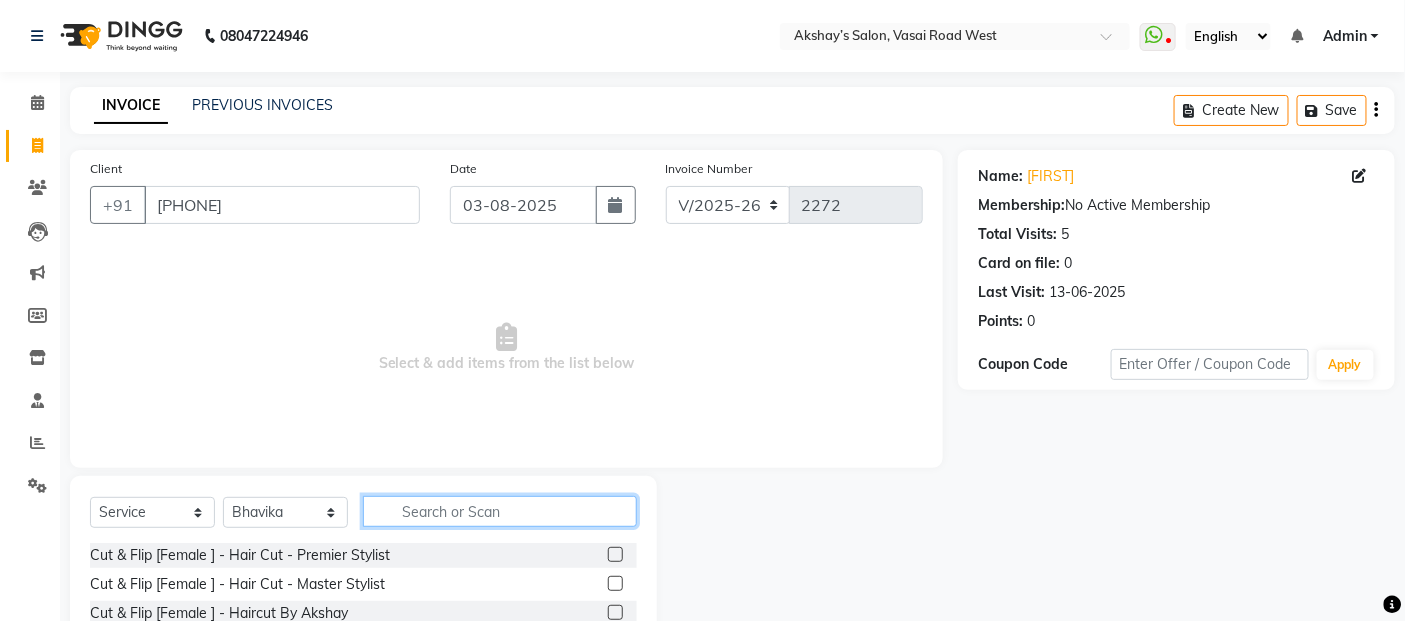 click 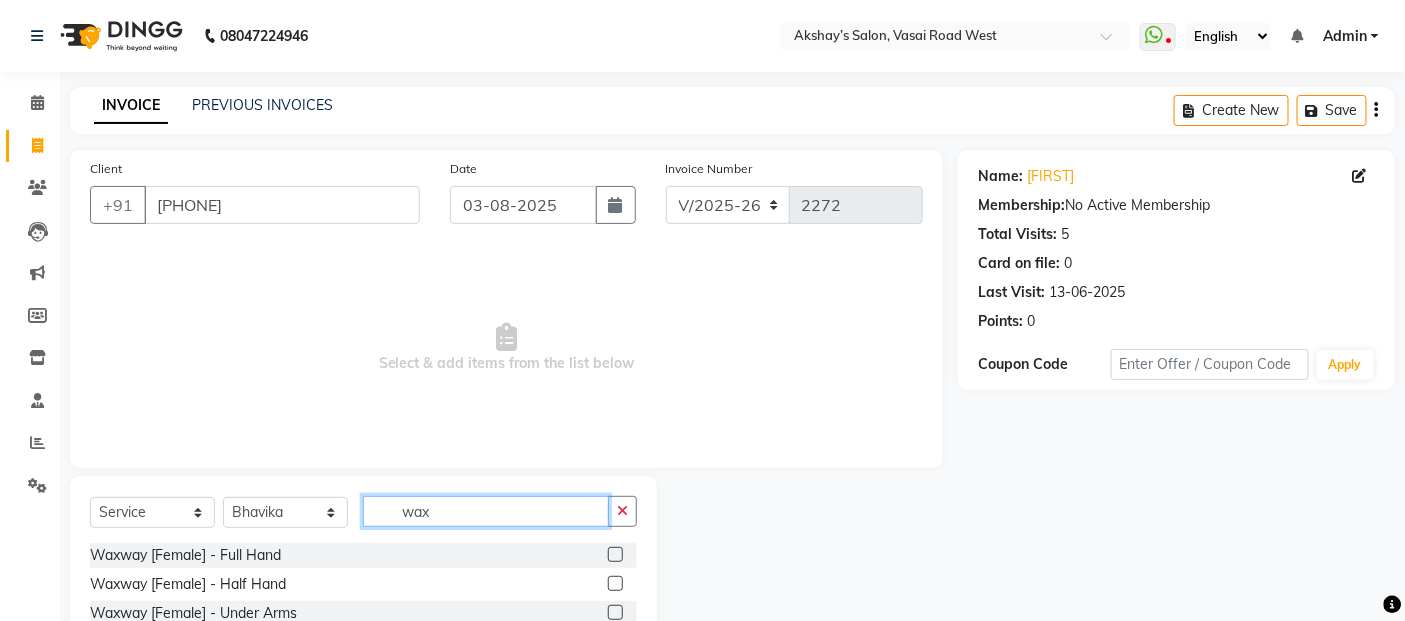scroll, scrollTop: 111, scrollLeft: 0, axis: vertical 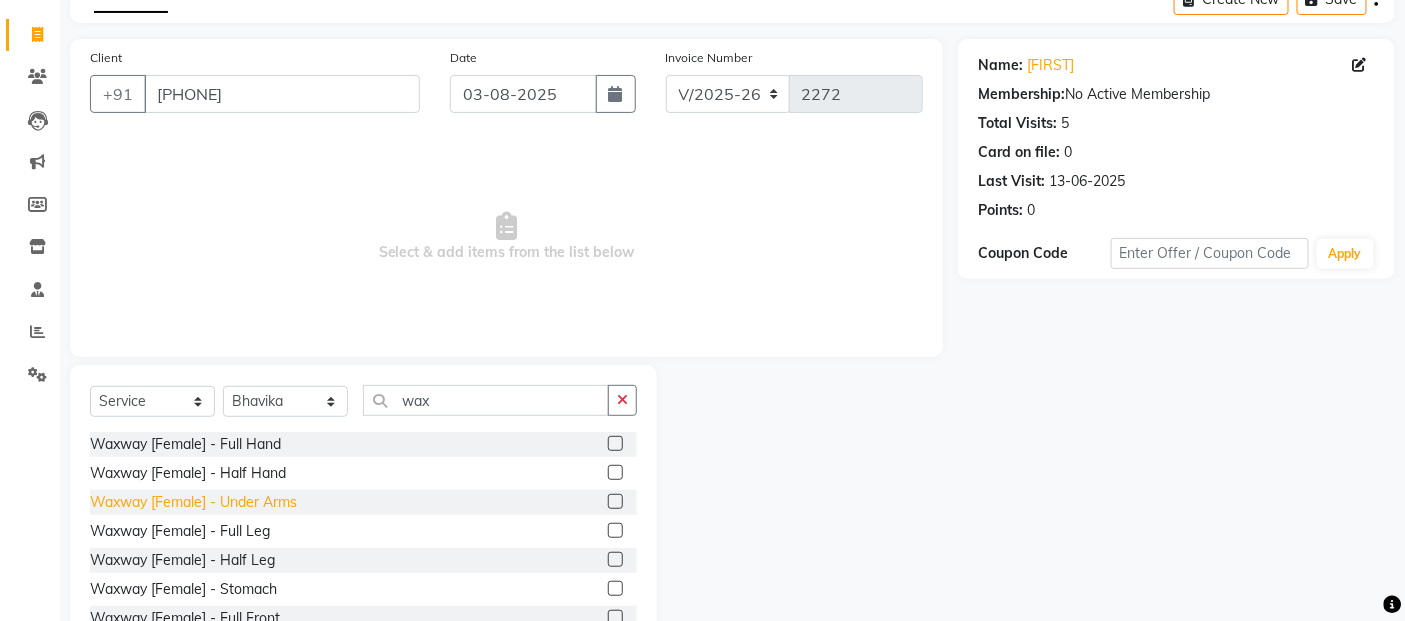 click on "Waxway    [Female] - Under Arms" 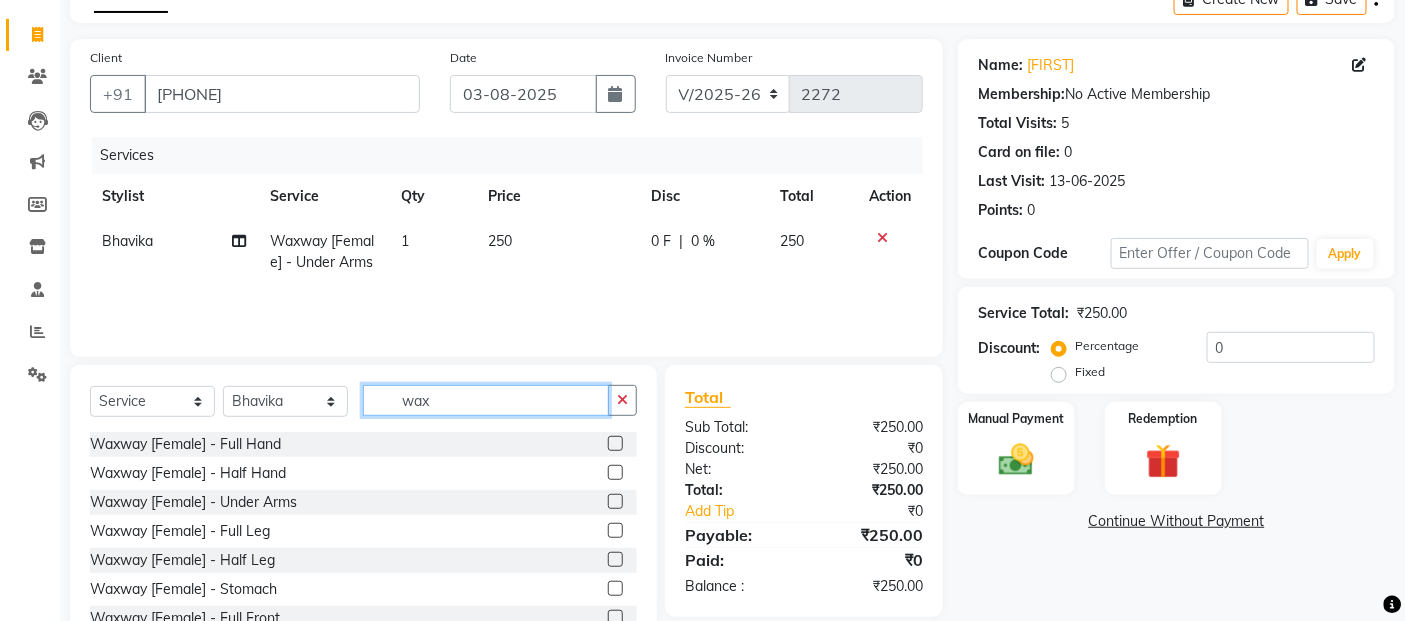 click on "wax" 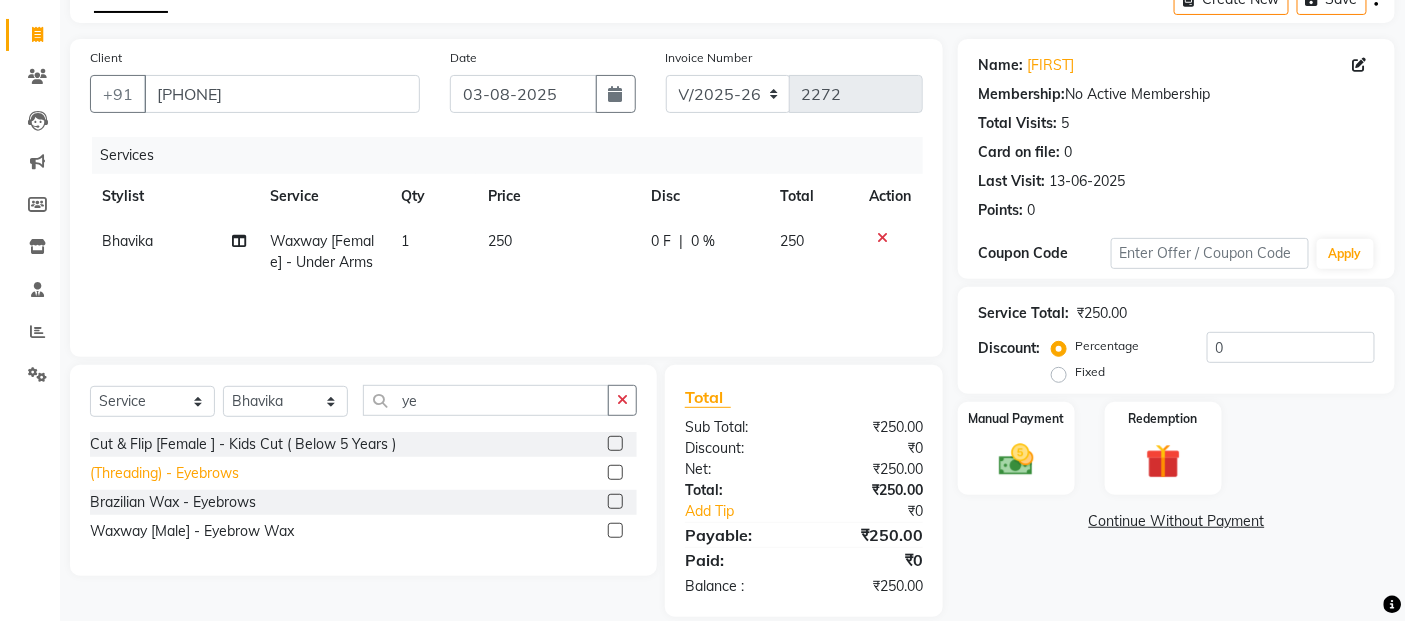 click on "(Threading) - Eyebrows" 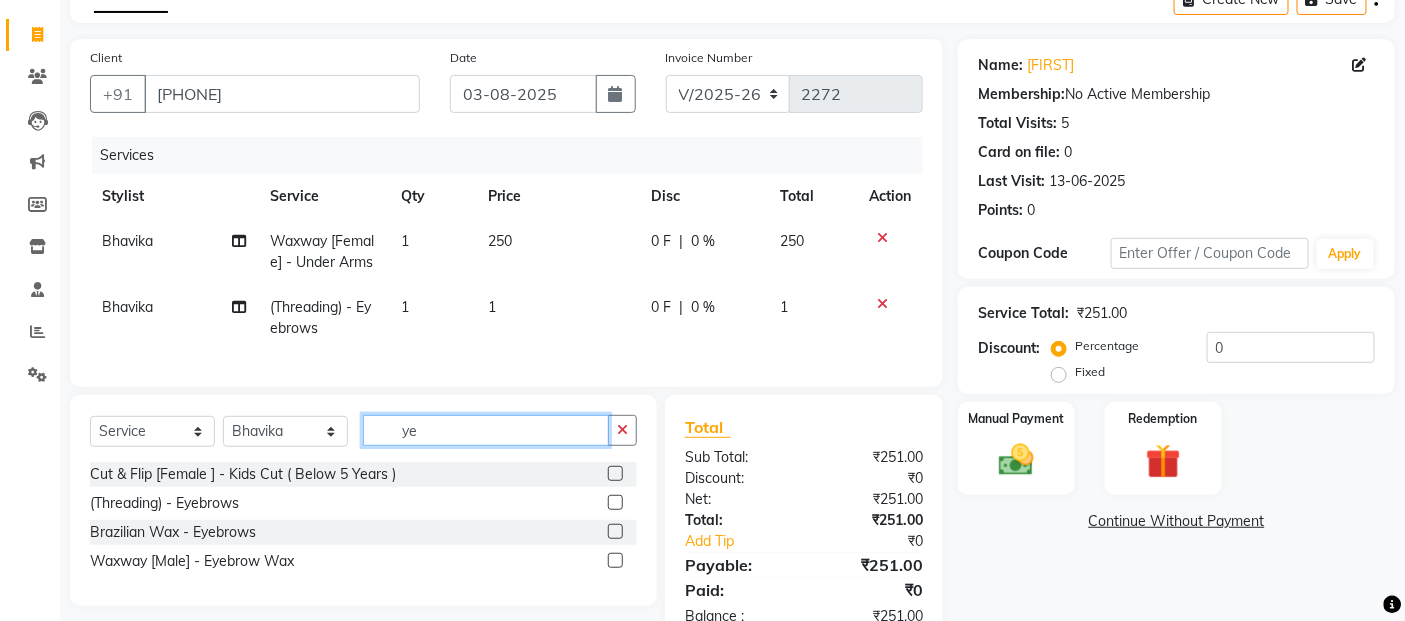 click on "ye" 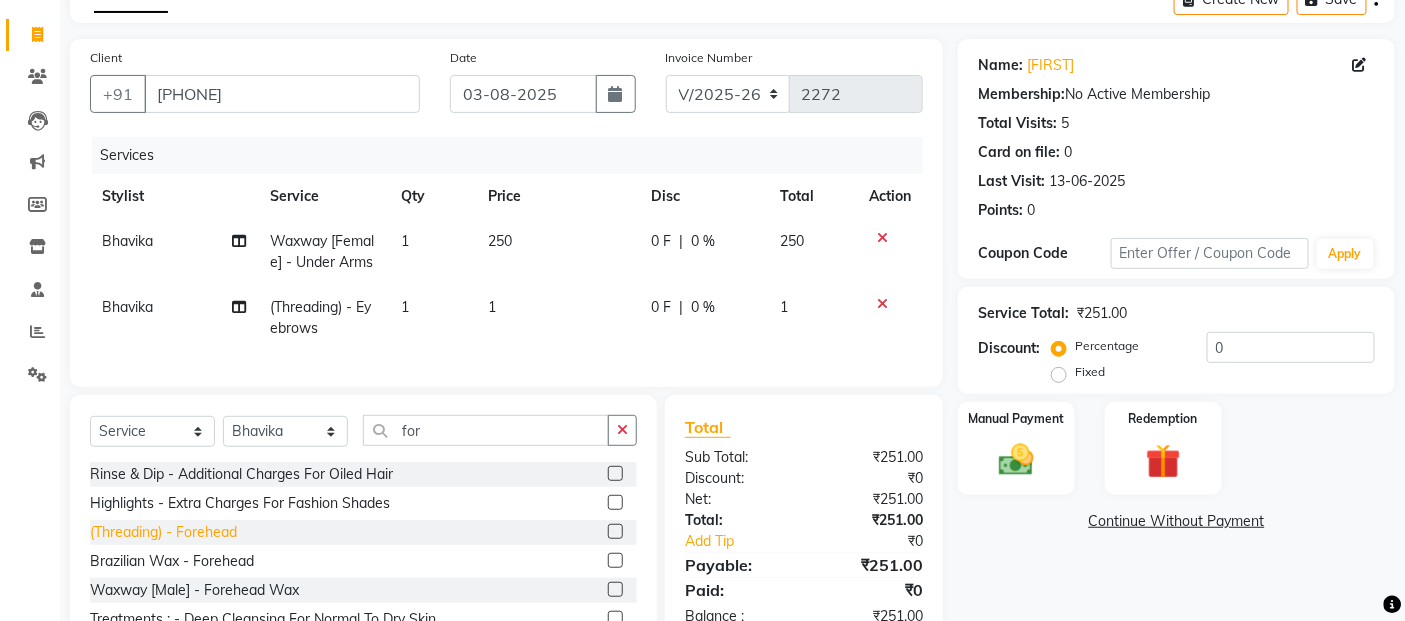 click on "(Threading) - Forehead" 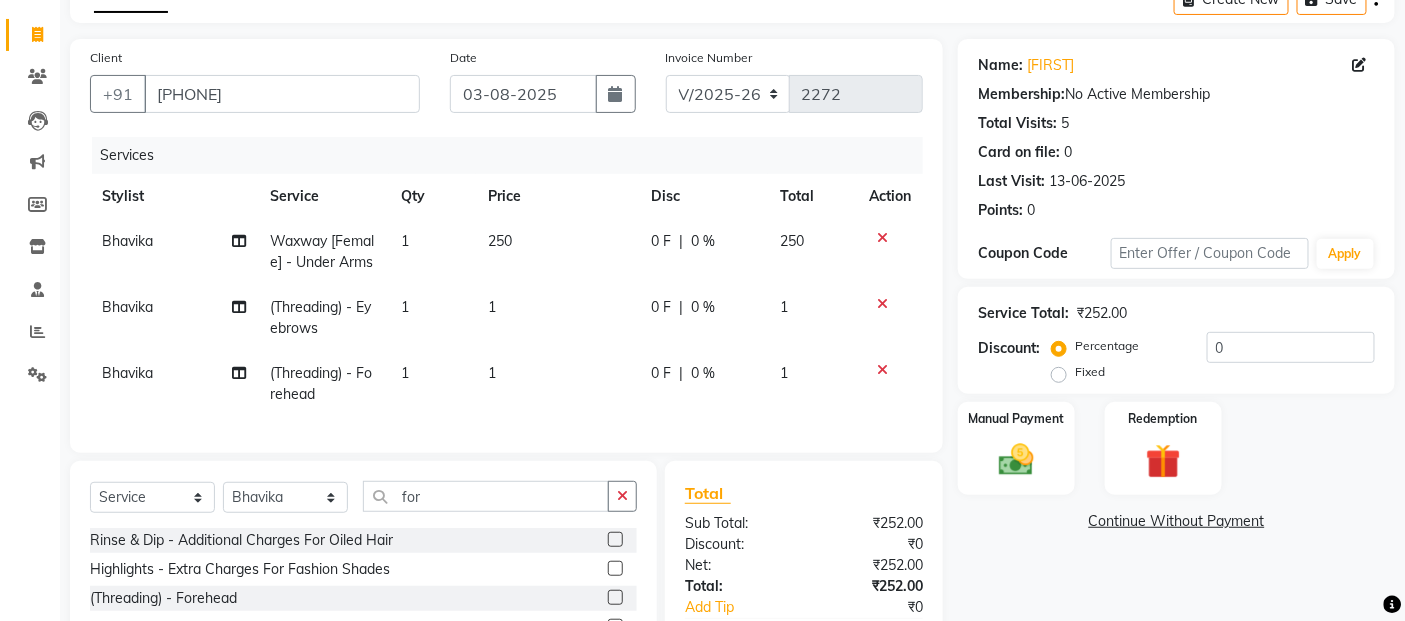 click on "1" 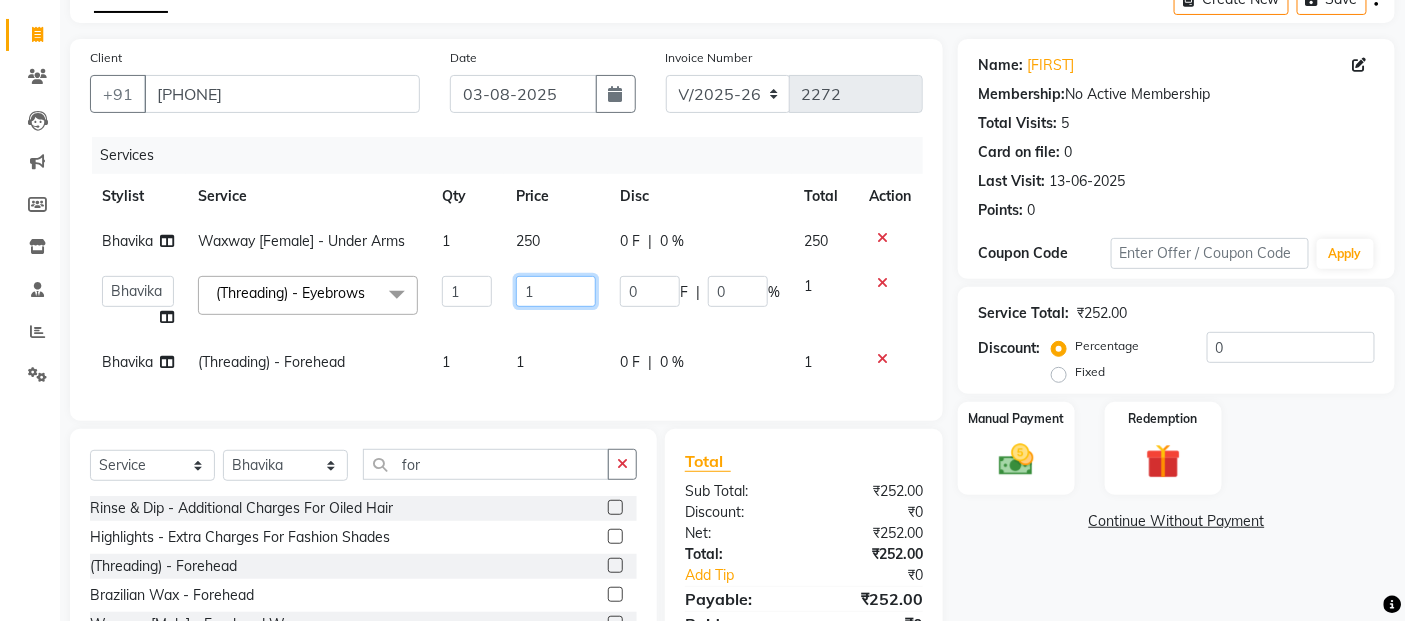 click on "1" 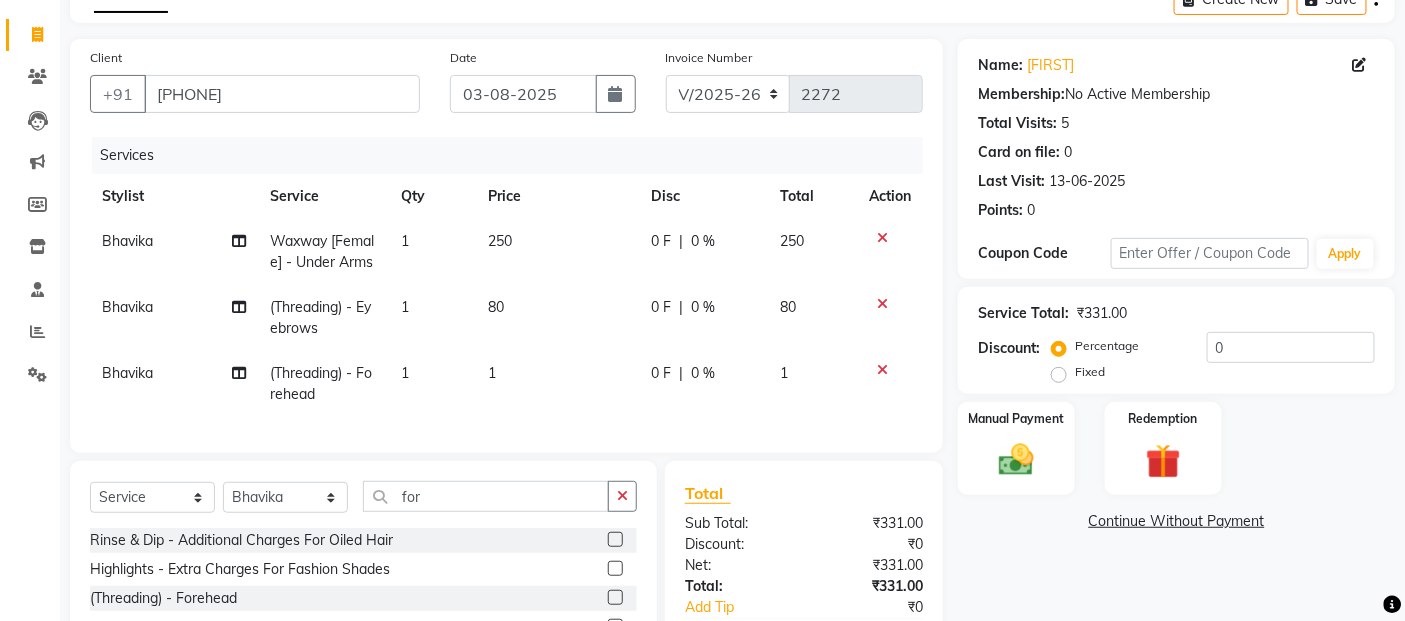click on "1" 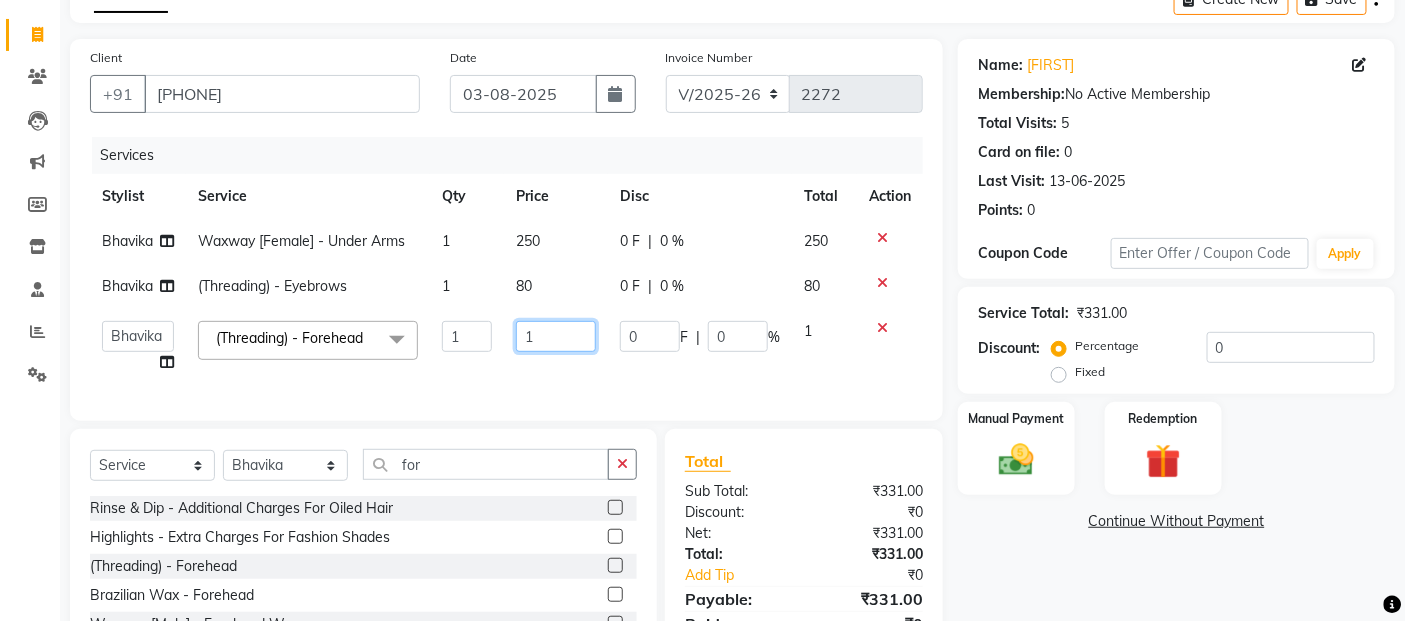 click on "1" 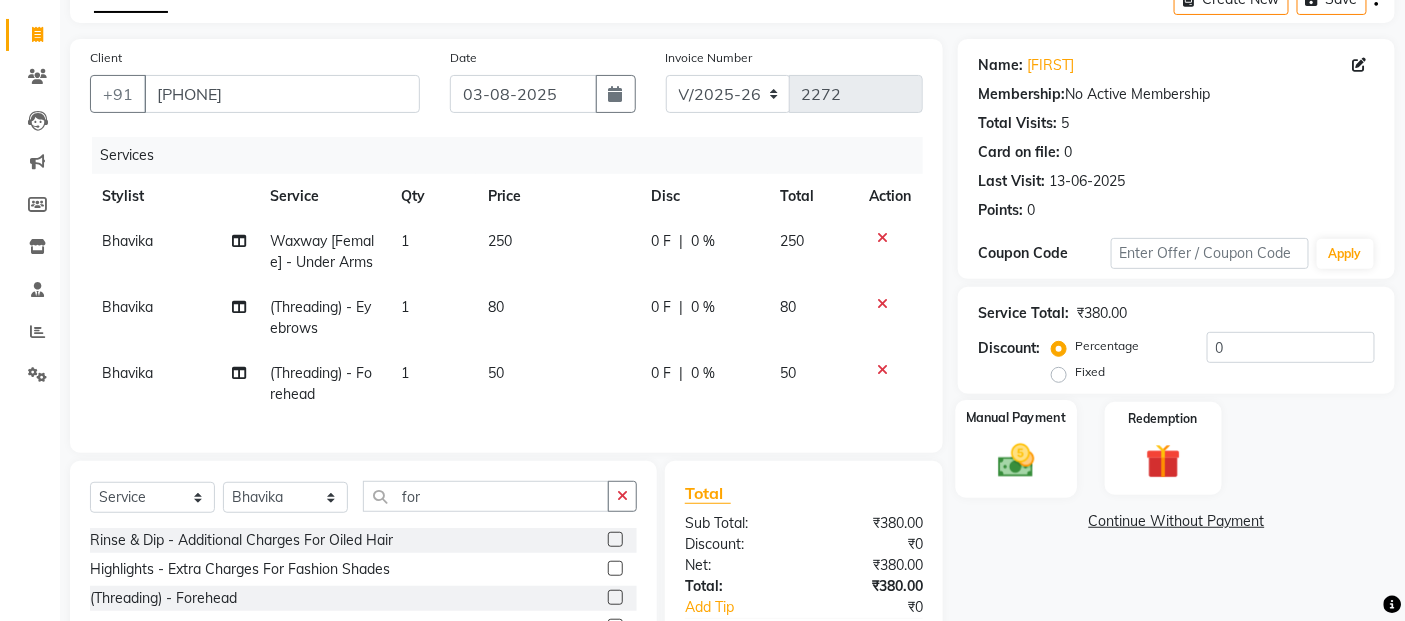 click 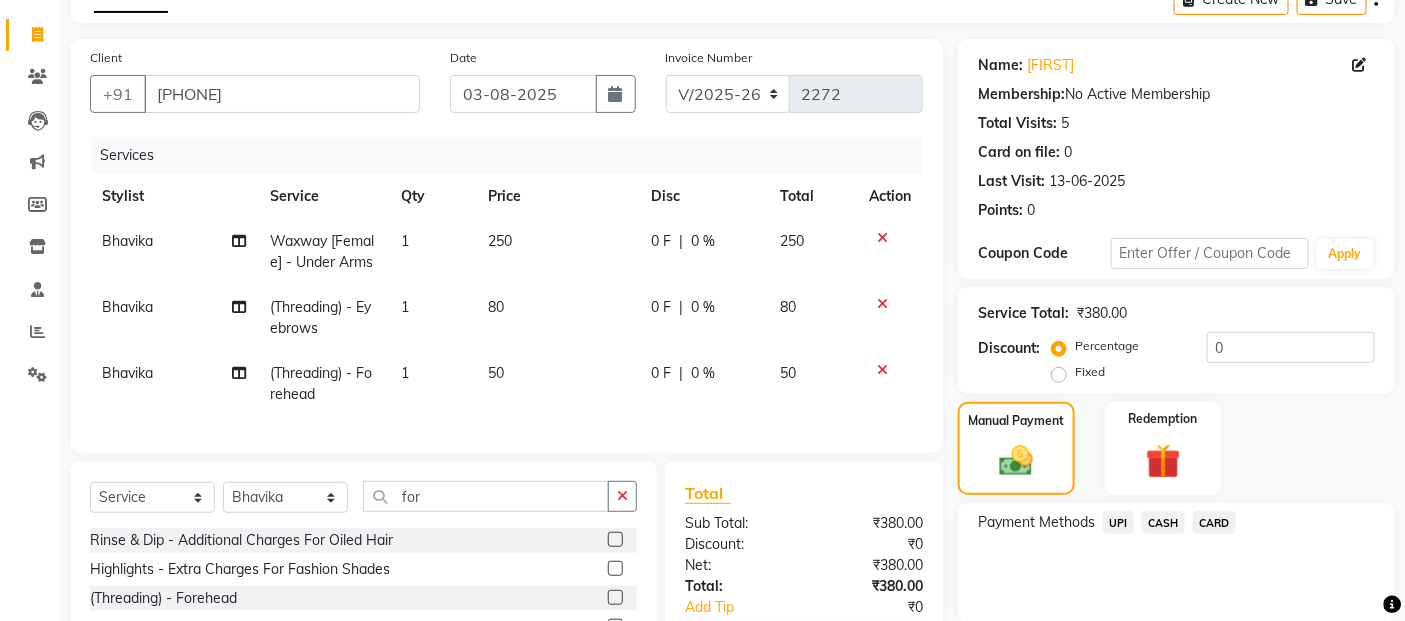 click on "CASH" 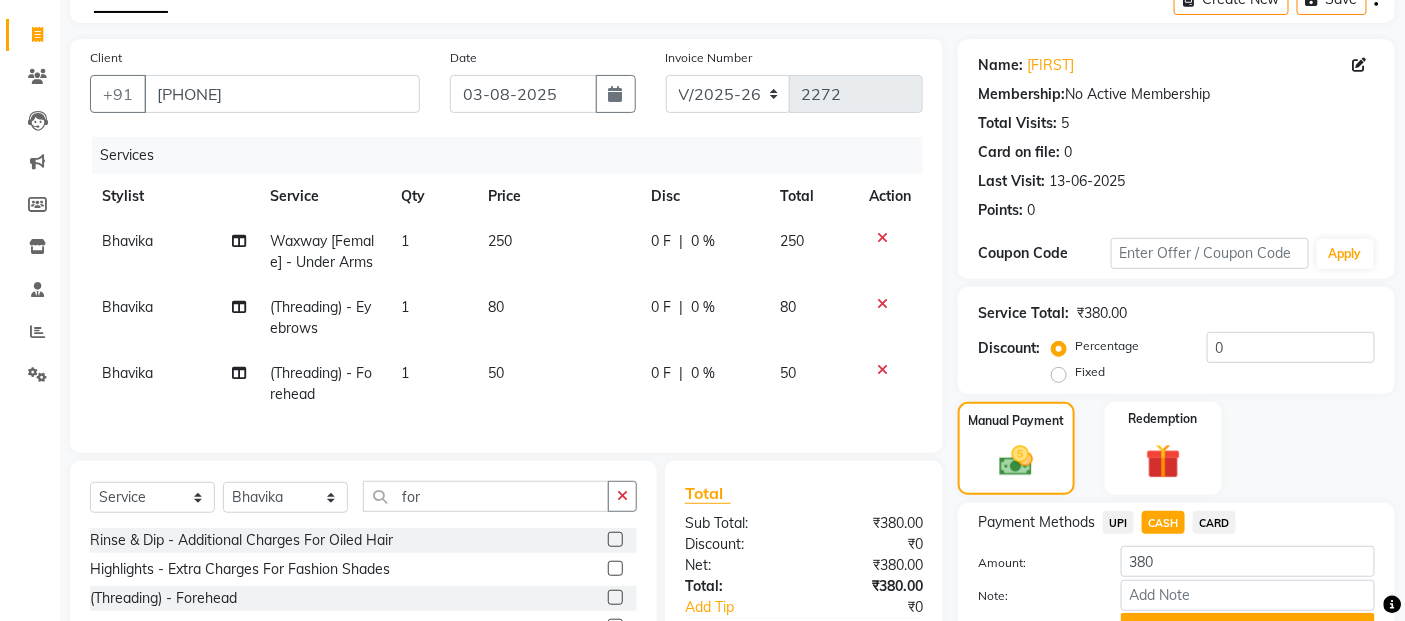 scroll, scrollTop: 222, scrollLeft: 0, axis: vertical 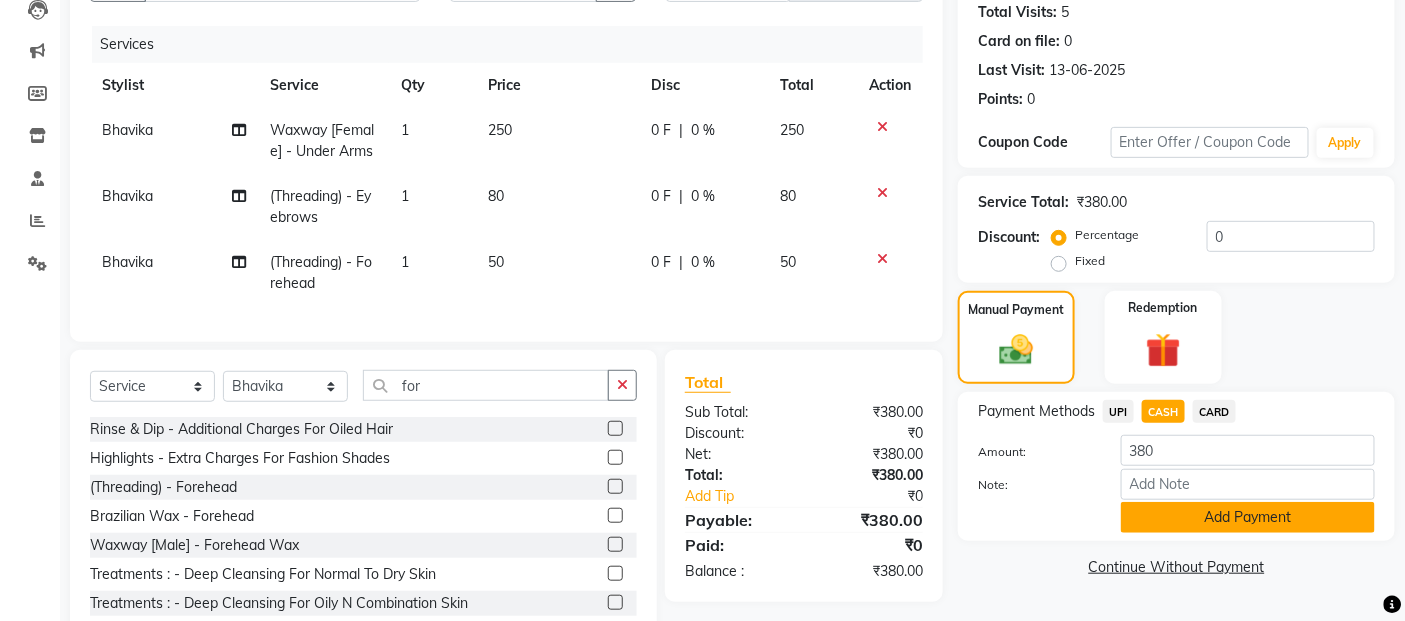 click on "Add Payment" 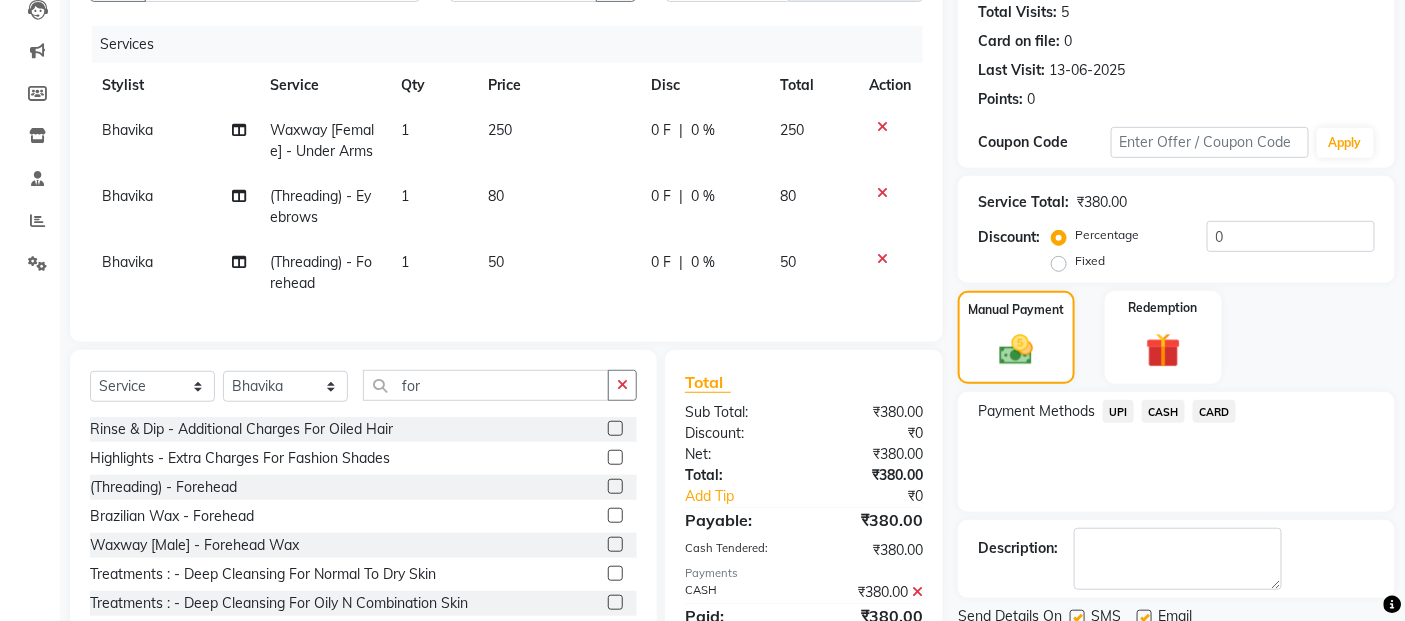 scroll, scrollTop: 321, scrollLeft: 0, axis: vertical 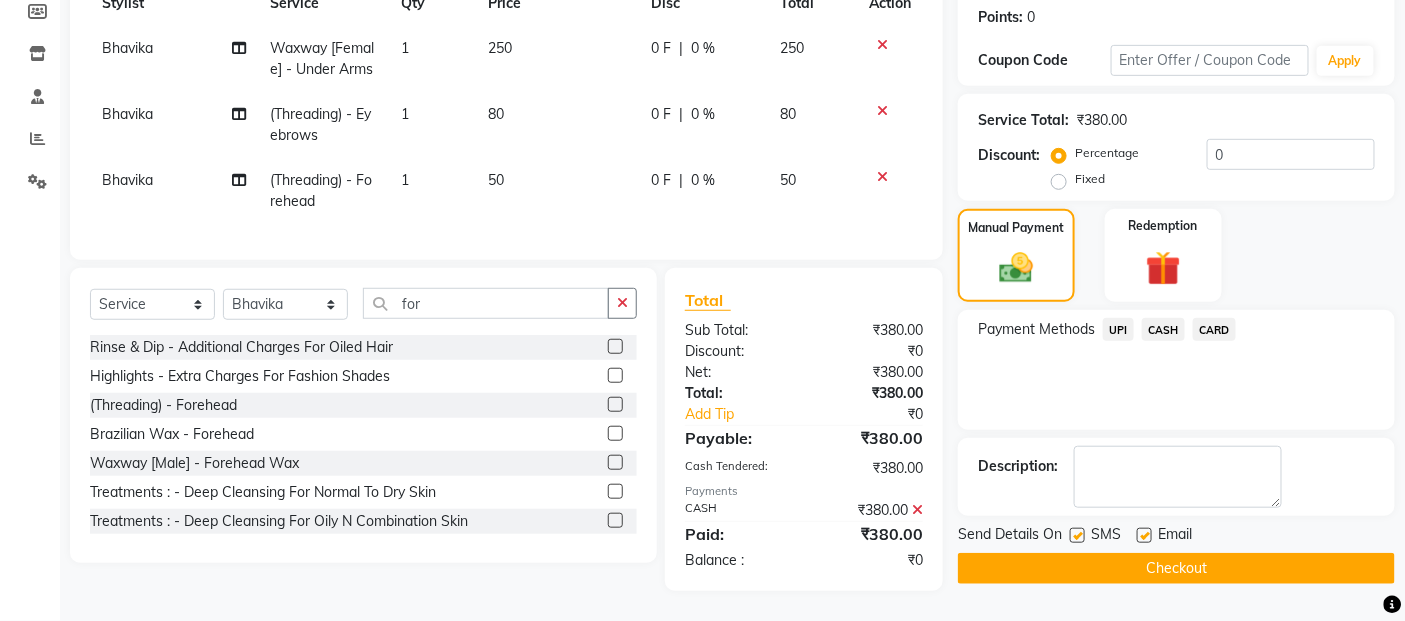 click on "Checkout" 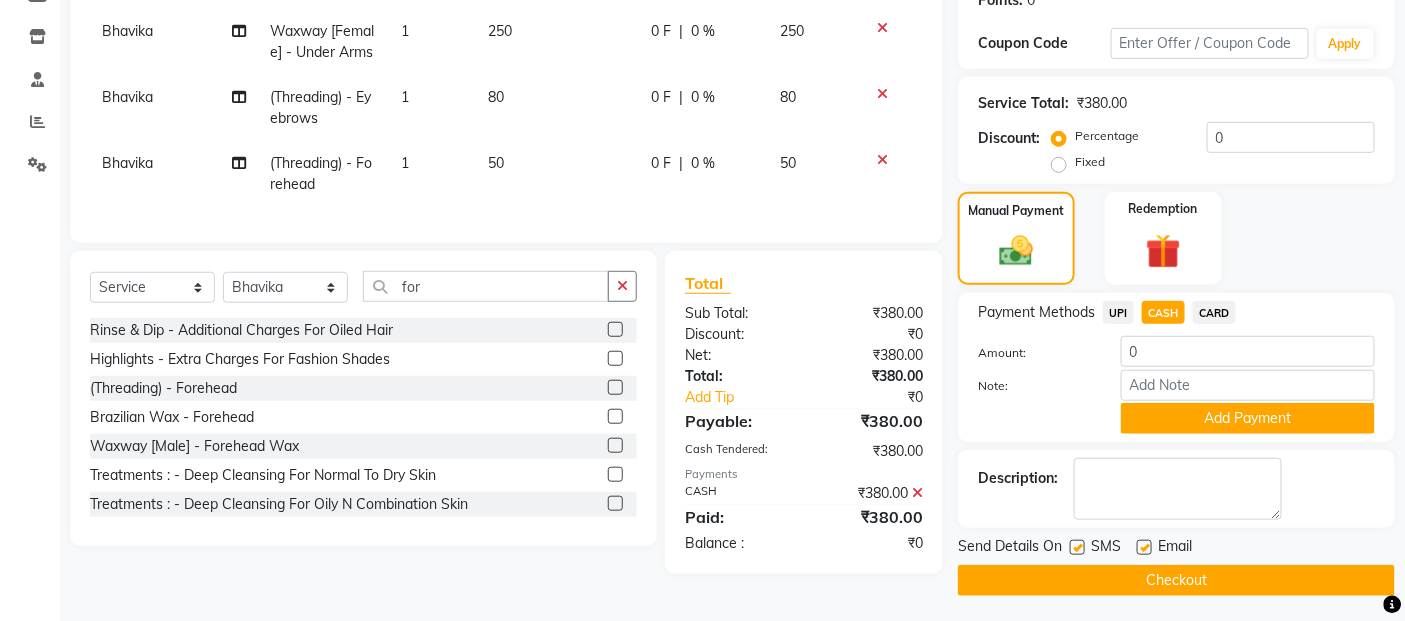 click on "Payment Methods  UPI   CASH   CARD  Amount: 0 Note: Add Payment" 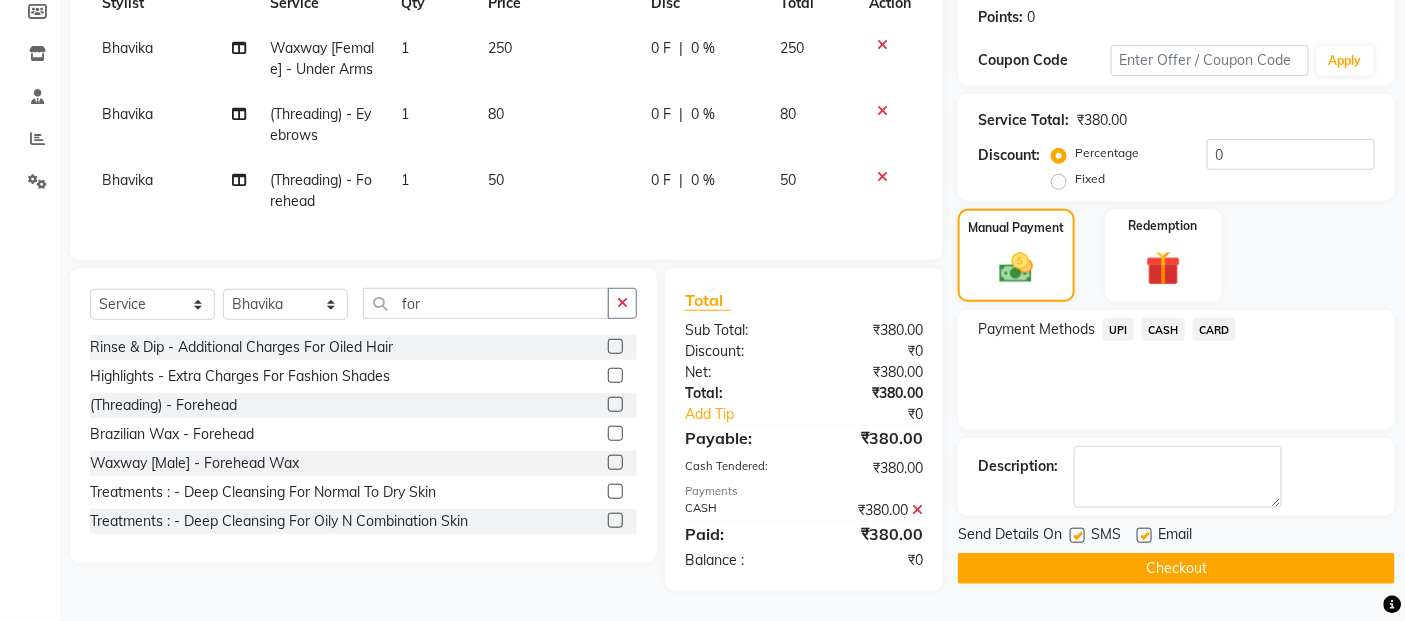 click on "Checkout" 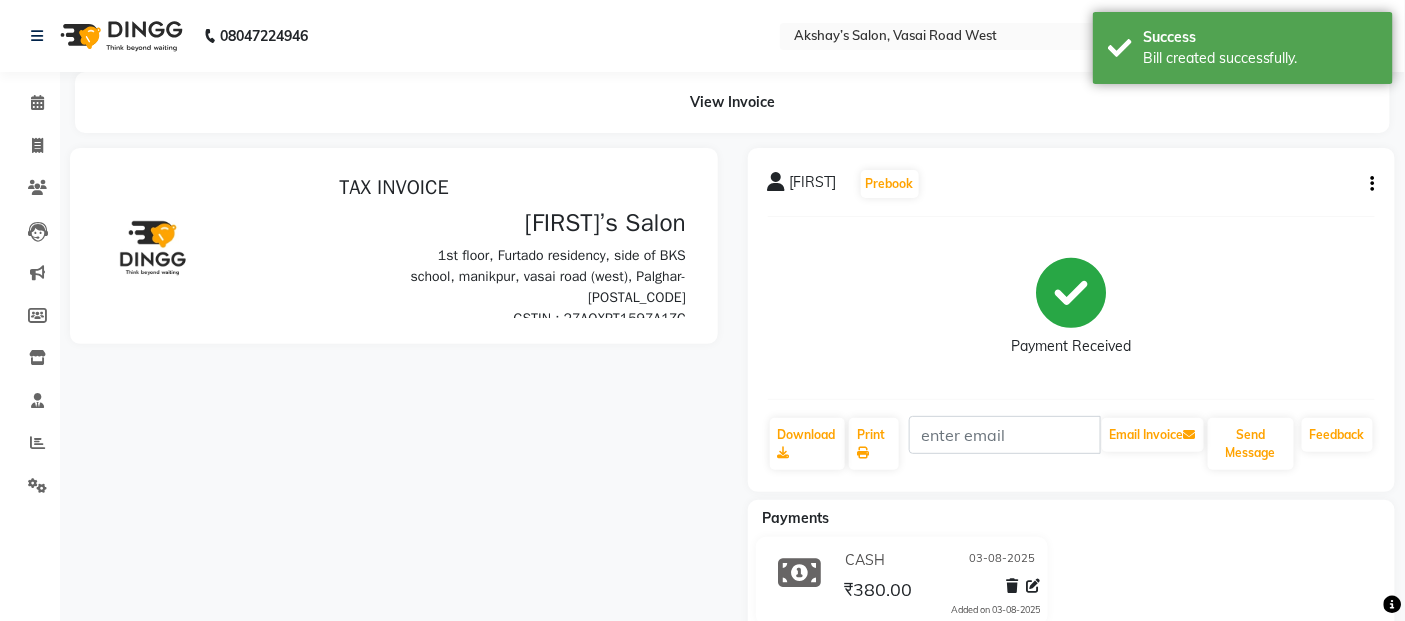 scroll, scrollTop: 0, scrollLeft: 0, axis: both 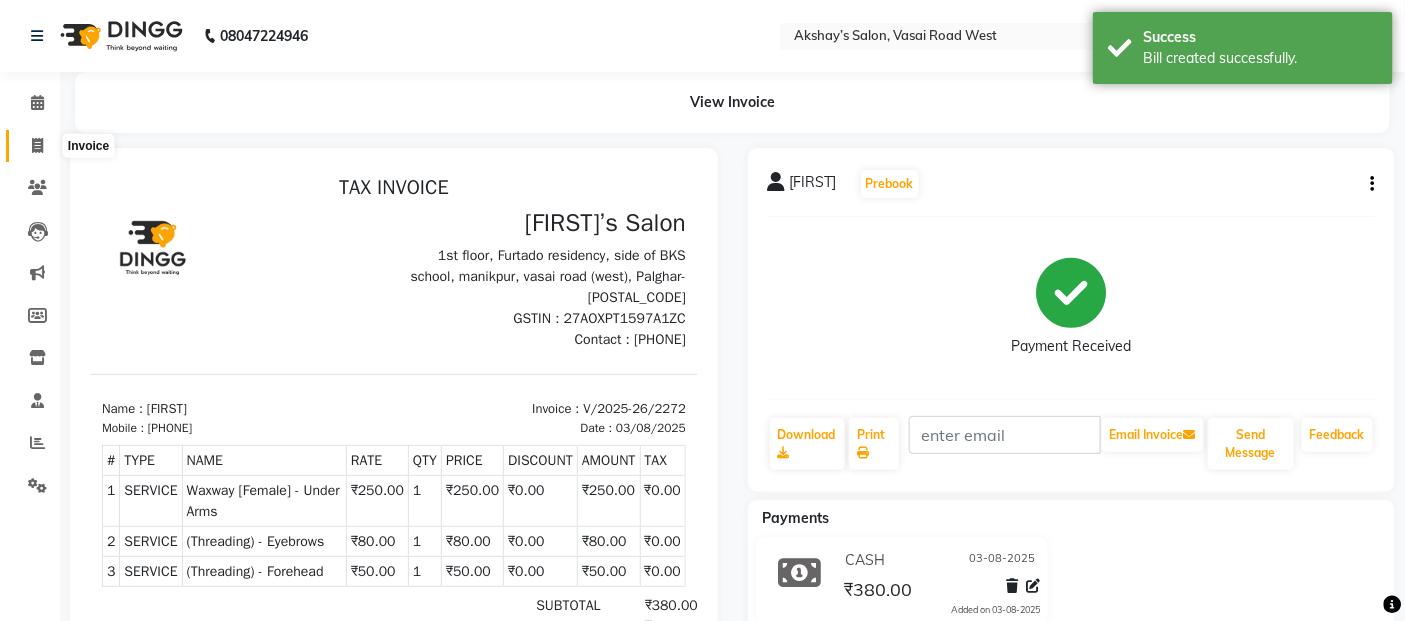 click 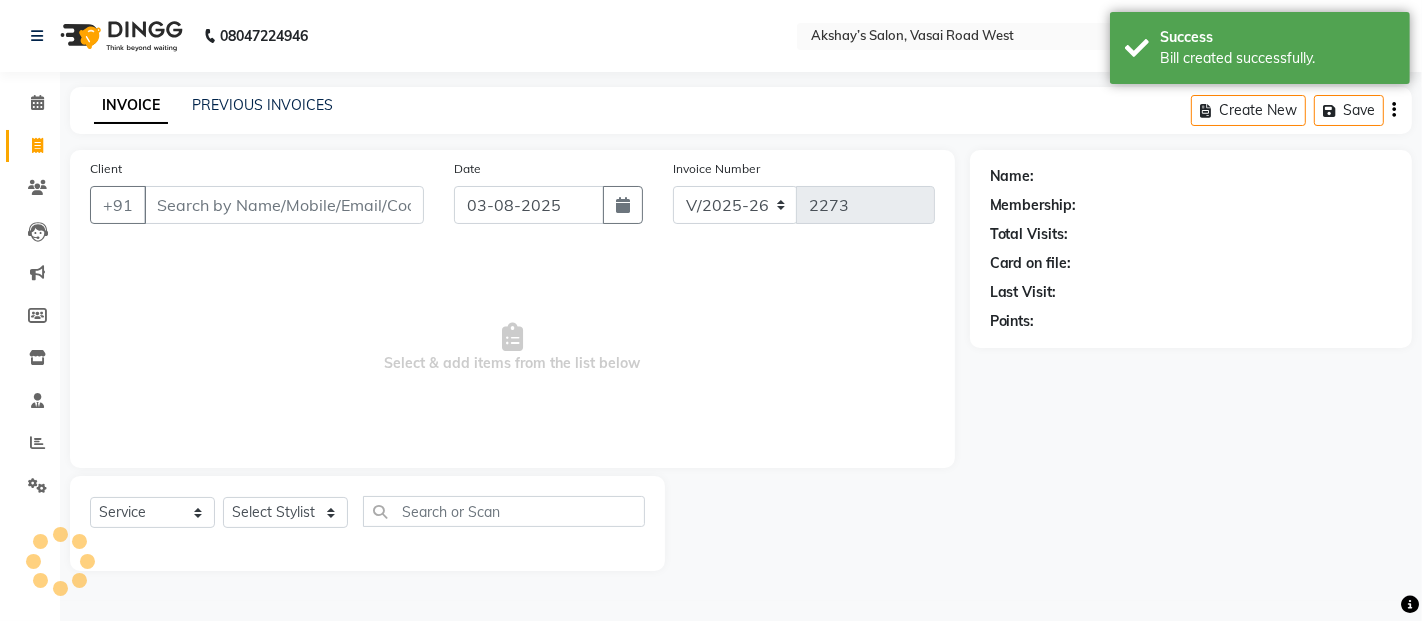 click on "Client" at bounding box center (284, 205) 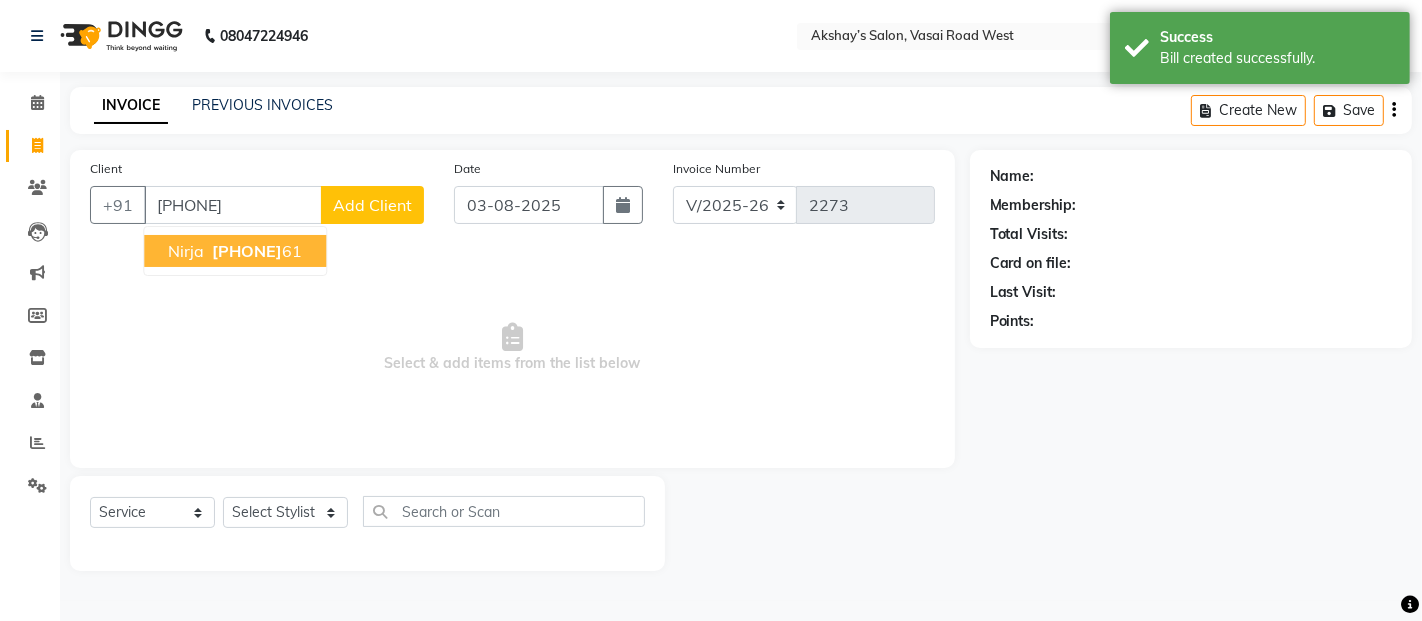 click on "nirja   98197833 61" at bounding box center [235, 251] 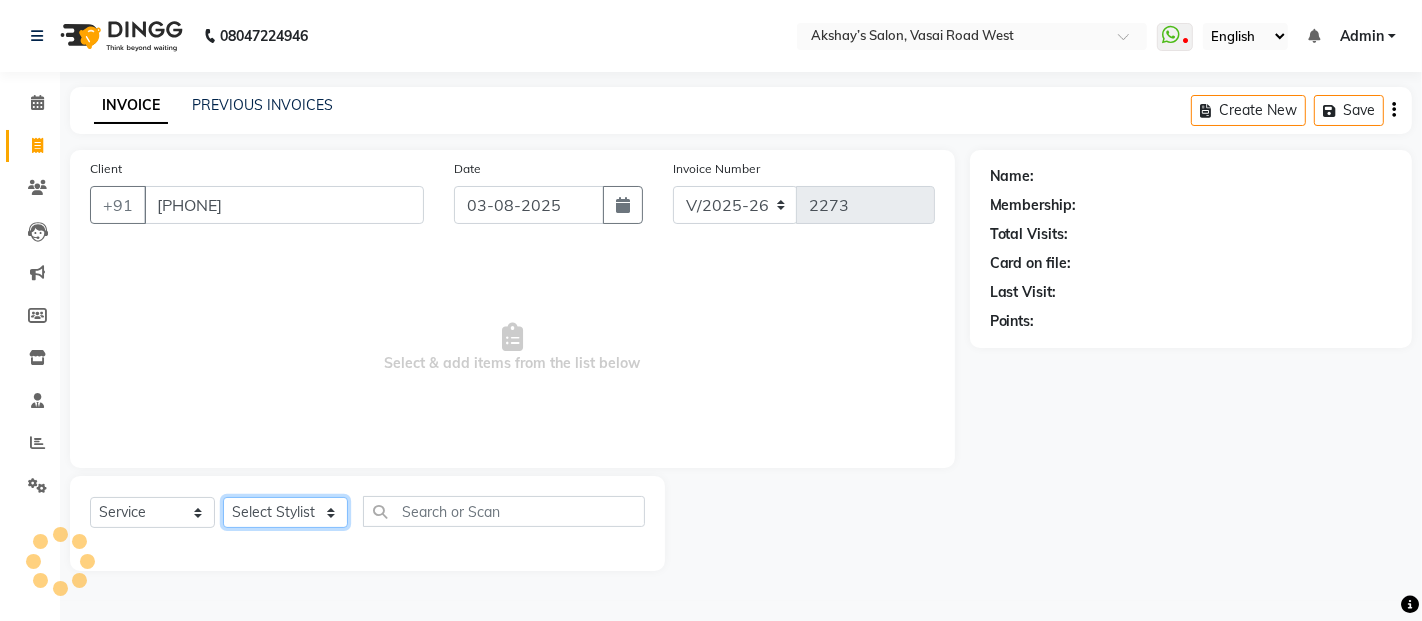 click on "[SERVICE] [STYLIST] [STYLIST] [STYLIST] [STYLIST] [STYLIST] [STYLIST] [STYLIST] [STYLIST] [STYLIST] [STYLIST] [STYLIST] [STYLIST] [STYLIST] [STYLIST] [STYLIST] [STYLIST] [STYLIST] [STYLIST] [STYLIST] [STYLIST] [STYLIST] [STYLIST] [STYLIST] [STYLIST] [STYLIST]" 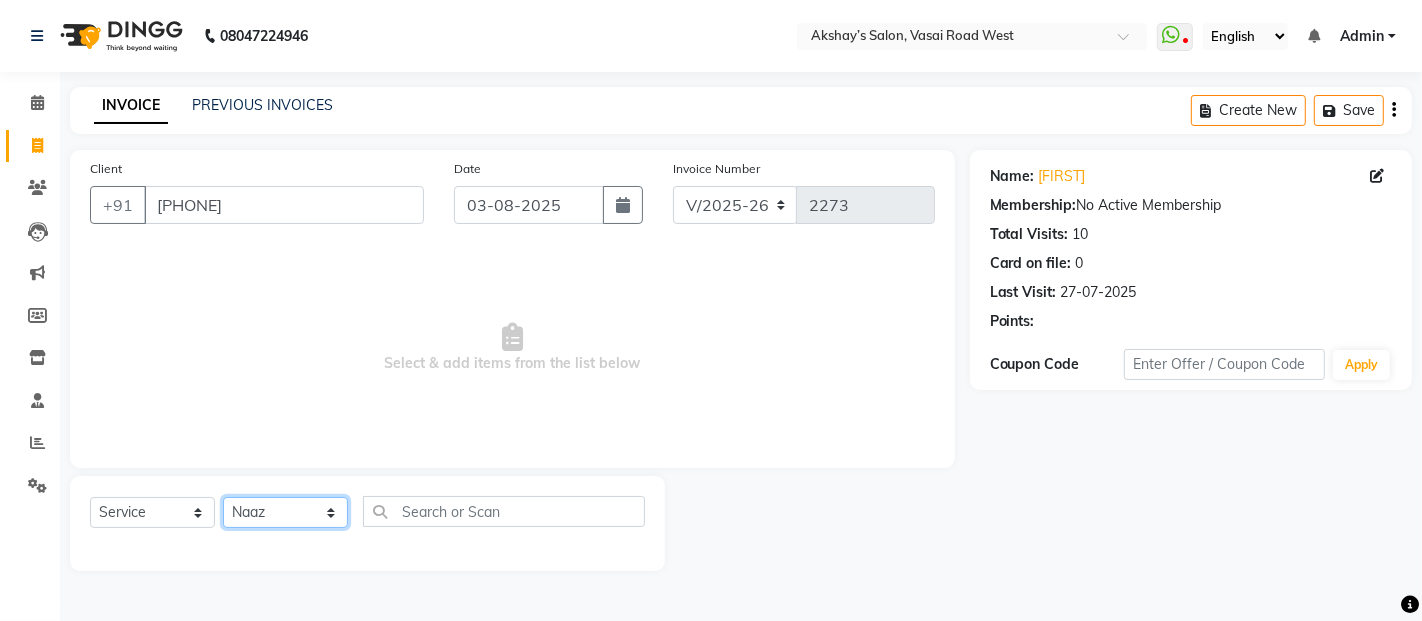 click on "[SERVICE] [STYLIST] [STYLIST] [STYLIST] [STYLIST] [STYLIST] [STYLIST] [STYLIST] [STYLIST] [STYLIST] [STYLIST] [STYLIST] [STYLIST] [STYLIST] [STYLIST] [STYLIST] [STYLIST] [STYLIST] [STYLIST] [STYLIST] [STYLIST] [STYLIST] [STYLIST] [STYLIST] [STYLIST] [STYLIST]" 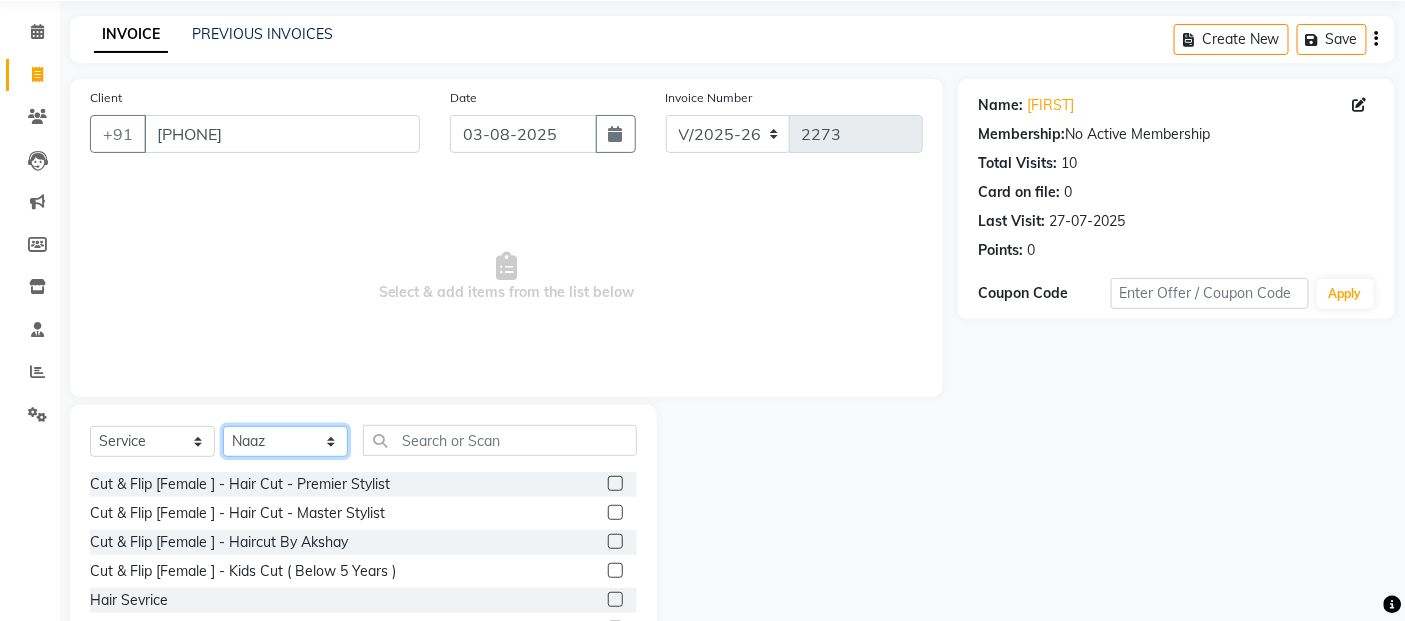 scroll, scrollTop: 111, scrollLeft: 0, axis: vertical 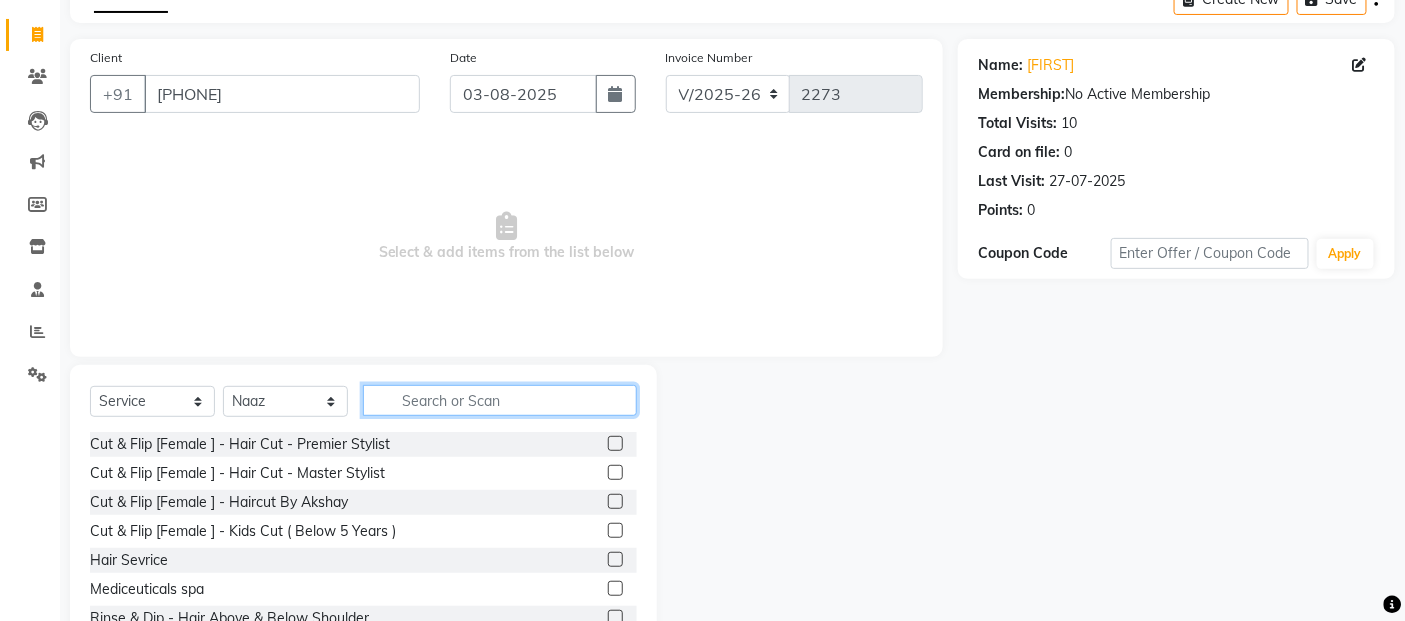click 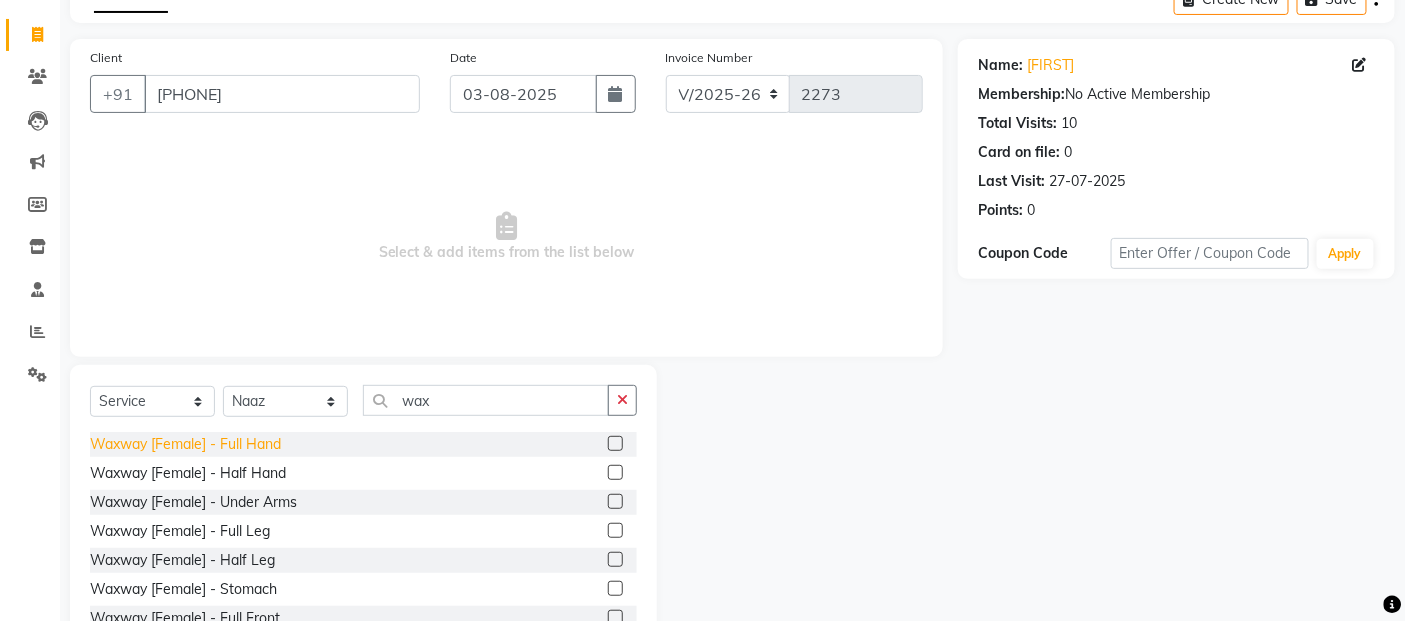 click on "Waxway    [Female] - Full Hand" 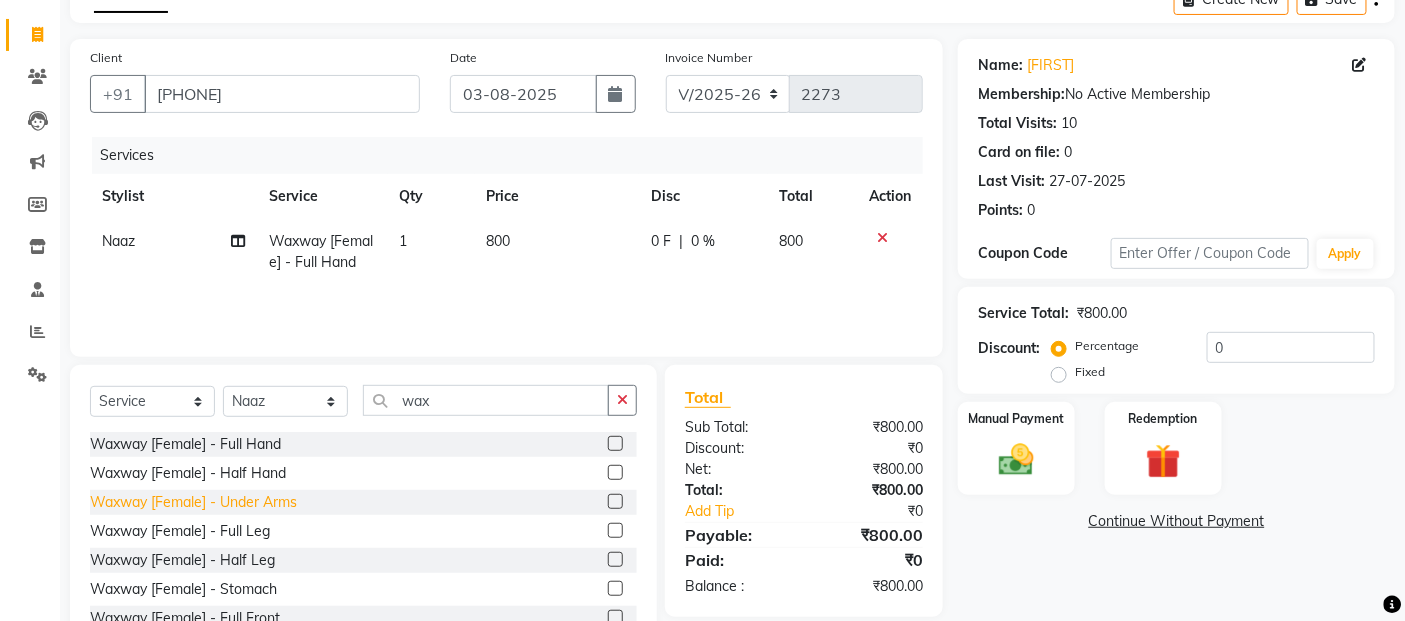 click on "Waxway    [Female] - Under Arms" 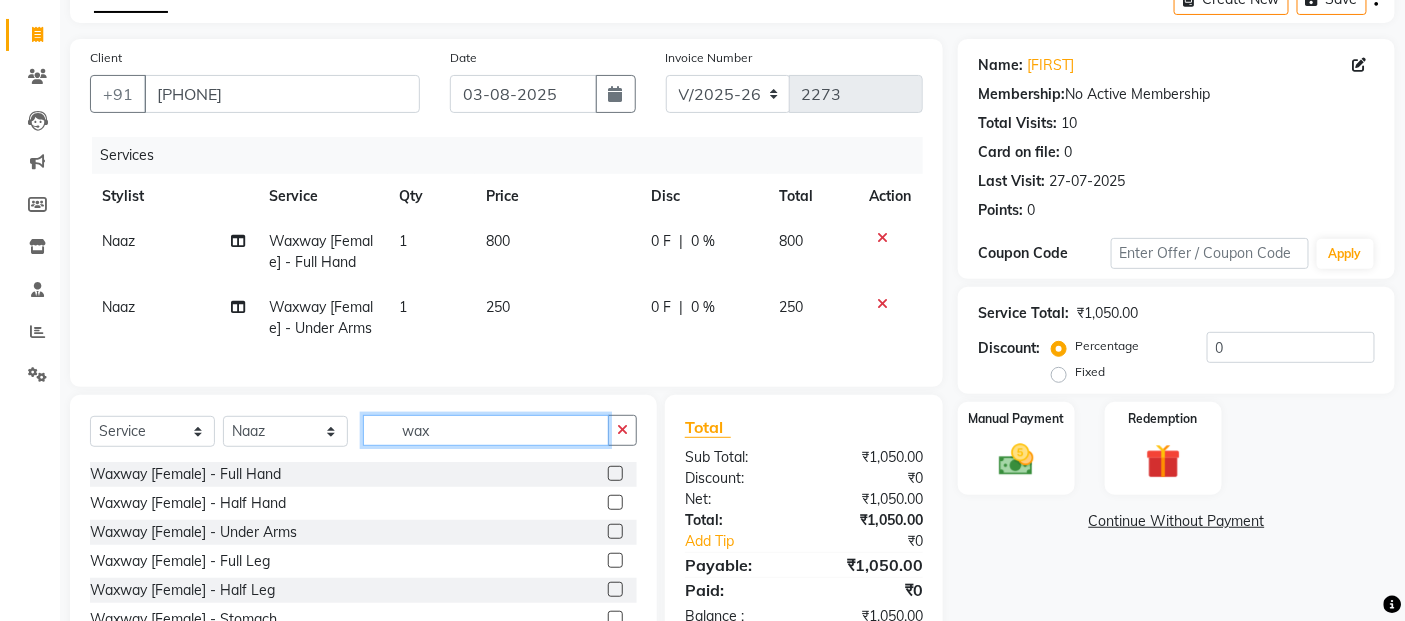 click on "wax" 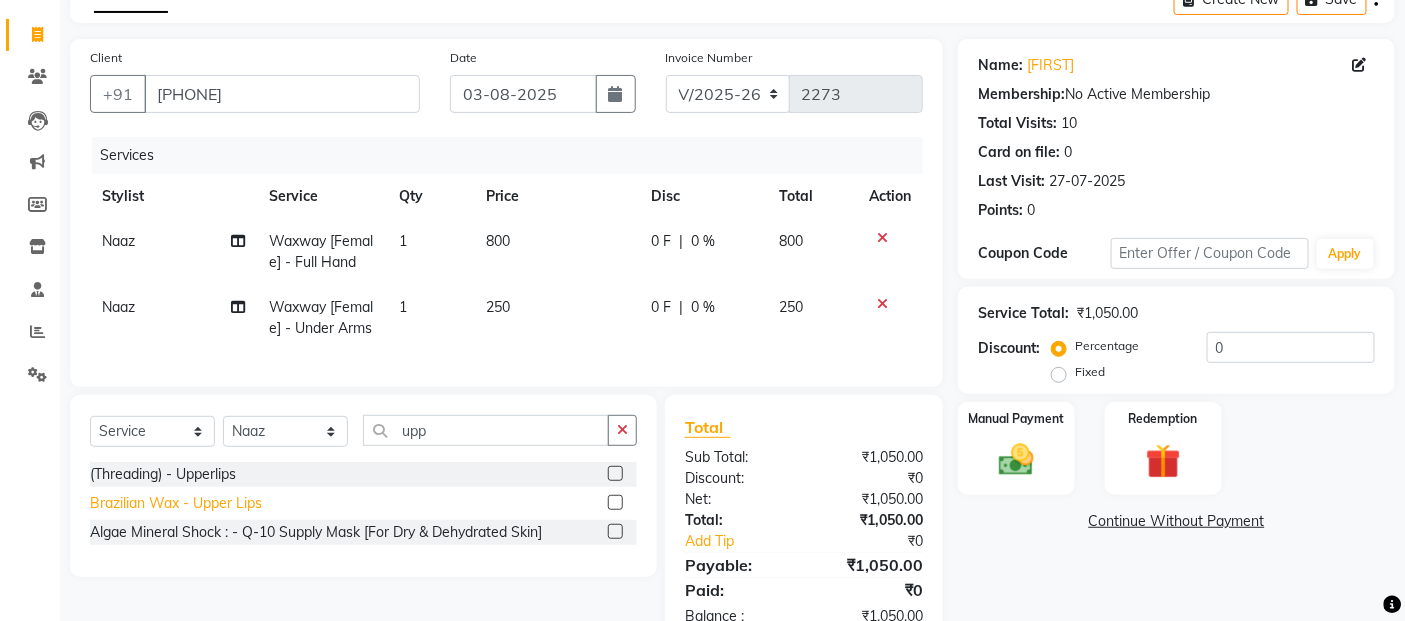 click on "Brazilian Wax  - Upper Lips" 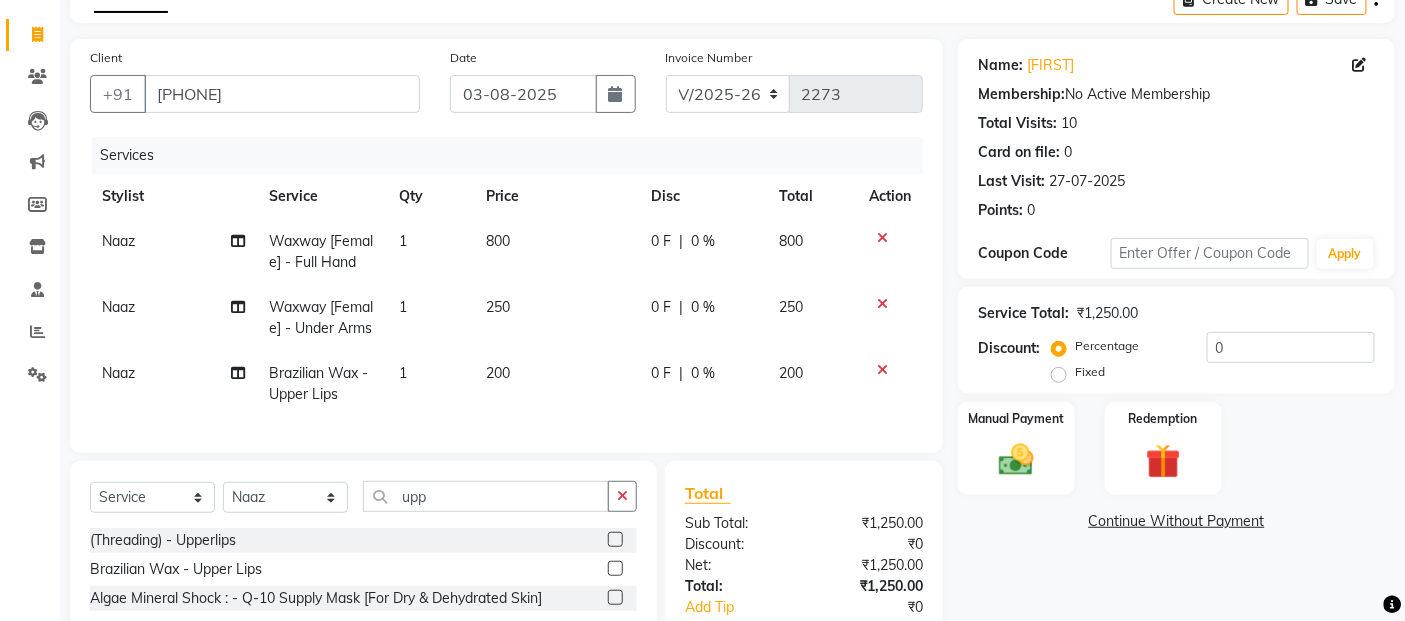 click on "800" 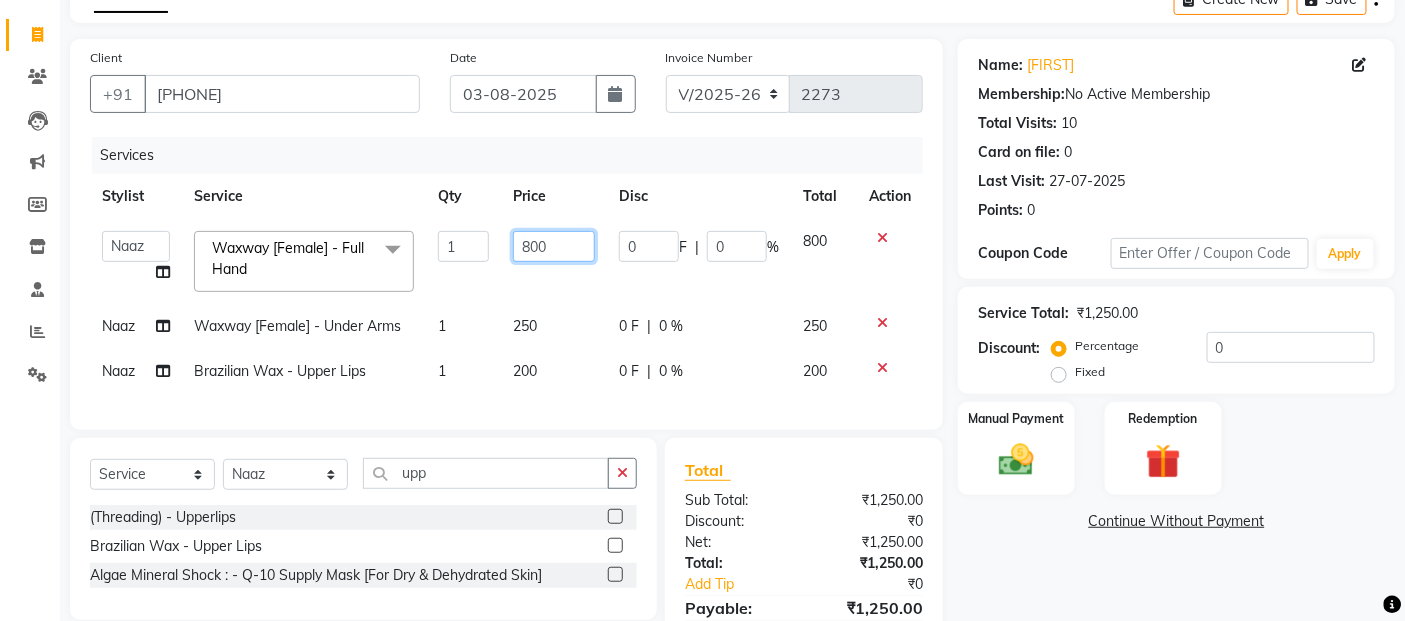 click on "800" 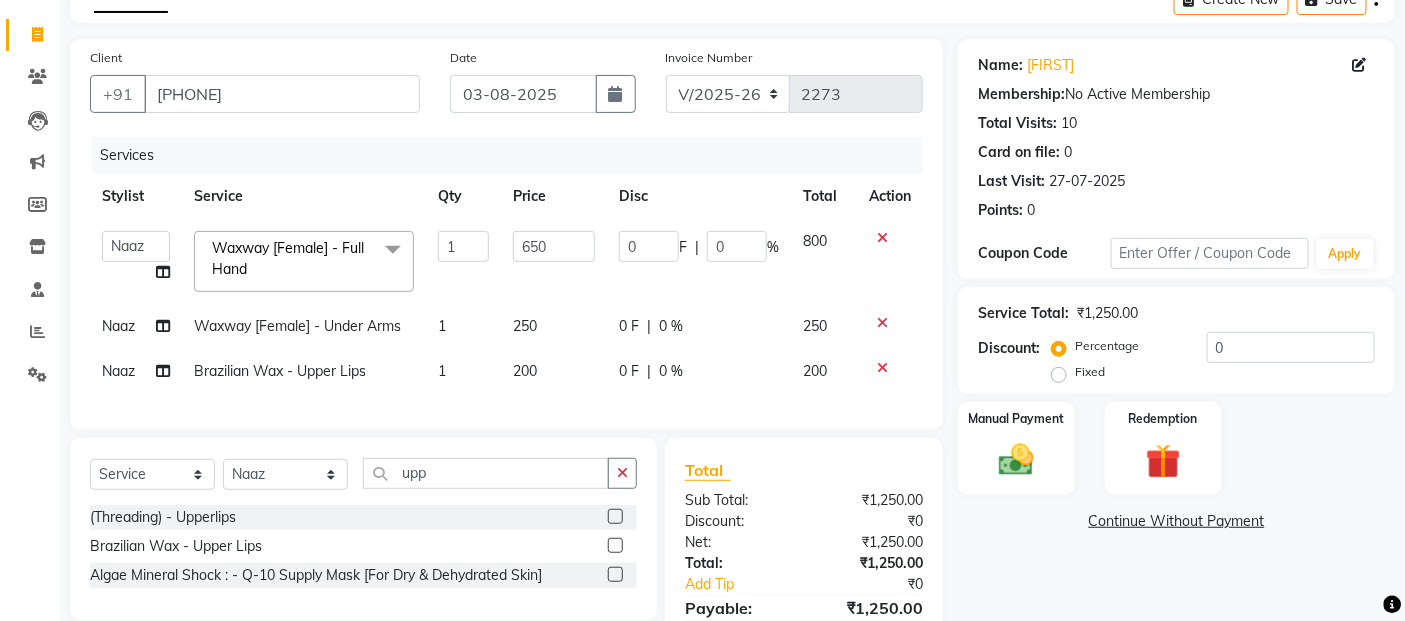 click on "250" 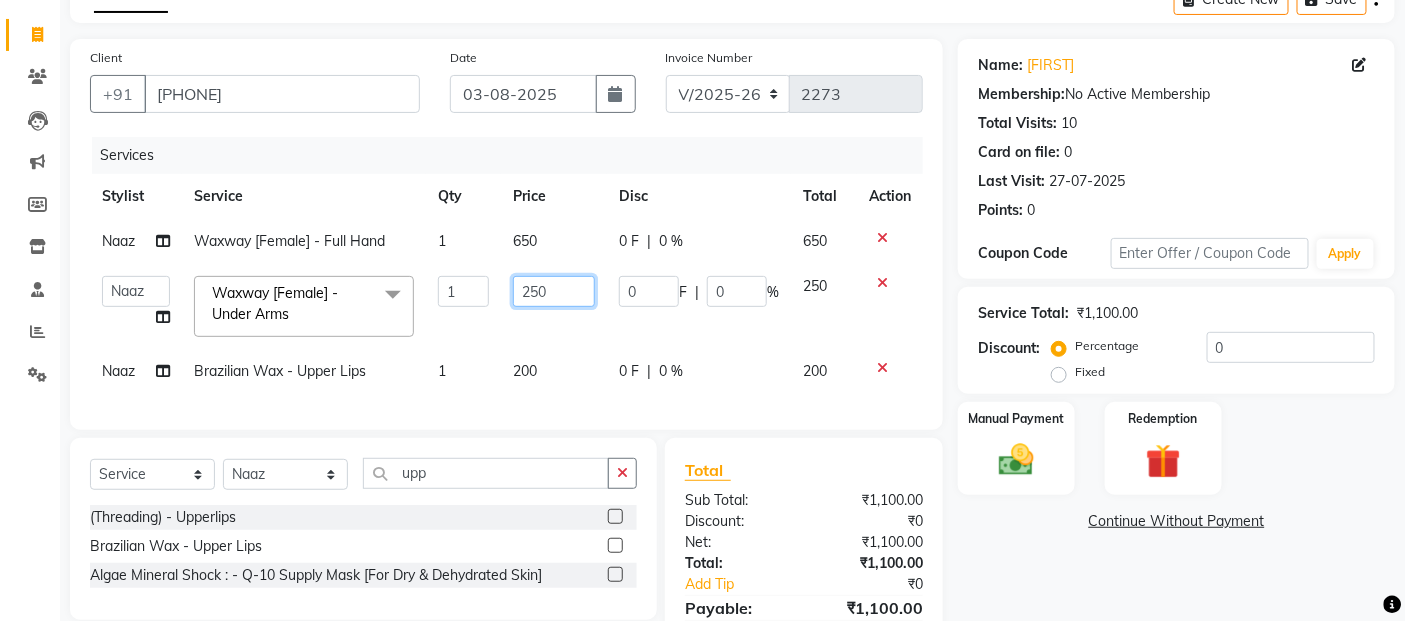 click on "250" 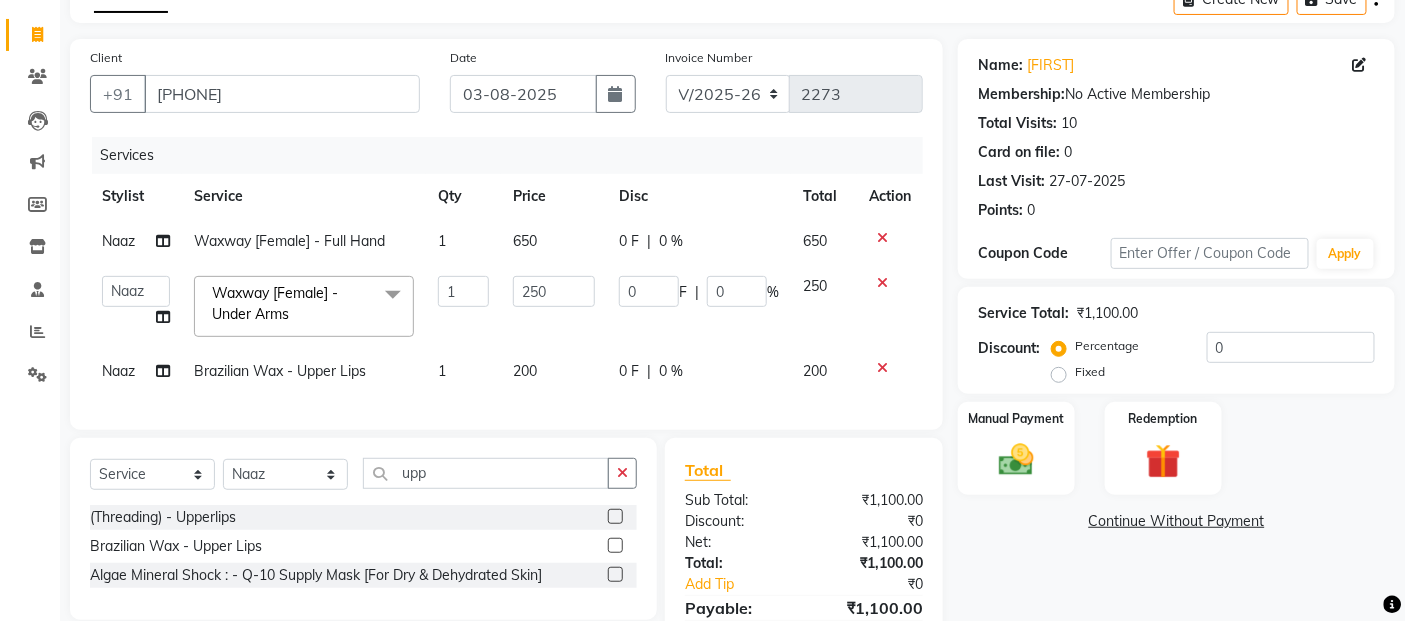 click on "200" 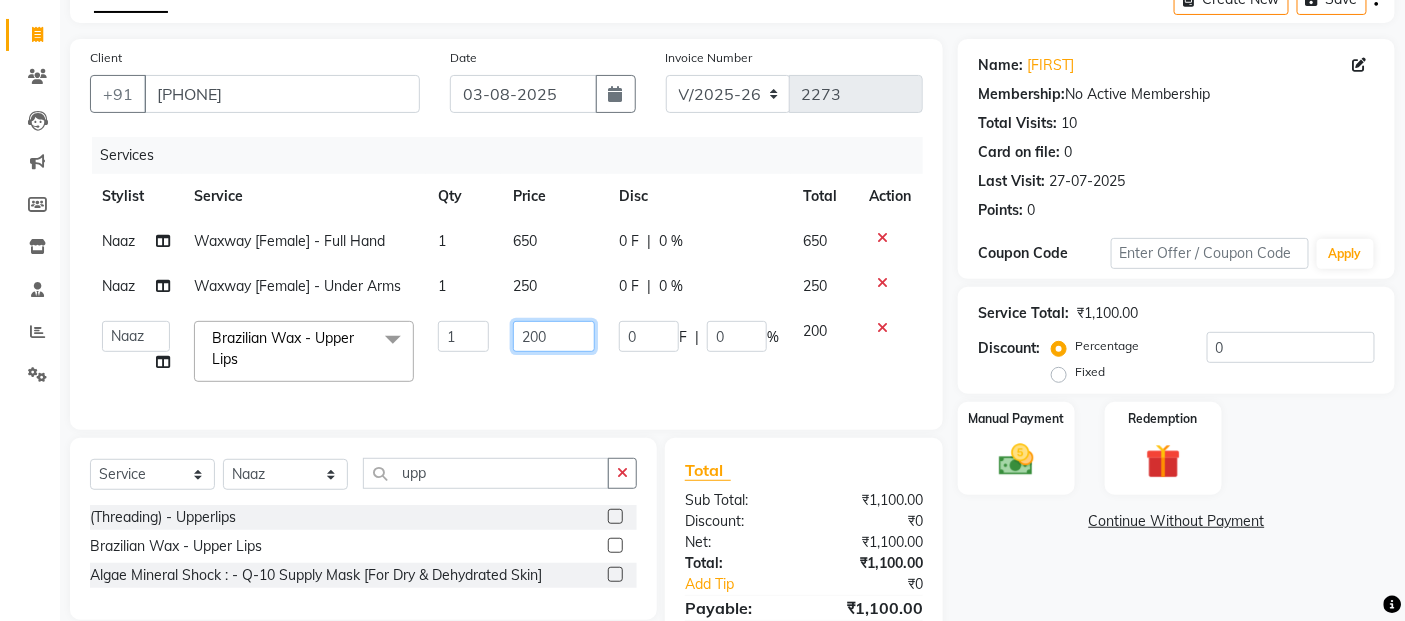 click on "200" 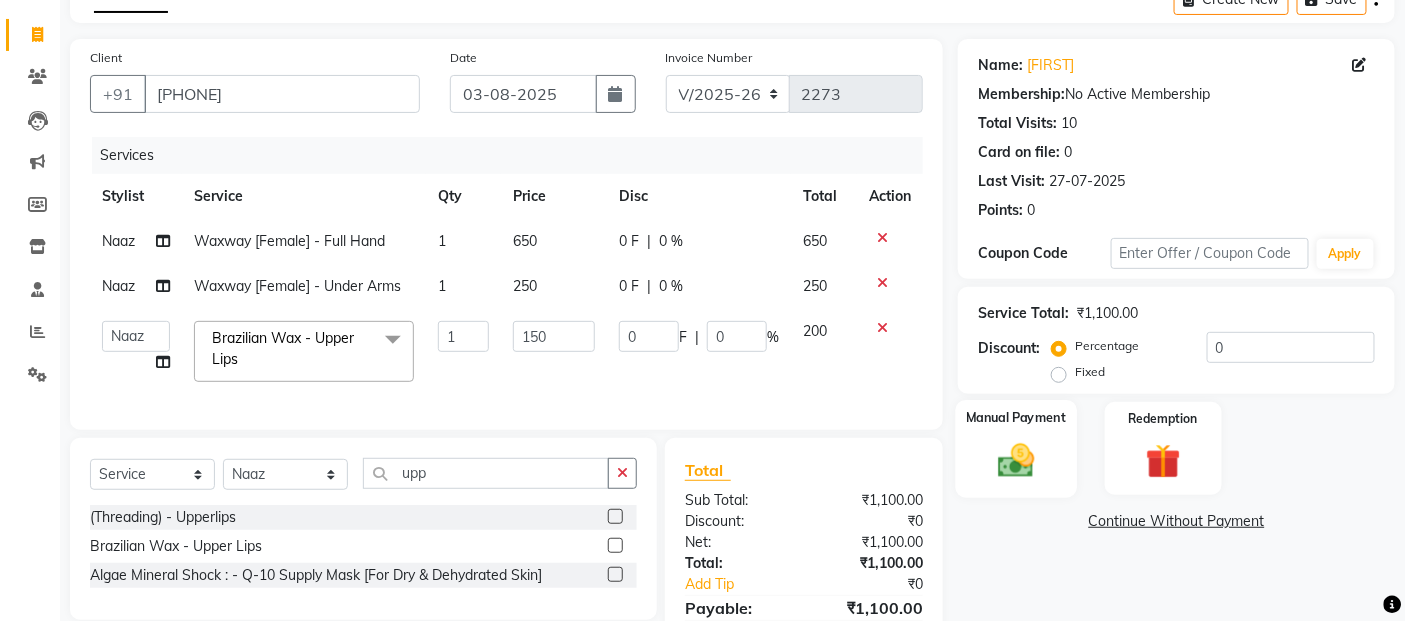 click 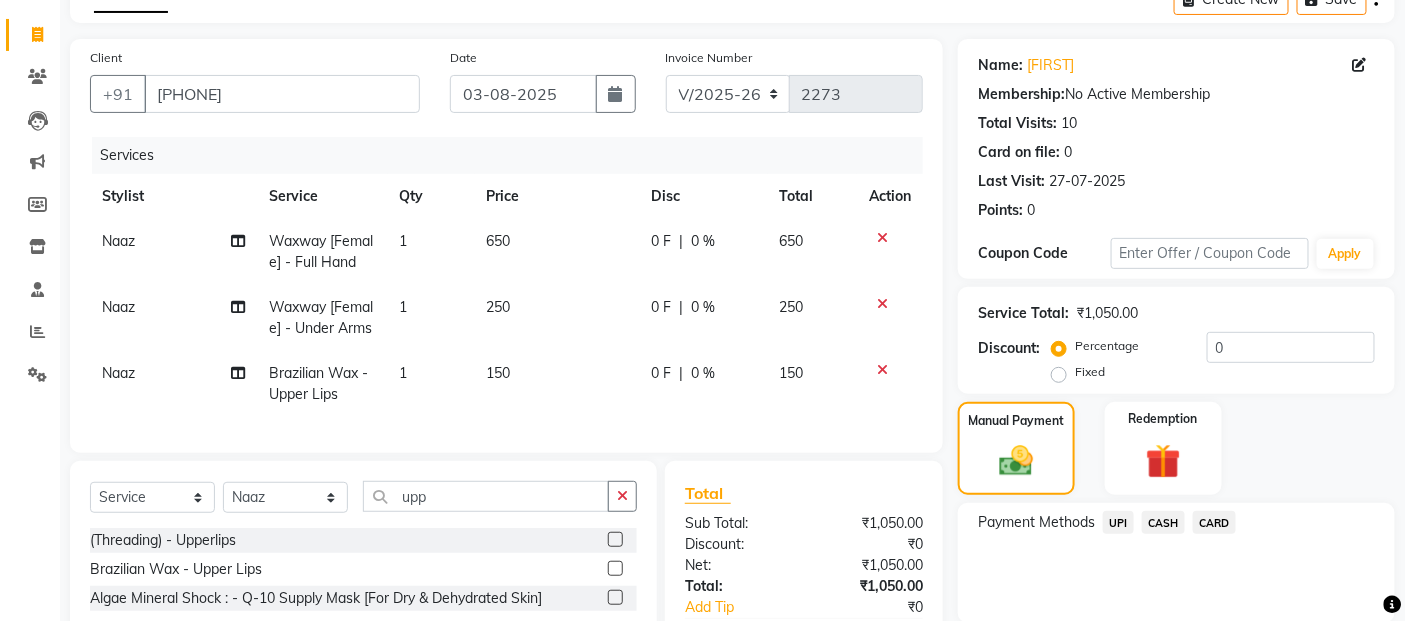 click on "UPI" 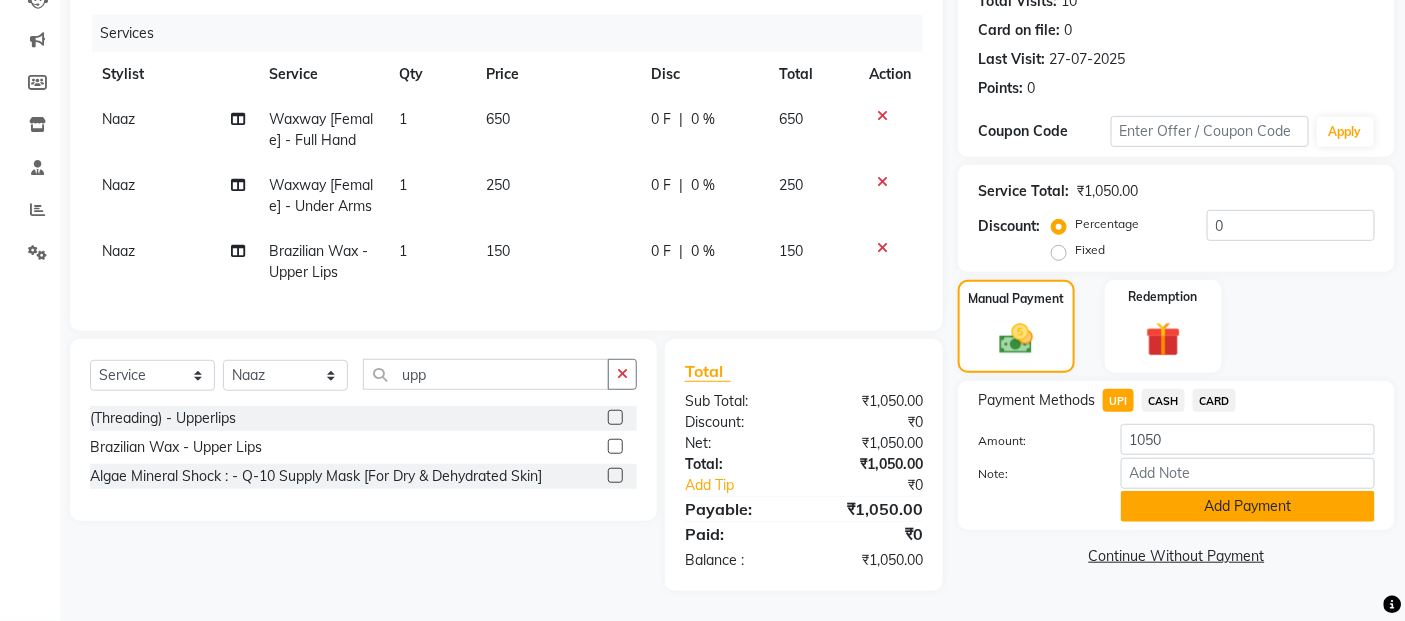 click on "Add Payment" 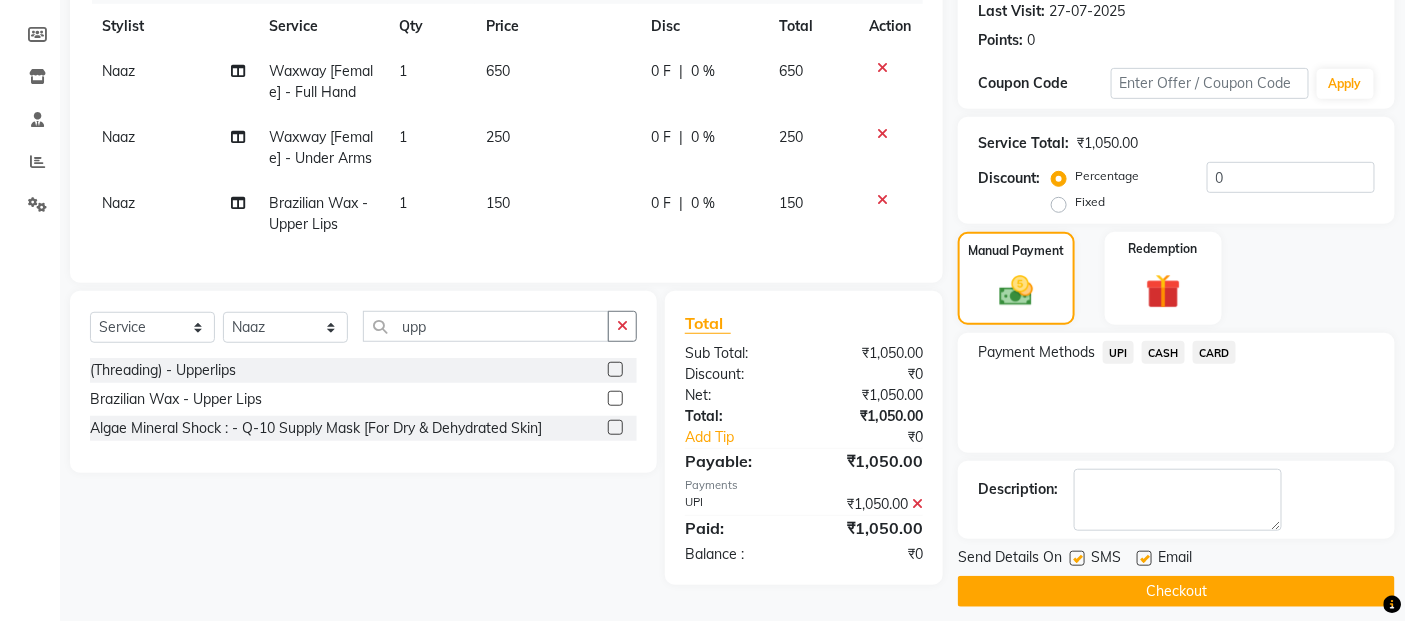 scroll, scrollTop: 297, scrollLeft: 0, axis: vertical 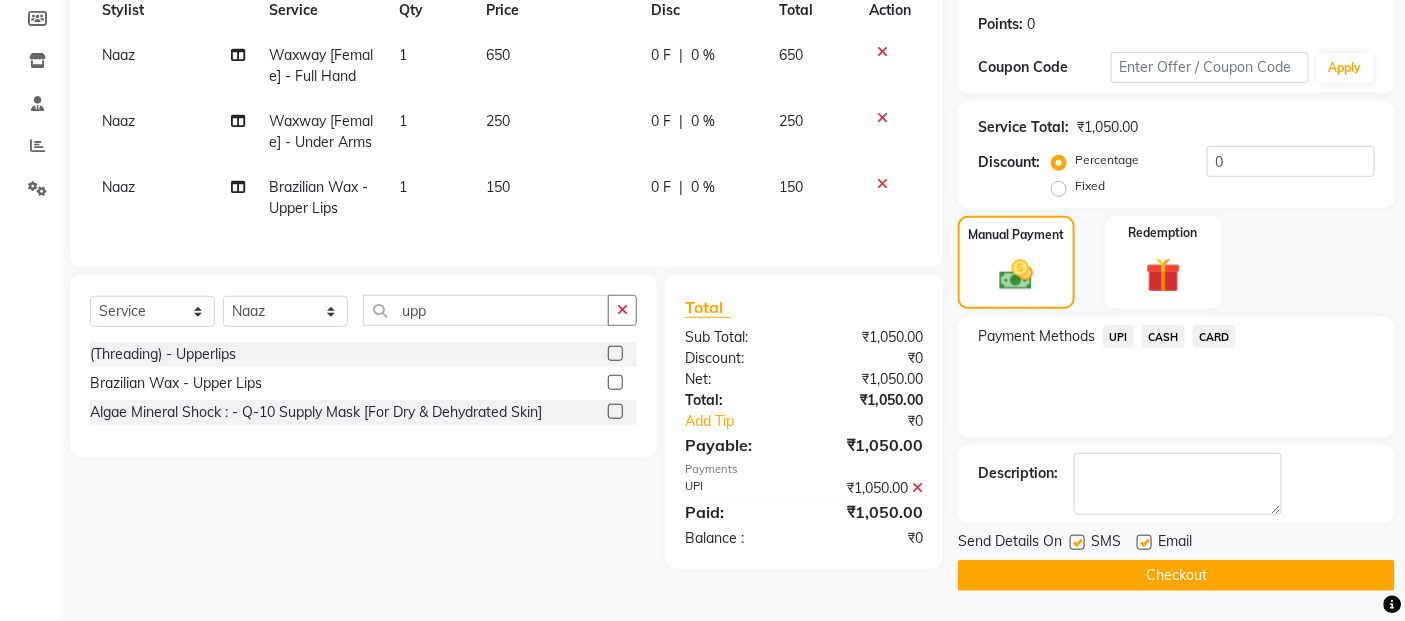 click on "Checkout" 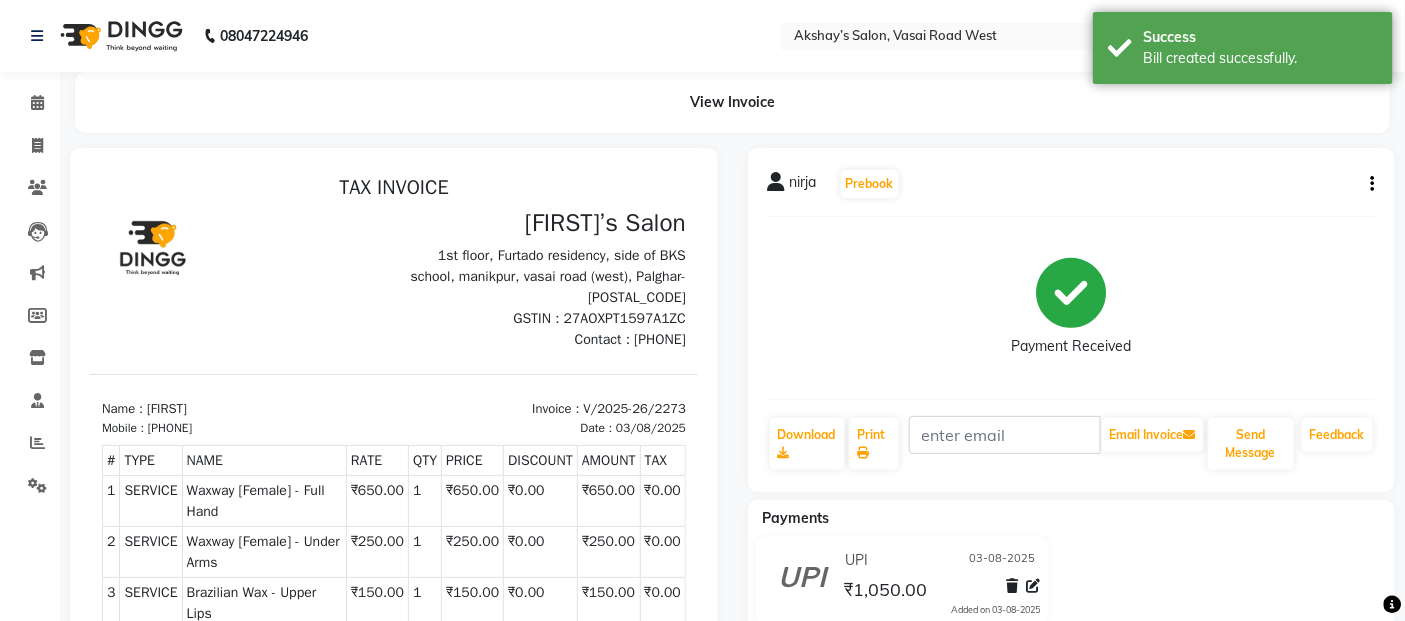 scroll, scrollTop: 0, scrollLeft: 0, axis: both 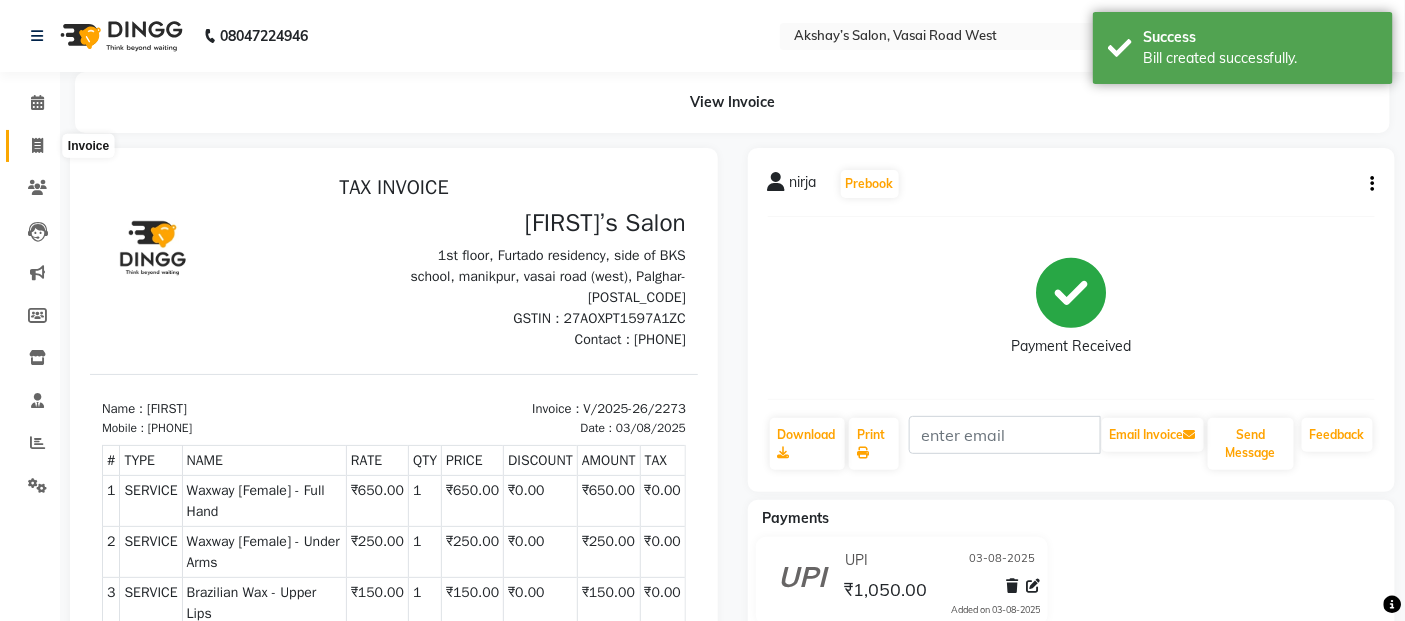click 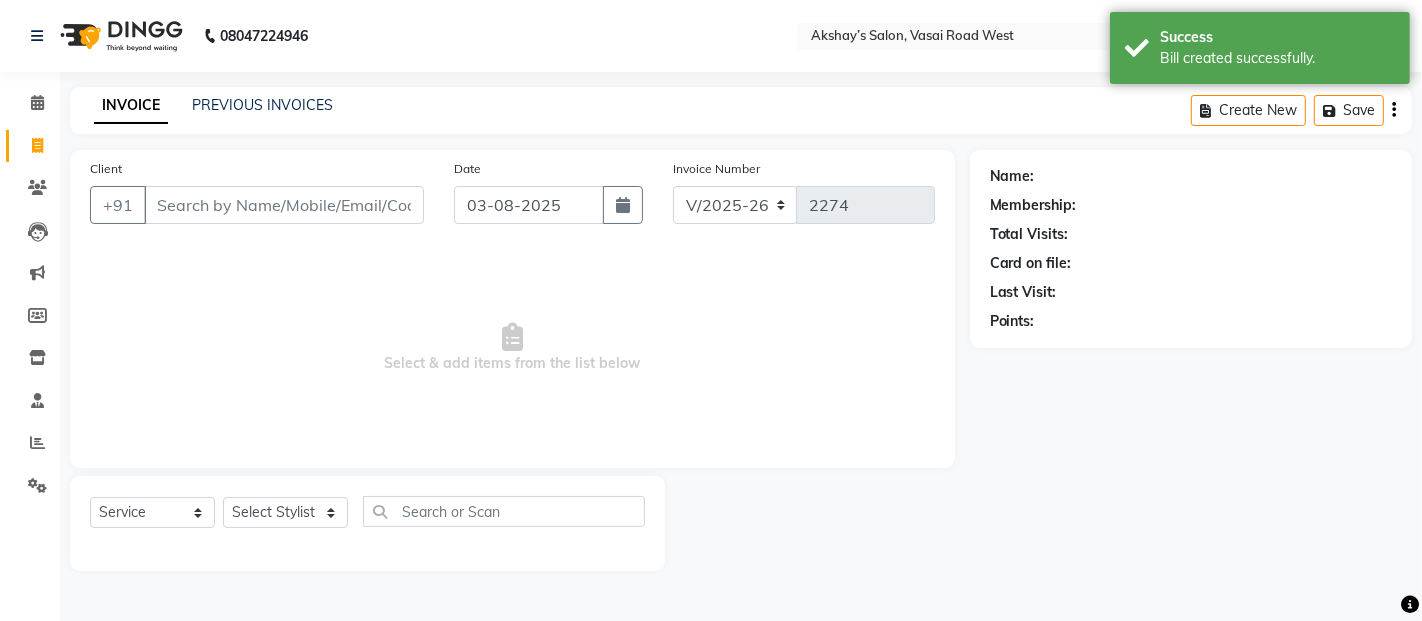 click on "Client" at bounding box center (284, 205) 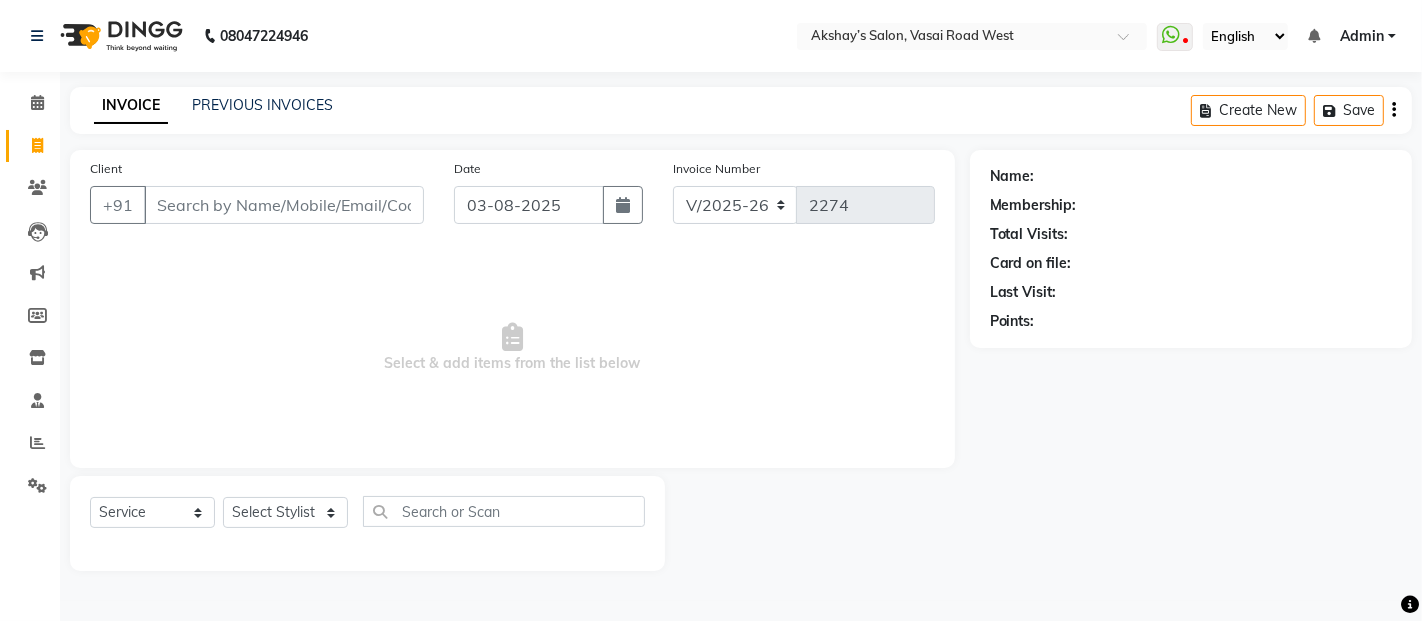 click on "Client" at bounding box center (284, 205) 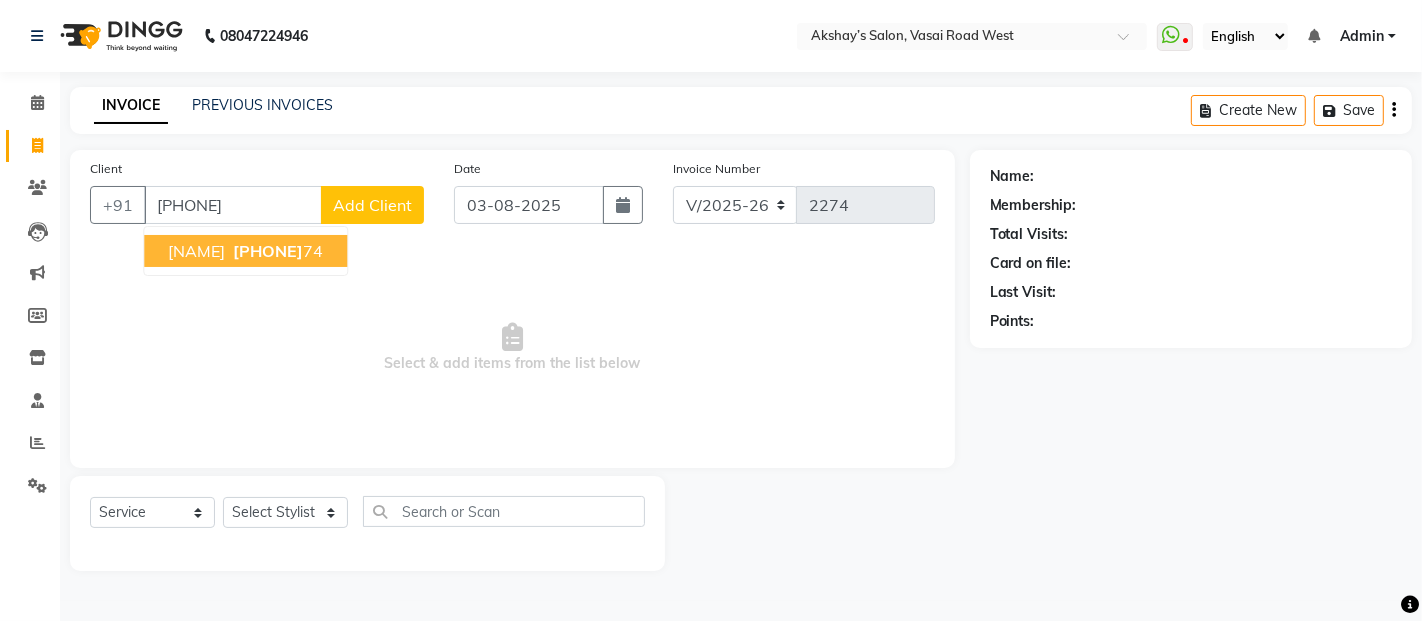 click on "73874779" at bounding box center [268, 251] 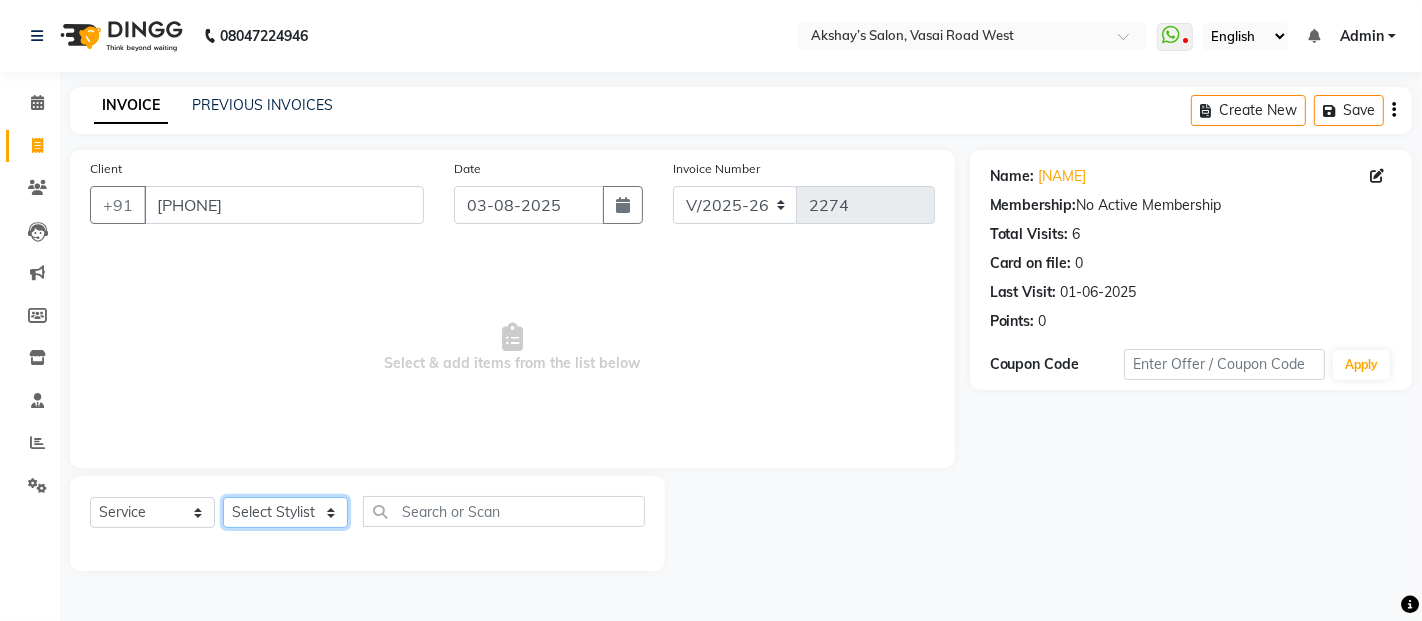 click on "[SERVICE] [STYLIST] [STYLIST] [STYLIST] [STYLIST] [STYLIST] [STYLIST] [STYLIST] [STYLIST] [STYLIST] [STYLIST] [STYLIST] [STYLIST] [STYLIST] [STYLIST] [STYLIST] [STYLIST] [STYLIST] [STYLIST] [STYLIST] [STYLIST] [STYLIST] [STYLIST] [STYLIST] [STYLIST] [STYLIST]" 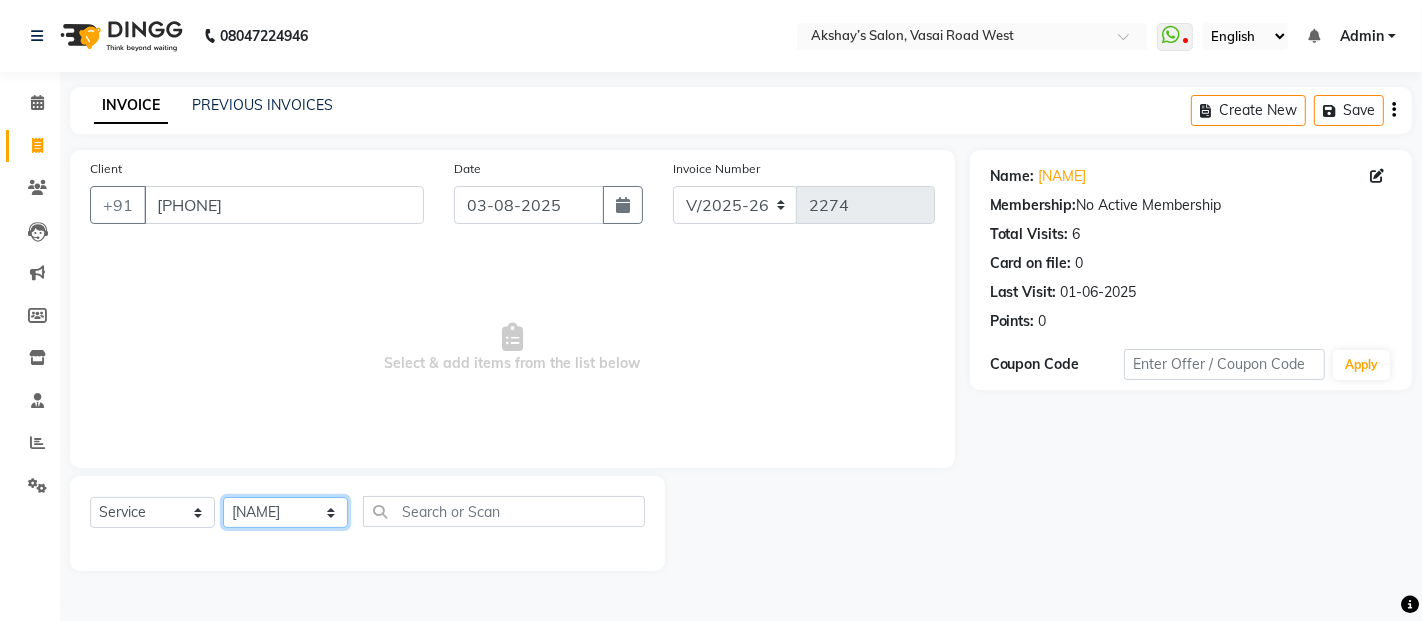 click on "[SERVICE] [STYLIST] [STYLIST] [STYLIST] [STYLIST] [STYLIST] [STYLIST] [STYLIST] [STYLIST] [STYLIST] [STYLIST] [STYLIST] [STYLIST] [STYLIST] [STYLIST] [STYLIST] [STYLIST] [STYLIST] [STYLIST] [STYLIST] [STYLIST] [STYLIST] [STYLIST] [STYLIST] [STYLIST] [STYLIST]" 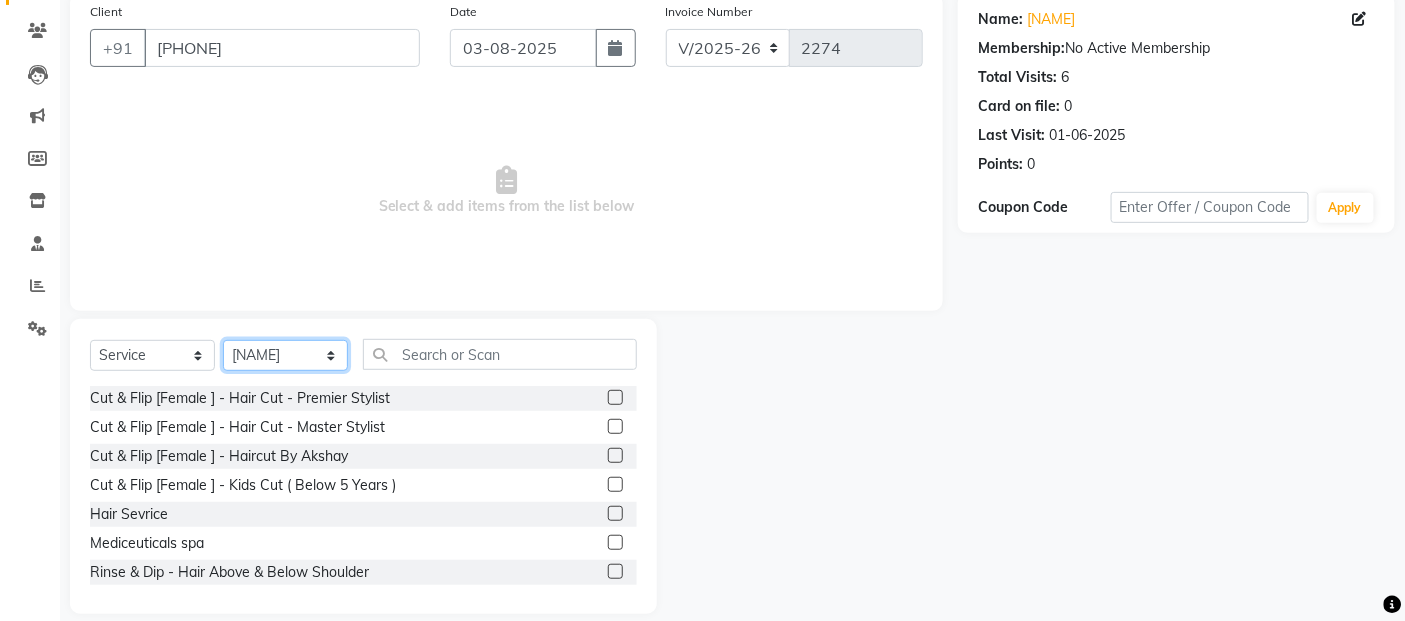 scroll, scrollTop: 180, scrollLeft: 0, axis: vertical 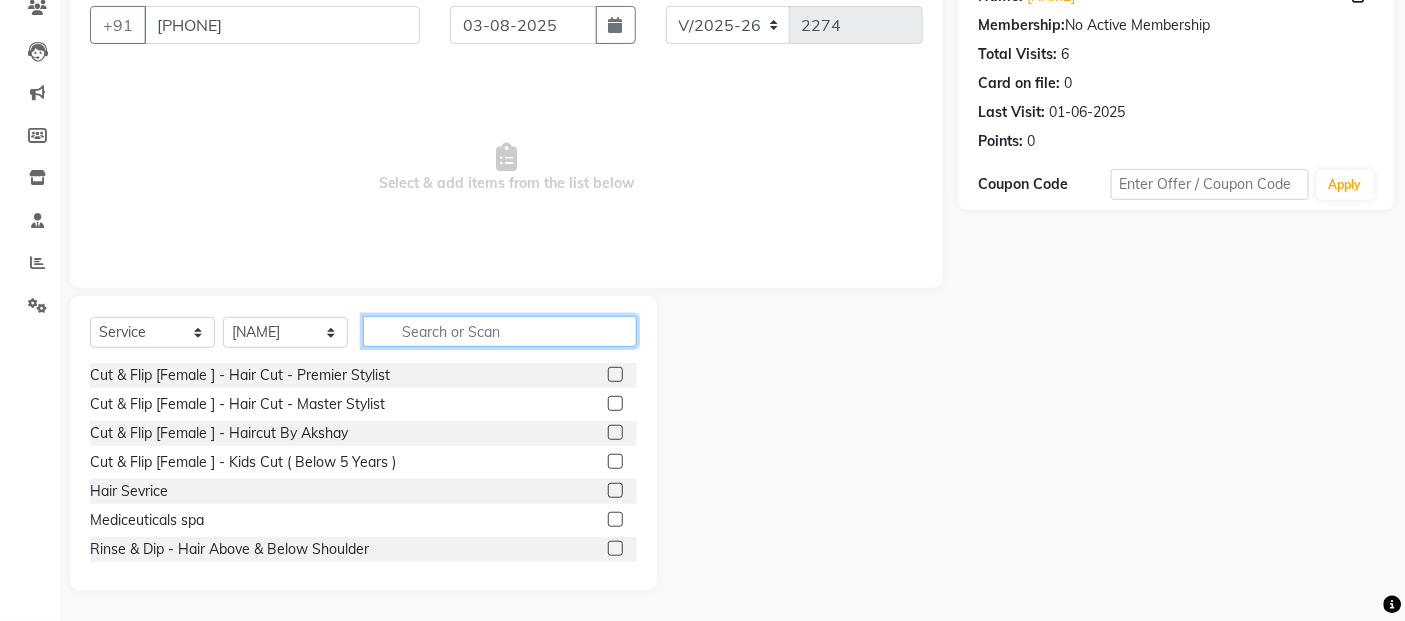 click 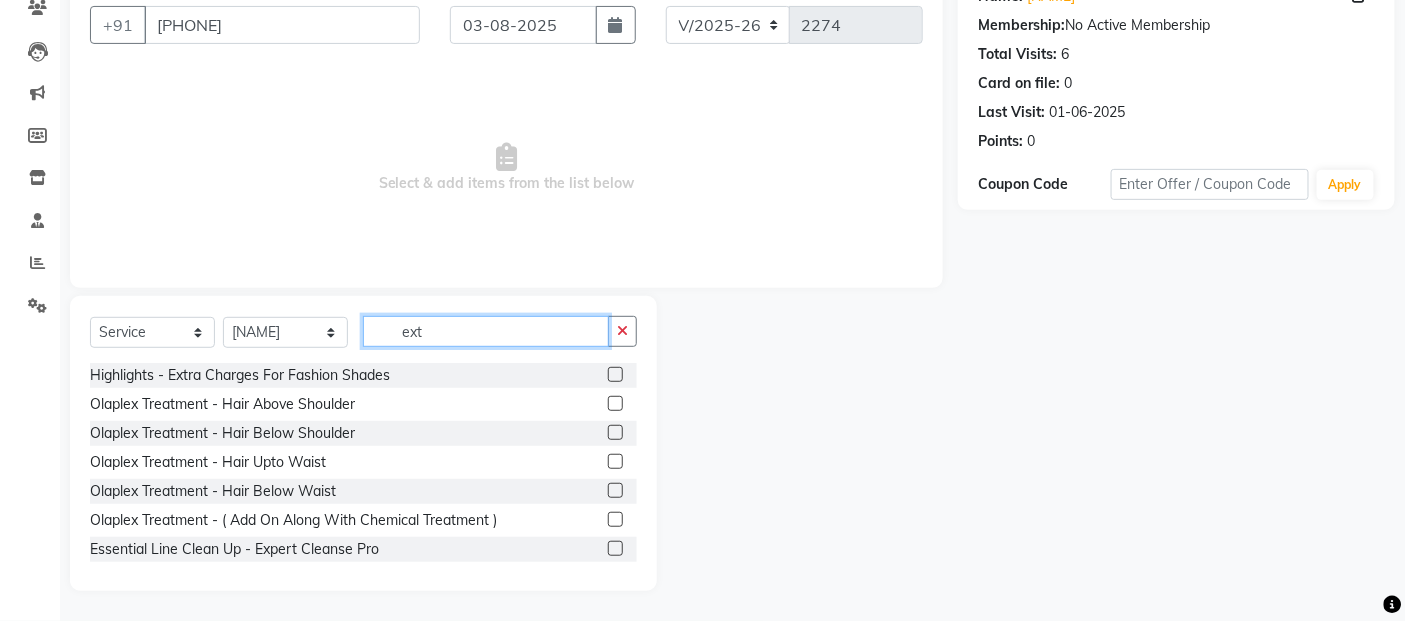 scroll, scrollTop: 125, scrollLeft: 0, axis: vertical 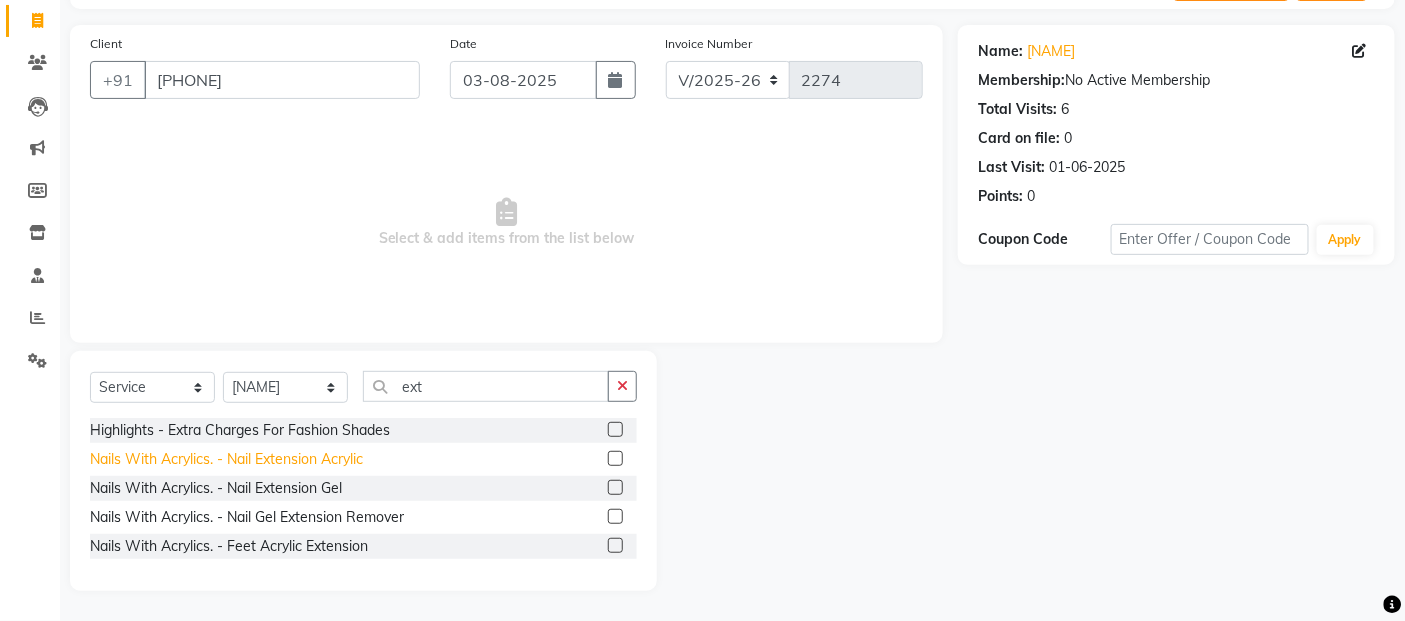 click on "Nails With Acrylics. - Nail Extension Acrylic" 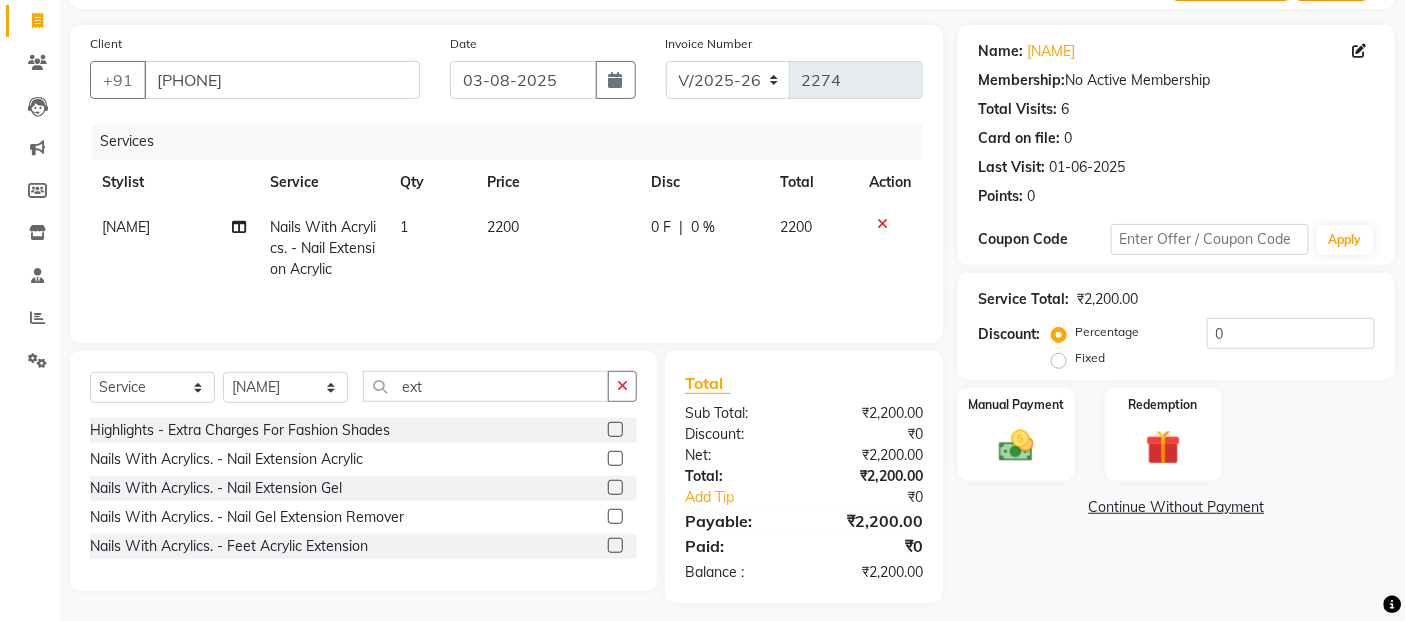 click on "2200" 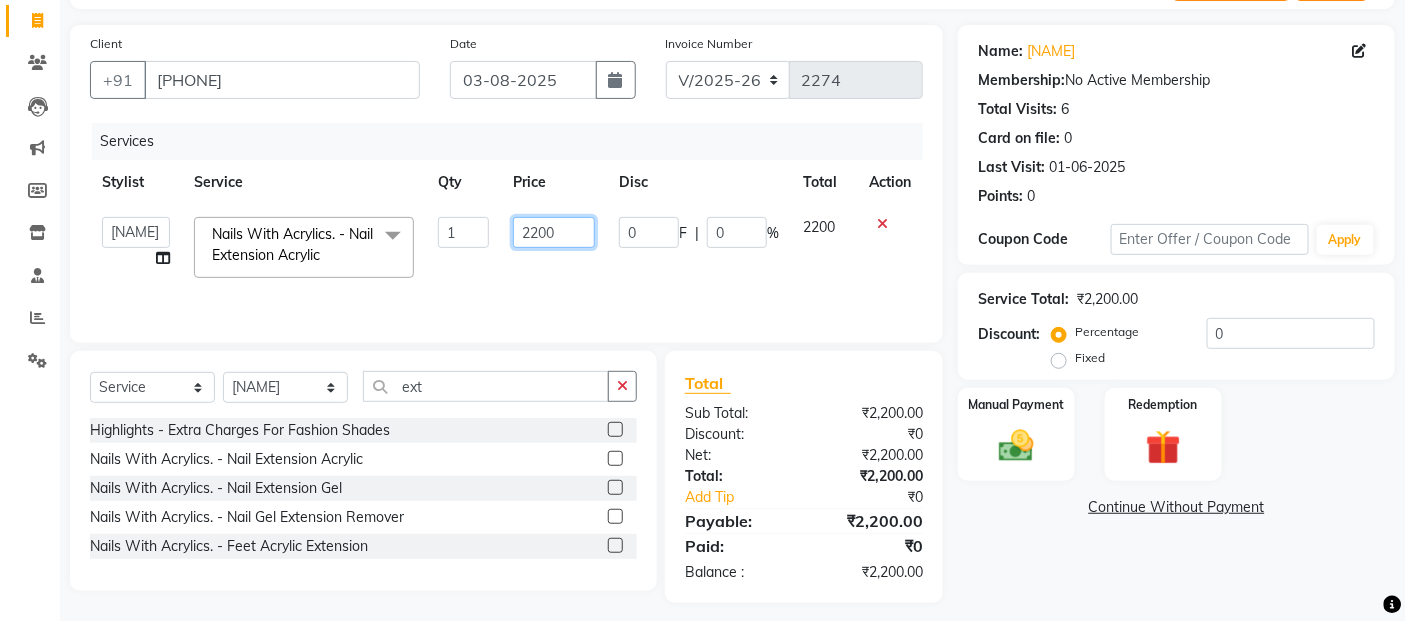 click on "2200" 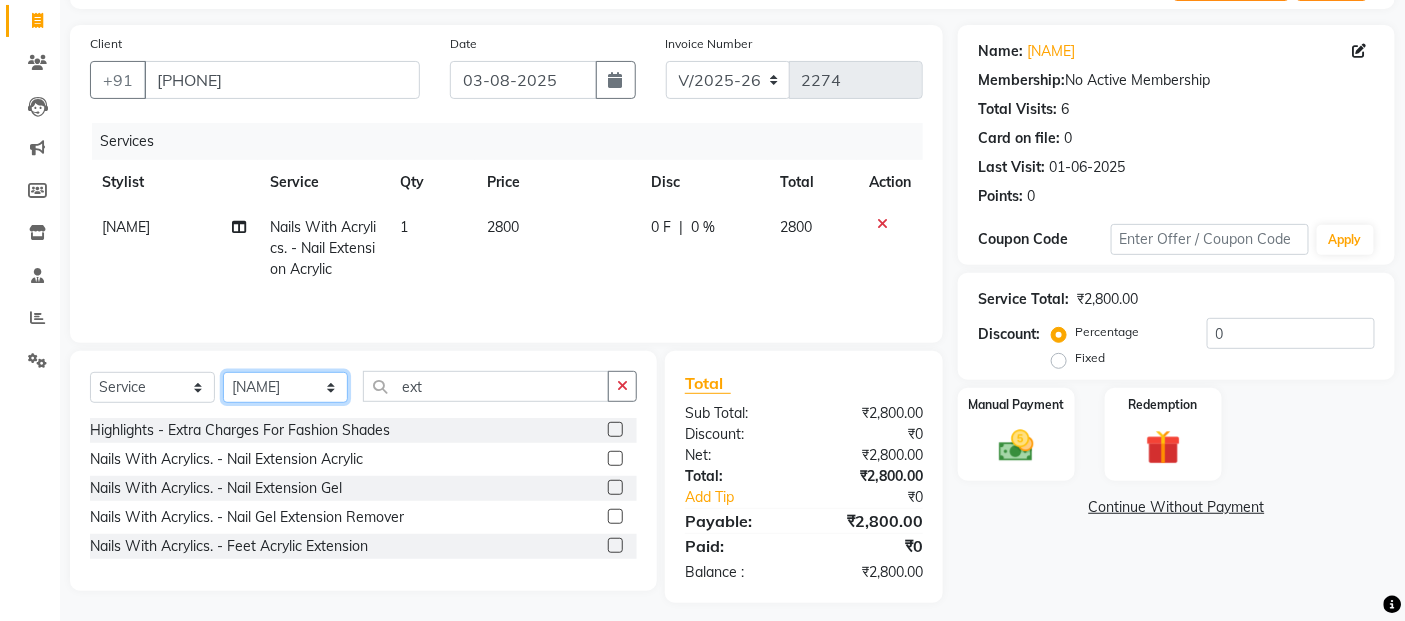 click on "[SERVICE] [STYLIST] [STYLIST] [STYLIST] [STYLIST] [STYLIST] [STYLIST] [STYLIST] [STYLIST] [STYLIST] [STYLIST] [STYLIST] [STYLIST] [STYLIST] [STYLIST] [STYLIST] [STYLIST] [STYLIST] [STYLIST] [STYLIST] [STYLIST] [STYLIST] [STYLIST] [STYLIST] [STYLIST] [STYLIST]" 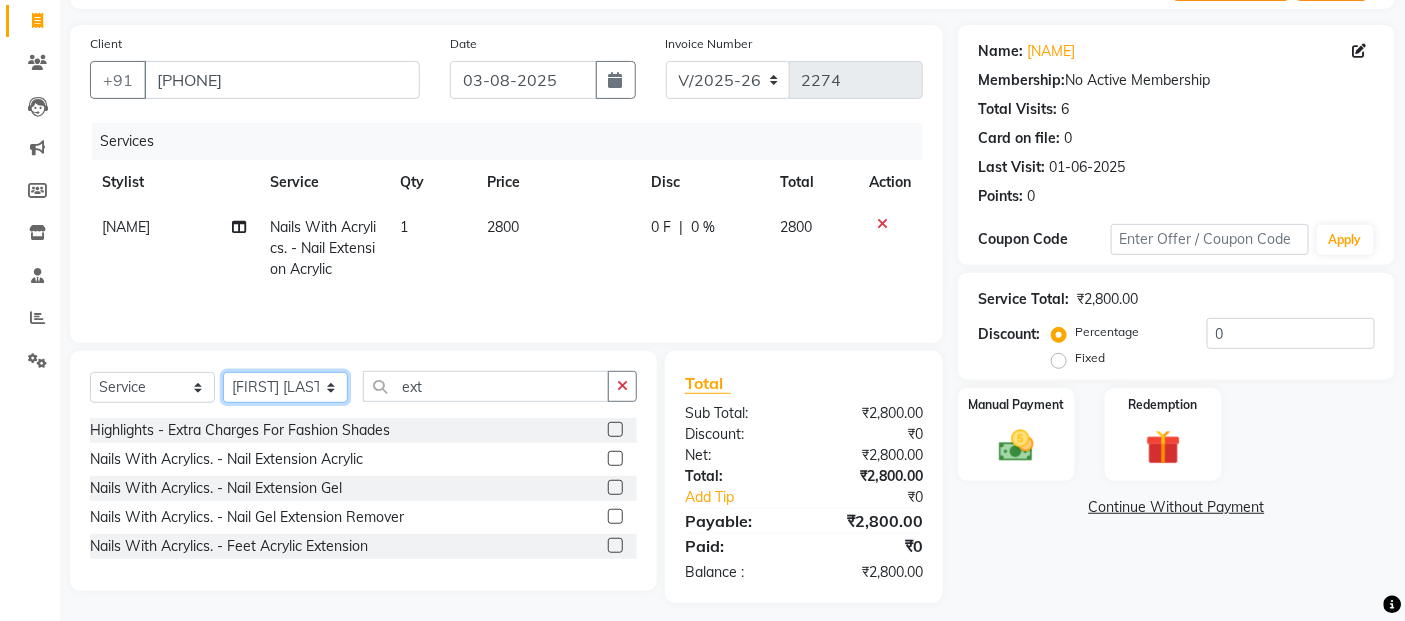 click on "[SERVICE] [STYLIST] [STYLIST] [STYLIST] [STYLIST] [STYLIST] [STYLIST] [STYLIST] [STYLIST] [STYLIST] [STYLIST] [STYLIST] [STYLIST] [STYLIST] [STYLIST] [STYLIST] [STYLIST] [STYLIST] [STYLIST] [STYLIST] [STYLIST] [STYLIST] [STYLIST] [STYLIST] [STYLIST] [STYLIST]" 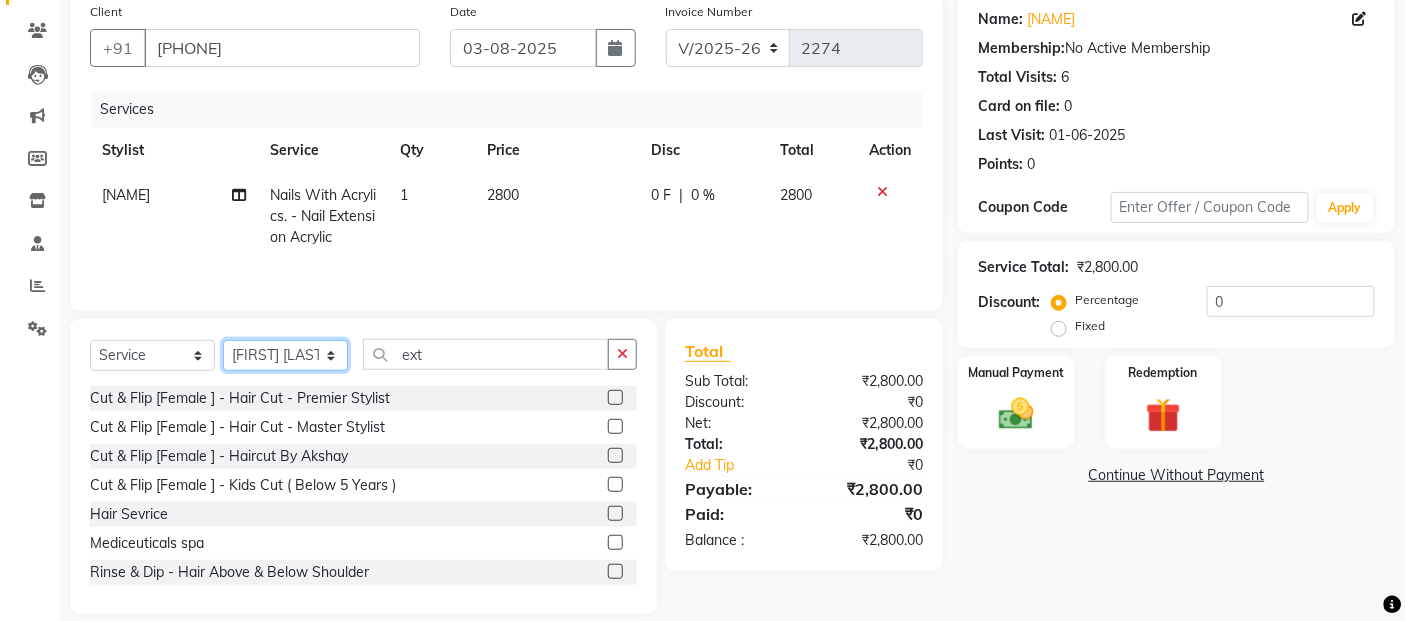scroll, scrollTop: 182, scrollLeft: 0, axis: vertical 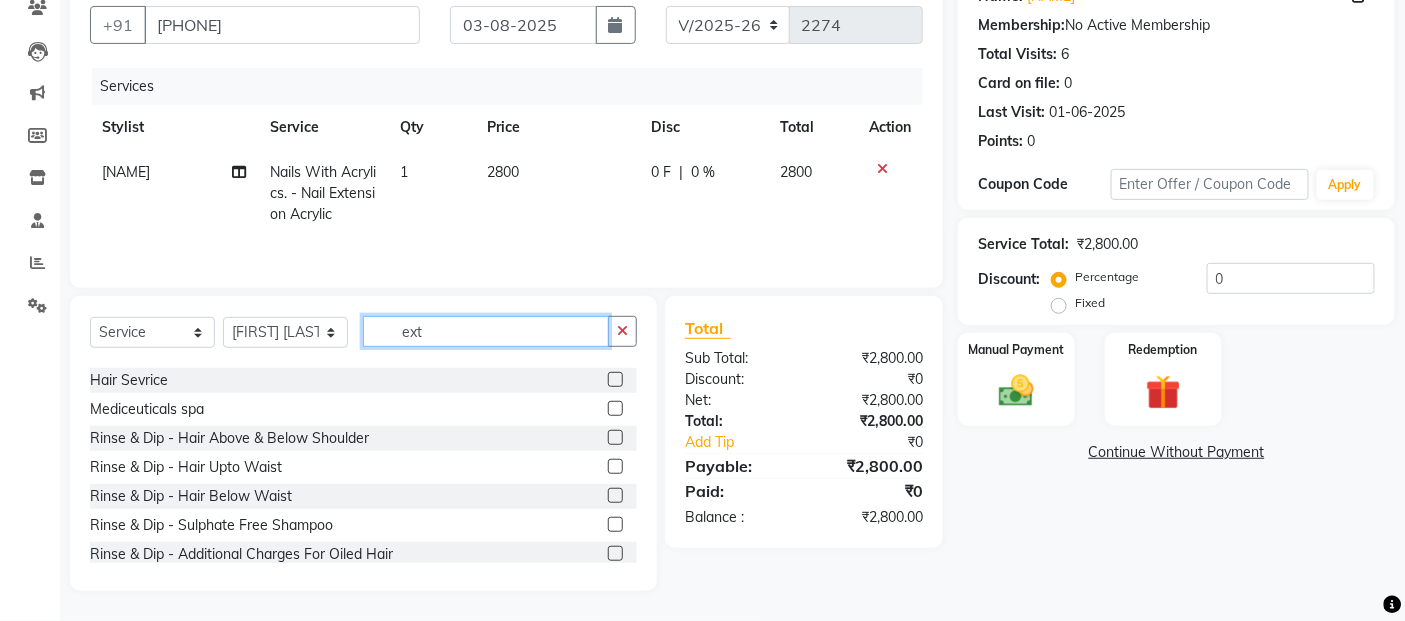 click on "ext" 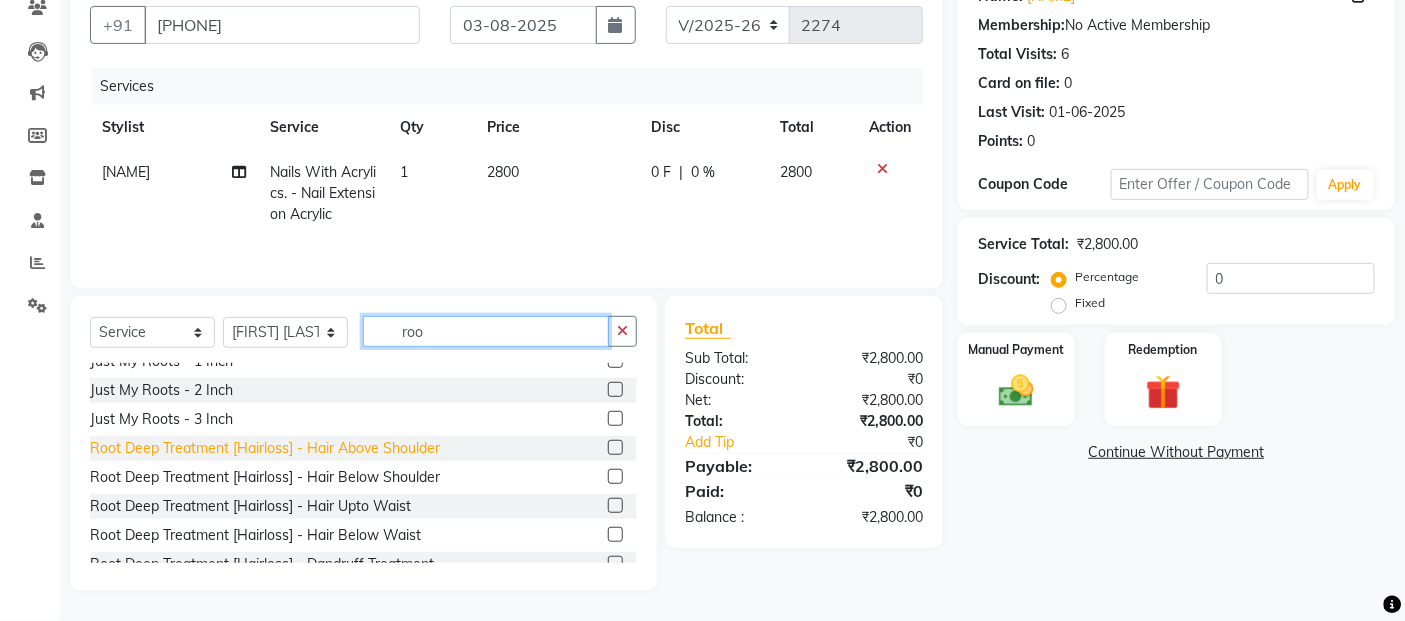 scroll, scrollTop: 0, scrollLeft: 0, axis: both 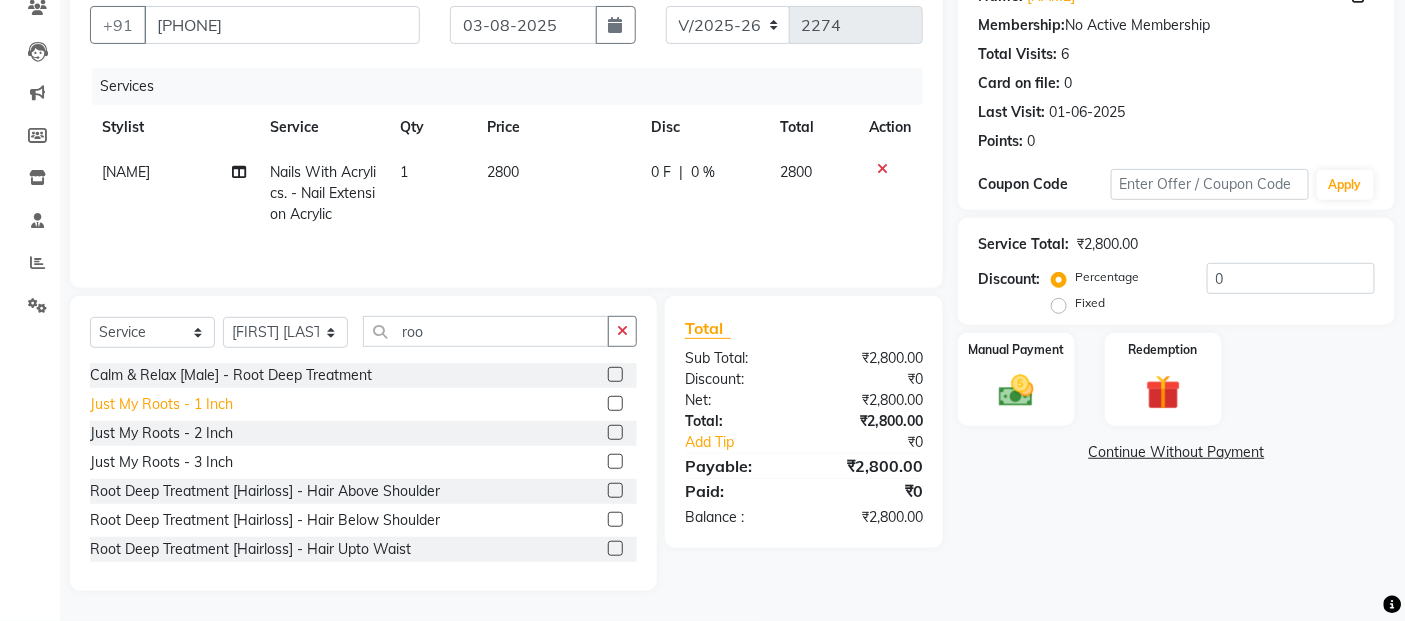 click on "Just My Roots - 1 Inch" 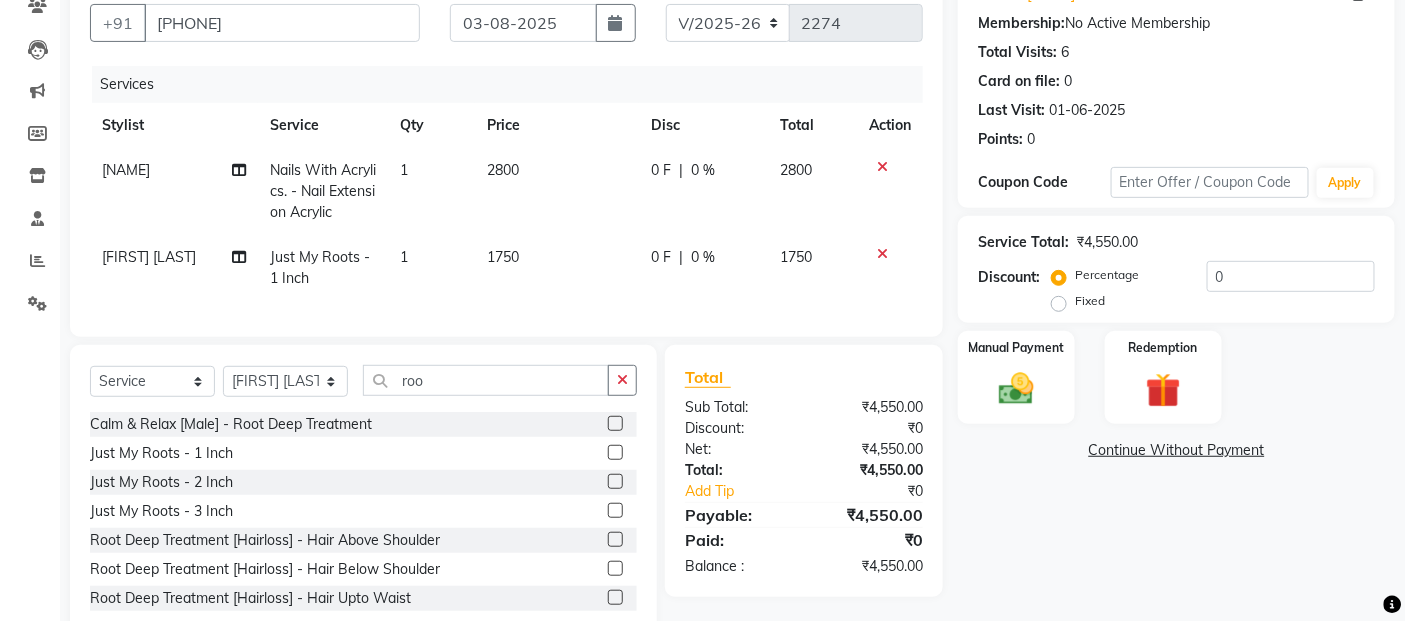 click on "1750" 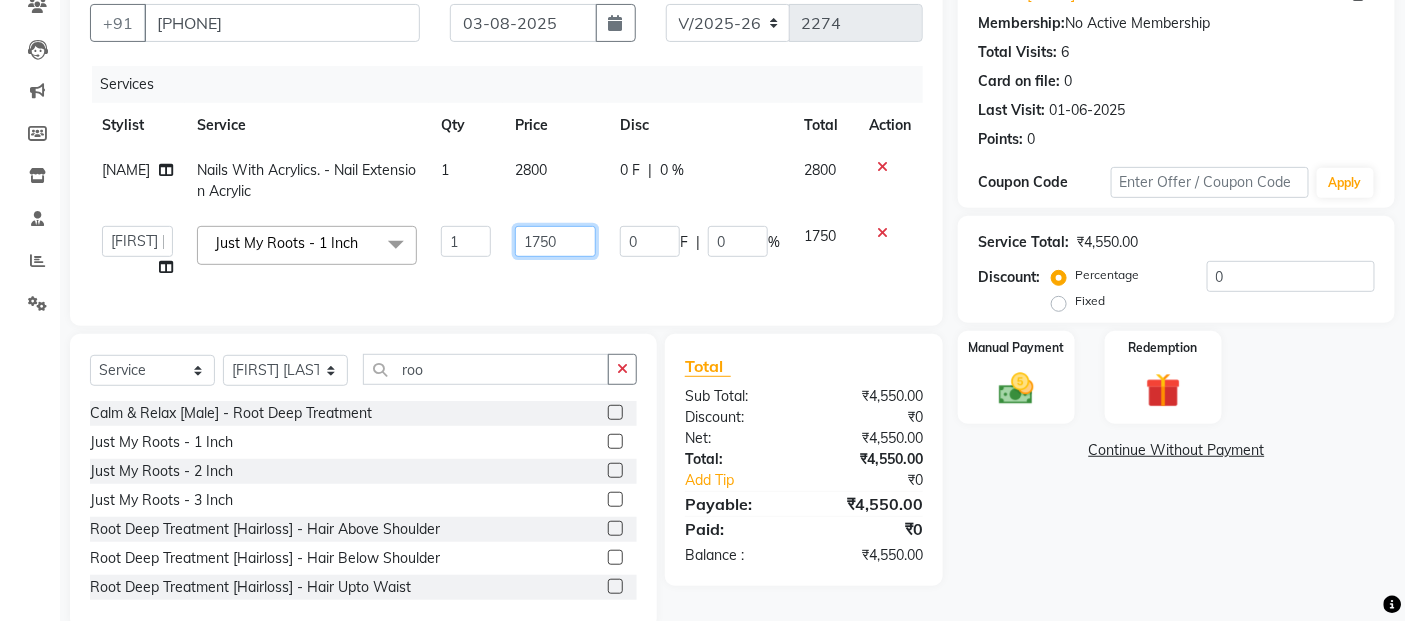 click on "1750" 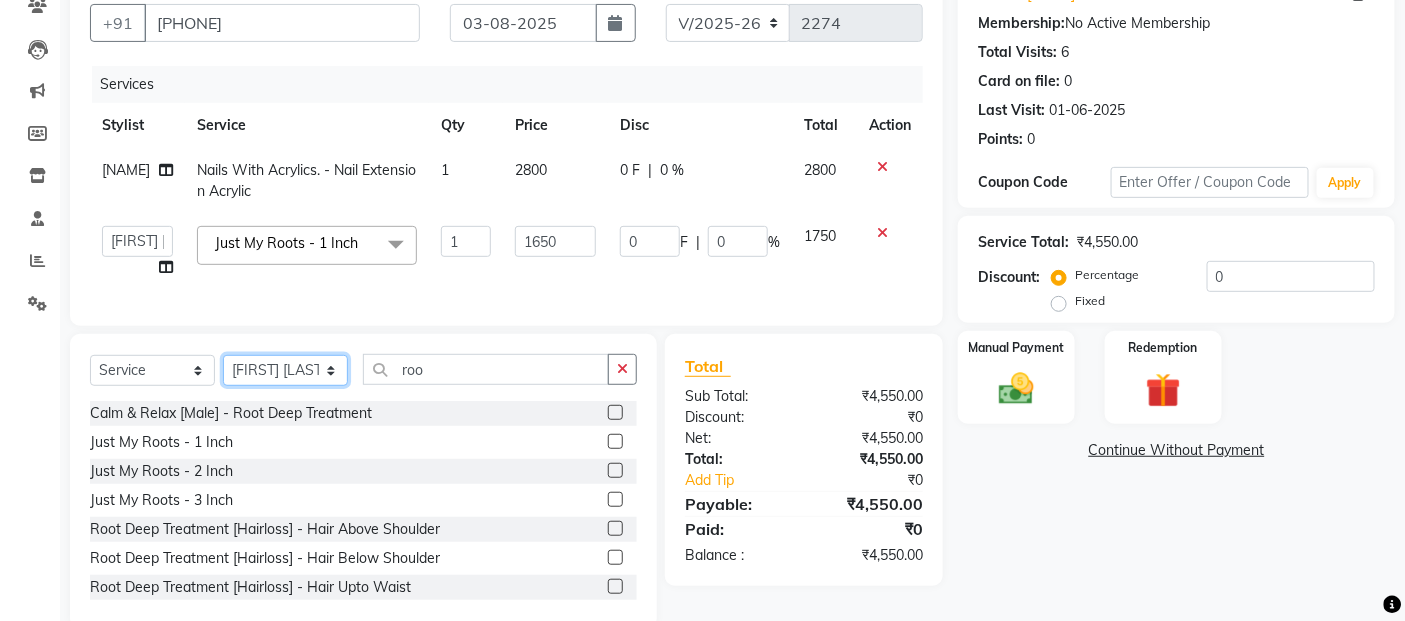 click on "[SERVICE] [STYLIST] [STYLIST] [STYLIST] [STYLIST] [STYLIST] [STYLIST] [STYLIST] [STYLIST] [STYLIST] [STYLIST] [STYLIST] [STYLIST] [STYLIST] [STYLIST] [STYLIST] [STYLIST] [STYLIST] [STYLIST] [STYLIST] [STYLIST] [STYLIST] [STYLIST] [STYLIST] [STYLIST] [STYLIST]" 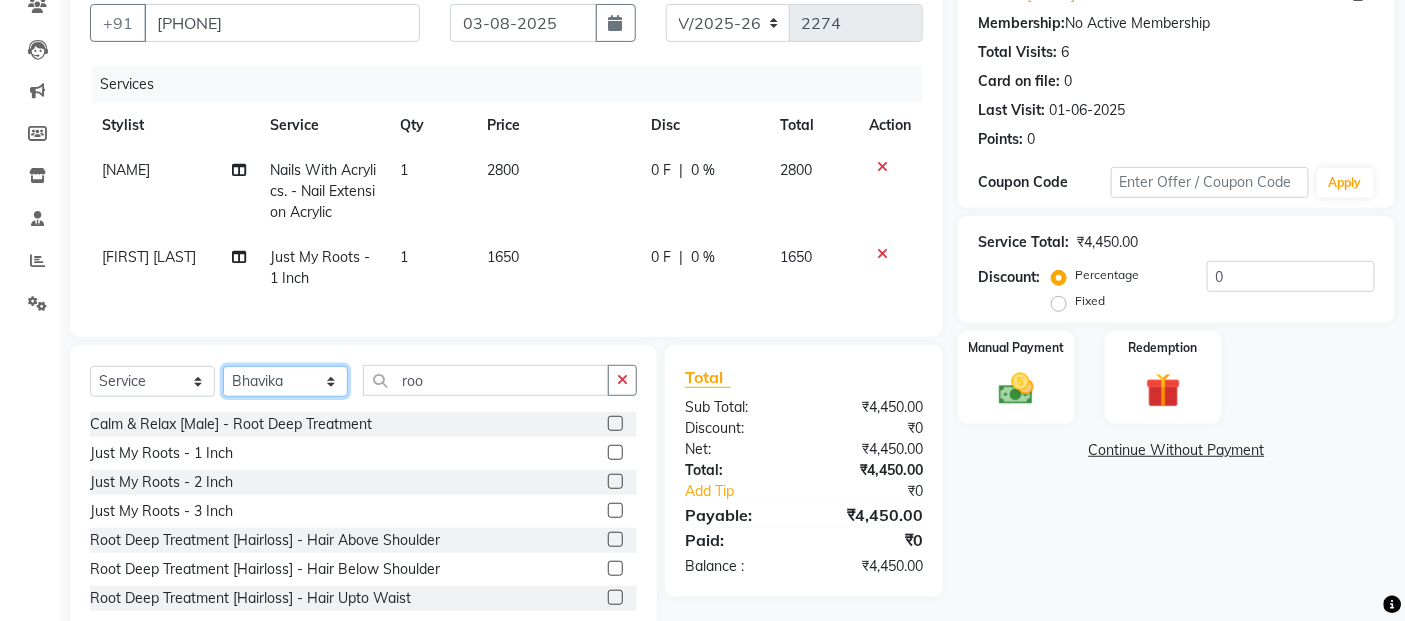 click on "[SERVICE] [STYLIST] [STYLIST] [STYLIST] [STYLIST] [STYLIST] [STYLIST] [STYLIST] [STYLIST] [STYLIST] [STYLIST] [STYLIST] [STYLIST] [STYLIST] [STYLIST] [STYLIST] [STYLIST] [STYLIST] [STYLIST] [STYLIST] [STYLIST] [STYLIST] [STYLIST] [STYLIST] [STYLIST] [STYLIST]" 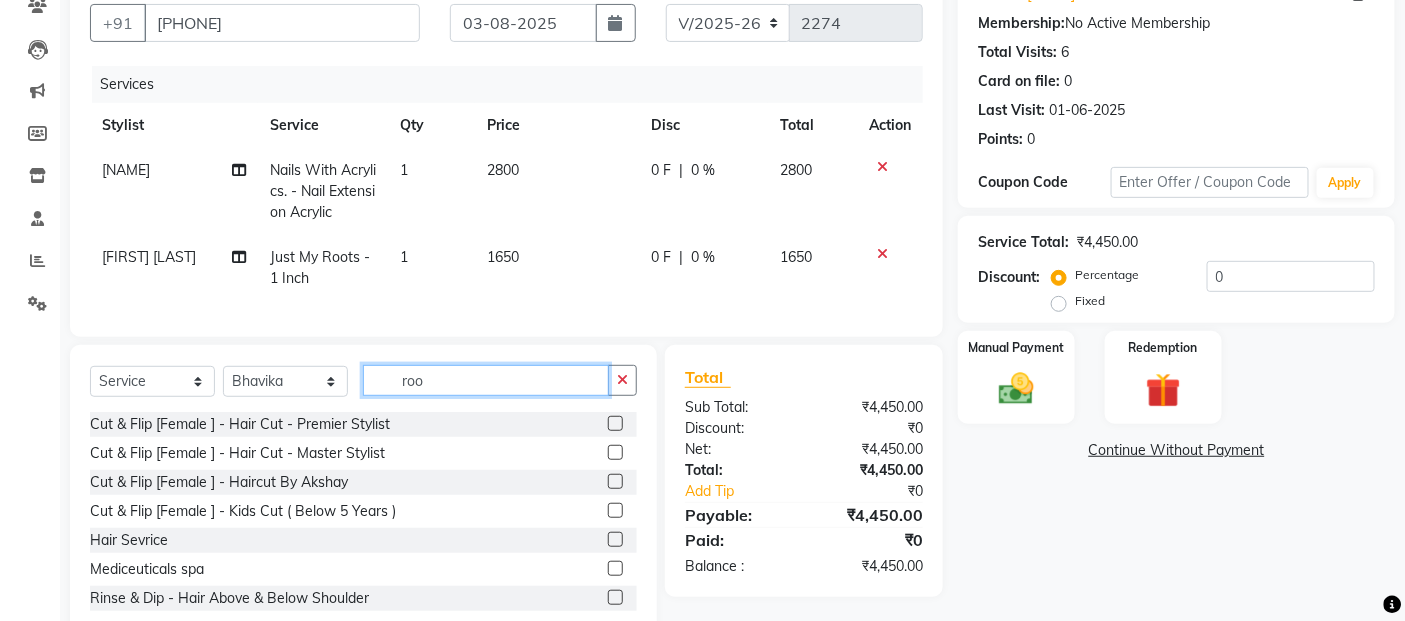 click on "roo" 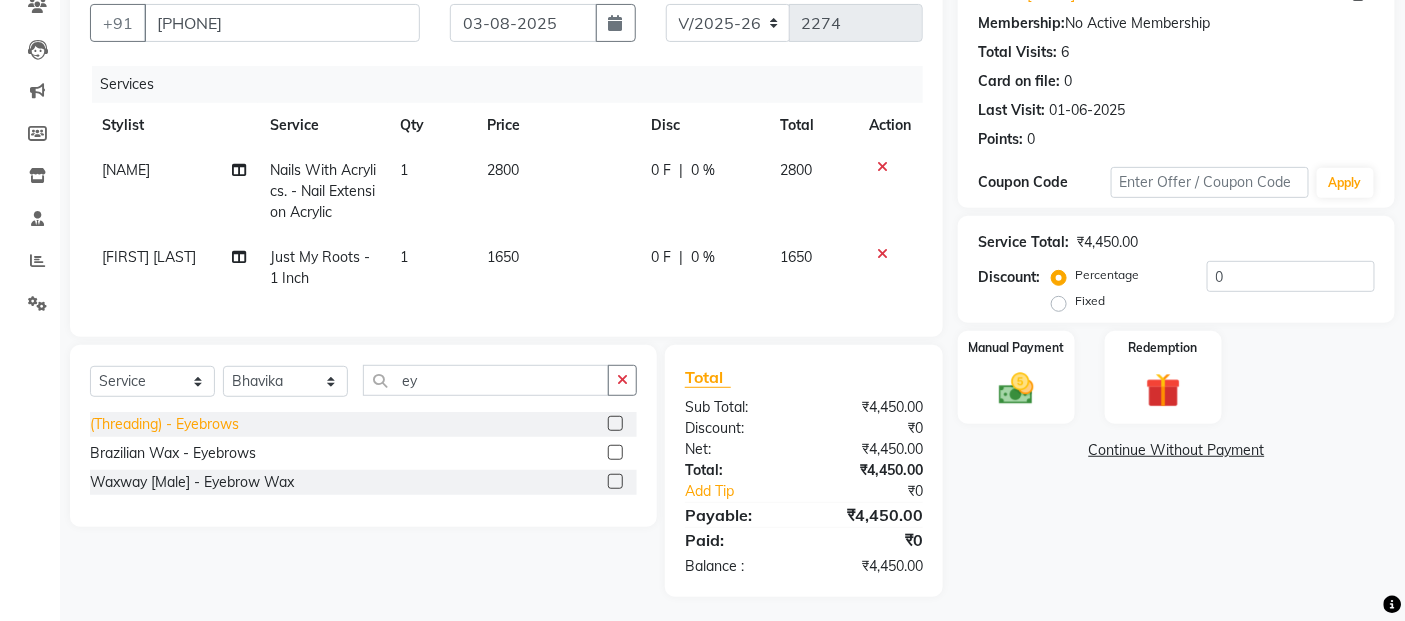 drag, startPoint x: 115, startPoint y: 441, endPoint x: 225, endPoint y: 368, distance: 132.01894 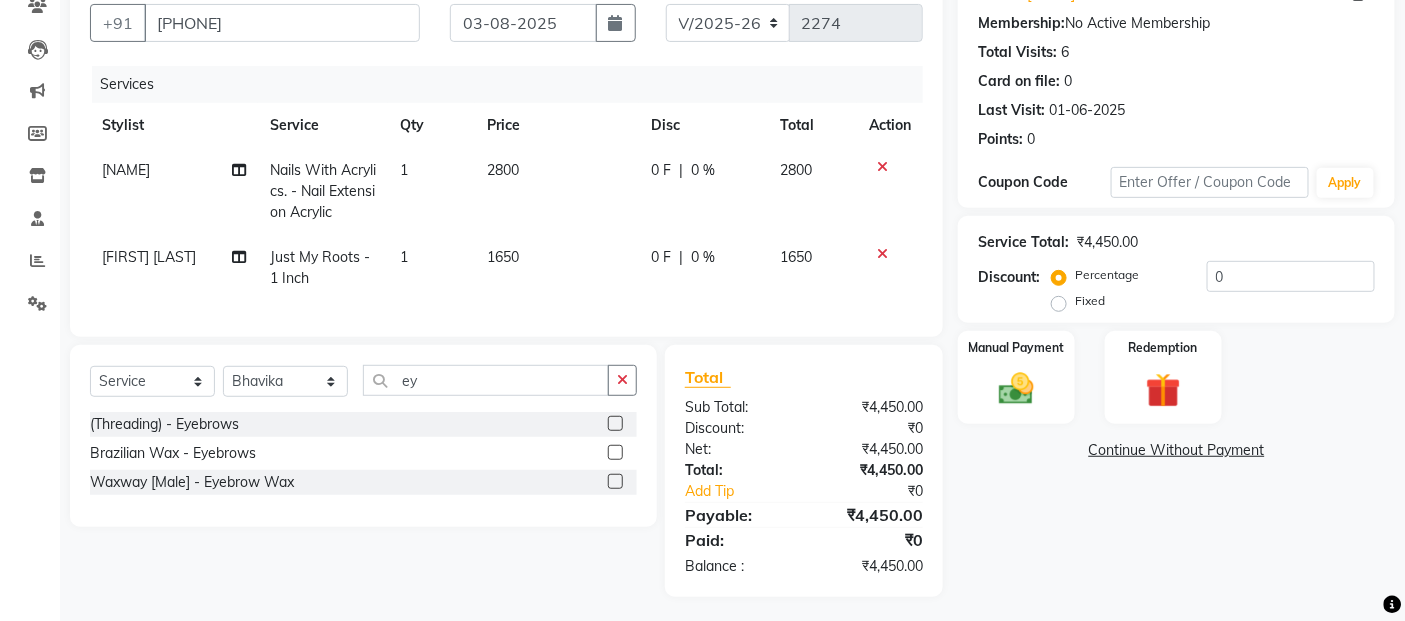 click on "(Threading) - Eyebrows" 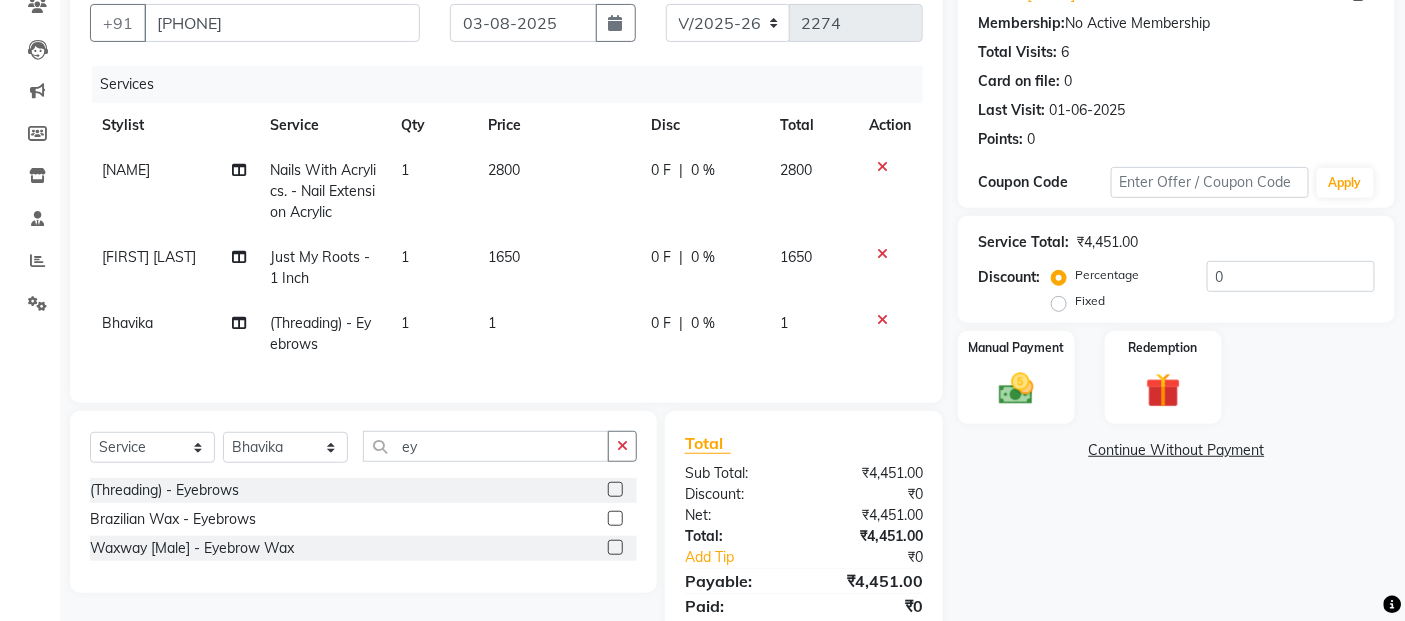 drag, startPoint x: 507, startPoint y: 324, endPoint x: 531, endPoint y: 320, distance: 24.33105 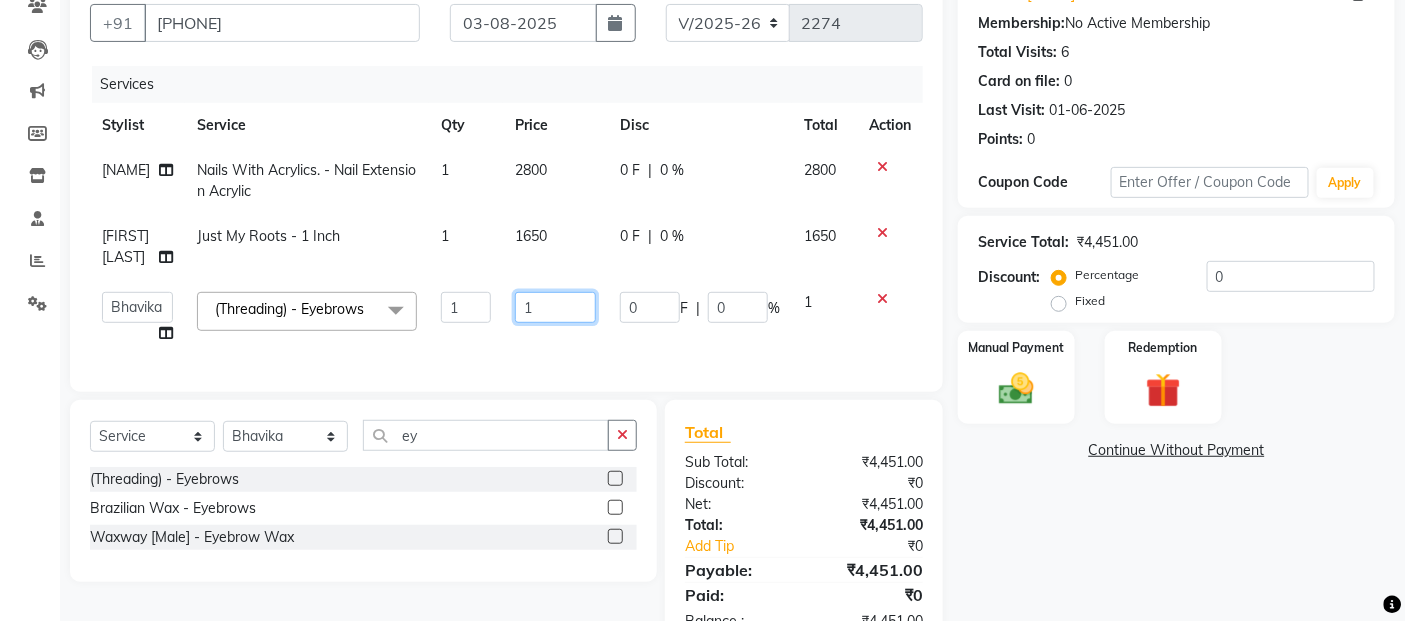 click on "1" 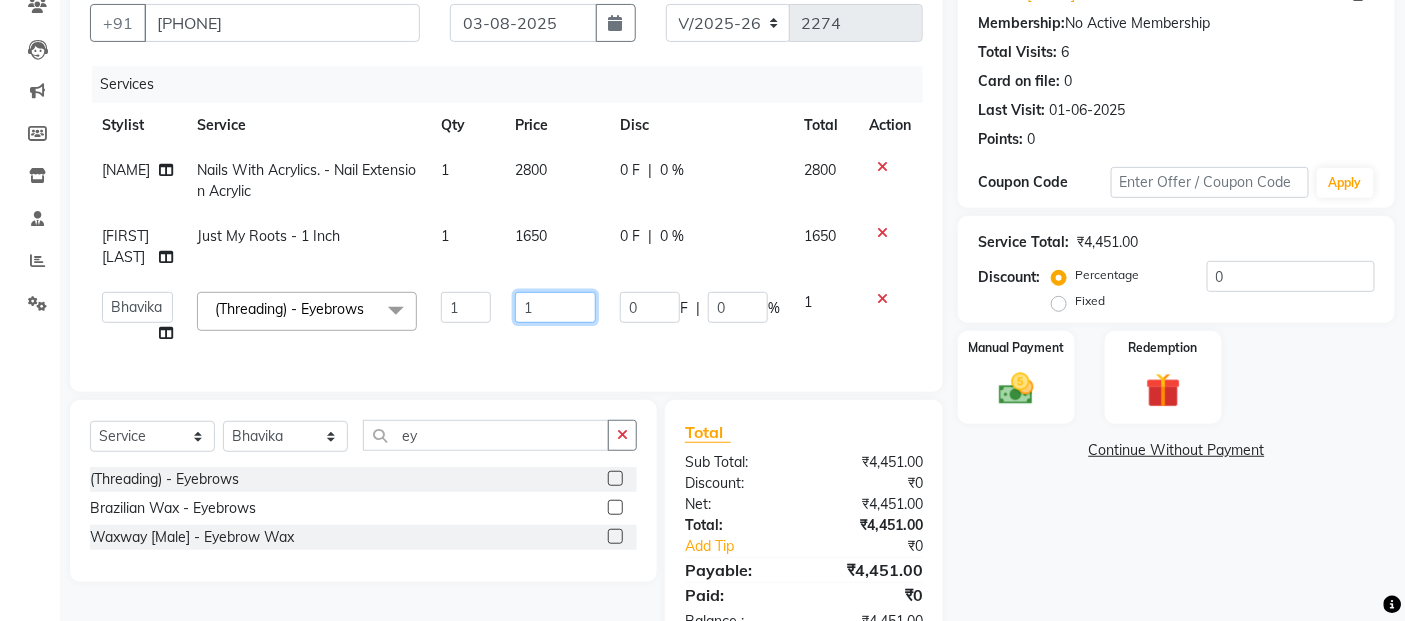 click on "1" 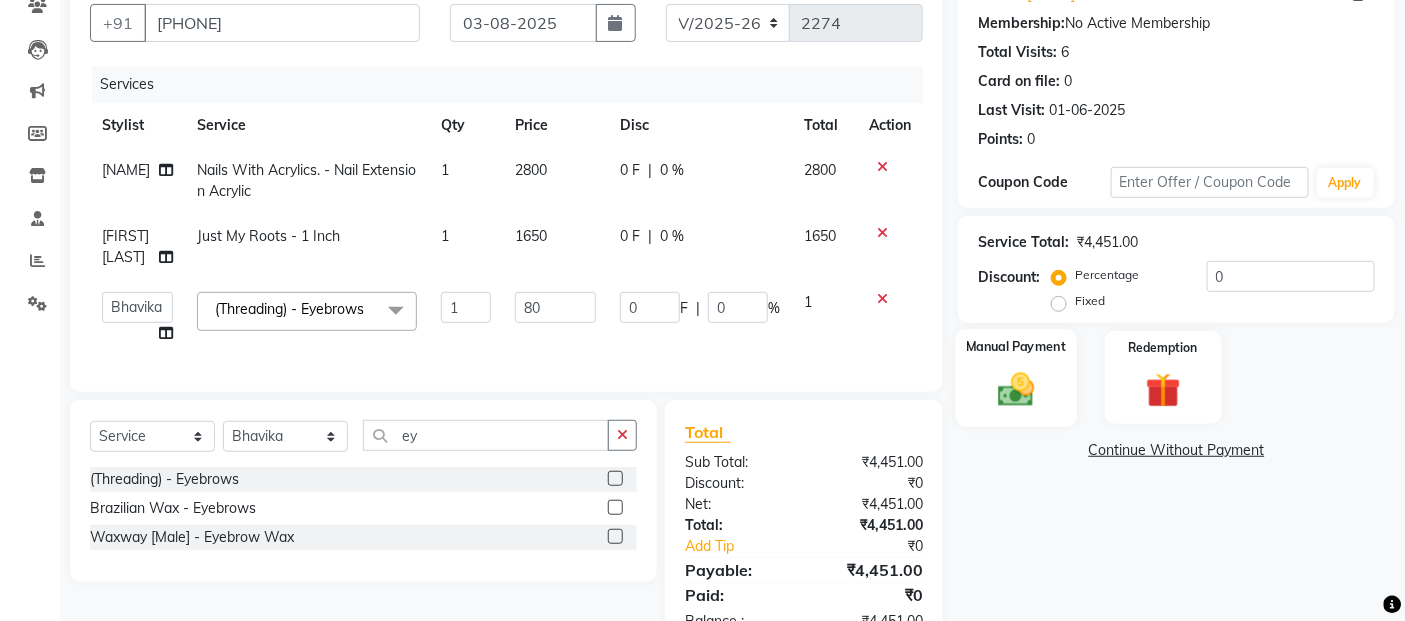 click 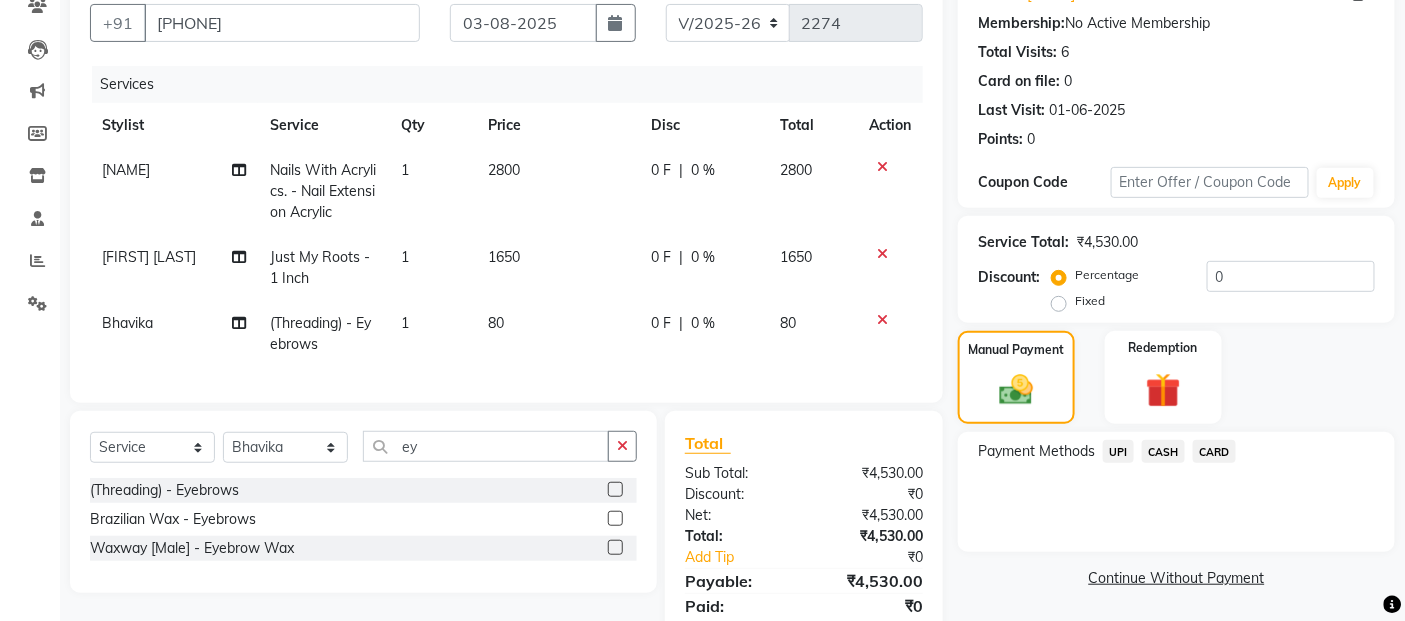 click on "UPI" 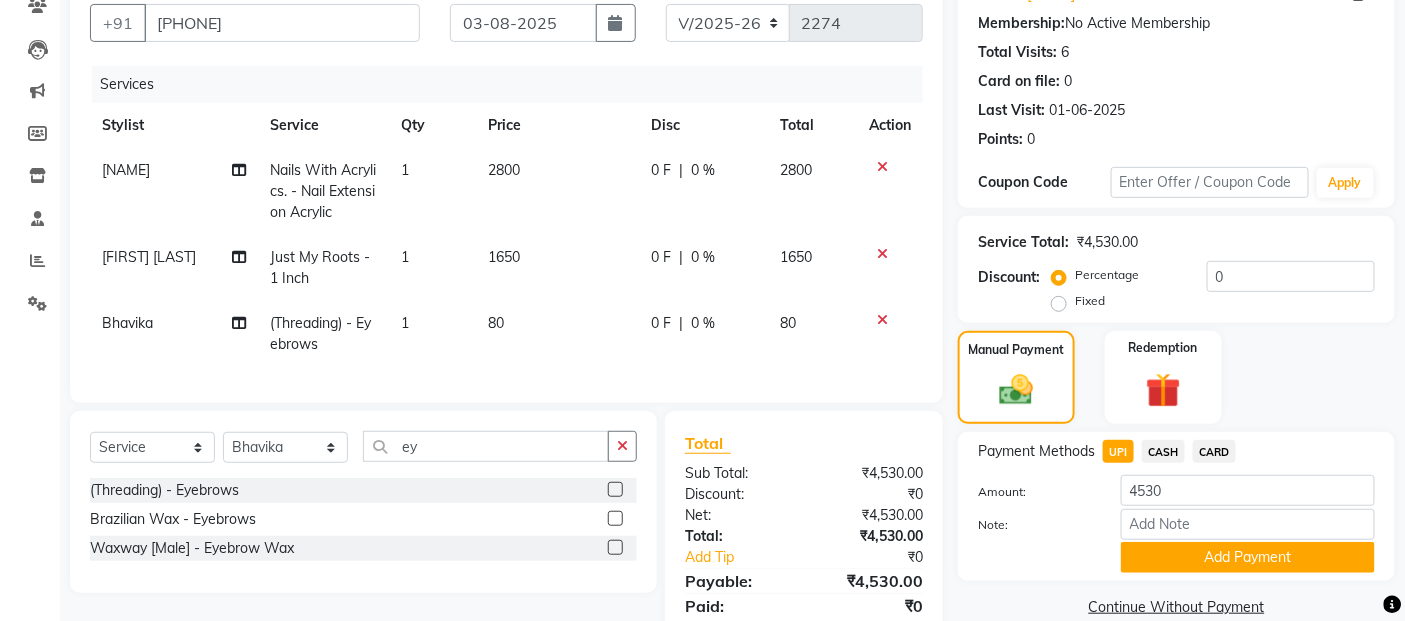 drag, startPoint x: 1187, startPoint y: 550, endPoint x: 1268, endPoint y: 664, distance: 139.84634 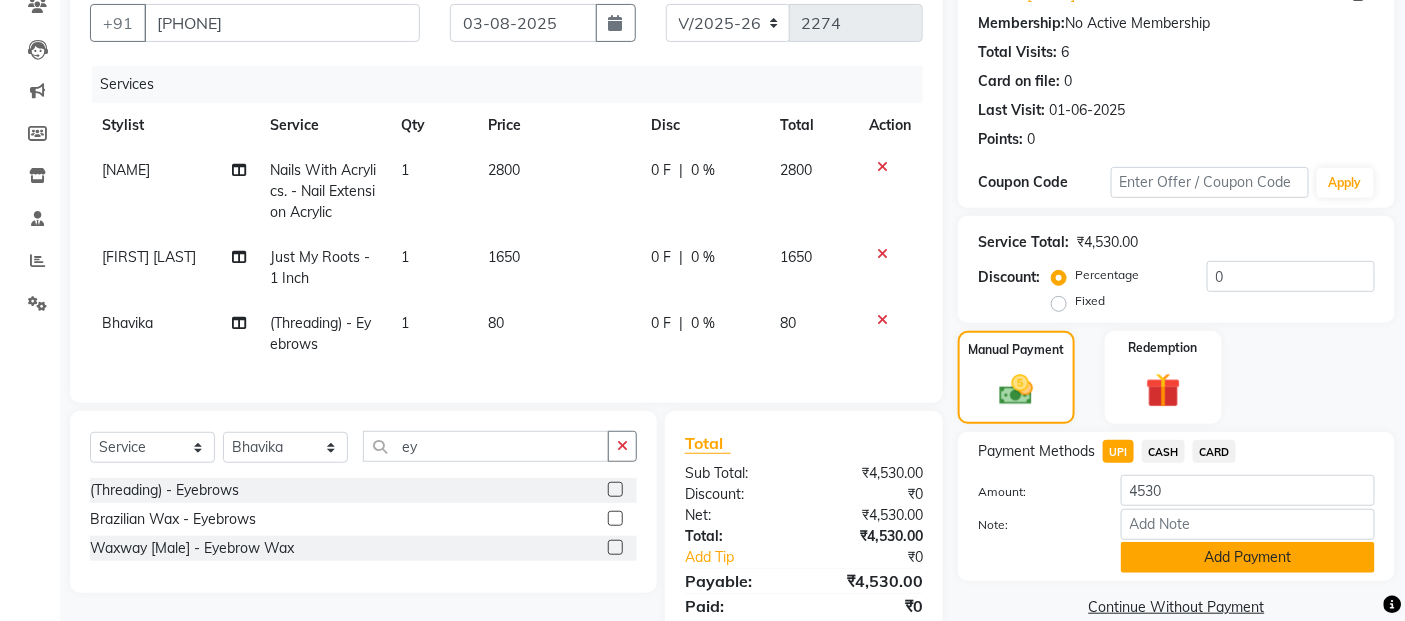 click on "Add Payment" 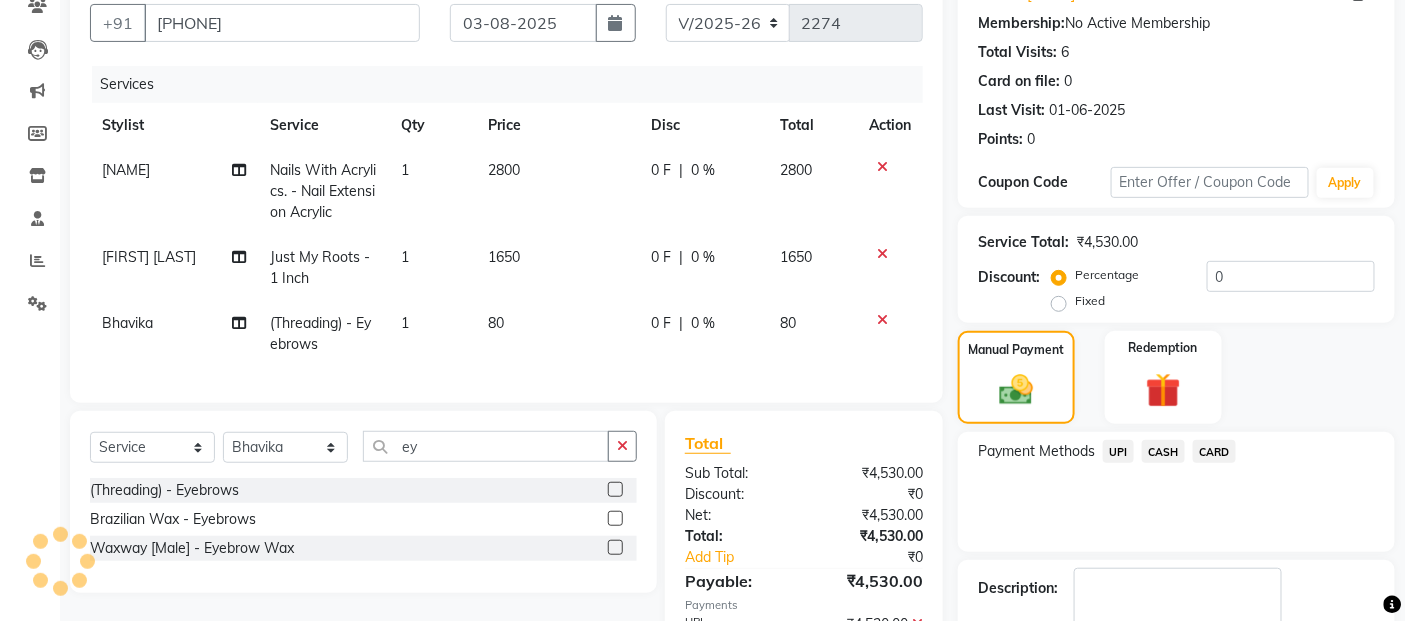 scroll, scrollTop: 312, scrollLeft: 0, axis: vertical 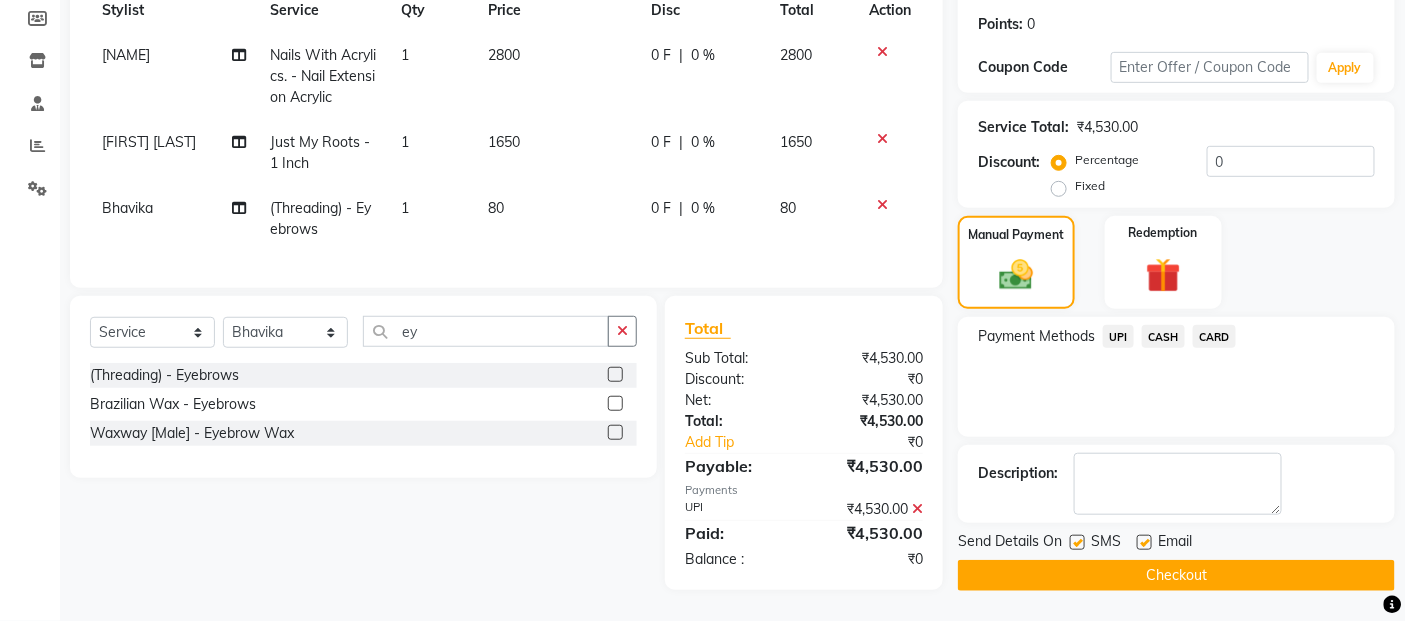 click on "Checkout" 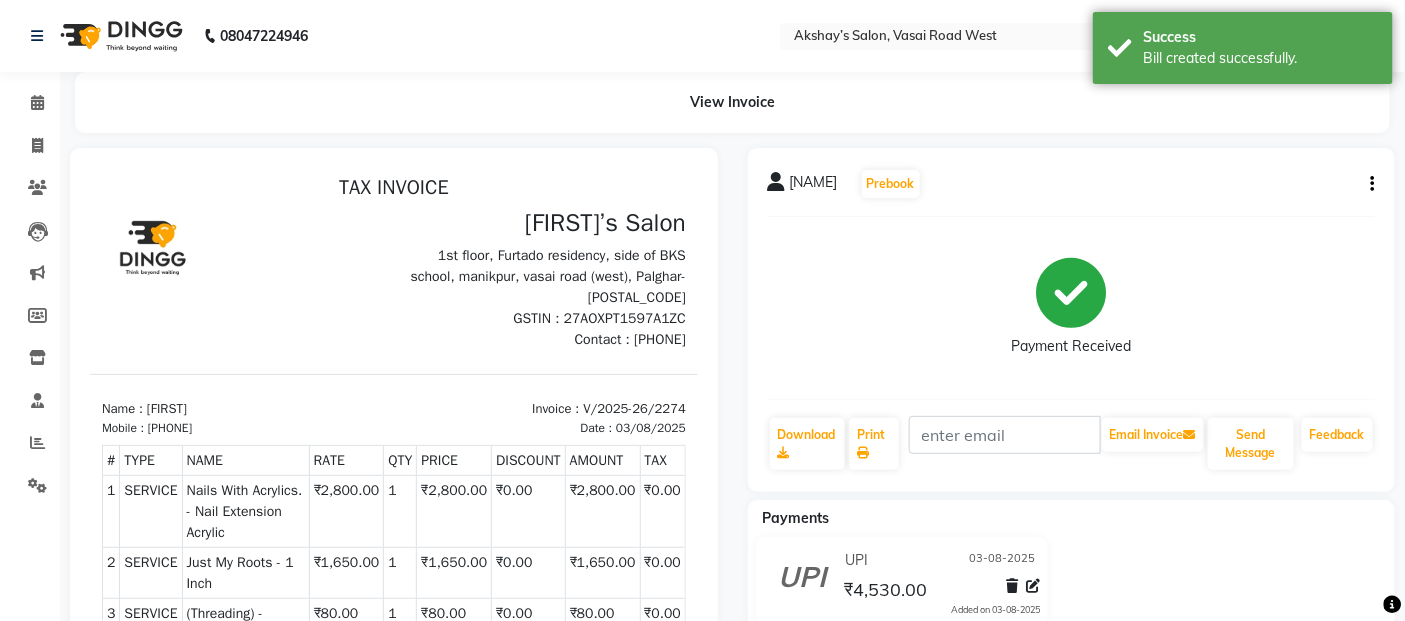scroll, scrollTop: 0, scrollLeft: 0, axis: both 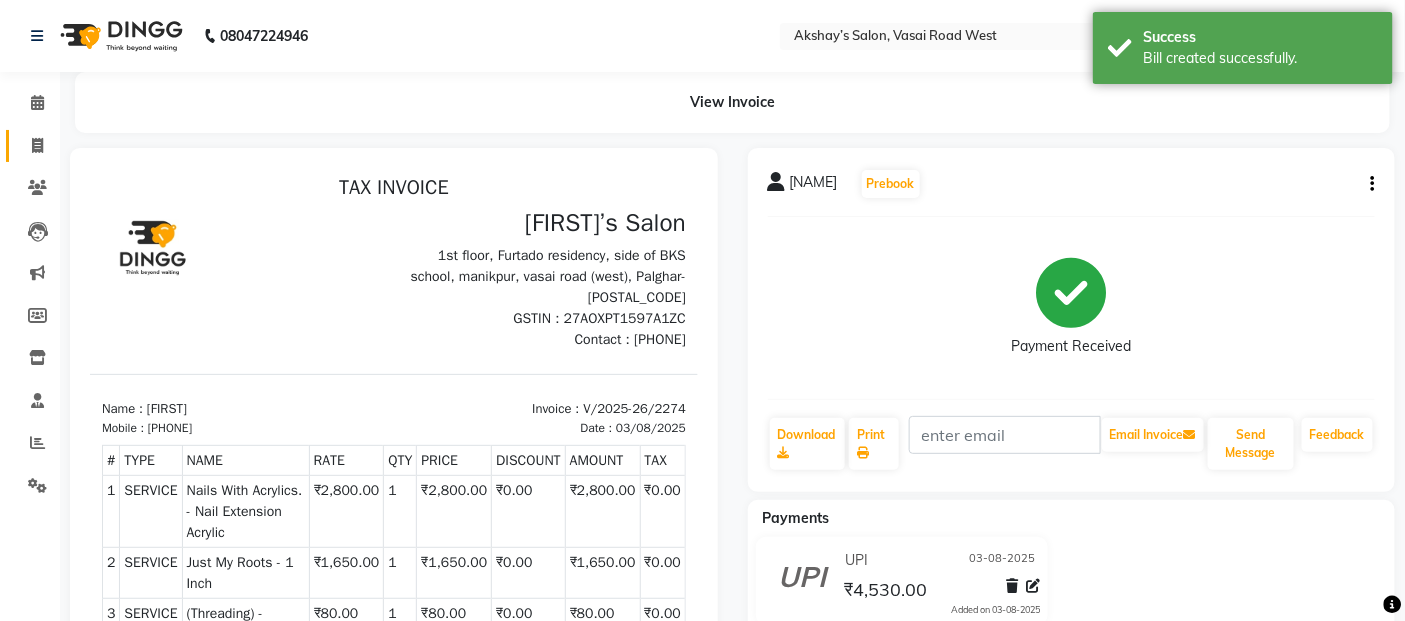 click on "Invoice" 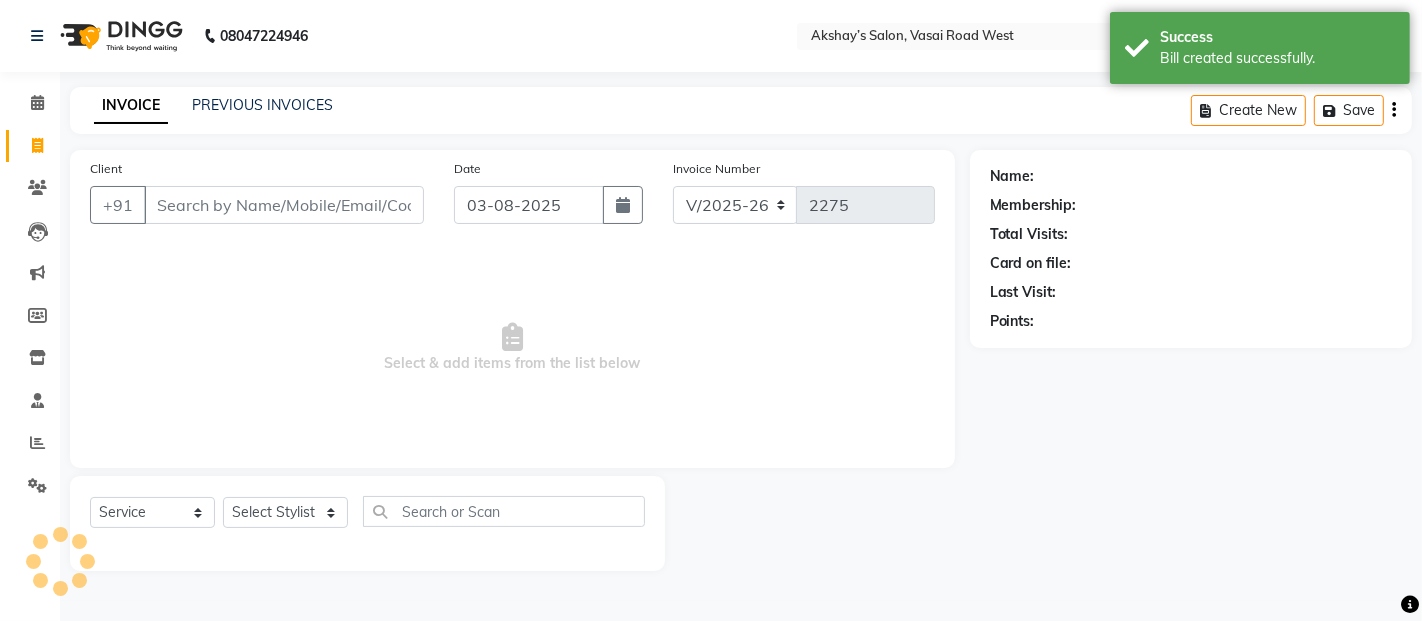 click on "Client" at bounding box center [284, 205] 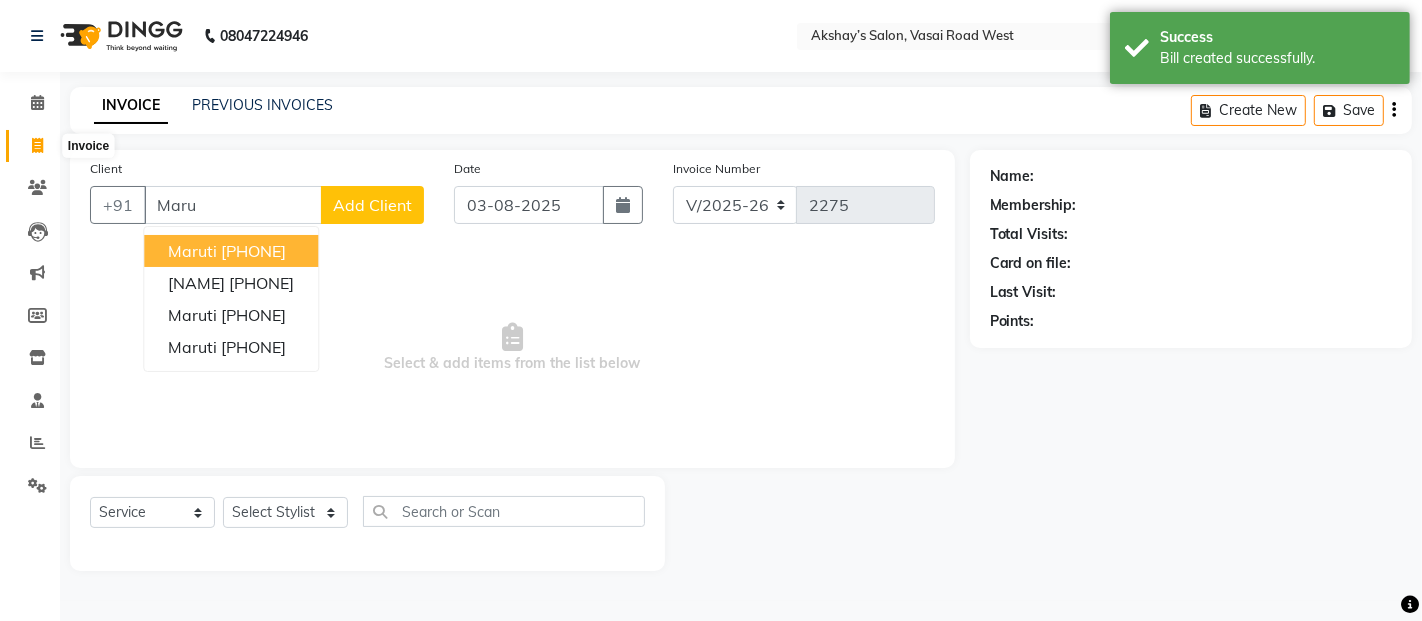 click 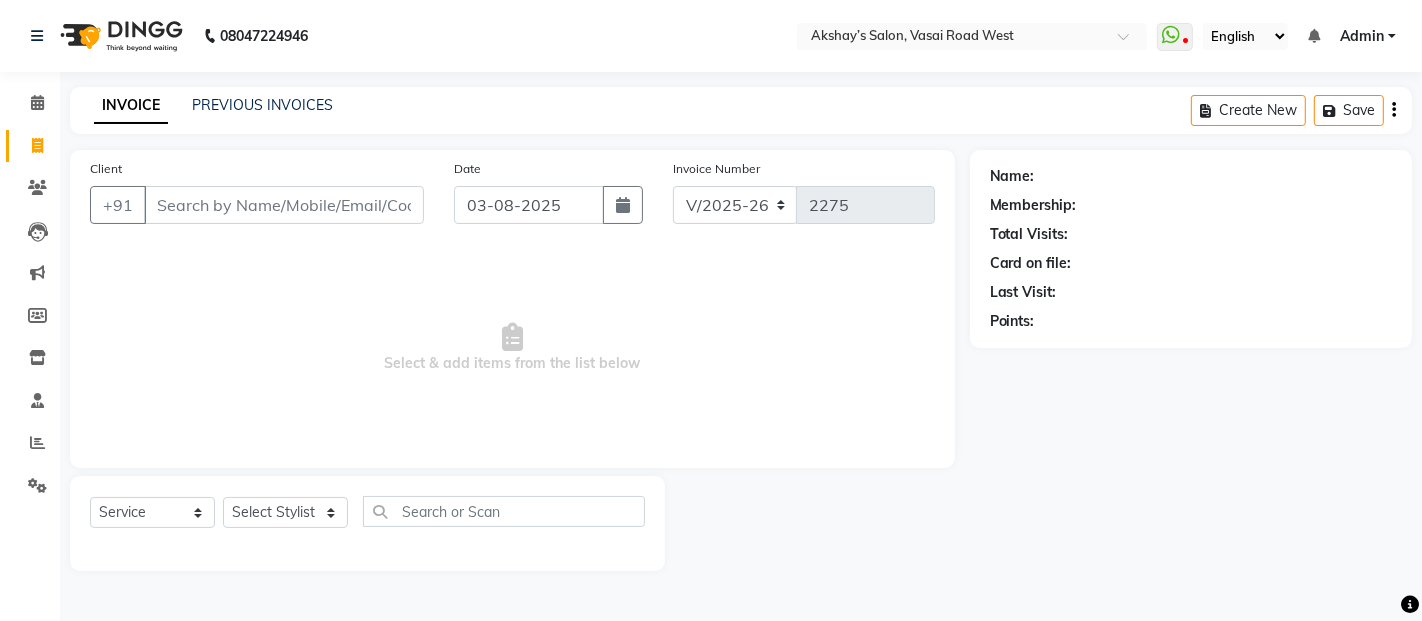 click on "Client" at bounding box center (284, 205) 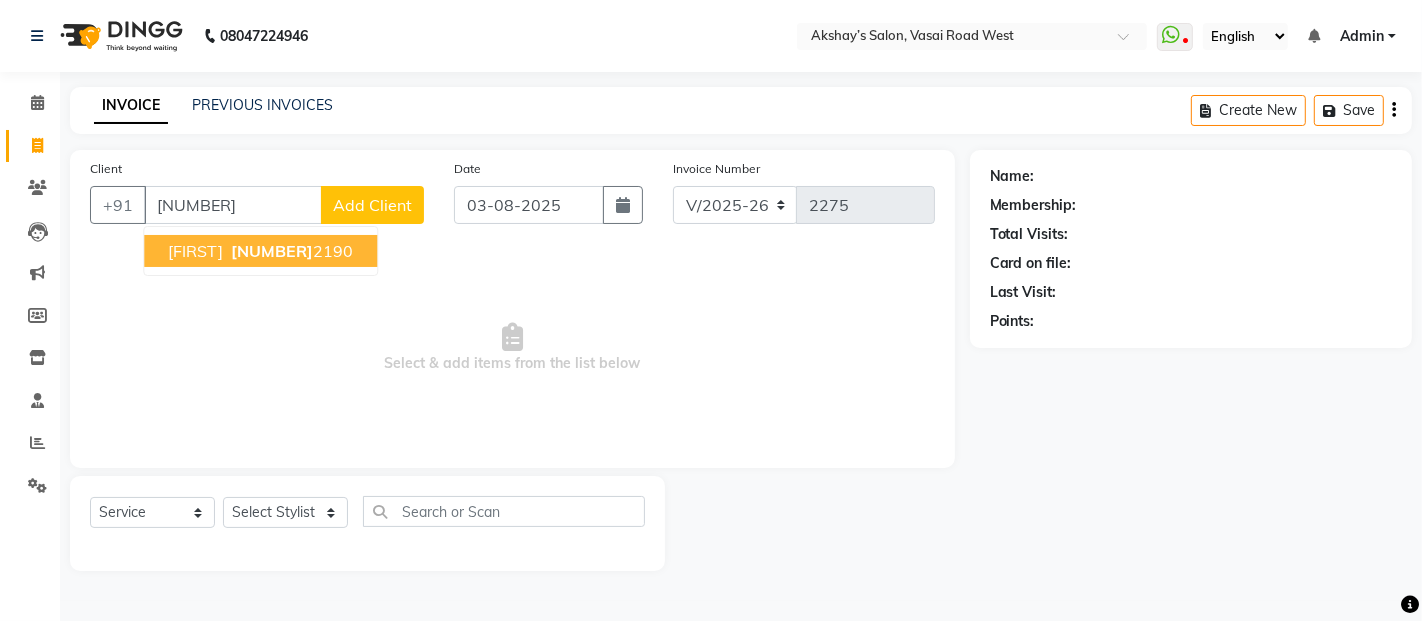 click on "985097 2190" at bounding box center (290, 251) 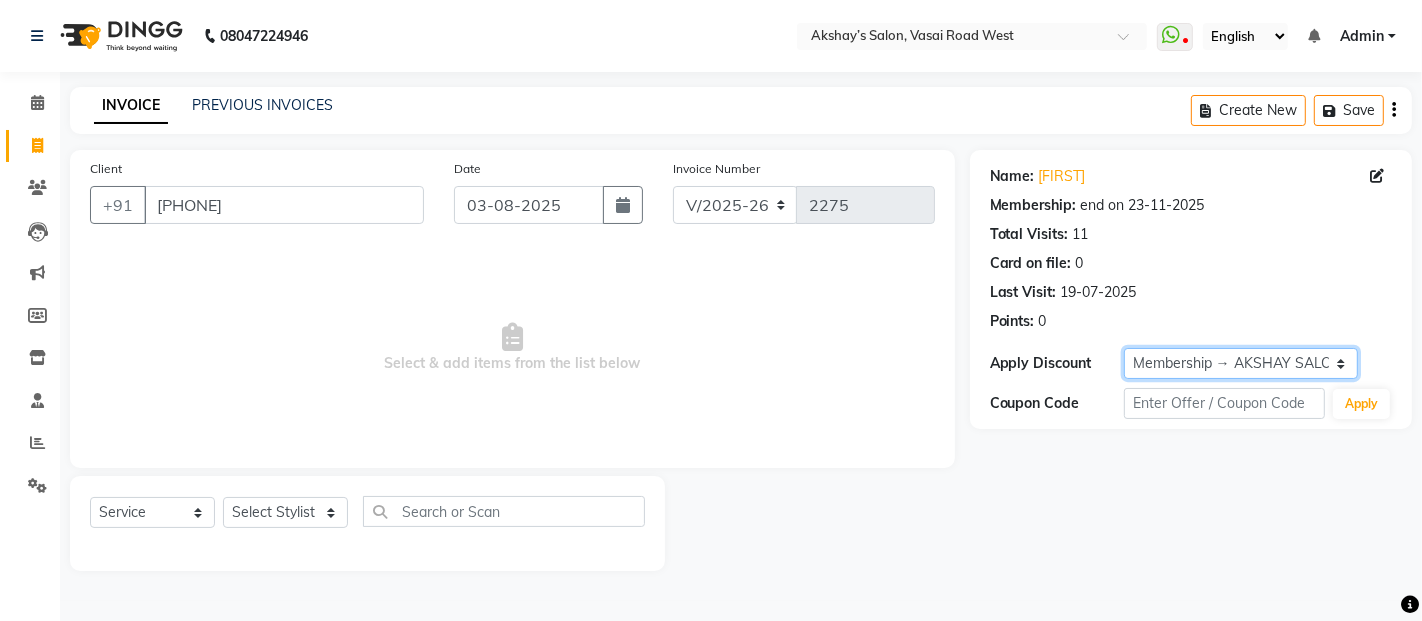 drag, startPoint x: 1281, startPoint y: 353, endPoint x: 1271, endPoint y: 362, distance: 13.453624 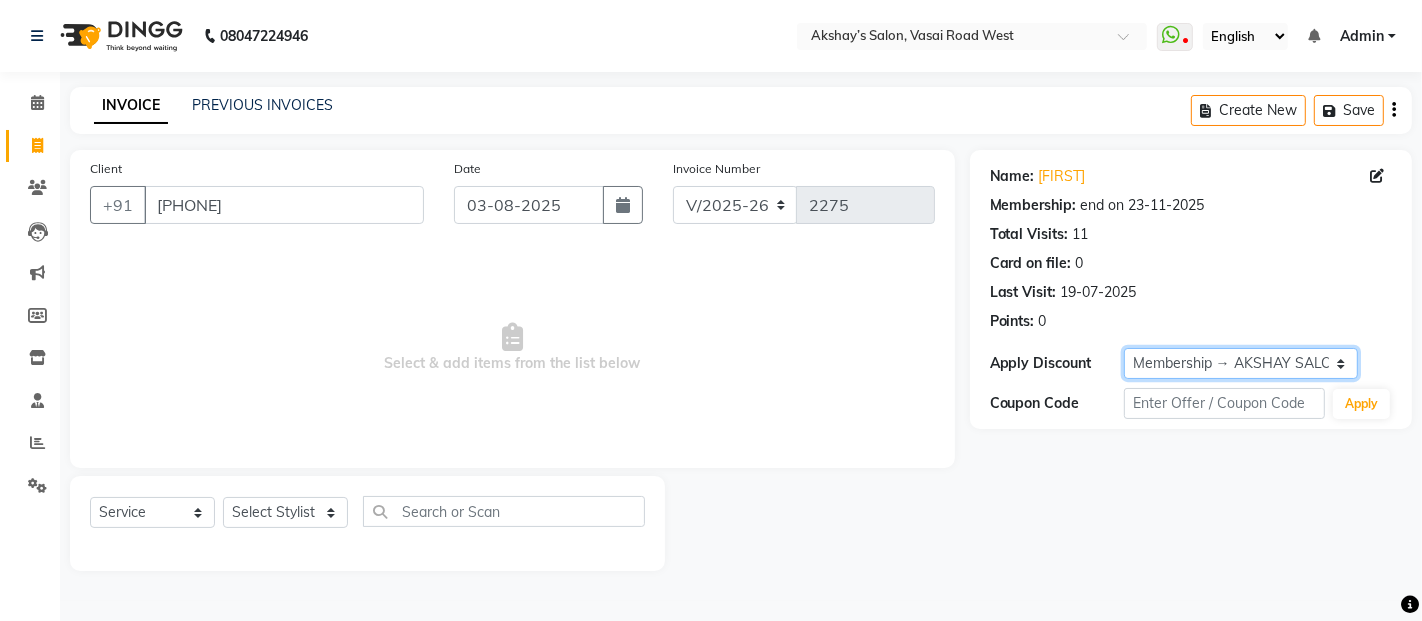 click on "Select Membership → AKSHAY SALON" 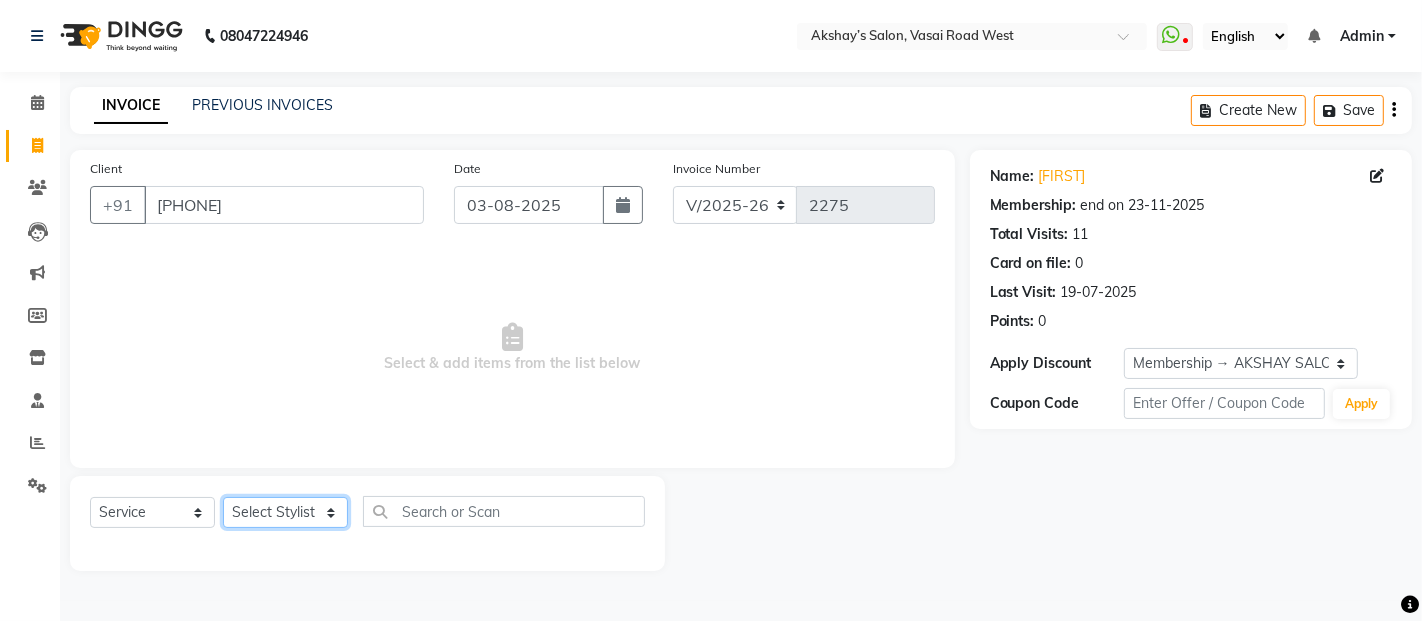 drag, startPoint x: 275, startPoint y: 510, endPoint x: 284, endPoint y: 505, distance: 10.29563 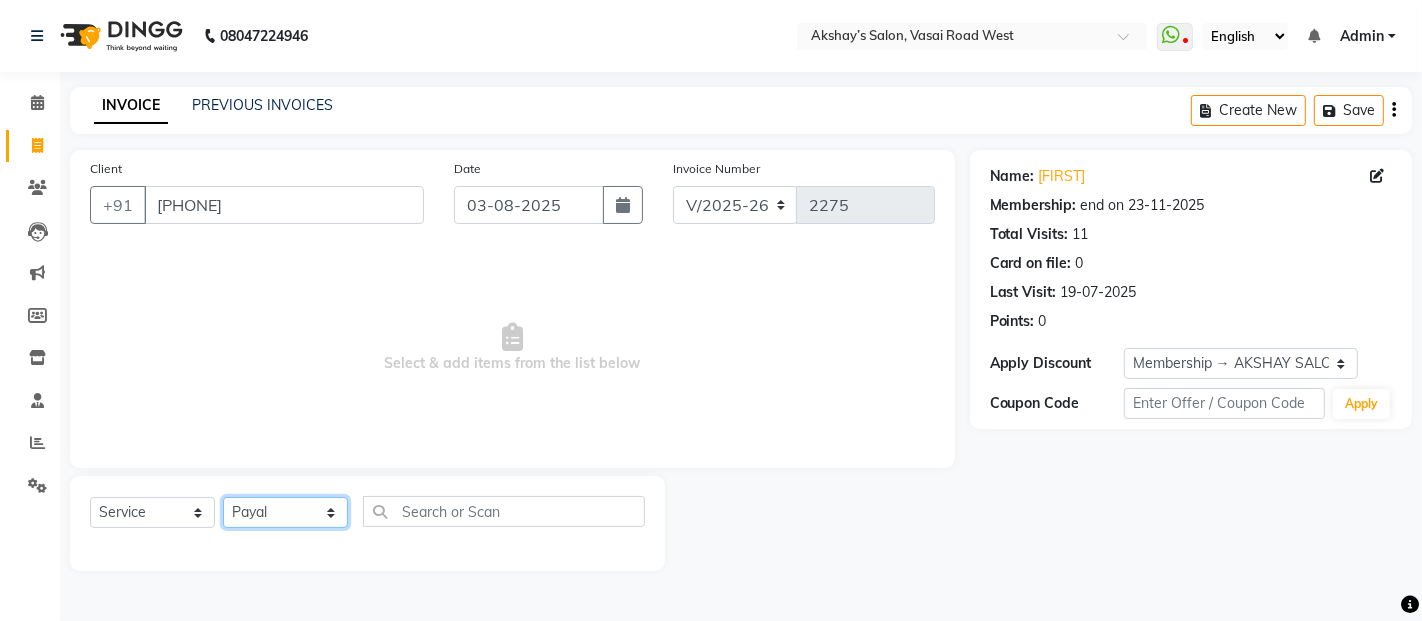 click on "[SERVICE] [STYLIST] [STYLIST] [STYLIST] [STYLIST] [STYLIST] [STYLIST] [STYLIST] [STYLIST] [STYLIST] [STYLIST] [STYLIST] [STYLIST] [STYLIST] [STYLIST] [STYLIST] [STYLIST] [STYLIST] [STYLIST] [STYLIST] [STYLIST] [STYLIST] [STYLIST] [STYLIST] [STYLIST] [STYLIST]" 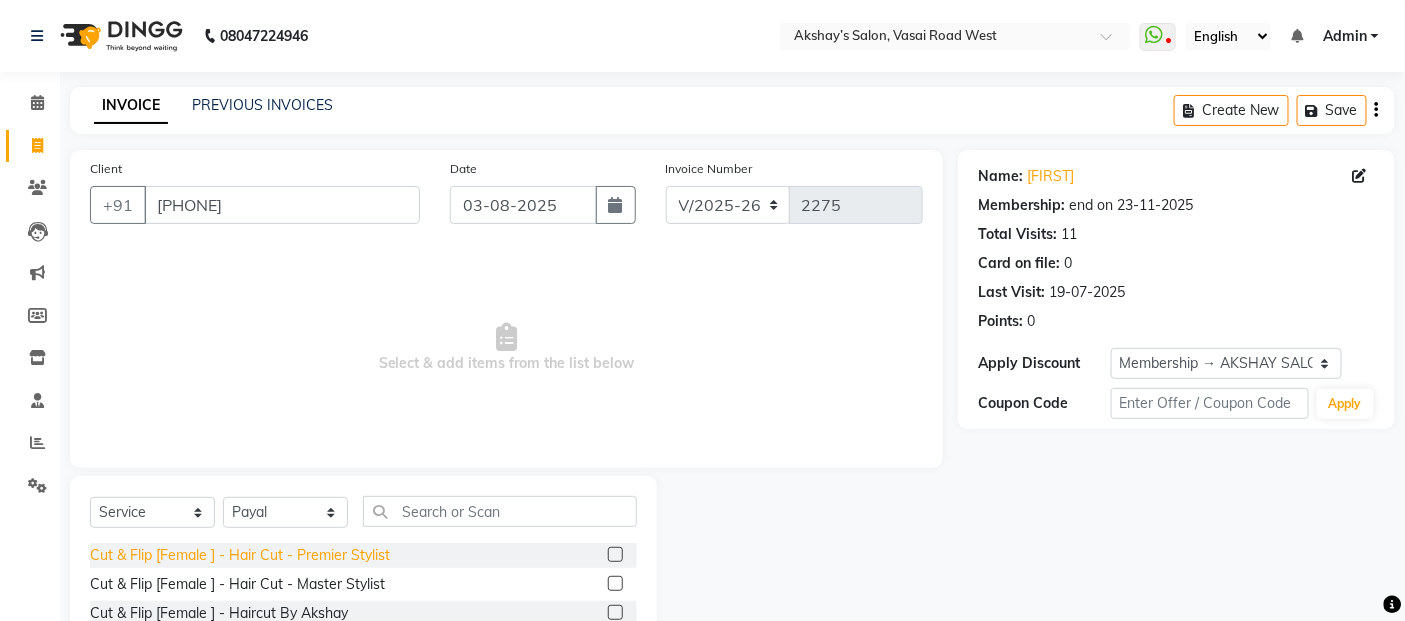 click on "[SERVICE] [FEMALE ] - [SERVICE] - [STYLIST]" 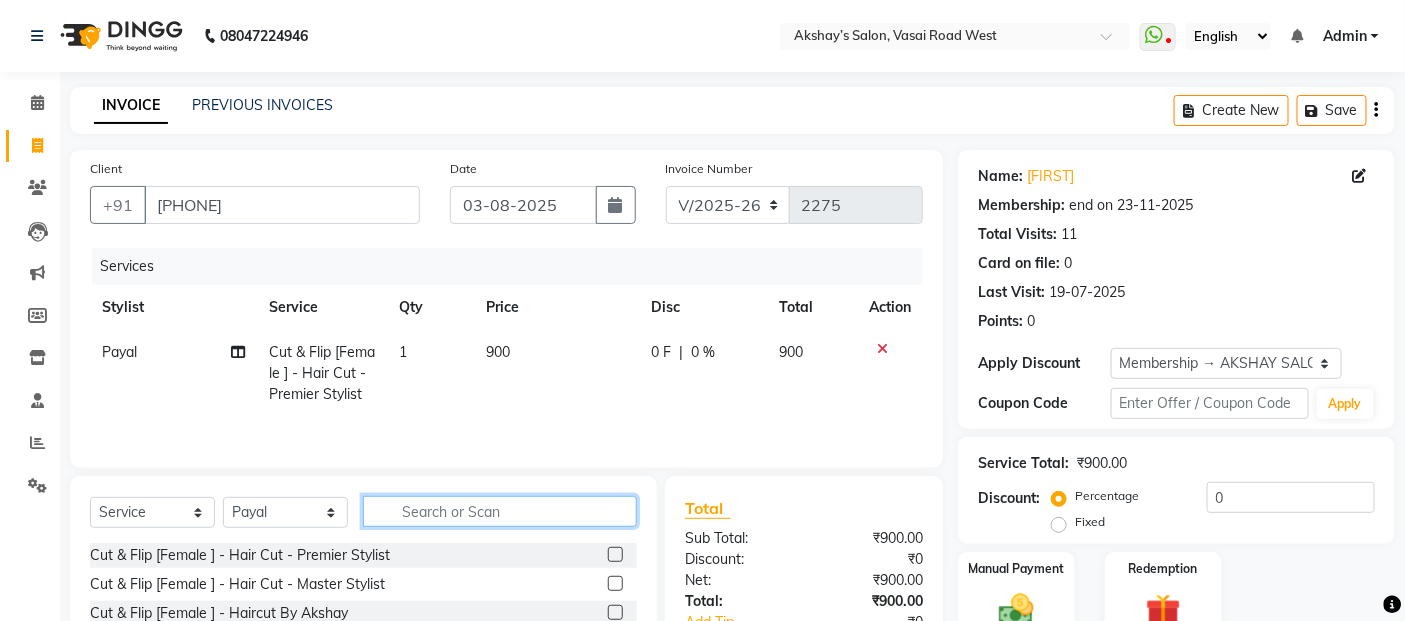 click 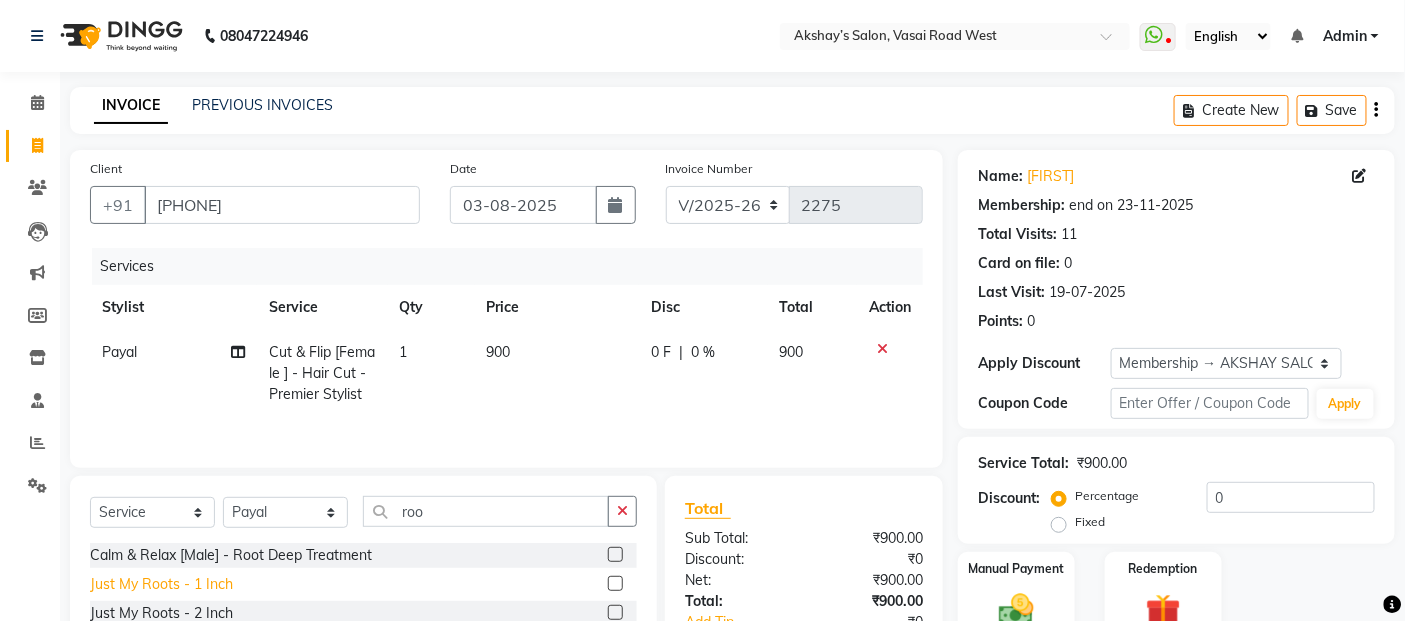 click on "Just My Roots - 1 Inch" 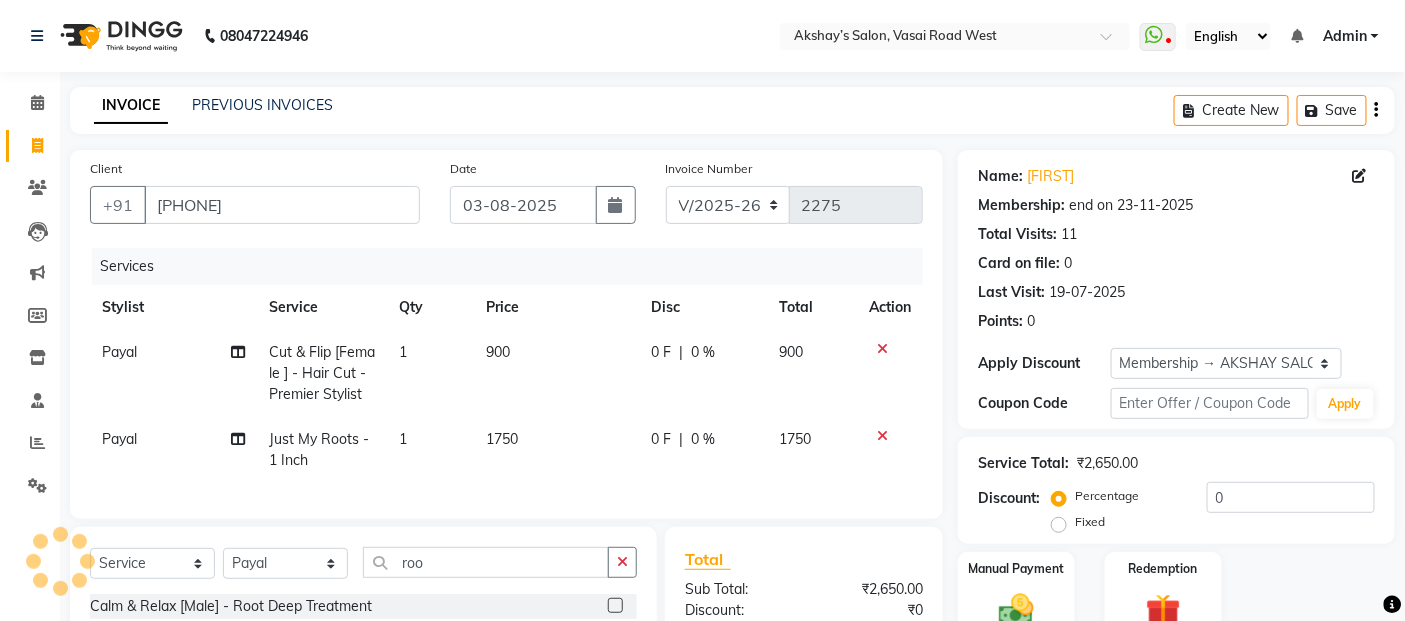 click on "900" 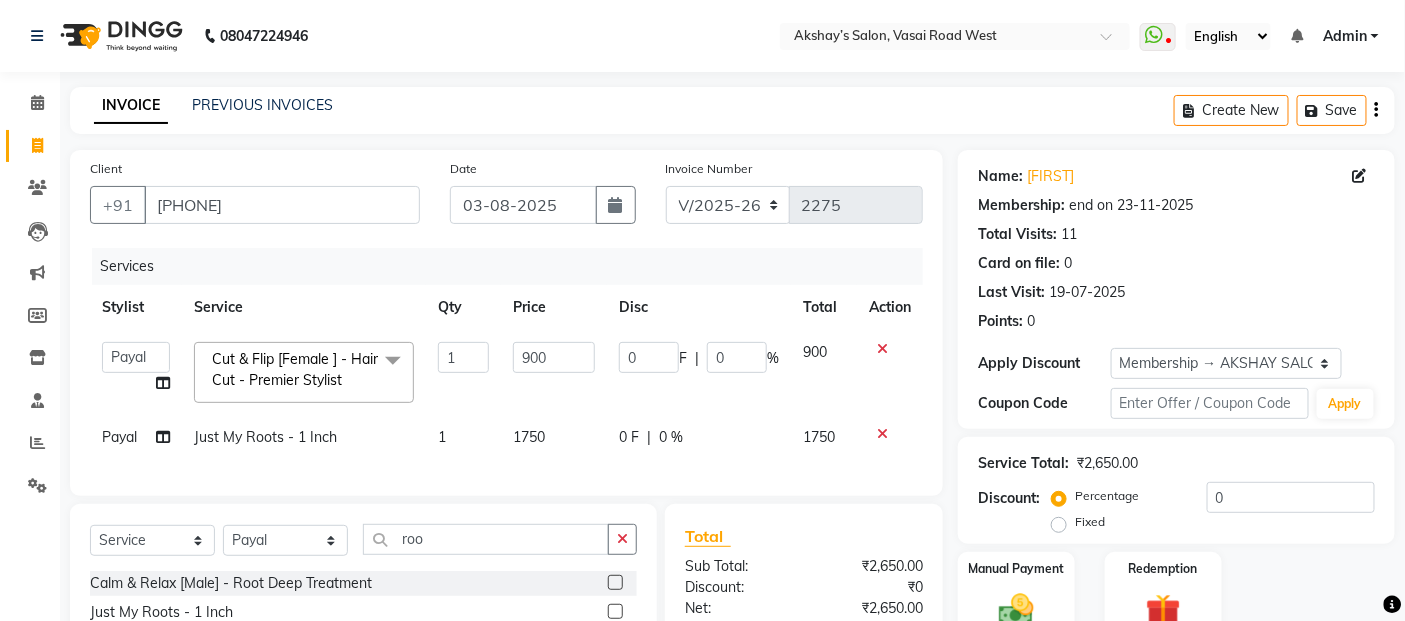 click on "900" 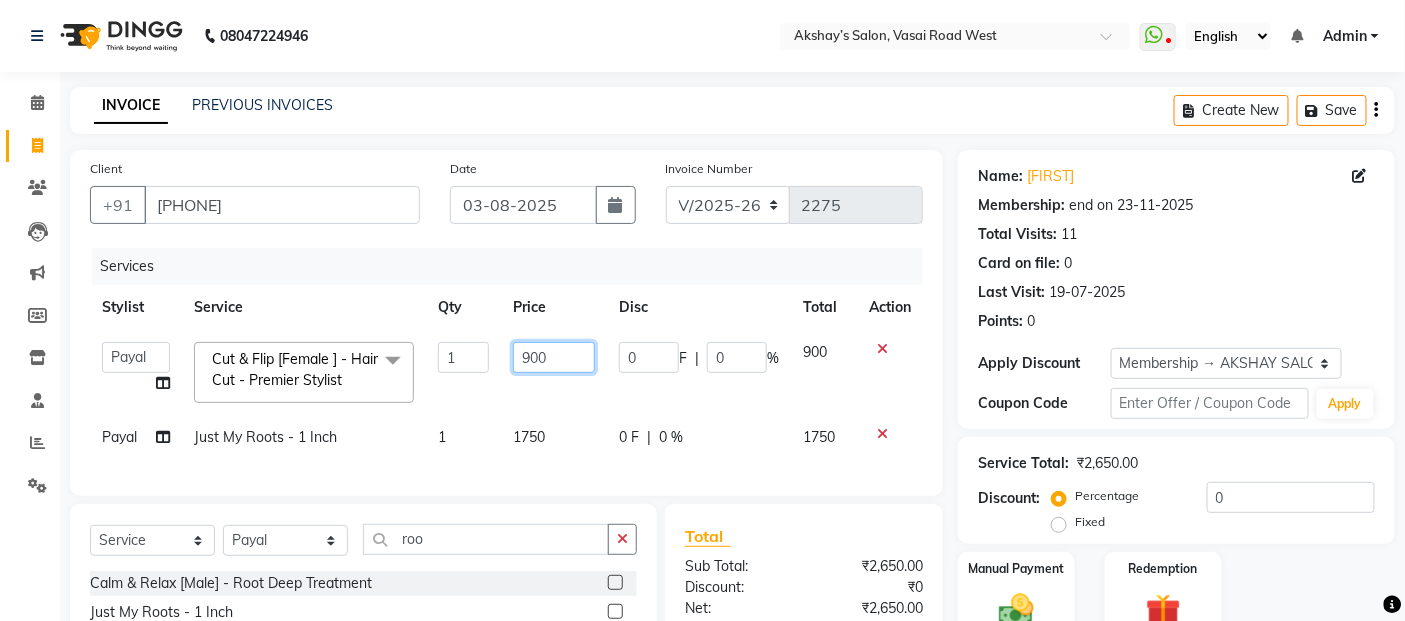 click on "900" 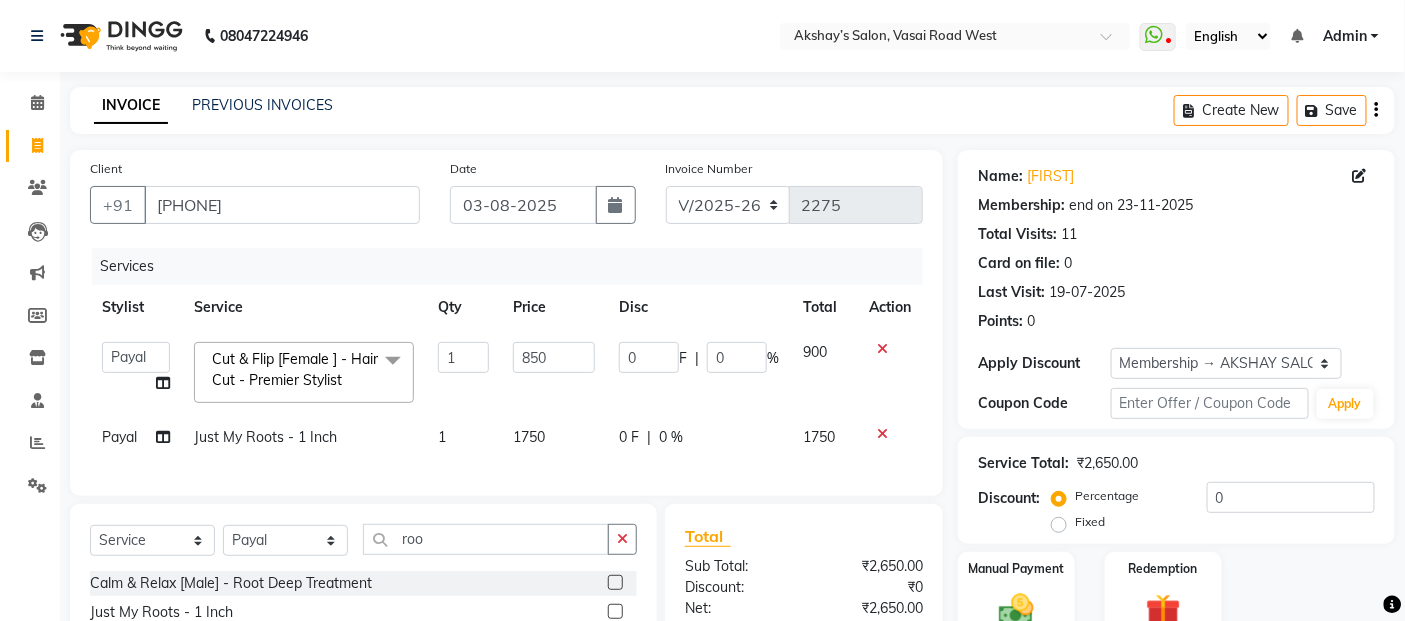 click on "1750" 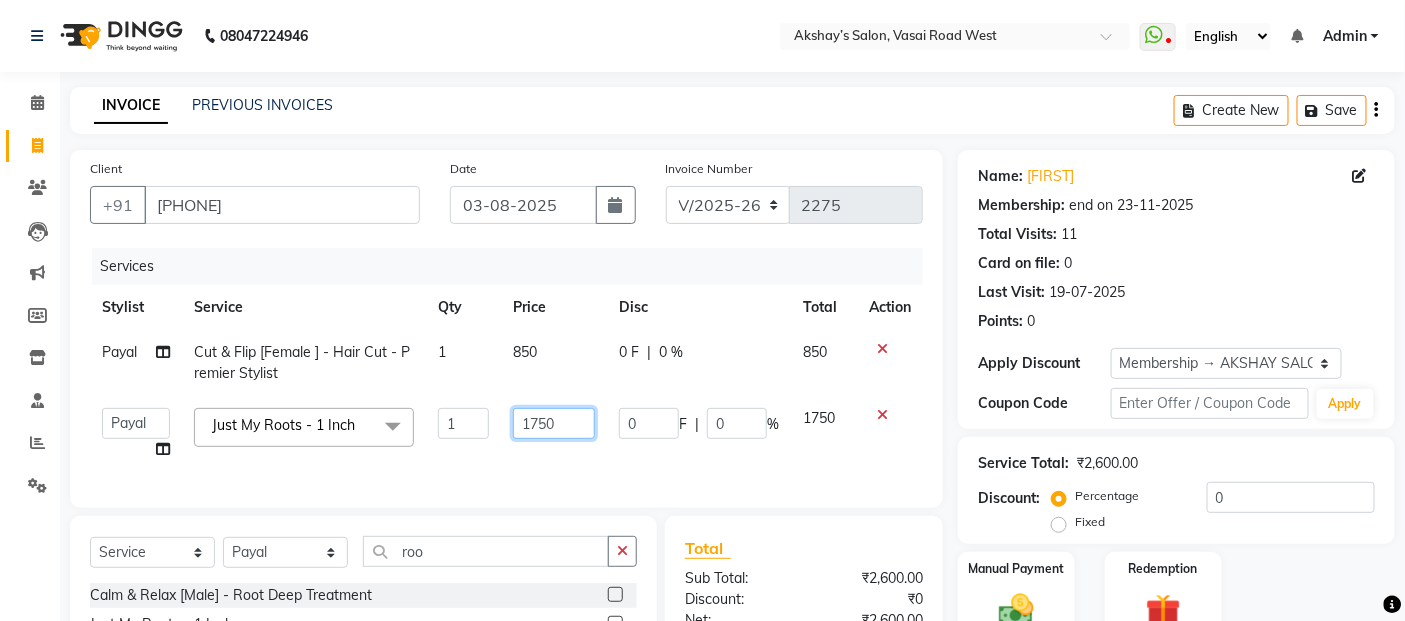 click on "1750" 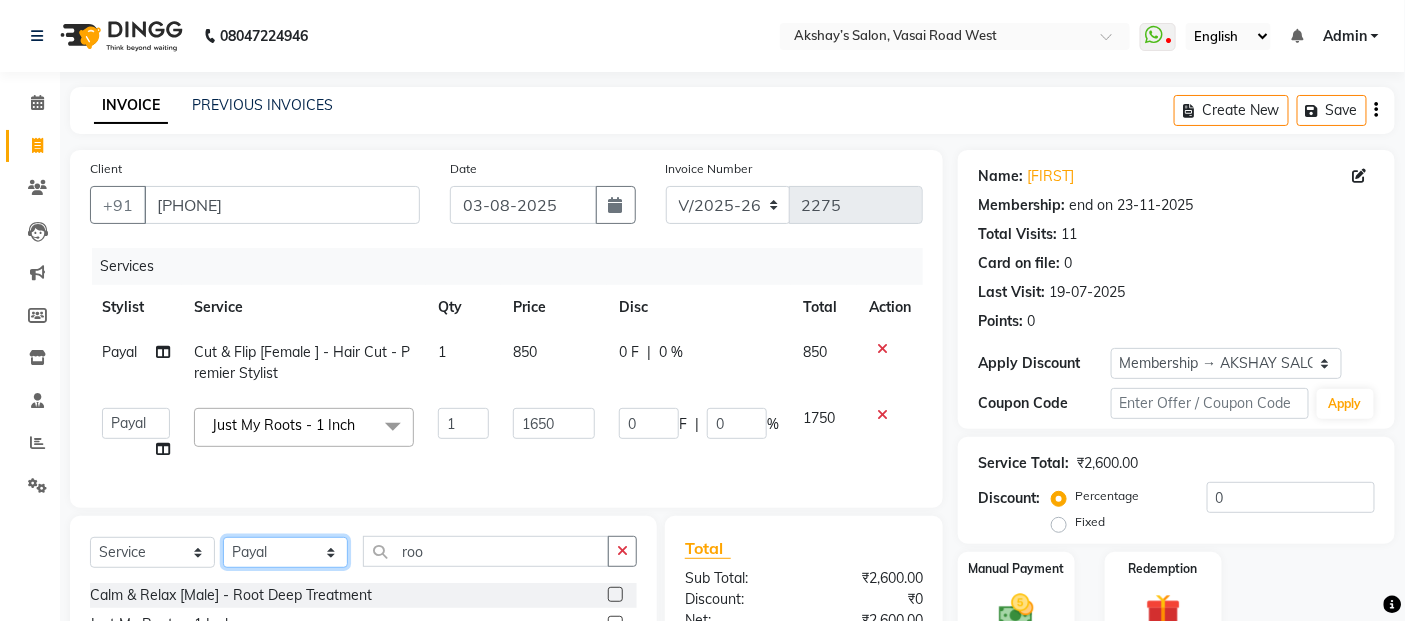 click on "[SERVICE] [STYLIST] [STYLIST] [STYLIST] [STYLIST] [STYLIST] [STYLIST] [STYLIST] [STYLIST] [STYLIST] [STYLIST] [STYLIST] [STYLIST] [STYLIST] [STYLIST] [STYLIST] [STYLIST] [STYLIST] [STYLIST] [STYLIST] [STYLIST] [STYLIST] [STYLIST] [STYLIST] [STYLIST] [STYLIST]" 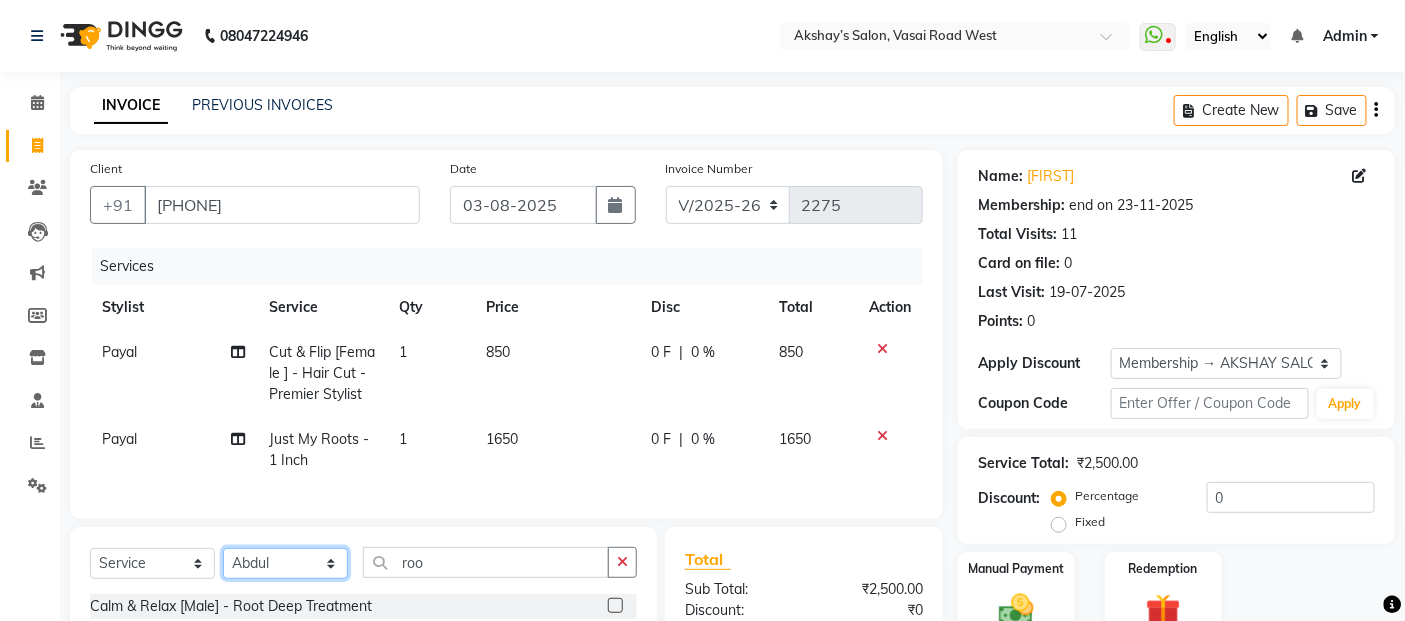 click on "[SERVICE] [STYLIST] [STYLIST] [STYLIST] [STYLIST] [STYLIST] [STYLIST] [STYLIST] [STYLIST] [STYLIST] [STYLIST] [STYLIST] [STYLIST] [STYLIST] [STYLIST] [STYLIST] [STYLIST] [STYLIST] [STYLIST] [STYLIST] [STYLIST] [STYLIST] [STYLIST] [STYLIST] [STYLIST] [STYLIST]" 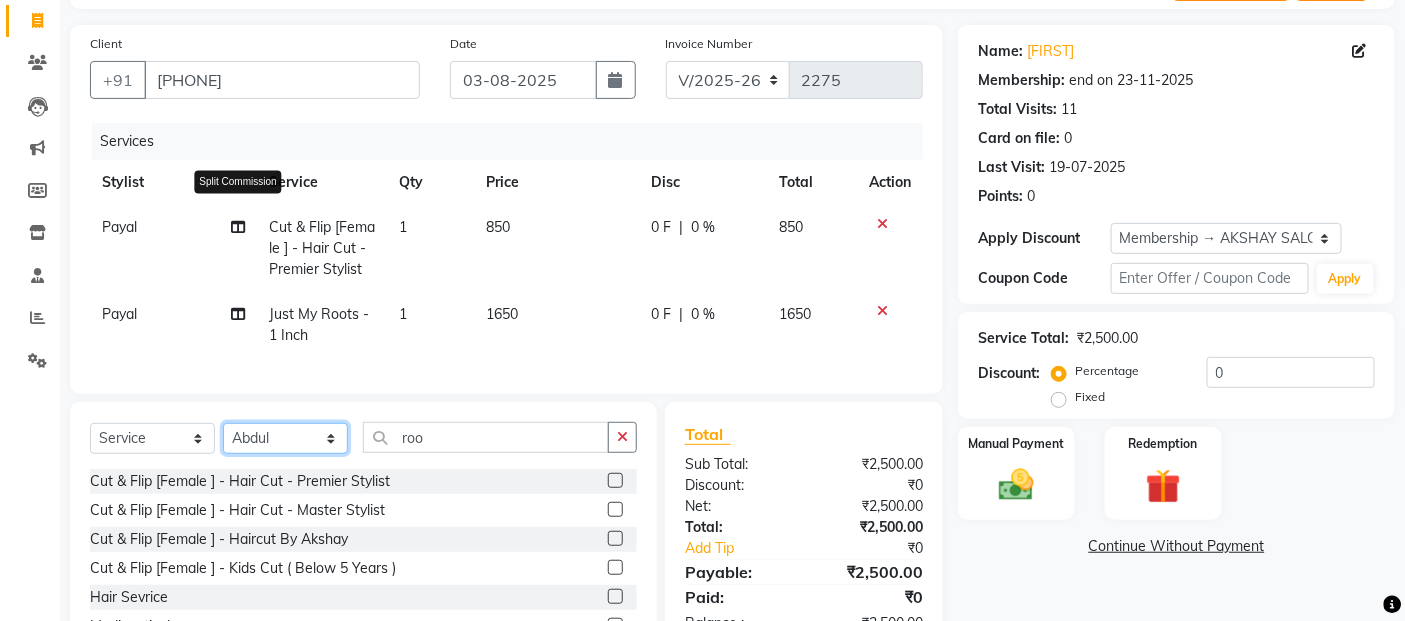 scroll, scrollTop: 247, scrollLeft: 0, axis: vertical 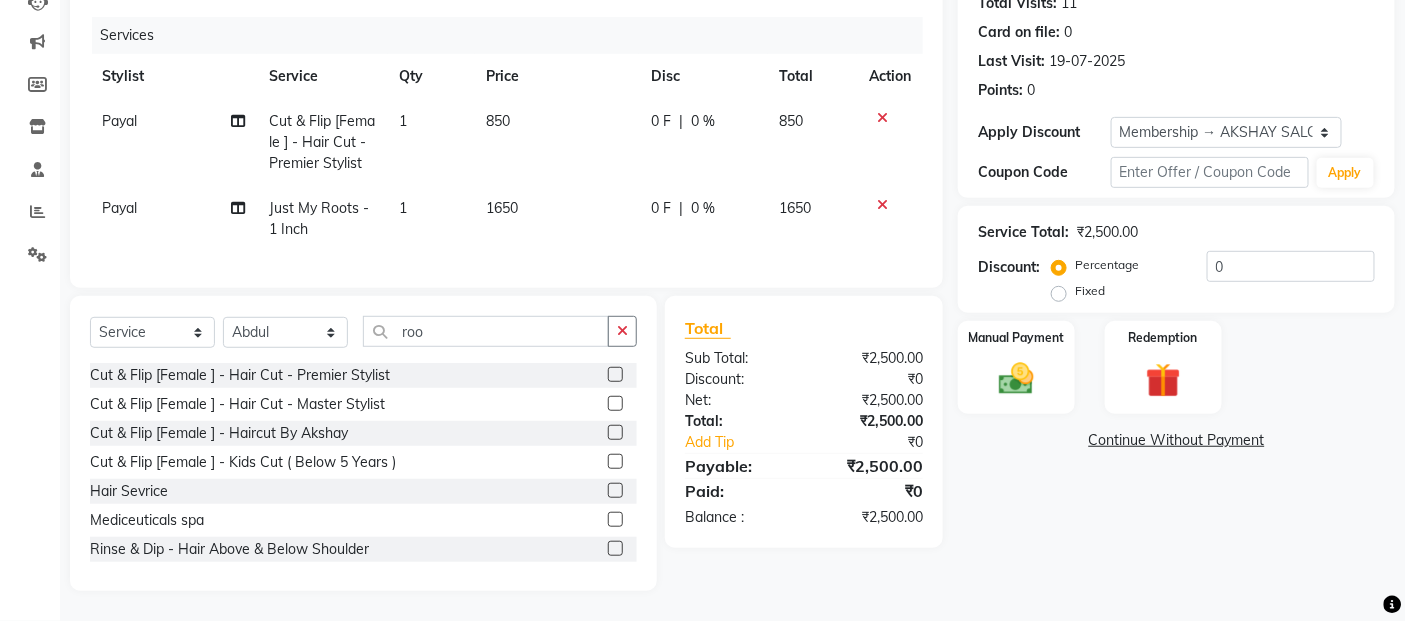 click on "Select  Service  Product  Membership  Package Voucher Prepaid Gift Card  Select Stylist Abdul Adil salmani Akshay thombare ali ANAS Ayaan Bhavika Gauri Kunal Manager Naaz Payal sahil Shlok Shruti Soni Srushti Swara Angre roo Cut & Flip [Female ] - Hair Cut - Premier Stylist  Cut & Flip [Female ] - Hair Cut - Master Stylist  Cut & Flip [Female ] - Haircut By Akshay  Cut & Flip [Female ] - Kids Cut ( Below 5 Years )  Hair Sevrice  Mediceuticals  spa  Rinse & Dip - Hair Above & Below Shoulder  Rinse & Dip - Hair Upto Waist  Rinse & Dip - Hair Below Waist  Rinse & Dip - Sulphate Free Shampoo  Rinse & Dip - Additional Charges For Oiled Hair  Barbering & Fade  ( Men'S) - Haircut  Barbering & Fade  ( Men'S) - Hairwash  Barbering & Fade  ( Men'S) - Beard  Barbering & Fade  ( Men'S) - Beard & Moustache Colour  Global Colour ( Men'S) - Ammonia Base Colour  Global Colour ( Men'S) - Ammonia -Free Colour  Global Colour ( Men'S) - Hair Density (Add -On-Charges)  Highlights - Extra Charges For Fashion Shades  O3+ - De-Tan" 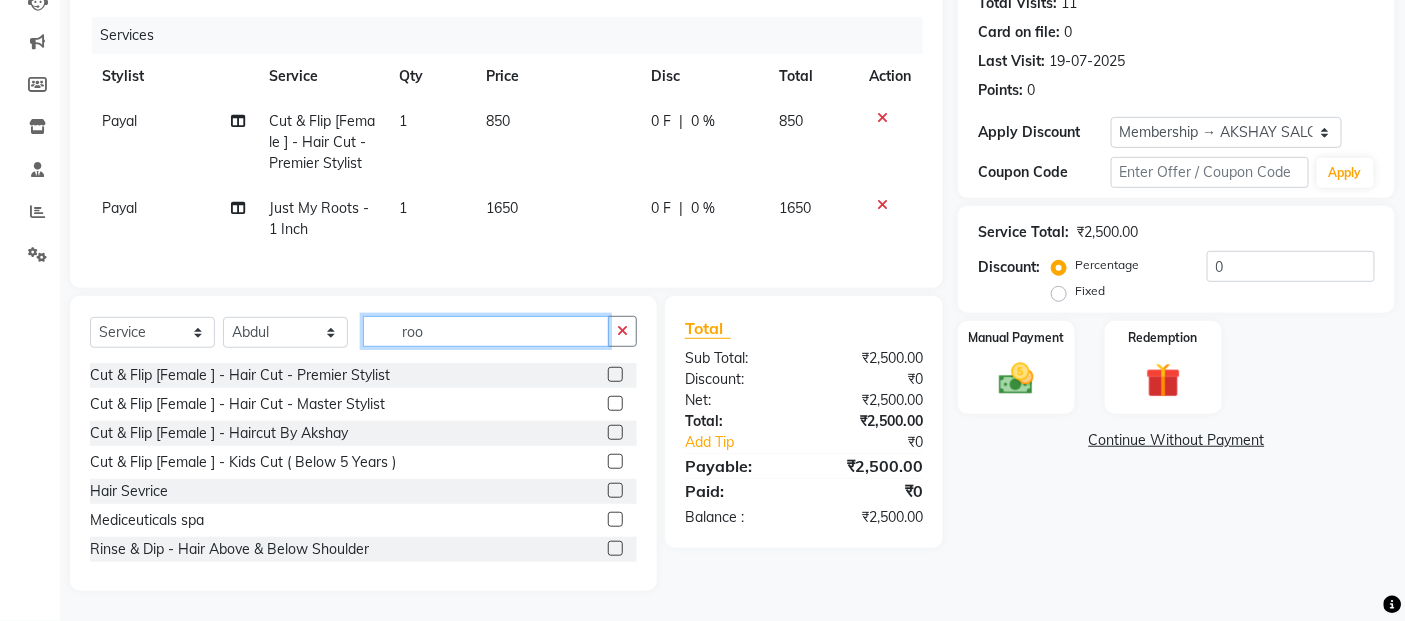 click on "roo" 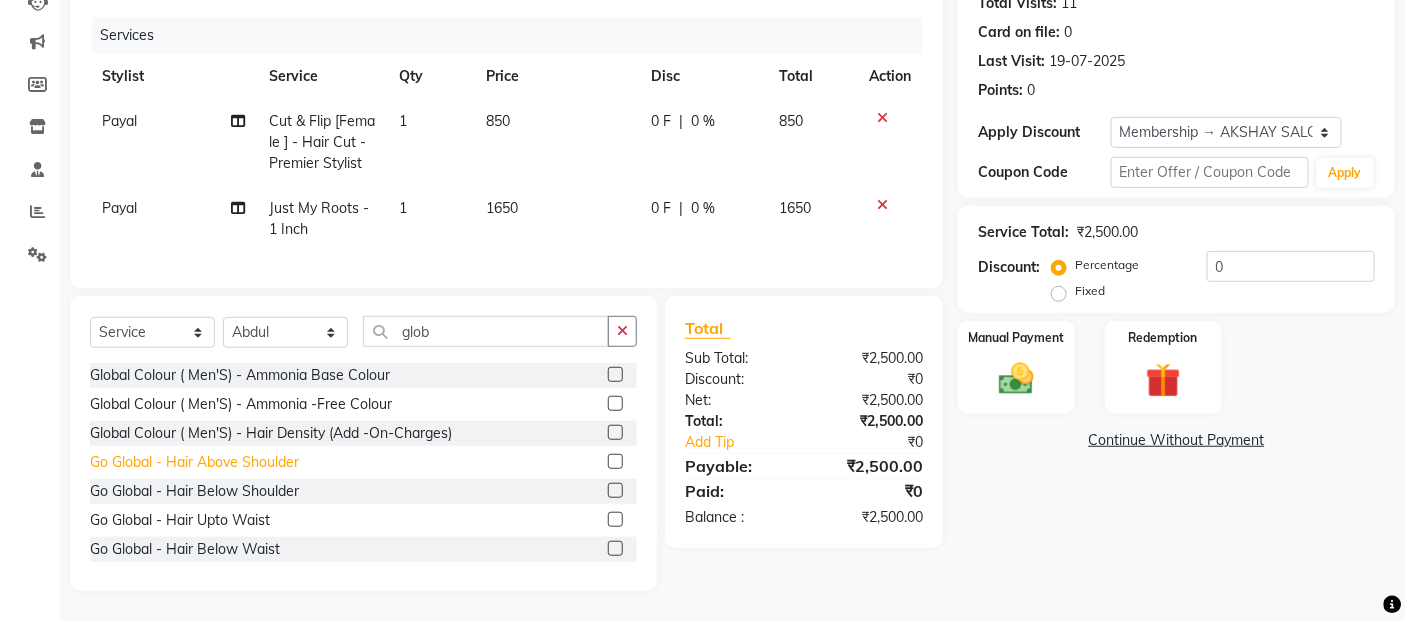 click on "Go Global   - Hair Above Shoulder" 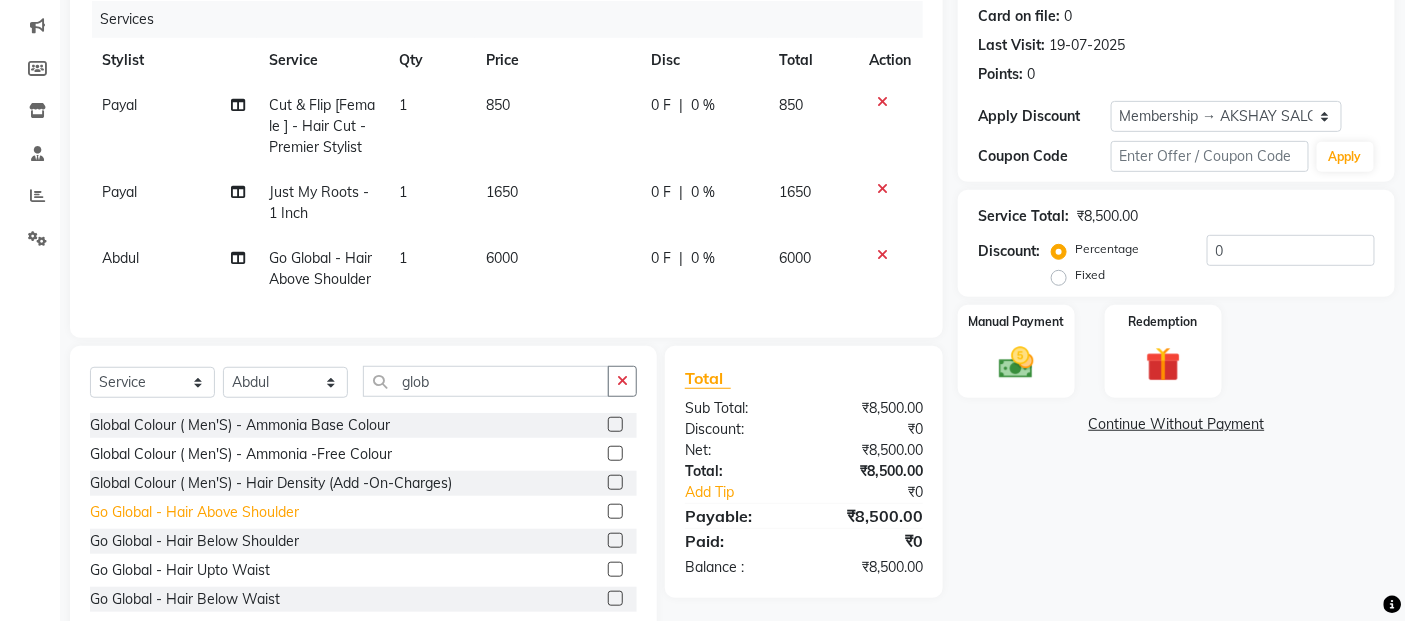 click on "Go Global   - Hair Above Shoulder" 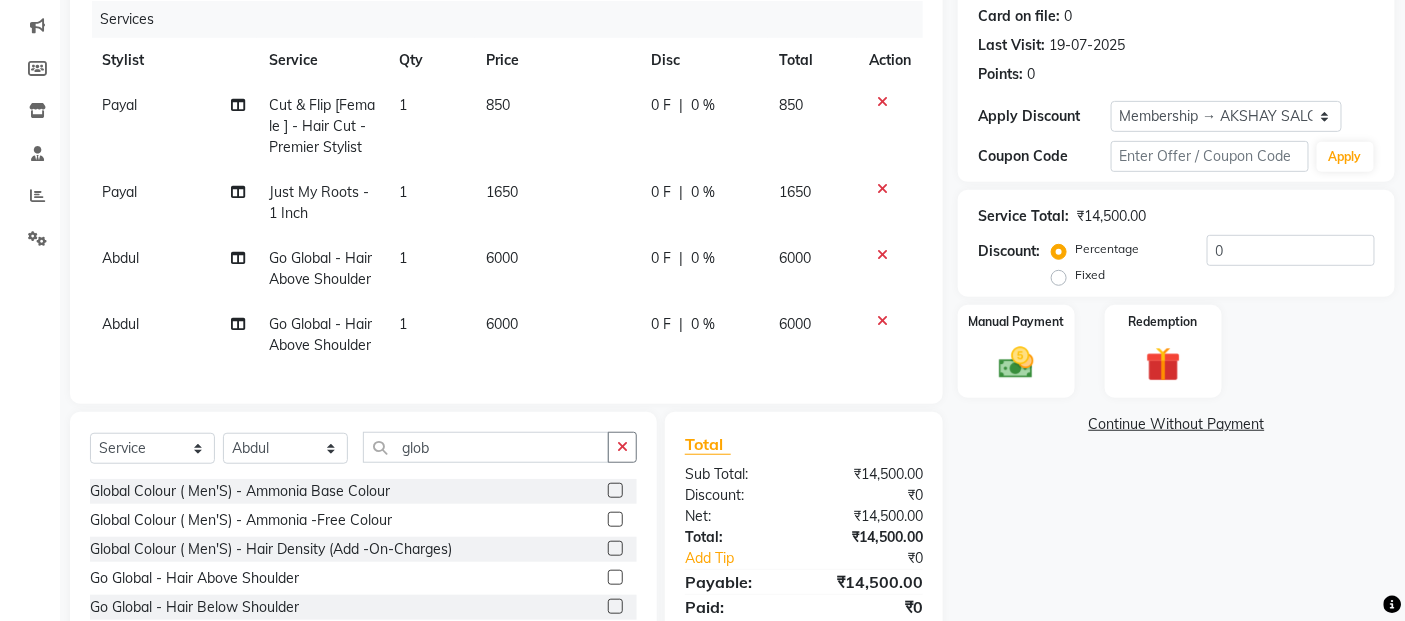 click on "6000" 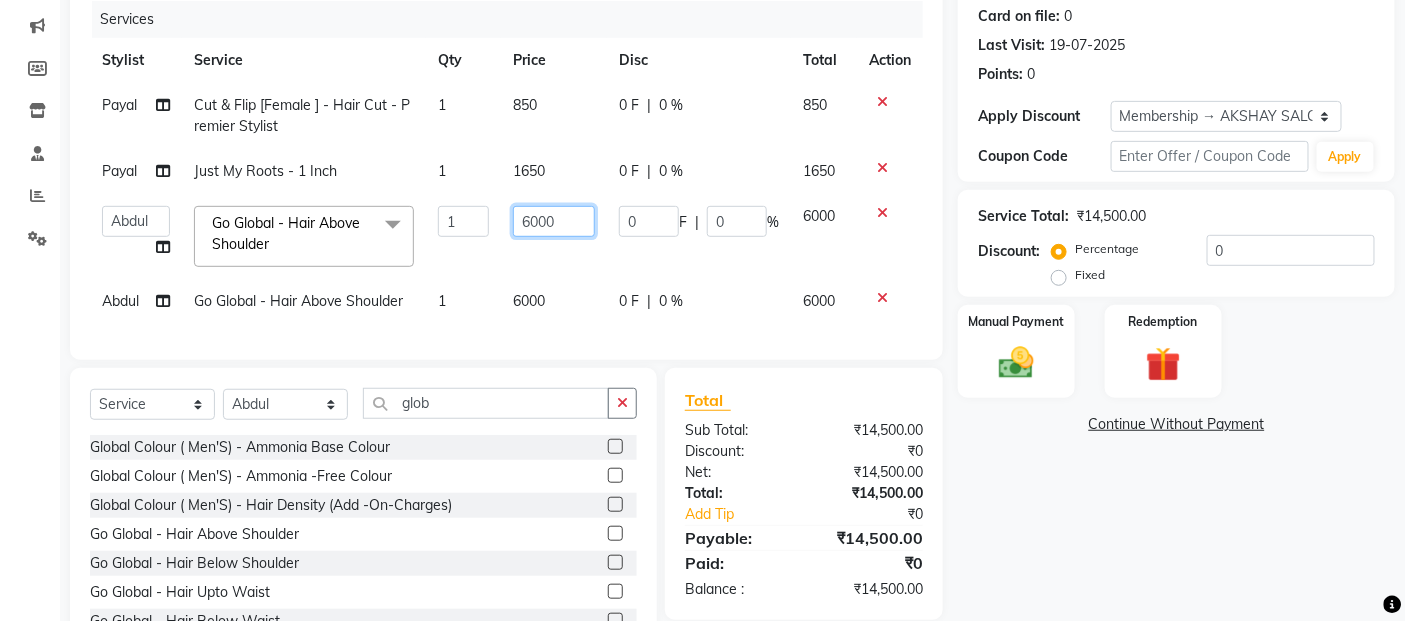 click on "6000" 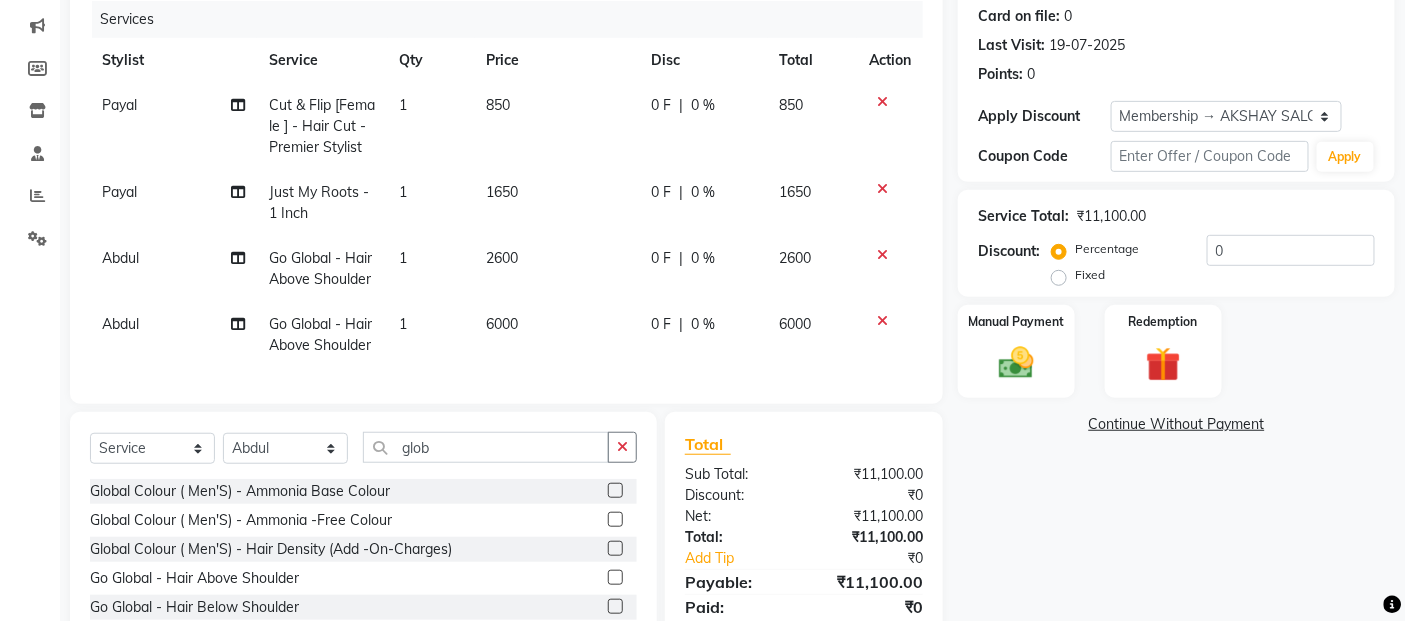 click on "Abdul" 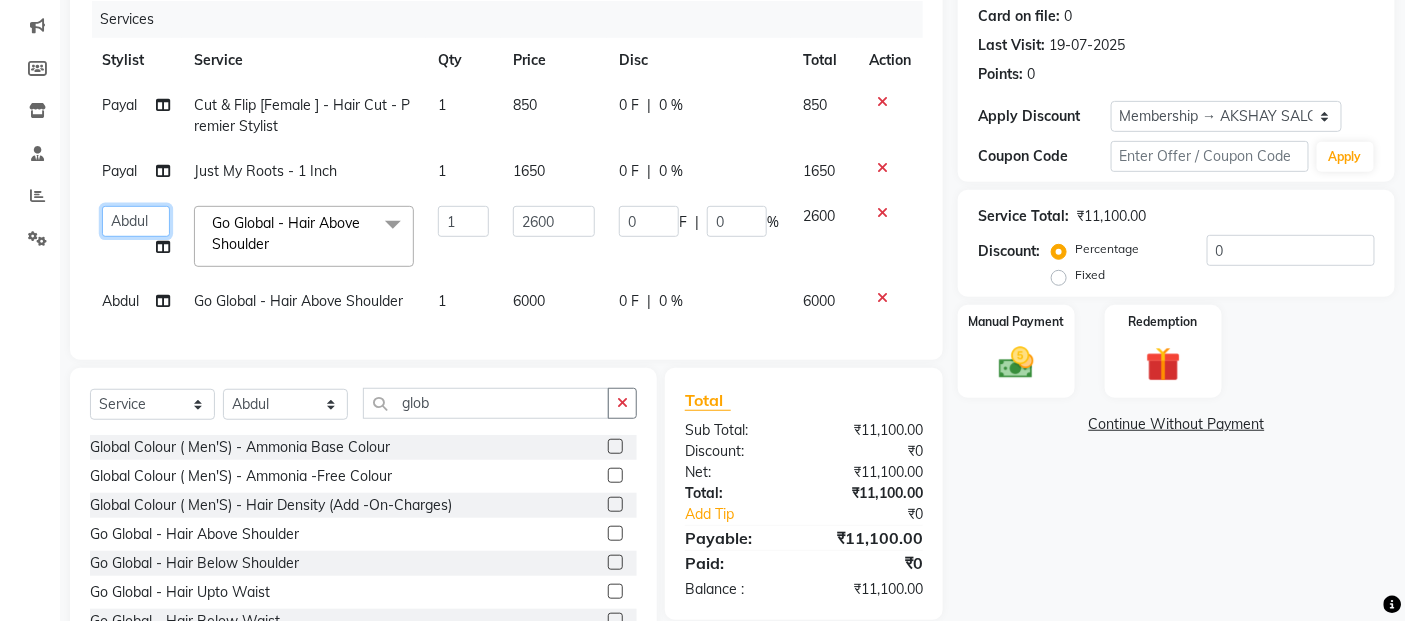 click on "Abdul   Adil salmani   Akshay thombare   ali   ANAS   Ayaan   Bhavika   Gauri   Kunal   Manager   Naaz   Payal   sahil   Shlok   Shruti   Soni   Srushti   Swara Angre" 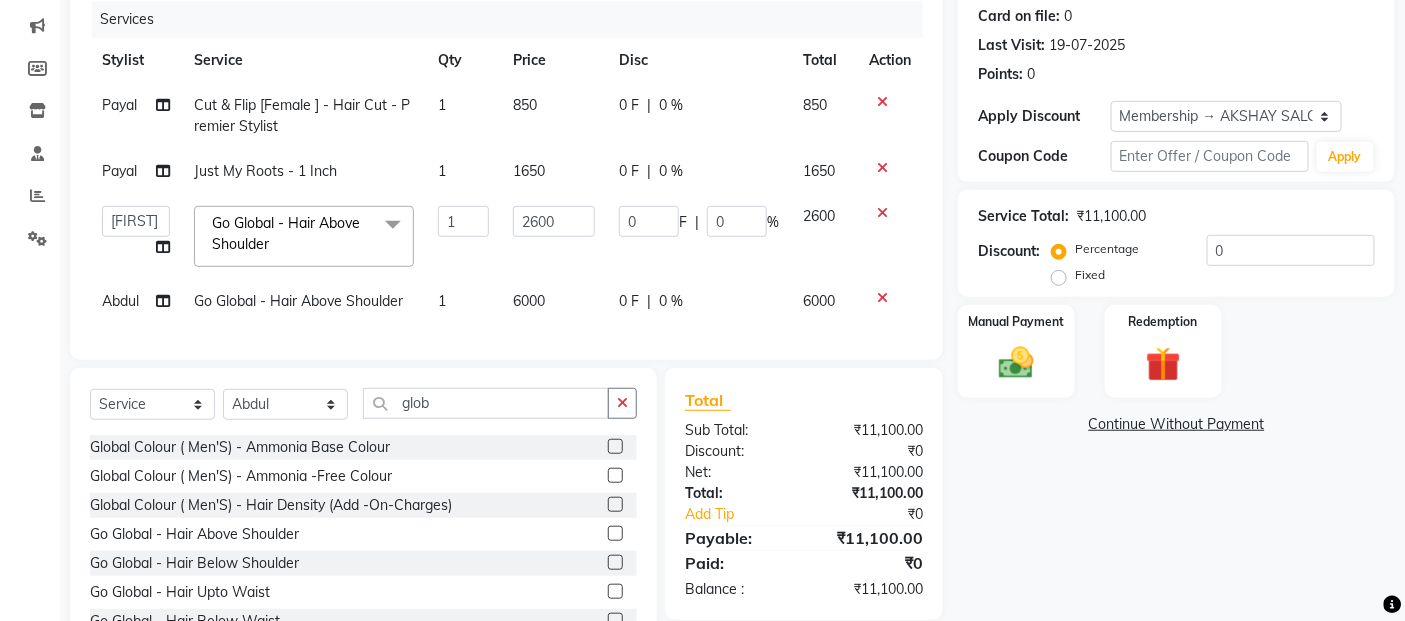 click on "6000" 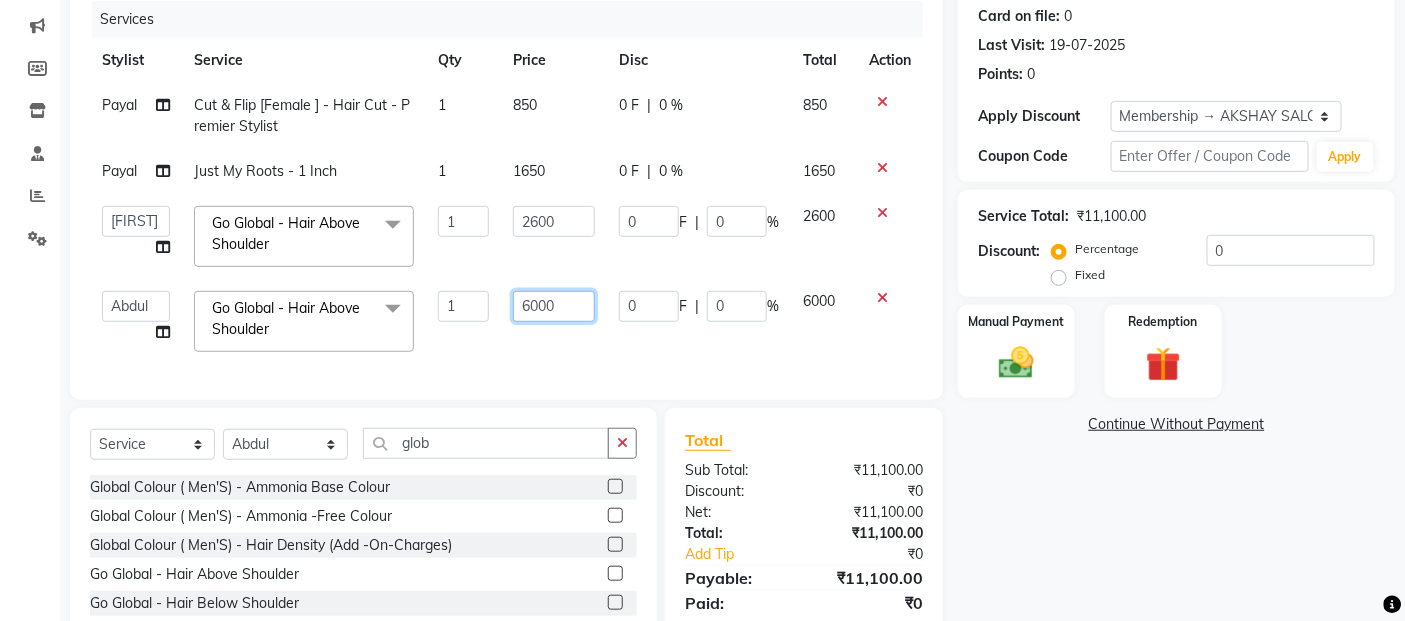 click on "6000" 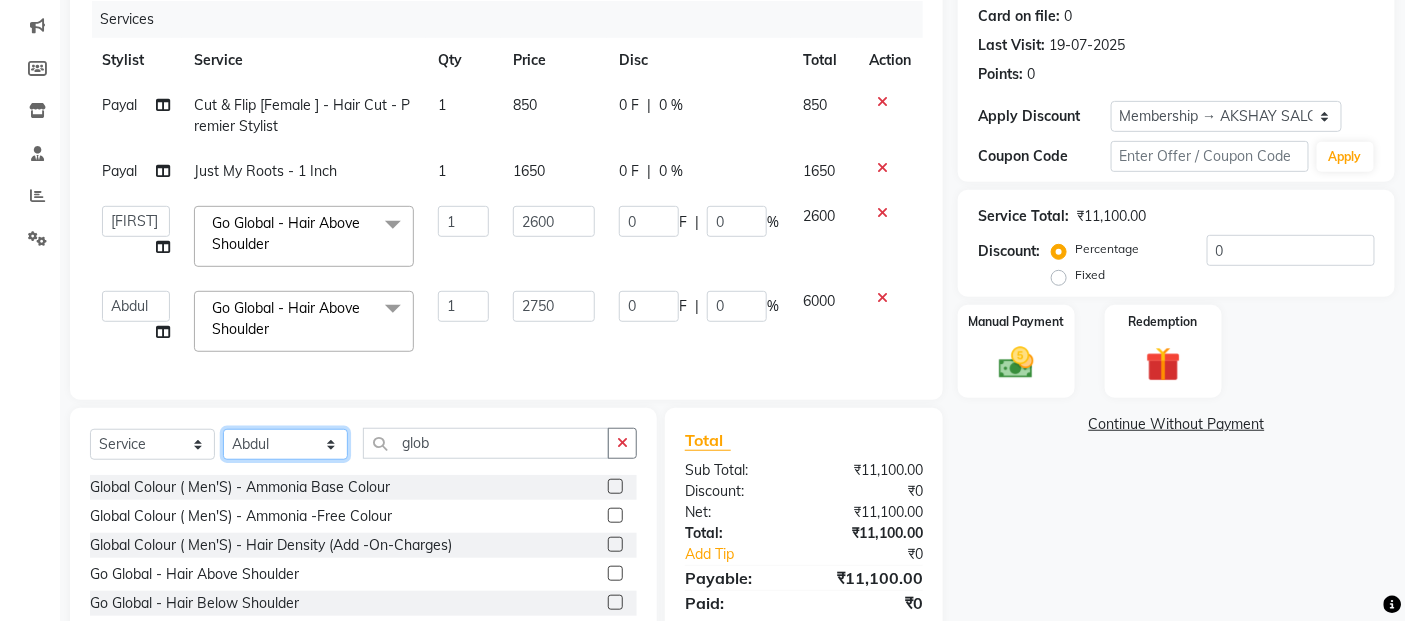 click on "Select  Service  Product  Membership  Package Voucher Prepaid Gift Card  Select Stylist Abdul Adil salmani Akshay thombare ali ANAS Ayaan Bhavika Gauri Kunal Manager Naaz Payal sahil Shlok Shruti Soni Srushti Swara Angre glob Global Colour ( Men'S) - Ammonia Base Colour  Global Colour ( Men'S) - Ammonia -Free Colour  Global Colour ( Men'S) - Hair Density (Add -On-Charges)  Go Global   - Hair Above Shoulder  Go Global   - Hair Below Shoulder  Go Global   - Hair Upto Waist  Go Global   - Hair Below Waist  Treatments : - Global Lift For Anti-Age Instant Tightning" 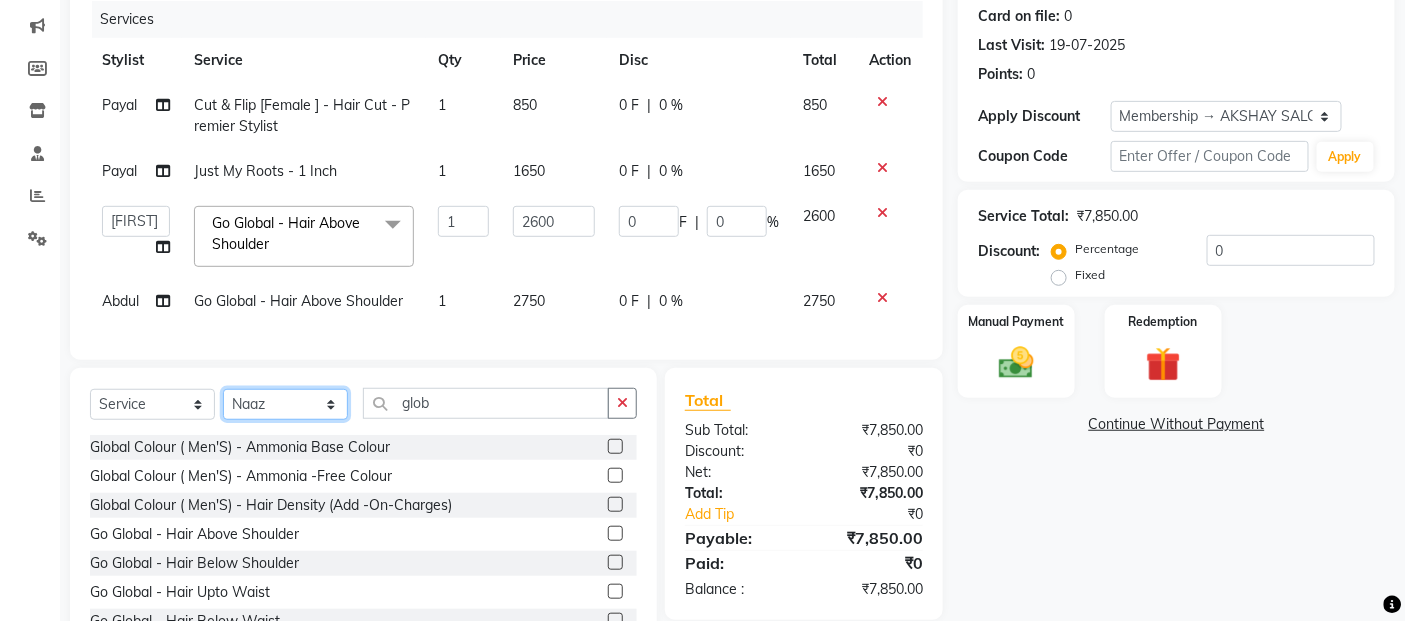 click on "[SERVICE] [STYLIST] [STYLIST] [STYLIST] [STYLIST] [STYLIST] [STYLIST] [STYLIST] [STYLIST] [STYLIST] [STYLIST] [STYLIST] [STYLIST] [STYLIST] [STYLIST] [STYLIST] [STYLIST] [STYLIST] [STYLIST] [STYLIST] [STYLIST] [STYLIST] [STYLIST] [STYLIST] [STYLIST] [STYLIST]" 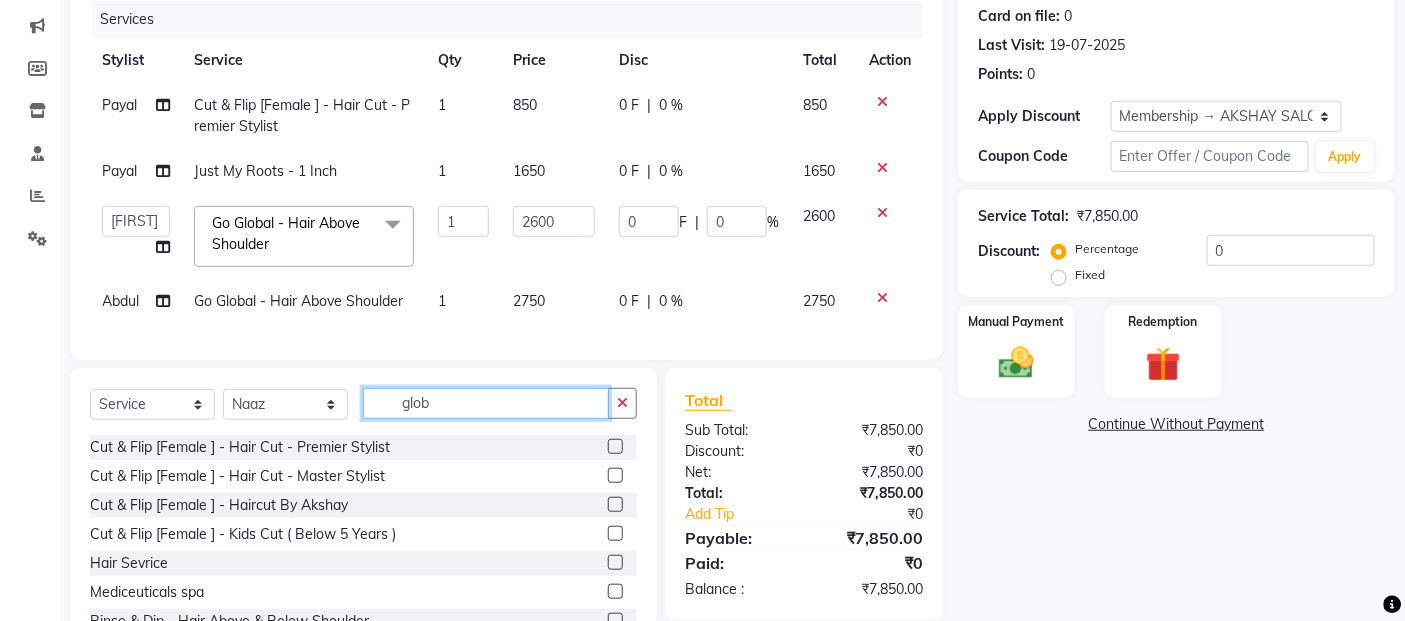click on "glob" 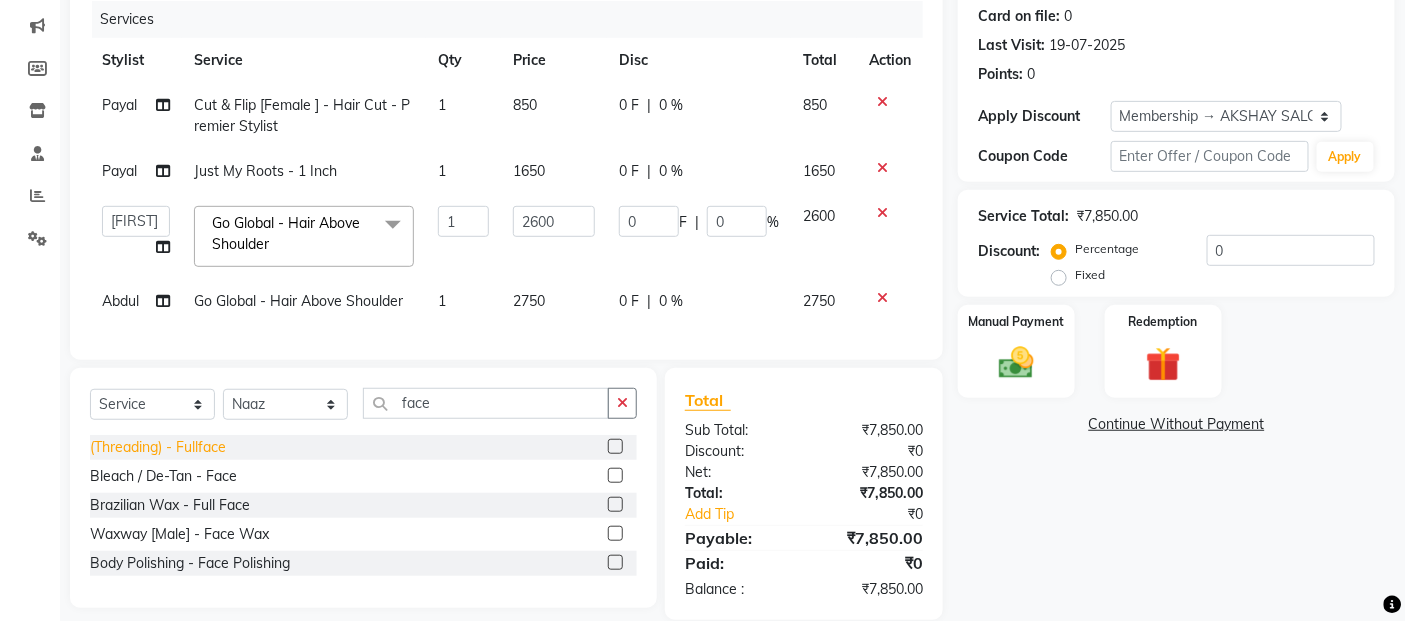 click on "(Threading) - Fullface" 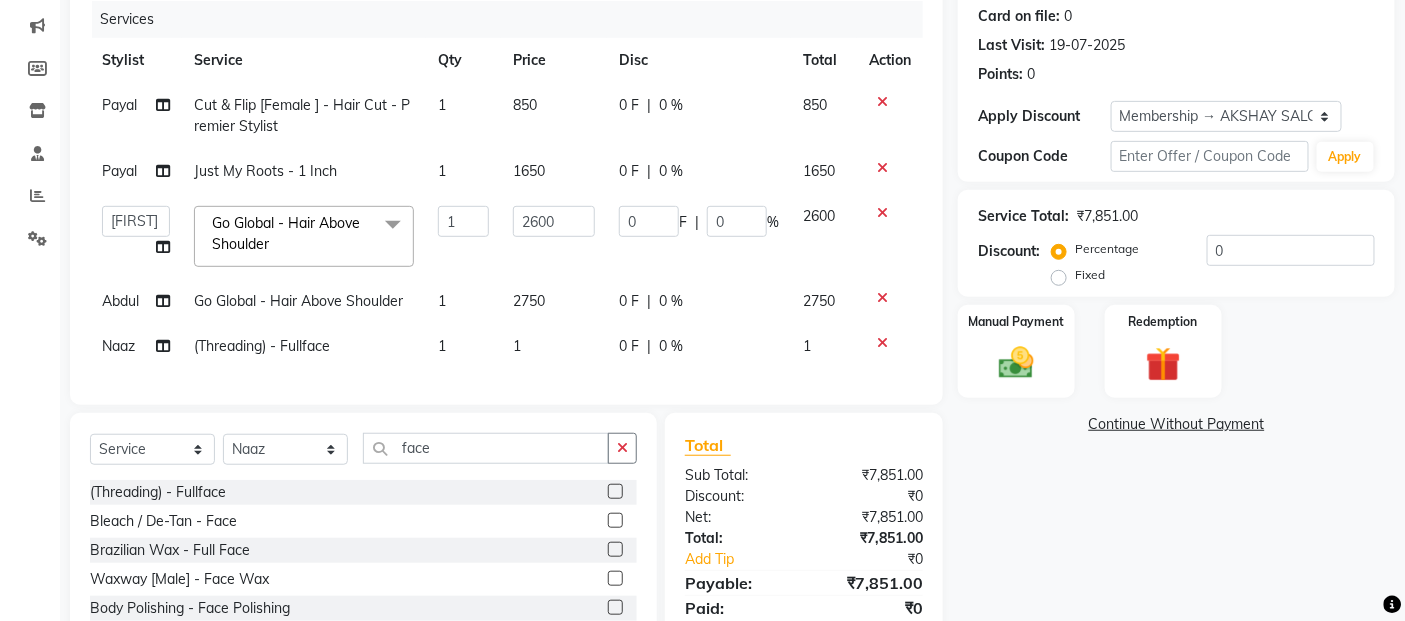 click on "1" 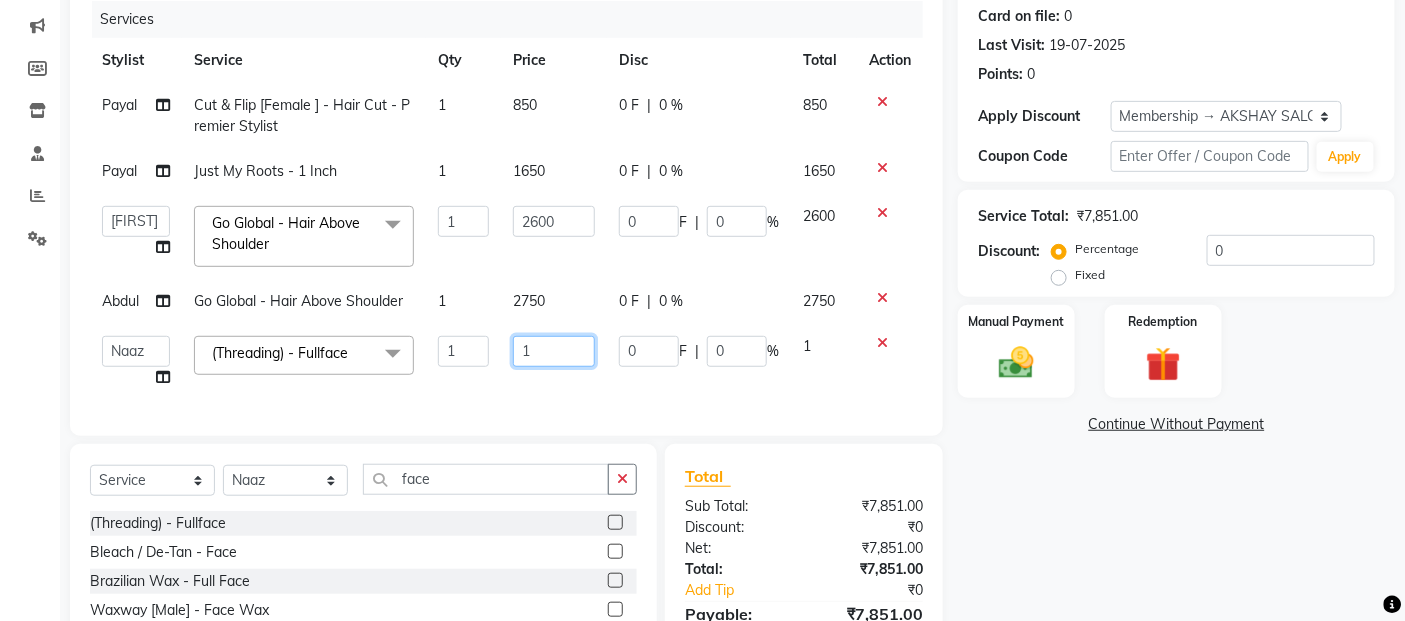 click on "1" 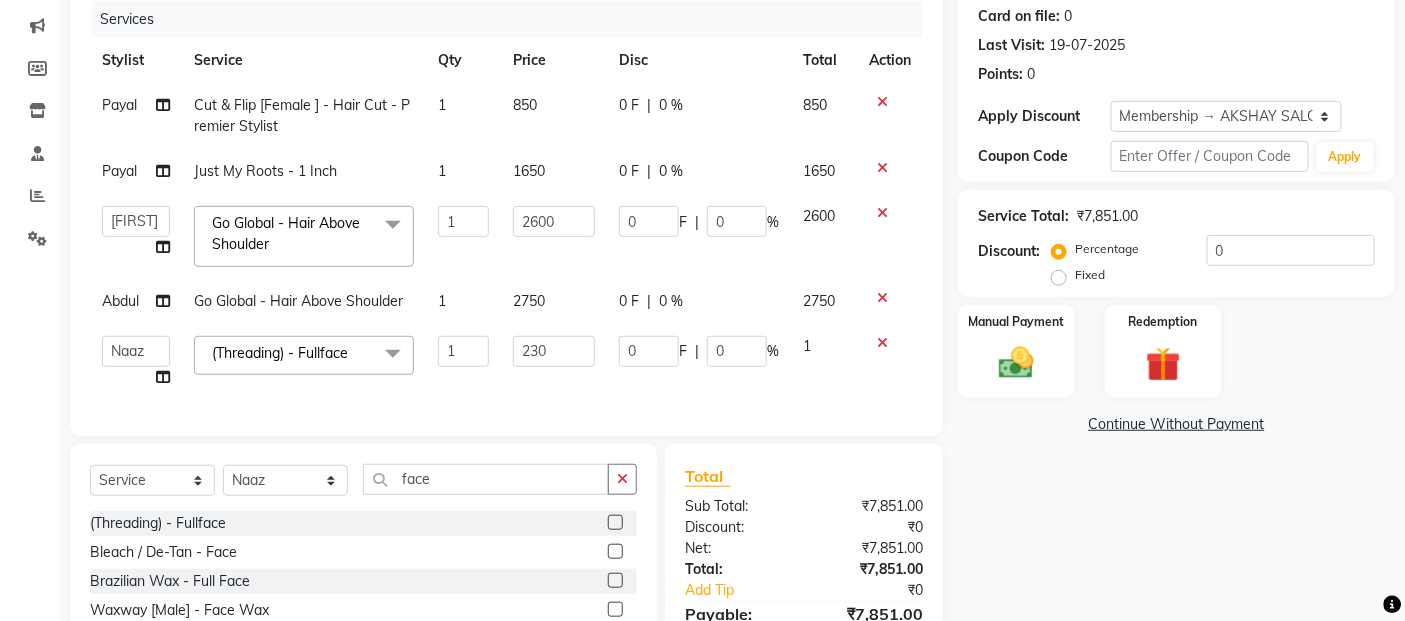 click on "Name: Deirdre  Membership: end on 23-11-2025 Total Visits:  11 Card on file:  0 Last Visit:   19-07-2025 Points:   0  Apply Discount Select Membership → AKSHAY SALON Coupon Code Apply Service Total:  ₹7,851.00  Discount:  Percentage   Fixed  0 Manual Payment Redemption  Continue Without Payment" 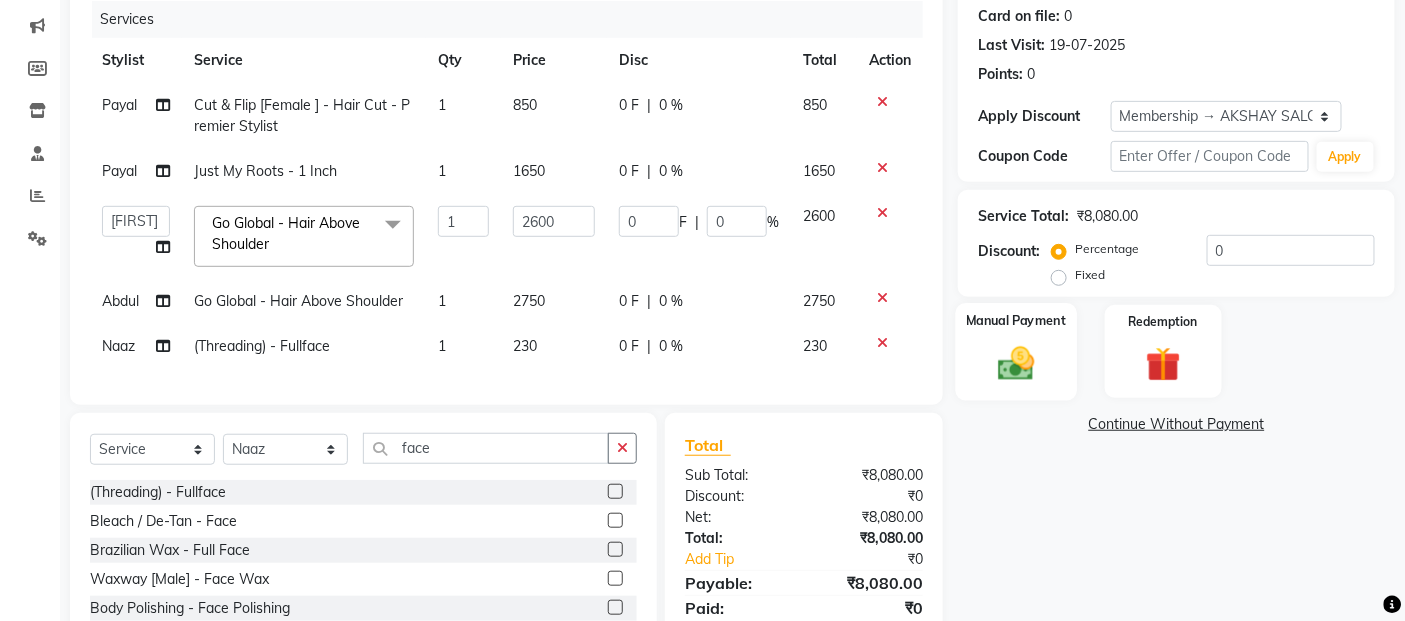 click 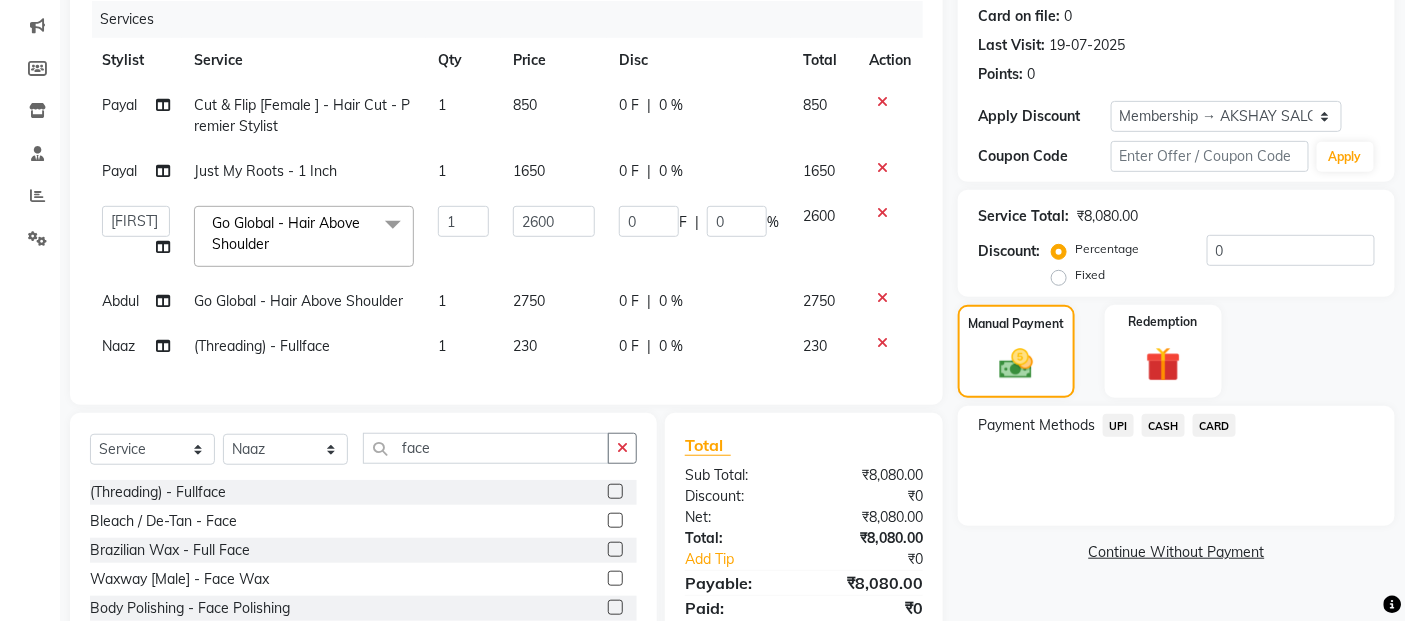 click on "CARD" 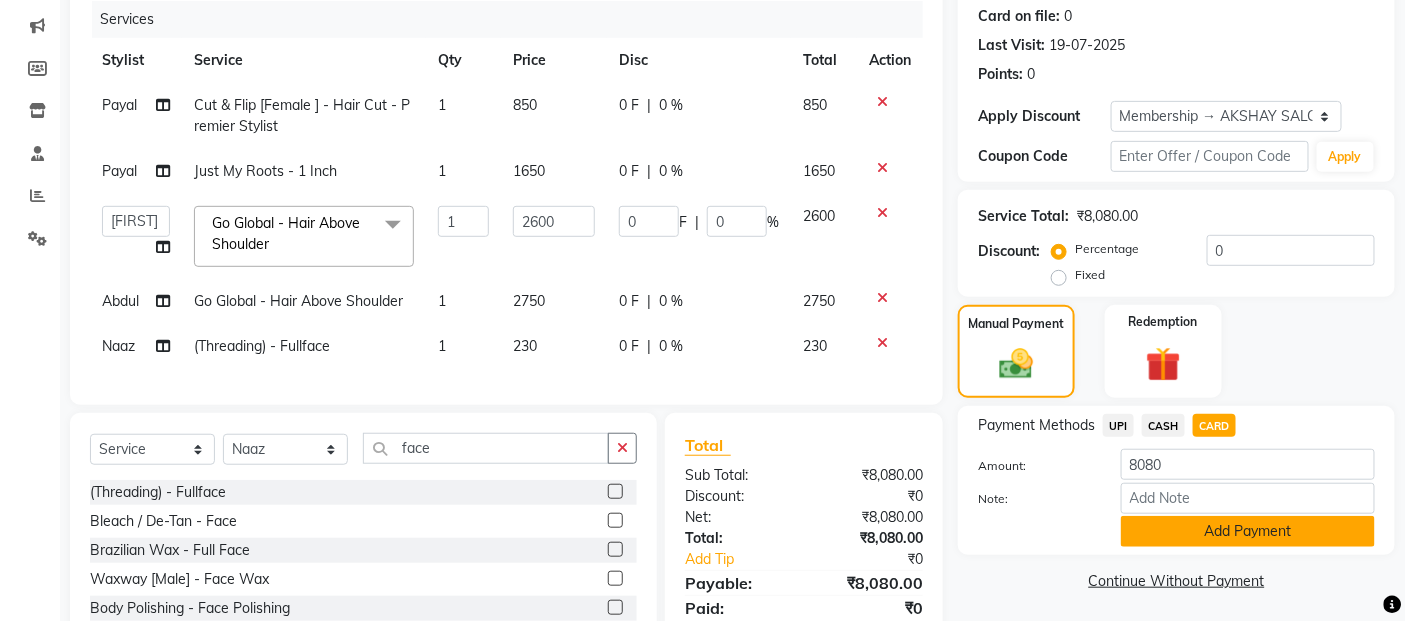 click on "Add Payment" 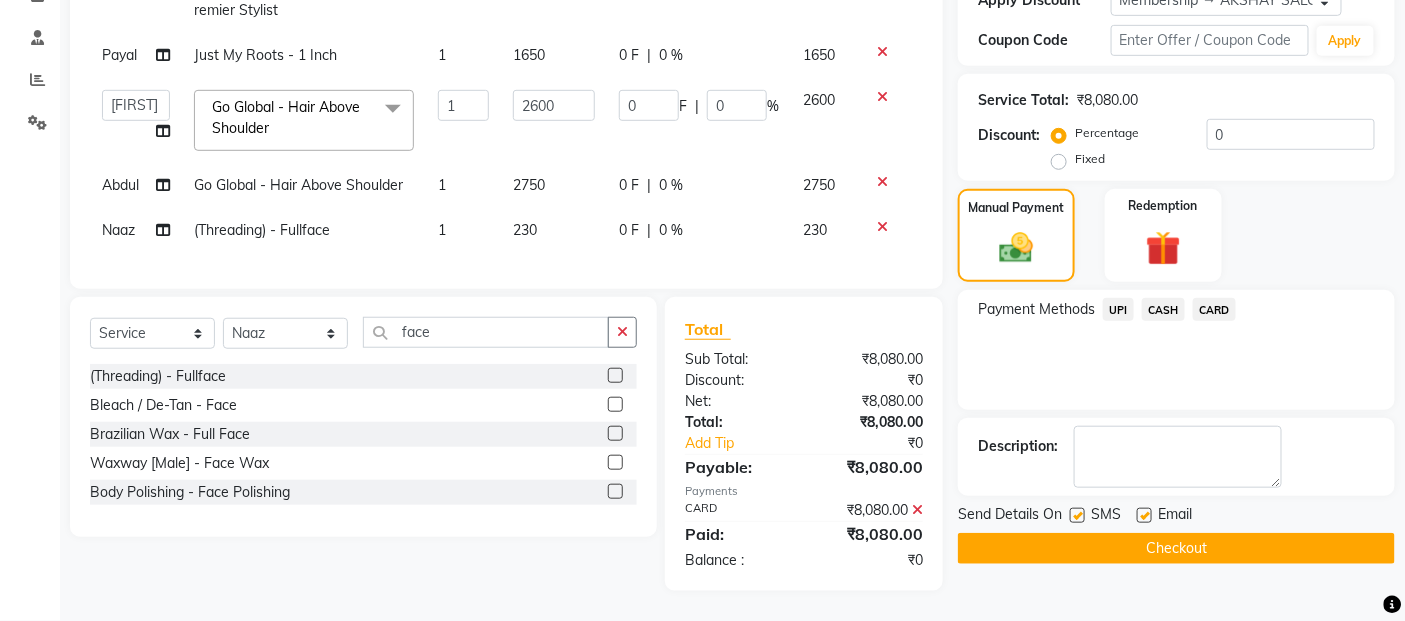 scroll, scrollTop: 380, scrollLeft: 0, axis: vertical 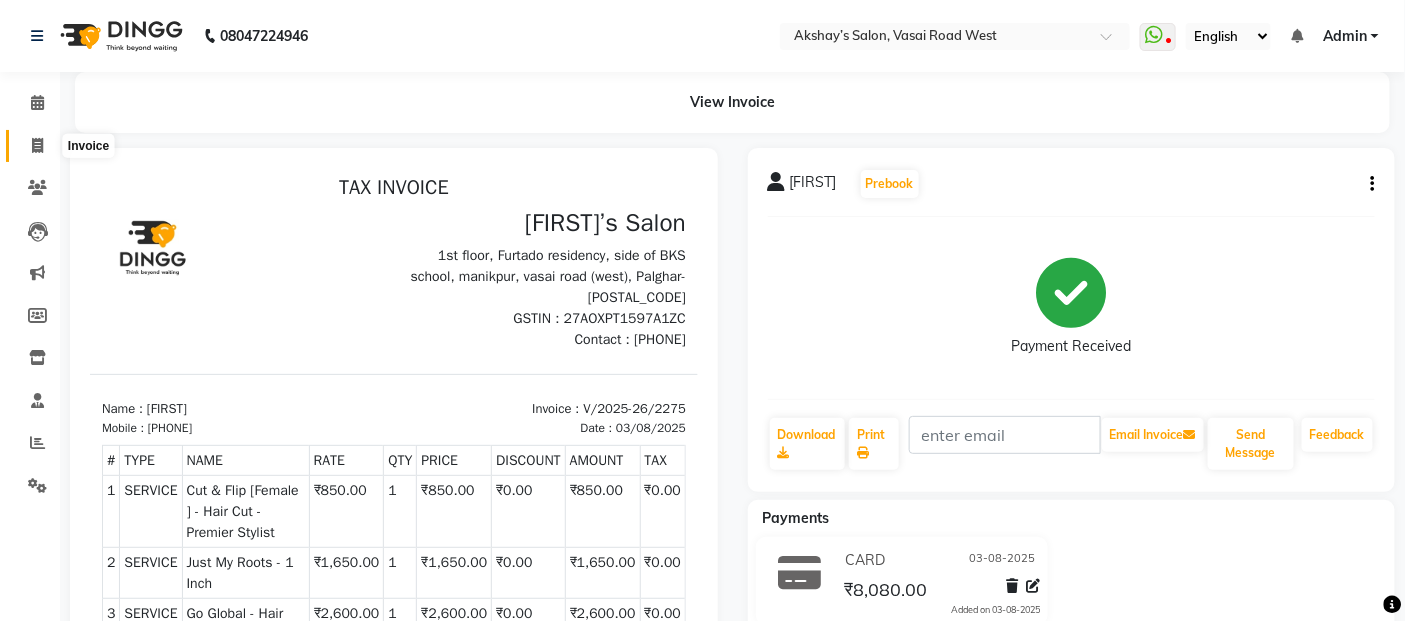 click 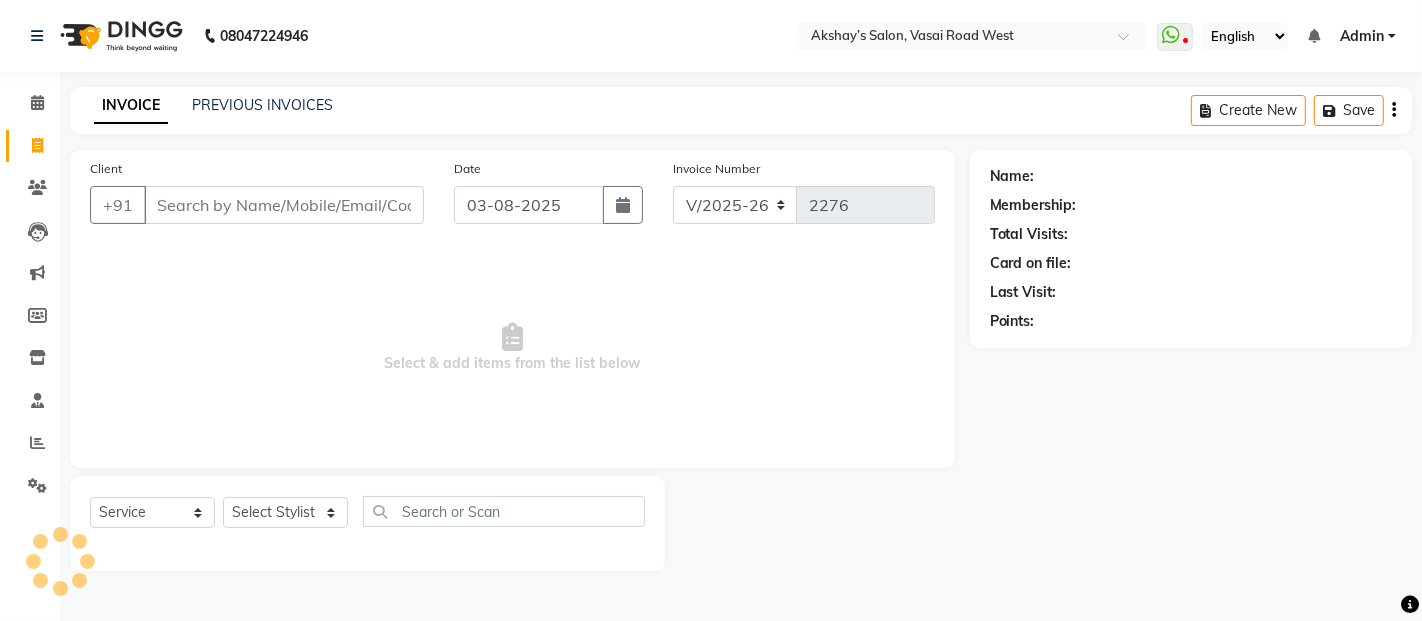 click on "Client" at bounding box center [284, 205] 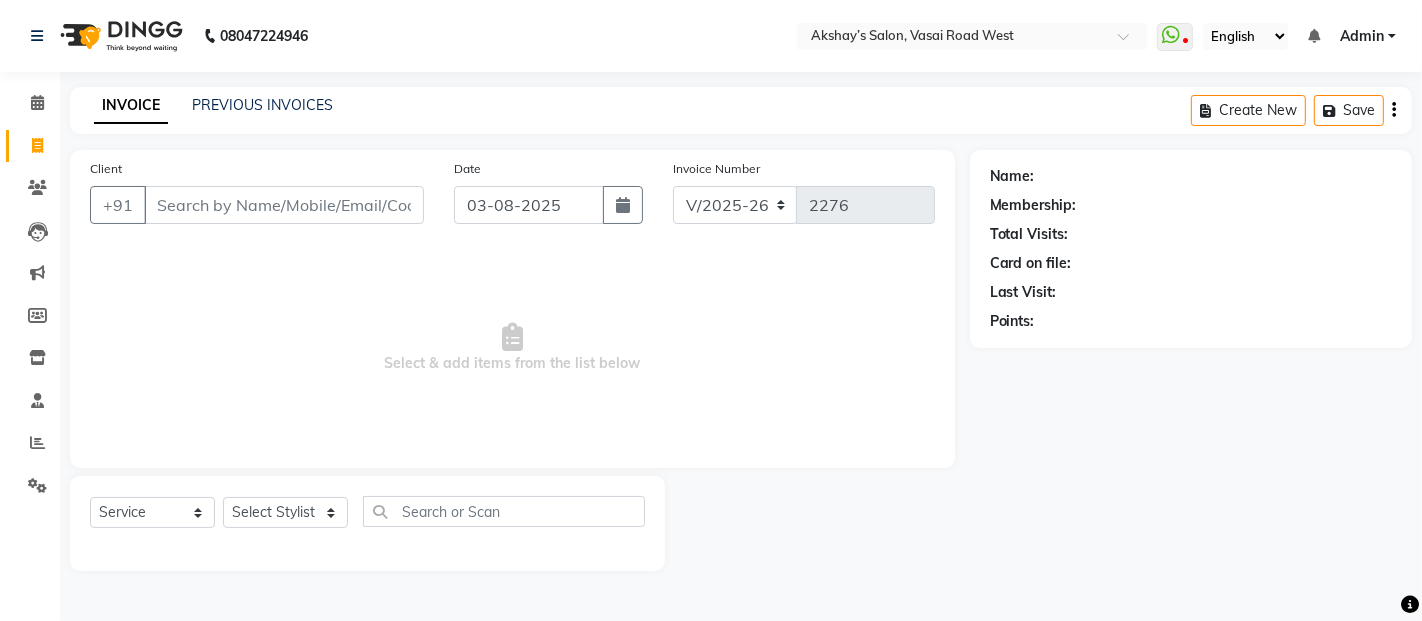 click on "Client" at bounding box center [284, 205] 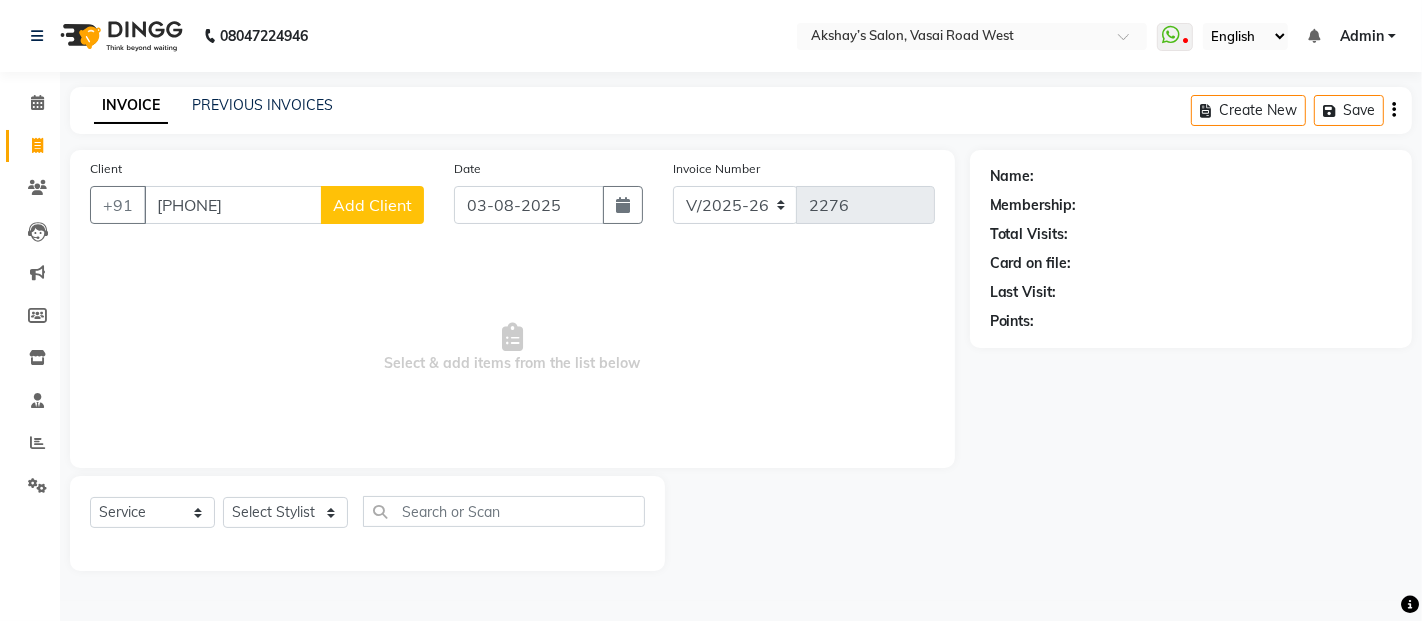 click on "Add Client" 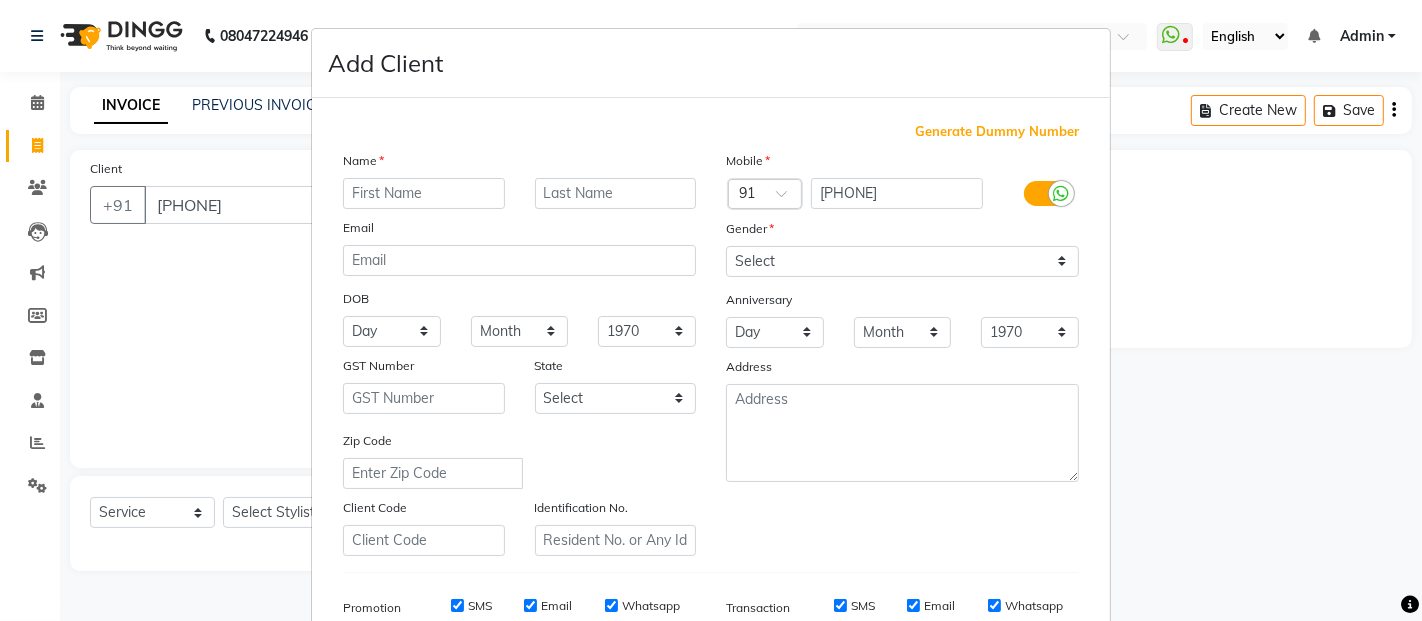 click at bounding box center (424, 193) 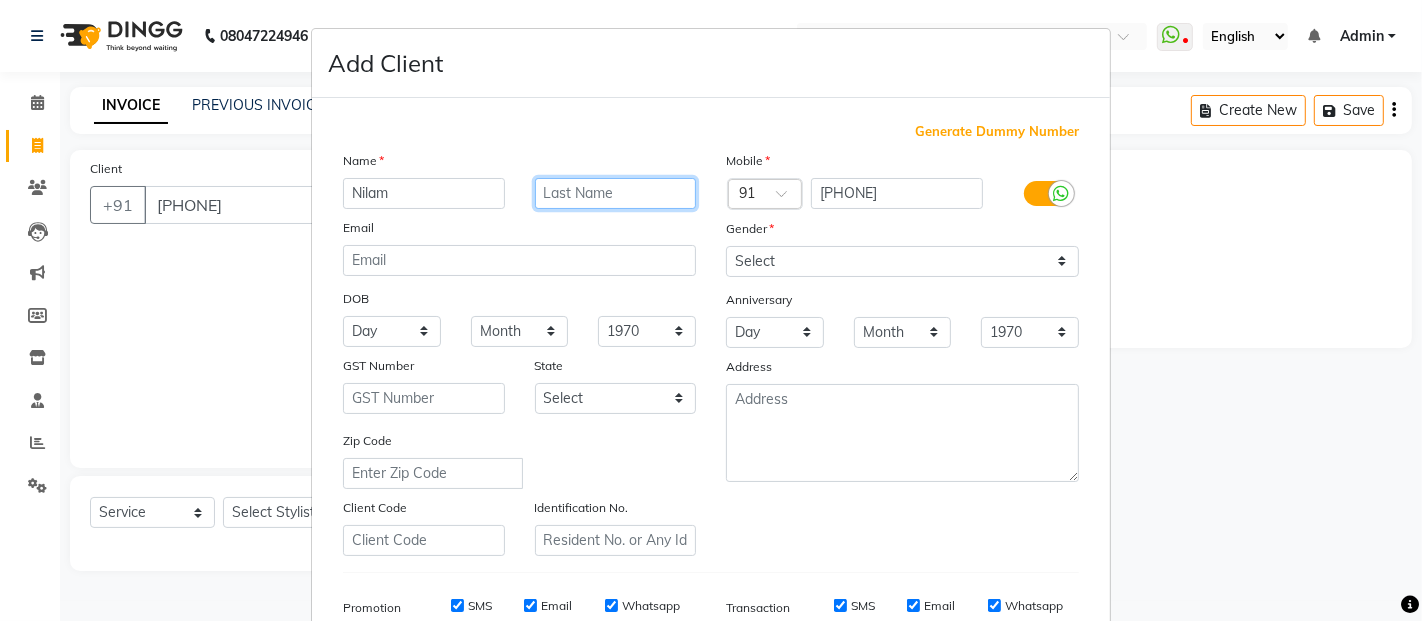 click at bounding box center [616, 193] 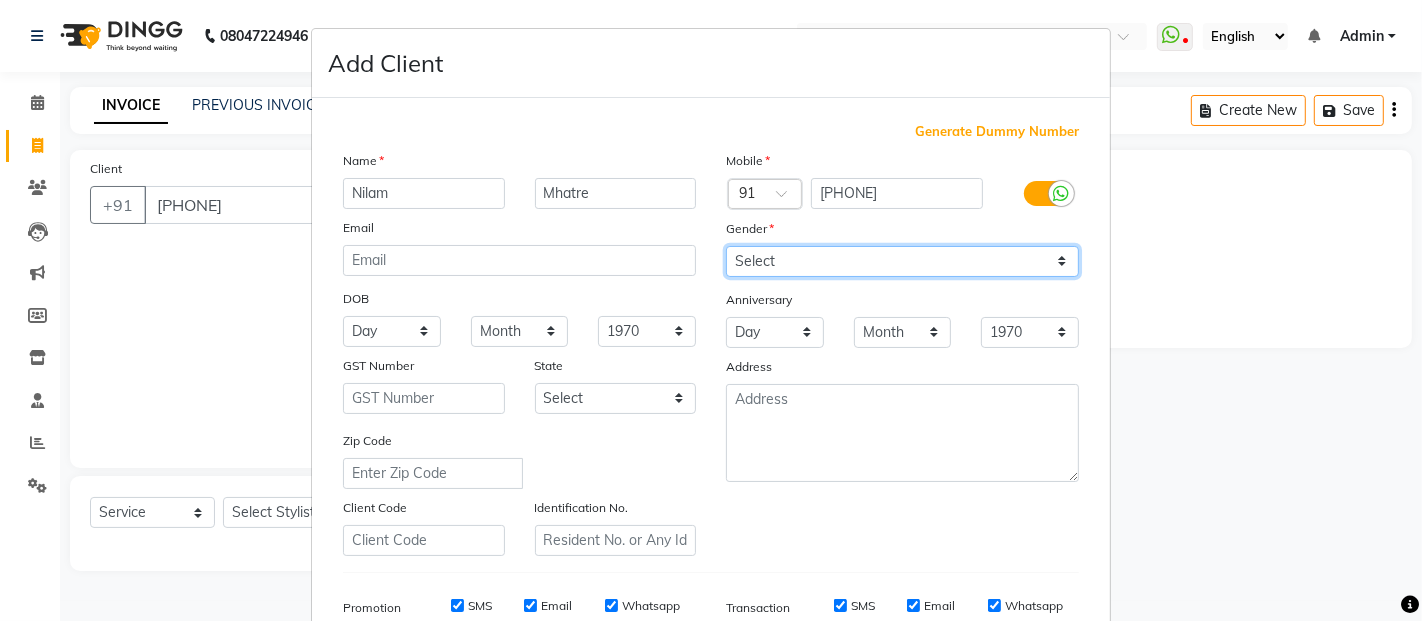 click on "Select Male Female Other Prefer Not To Say" at bounding box center (902, 261) 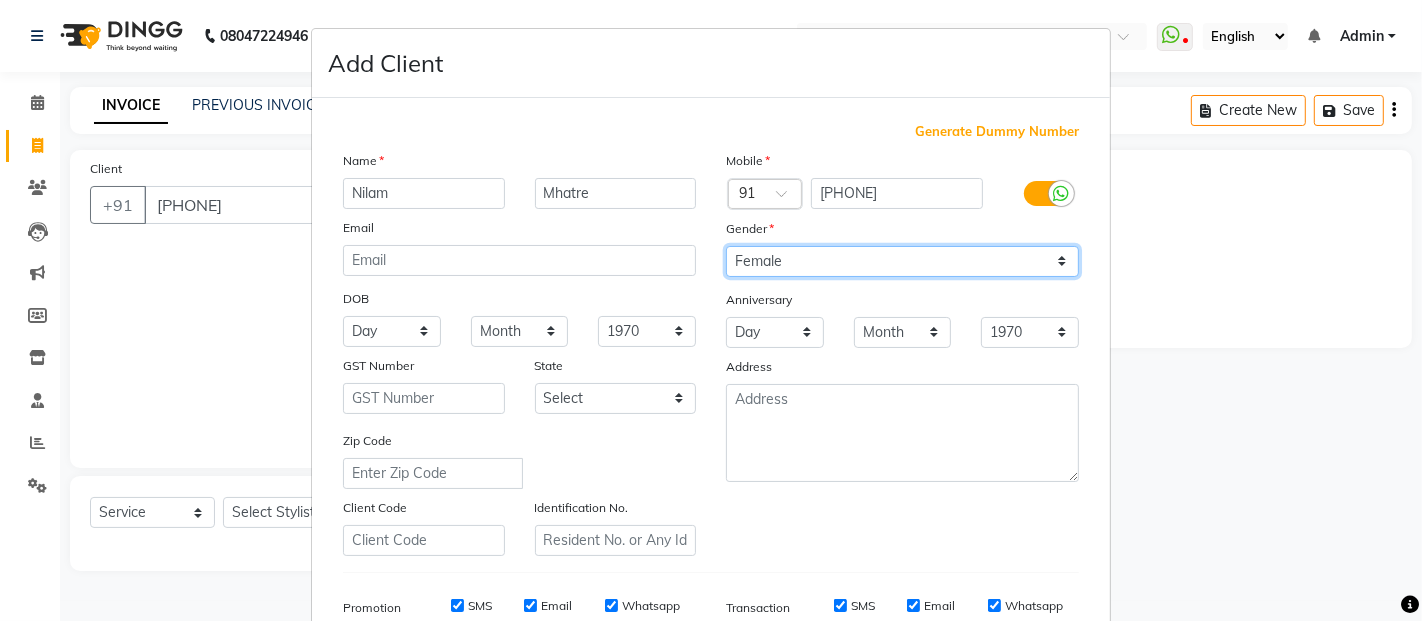 click on "Select Male Female Other Prefer Not To Say" at bounding box center (902, 261) 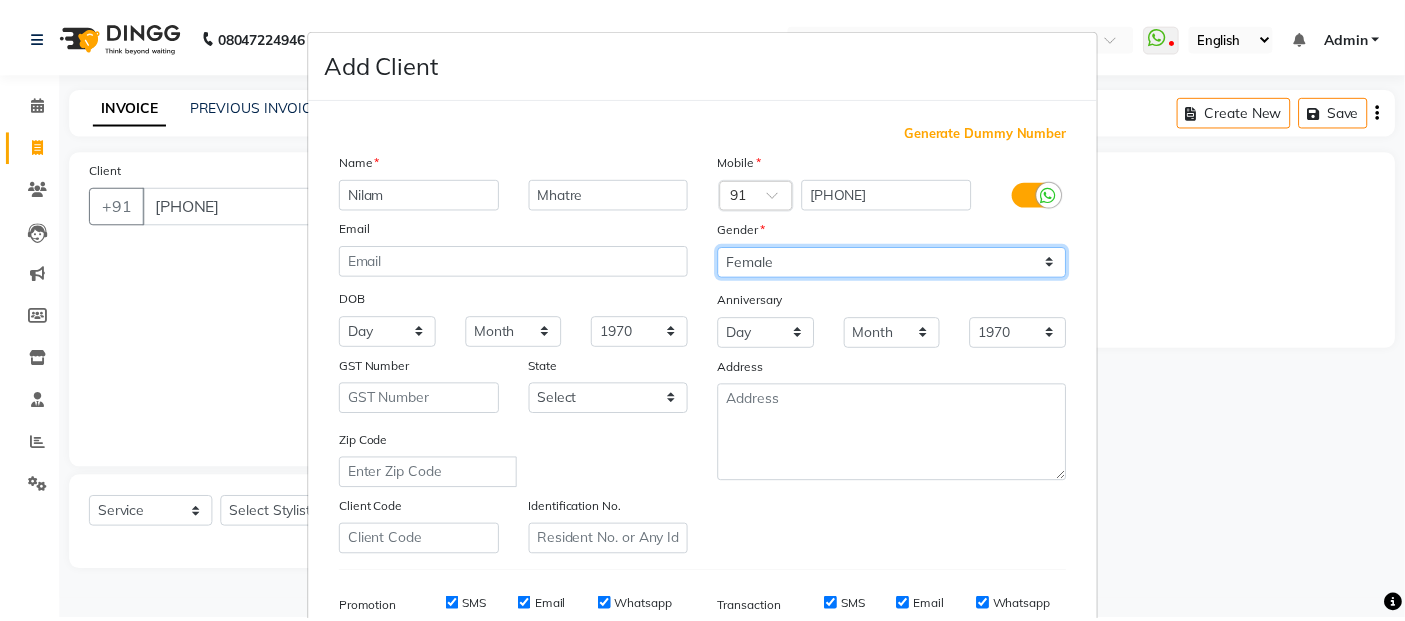 scroll, scrollTop: 303, scrollLeft: 0, axis: vertical 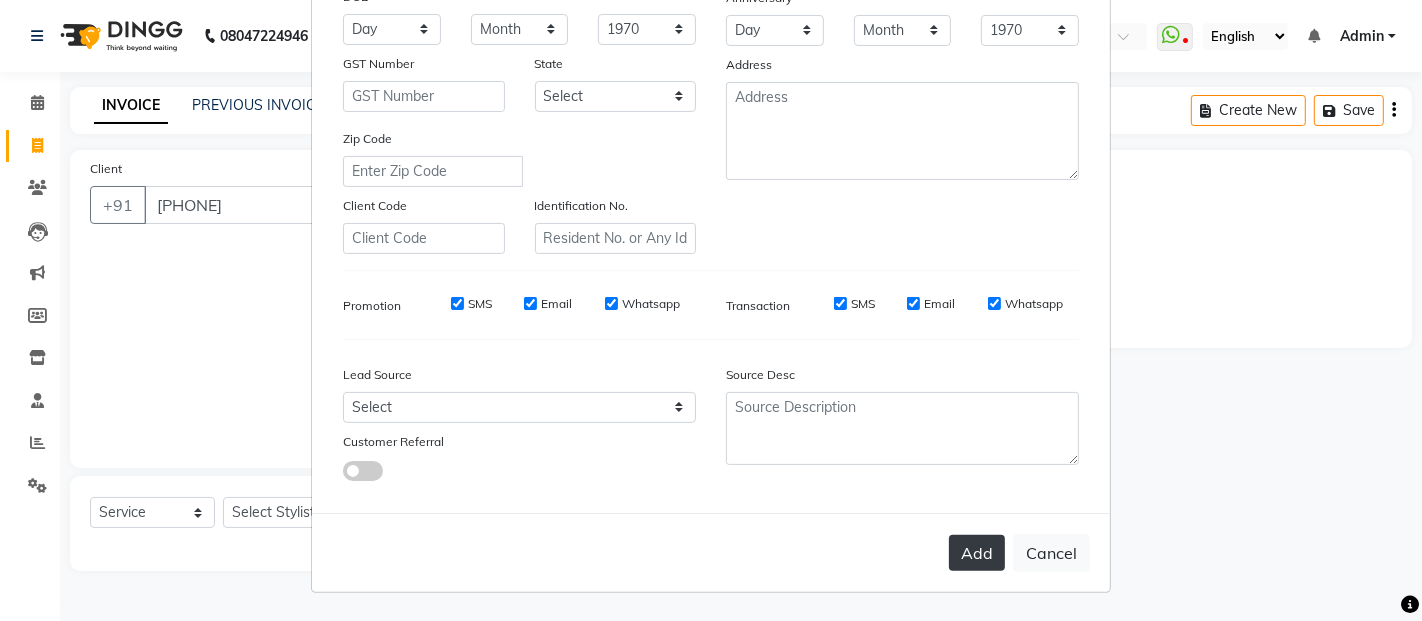 click on "Add" at bounding box center (977, 553) 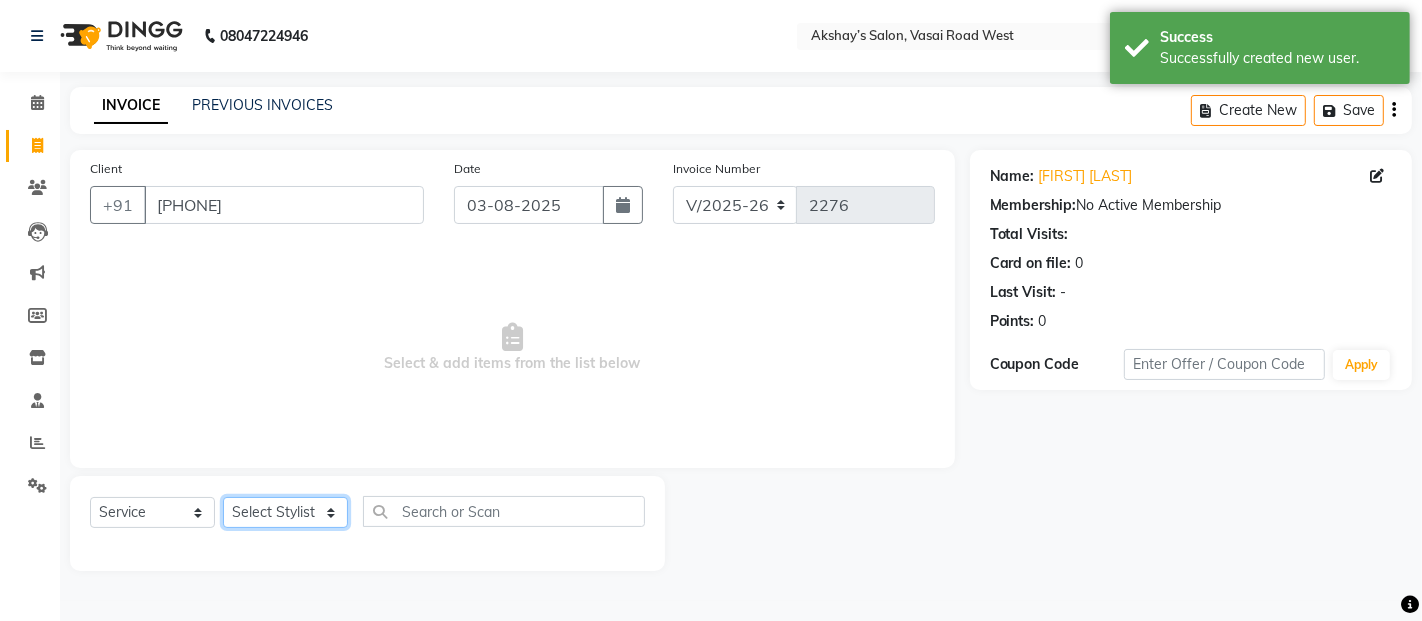 click on "[SERVICE] [STYLIST] [STYLIST] [STYLIST] [STYLIST] [STYLIST] [STYLIST] [STYLIST] [STYLIST] [STYLIST] [STYLIST] [STYLIST] [STYLIST] [STYLIST] [STYLIST] [STYLIST] [STYLIST] [STYLIST] [STYLIST] [STYLIST] [STYLIST] [STYLIST] [STYLIST] [STYLIST] [STYLIST] [STYLIST]" 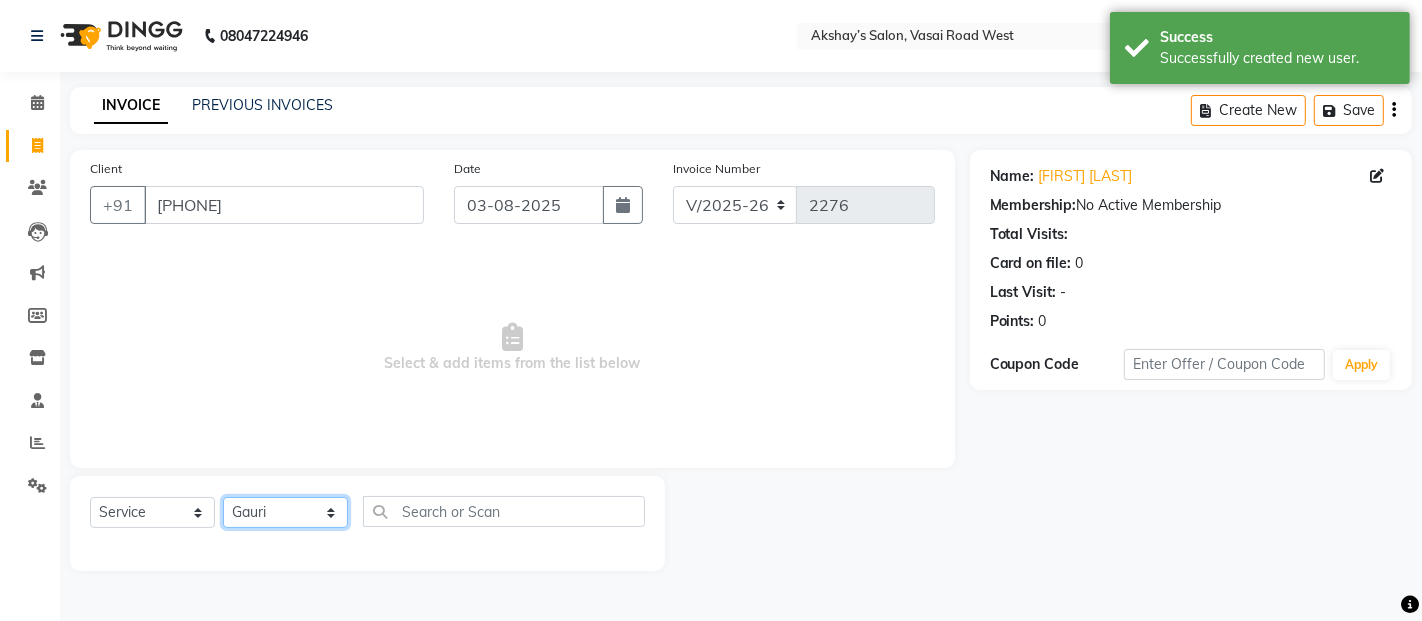 click on "[SERVICE] [STYLIST] [STYLIST] [STYLIST] [STYLIST] [STYLIST] [STYLIST] [STYLIST] [STYLIST] [STYLIST] [STYLIST] [STYLIST] [STYLIST] [STYLIST] [STYLIST] [STYLIST] [STYLIST] [STYLIST] [STYLIST] [STYLIST] [STYLIST] [STYLIST] [STYLIST] [STYLIST] [STYLIST] [STYLIST]" 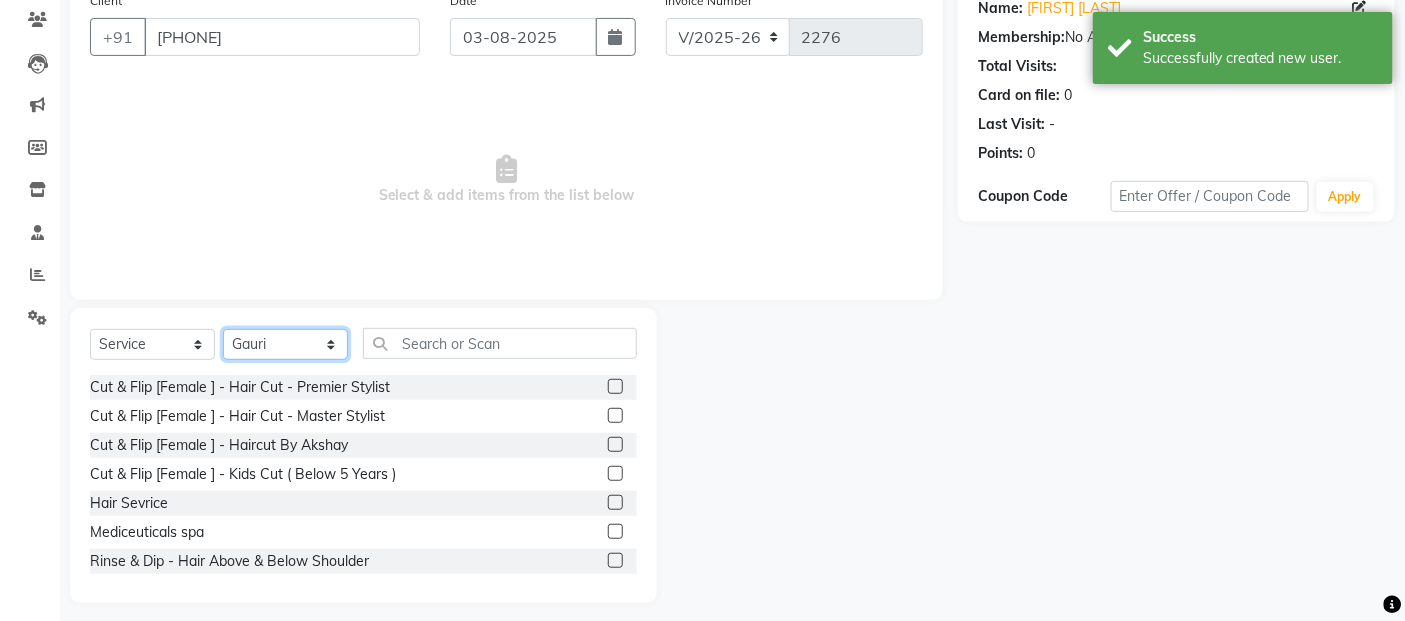 scroll, scrollTop: 180, scrollLeft: 0, axis: vertical 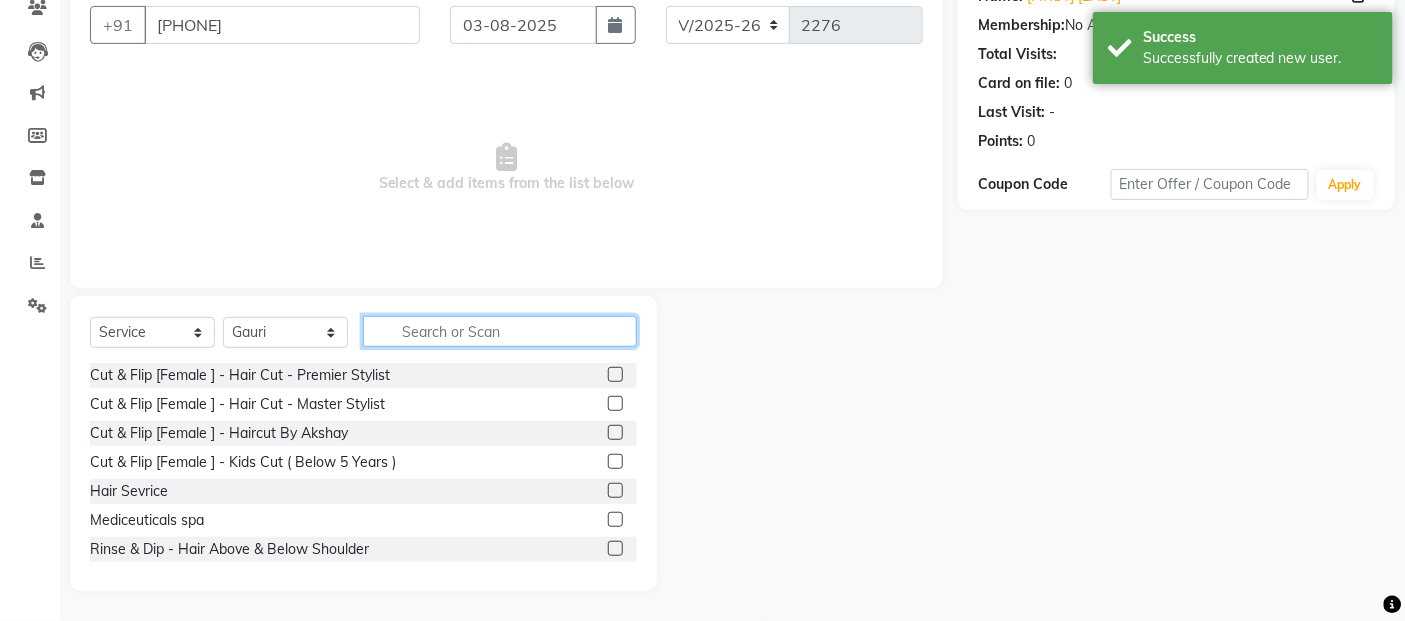 click 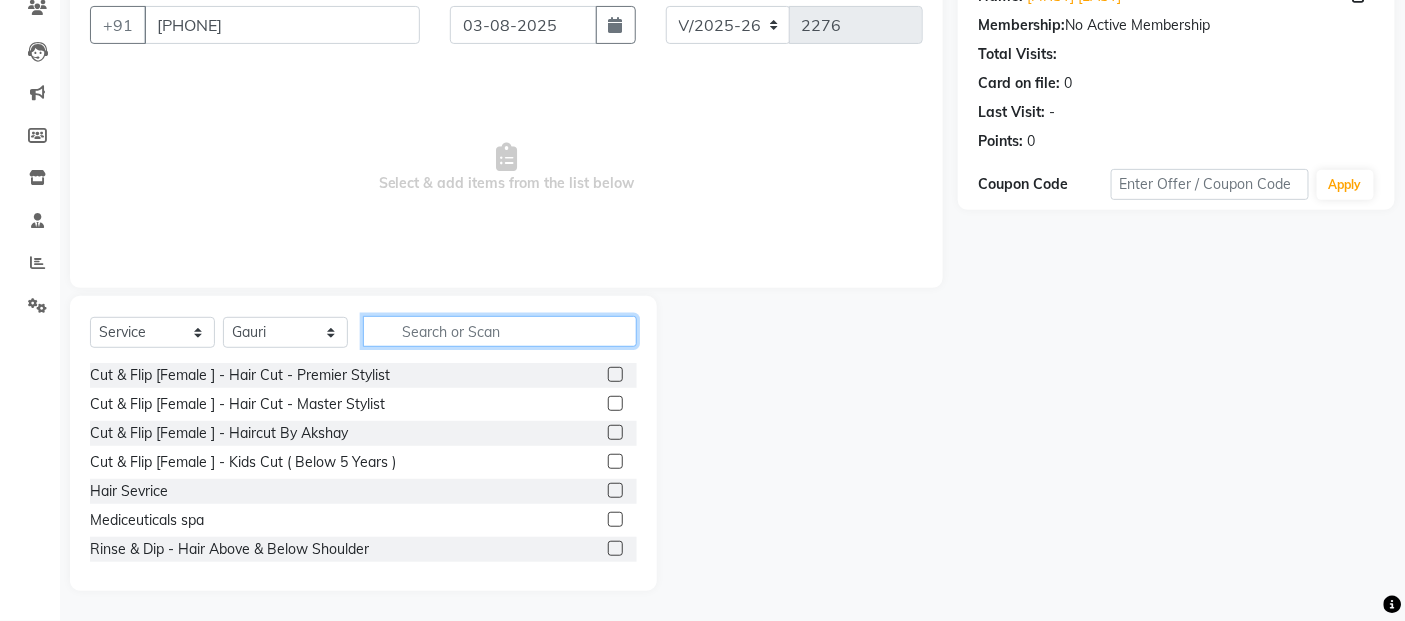 click 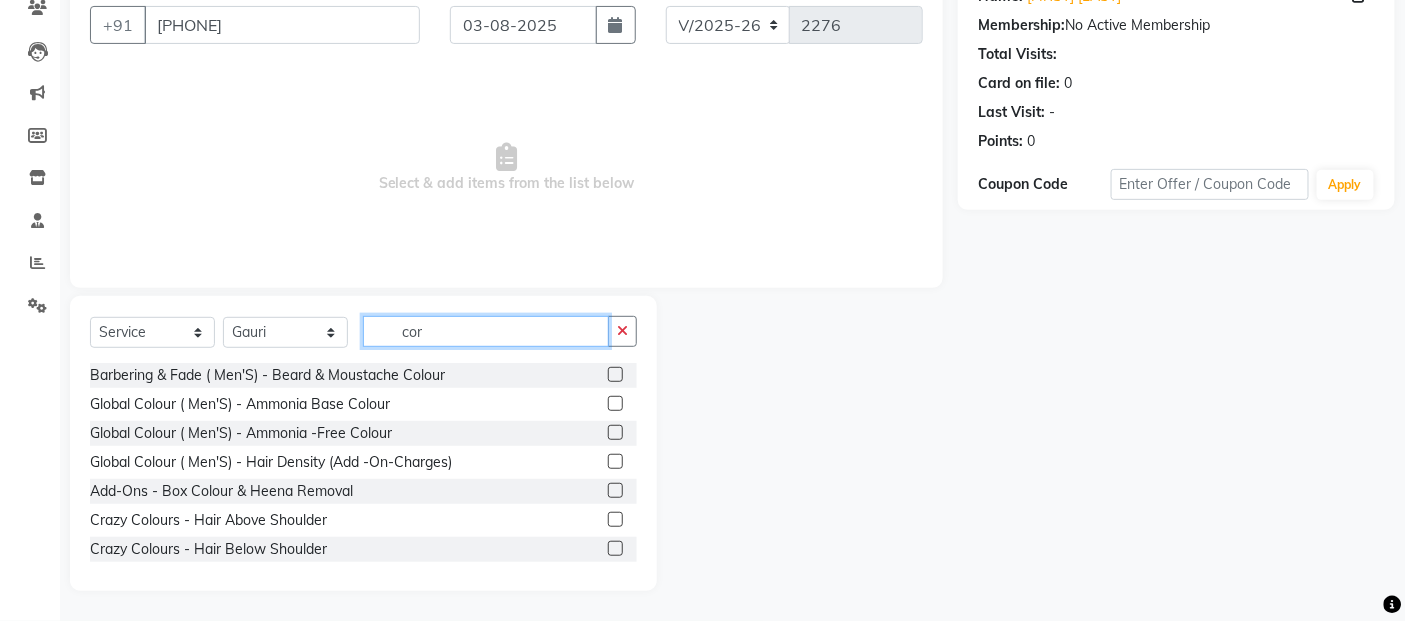 scroll, scrollTop: 8, scrollLeft: 0, axis: vertical 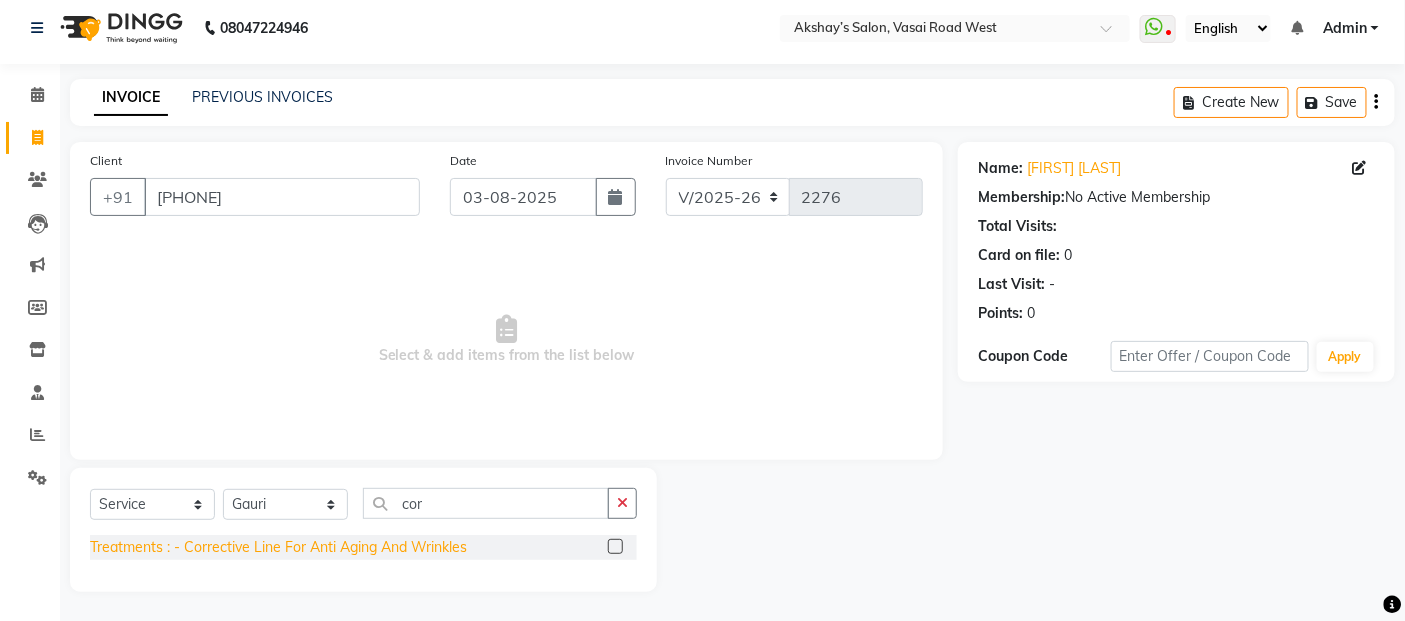 click on "Treatments : - Corrective Line For Anti Aging And Wrinkles" 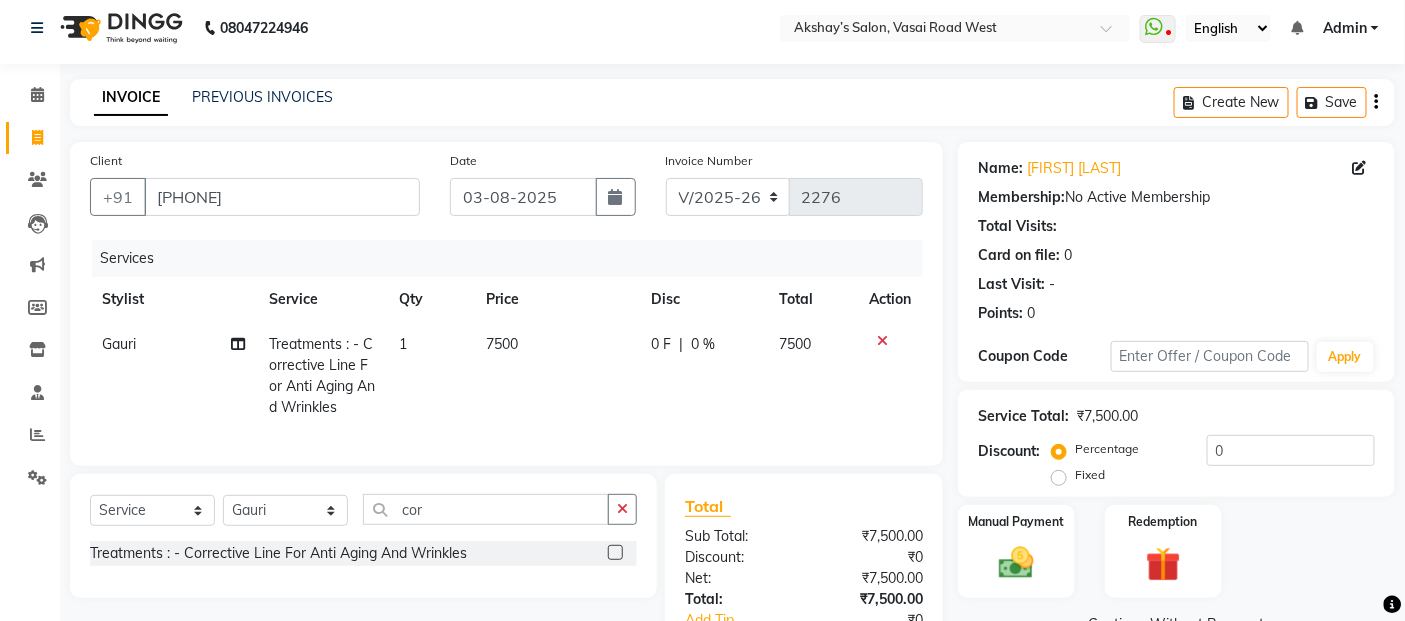 click on "7500" 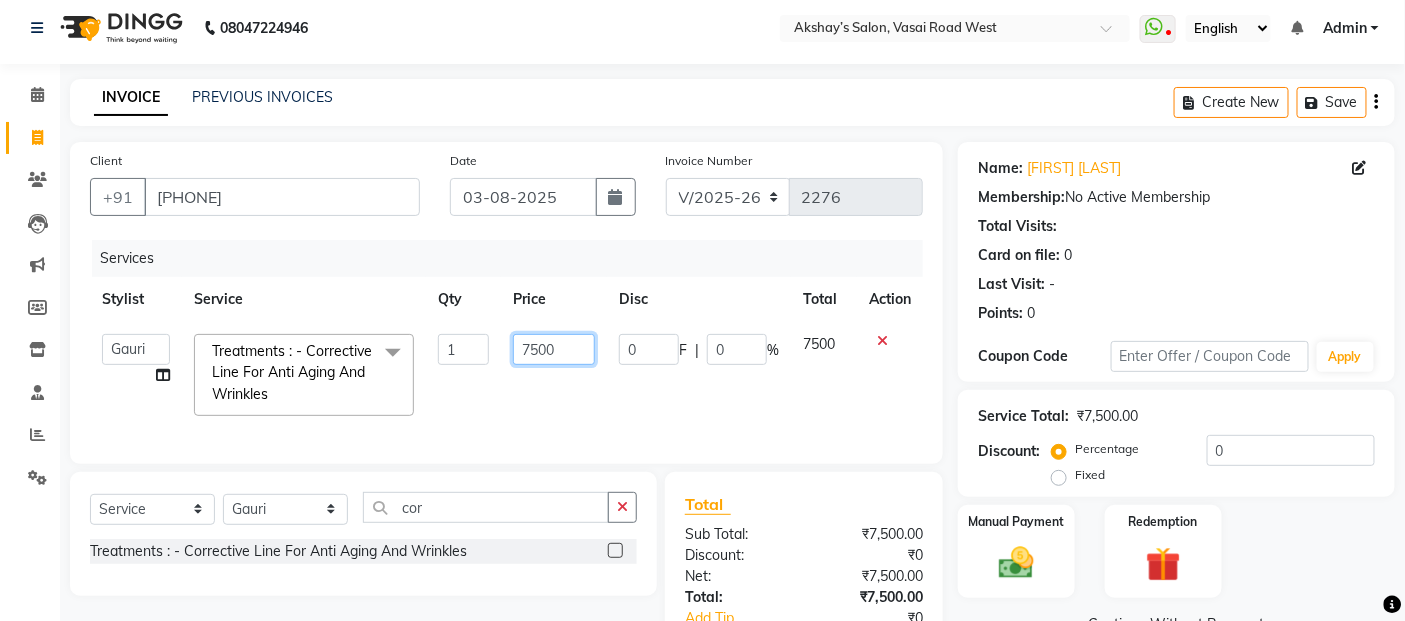 click on "7500" 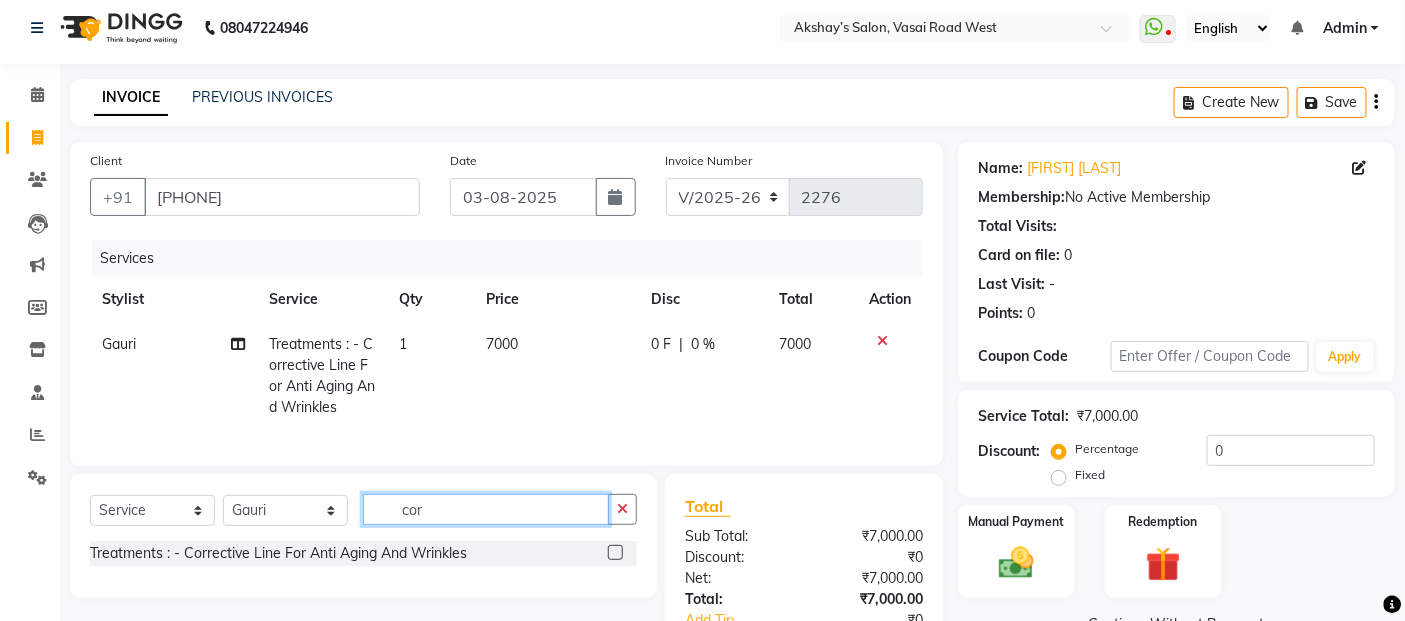 click on "cor" 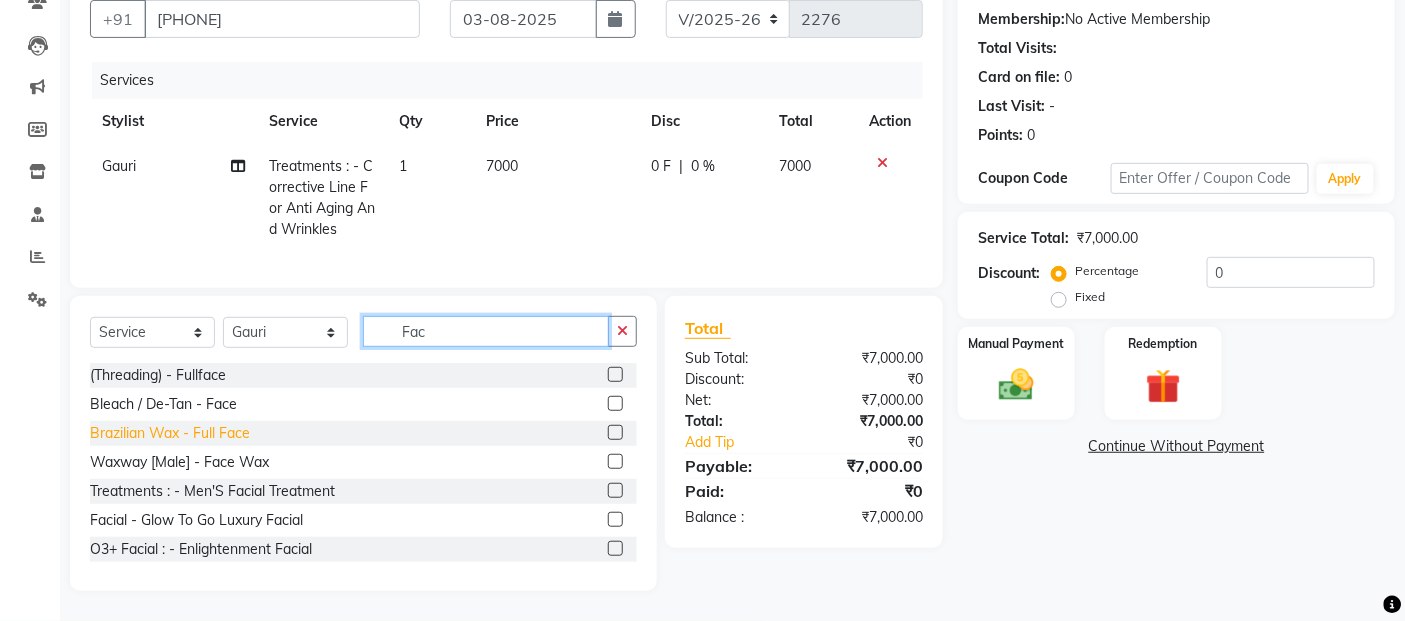 scroll, scrollTop: 203, scrollLeft: 0, axis: vertical 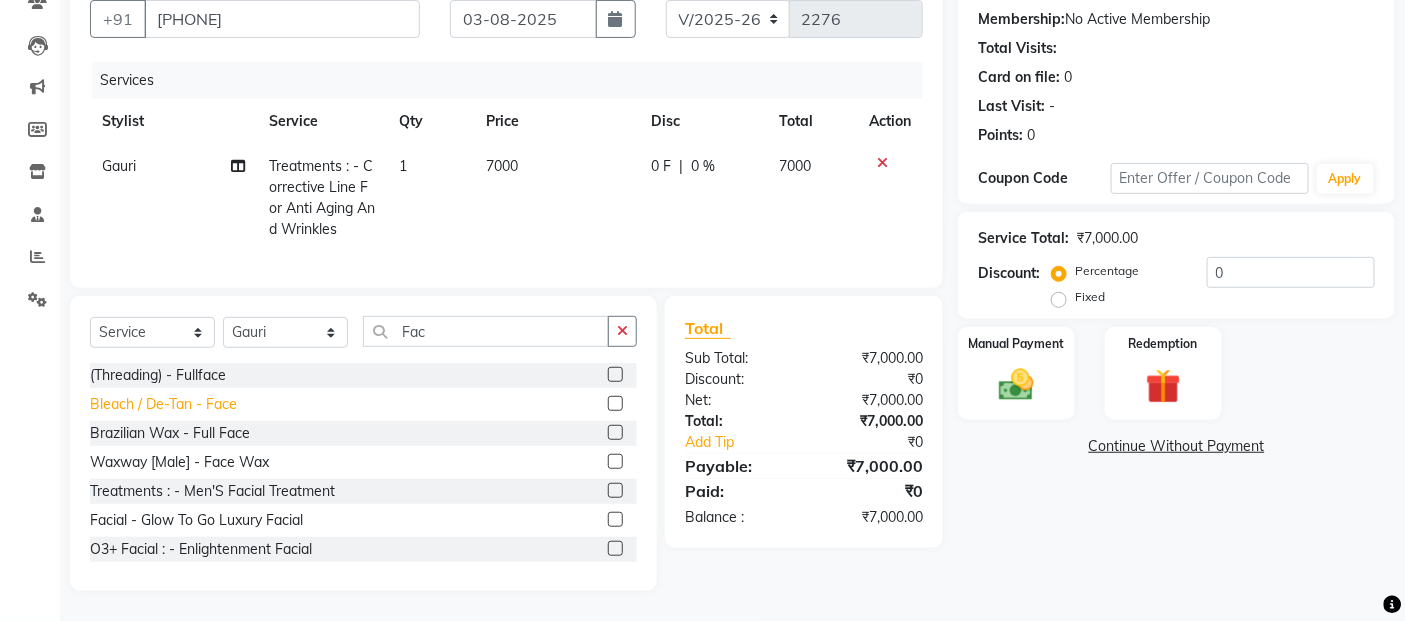 click on "Bleach / De-Tan - Face" 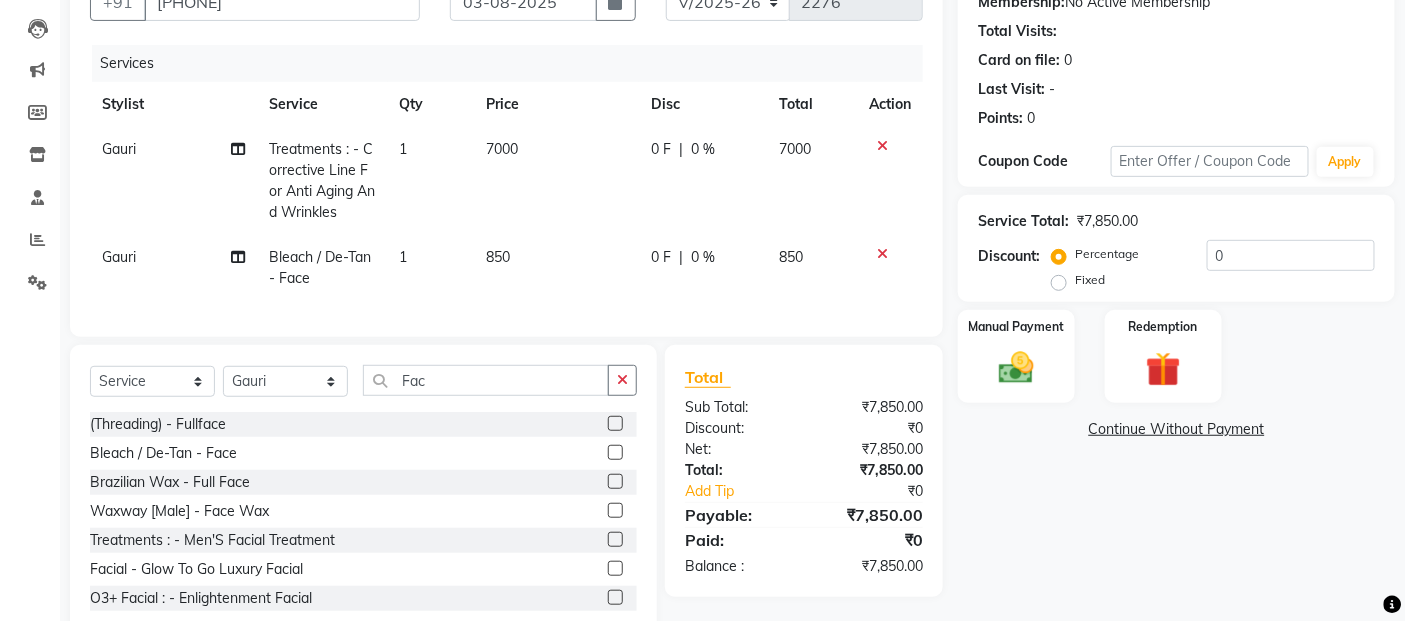 click on "850" 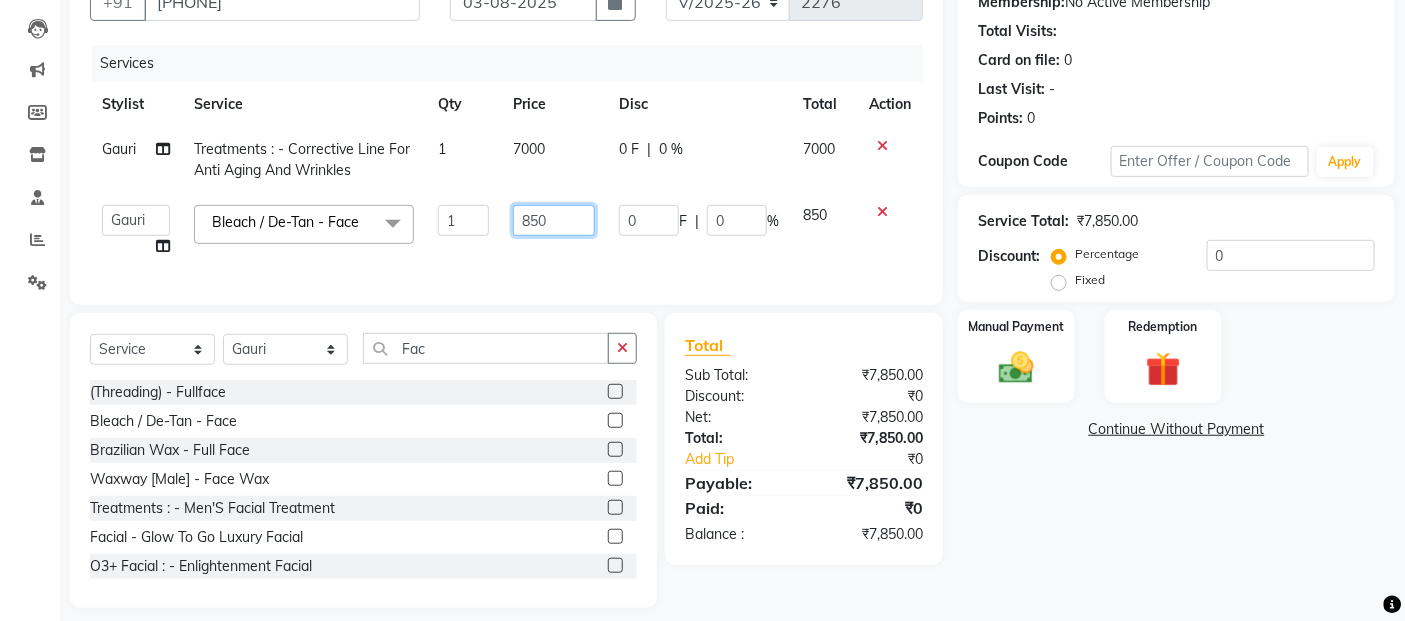 click on "850" 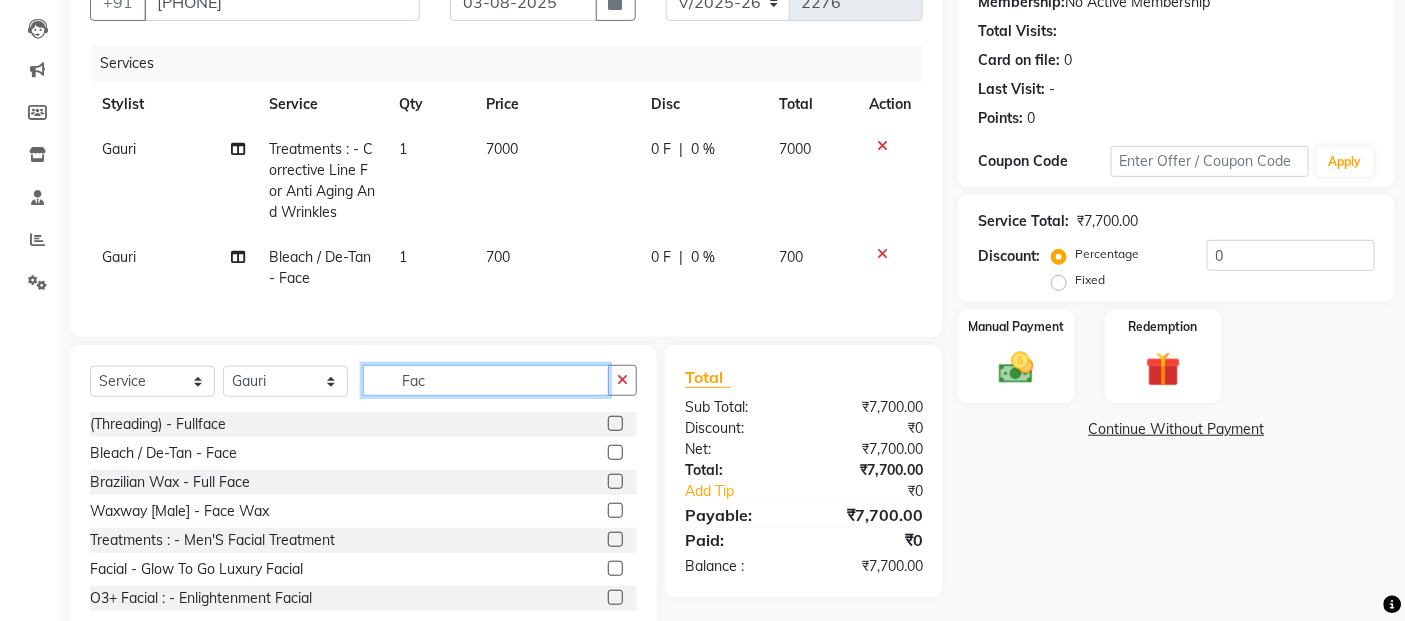 click on "Select  Service  Product  Membership  Package Voucher Prepaid Gift Card  Select Stylist Abdul Adil salmani Akshay thombare ali ANAS Ayaan Bhavika Gauri Kunal Manager Naaz Payal sahil Shlok Shruti Soni Srushti Swara Angre Fac (Threading) - Fullface  Bleach / De-Tan - Face  Brazilian Wax  - Full Face  Waxway    [Male] - Face Wax  Treatments : - Men'S Facial Treatment  Facial  - Glow To Go Luxury Facial  O3+ Facial  : - Enlightenment Facial  O3+ Facial  : - Seaweed Brightening Facial  O3+ Facial  : - Meladerm  Body Polishing - Face Polishing" 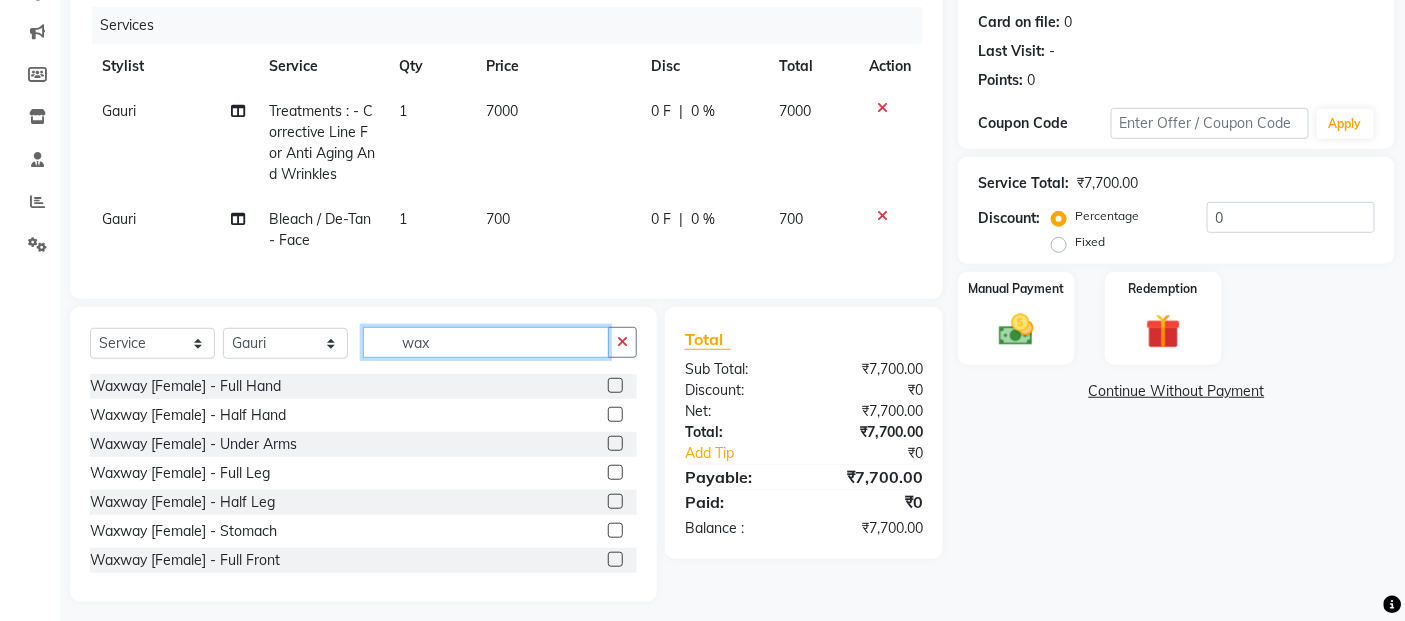 scroll, scrollTop: 268, scrollLeft: 0, axis: vertical 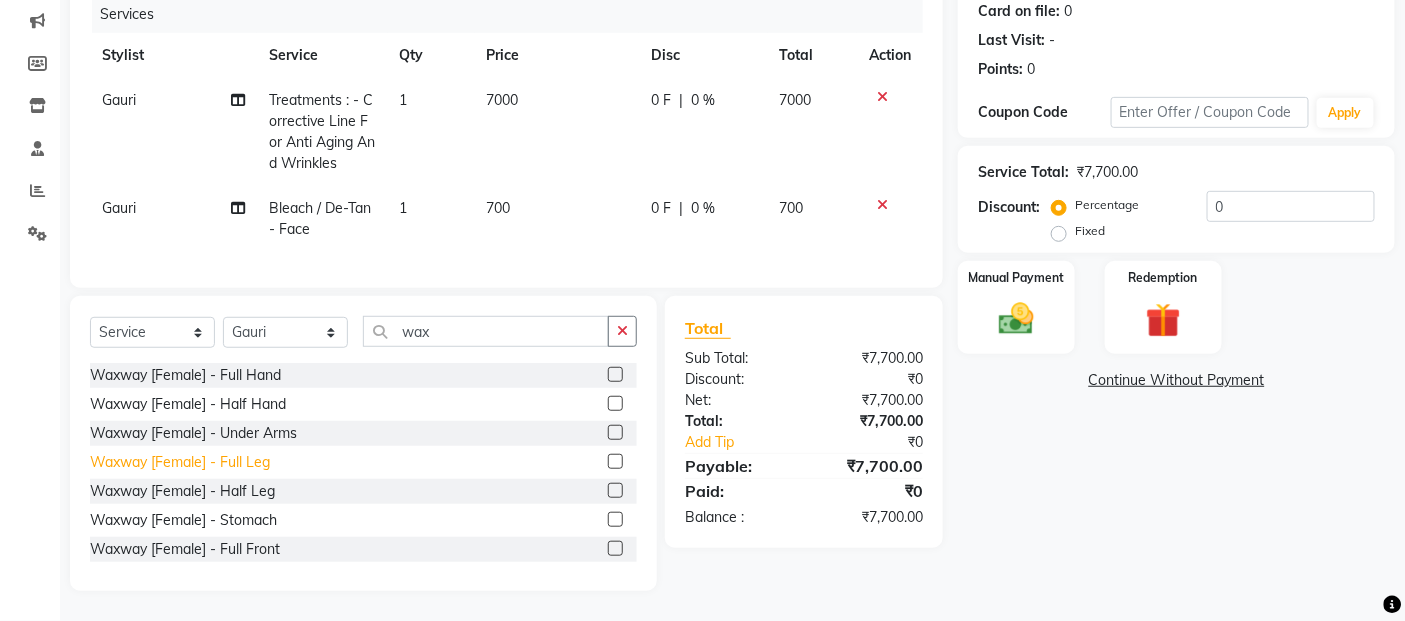 click on "[SERVICE] [FEMALE ] - [BODY_PART]" 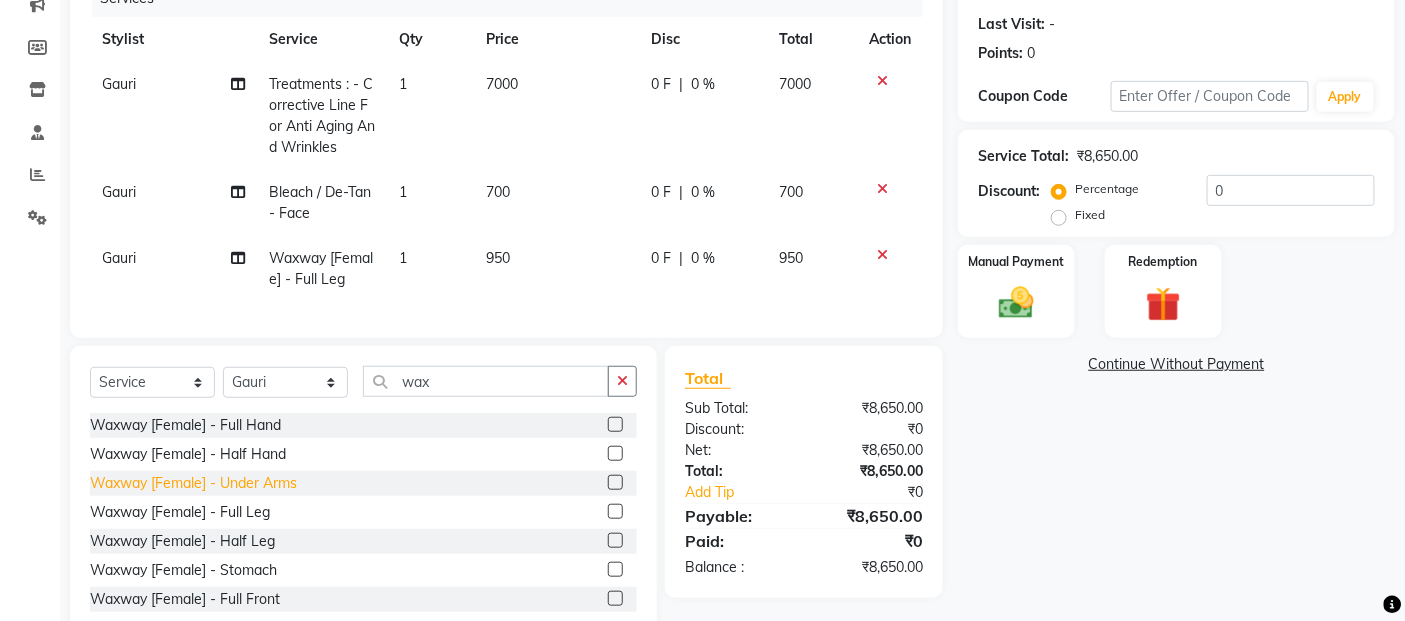 click on "Waxway    [Female] - Under Arms" 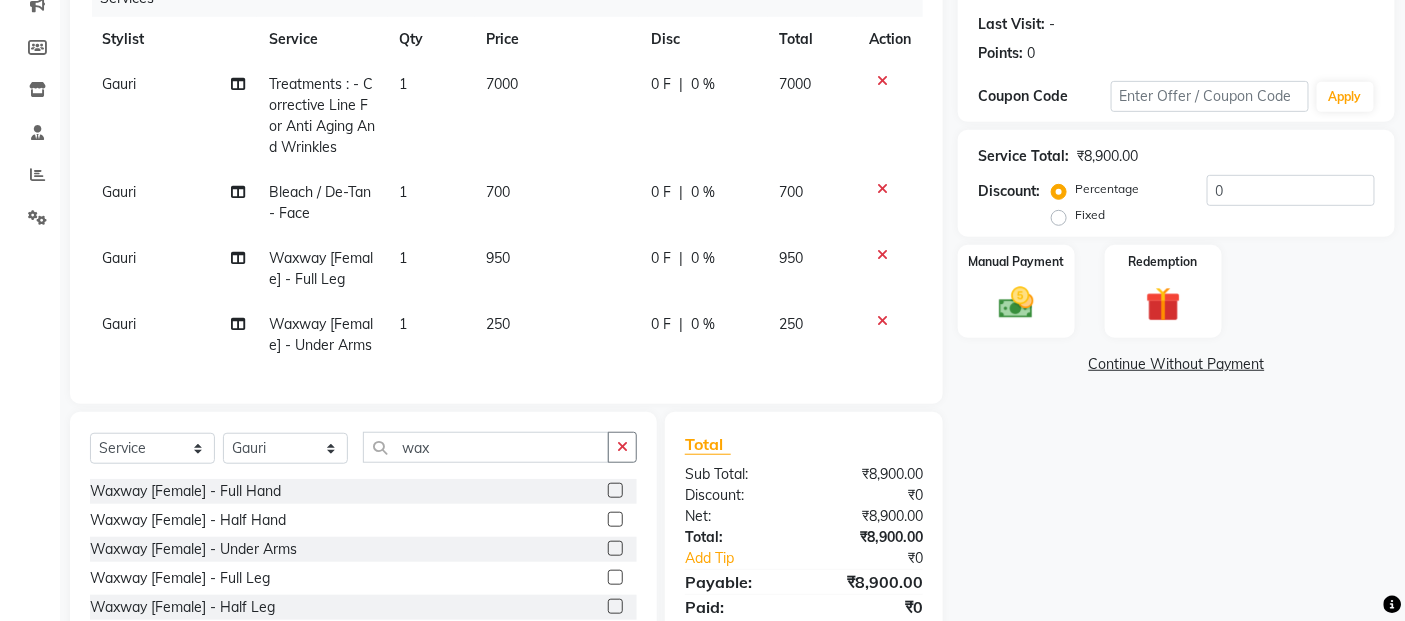 click on "950" 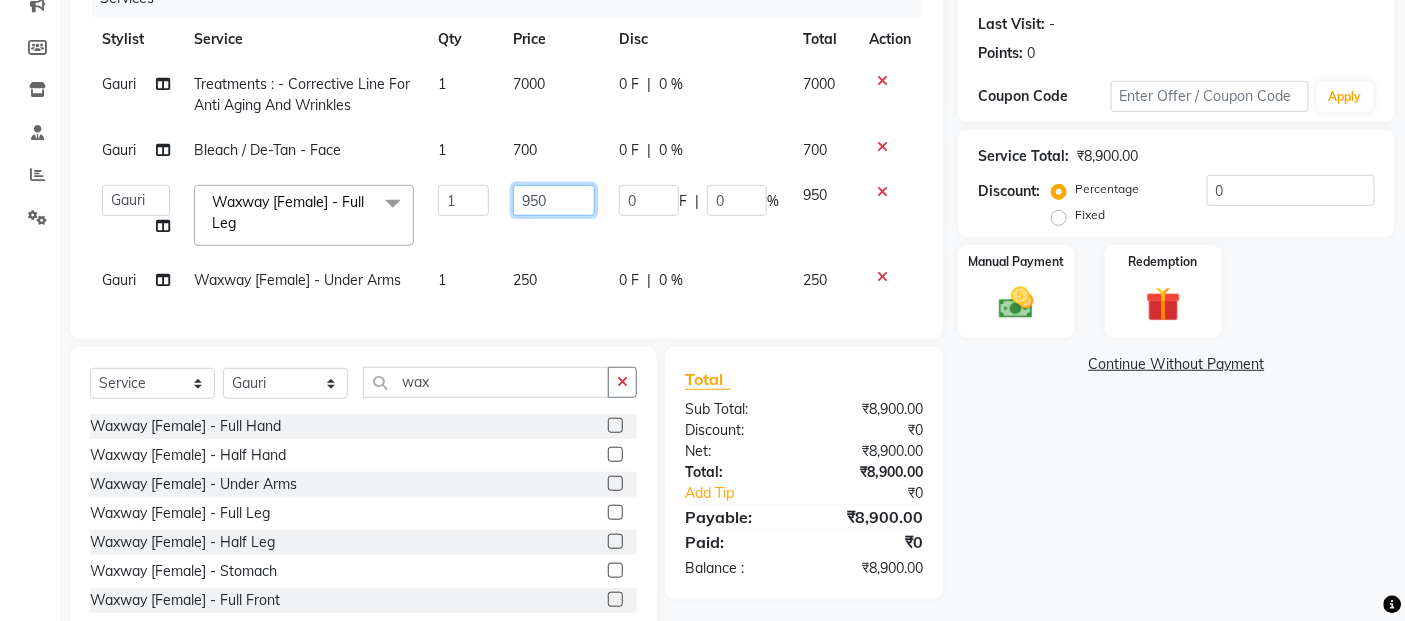 click on "950" 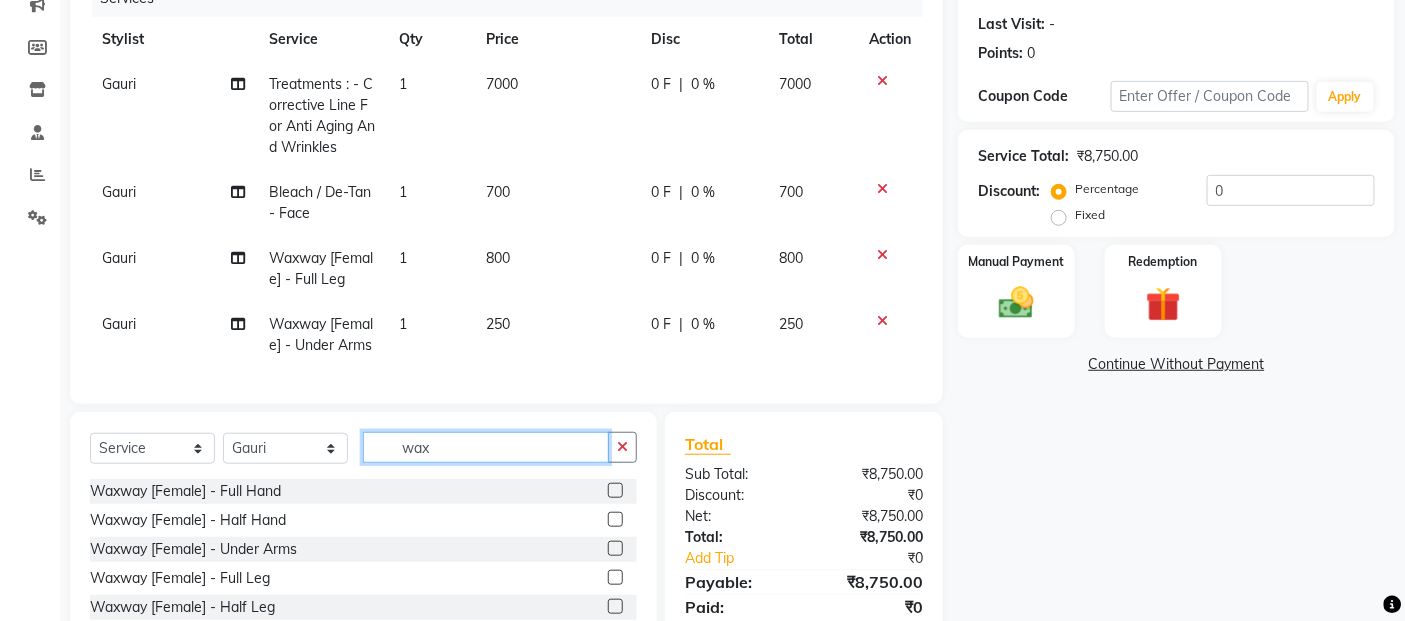 click on "Client +91 9820095283 Date 03-08-2025 Invoice Number V/2025 V/2025-26 2276 Services Stylist Service Qty Price Disc Total Action Gauri Treatments : - Corrective Line For Anti Aging And Wrinkles 1 7000 0 F | 0 % 7000 Gauri Bleach / De-Tan - Face 1 700 0 F | 0 % 700 Gauri Waxway    [Female] - Full Leg 1 800 0 F | 0 % 800 Gauri Waxway    [Female] - Under Arms 1 250 0 F | 0 % 250 Select  Service  Product  Membership  Package Voucher Prepaid Gift Card  Select Stylist Abdul Adil salmani Akshay thombare ali ANAS Ayaan Bhavika Gauri Kunal Manager Naaz Payal sahil Shlok Shruti Soni Srushti Swara Angre wax Waxway    [Female] - Full Hand  Waxway    [Female] - Half Hand  Waxway    [Female] - Under Arms  Waxway    [Female] - Full Leg  Waxway    [Female] - Half Leg  Waxway    [Female] - Stomach  Waxway    [Female] - Full Front  Waxway    [Female] - Full Back  Waxway    [Female] - Half Back  Waxway    [Female] - Full Body  Brazilian Wax  - Eyebrows  Brazilian Wax  - Forehead  Brazilian Wax  - Upper Lips  Total Sub Total:  :" 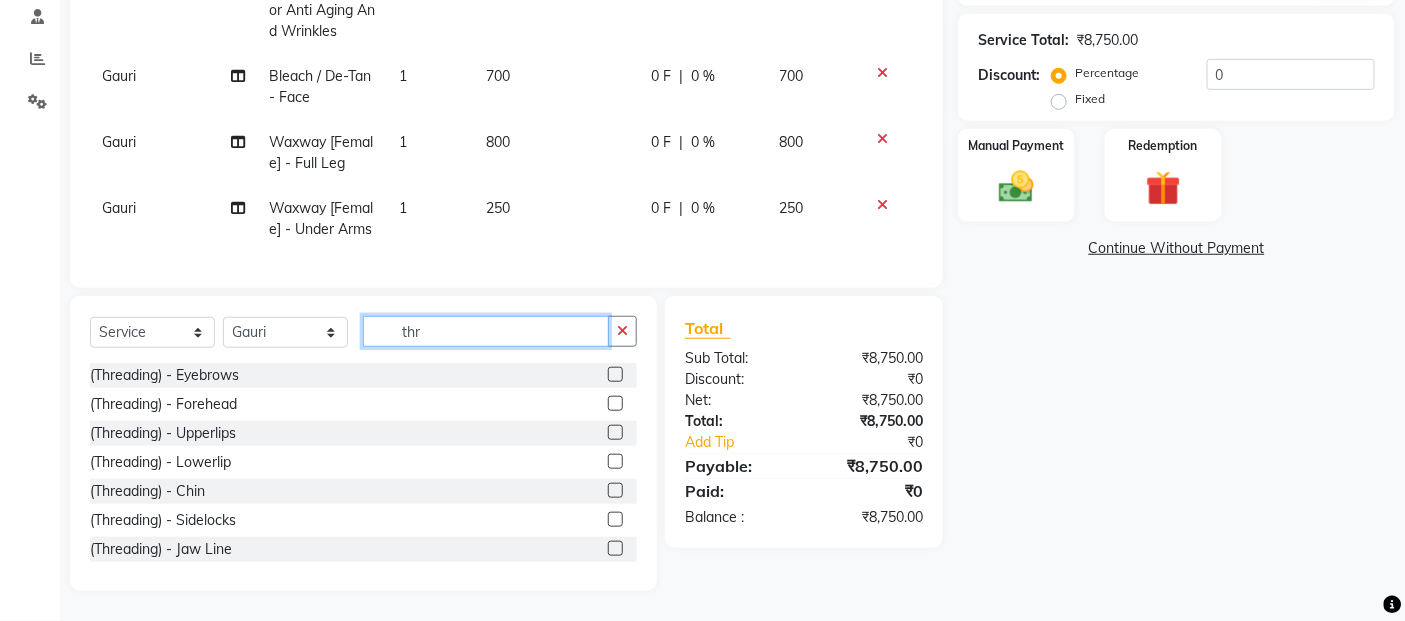 scroll, scrollTop: 401, scrollLeft: 0, axis: vertical 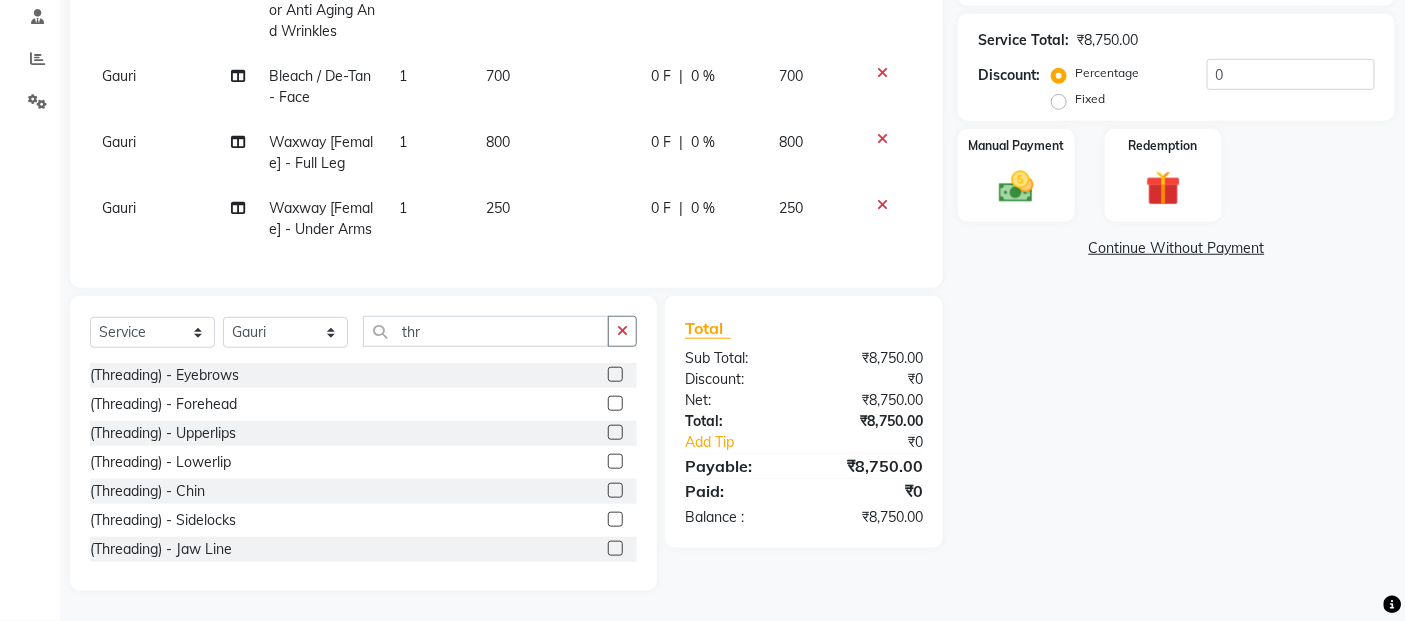 click on "(Threading) - Eyebrows" 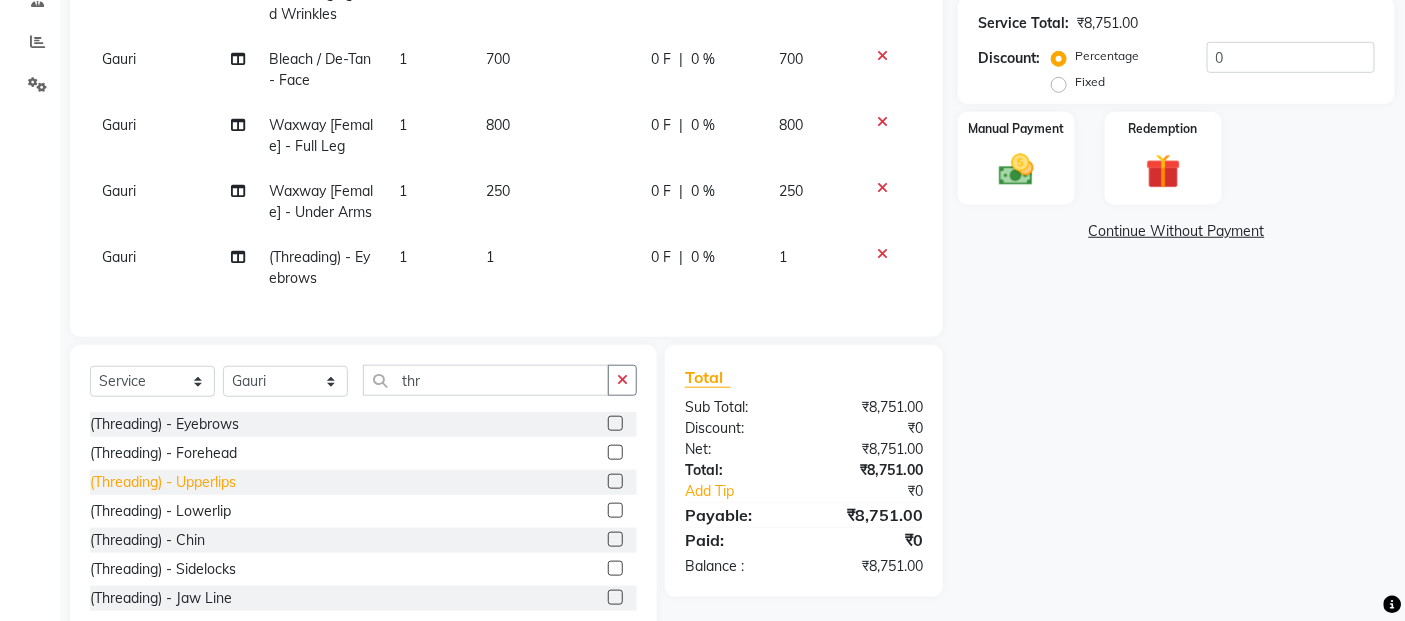 click on "(Threading) - Upperlips" 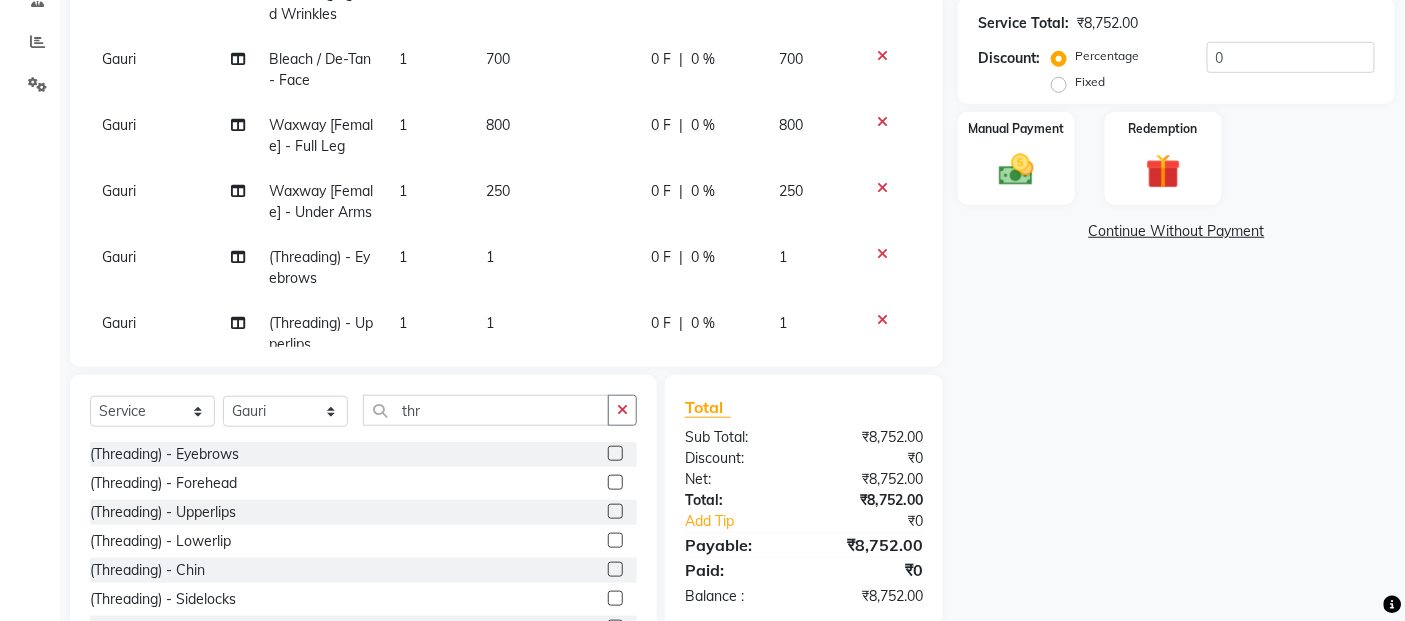 click on "1" 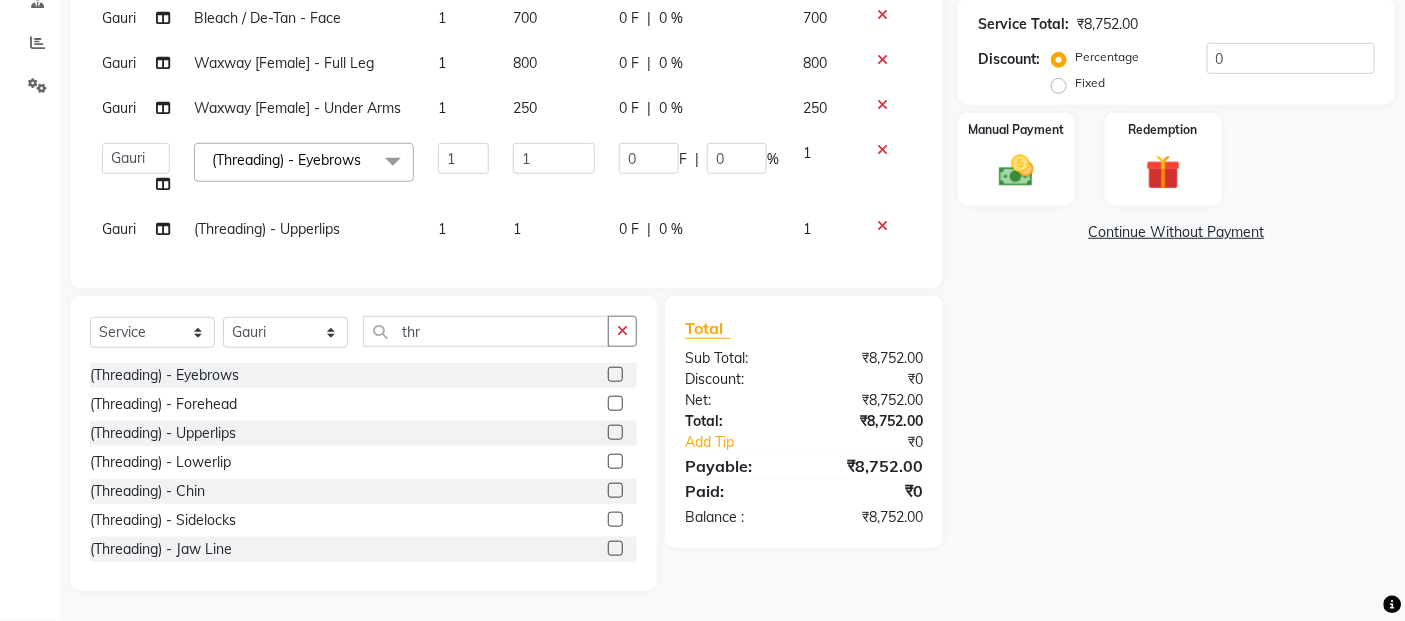 scroll, scrollTop: 401, scrollLeft: 0, axis: vertical 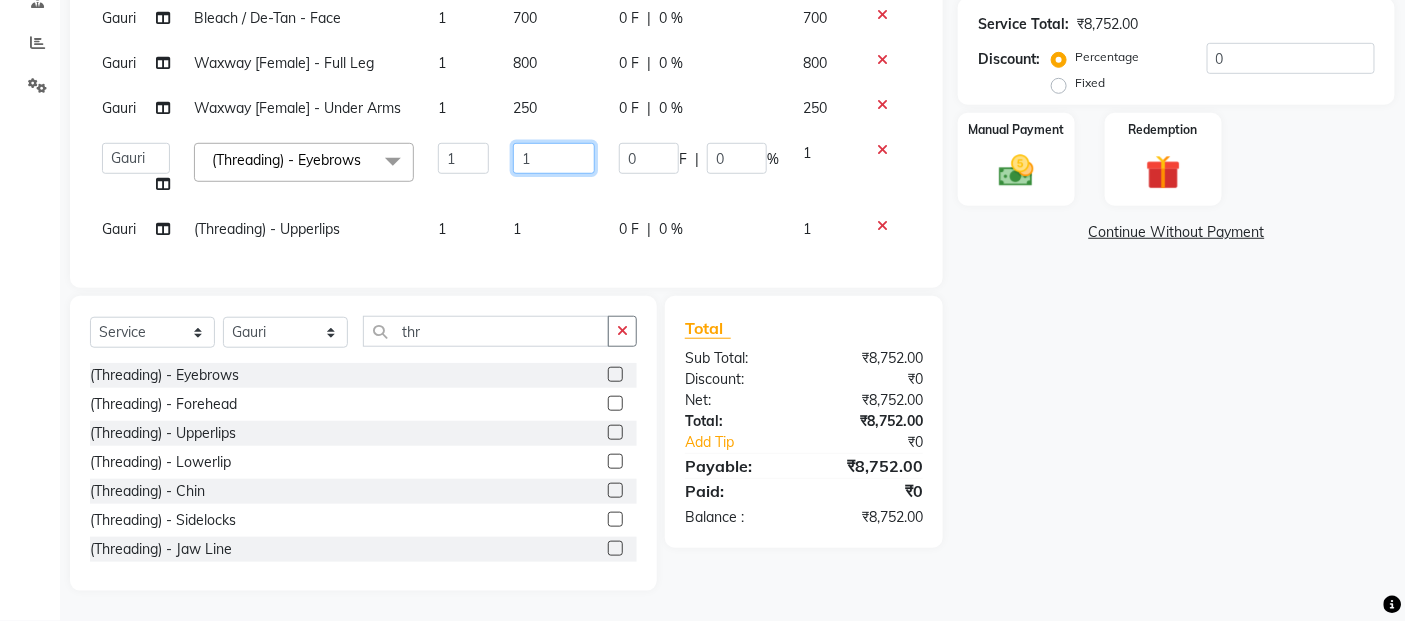 click on "1" 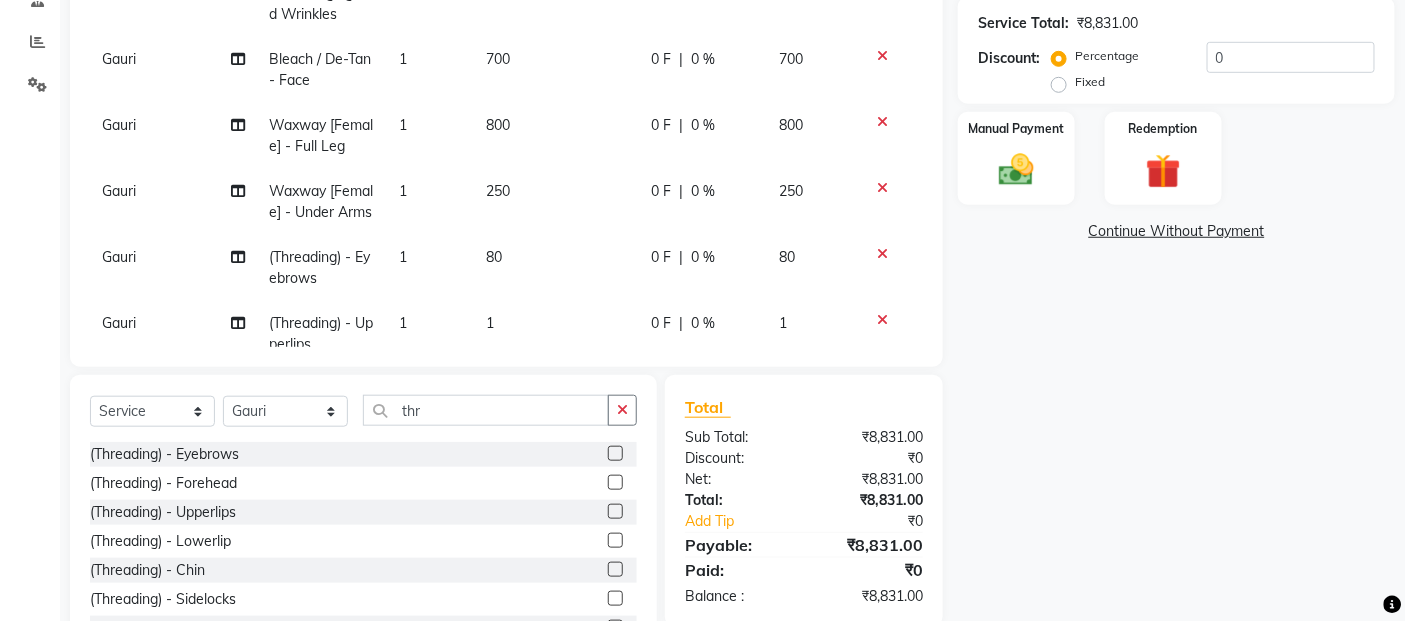 click on "Gauri Treatments : - Corrective Line For Anti Aging And Wrinkles 1 7000 0 F | 0 % 7000 Gauri Bleach / De-Tan - Face 1 700 0 F | 0 % 700 Gauri Waxway    [Female] - Full Leg 1 800 0 F | 0 % 800 Gauri Waxway    [Female] - Under Arms 1 250 0 F | 0 % 250 Gauri (Threading) - Eyebrows 1 80 0 F | 0 % 80 Gauri (Threading) - Upperlips 1 1 0 F | 0 % 1" 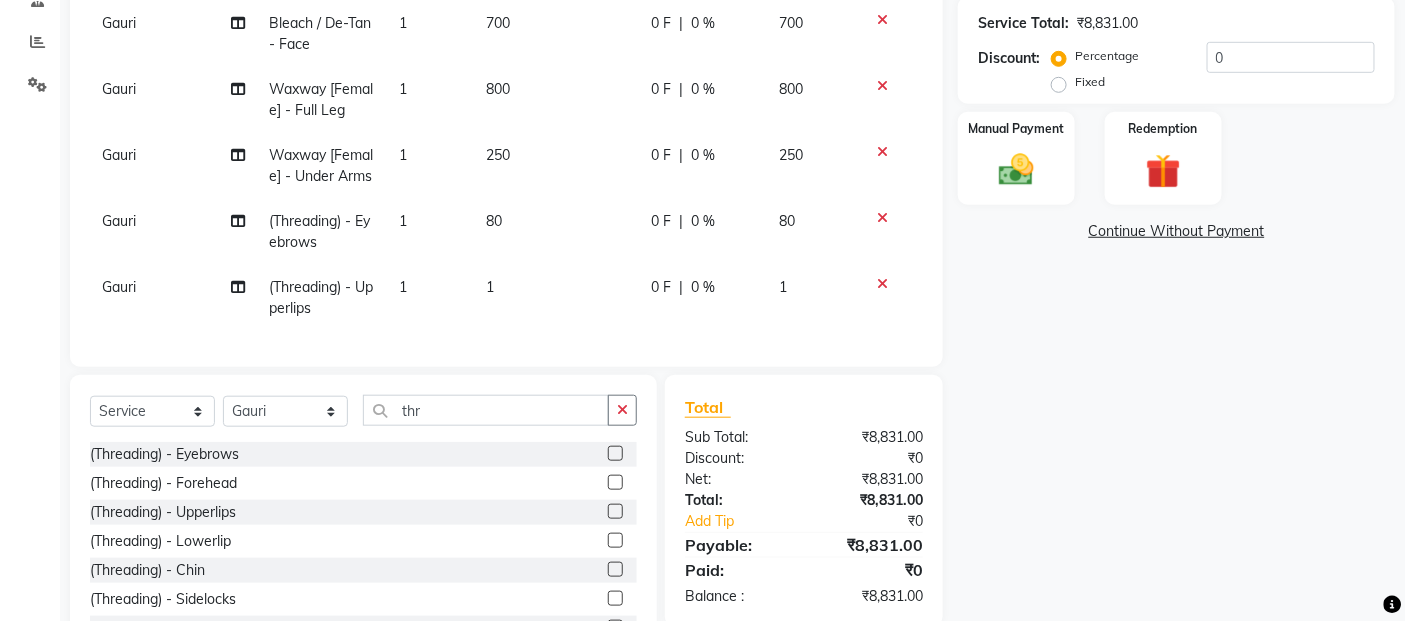 click on "1" 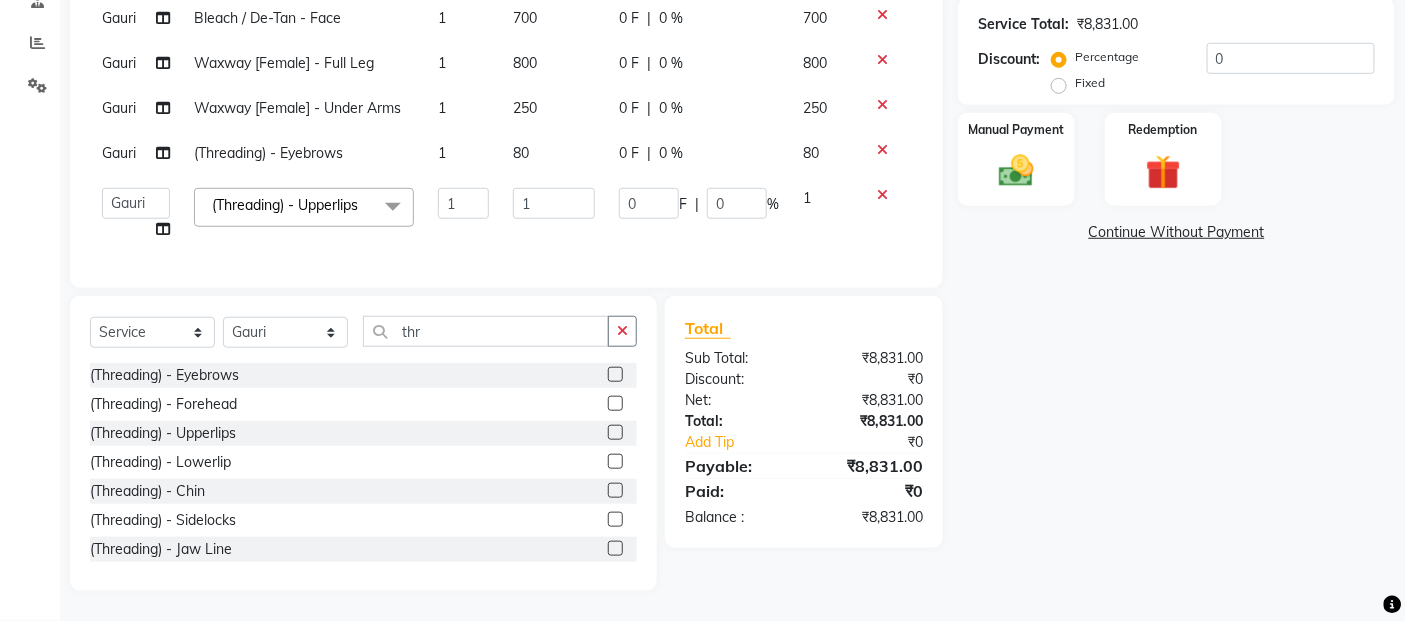 scroll, scrollTop: 400, scrollLeft: 0, axis: vertical 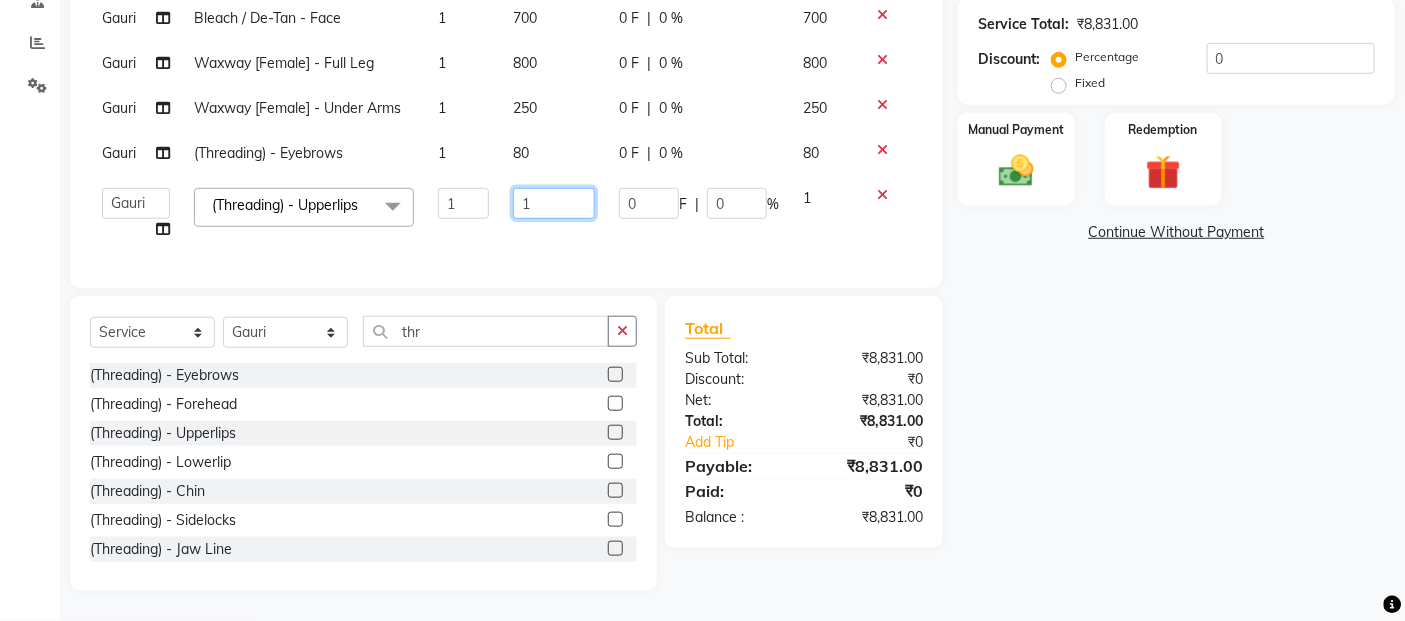 click on "1" 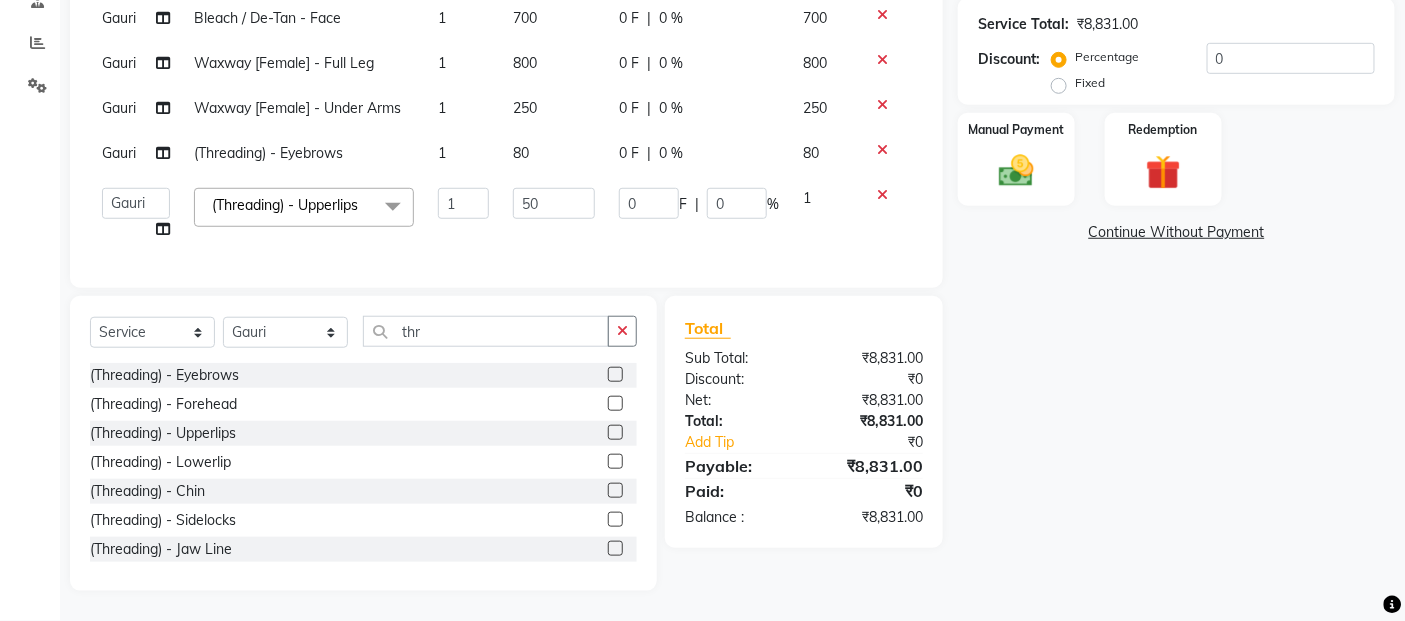 click on "Name: Nilam Mhatre Membership:  No Active Membership  Total Visits:   Card on file:  0 Last Visit:   - Points:   0  Coupon Code Apply Service Total:  ₹8,831.00  Discount:  Percentage   Fixed  0 Manual Payment Redemption  Continue Without Payment" 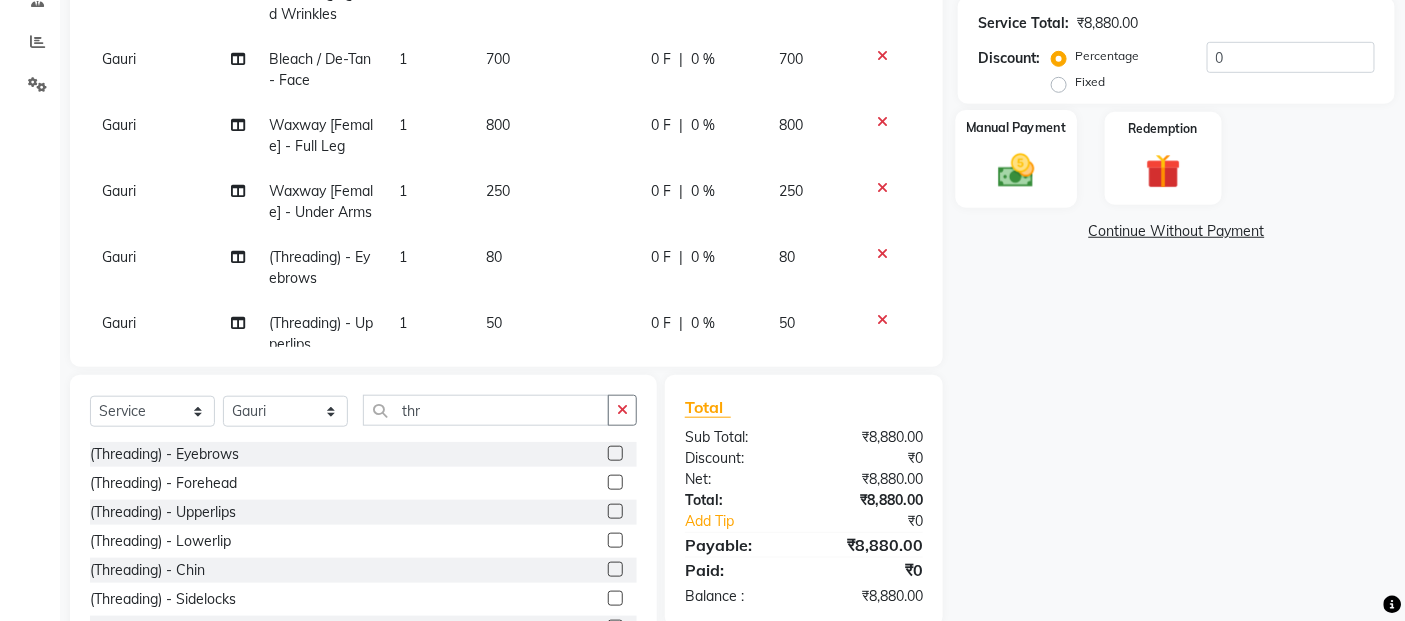 click 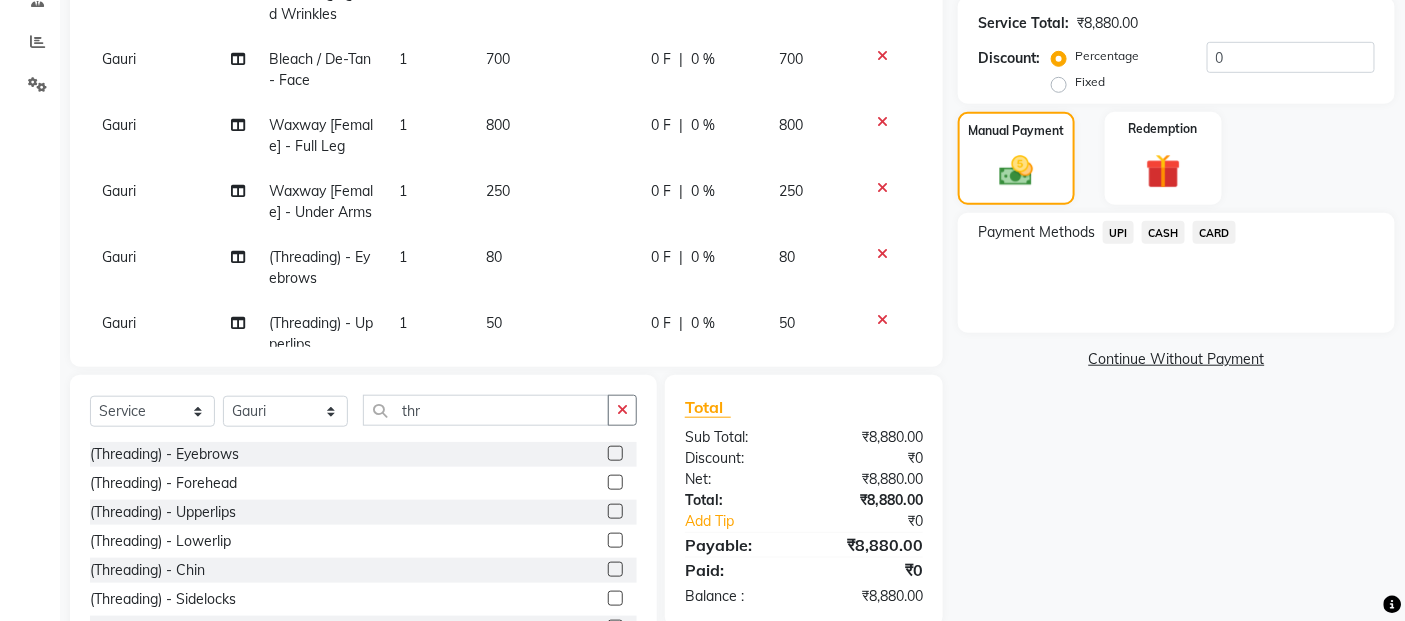 click on "CARD" 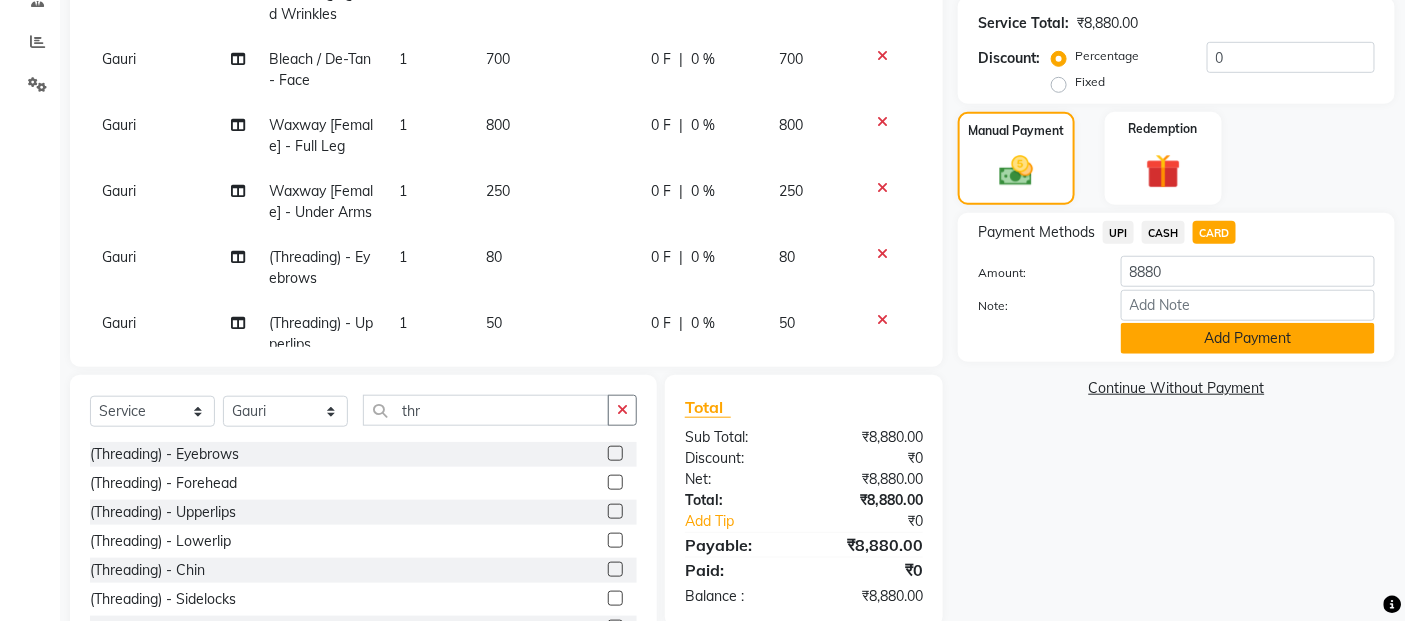 click on "Add Payment" 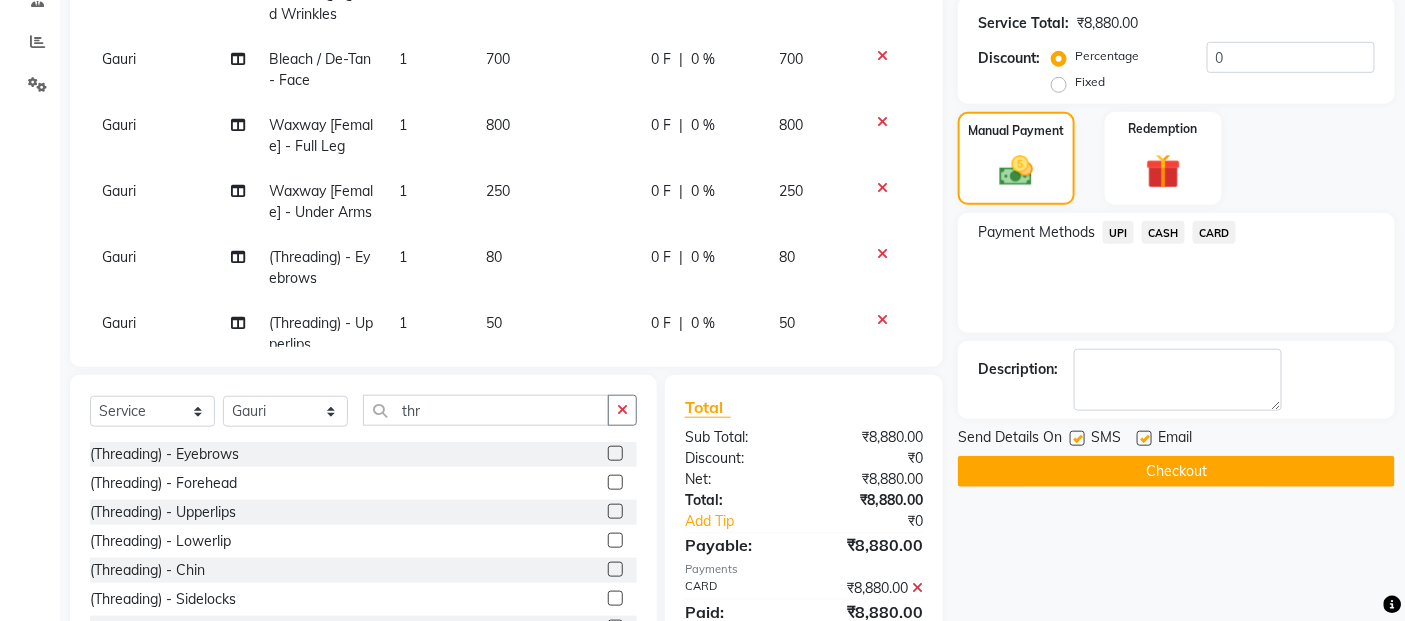 click on "Checkout" 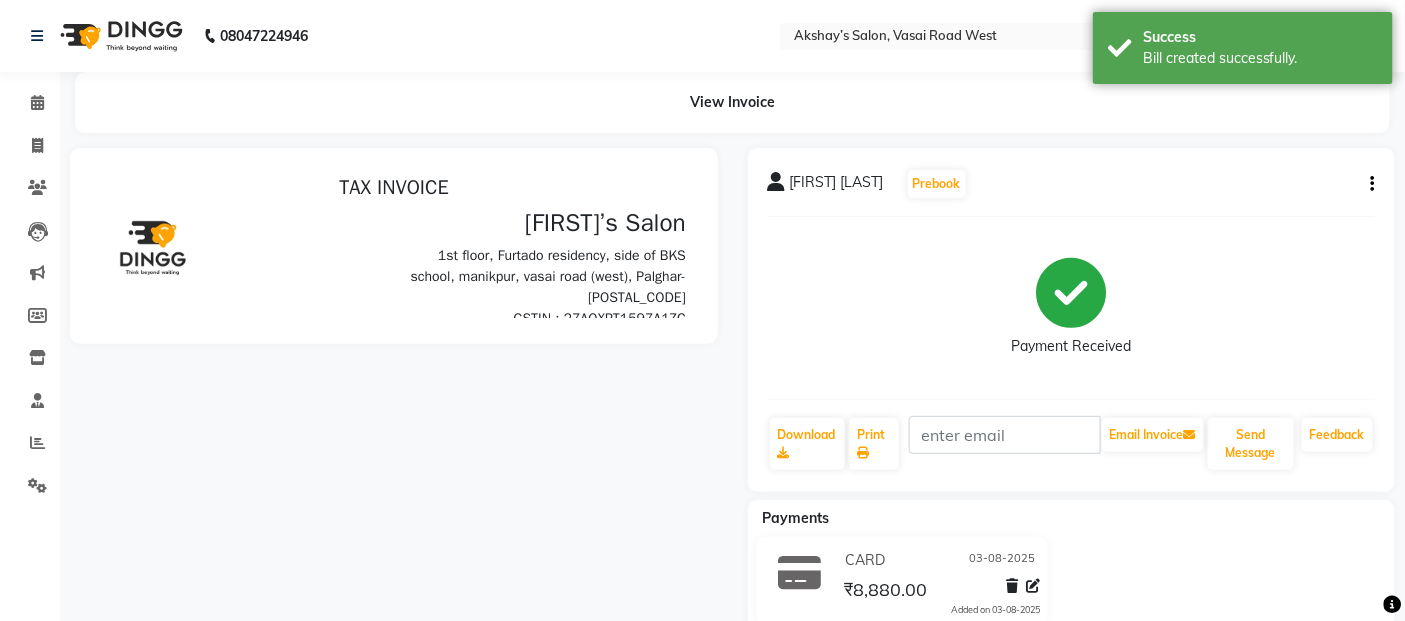 scroll, scrollTop: 0, scrollLeft: 0, axis: both 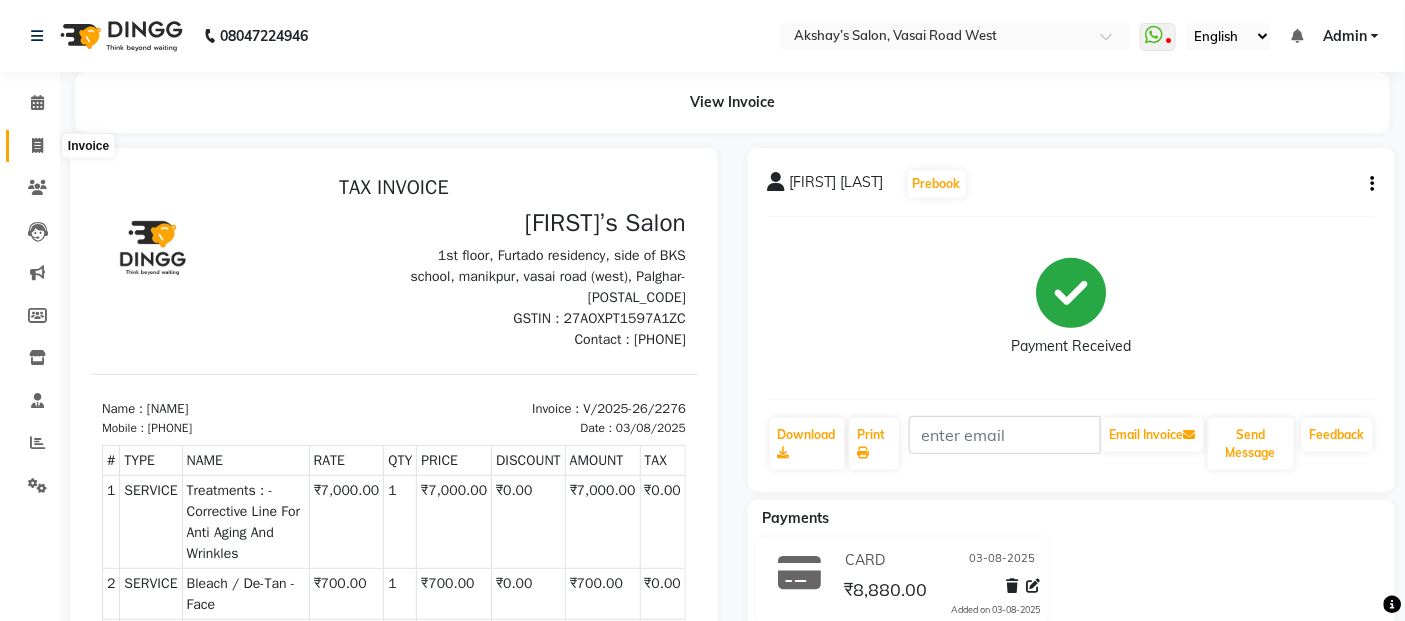 click 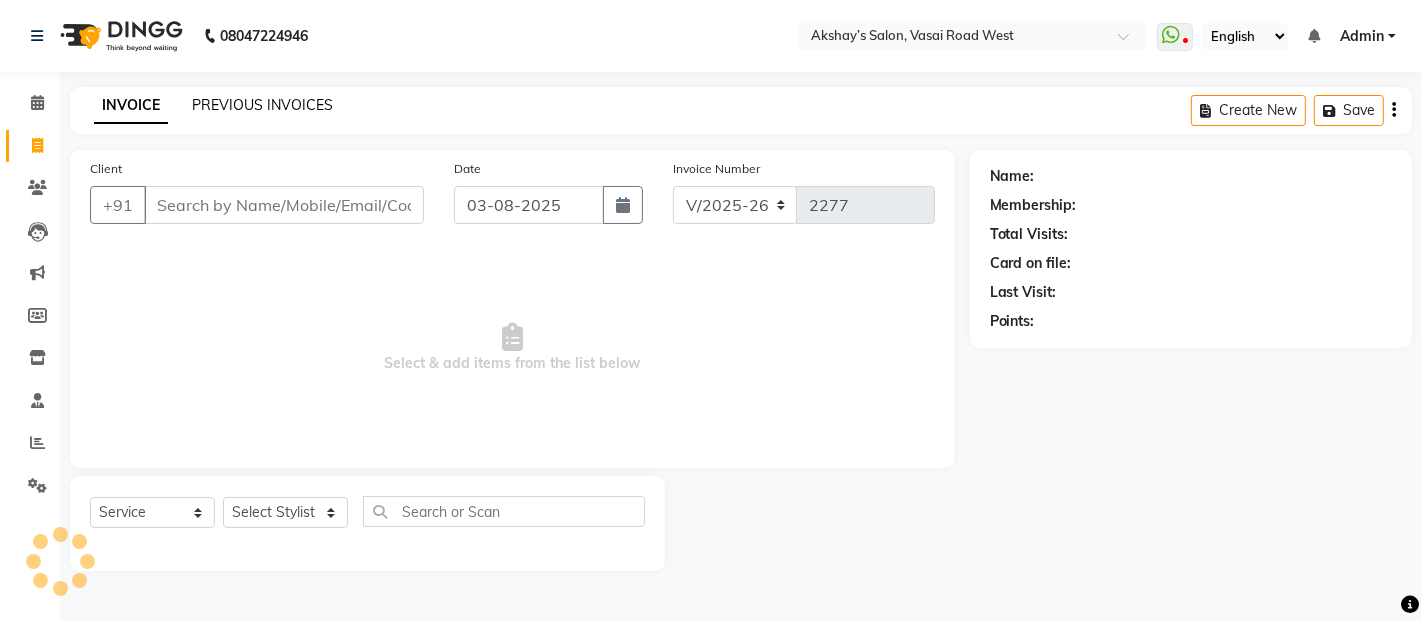 click on "PREVIOUS INVOICES" 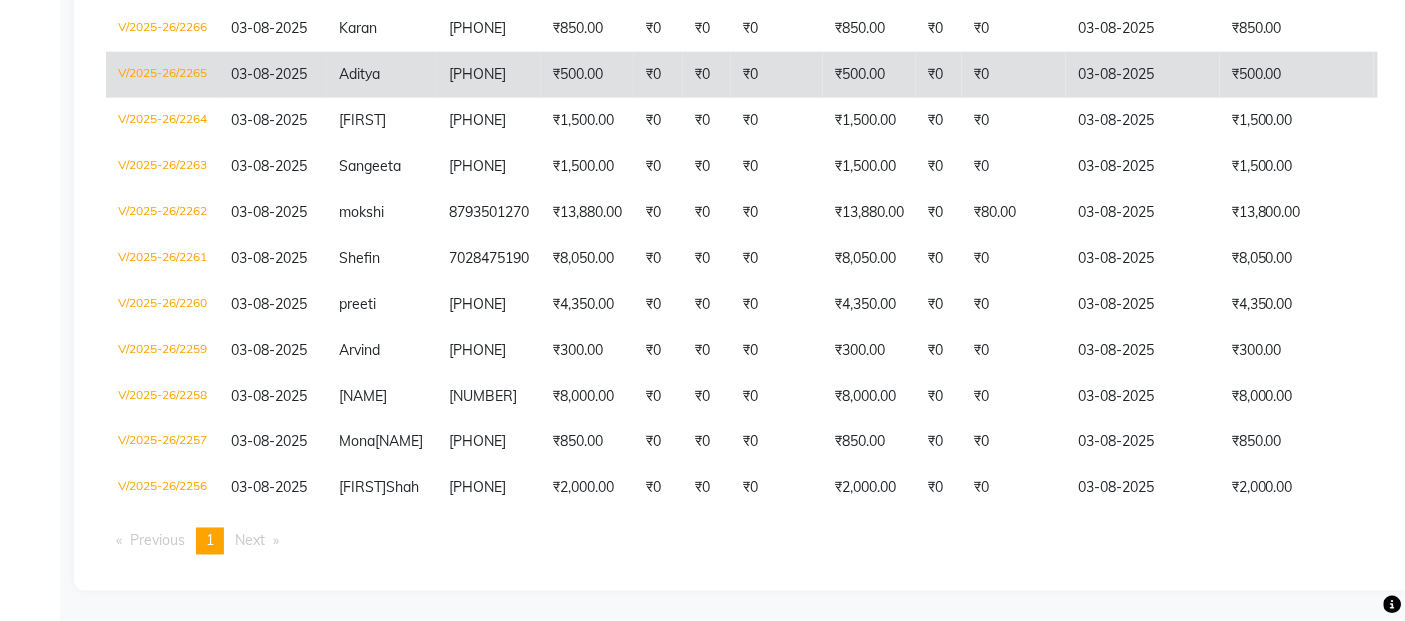 scroll, scrollTop: 888, scrollLeft: 0, axis: vertical 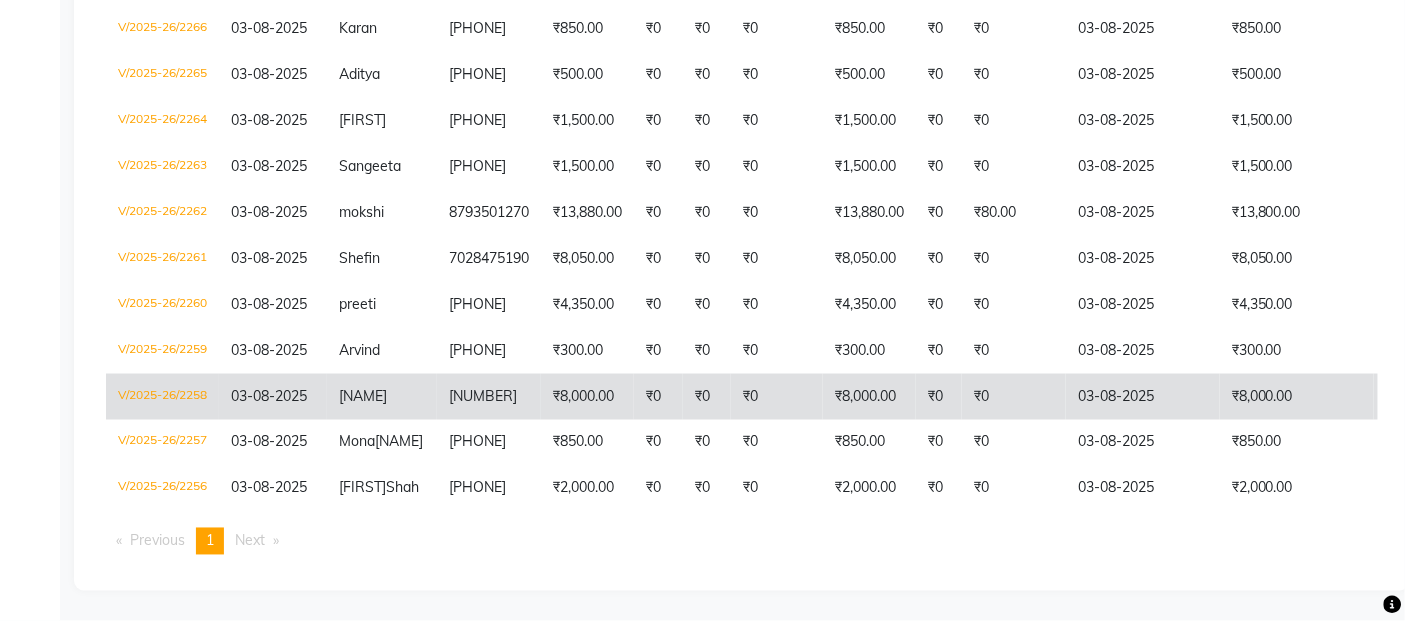 click on "₹8,000.00" 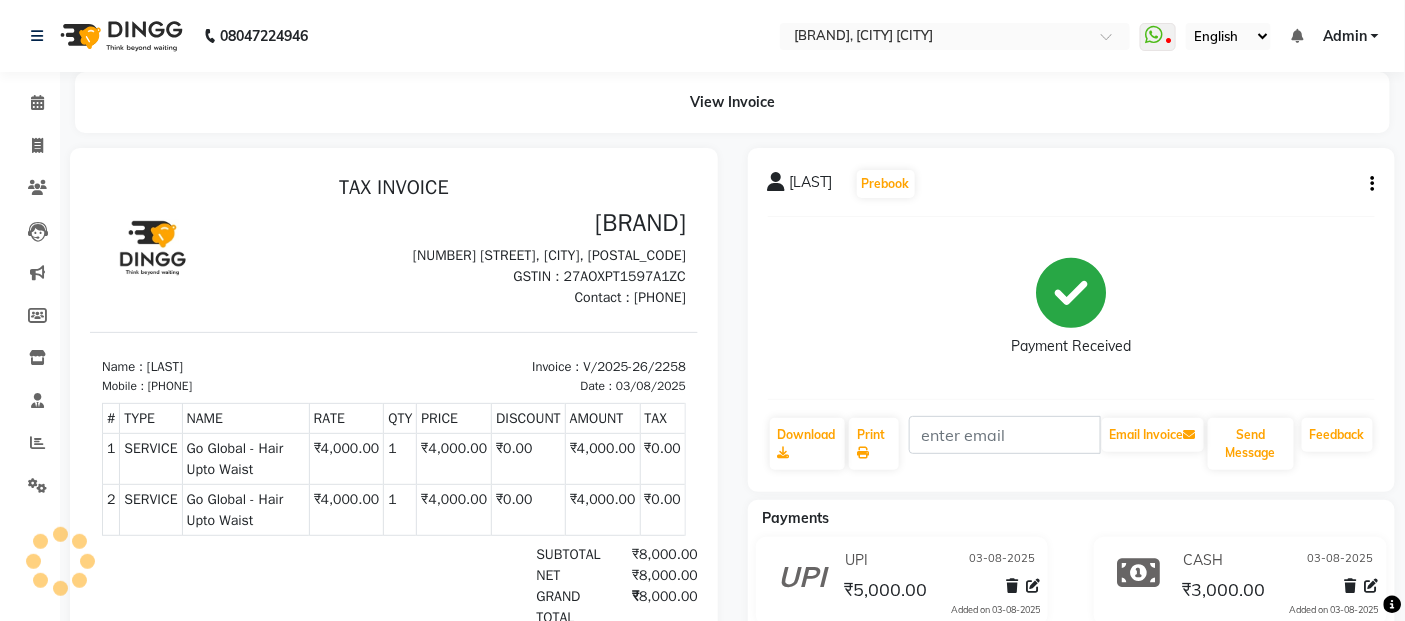 scroll, scrollTop: 0, scrollLeft: 0, axis: both 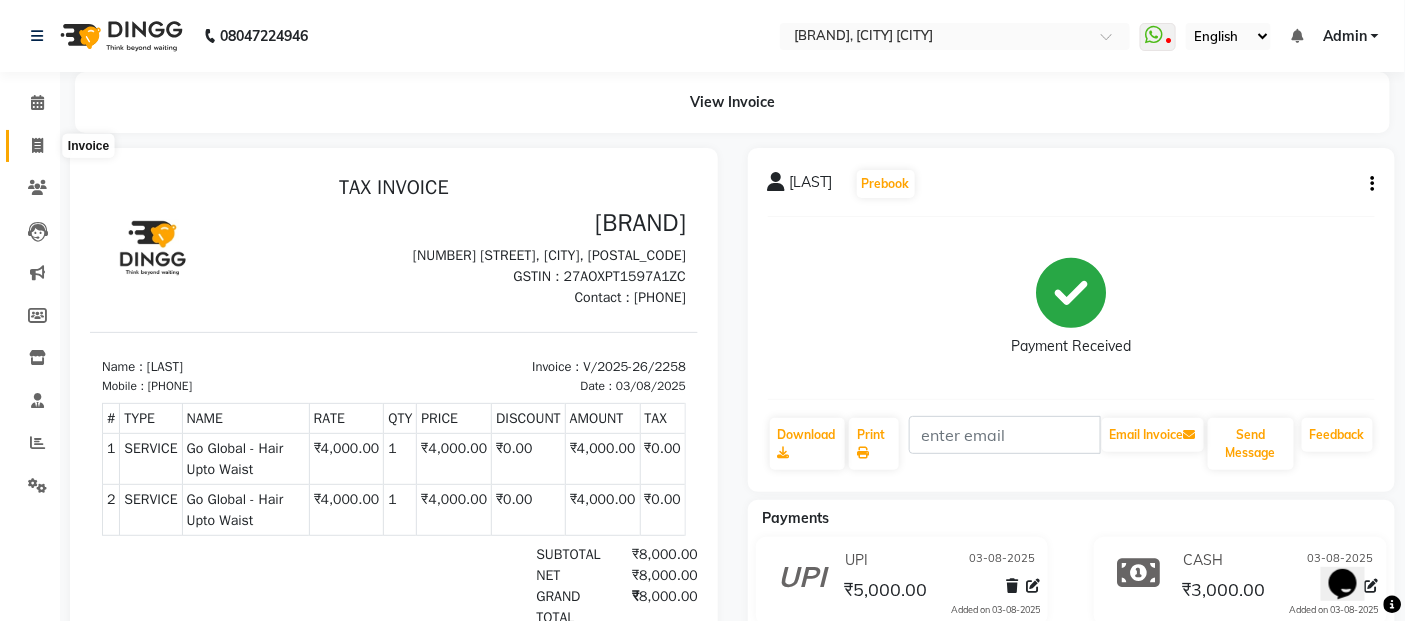 click 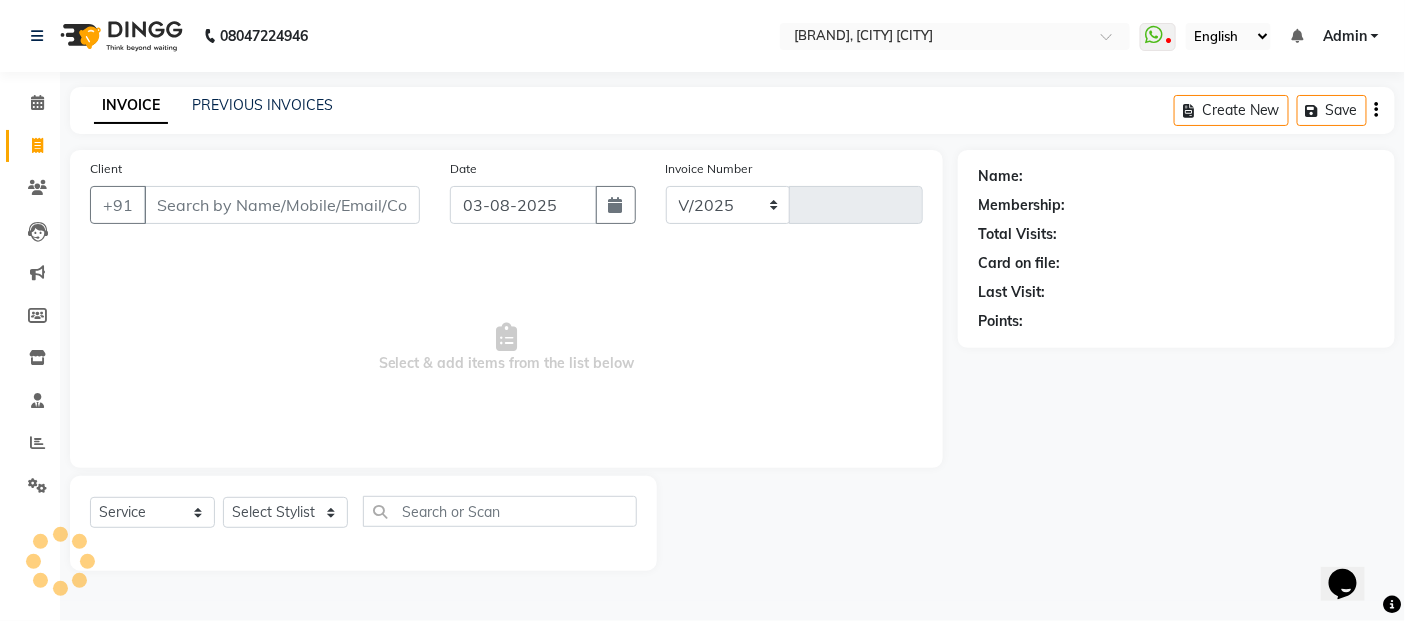 select on "5150" 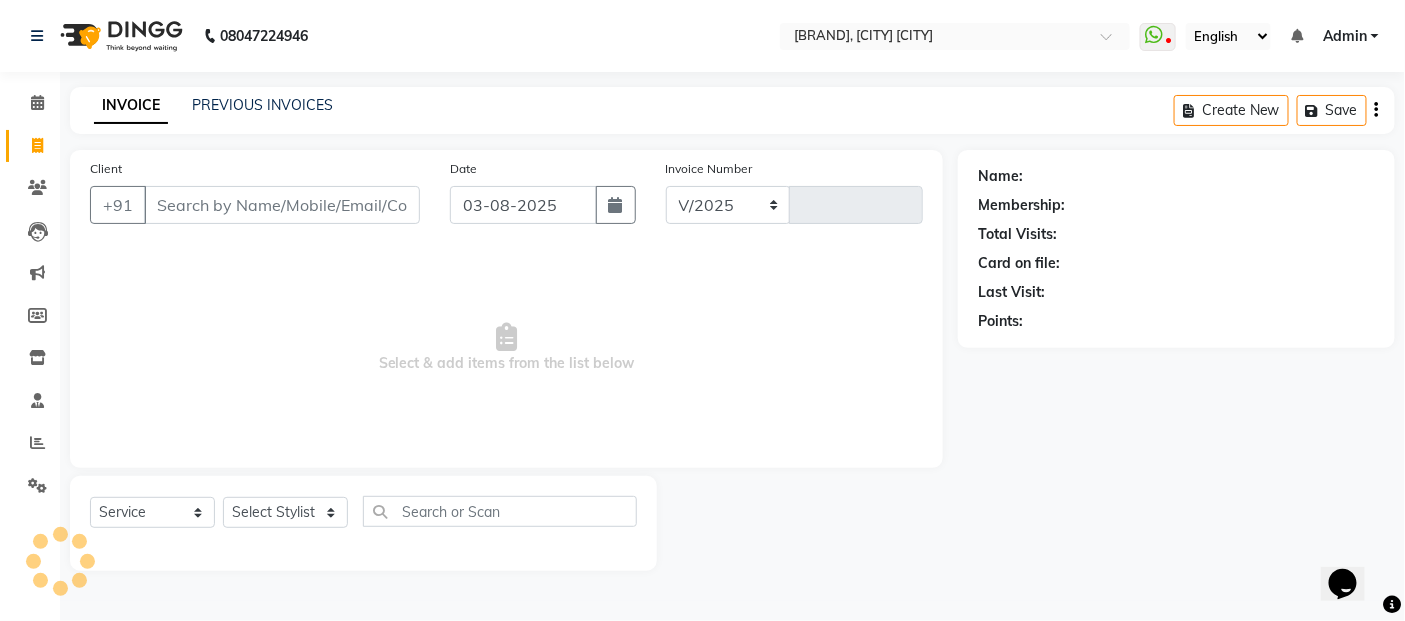 type on "2277" 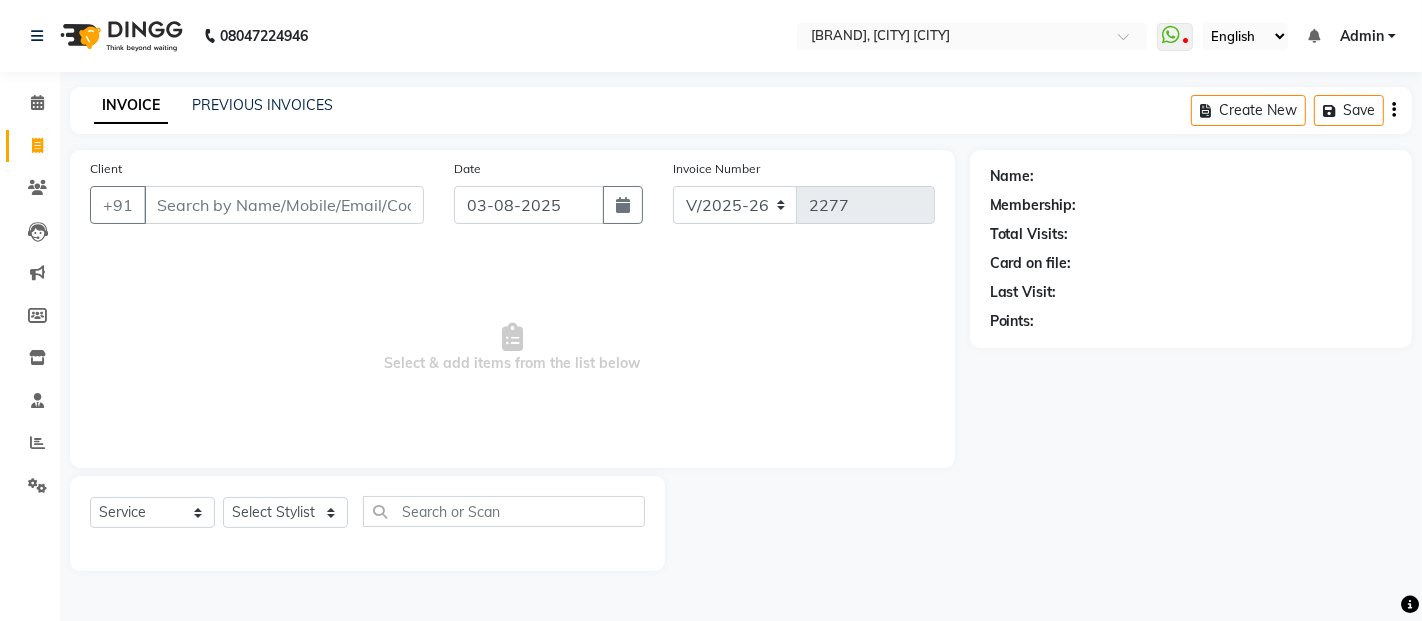 click on "+91" 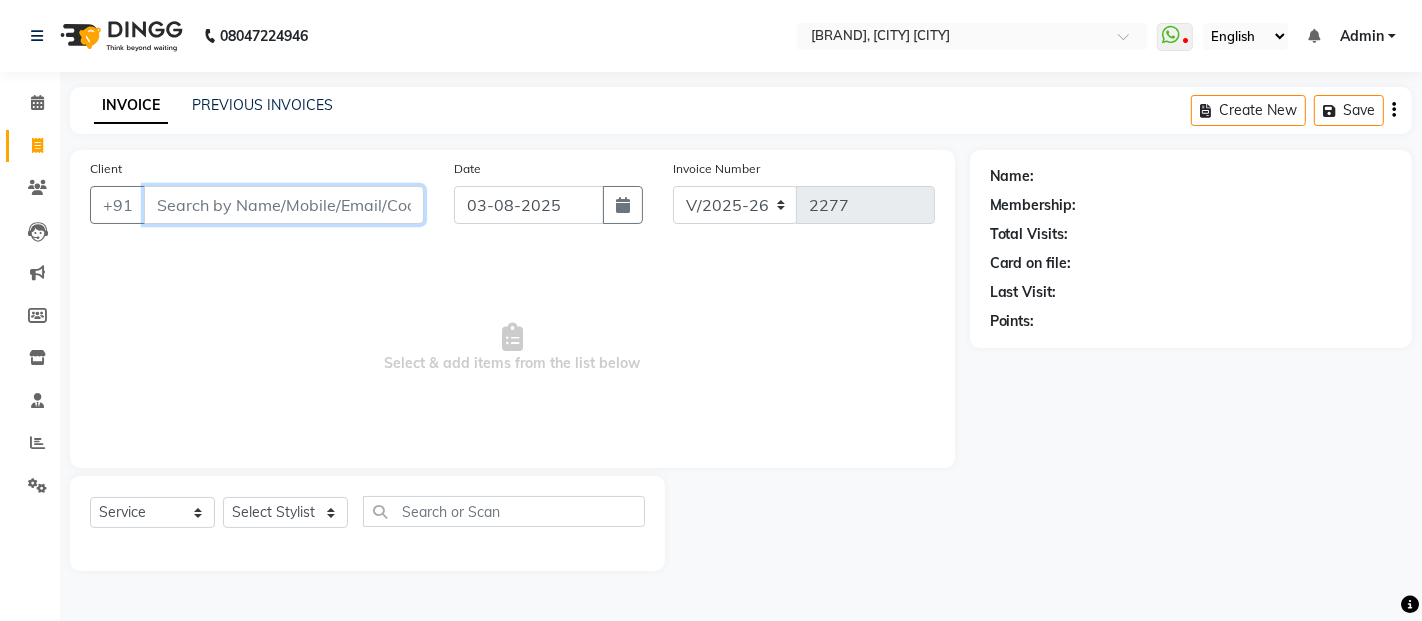 click on "Client" at bounding box center (284, 205) 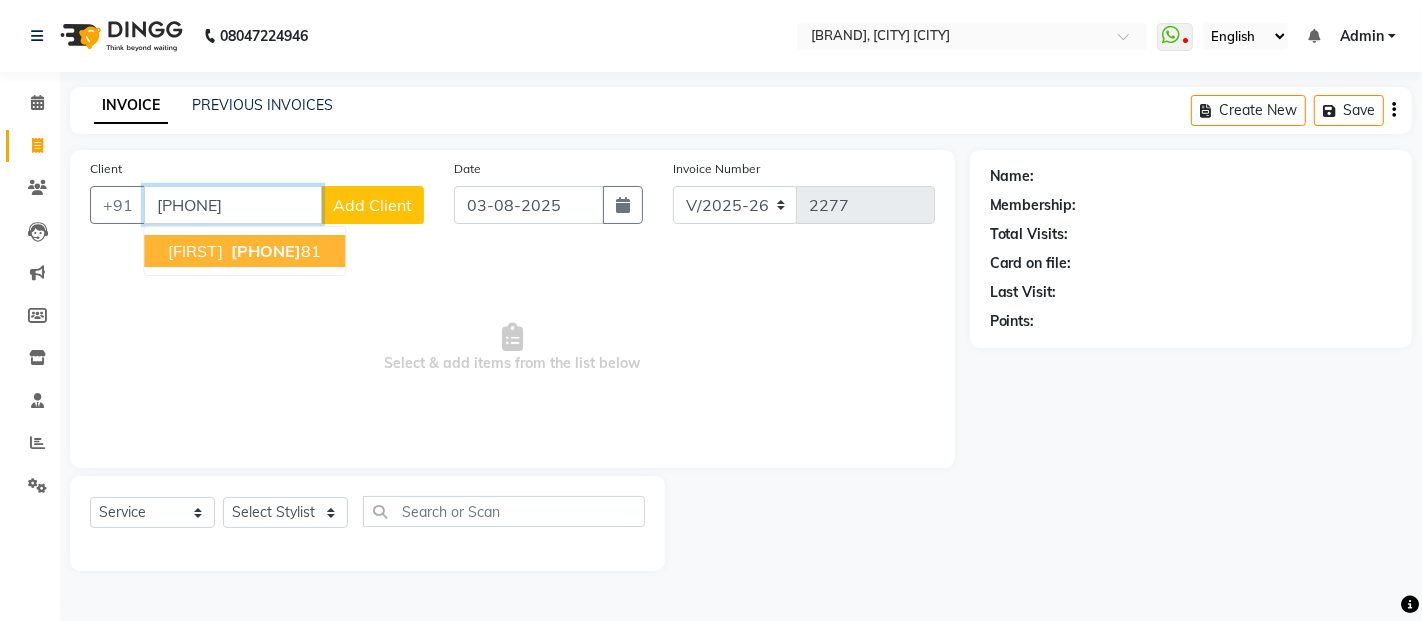 click on "[FIRST] [PHONE]" at bounding box center (244, 251) 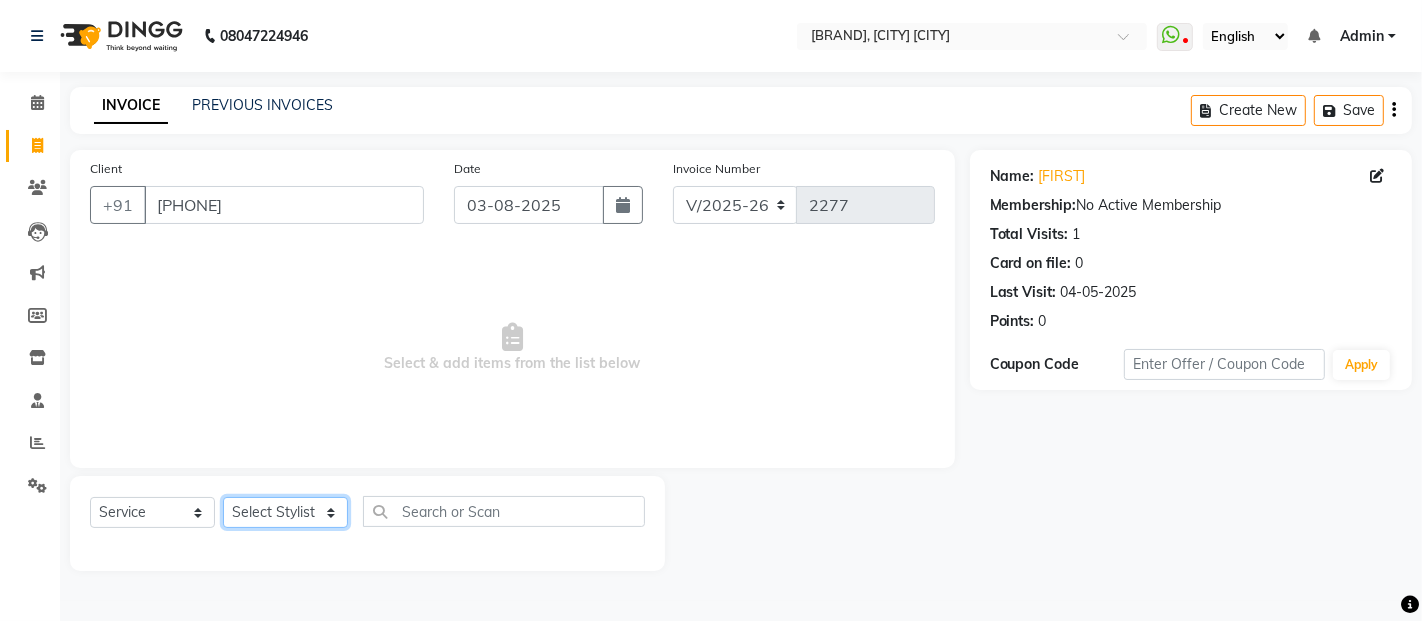 drag, startPoint x: 283, startPoint y: 518, endPoint x: 283, endPoint y: 501, distance: 17 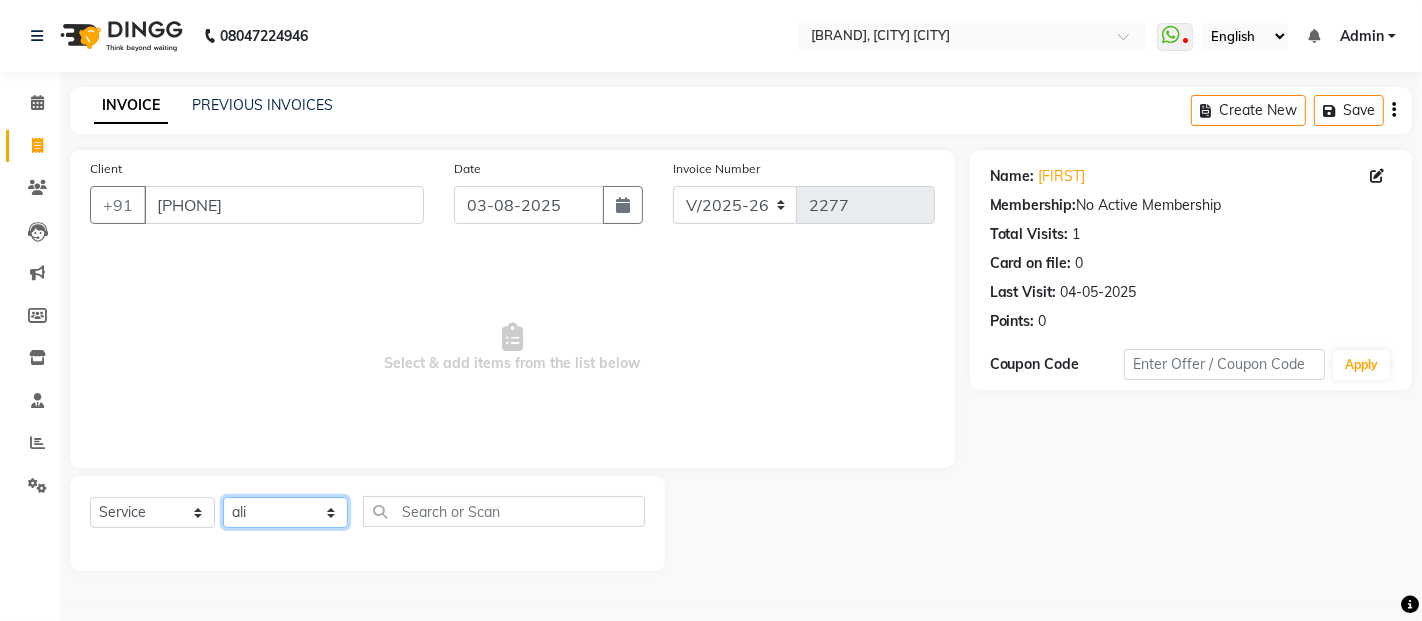click on "Select Stylist [FIRST] [LAST] [FIRST] [FIRST] [FIRST] [FIRST] [FIRST] [FIRST] [FIRST] [FIRST] [FIRST] [FIRST] [FIRST] [FIRST] [FIRST] [FIRST] [FIRST] [FIRST] [FIRST]" 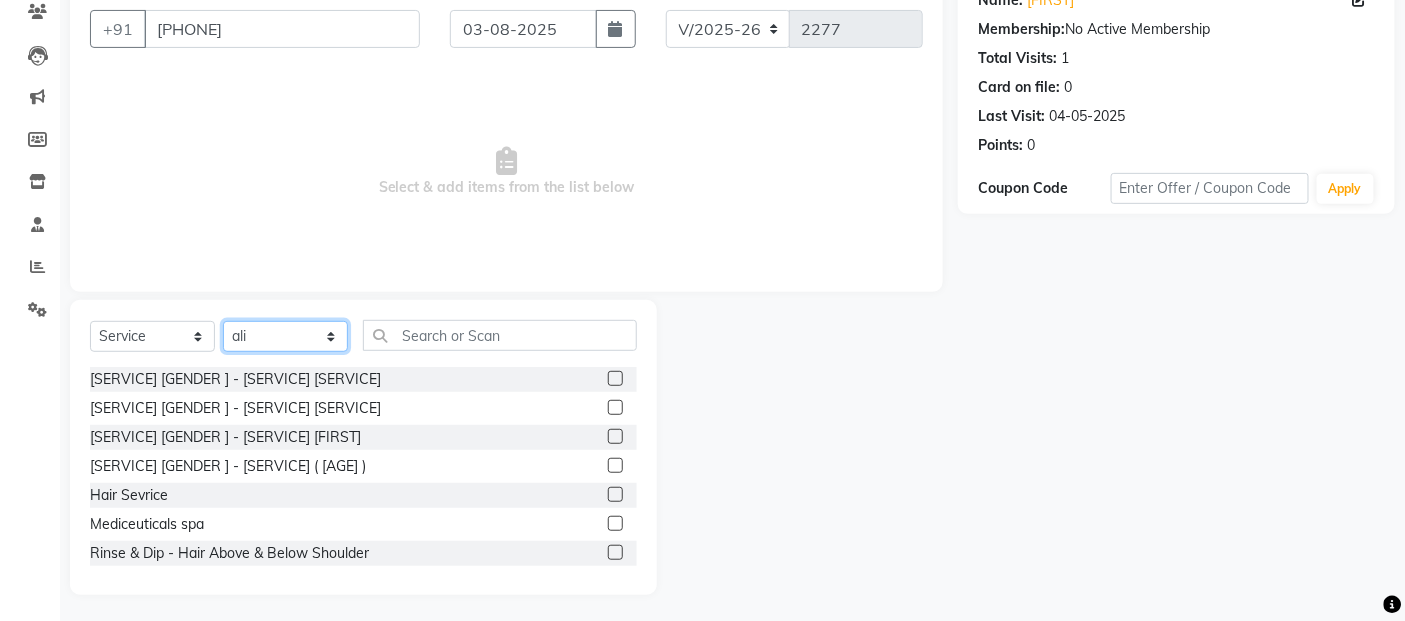 scroll, scrollTop: 180, scrollLeft: 0, axis: vertical 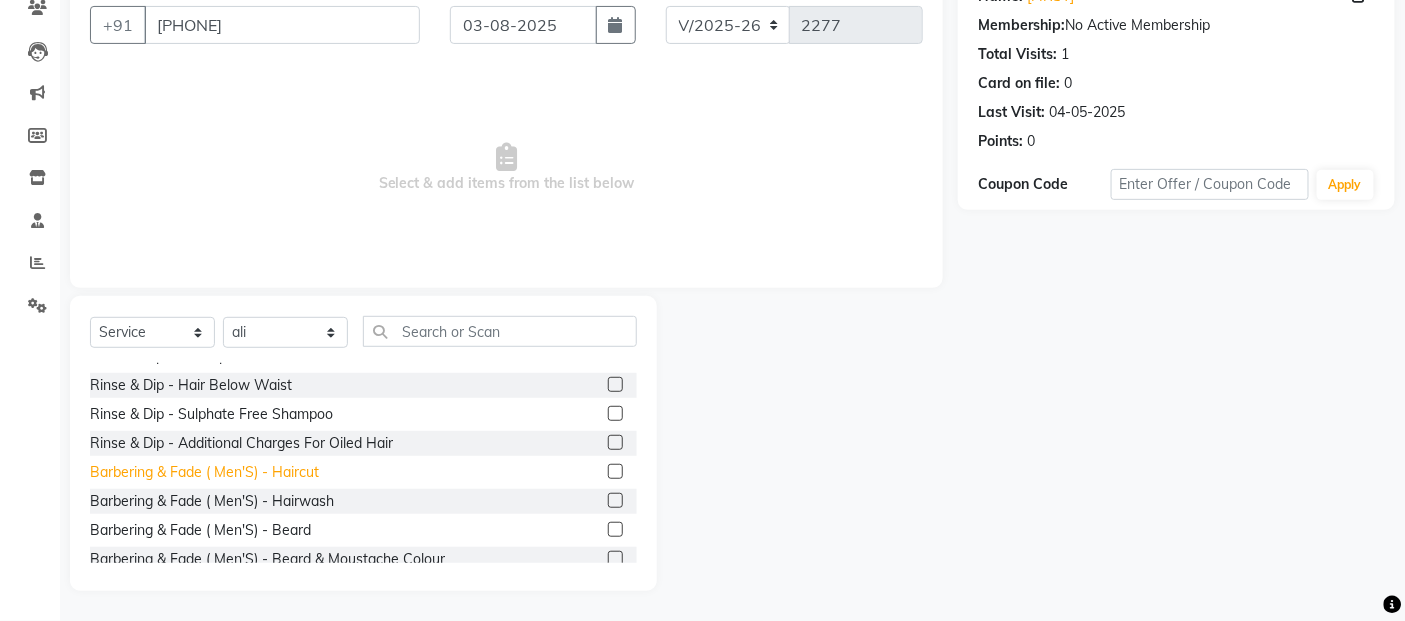 click on "Barbering & Fade  ( Men'S) - Haircut" 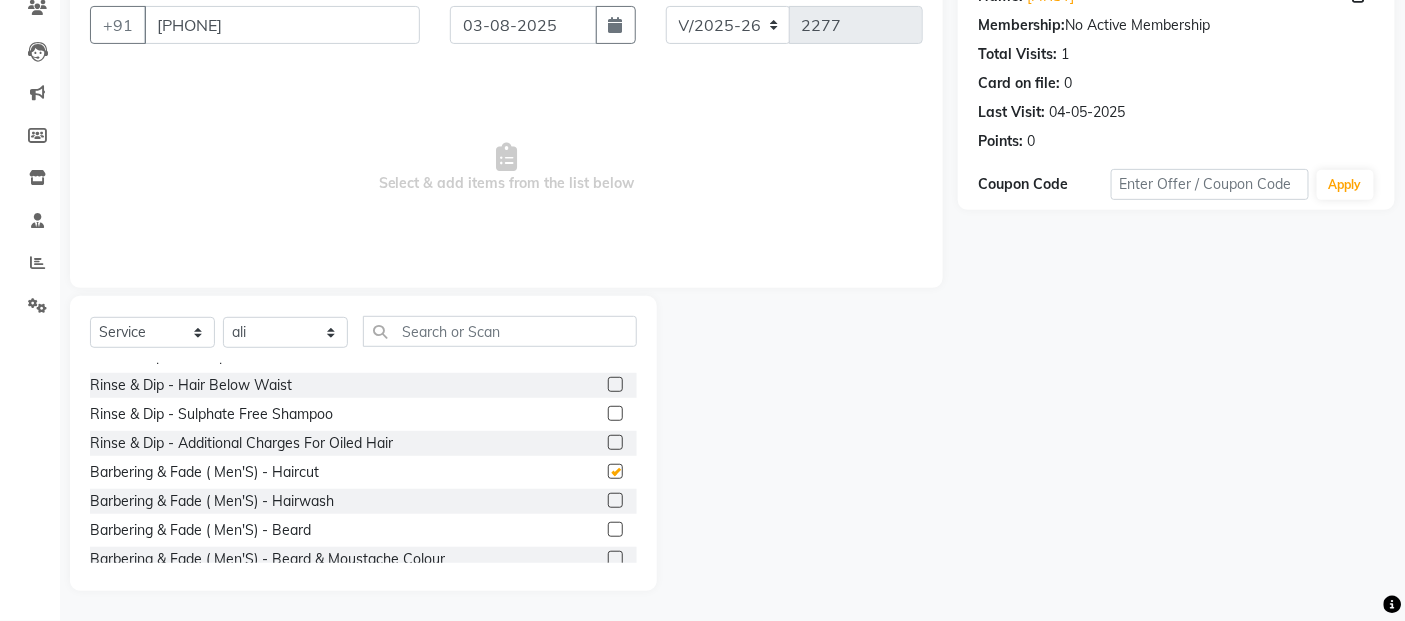 checkbox on "false" 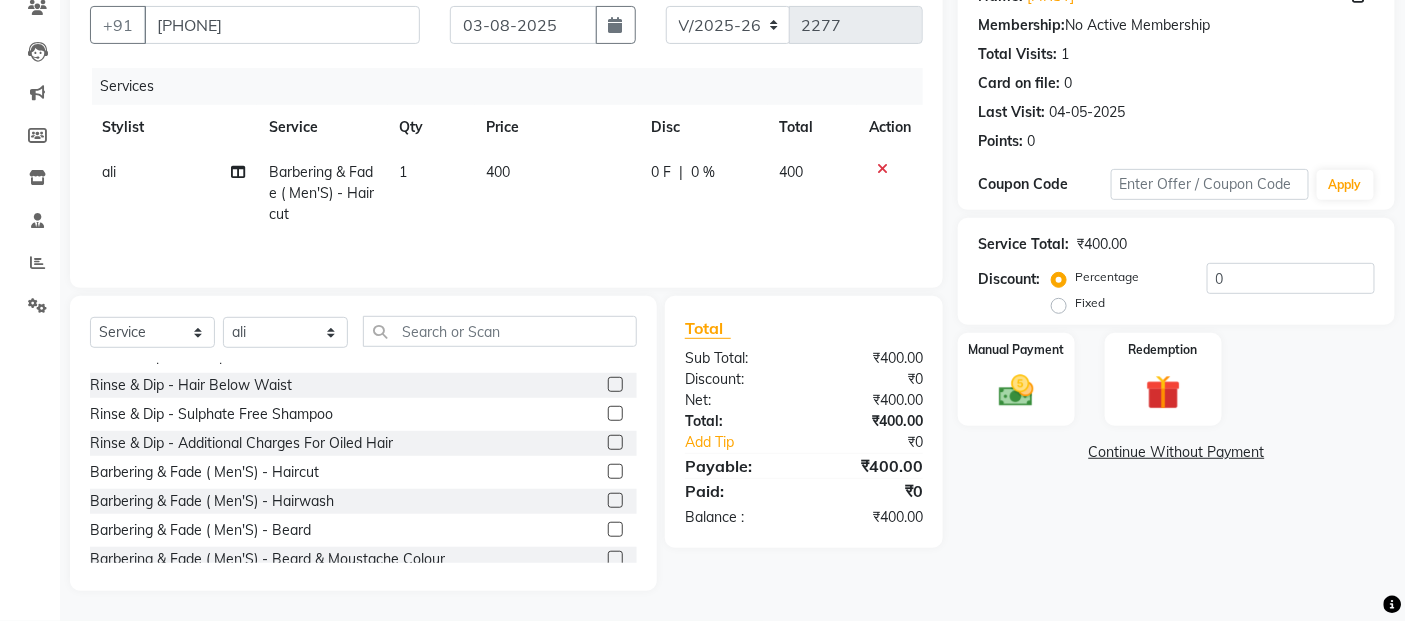 drag, startPoint x: 581, startPoint y: 192, endPoint x: 572, endPoint y: 183, distance: 12.727922 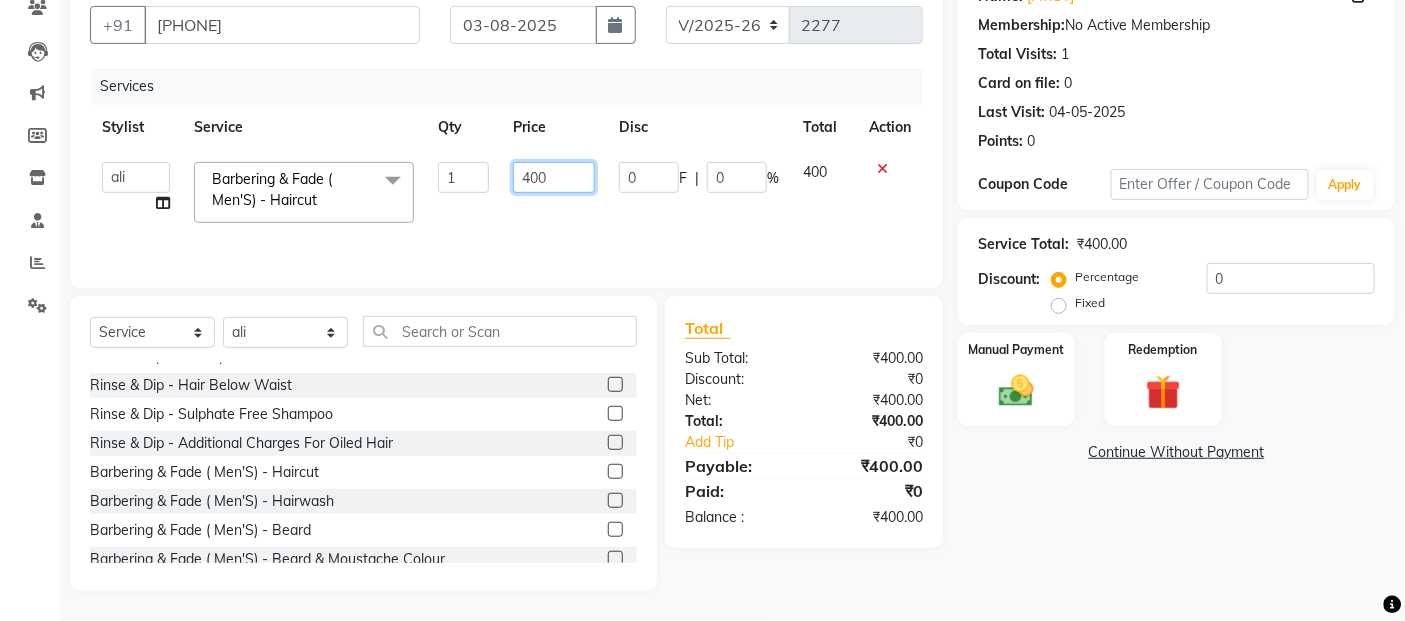 click on "400" 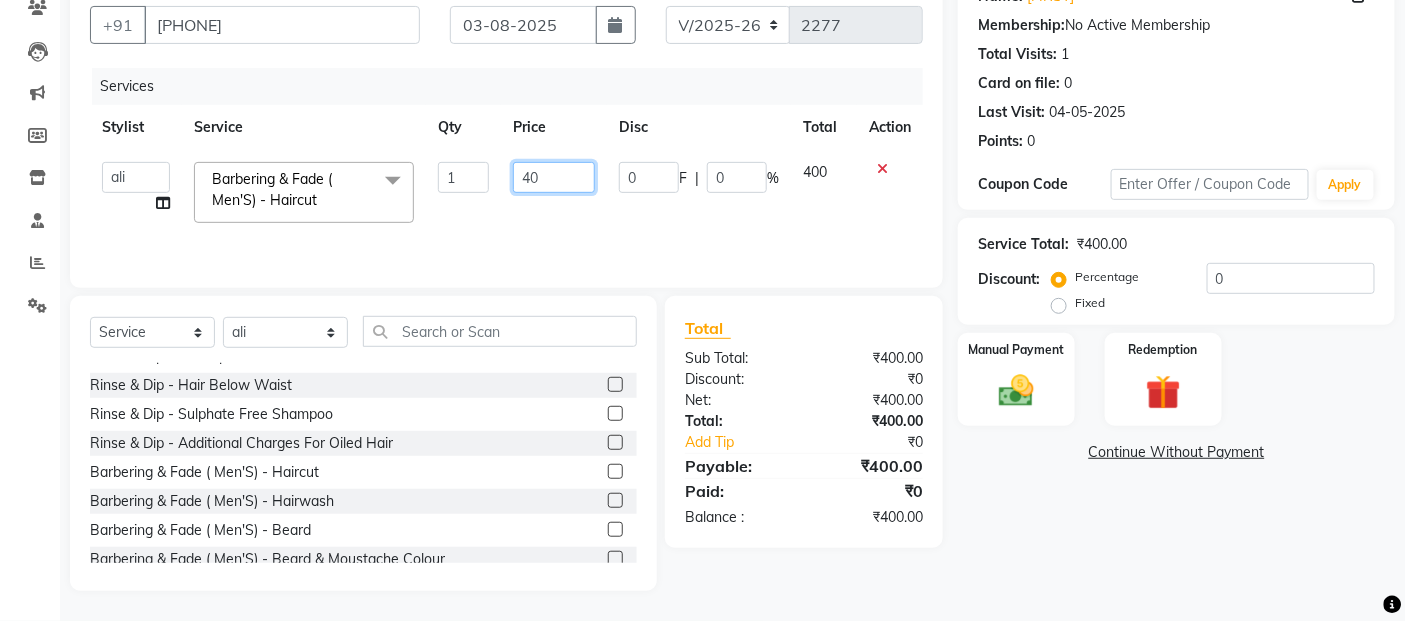 type on "4" 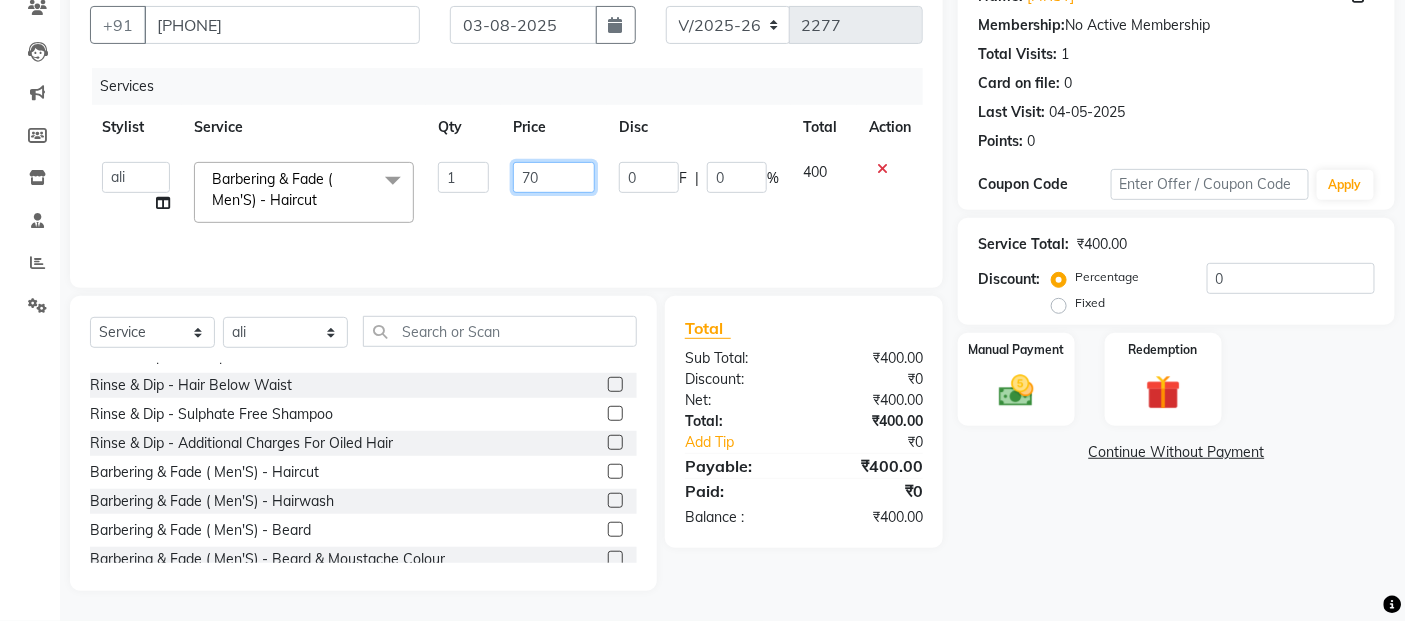type on "700" 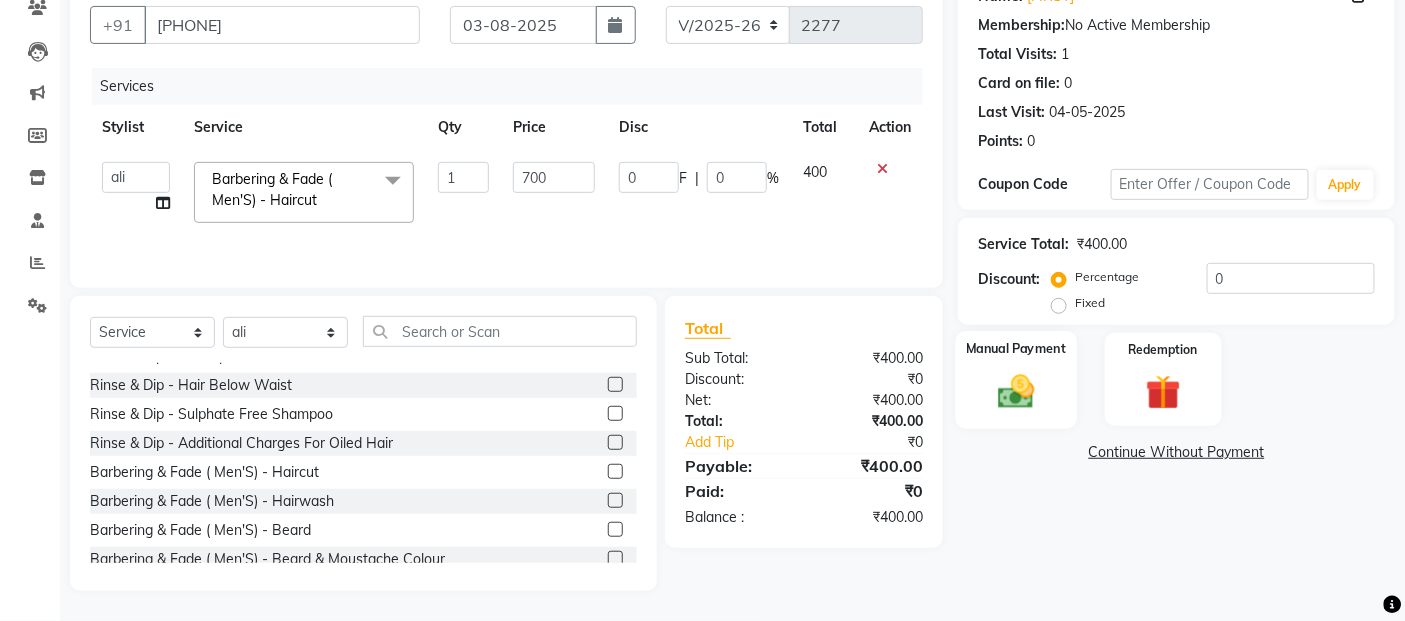 click on "Manual Payment" 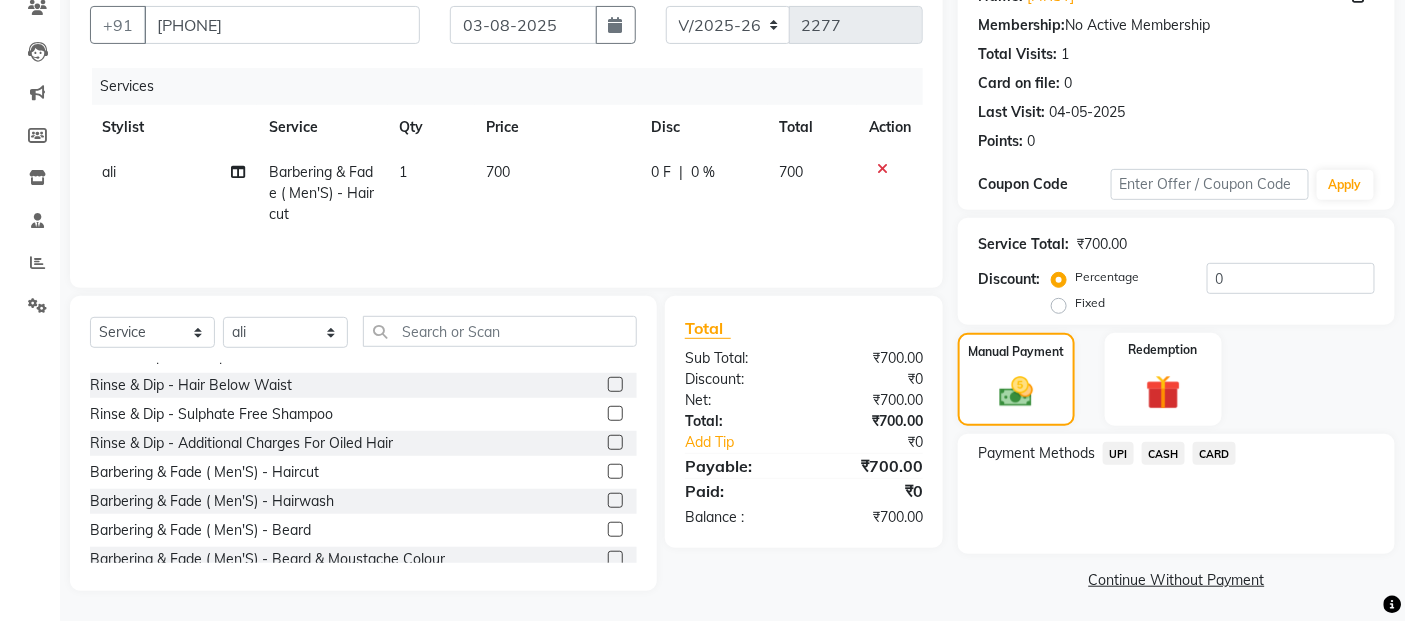 click on "CARD" 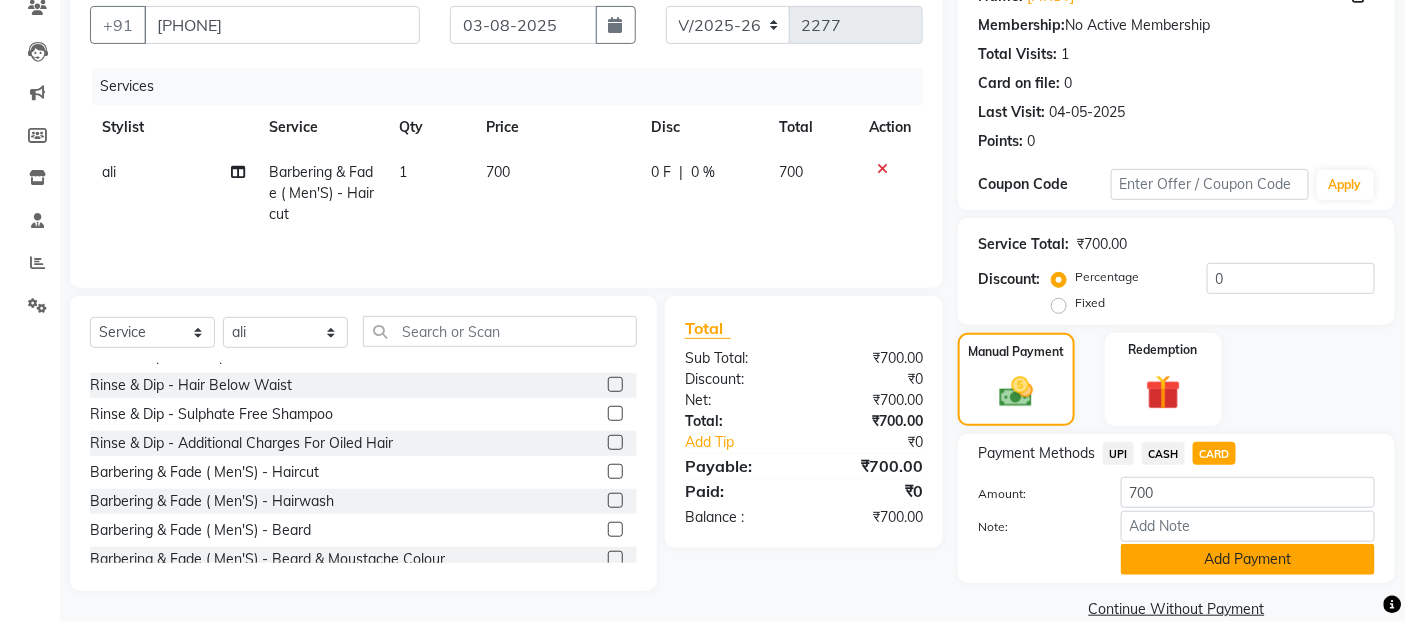 click on "Add Payment" 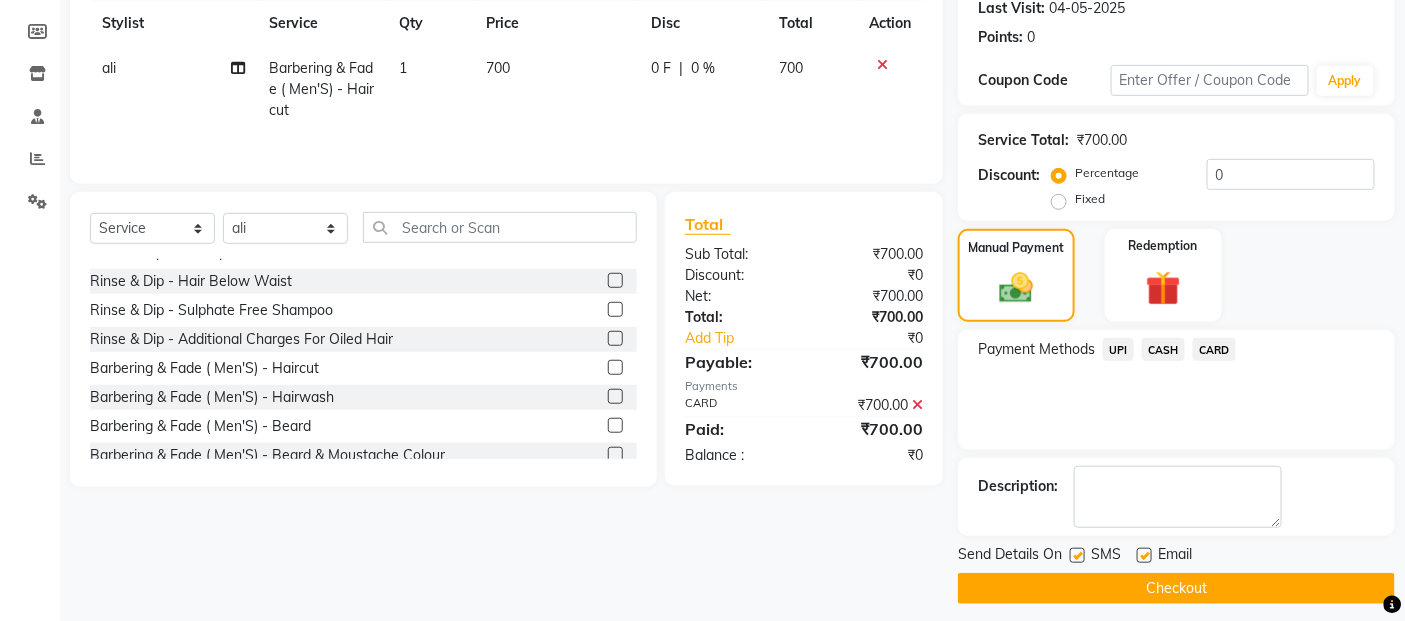 scroll, scrollTop: 297, scrollLeft: 0, axis: vertical 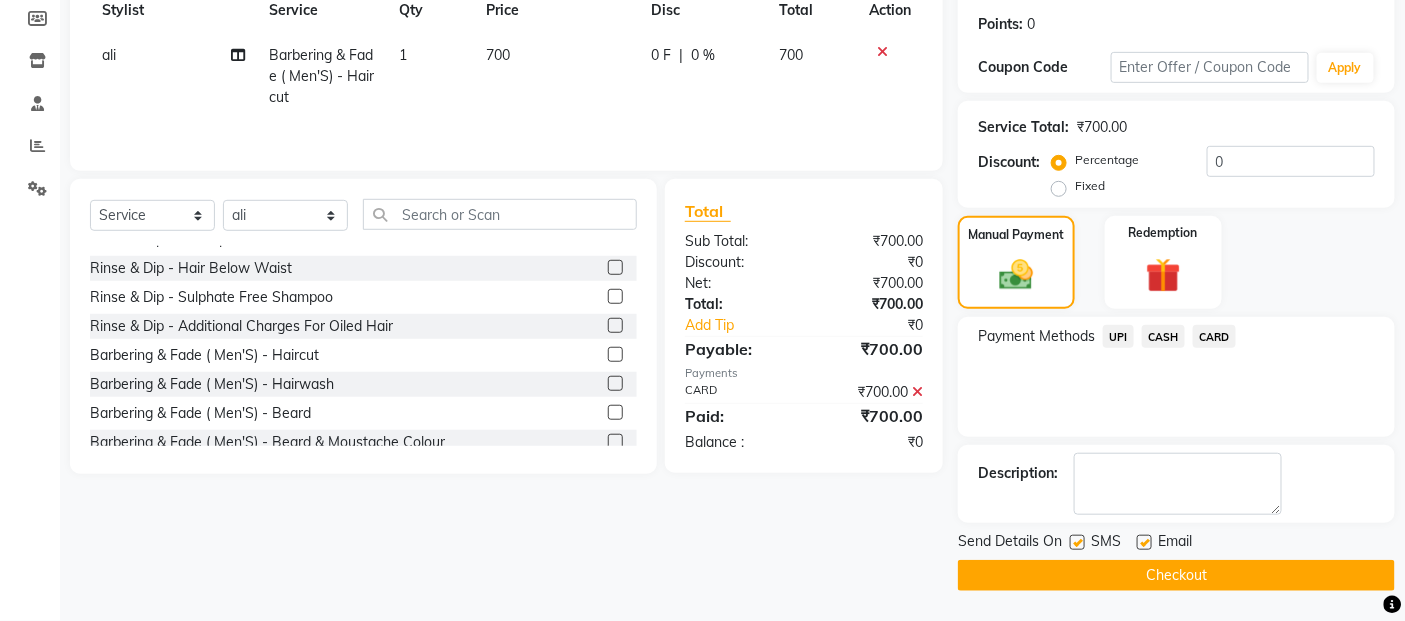 click on "Checkout" 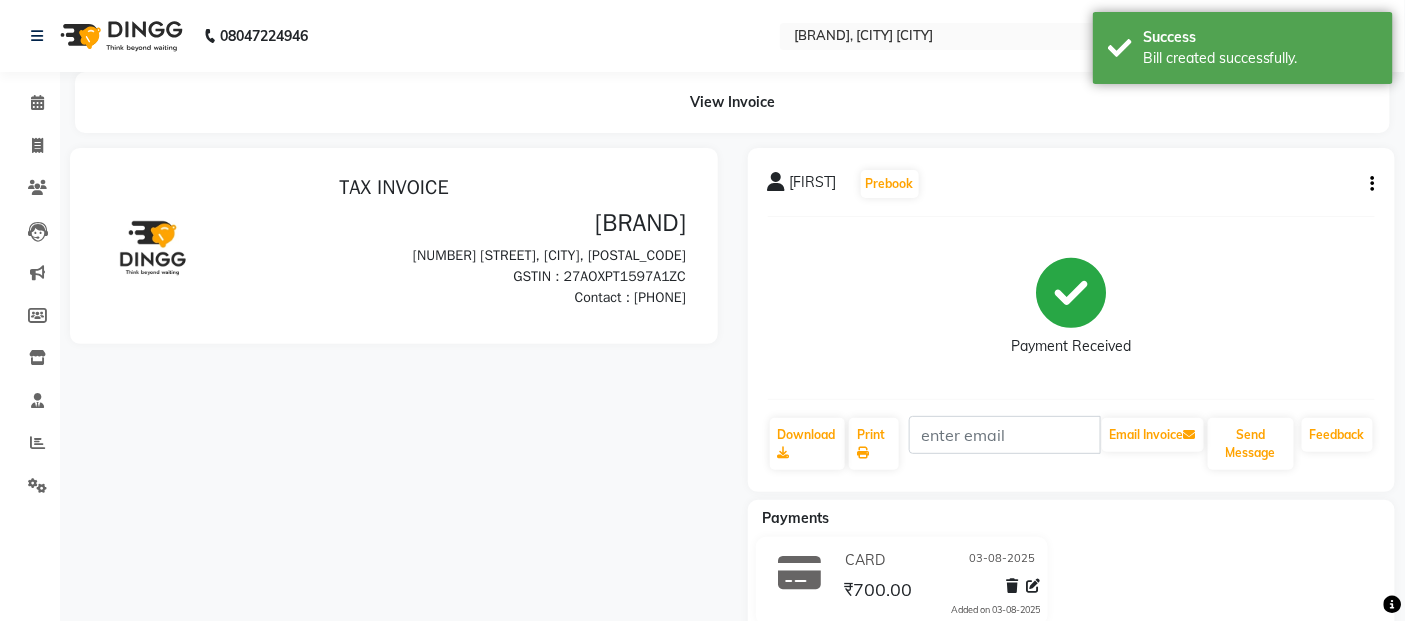scroll, scrollTop: 0, scrollLeft: 0, axis: both 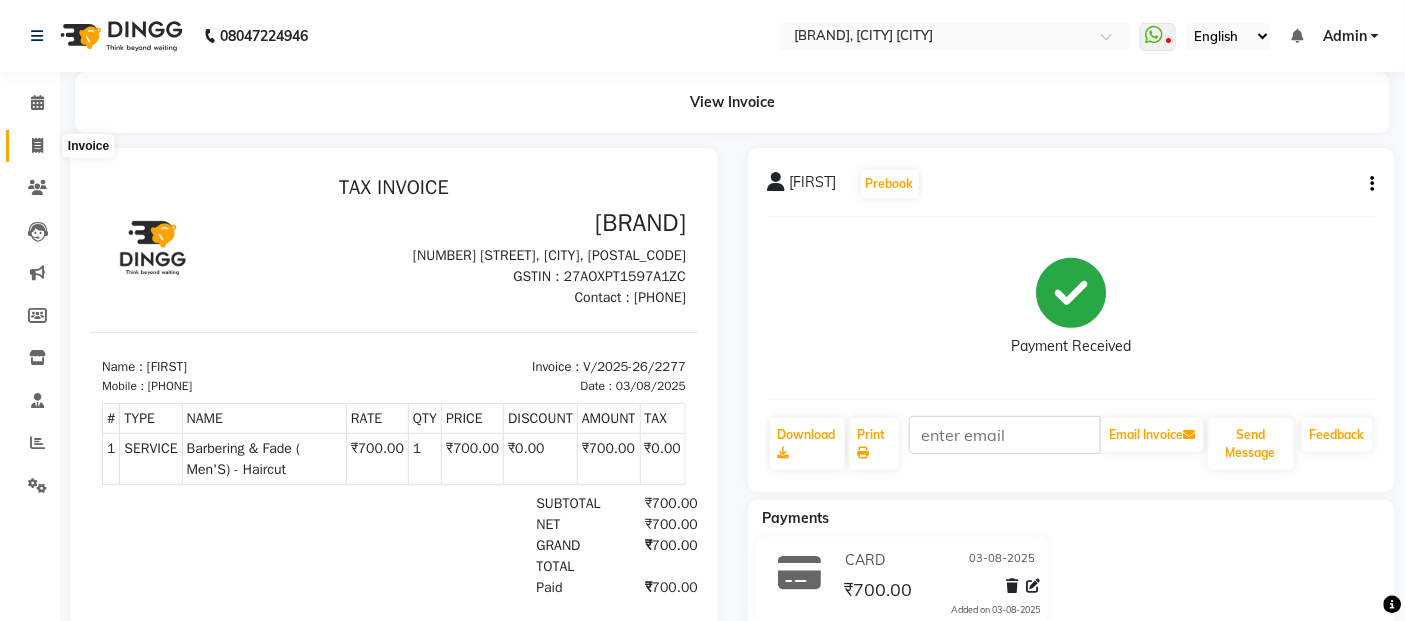 drag, startPoint x: 36, startPoint y: 153, endPoint x: 108, endPoint y: 141, distance: 72.99315 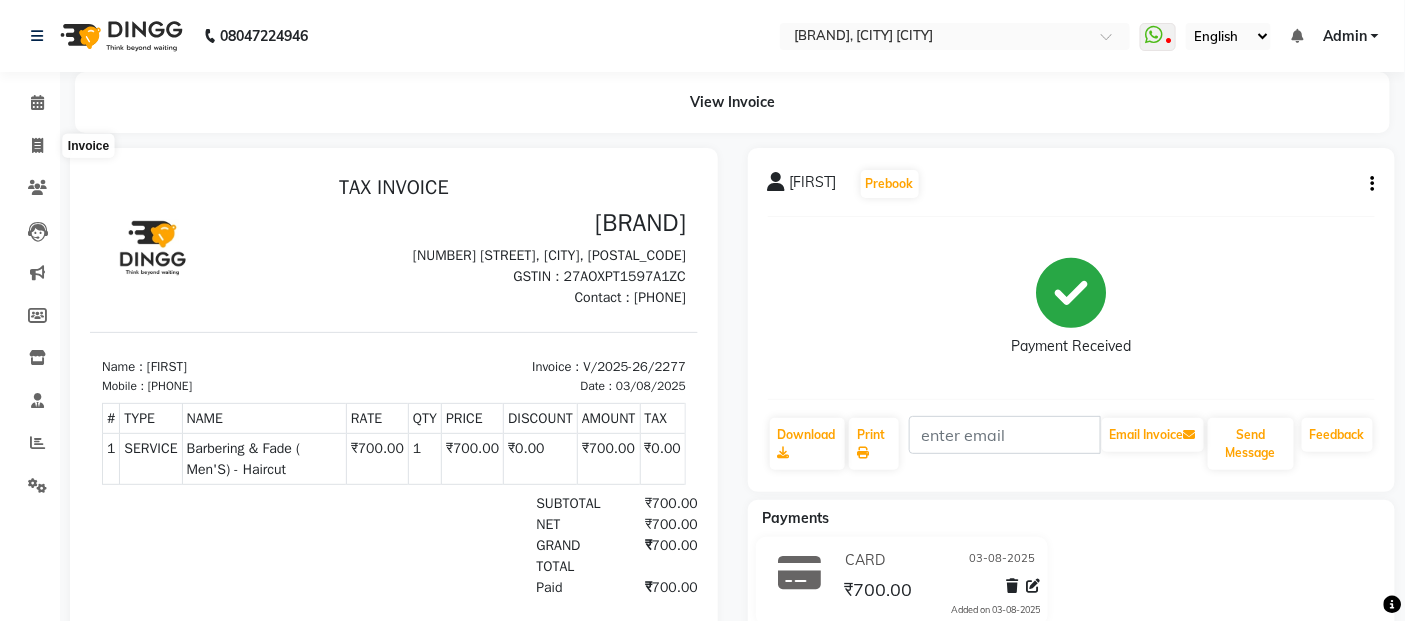 select on "5150" 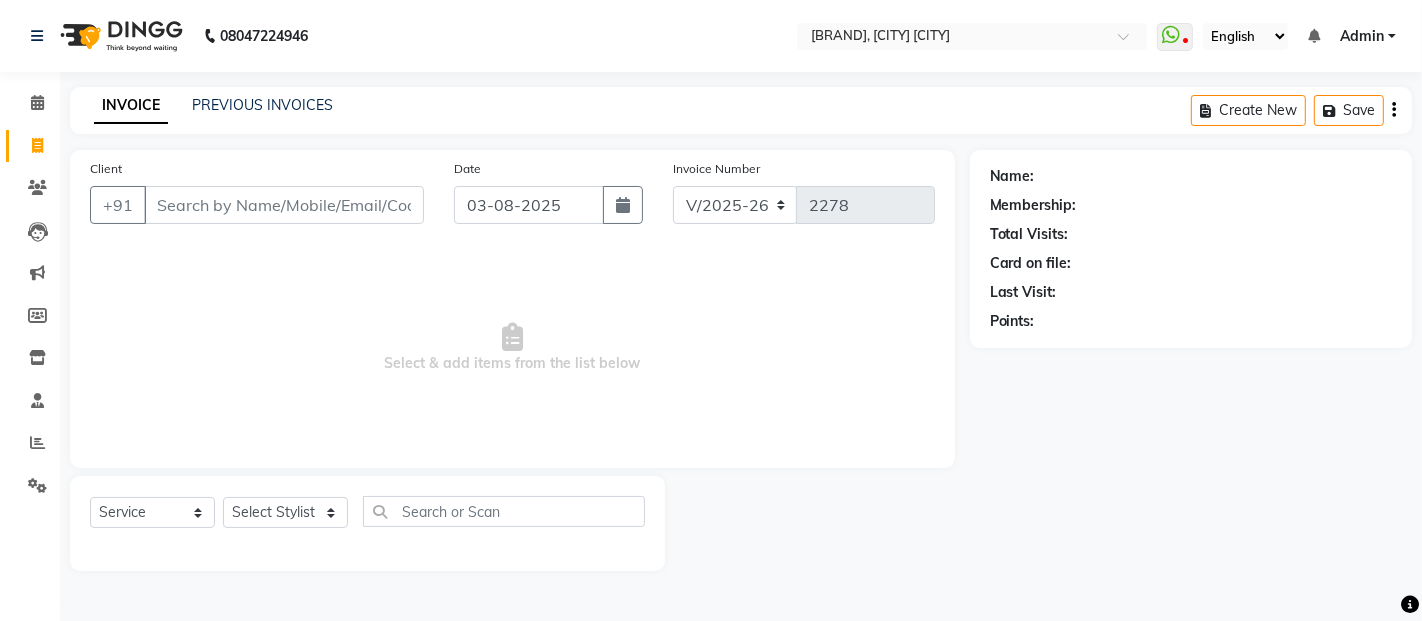 click on "Client" at bounding box center [284, 205] 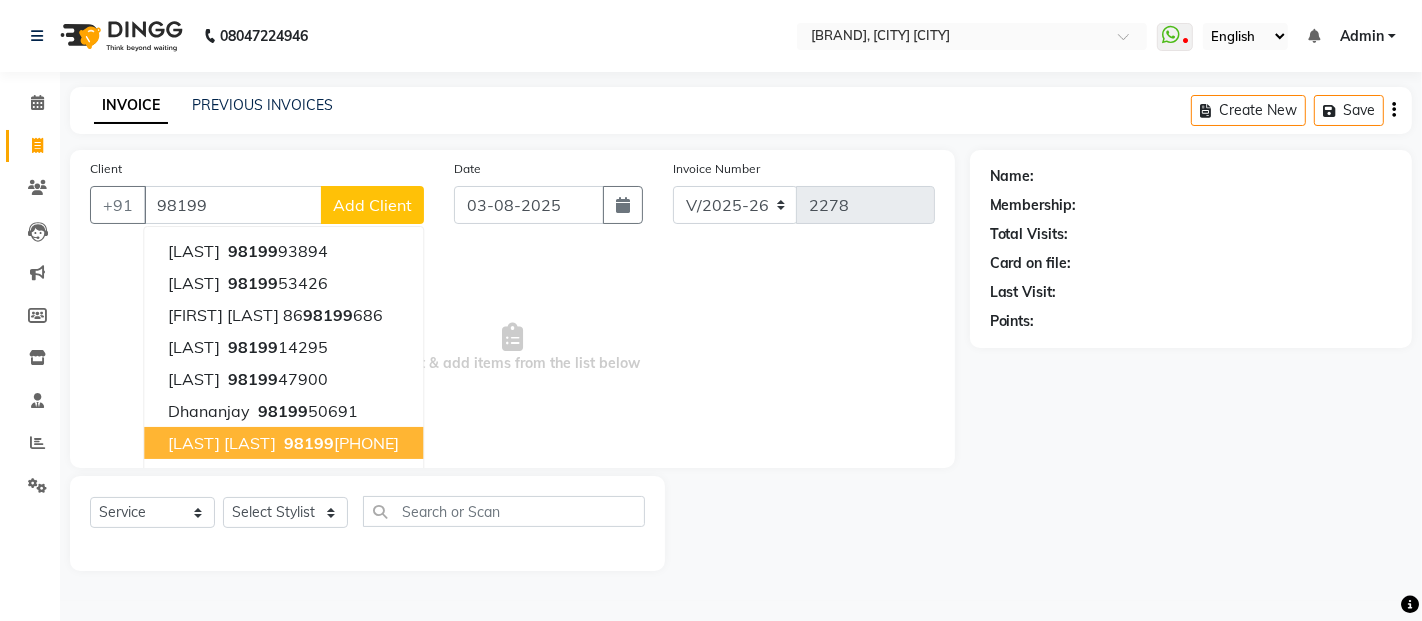click on "98199 11245" at bounding box center (339, 443) 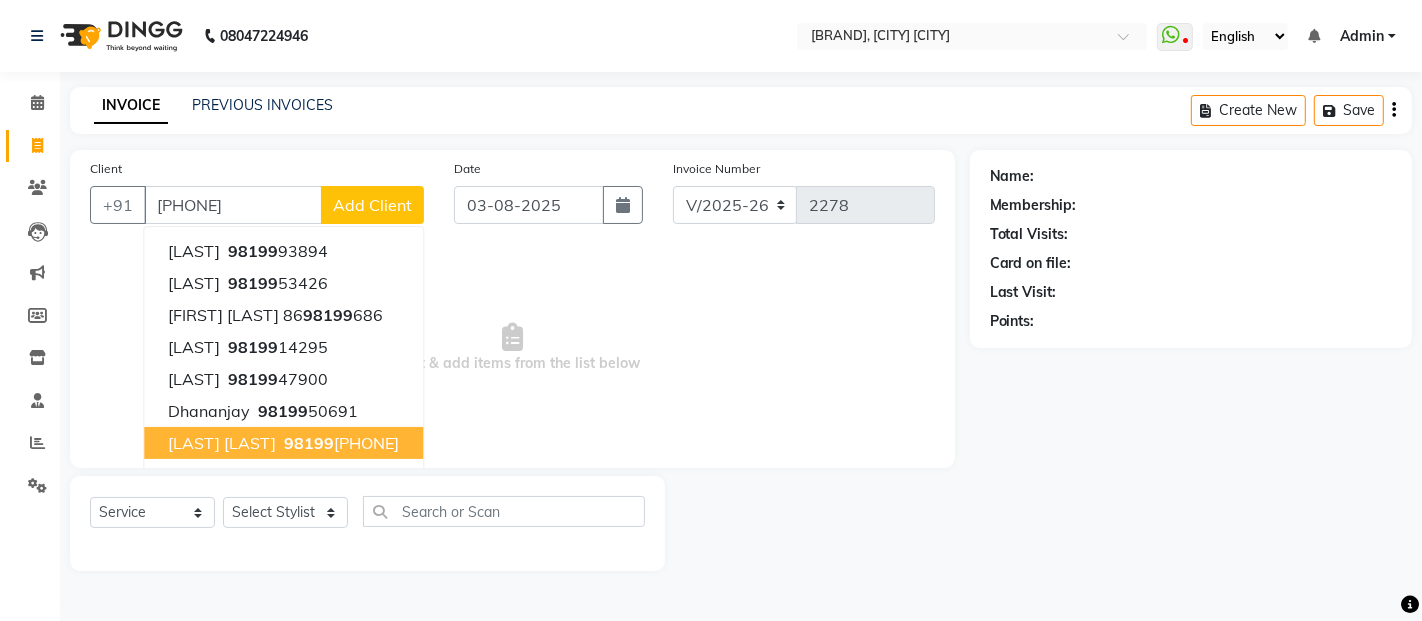 type on "9819911245" 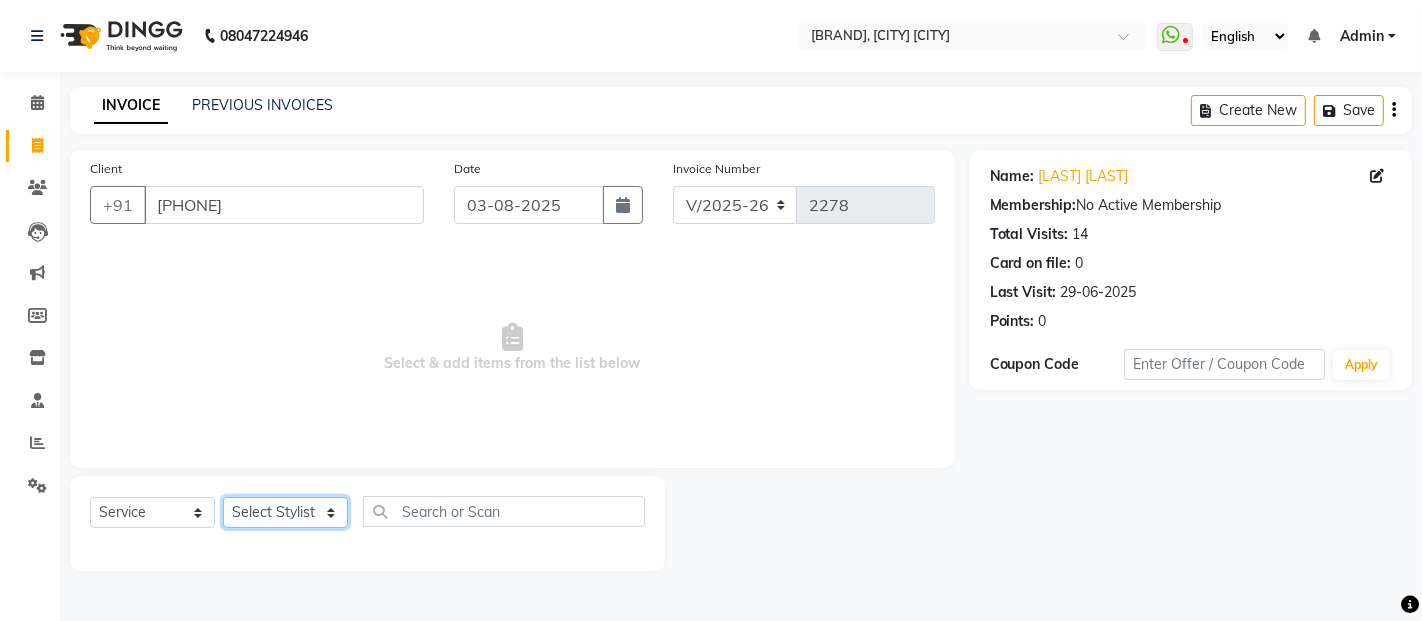 drag, startPoint x: 314, startPoint y: 522, endPoint x: 320, endPoint y: 502, distance: 20.880613 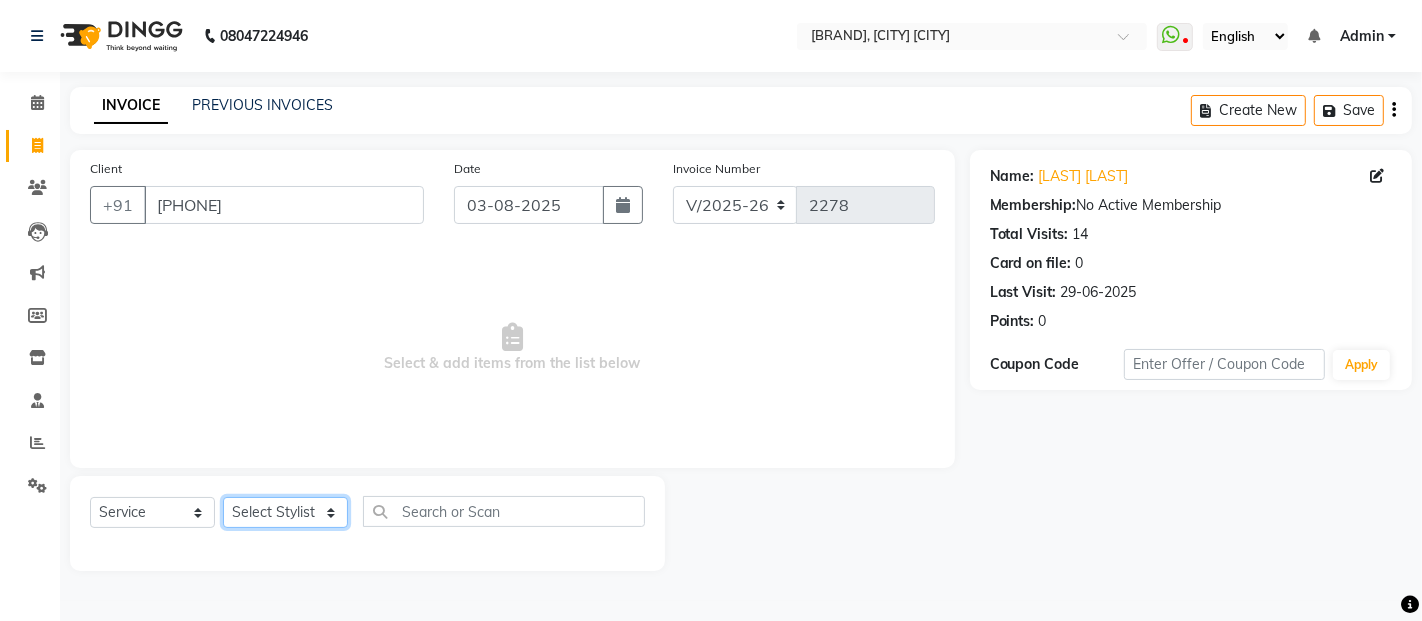 select on "52310" 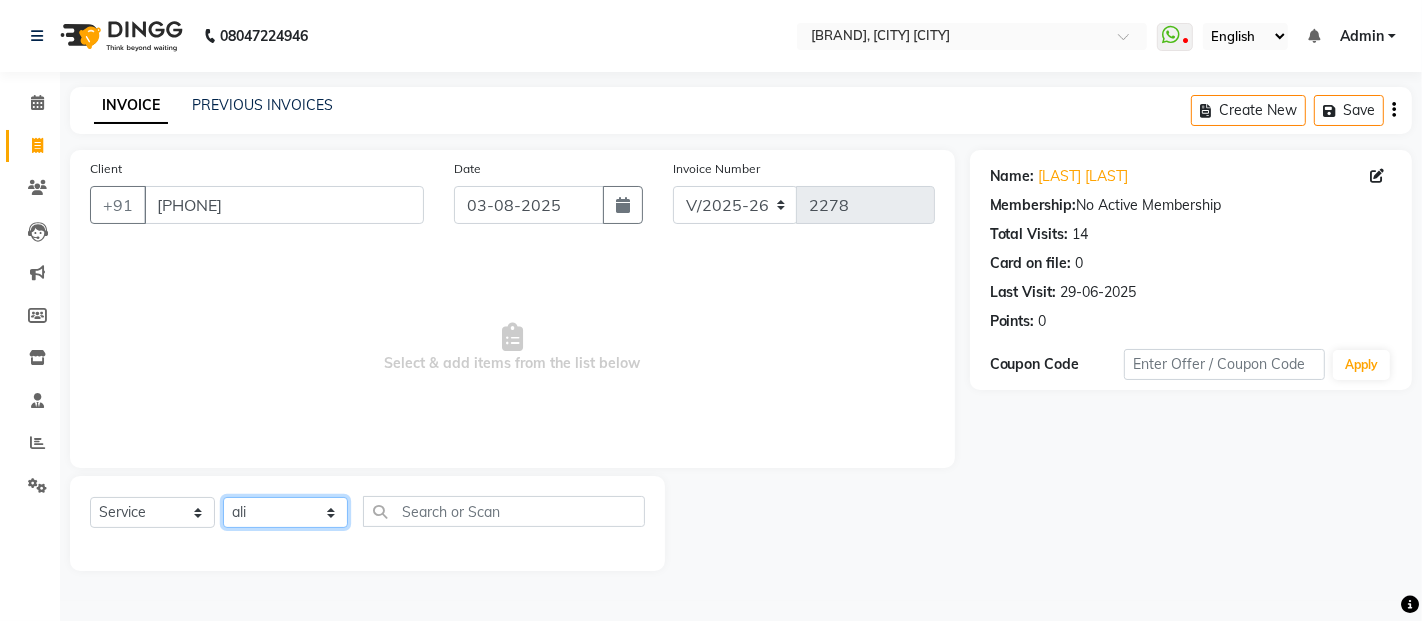 click on "[SERVICE] [STYLIST] [STYLIST] [STYLIST] [STYLIST] [STYLIST] [STYLIST] [STYLIST] [STYLIST] [STYLIST] [STYLIST] [STYLIST] [STYLIST] [STYLIST] [STYLIST] [STYLIST] [STYLIST] [STYLIST] [STYLIST] [STYLIST] [STYLIST] [STYLIST] [STYLIST] [STYLIST] [STYLIST] [STYLIST]" 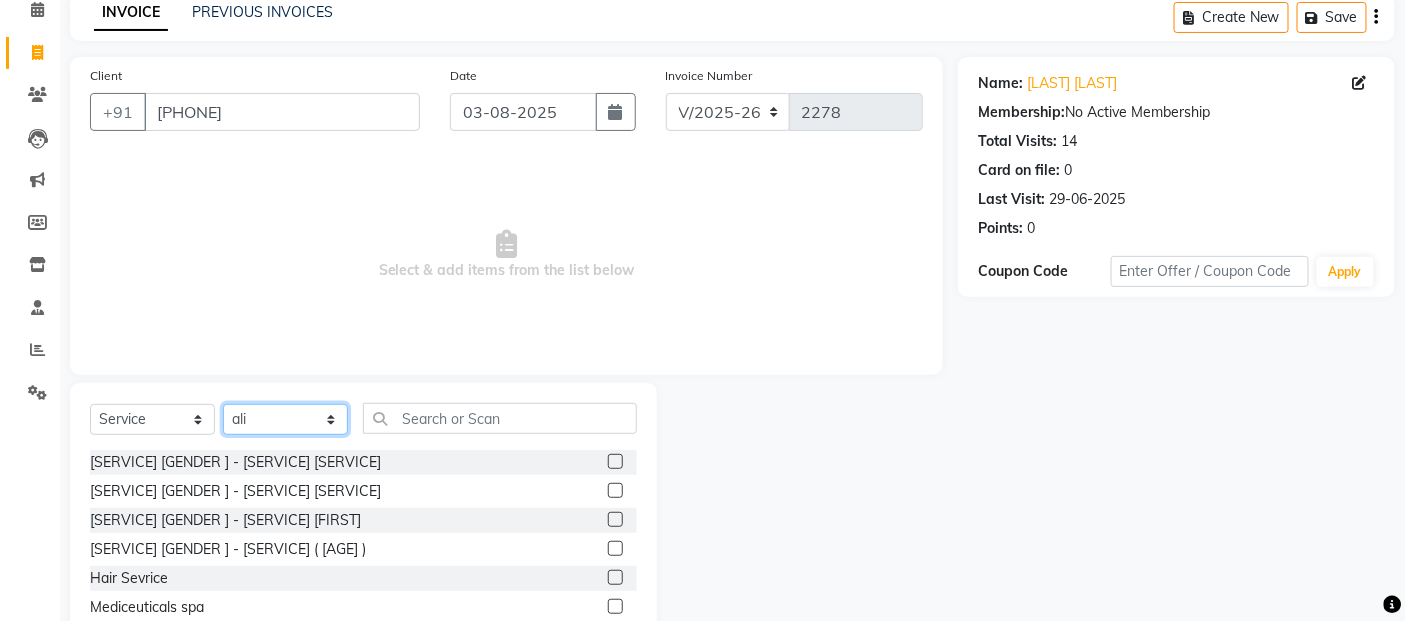 scroll, scrollTop: 180, scrollLeft: 0, axis: vertical 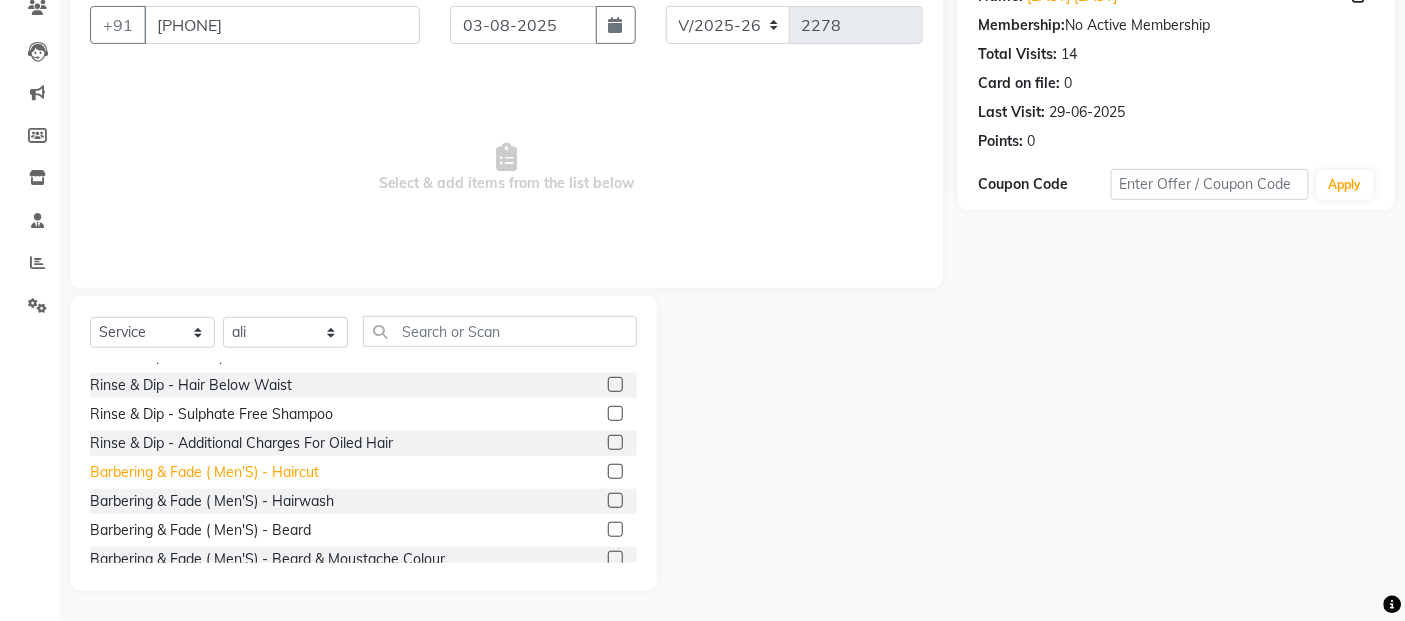 click on "Barbering & Fade  ( Men'S) - Haircut" 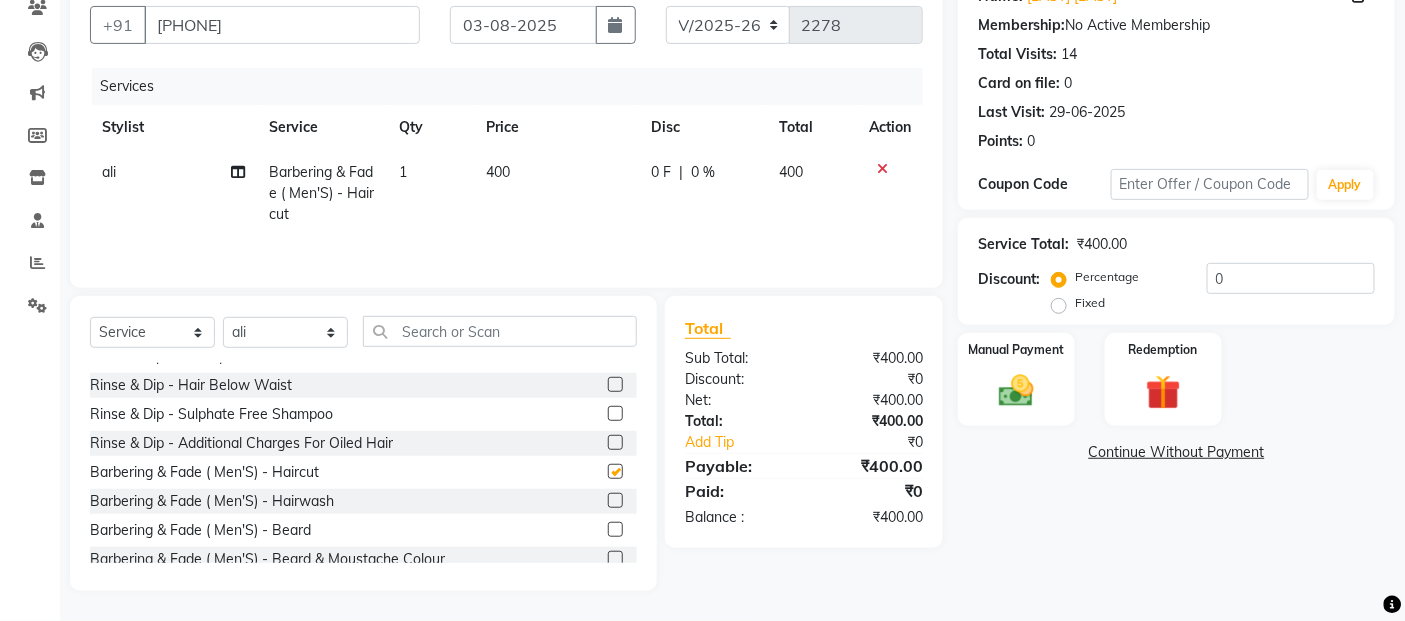 checkbox on "false" 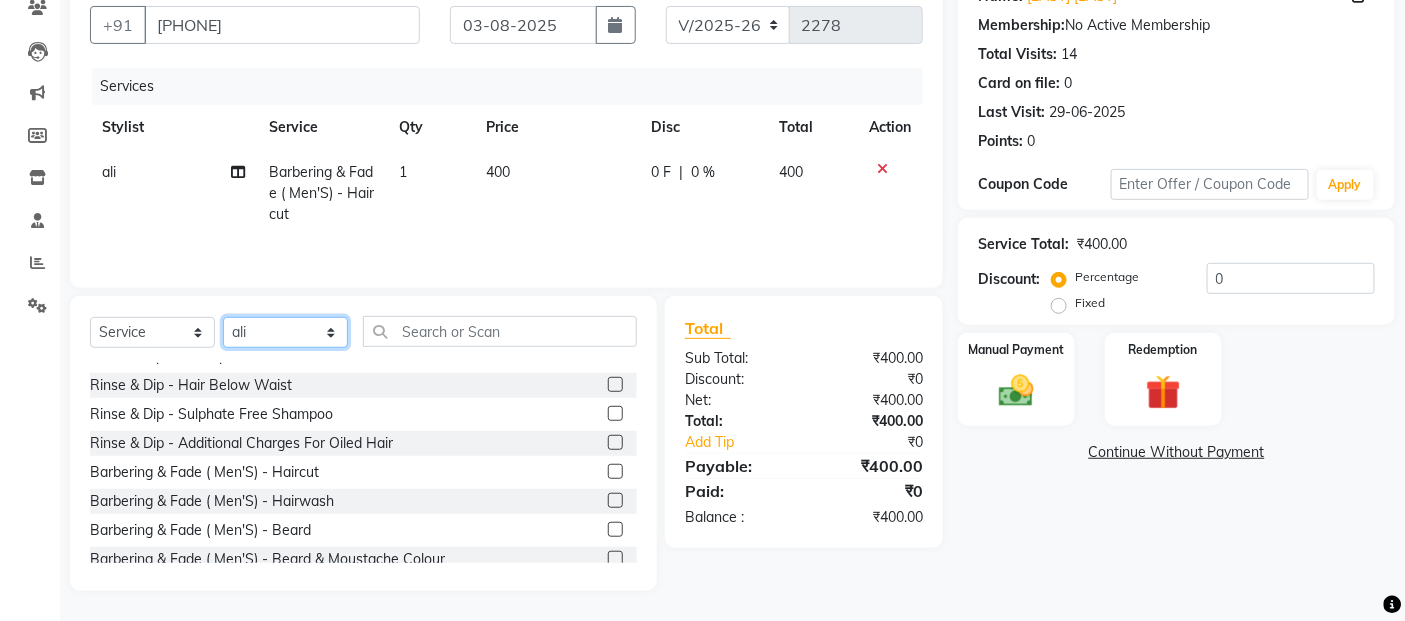 click on "[SERVICE] [STYLIST] [STYLIST] [STYLIST] [STYLIST] [STYLIST] [STYLIST] [STYLIST] [STYLIST] [STYLIST] [STYLIST] [STYLIST] [STYLIST] [STYLIST] [STYLIST] [STYLIST] [STYLIST] [STYLIST] [STYLIST] [STYLIST] [STYLIST] [STYLIST] [STYLIST] [STYLIST] [STYLIST] [STYLIST]" 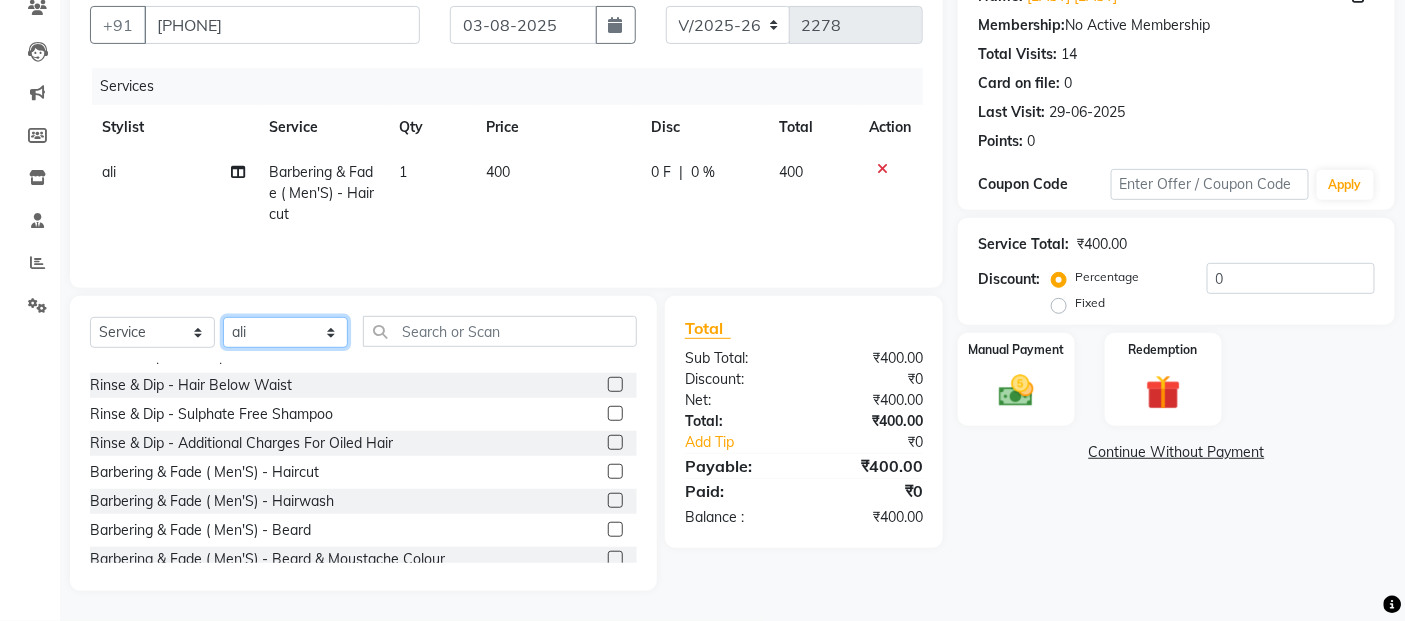select on "37743" 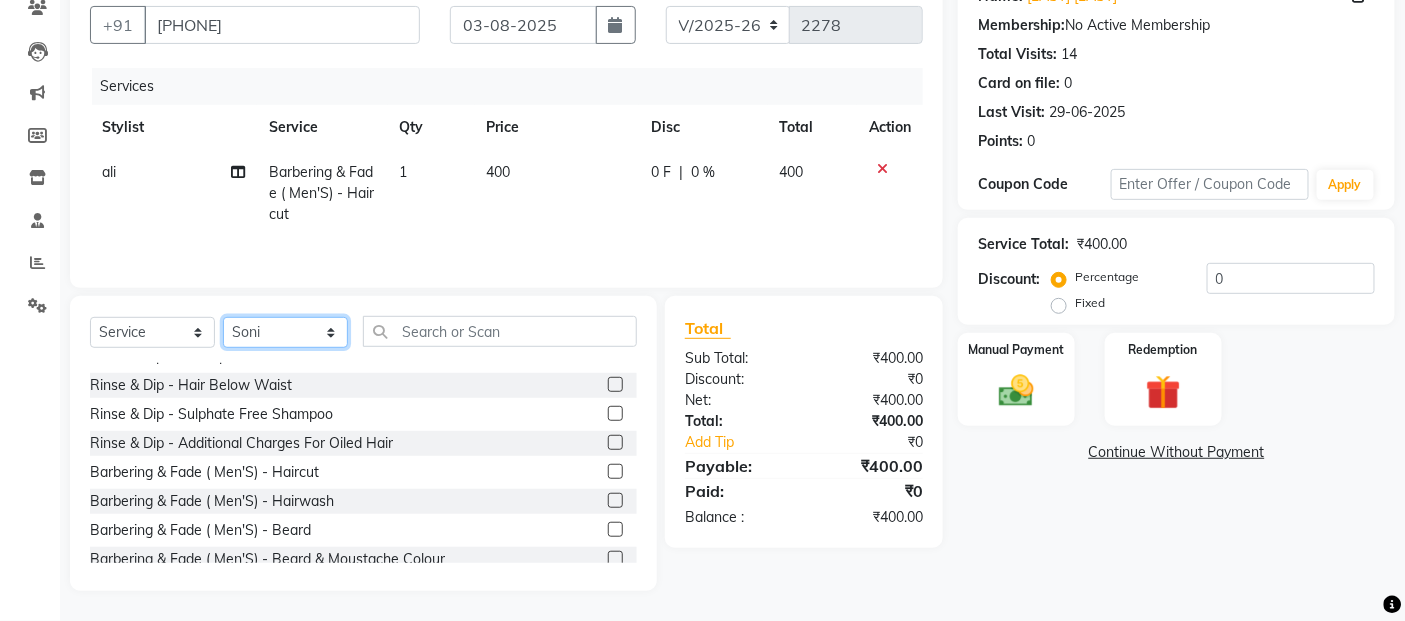 click on "[SERVICE] [STYLIST] [STYLIST] [STYLIST] [STYLIST] [STYLIST] [STYLIST] [STYLIST] [STYLIST] [STYLIST] [STYLIST] [STYLIST] [STYLIST] [STYLIST] [STYLIST] [STYLIST] [STYLIST] [STYLIST] [STYLIST] [STYLIST] [STYLIST] [STYLIST] [STYLIST] [STYLIST] [STYLIST] [STYLIST]" 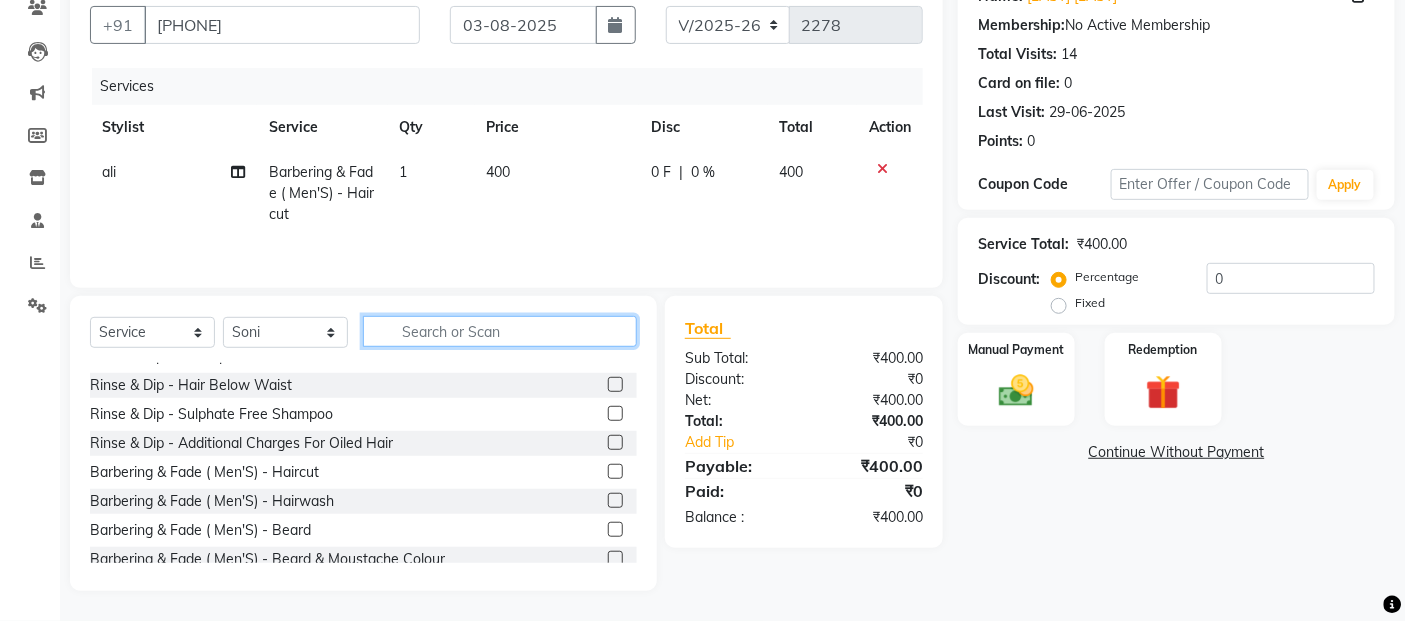 click 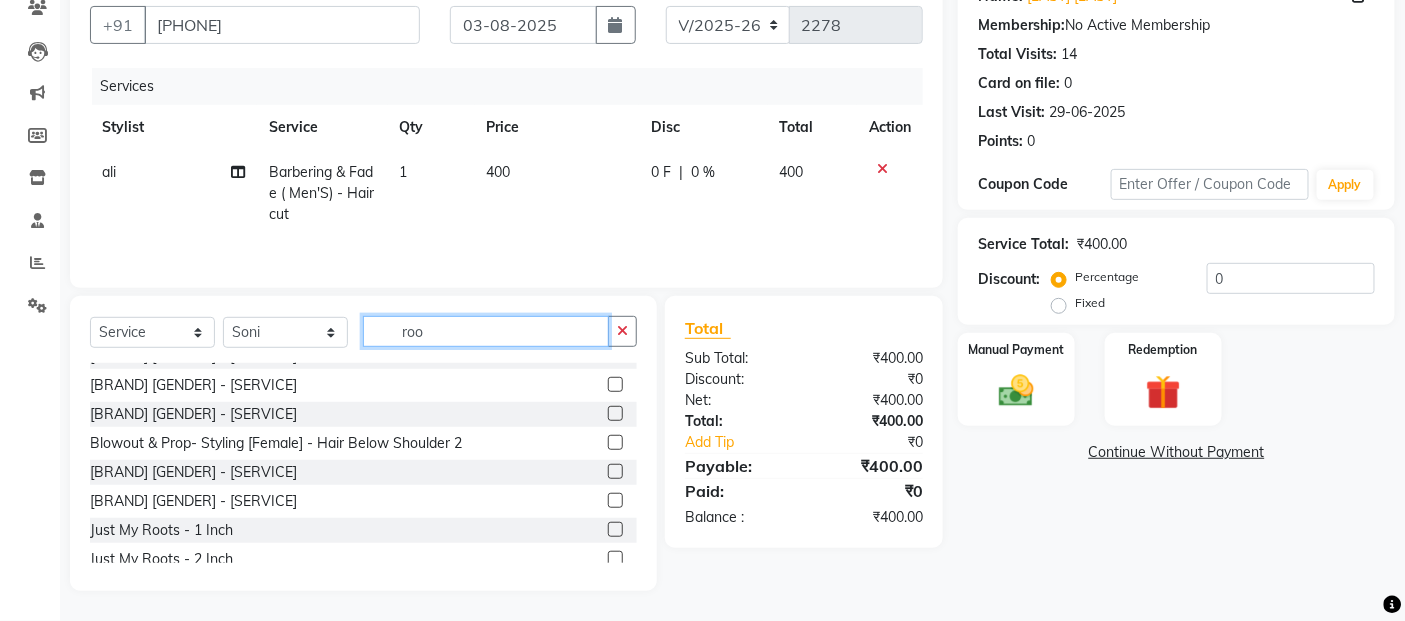 scroll, scrollTop: 0, scrollLeft: 0, axis: both 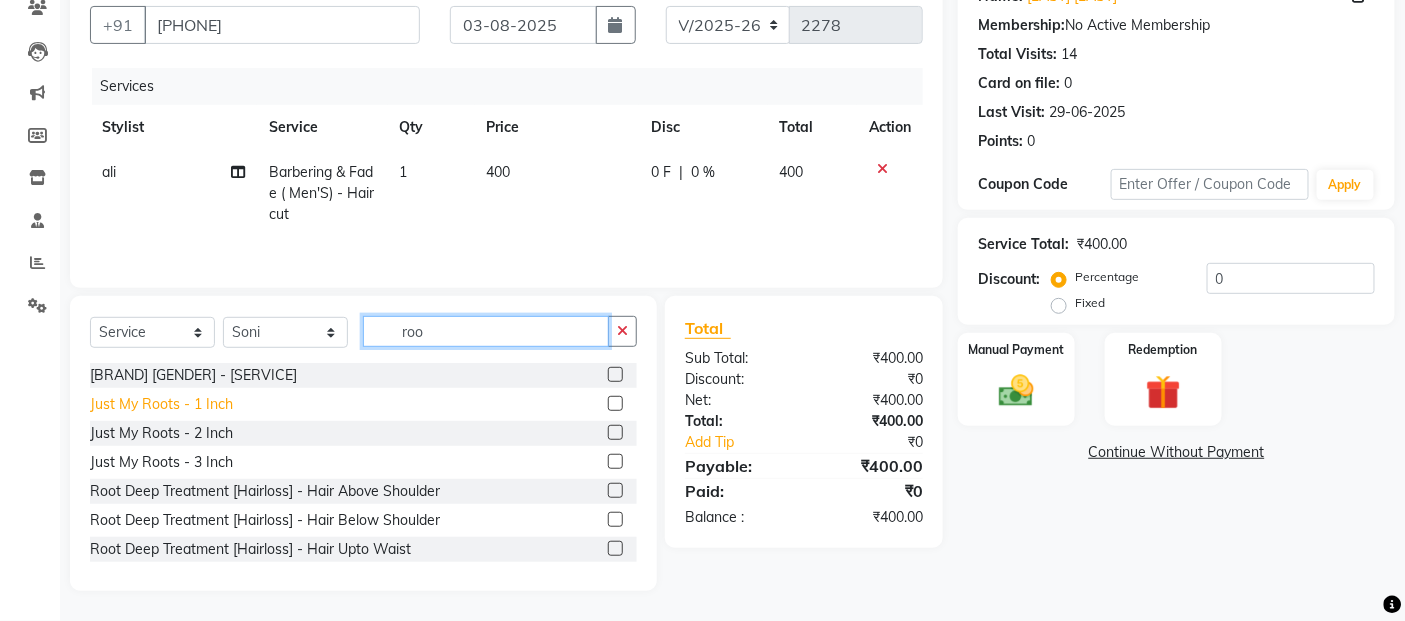 type on "roo" 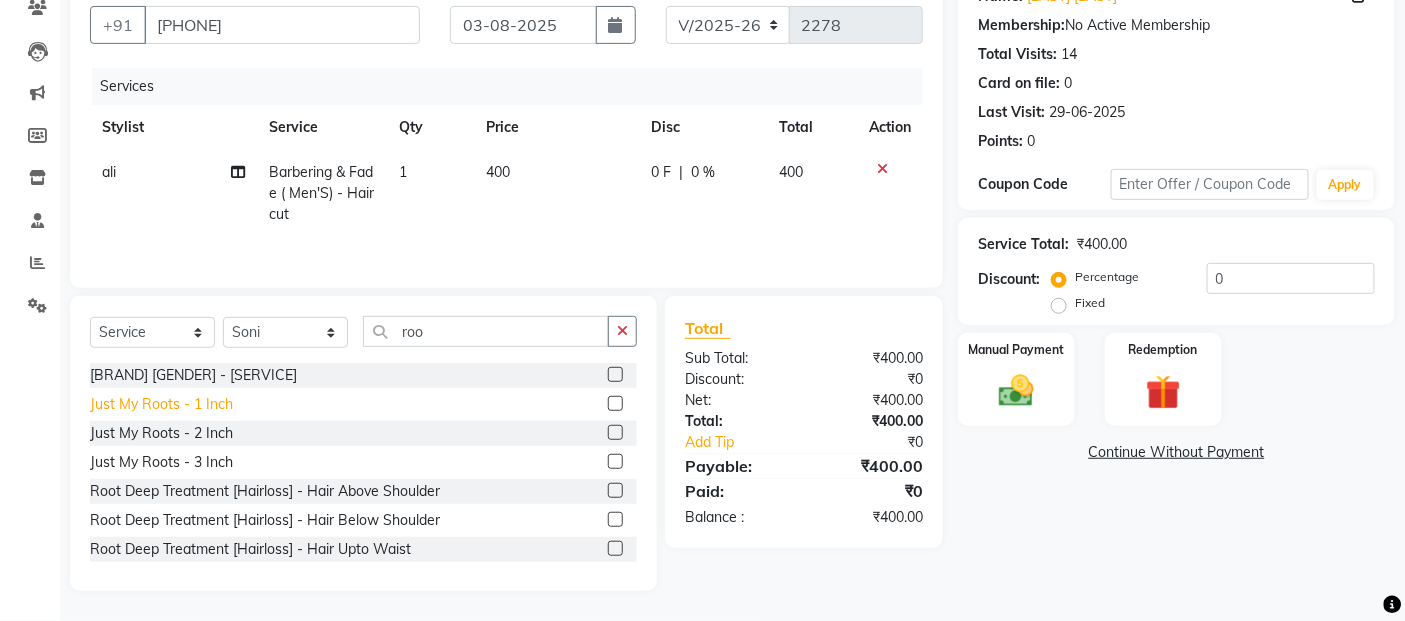 click on "Just My Roots - 1 Inch" 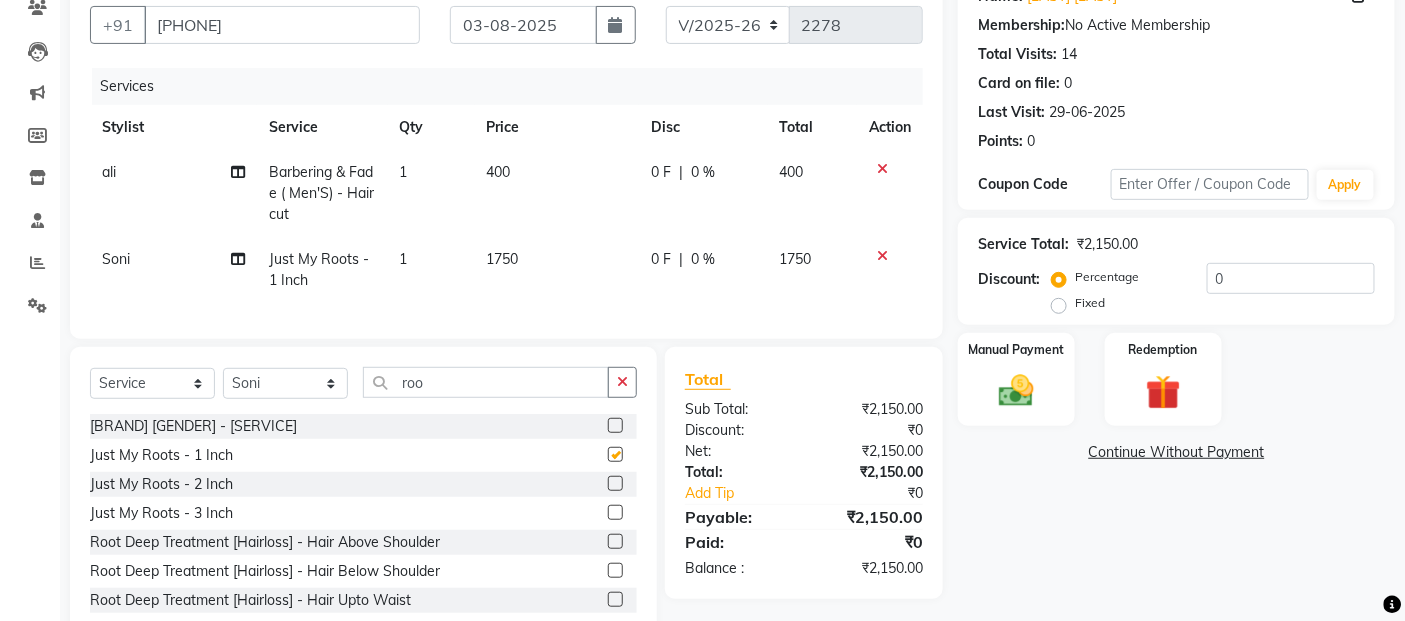 checkbox on "false" 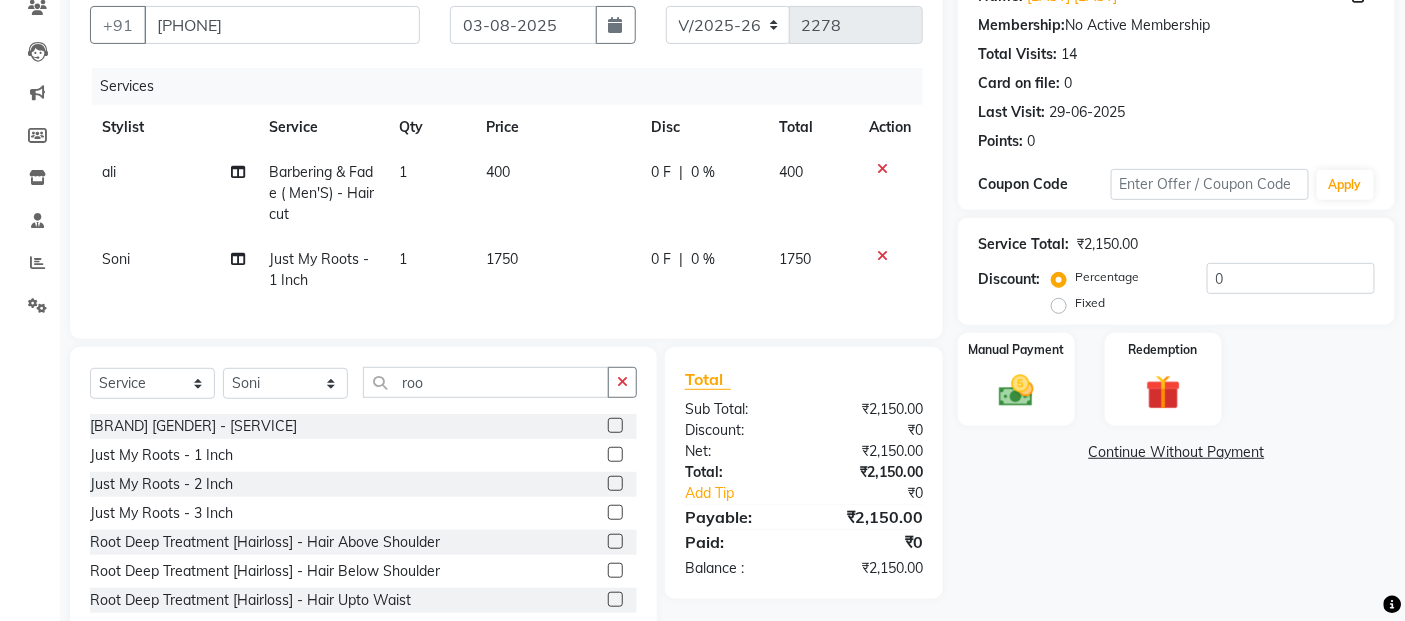 click on "1750" 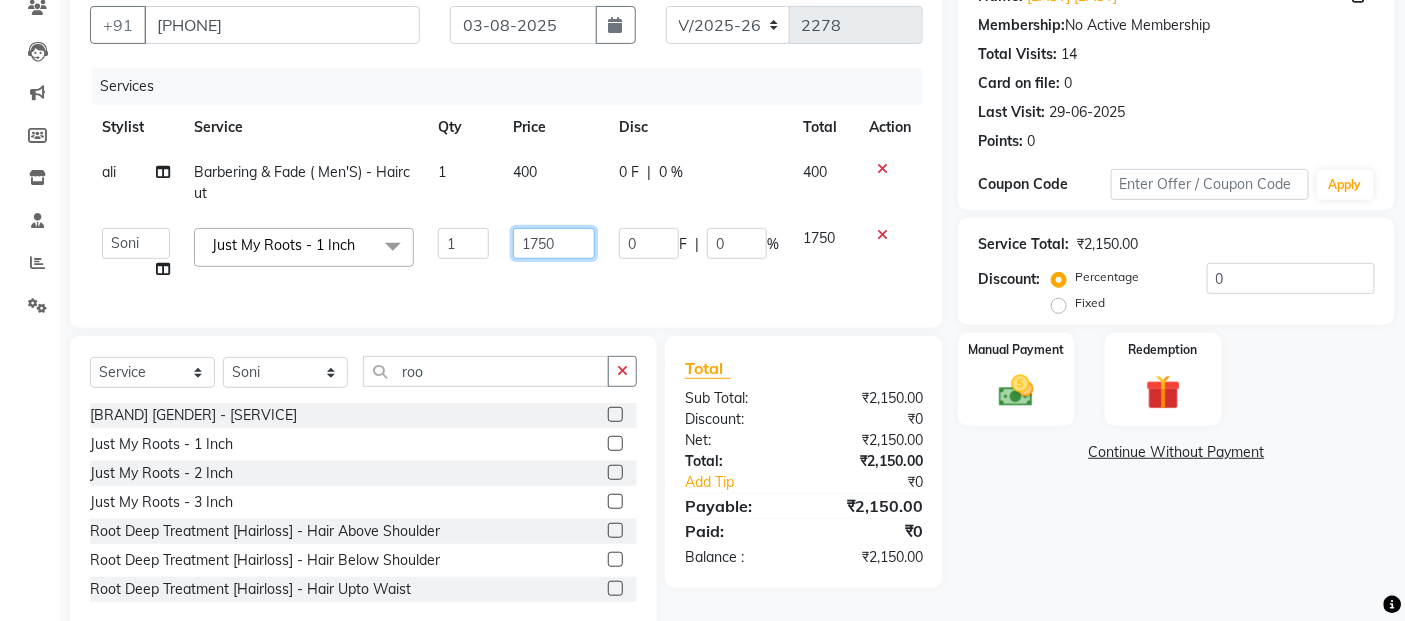 drag, startPoint x: 535, startPoint y: 242, endPoint x: 485, endPoint y: 278, distance: 61.611687 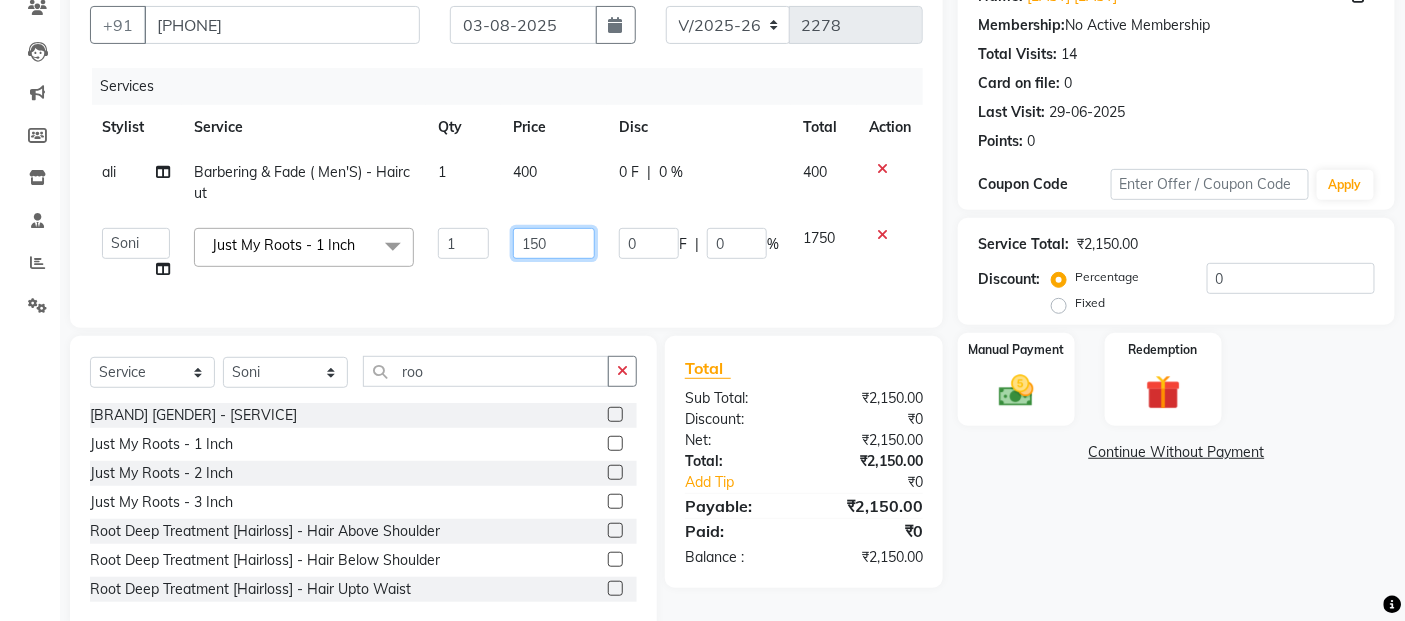 type on "1650" 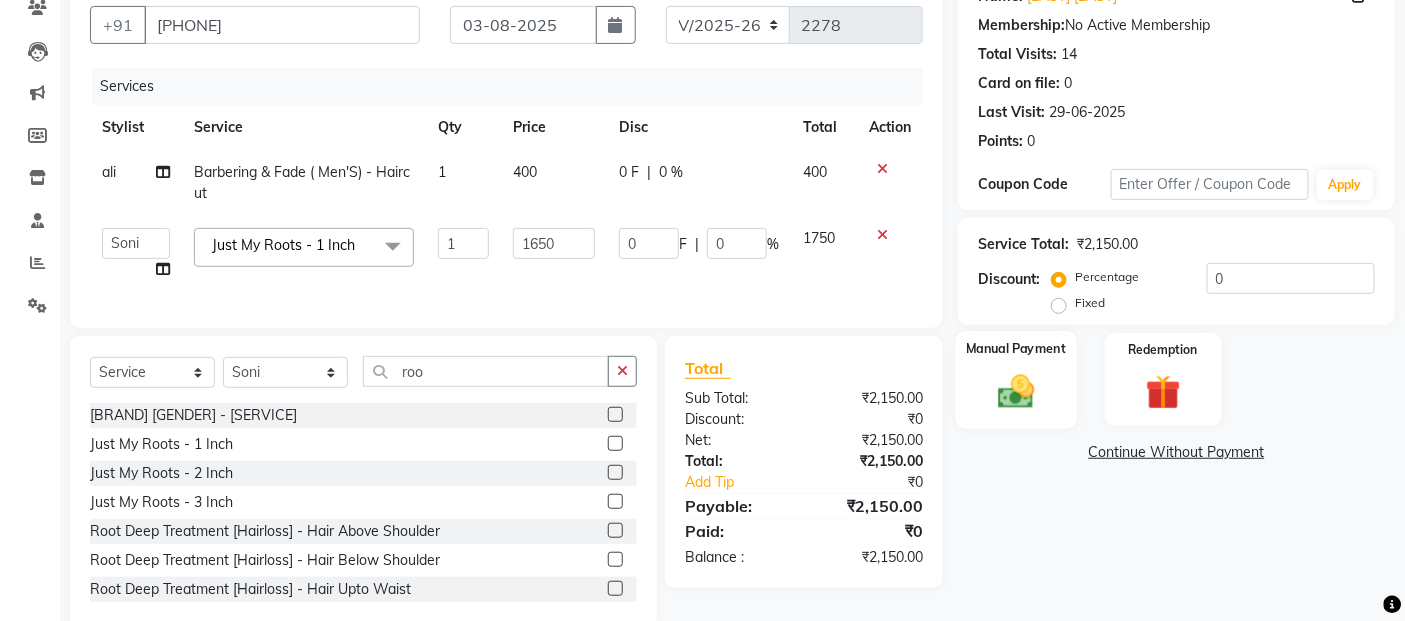 click 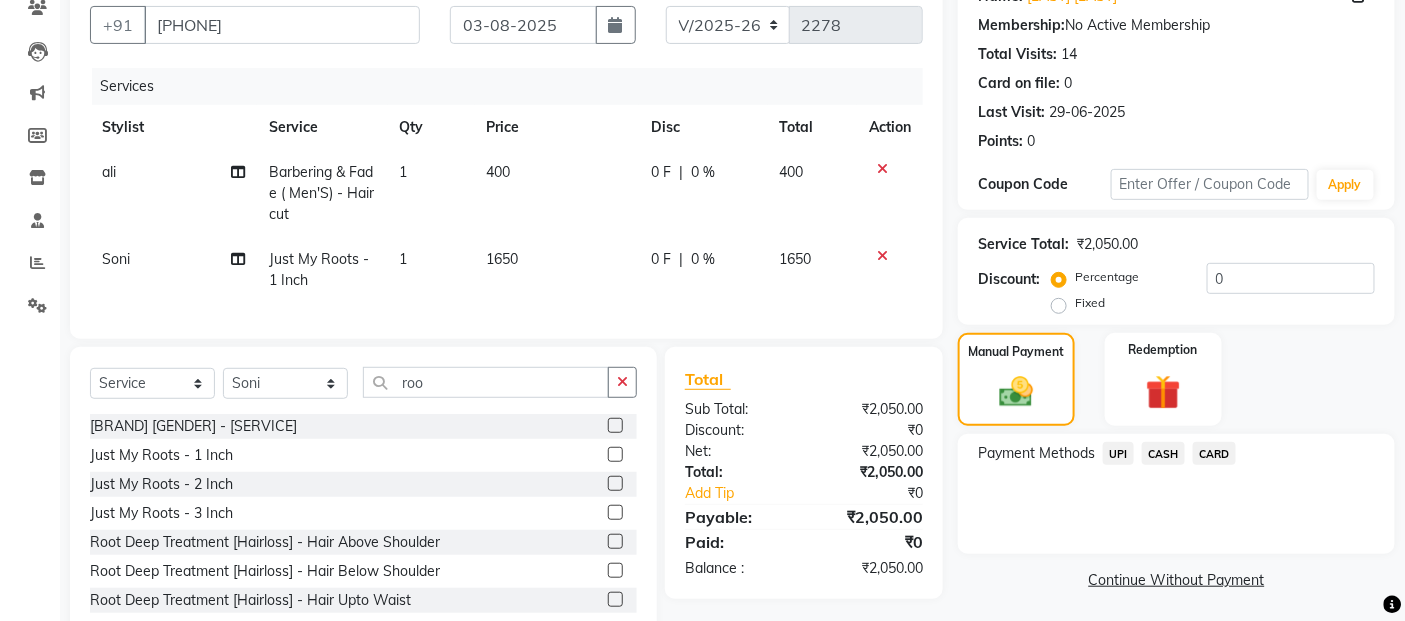 click on "400" 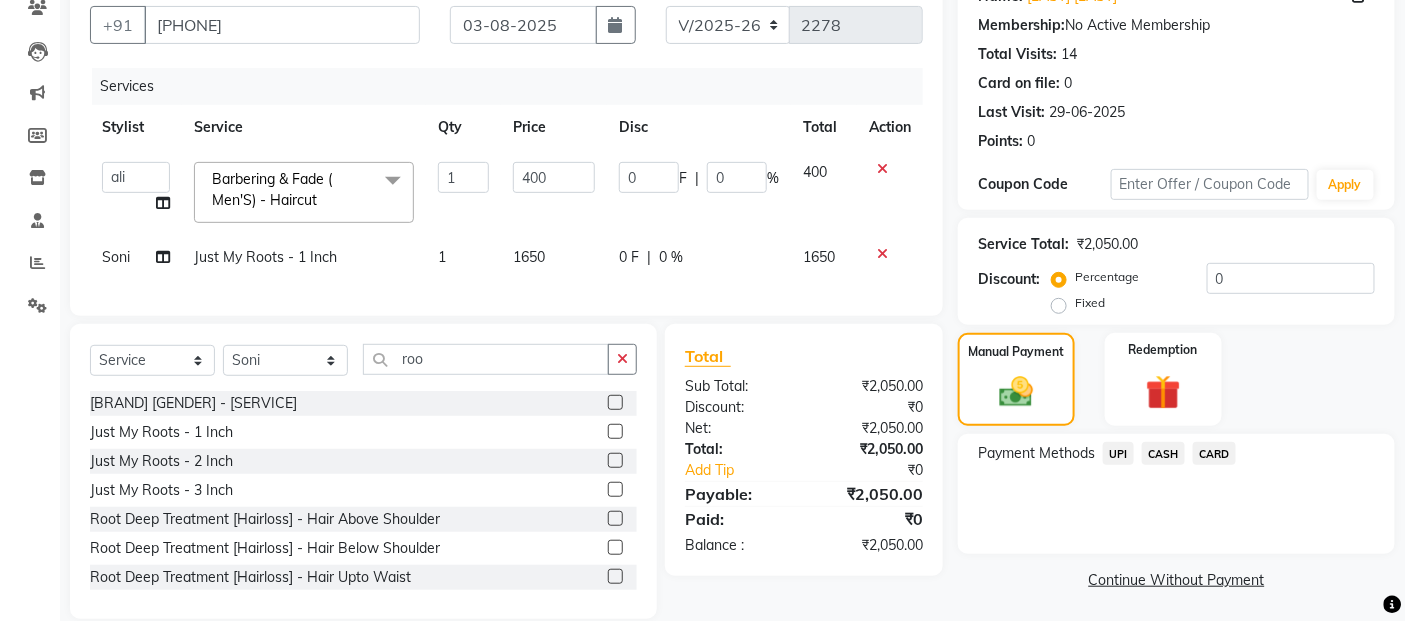 click 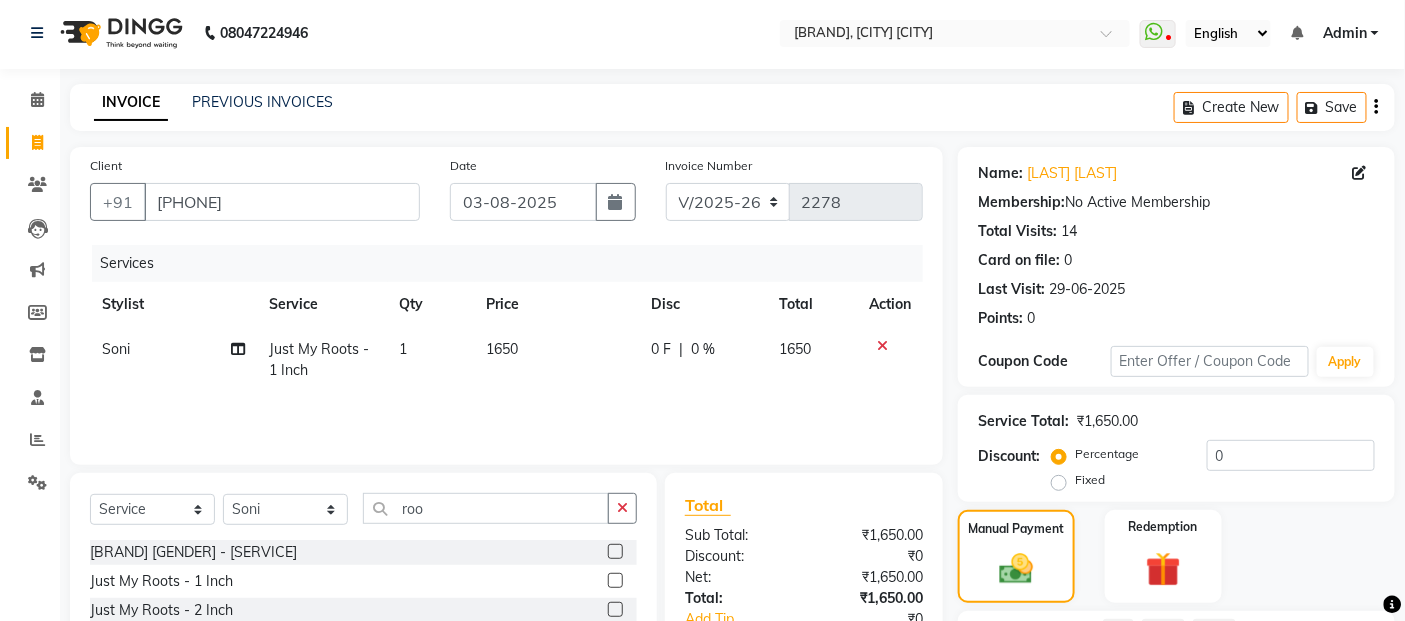 scroll, scrollTop: 0, scrollLeft: 0, axis: both 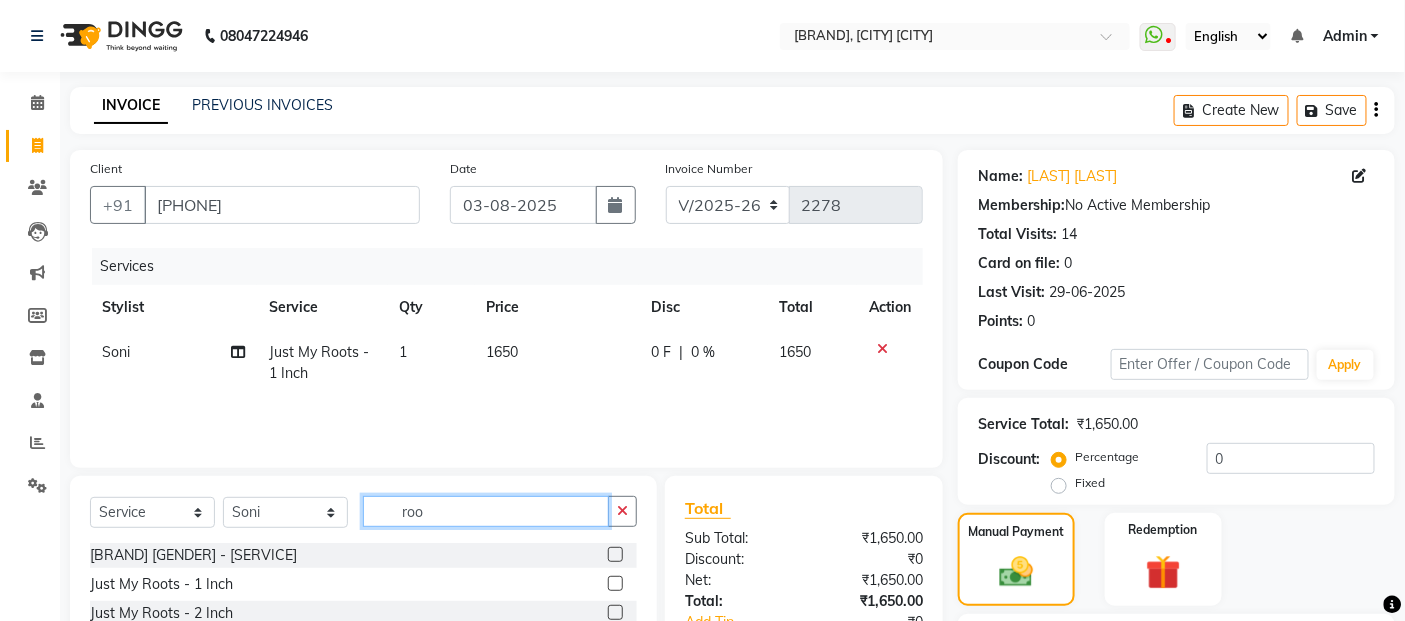 click on "roo" 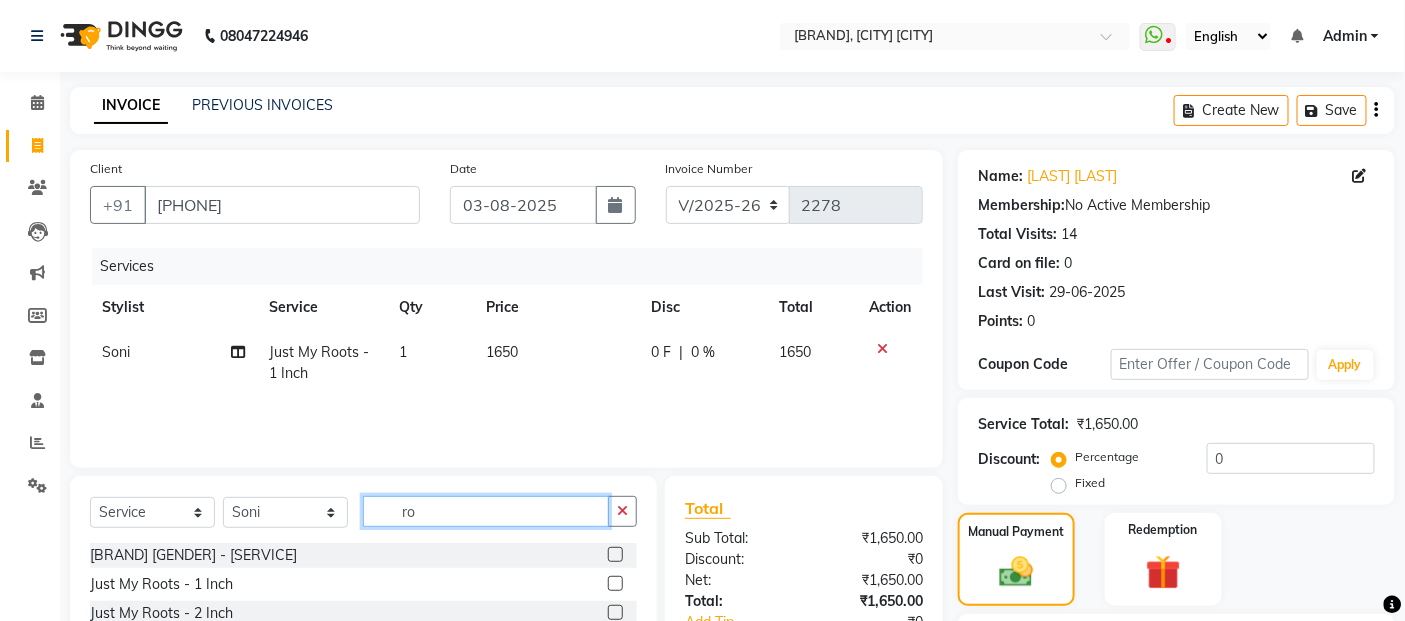 type on "r" 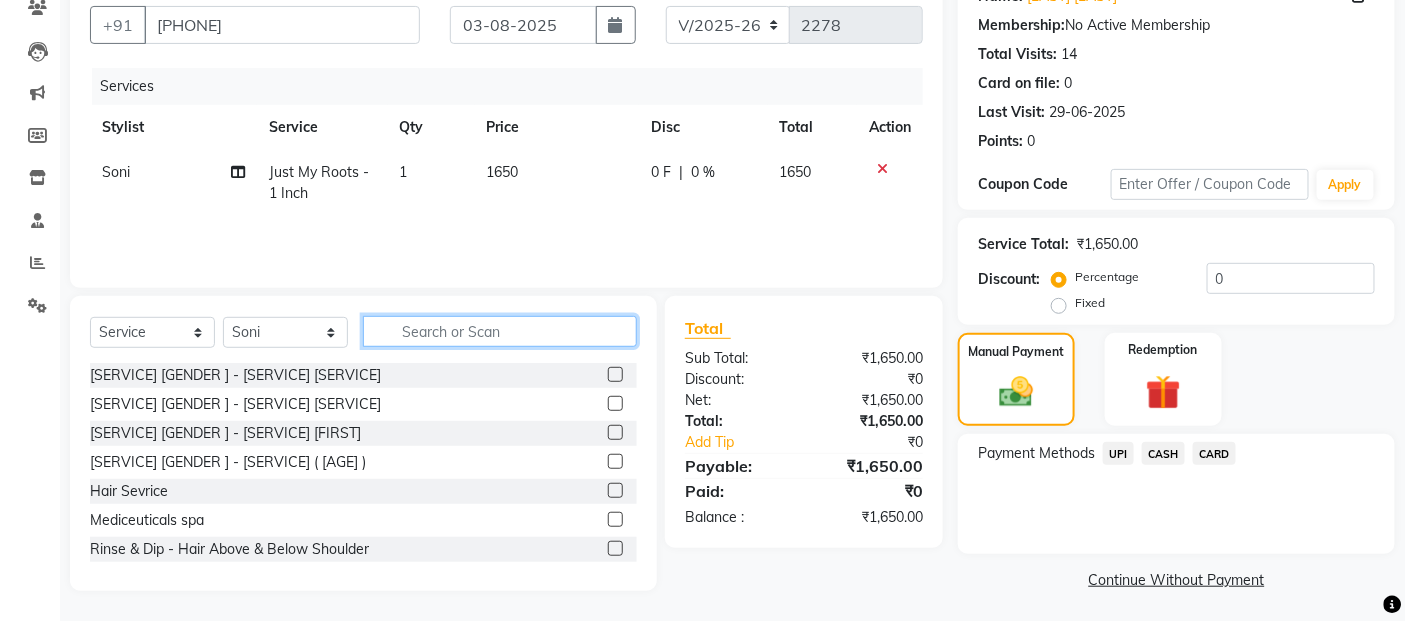 scroll, scrollTop: 184, scrollLeft: 0, axis: vertical 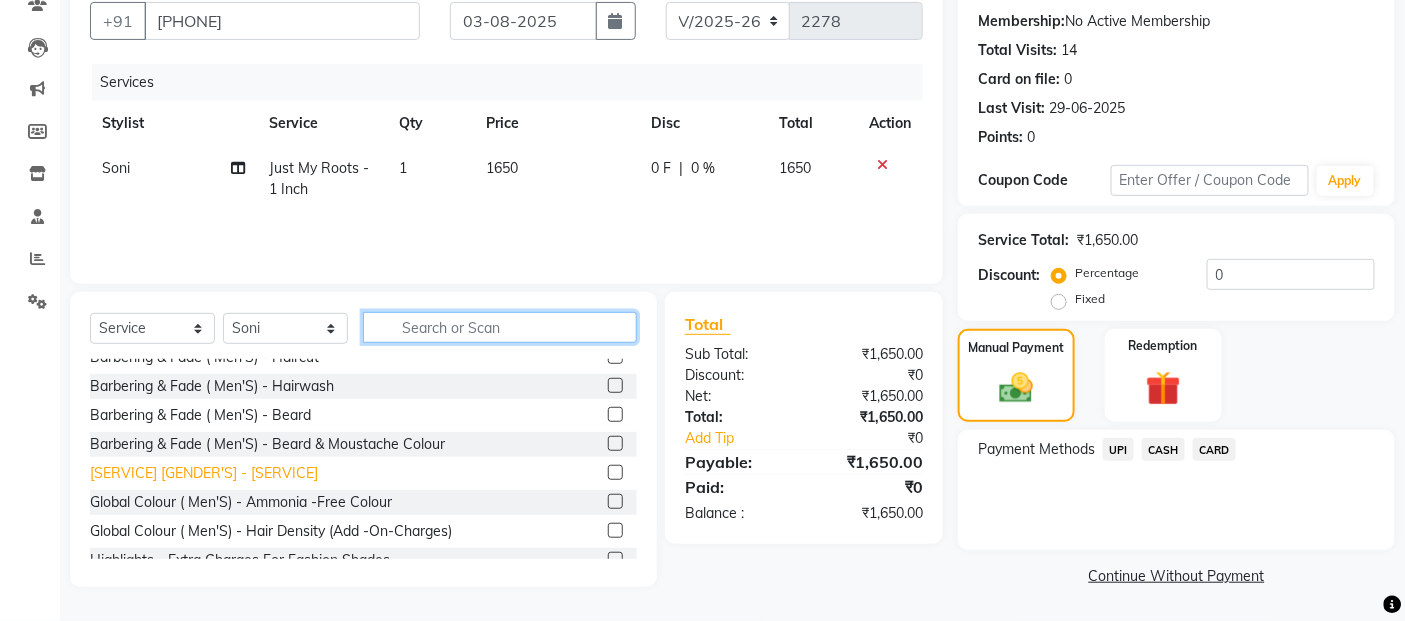 type 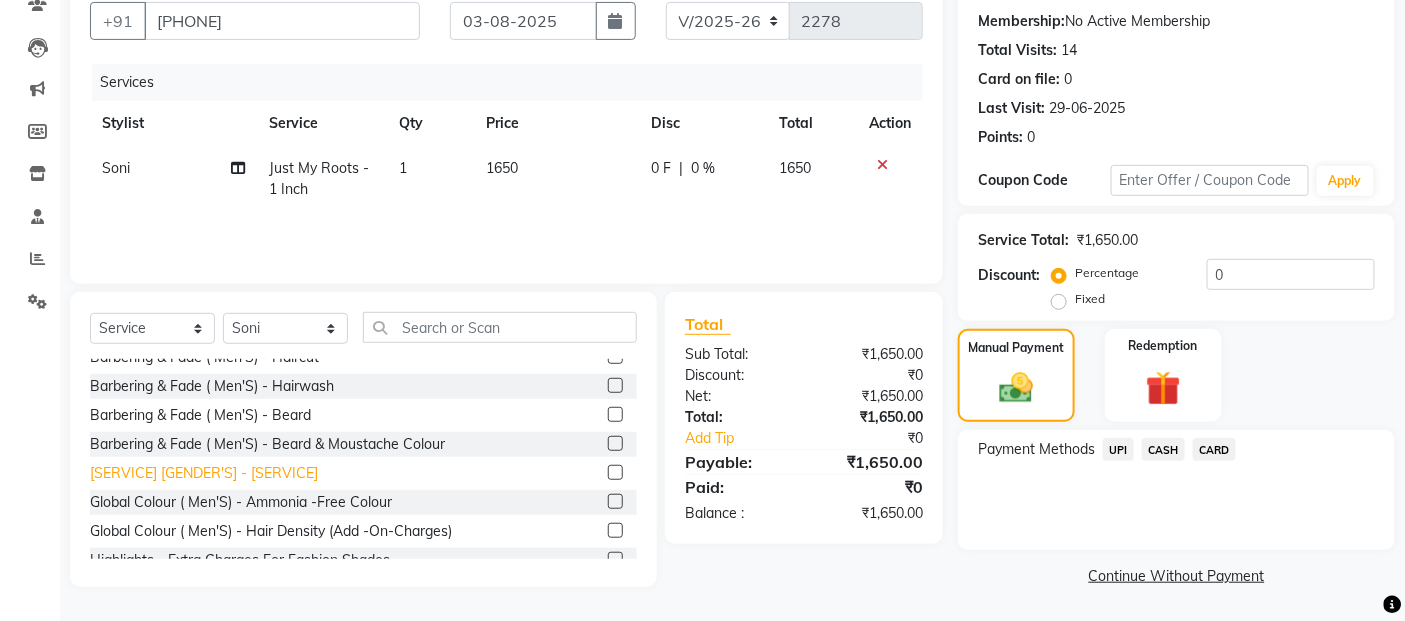 click on "Global Colour ( Men'S) - Ammonia Base Colour" 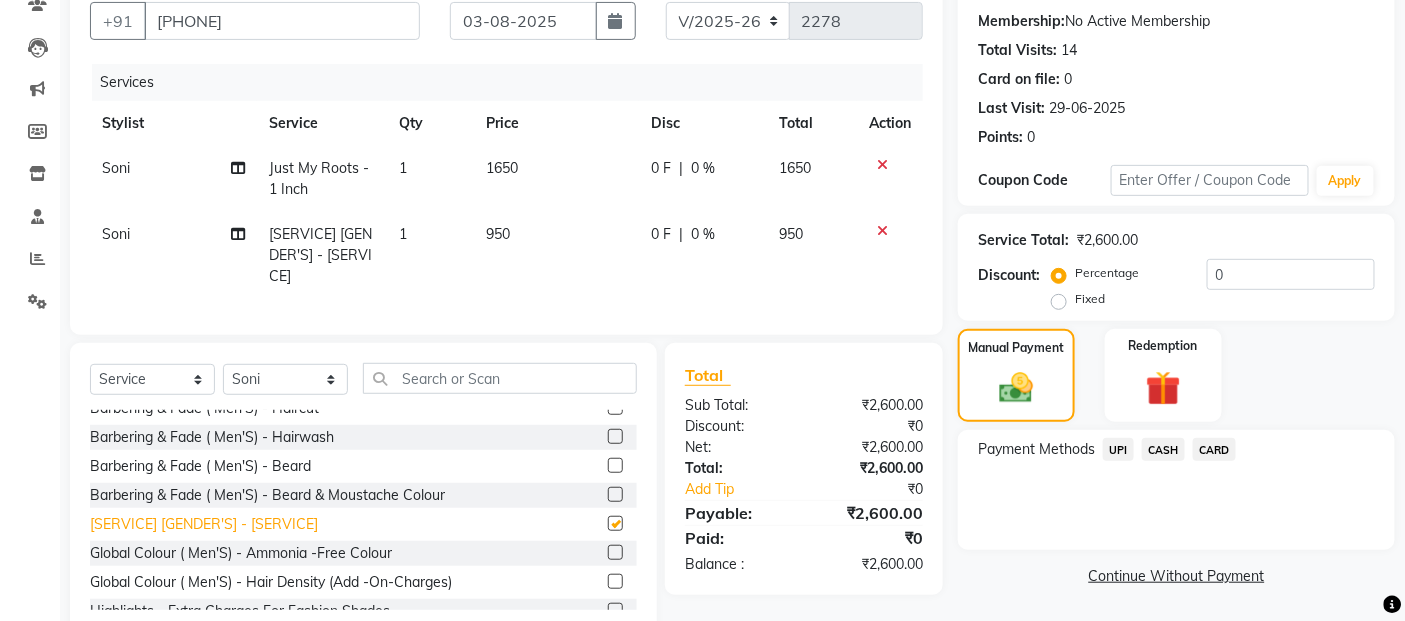 checkbox on "false" 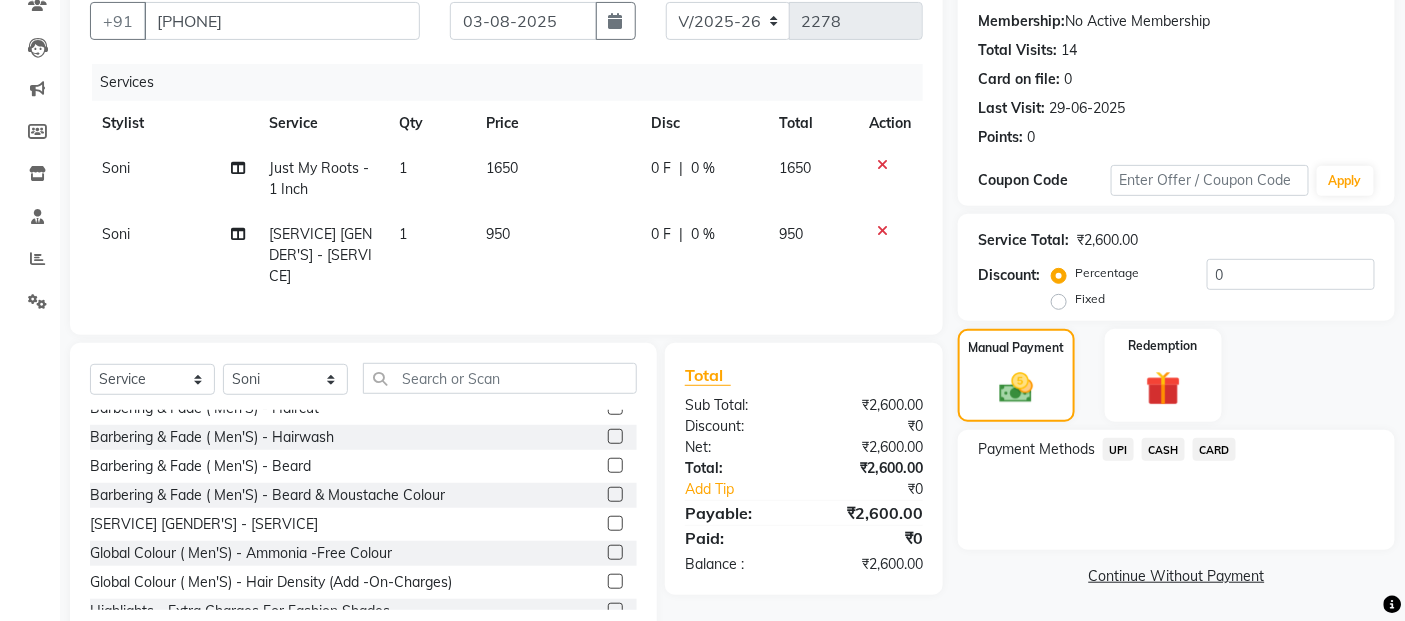 click on "CARD" 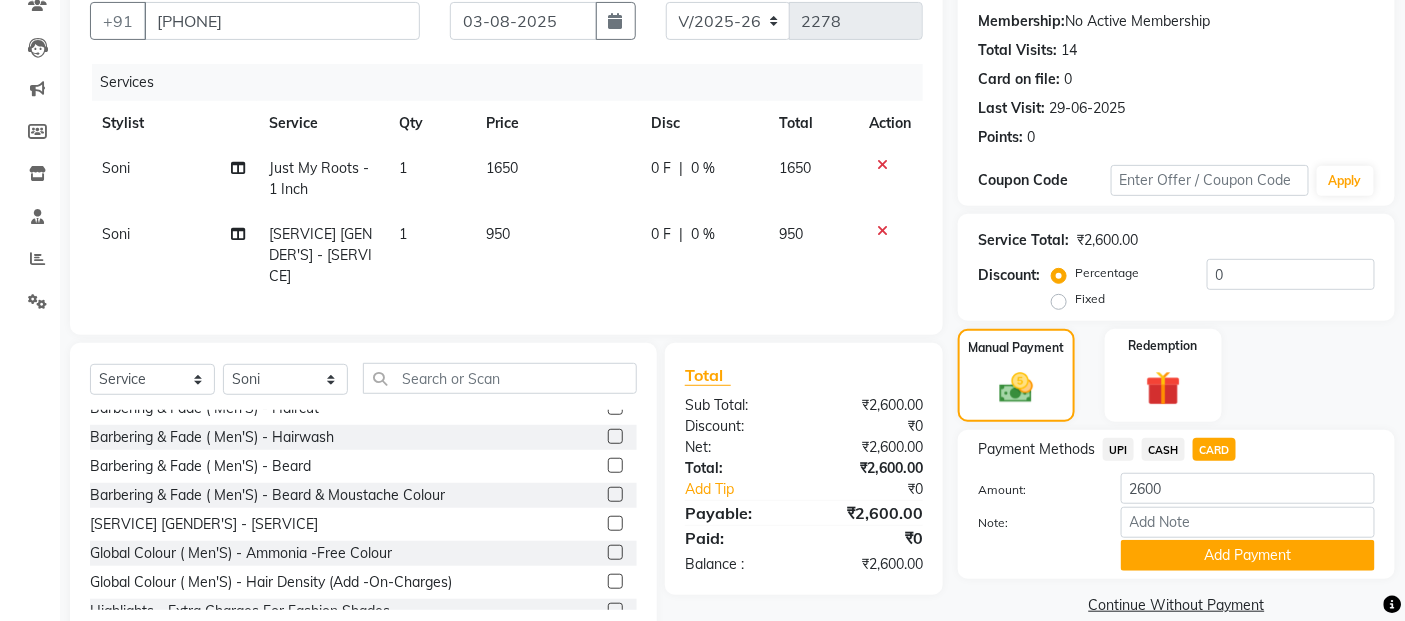 scroll, scrollTop: 247, scrollLeft: 0, axis: vertical 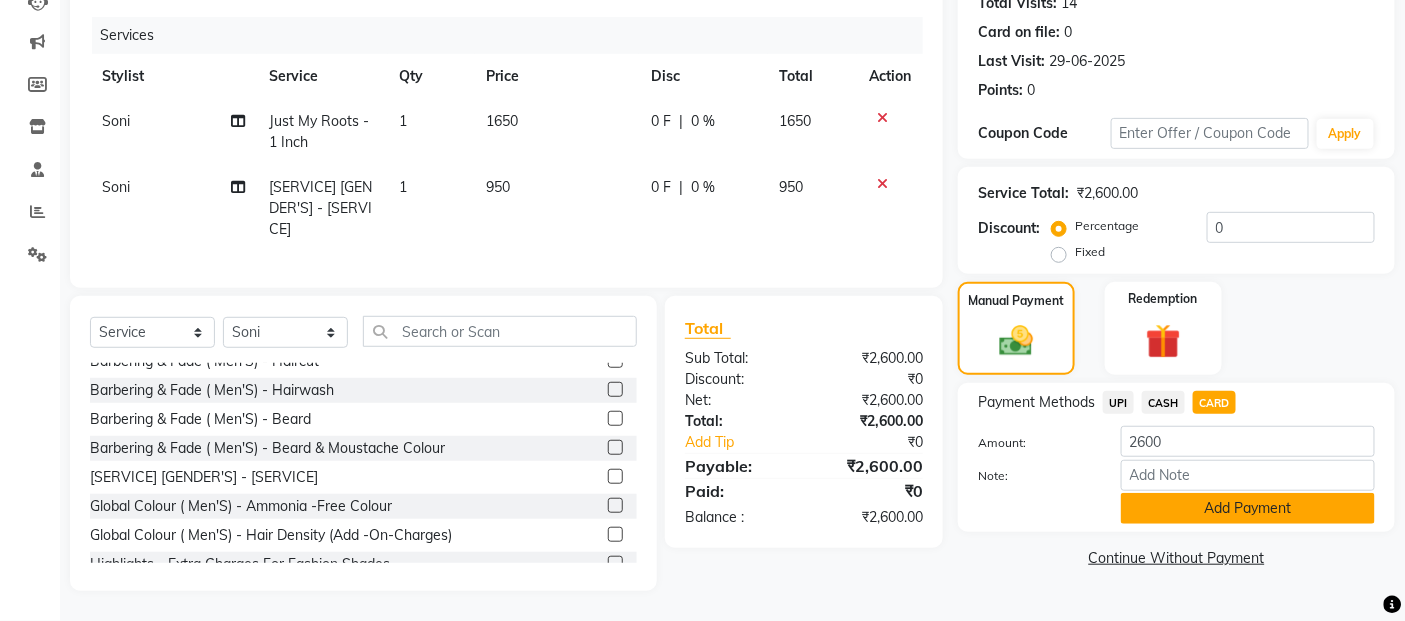 click on "Add Payment" 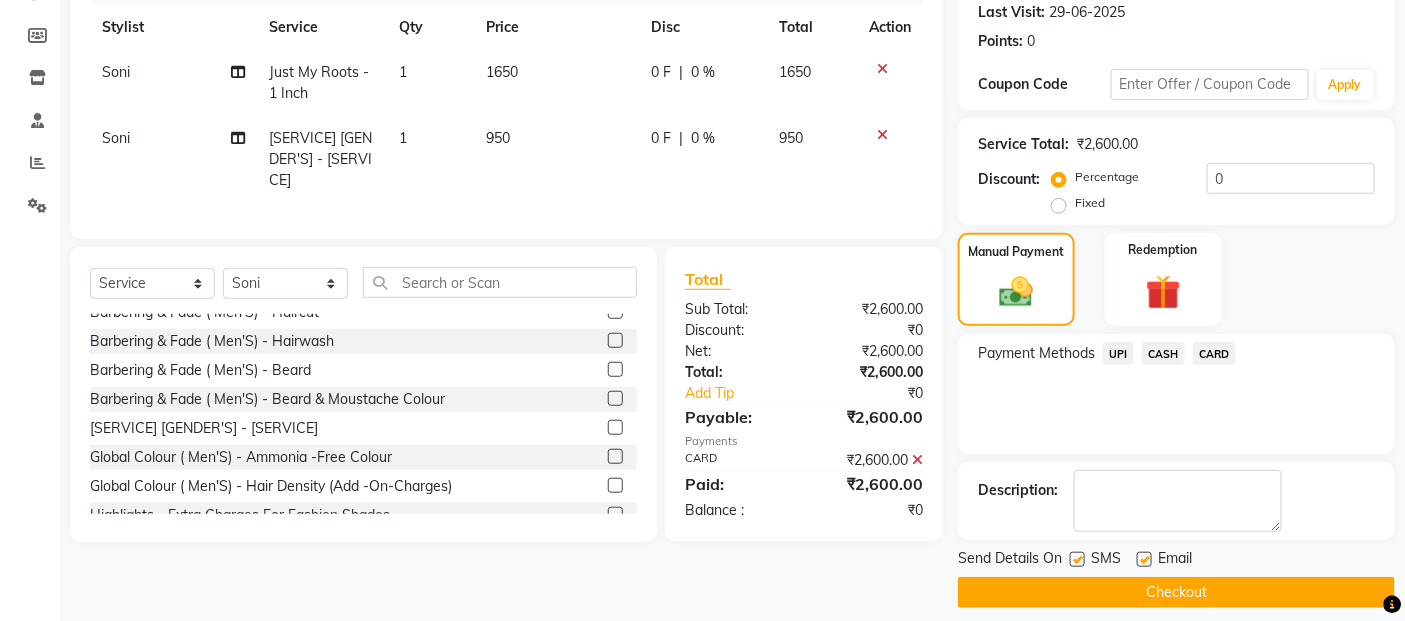 scroll, scrollTop: 297, scrollLeft: 0, axis: vertical 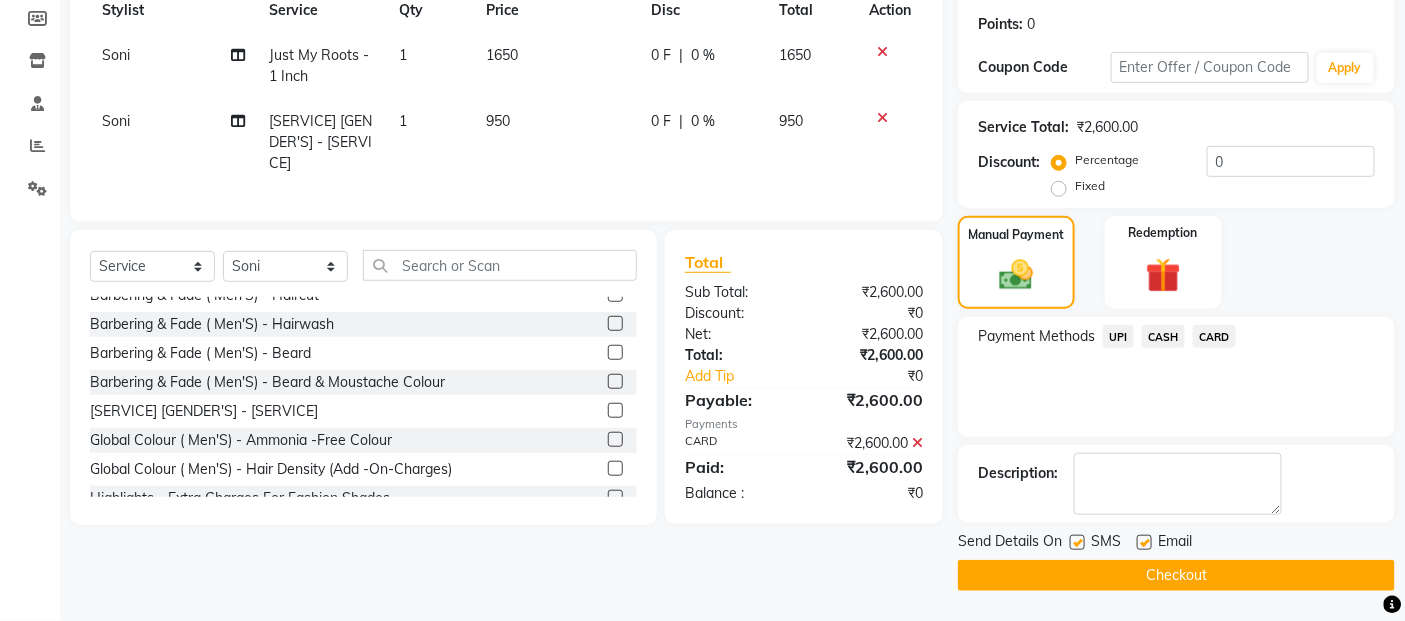 click on "Checkout" 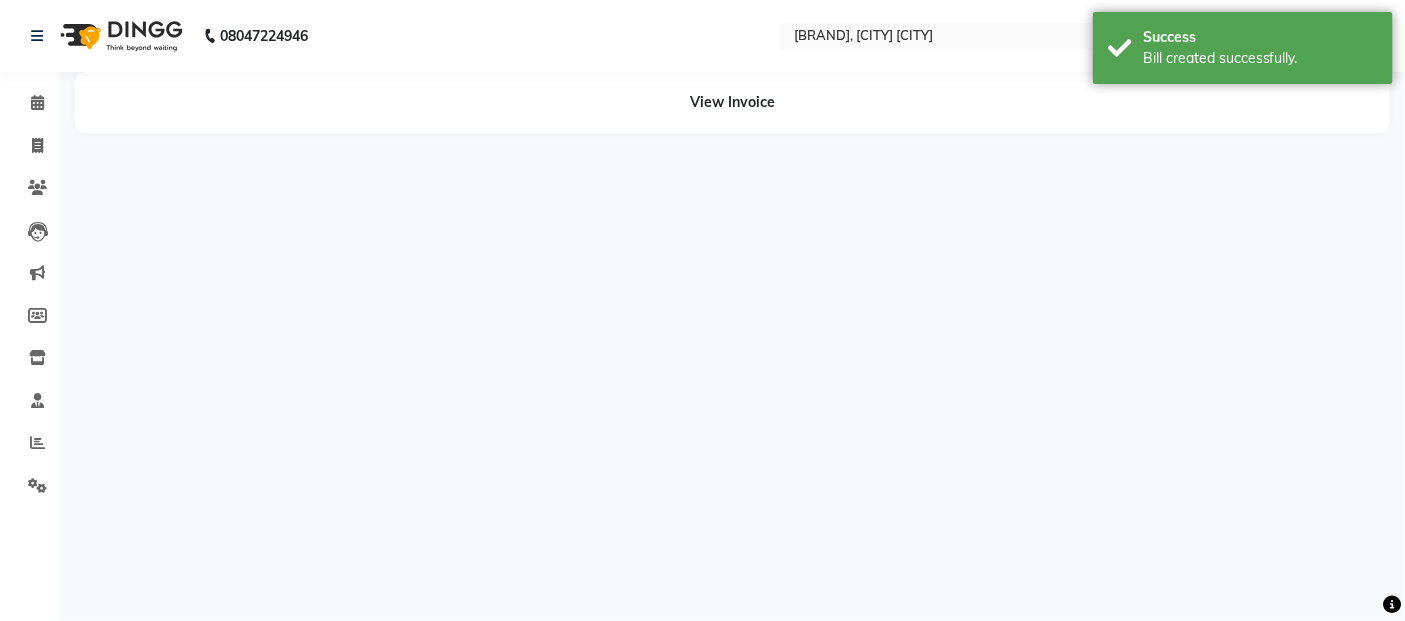 scroll, scrollTop: 0, scrollLeft: 0, axis: both 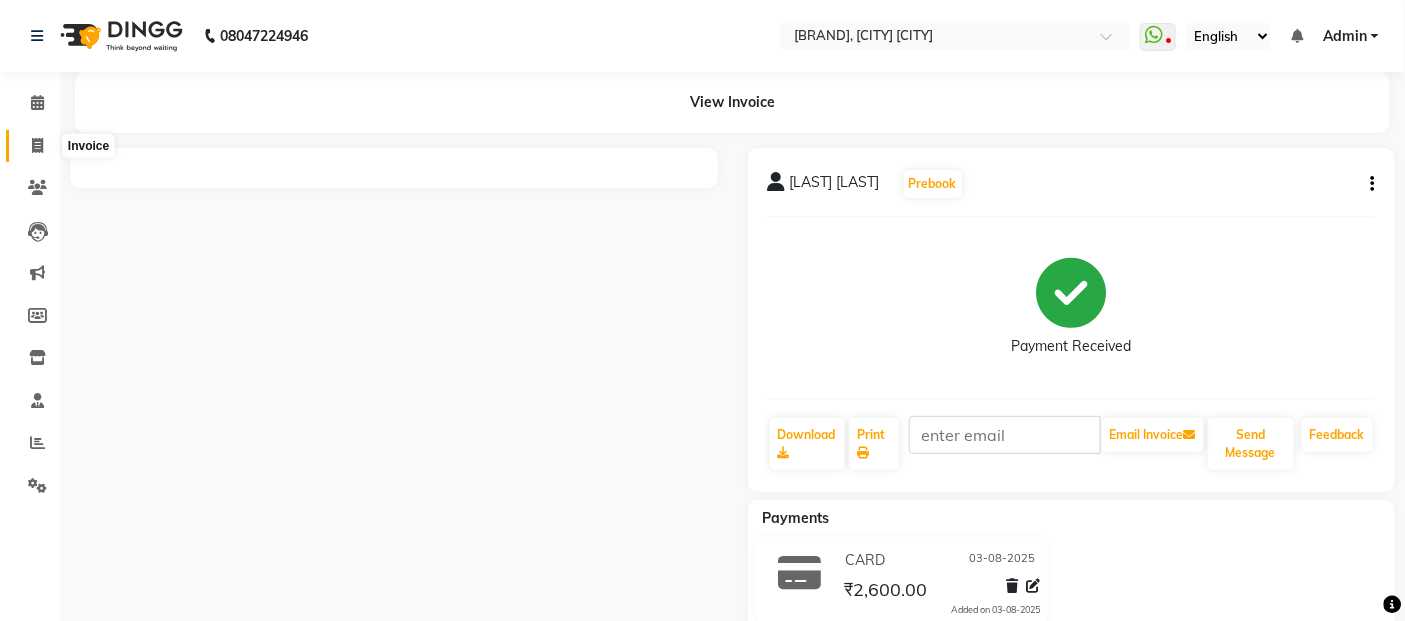 click 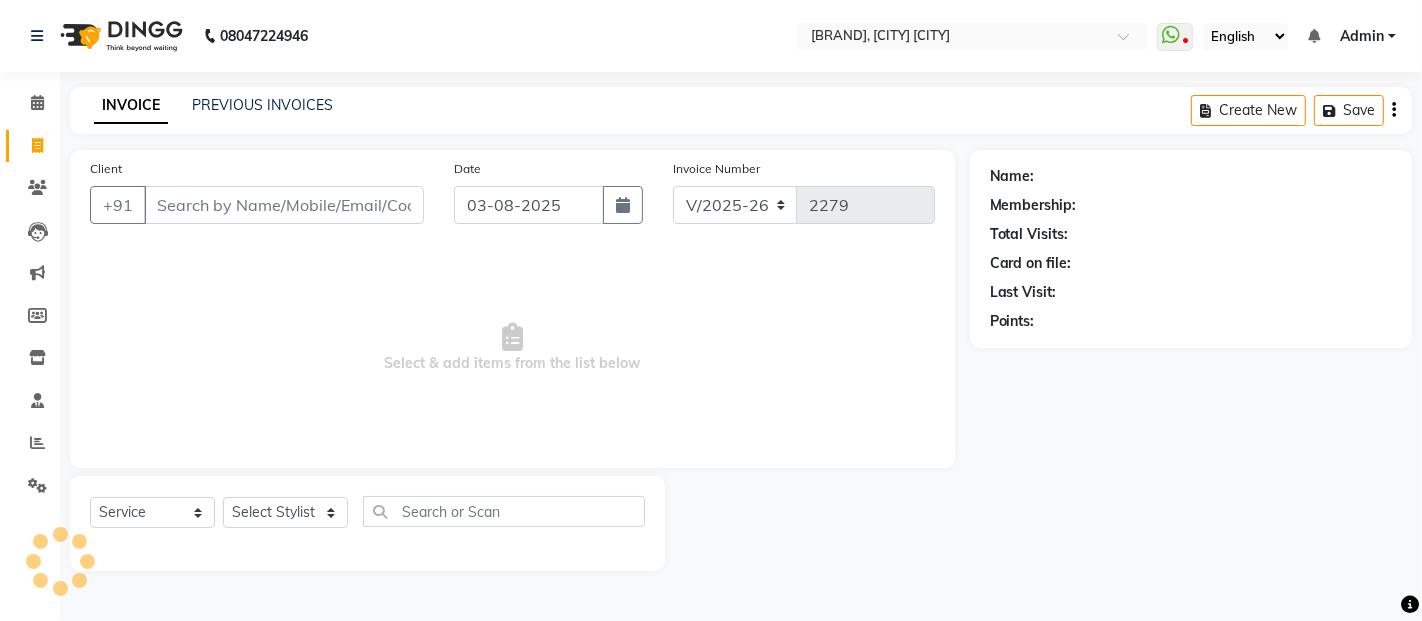 click on "Client" at bounding box center (284, 205) 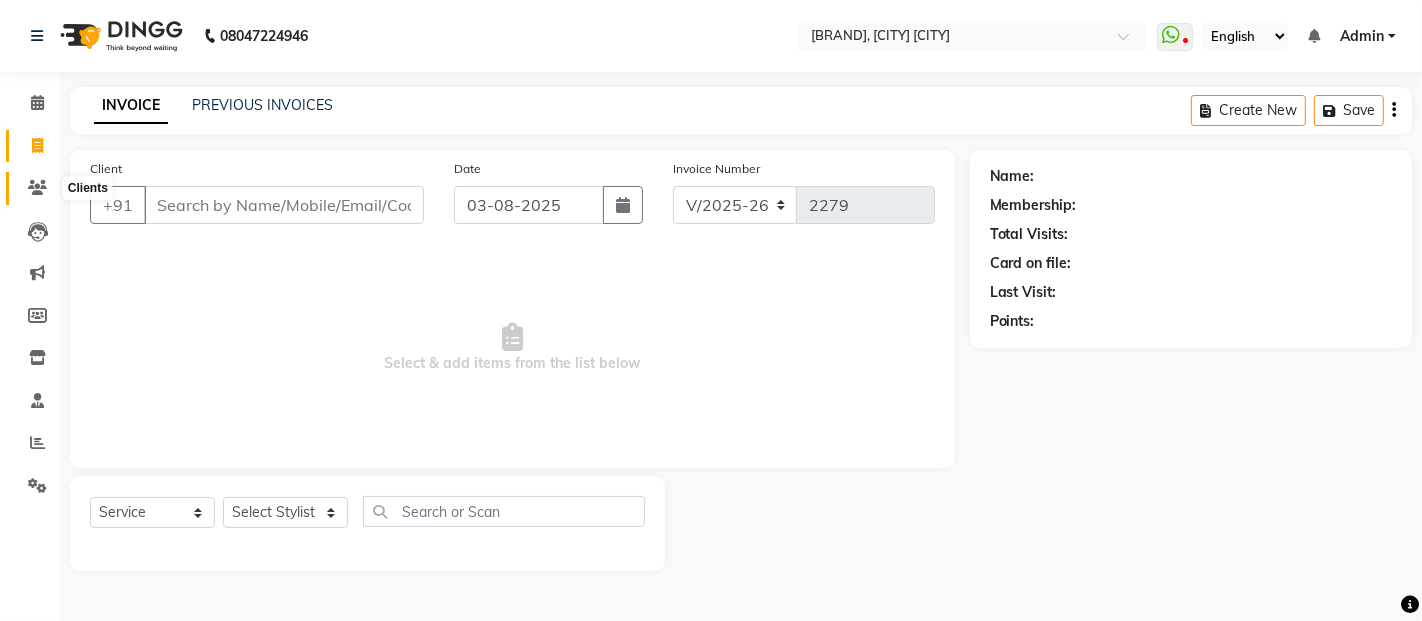 click 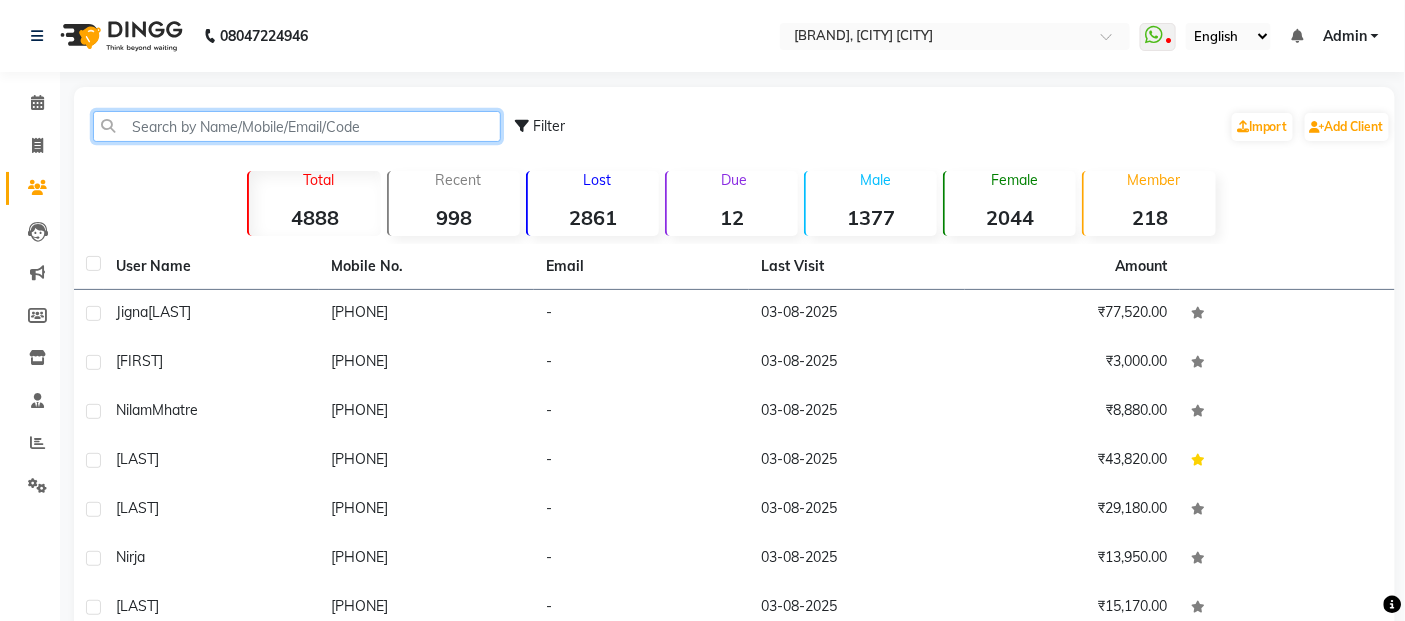 click 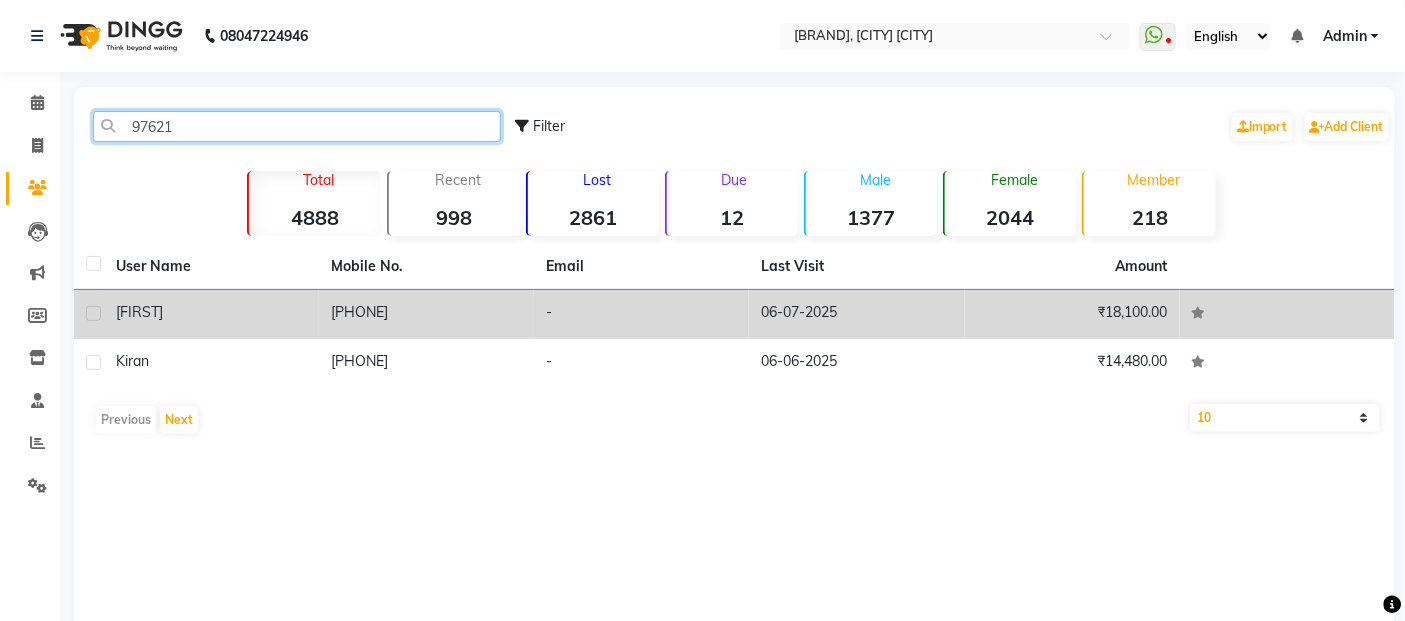 type on "97621" 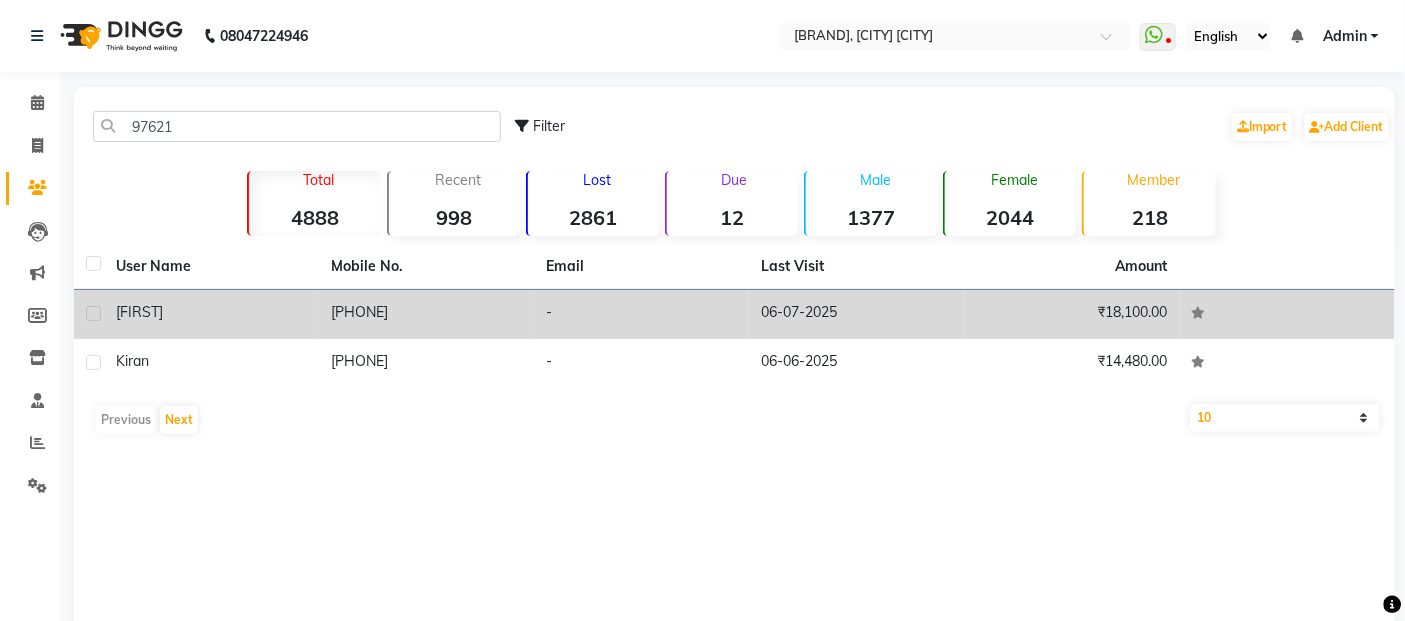 click on "abhinit" 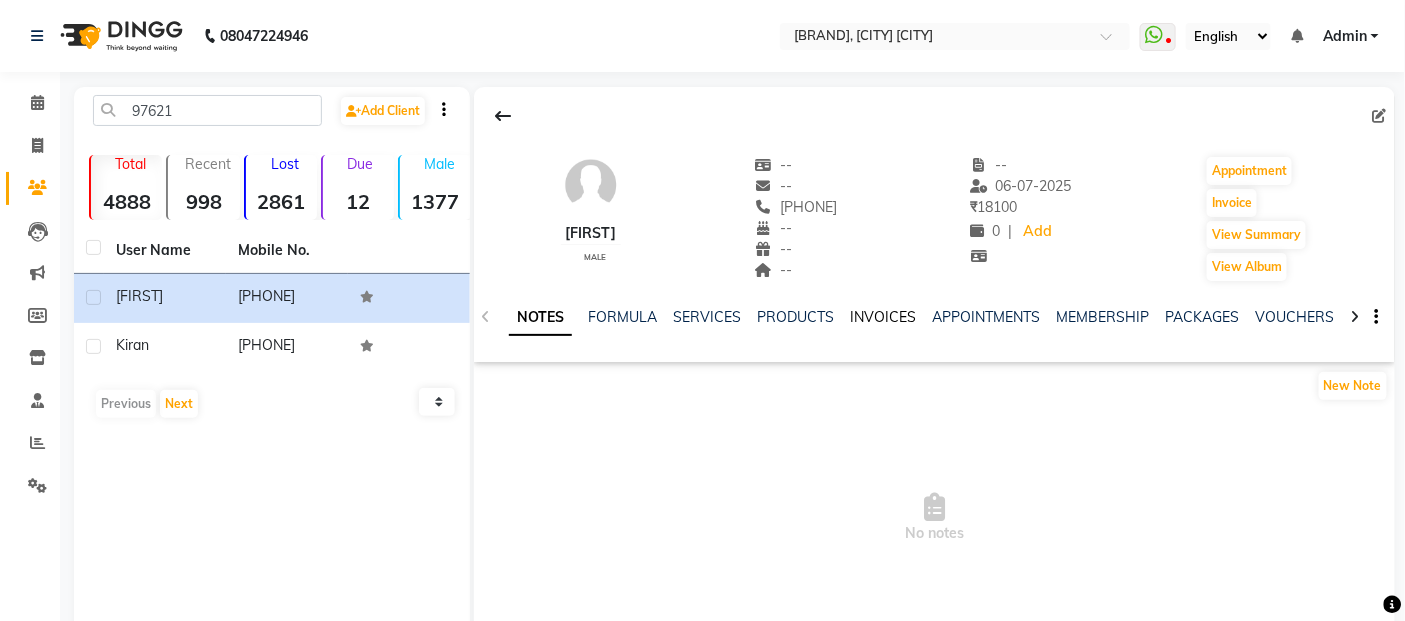 click on "INVOICES" 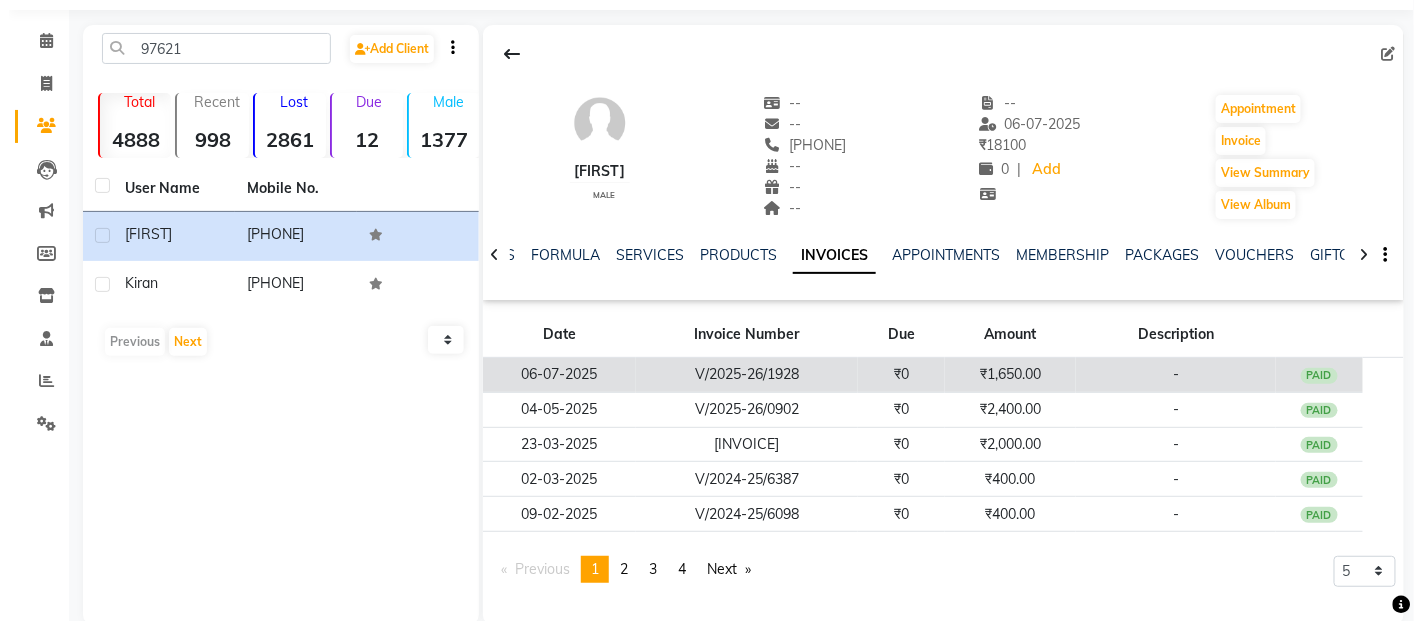 scroll, scrollTop: 95, scrollLeft: 0, axis: vertical 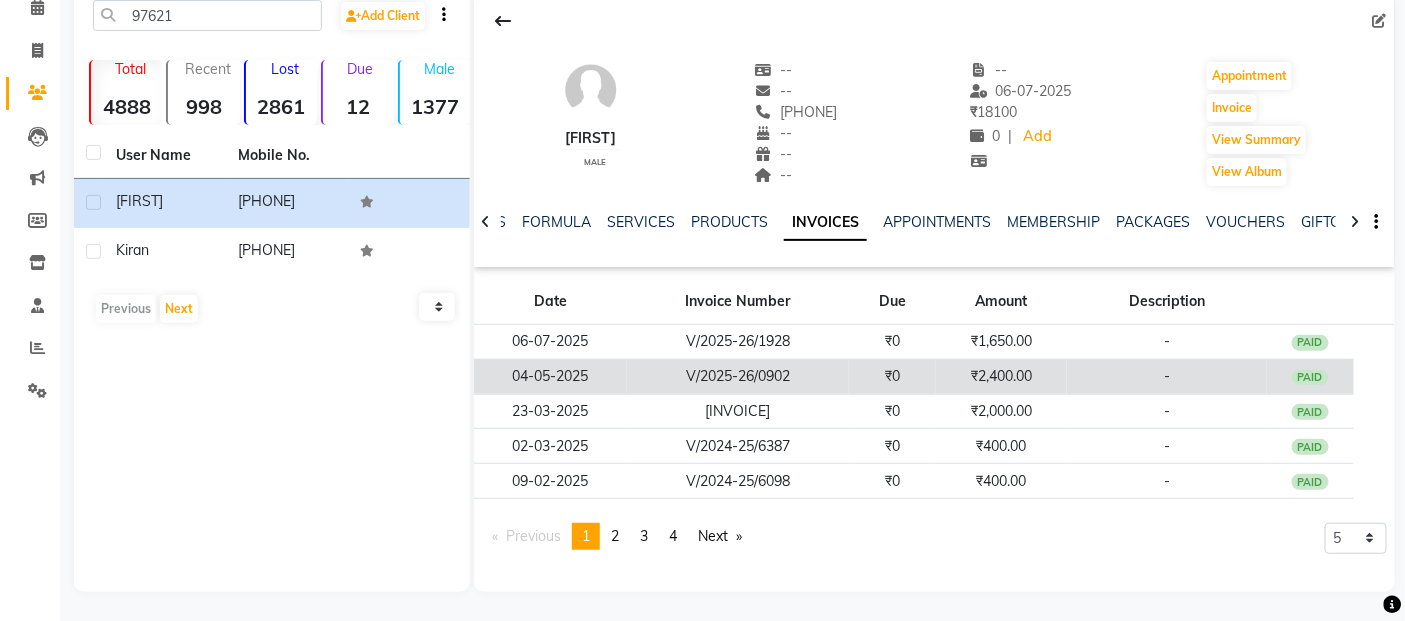 click on "₹0" 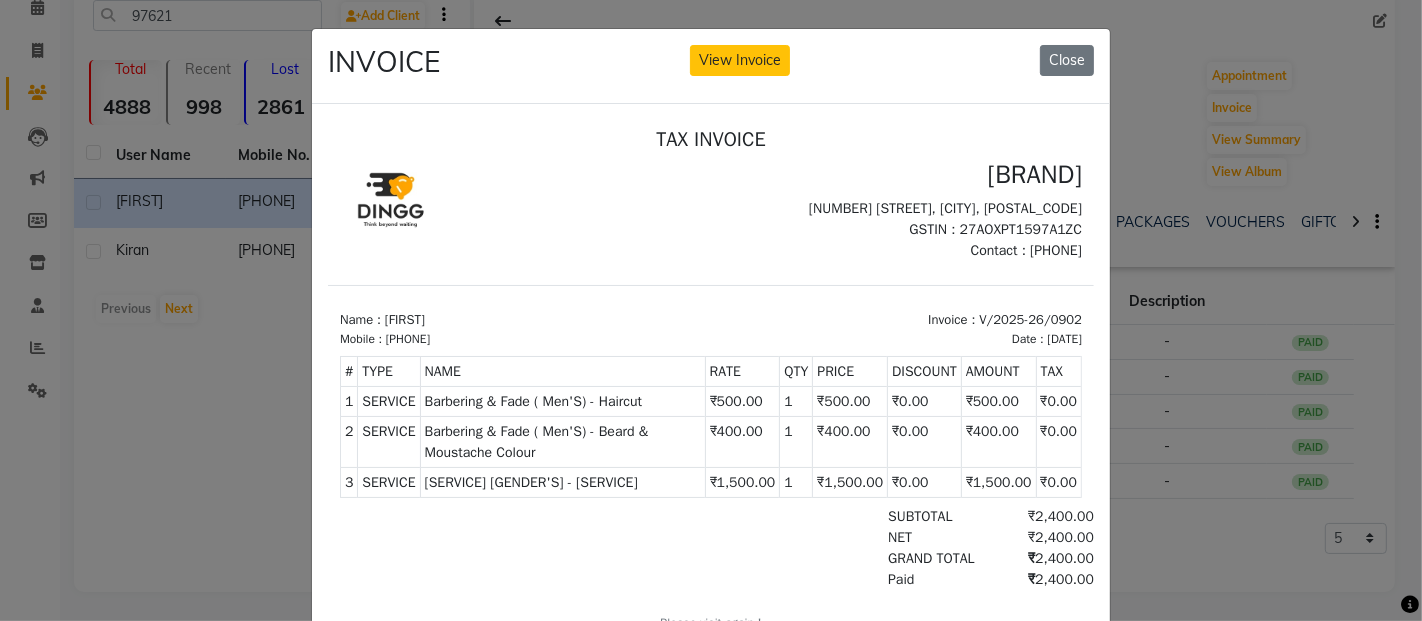 scroll, scrollTop: 15, scrollLeft: 0, axis: vertical 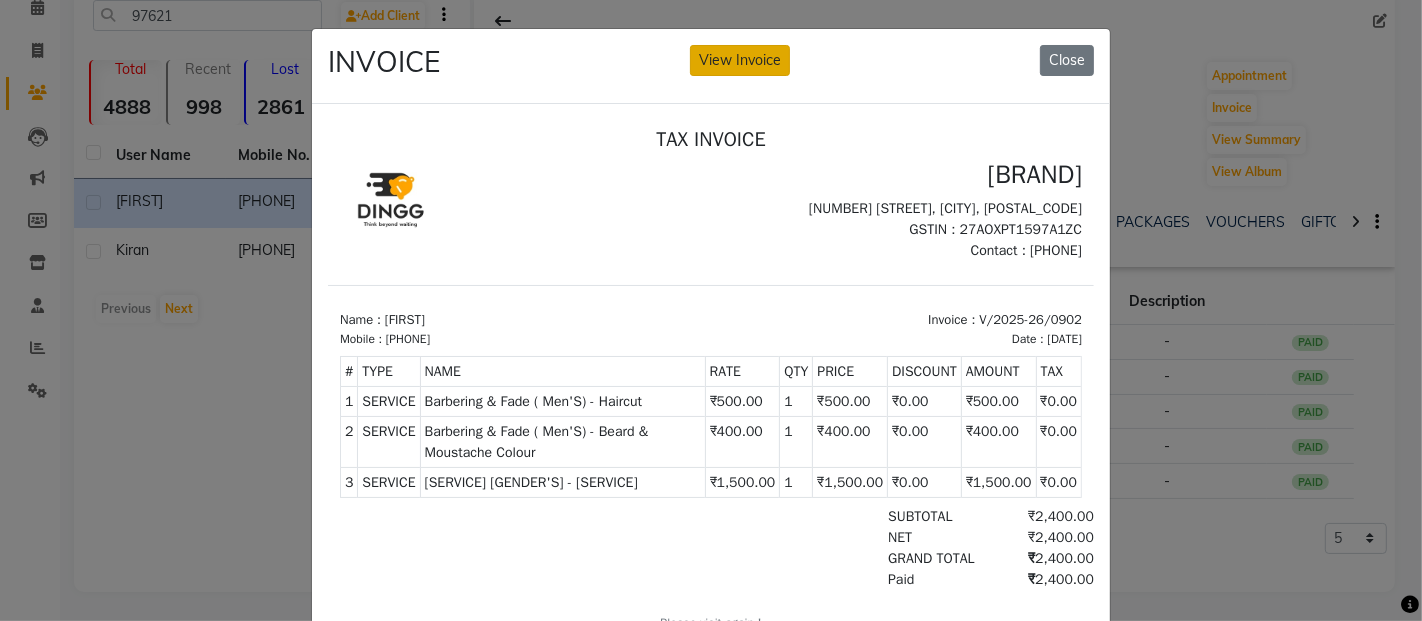 click on "View Invoice" 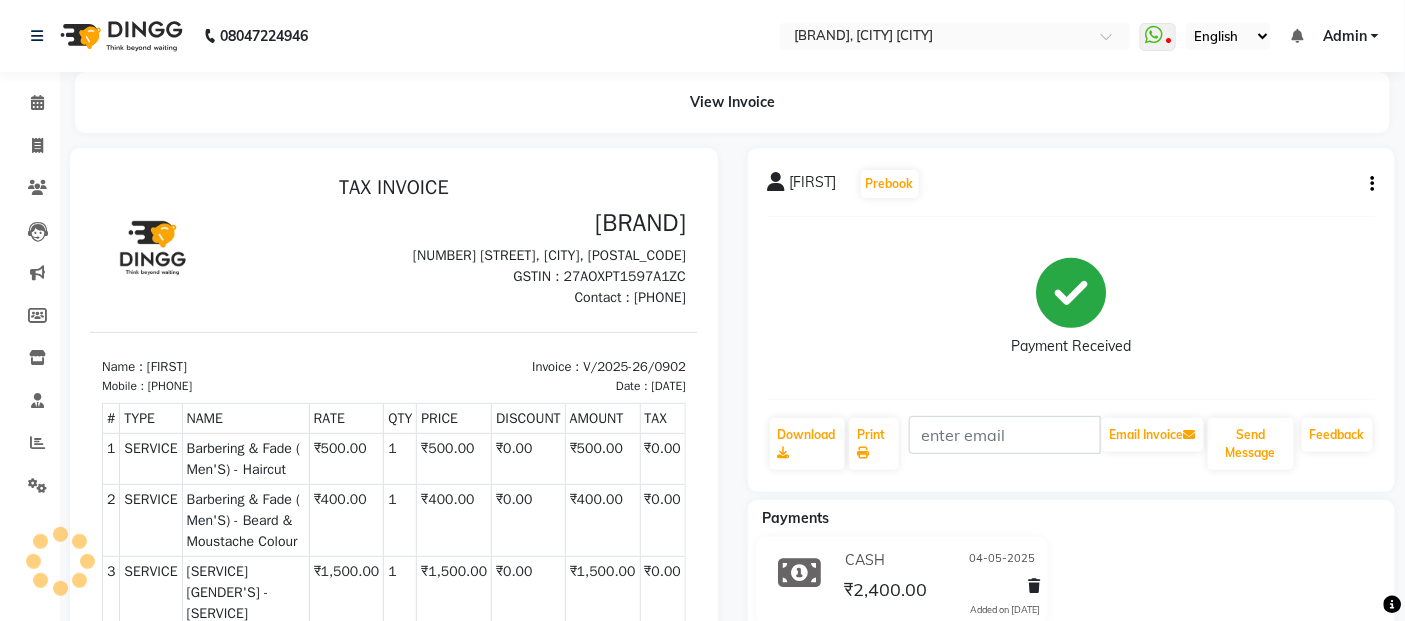 scroll, scrollTop: 0, scrollLeft: 0, axis: both 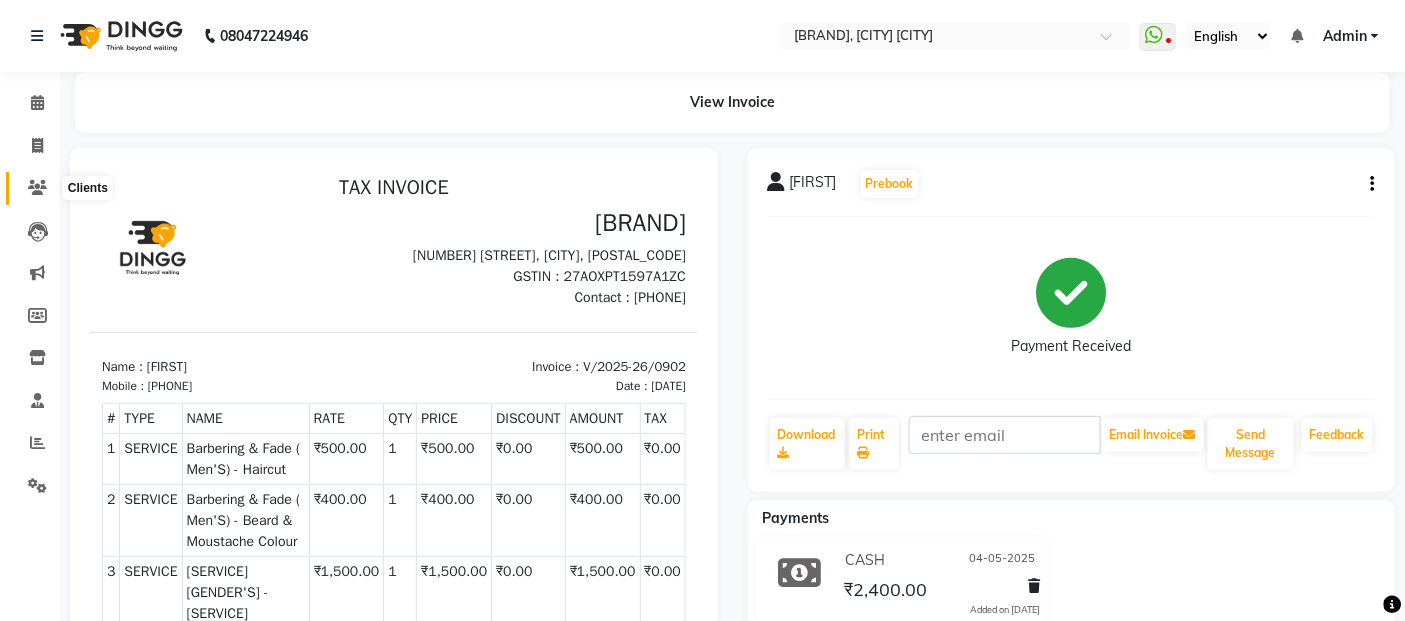 click 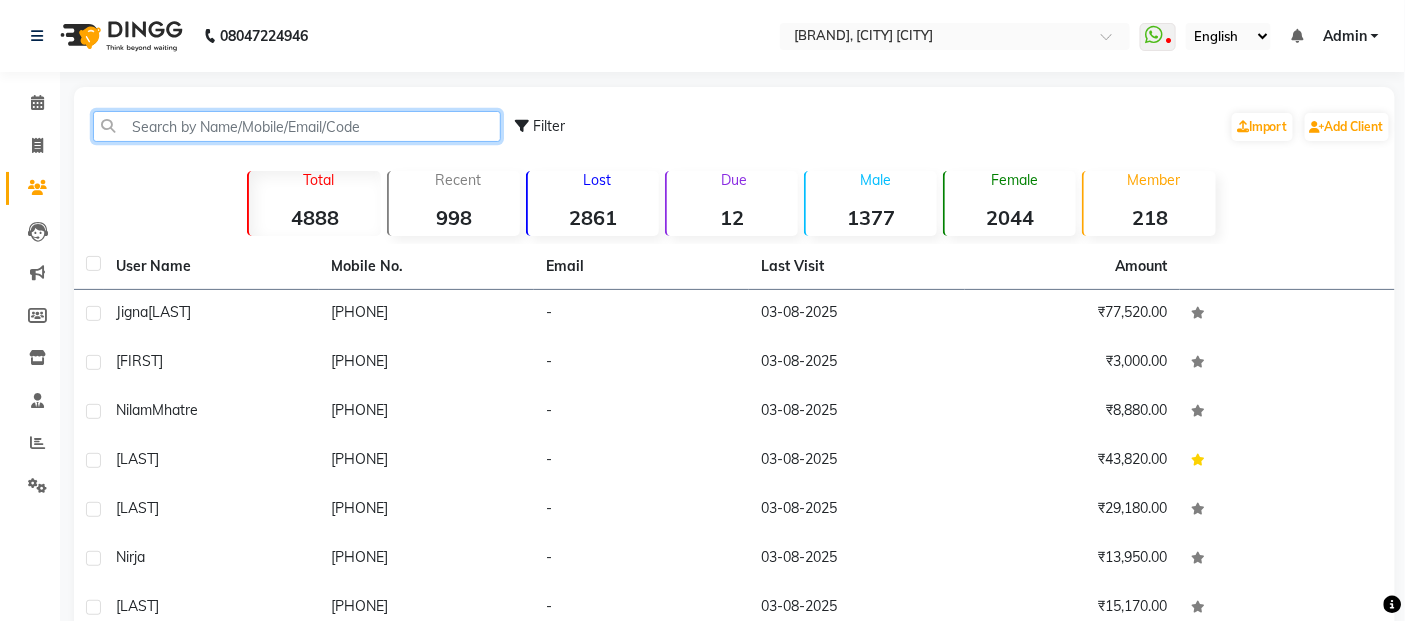 click 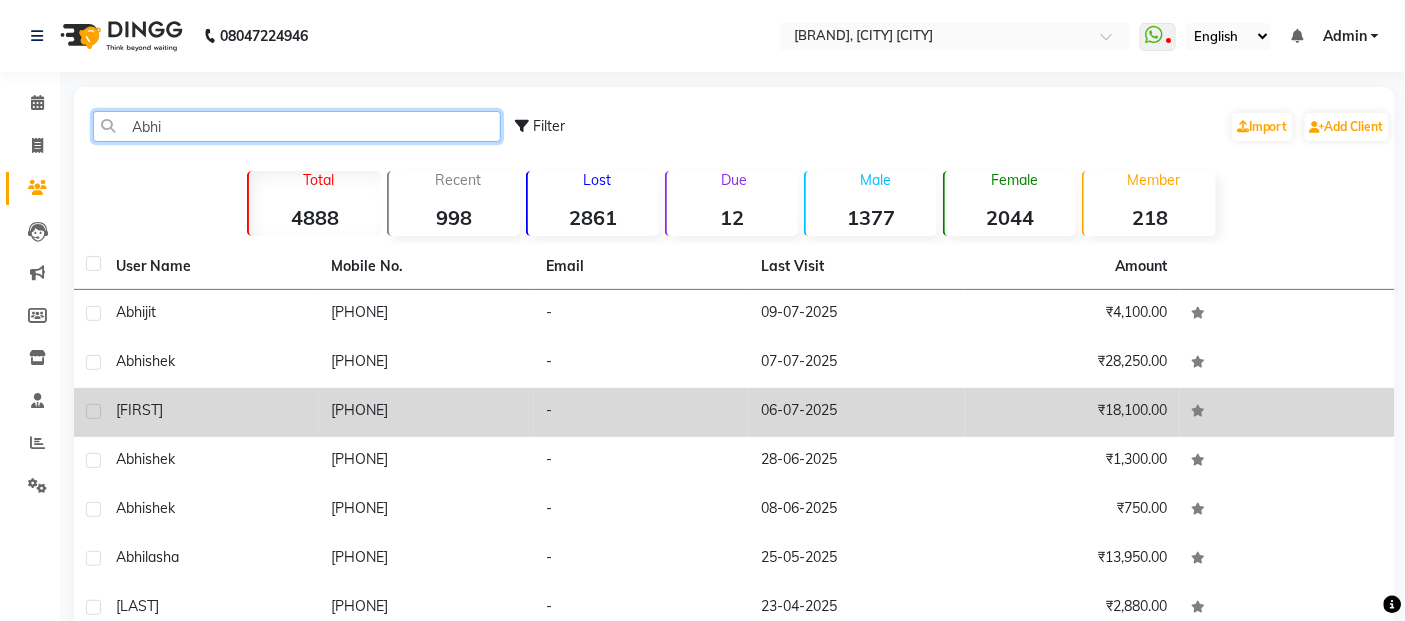 type on "Abhi" 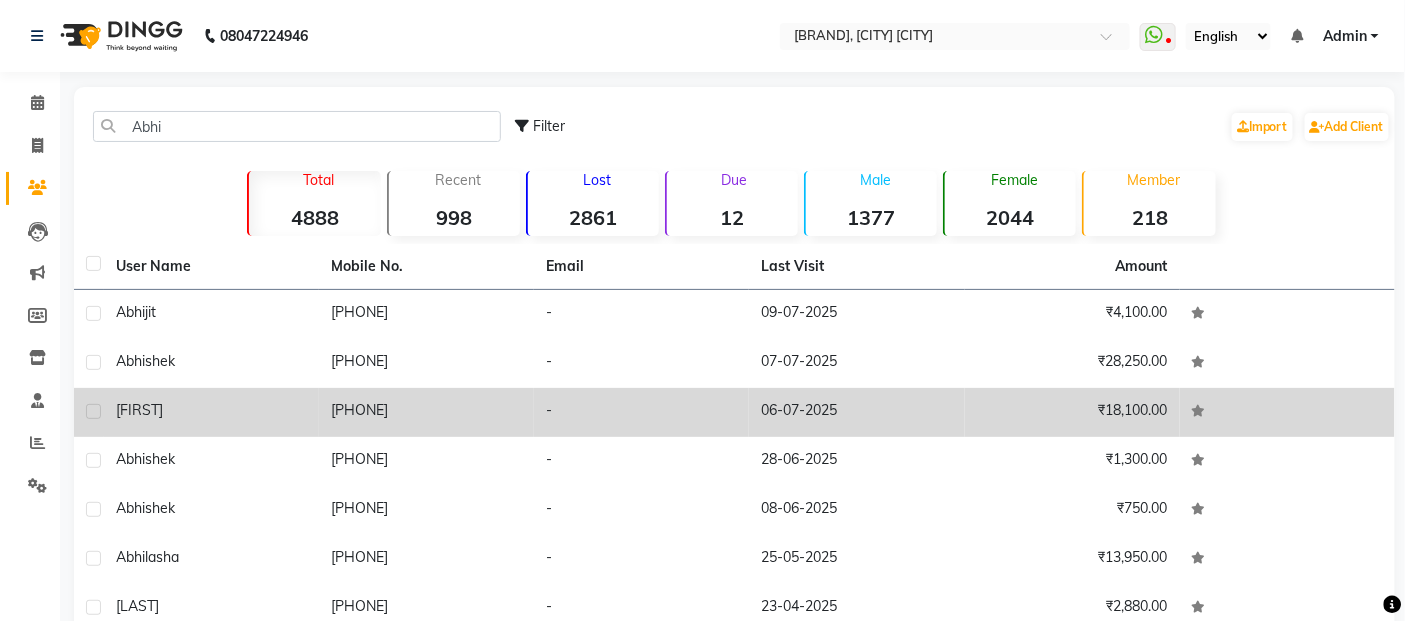 click on "9762114549" 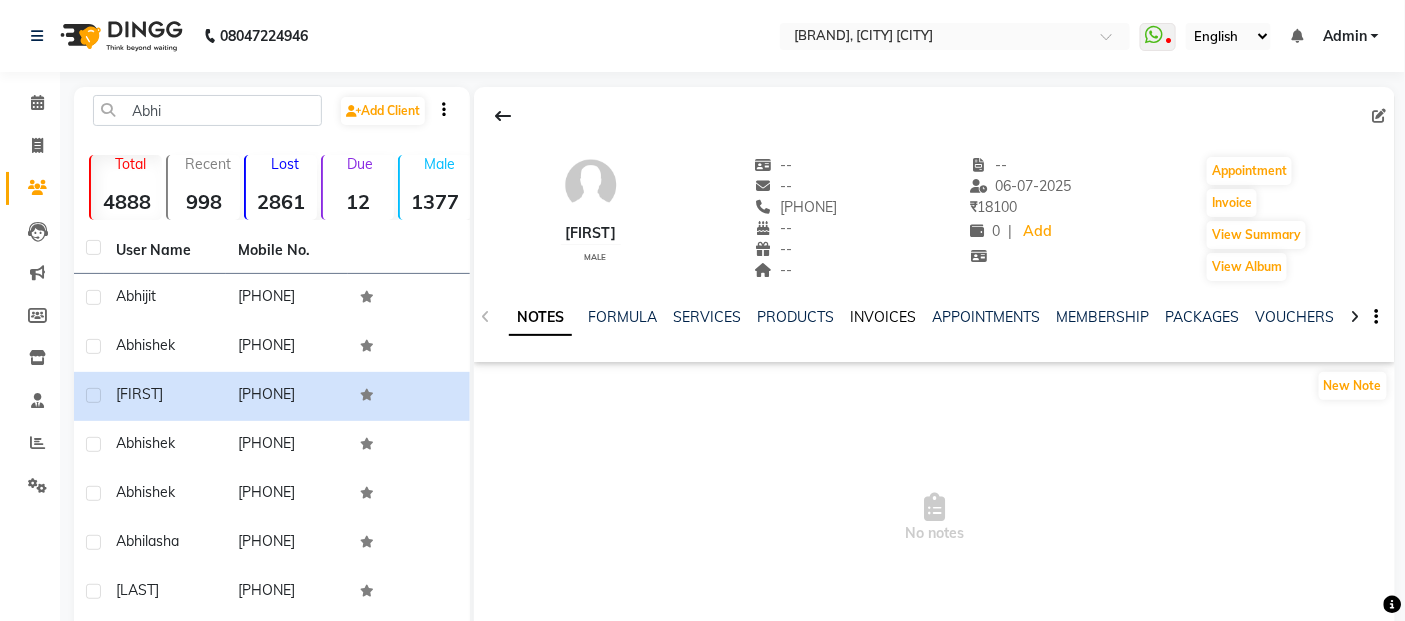 click on "INVOICES" 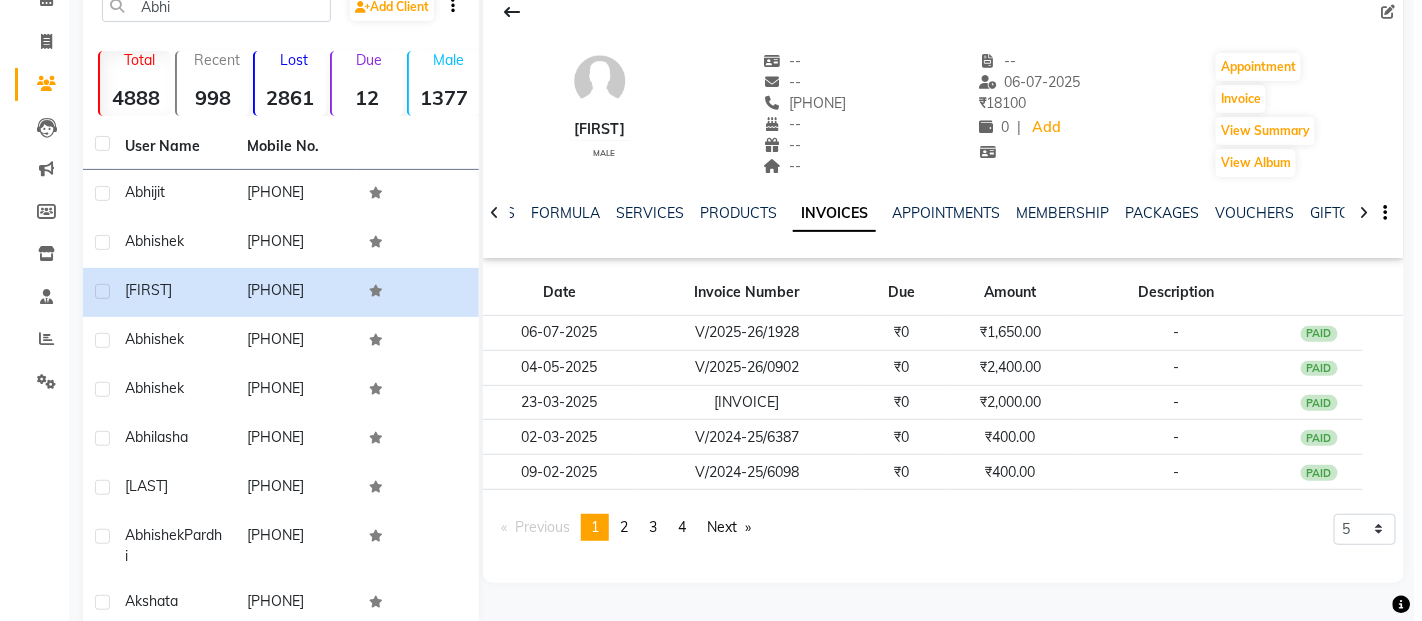 scroll, scrollTop: 222, scrollLeft: 0, axis: vertical 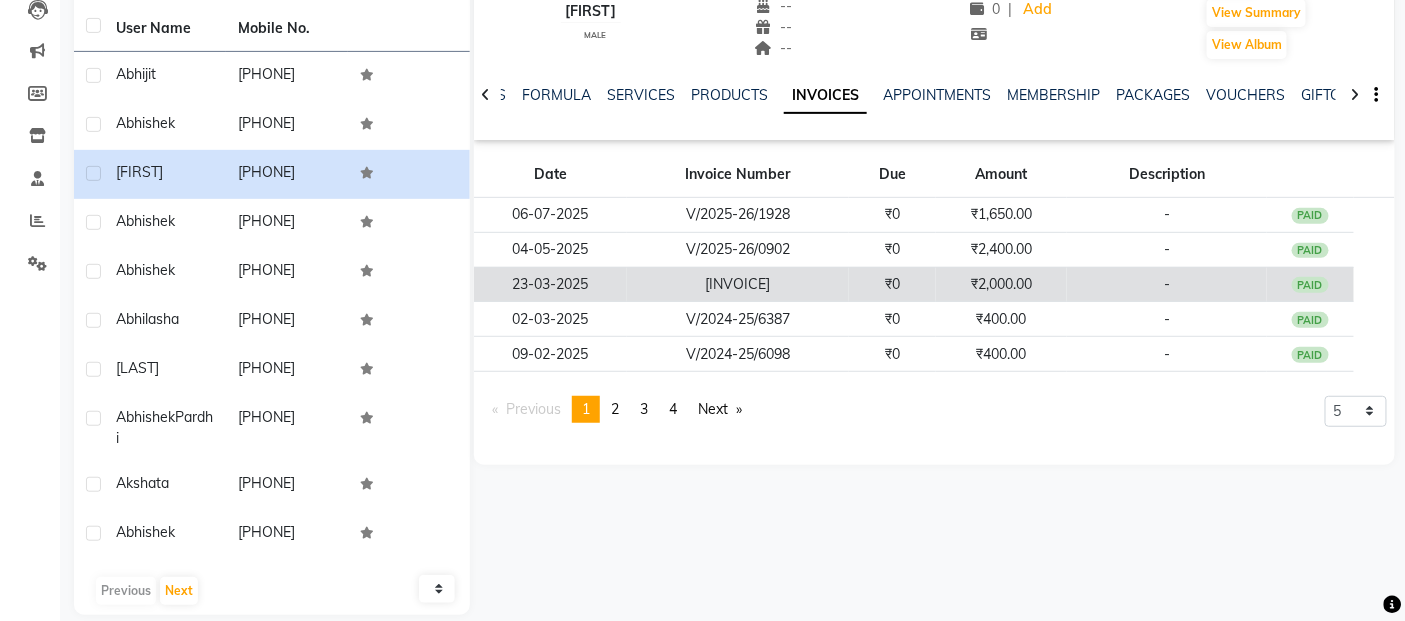 click on "₹0" 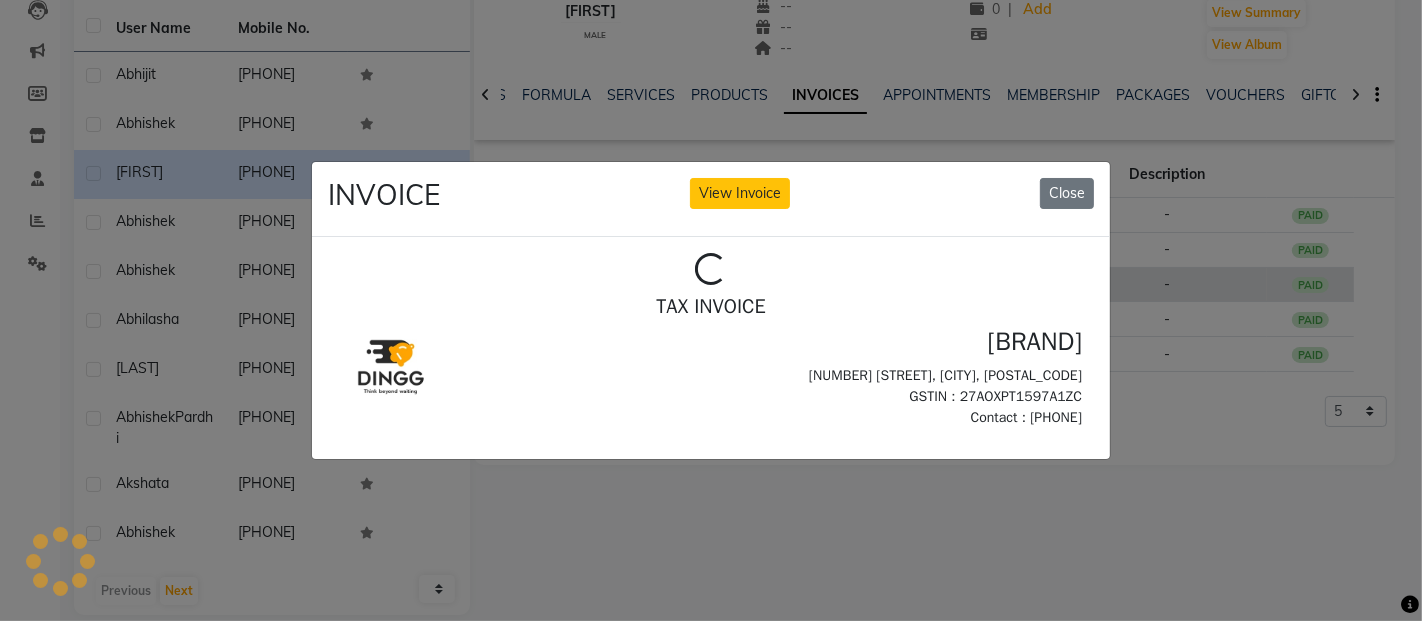 scroll, scrollTop: 0, scrollLeft: 0, axis: both 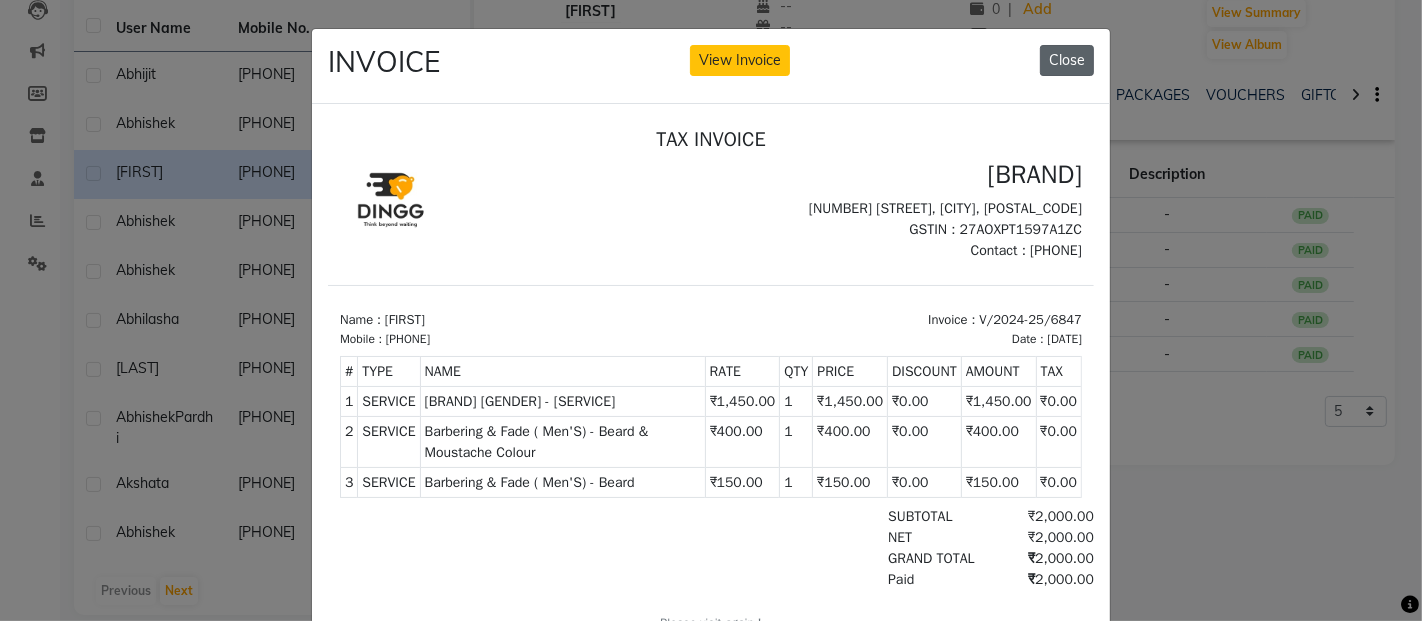 click on "Close" 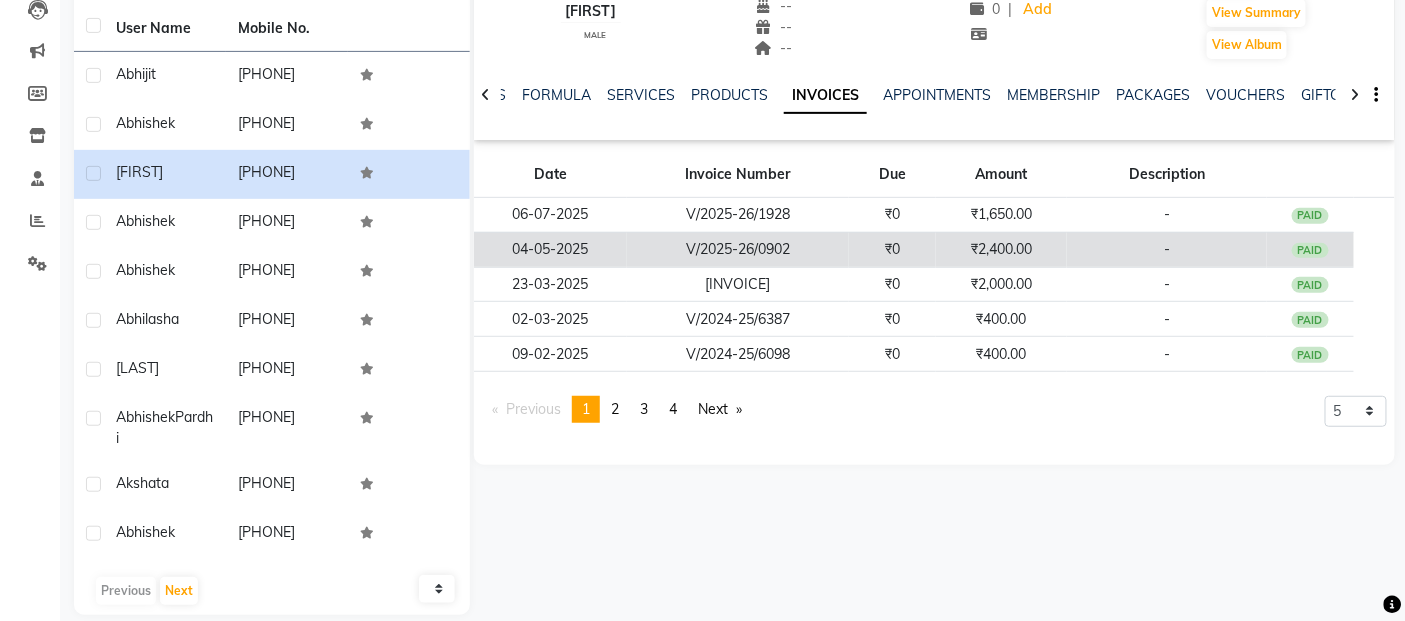 click on "V/2025-26/0902" 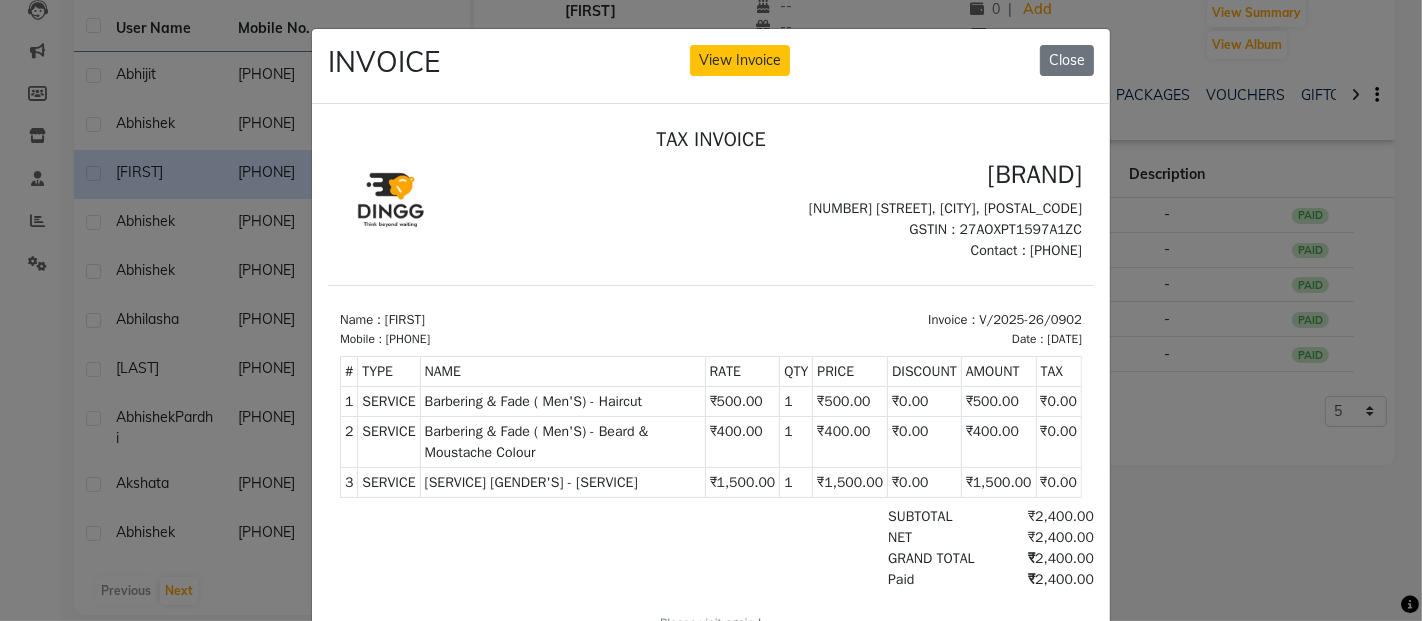 scroll, scrollTop: 15, scrollLeft: 0, axis: vertical 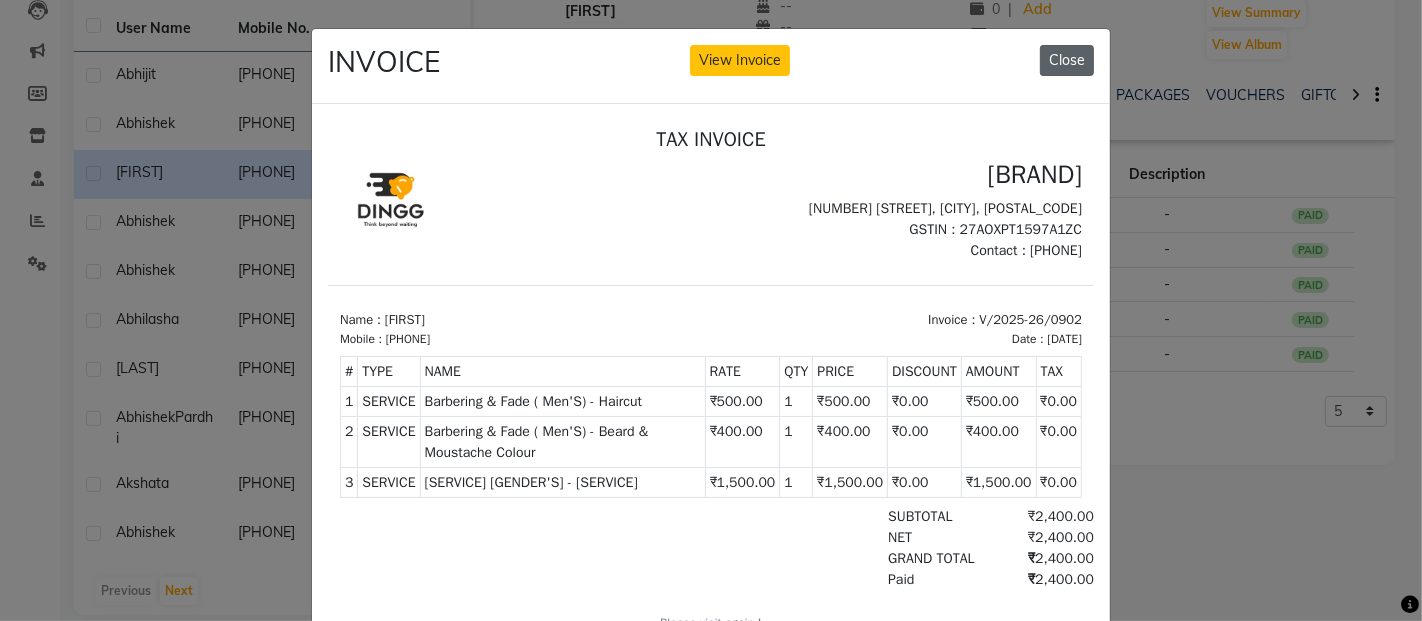 click on "Close" 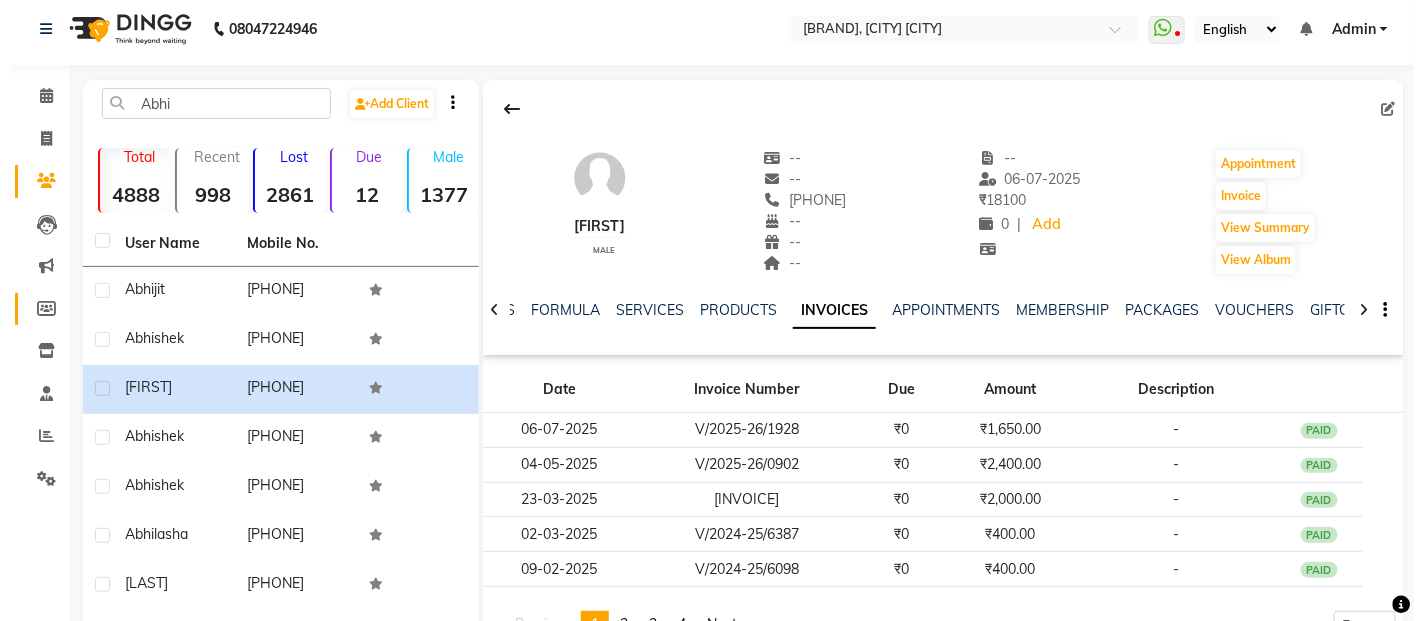scroll, scrollTop: 0, scrollLeft: 0, axis: both 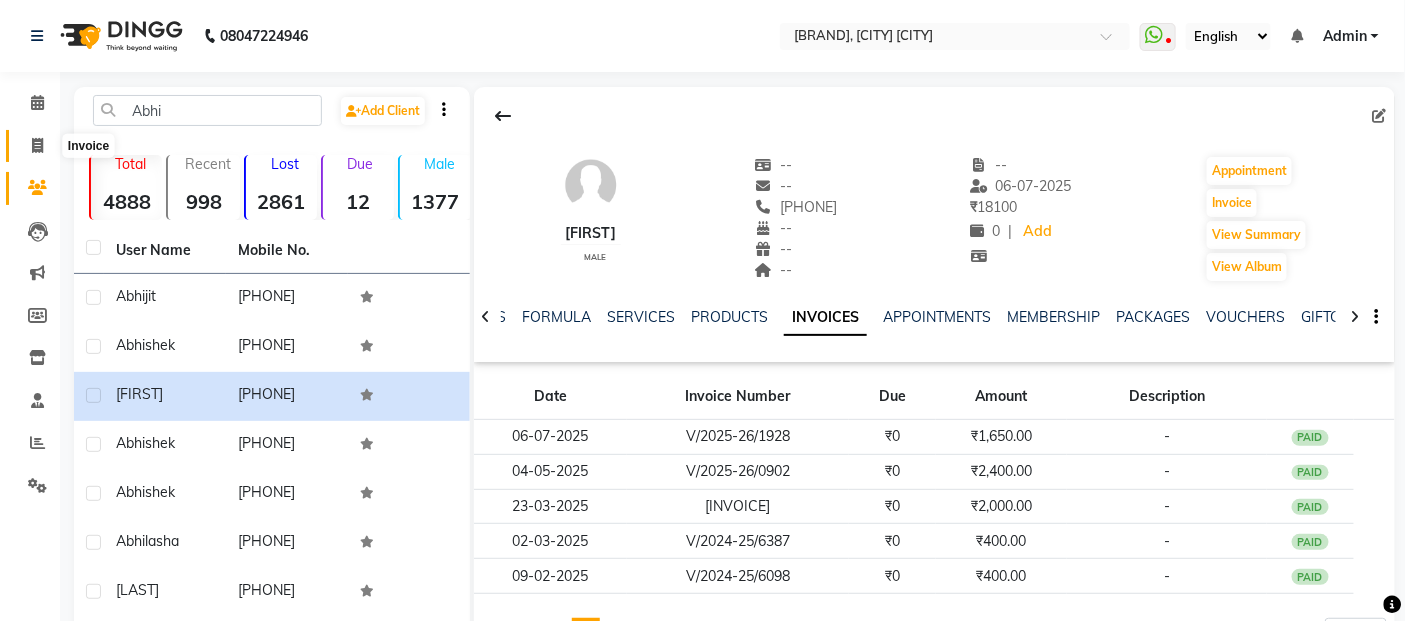 click 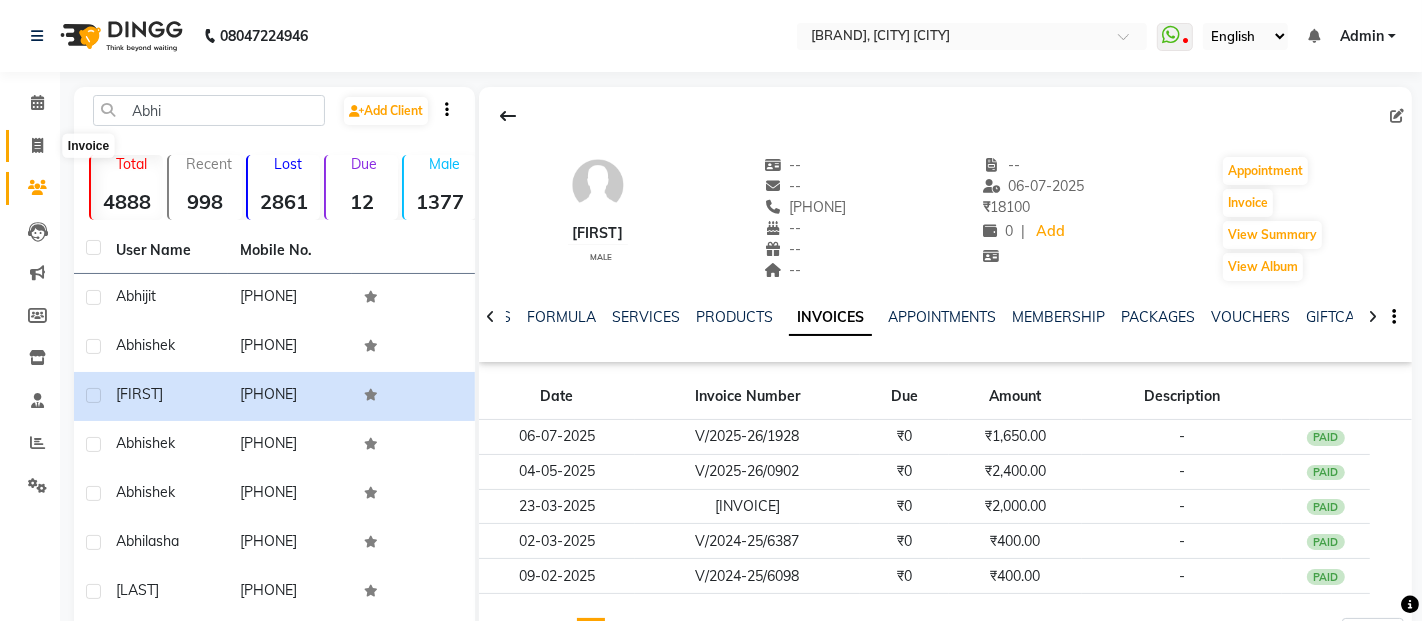 select on "5150" 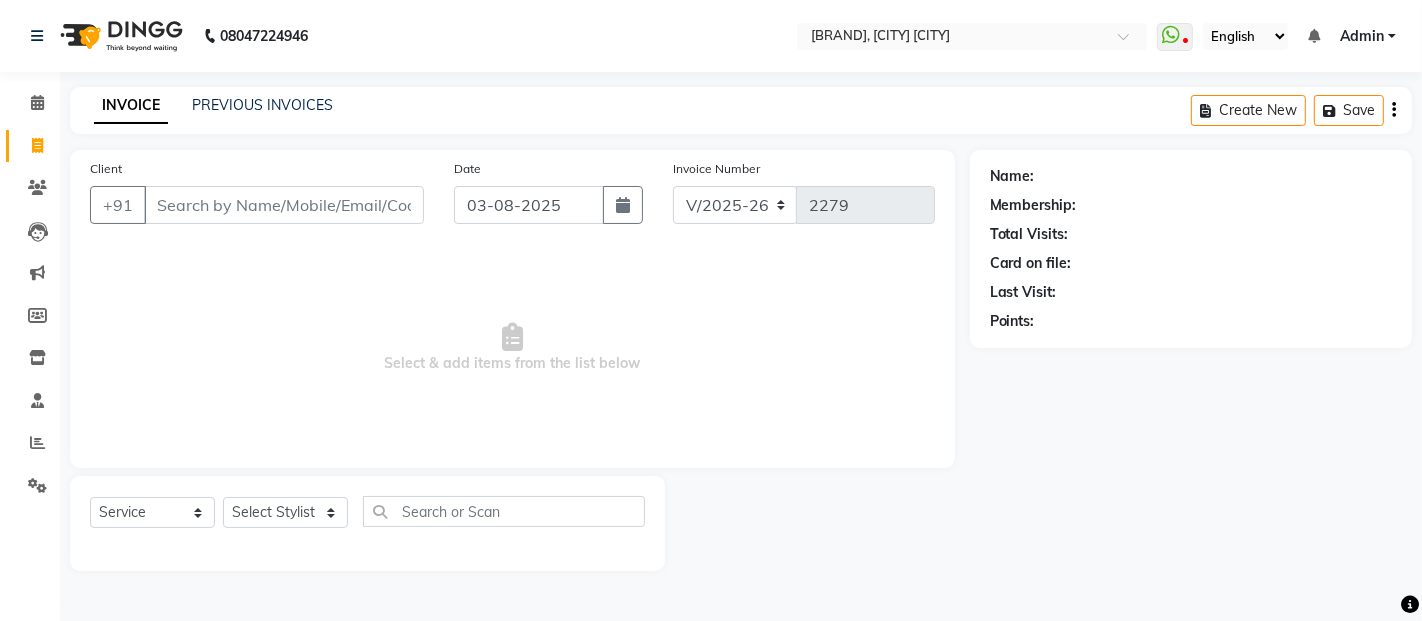 click on "Client" at bounding box center (284, 205) 